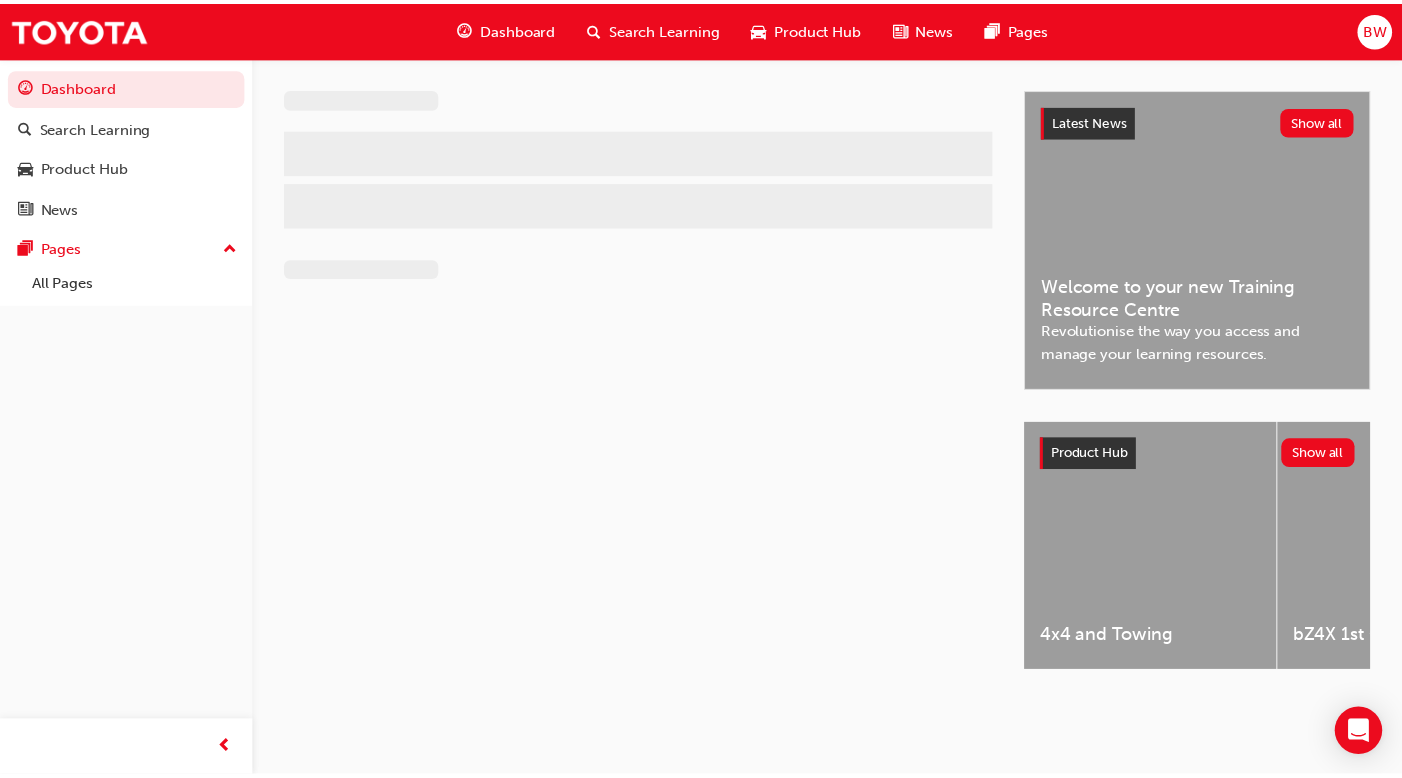 scroll, scrollTop: 0, scrollLeft: 0, axis: both 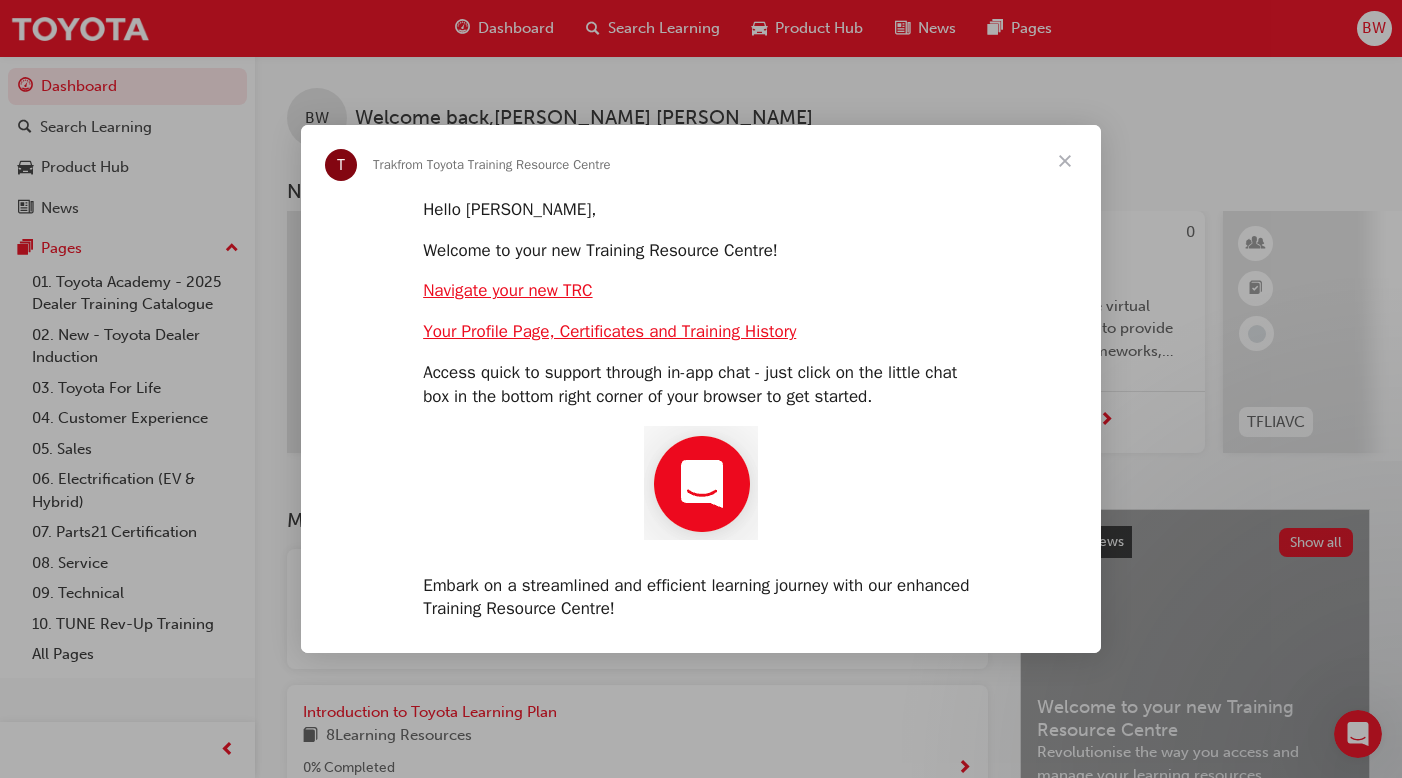 click at bounding box center (1065, 161) 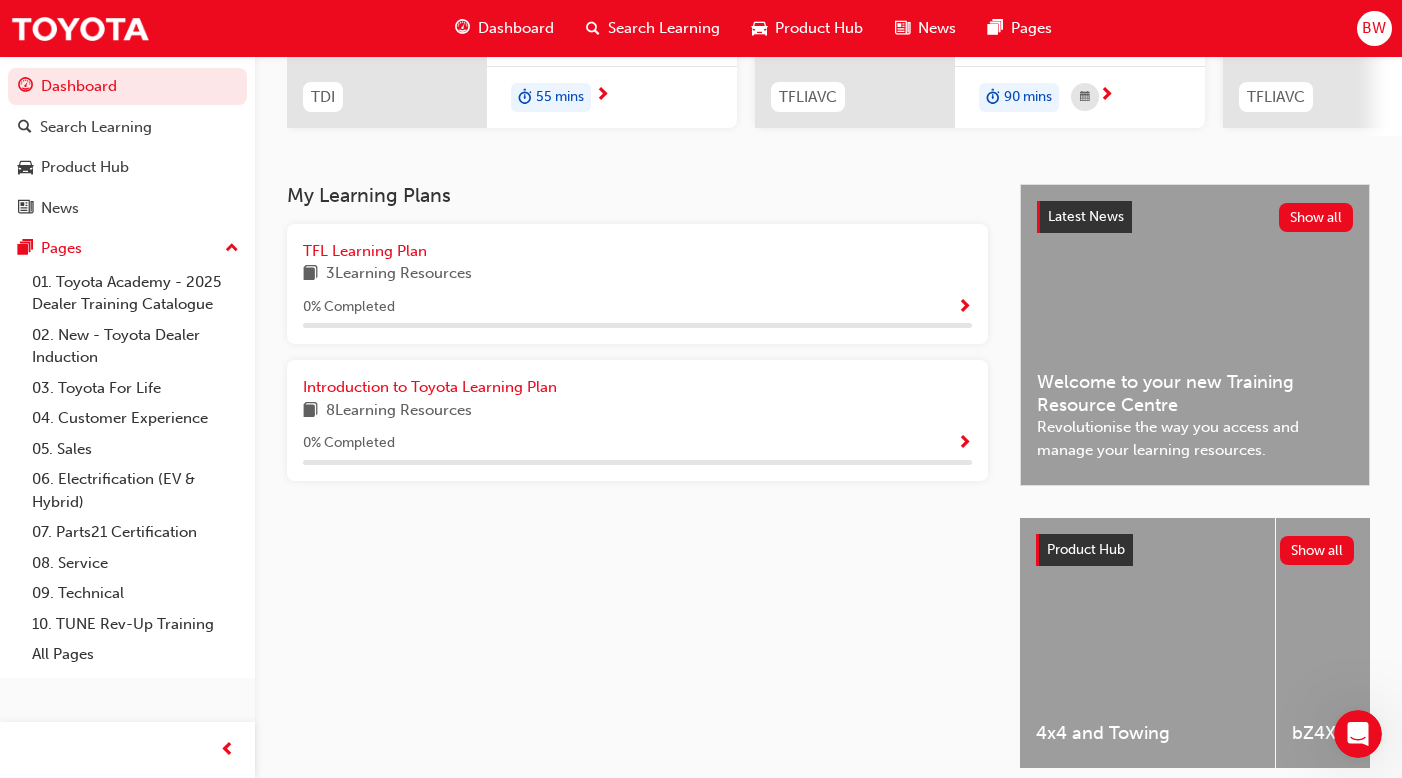 scroll, scrollTop: 100, scrollLeft: 0, axis: vertical 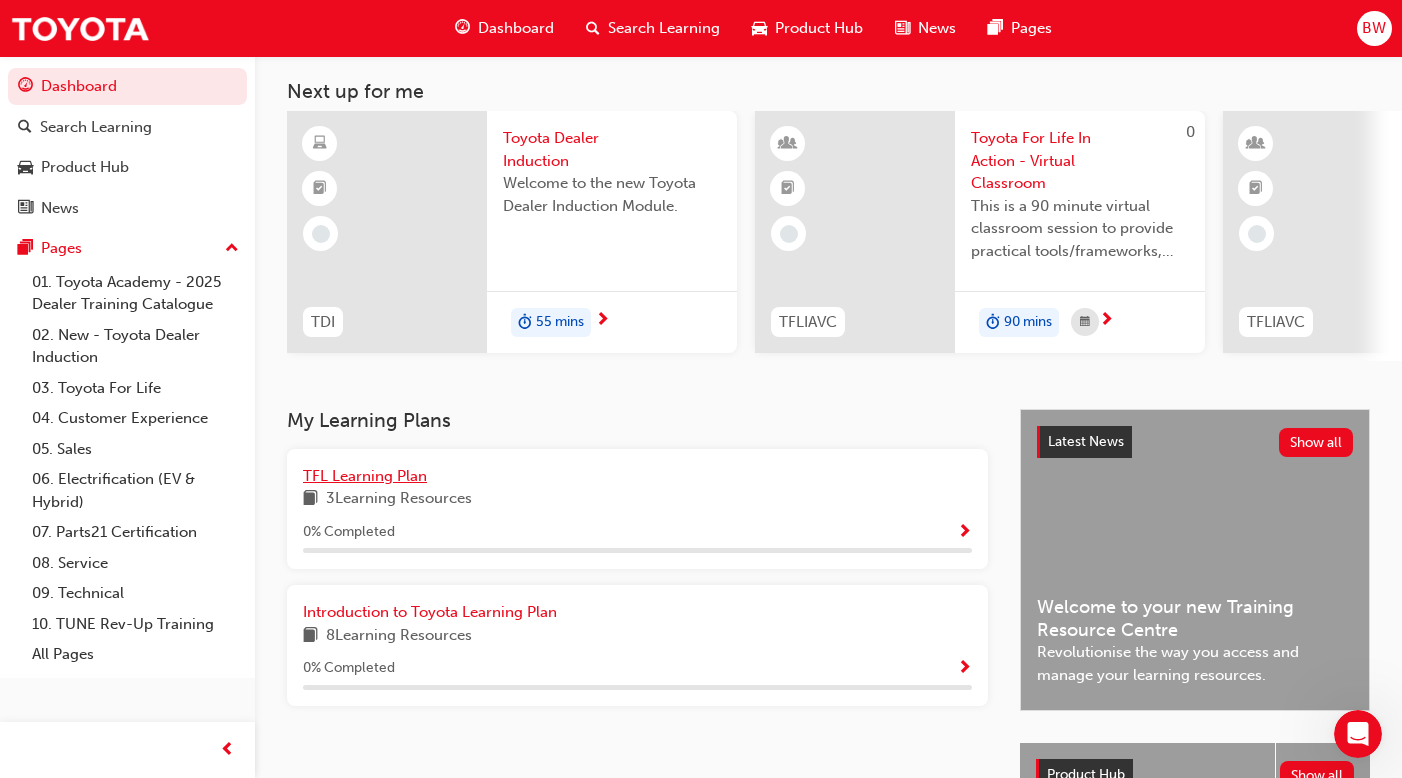 click on "TFL Learning Plan" at bounding box center [365, 476] 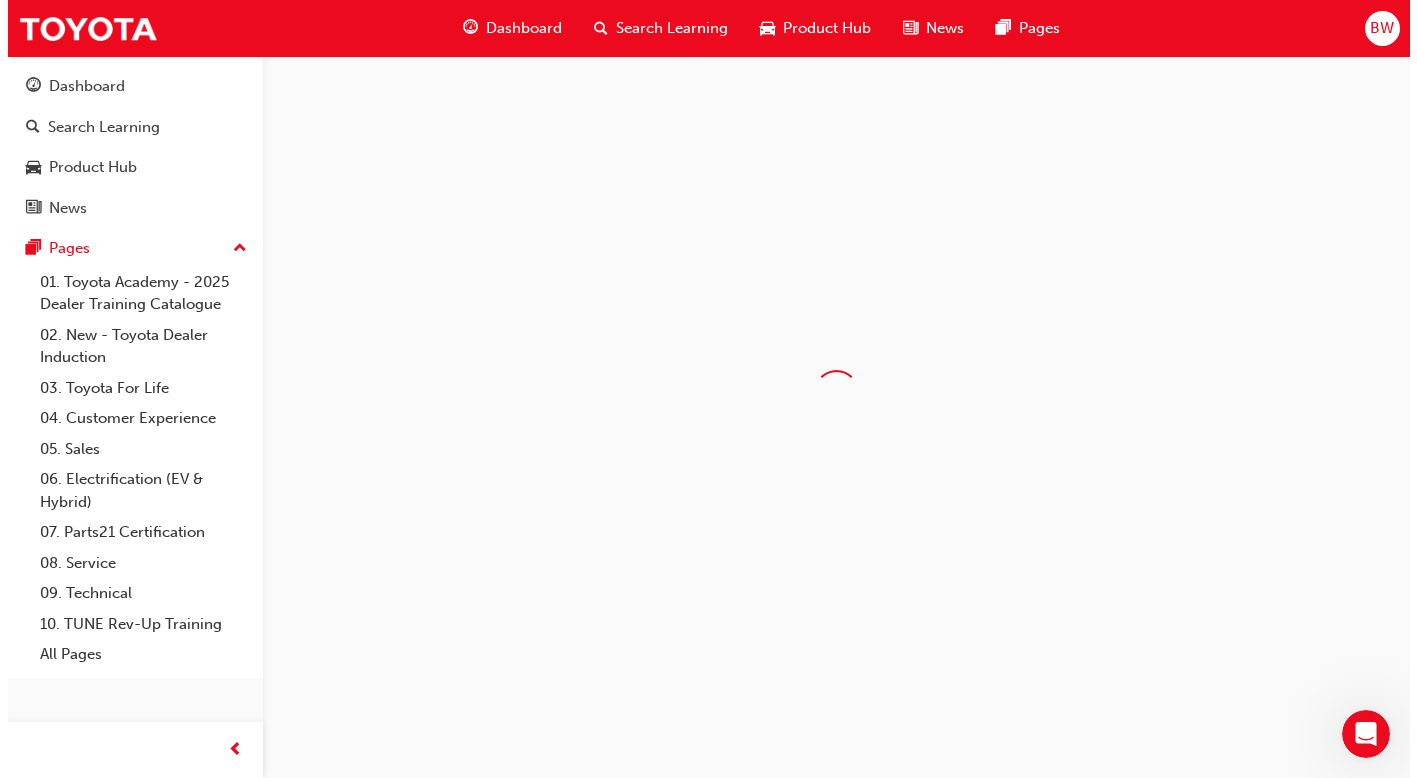 scroll, scrollTop: 0, scrollLeft: 0, axis: both 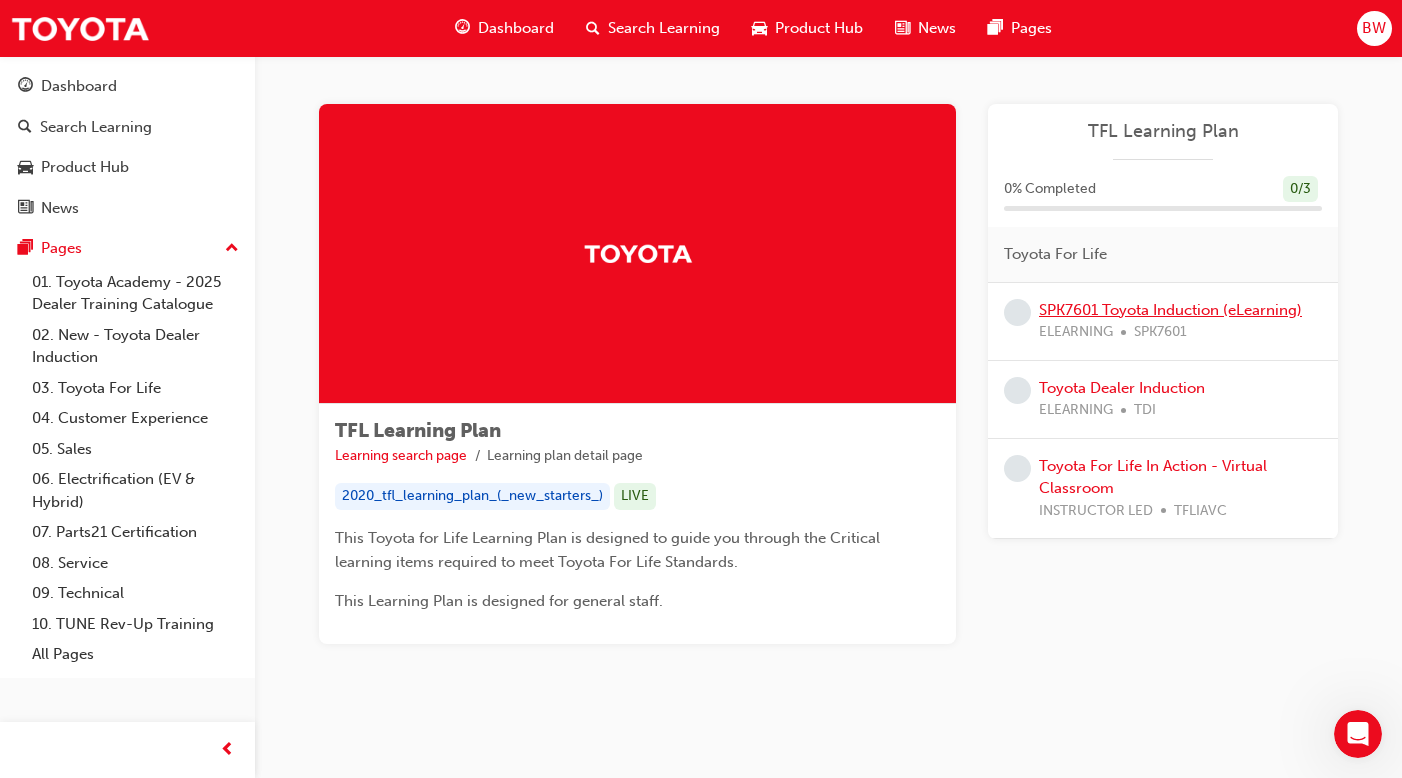 click on "SPK7601 Toyota  Induction (eLearning)" at bounding box center (1170, 310) 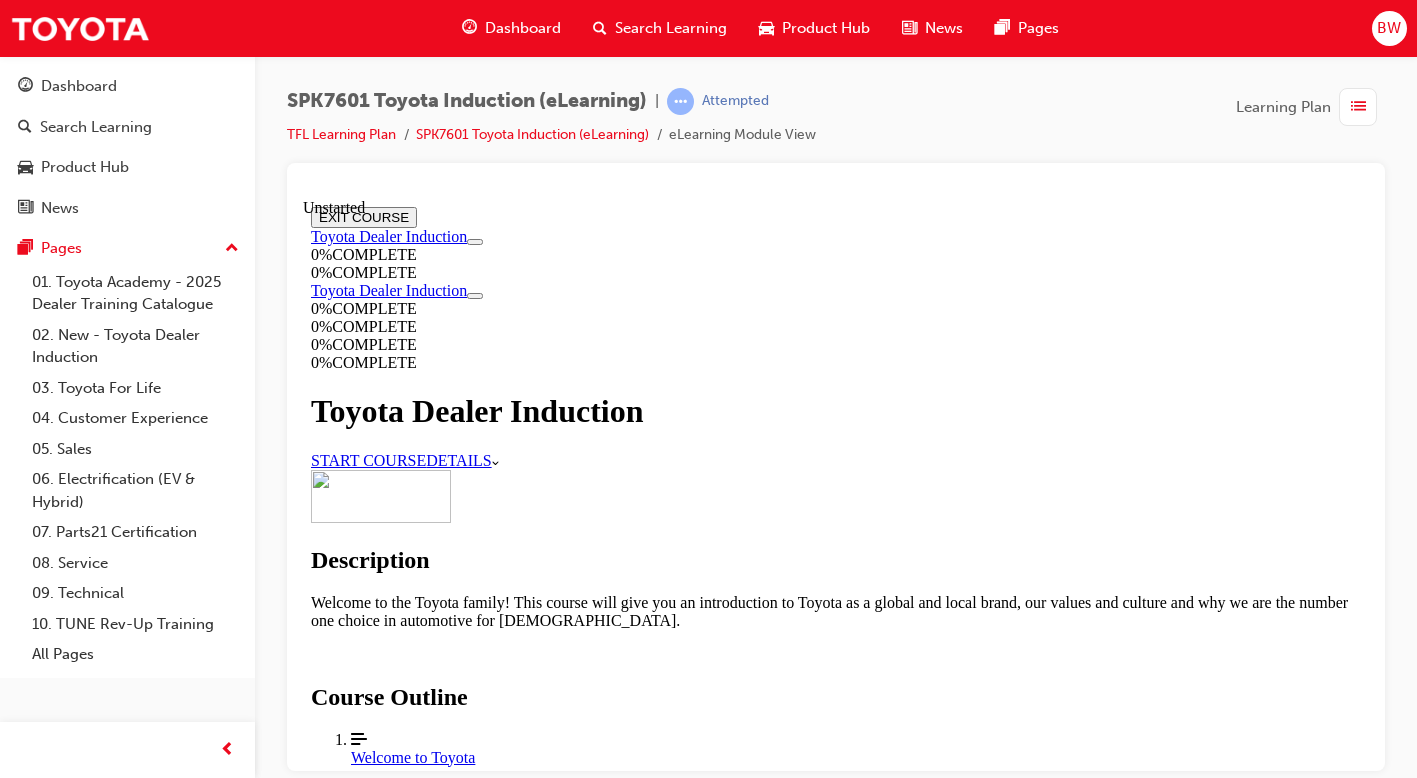 scroll, scrollTop: 0, scrollLeft: 0, axis: both 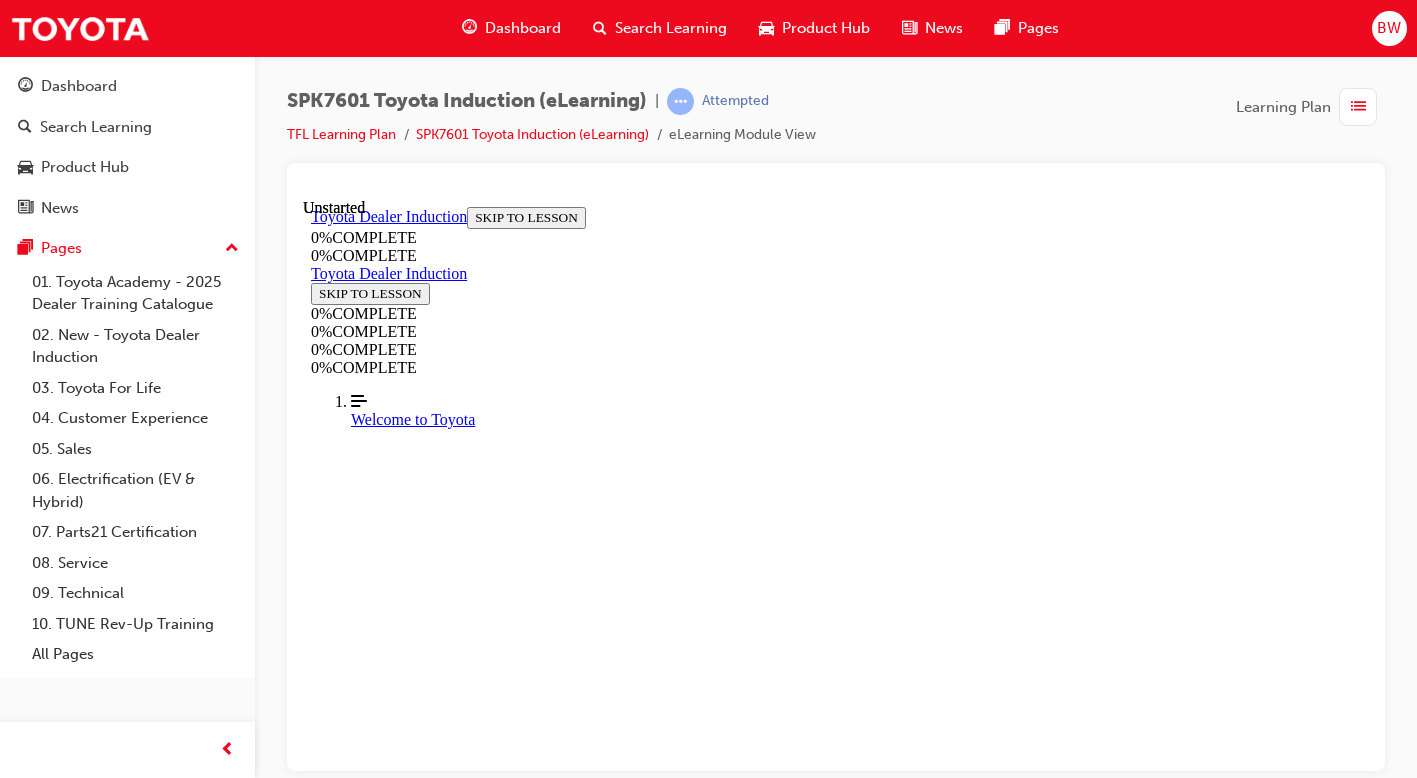 click on "Toyota Dealer Induction START COURSE DETAILS More Caret pointing down" at bounding box center (836, 8756) 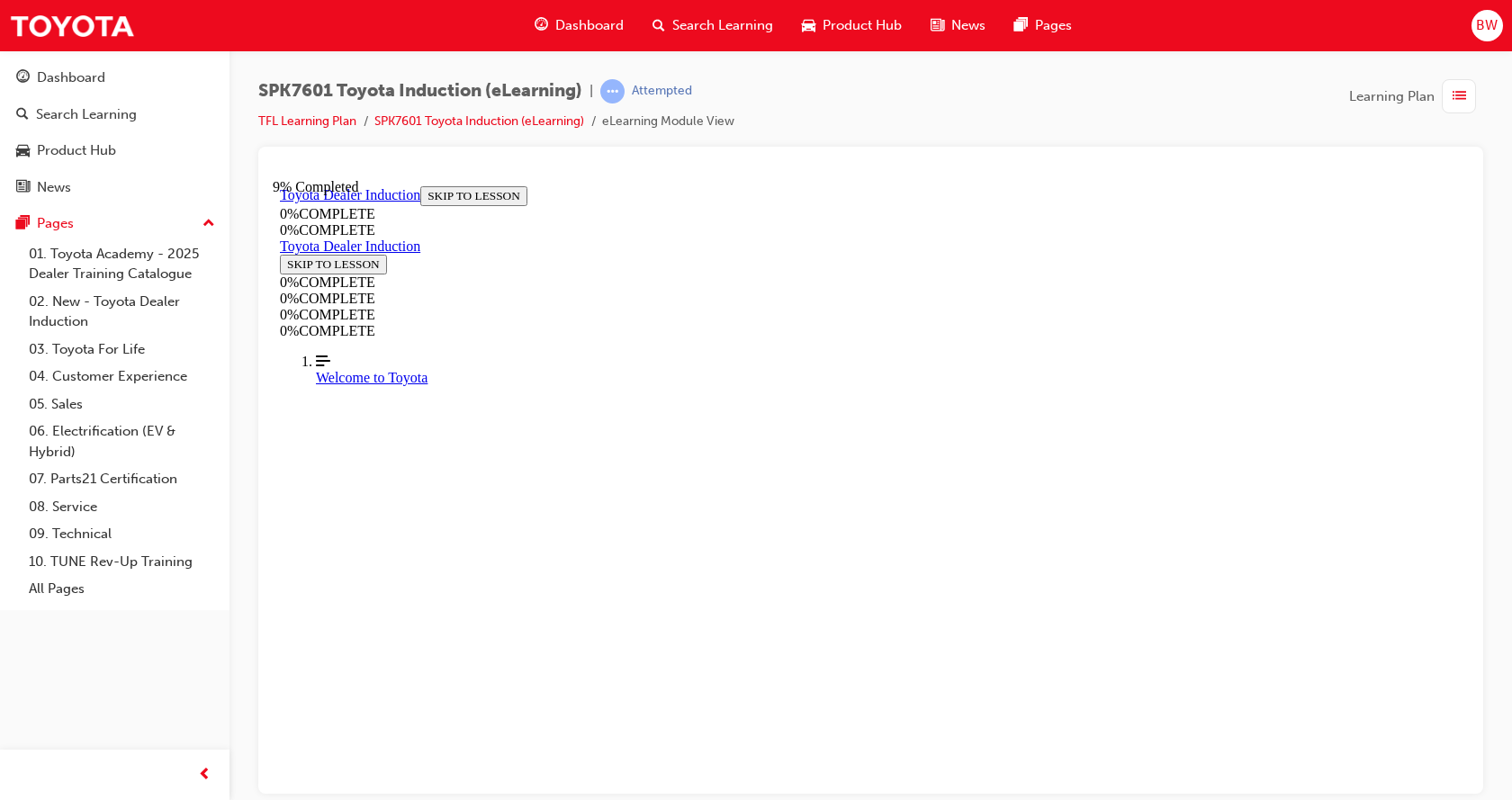 scroll, scrollTop: 1502, scrollLeft: 0, axis: vertical 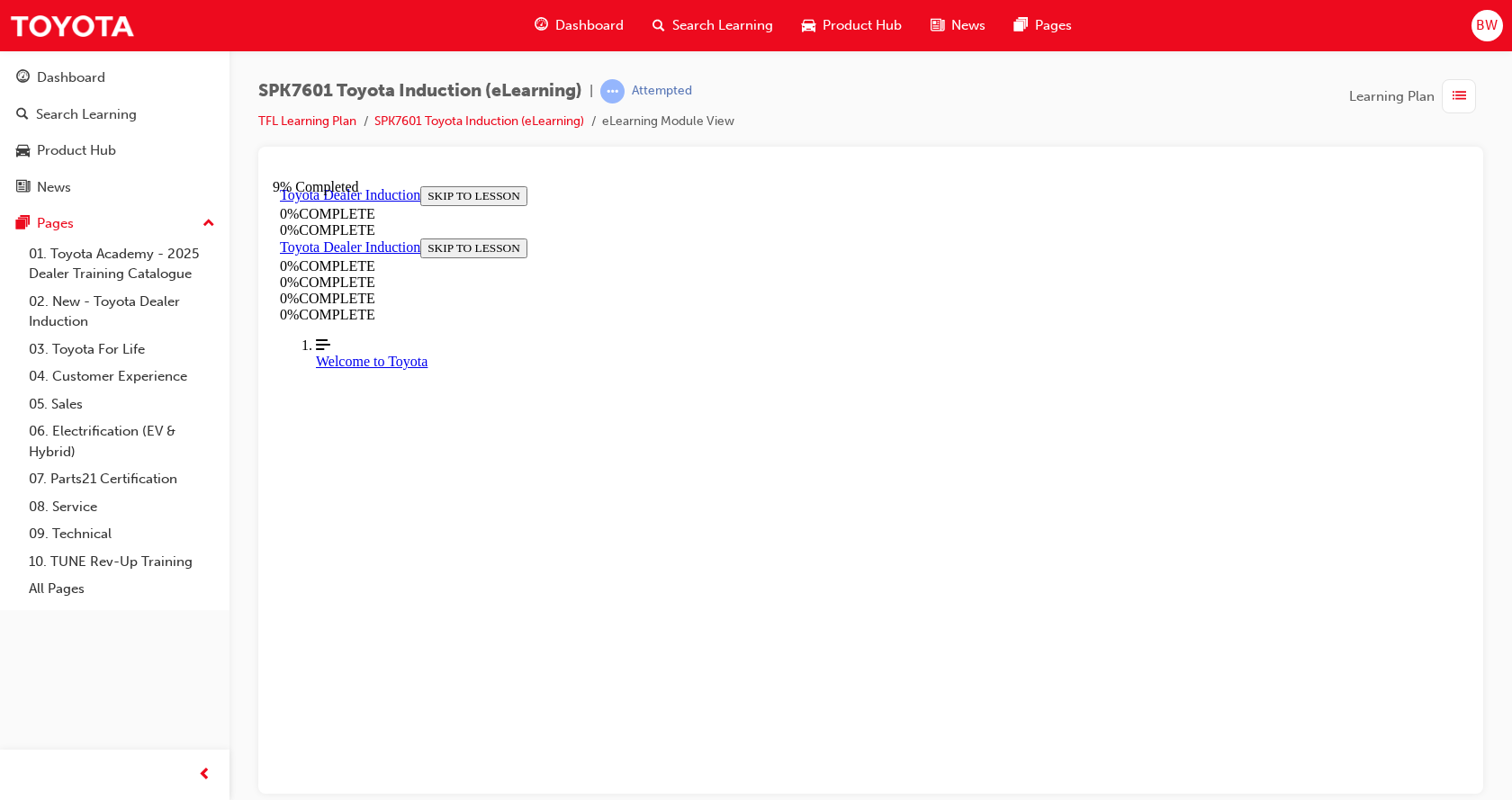 click on "CONTINUE" at bounding box center (318, 8014) 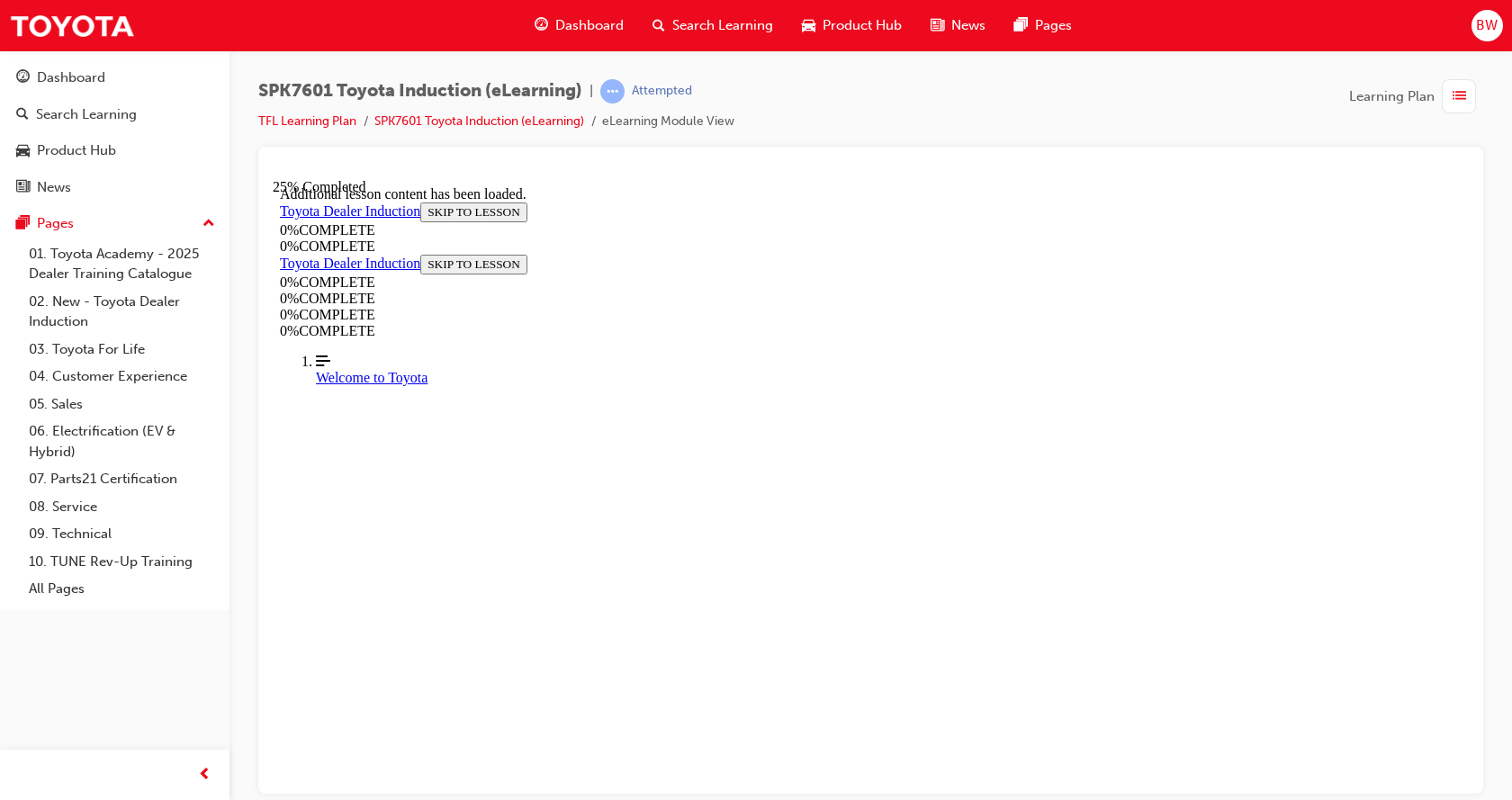 scroll, scrollTop: 2289, scrollLeft: 0, axis: vertical 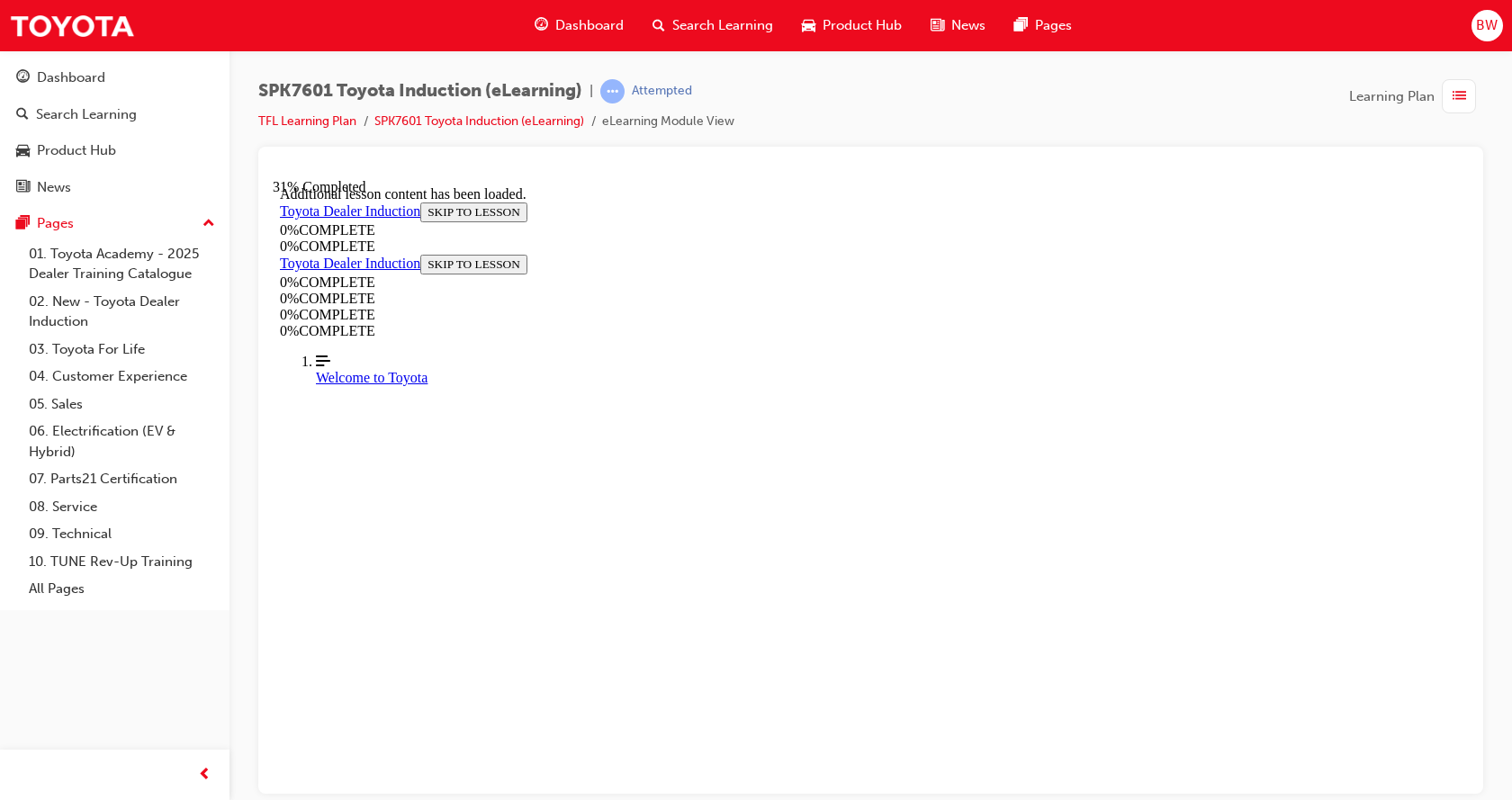 click at bounding box center (359, 8993) 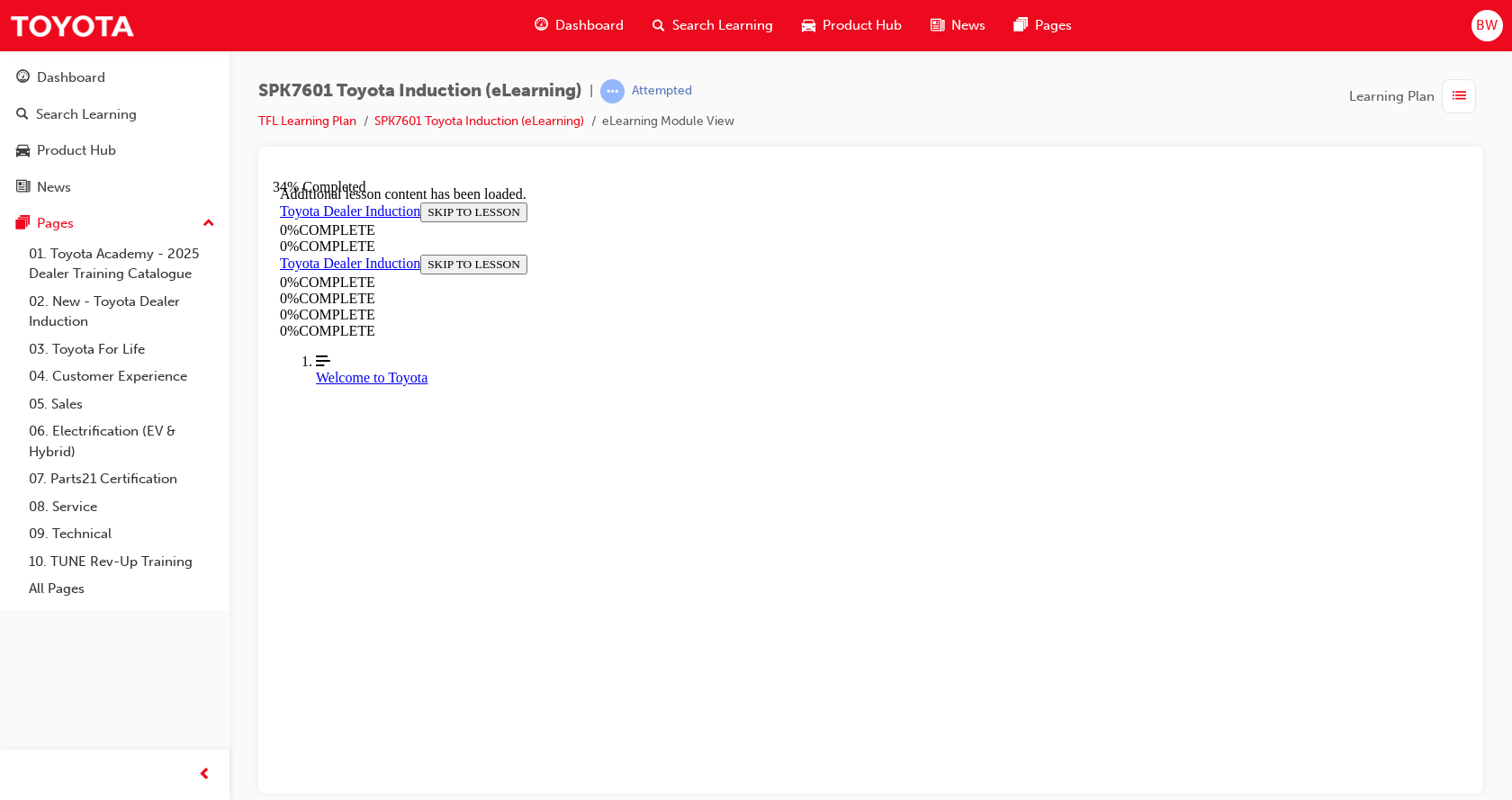 click at bounding box center [359, 9169] 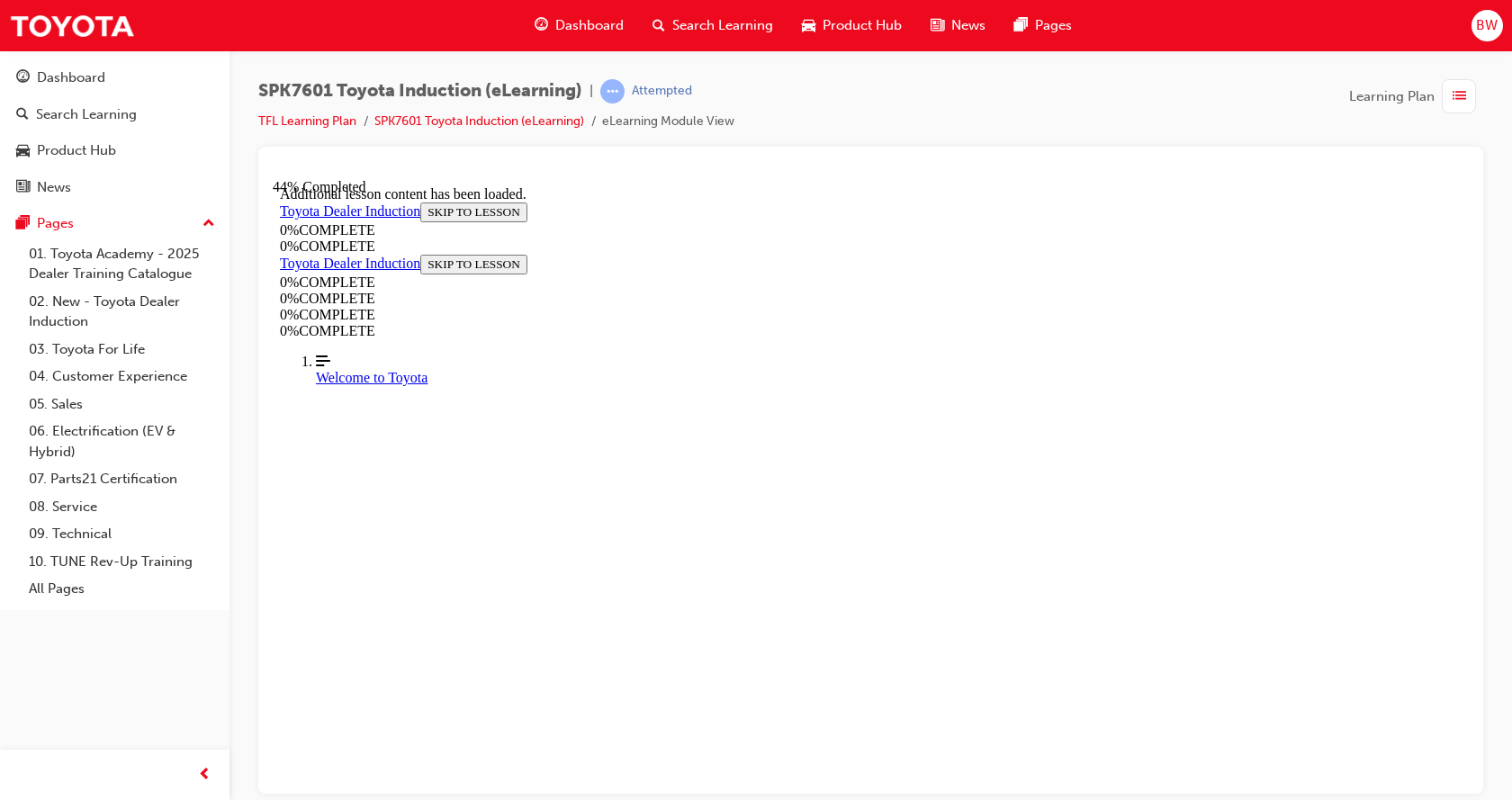 scroll, scrollTop: 3632, scrollLeft: 0, axis: vertical 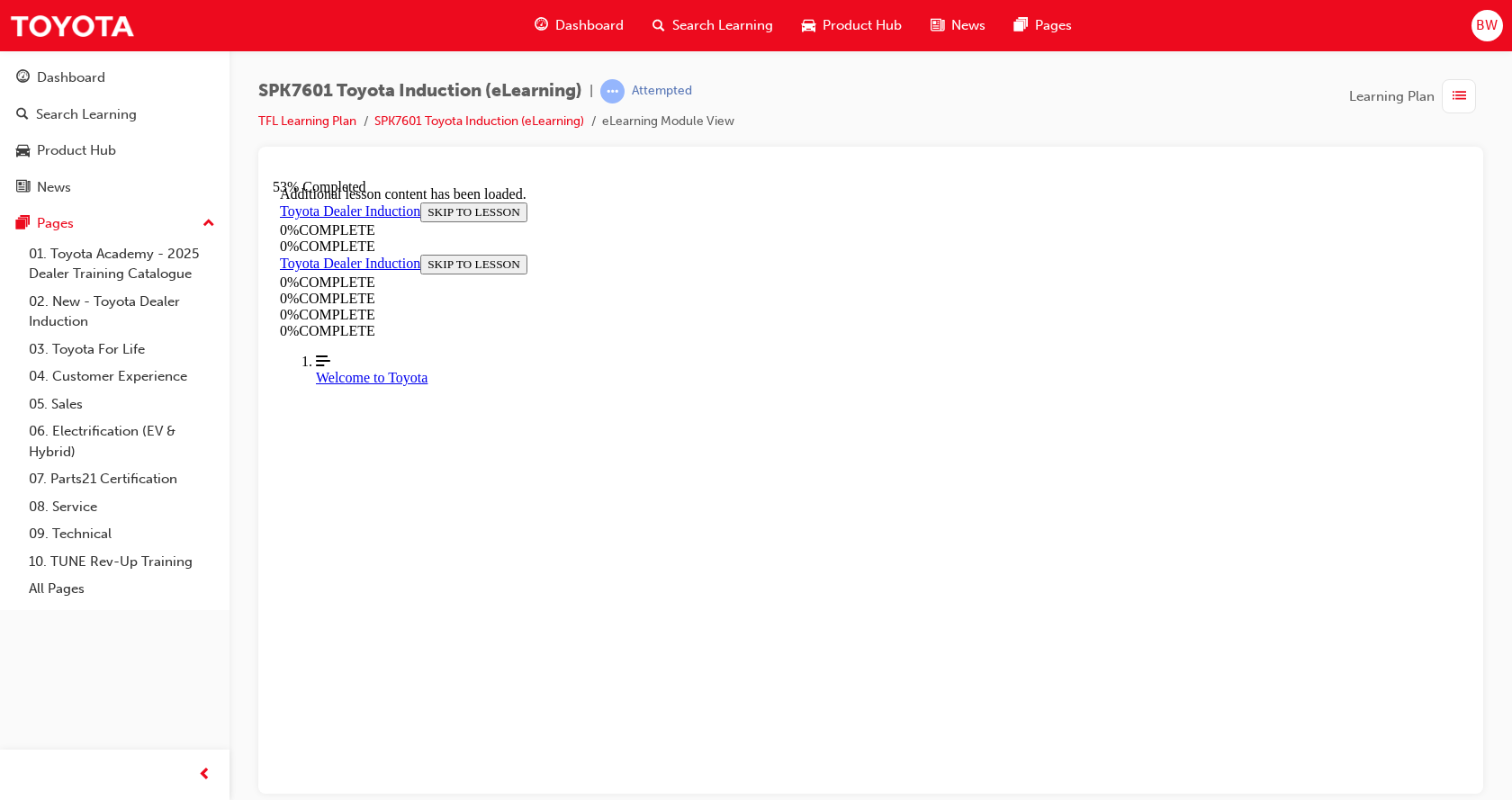 click on "CONTINUE" at bounding box center [318, 9951] 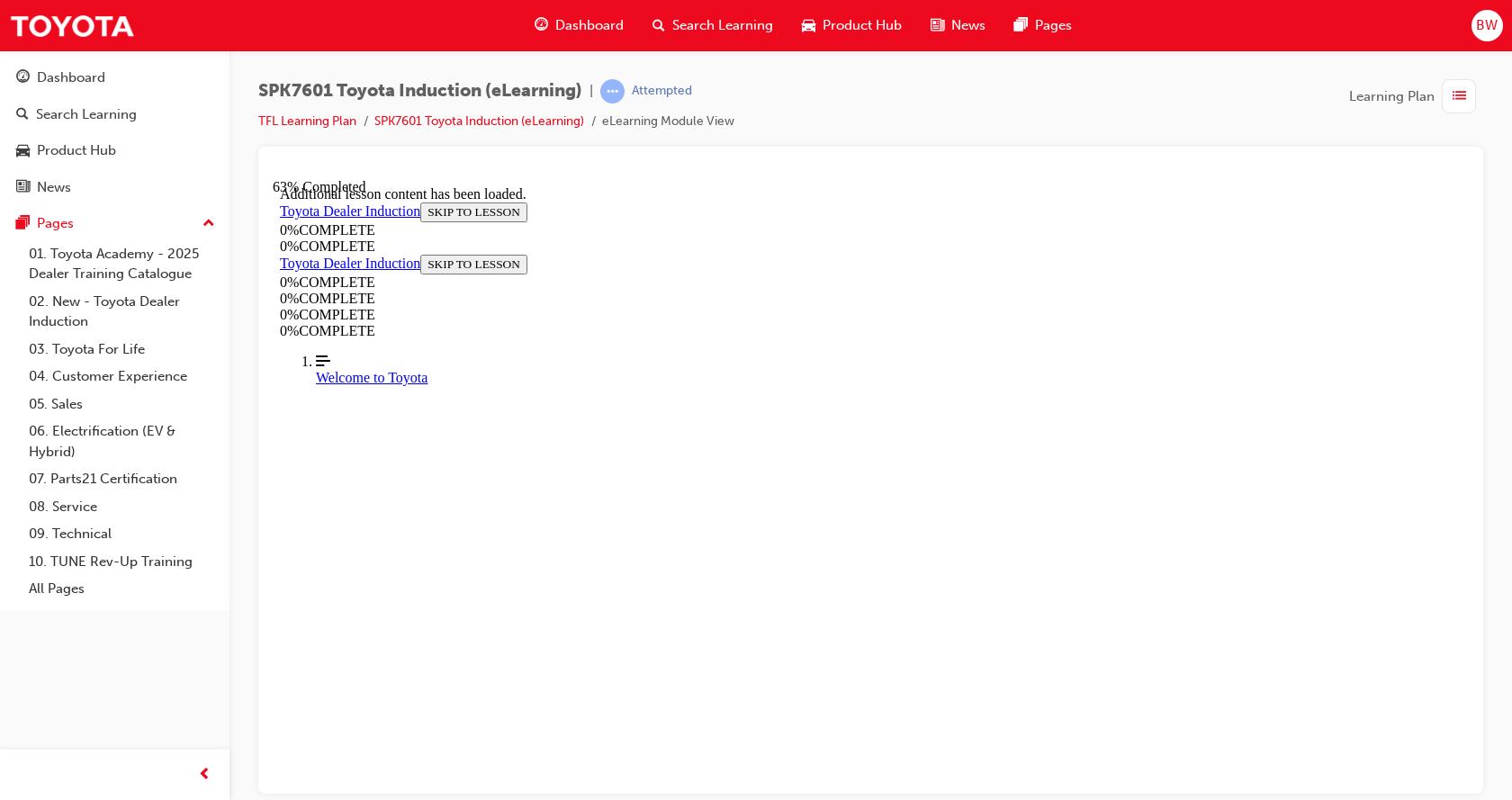 scroll, scrollTop: 13394, scrollLeft: 0, axis: vertical 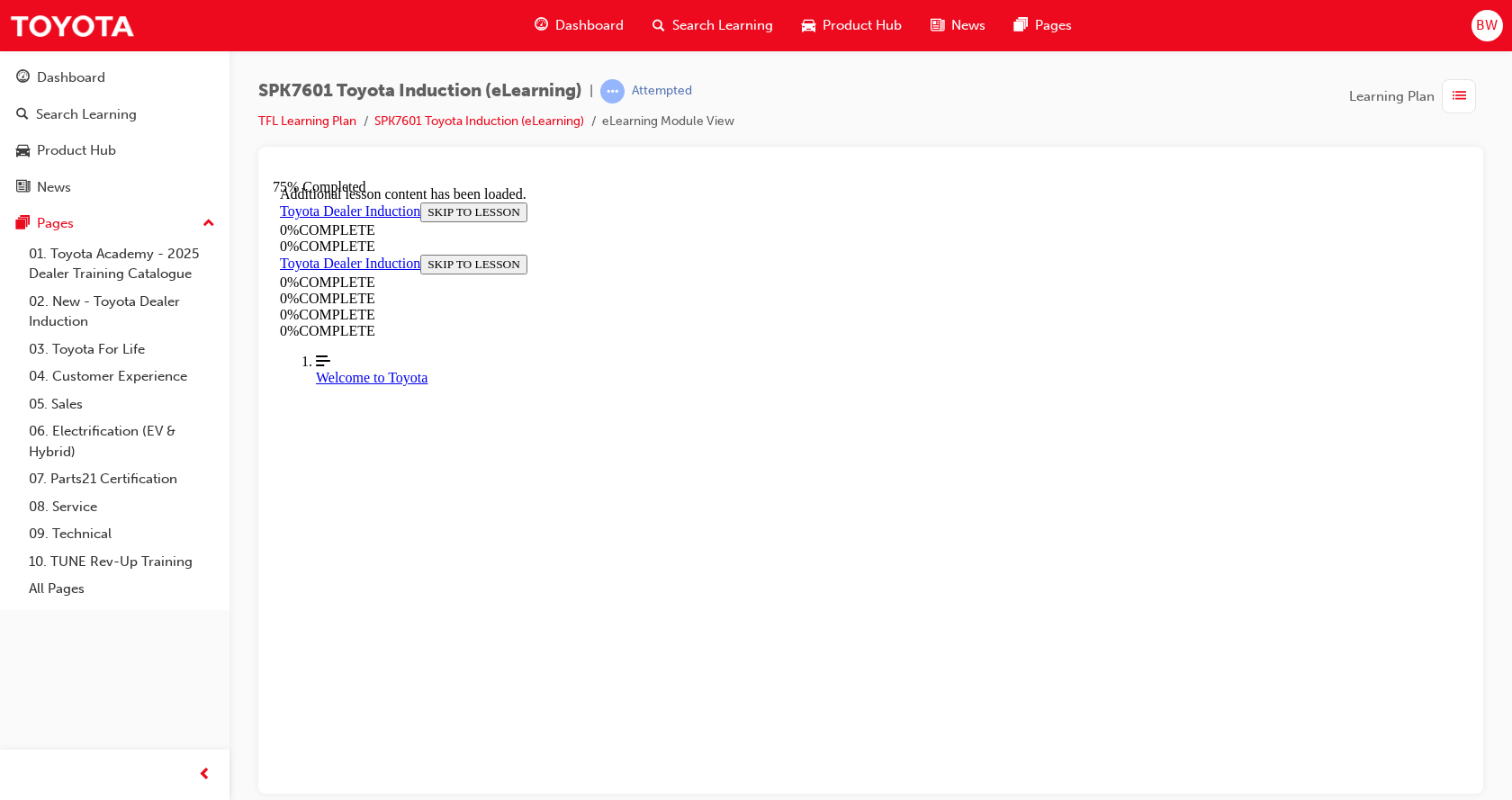 click on "CONTINUE" at bounding box center (318, 12189) 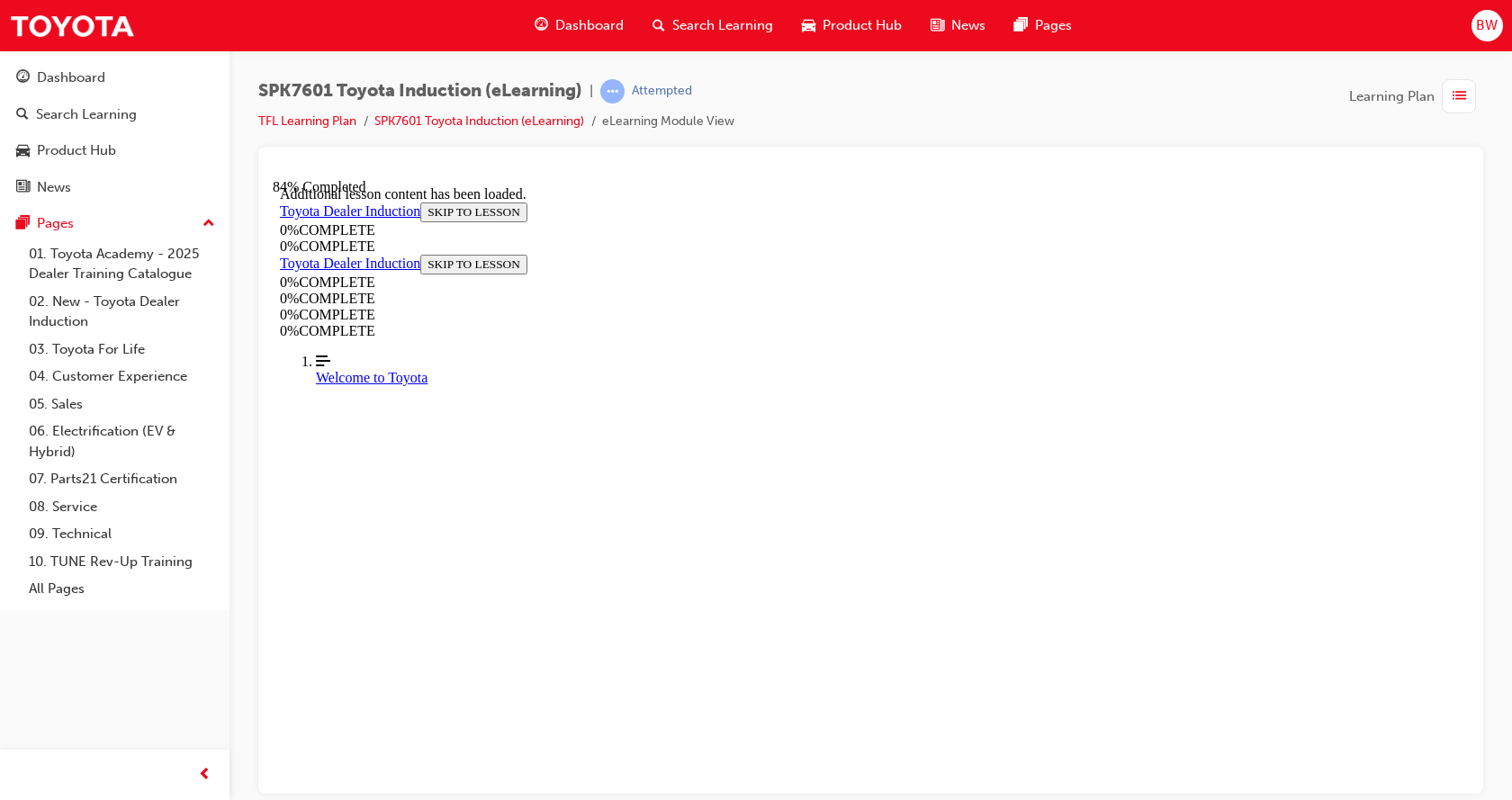 scroll, scrollTop: 14967, scrollLeft: 0, axis: vertical 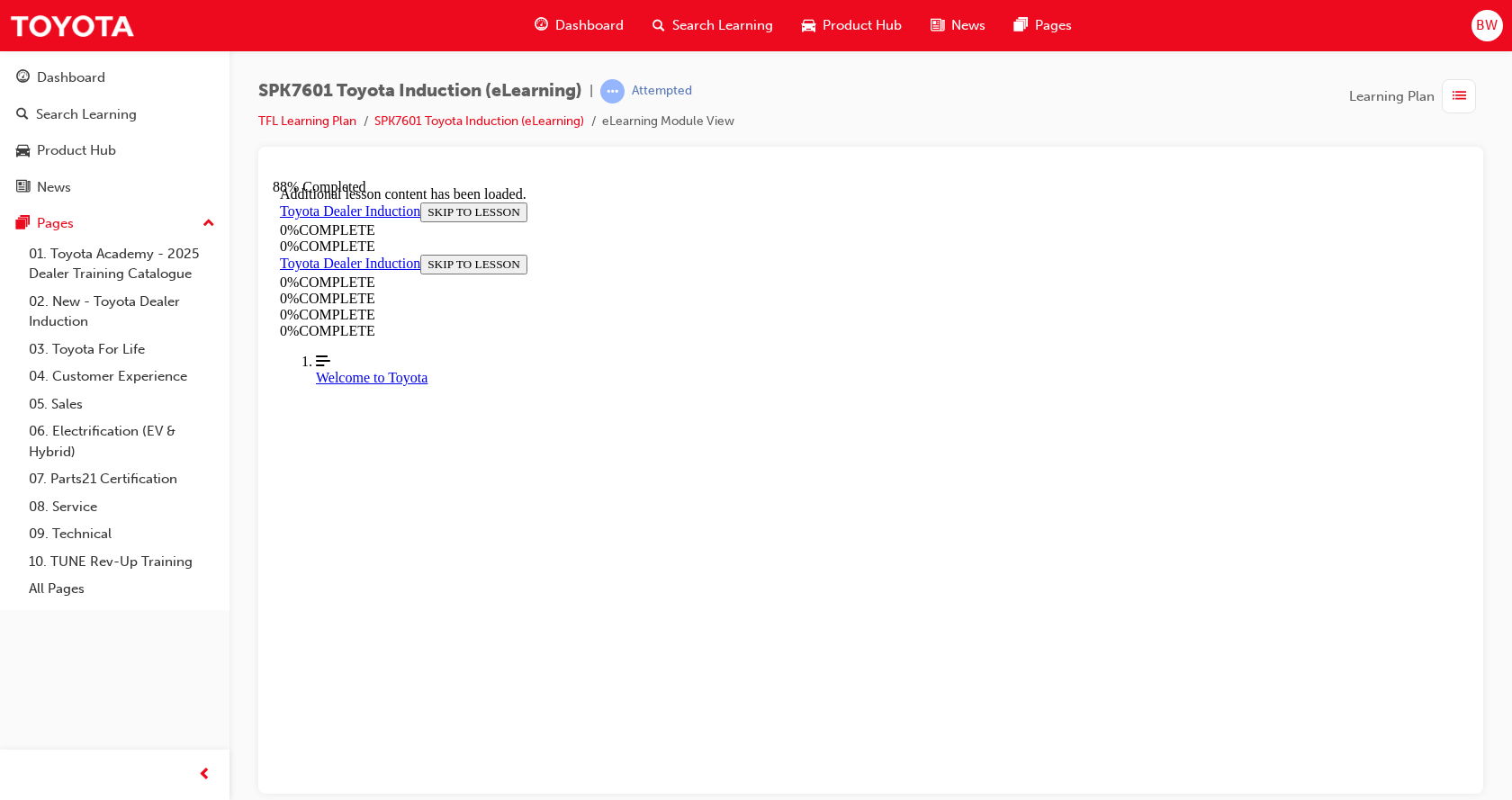 click on "CONTINUE" at bounding box center [318, 13575] 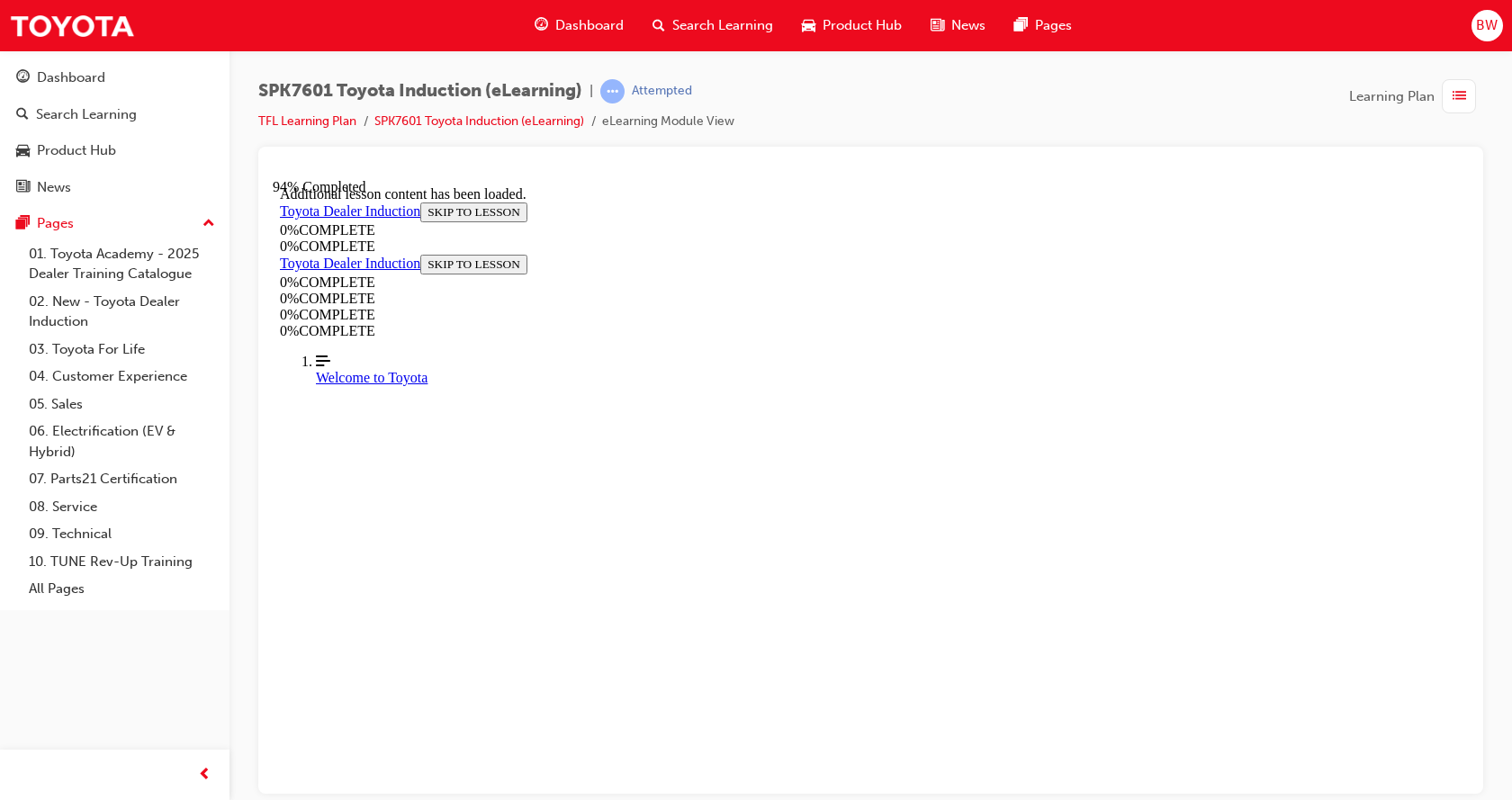 scroll, scrollTop: 15572, scrollLeft: 0, axis: vertical 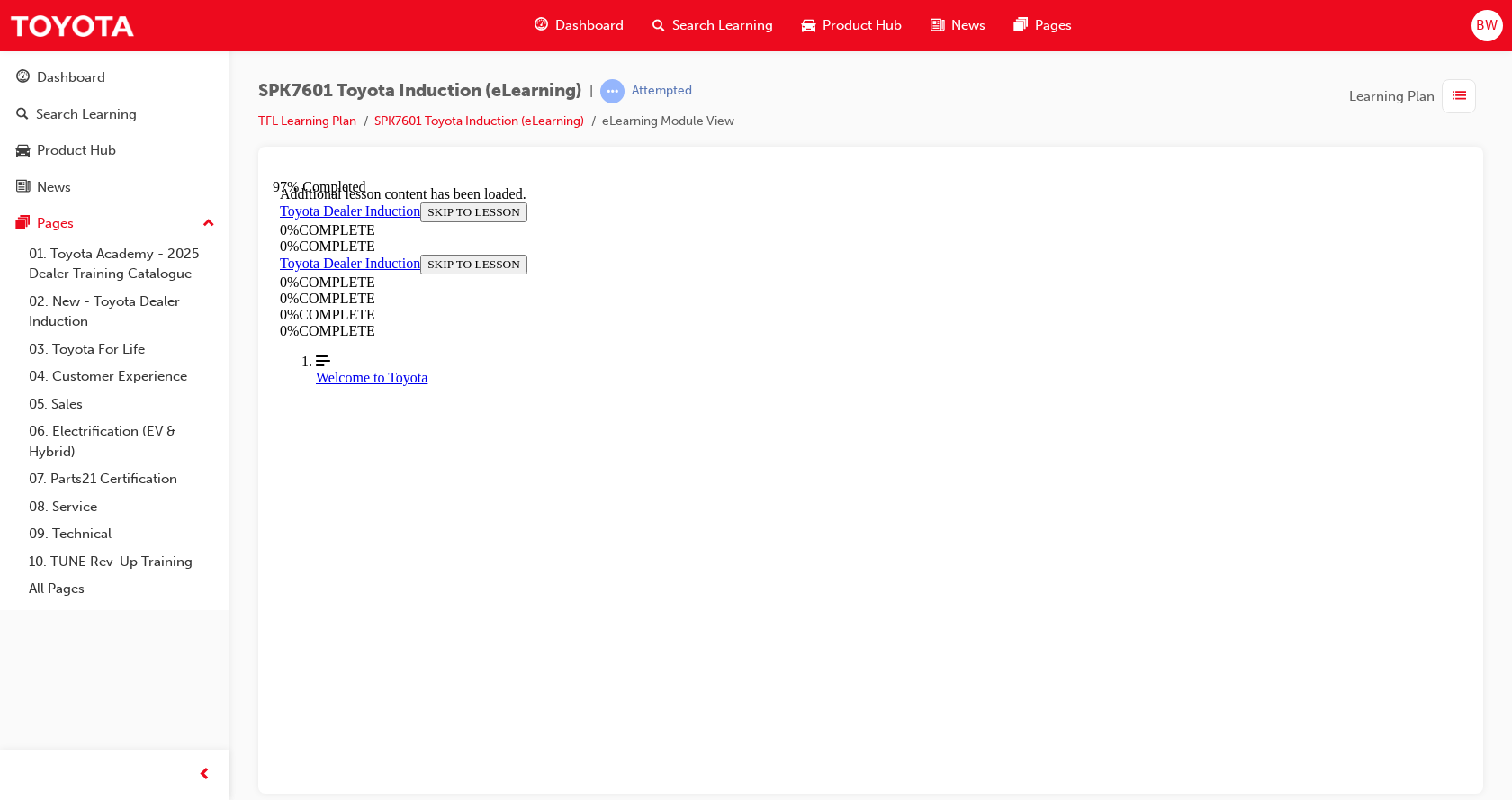 click on "CONTINUE" at bounding box center [318, 14079] 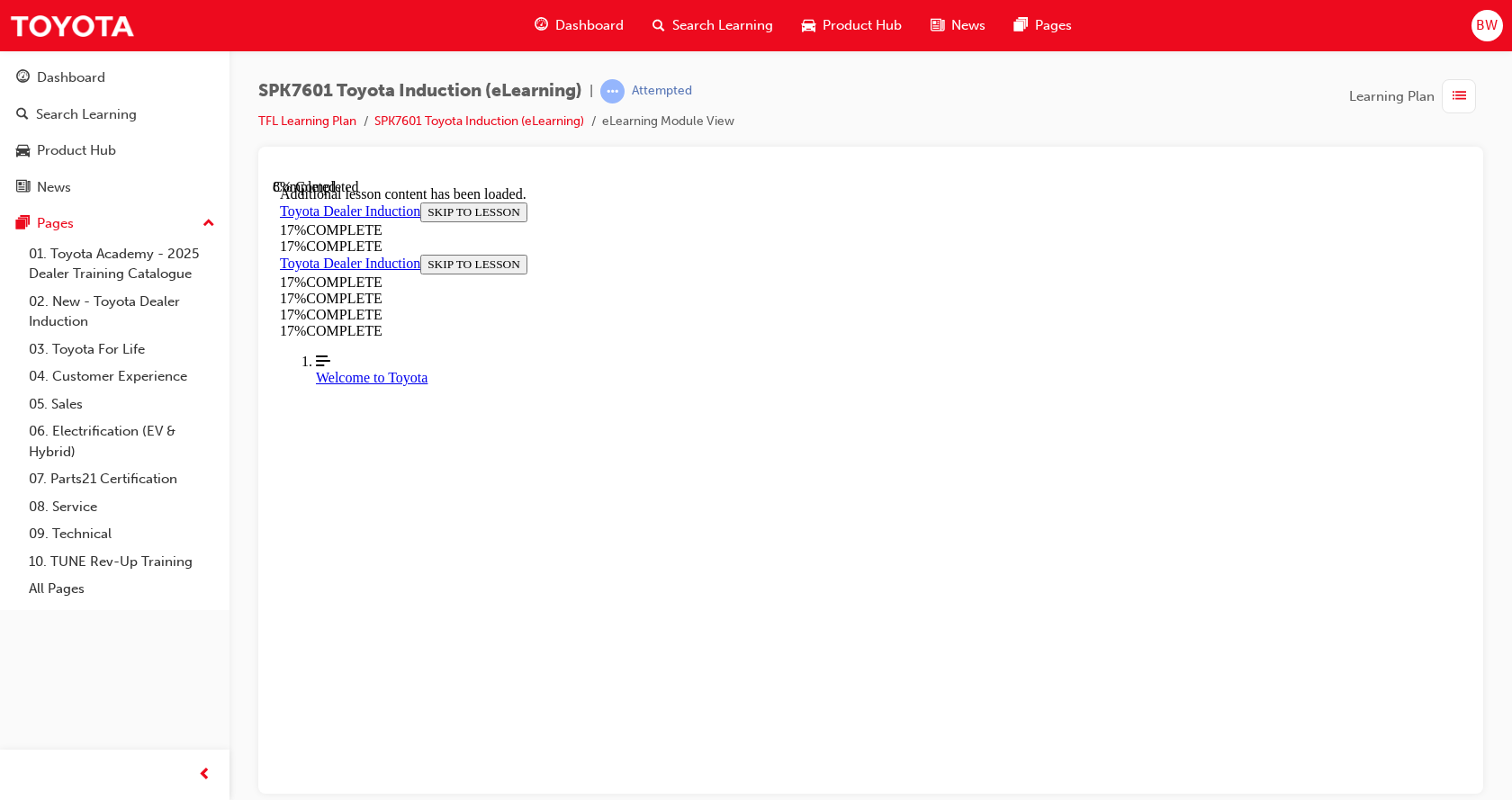 scroll, scrollTop: 842, scrollLeft: 0, axis: vertical 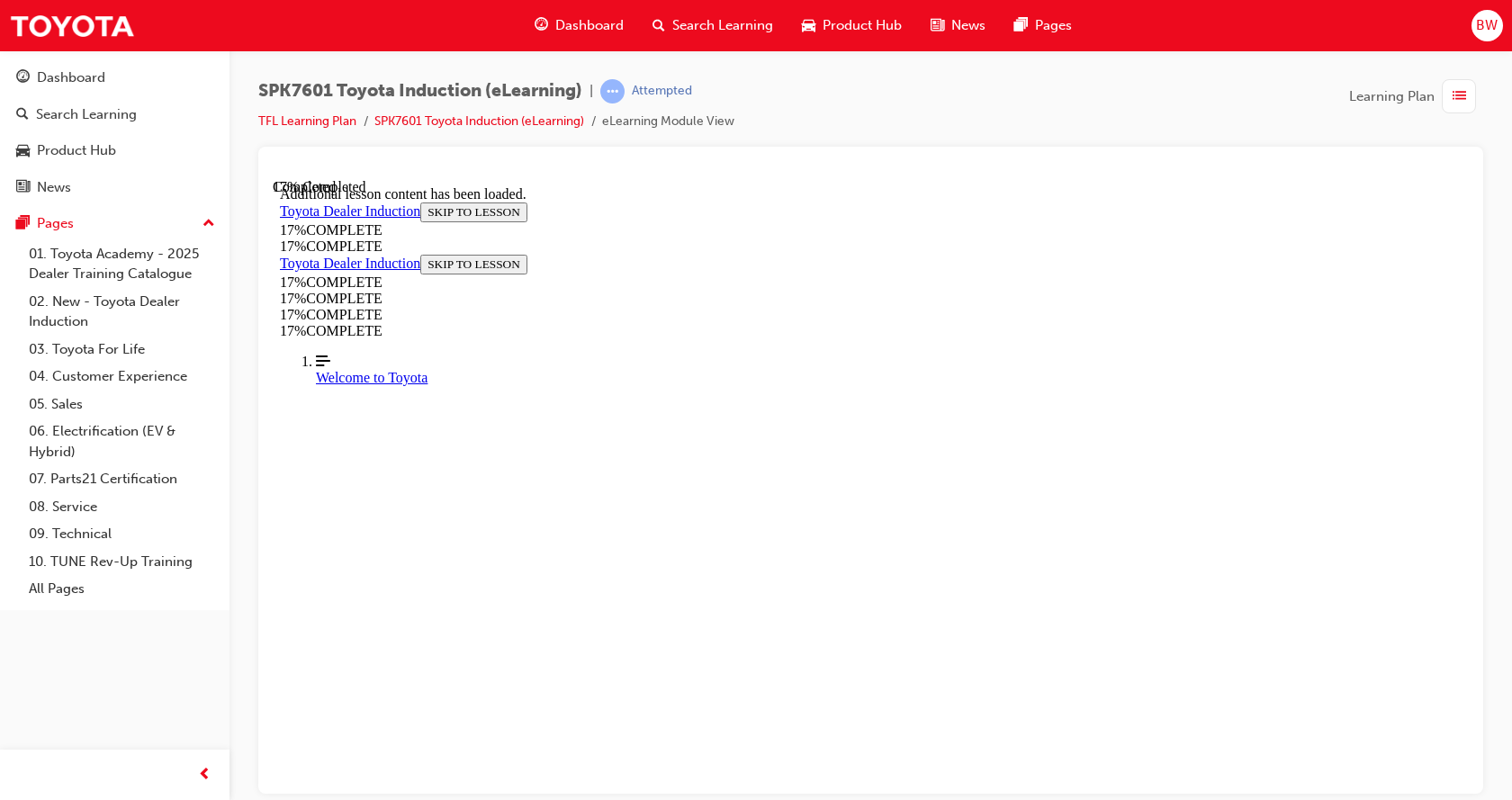 click on "CONTINUE" at bounding box center [318, 8019] 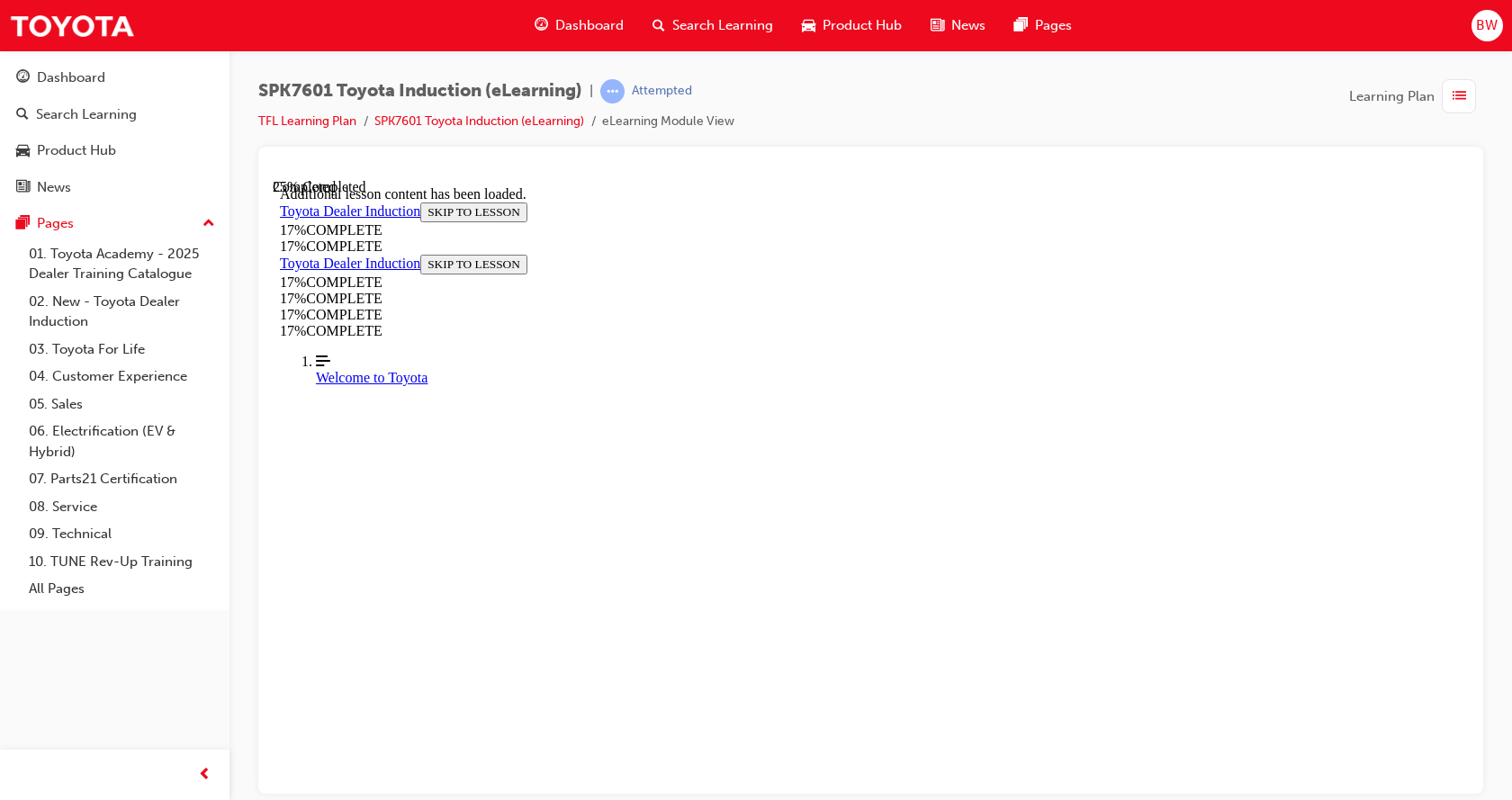 scroll, scrollTop: 1267, scrollLeft: 0, axis: vertical 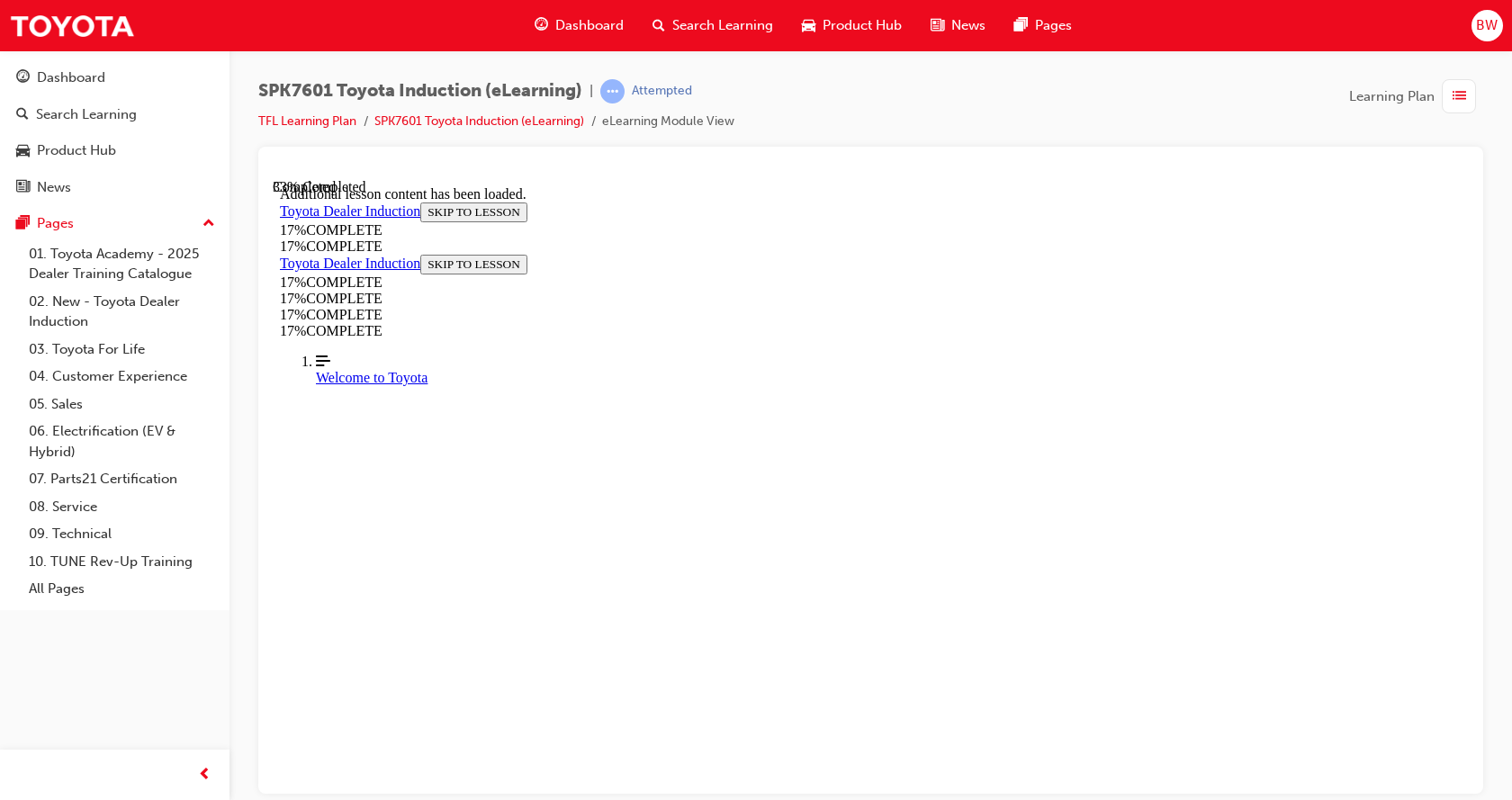 click on "CONTINUE" at bounding box center (318, 8697) 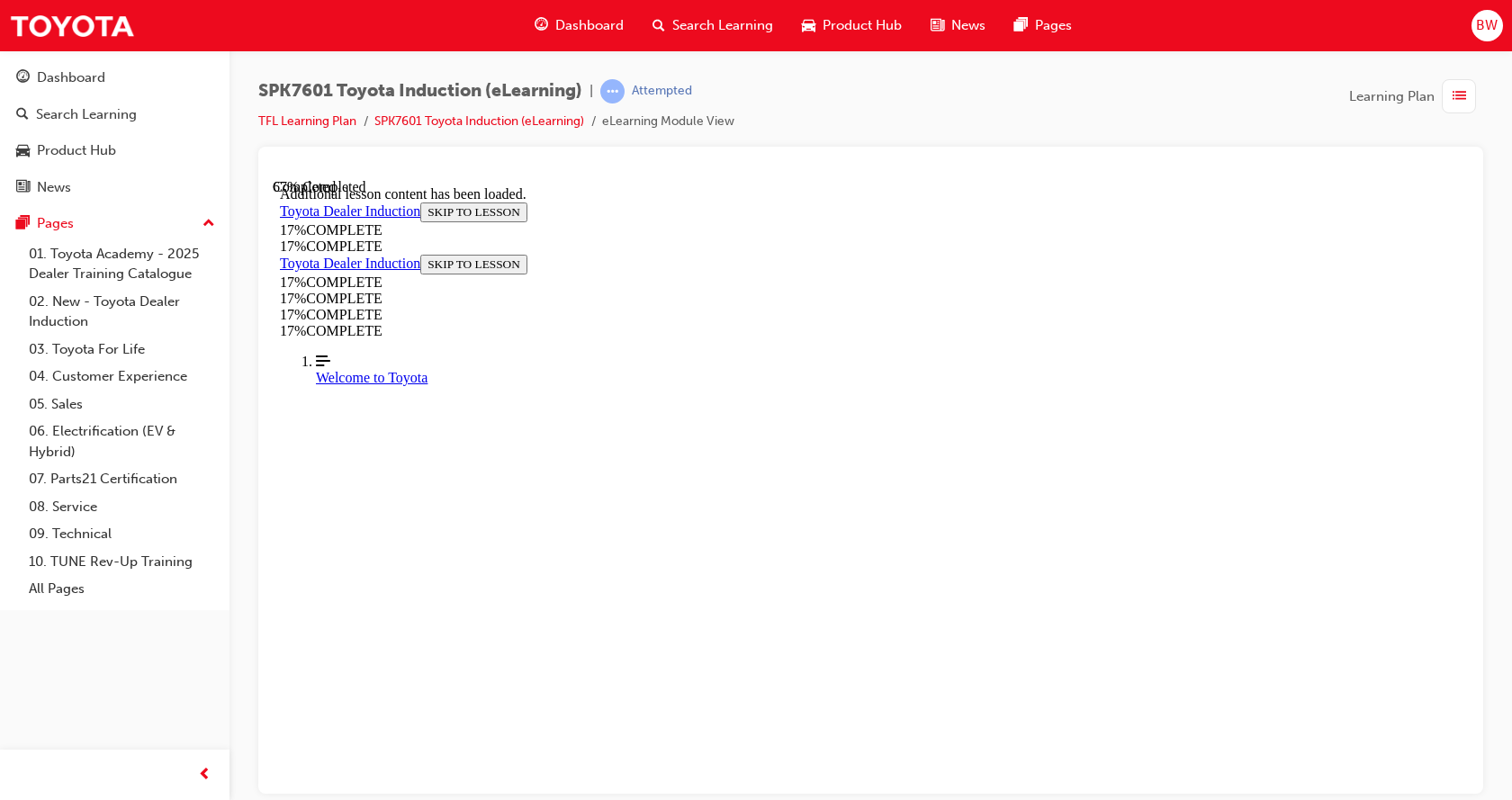 scroll, scrollTop: 2018, scrollLeft: 0, axis: vertical 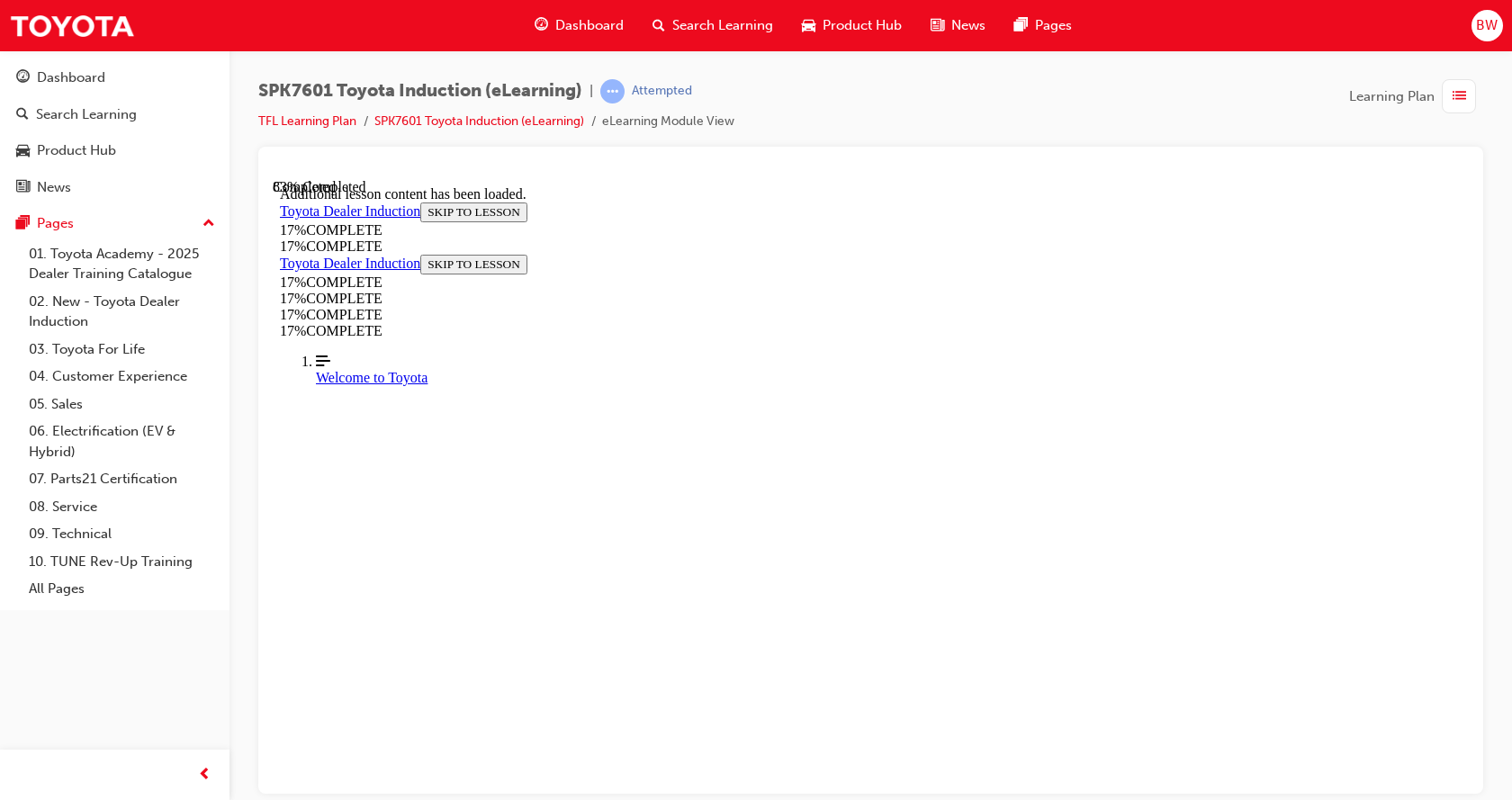 click on "Both" at bounding box center [870, 12940] 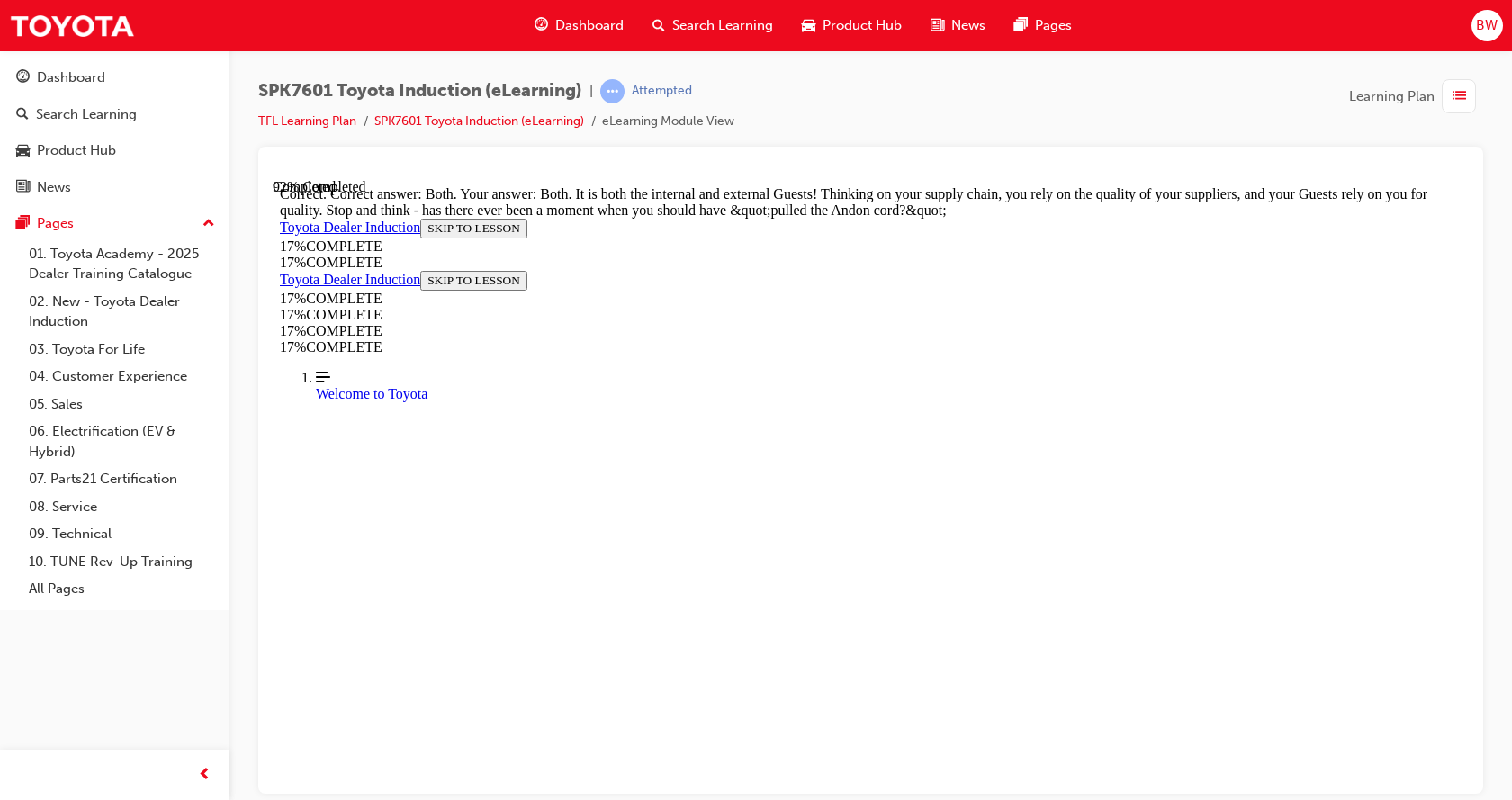scroll, scrollTop: 3205, scrollLeft: 0, axis: vertical 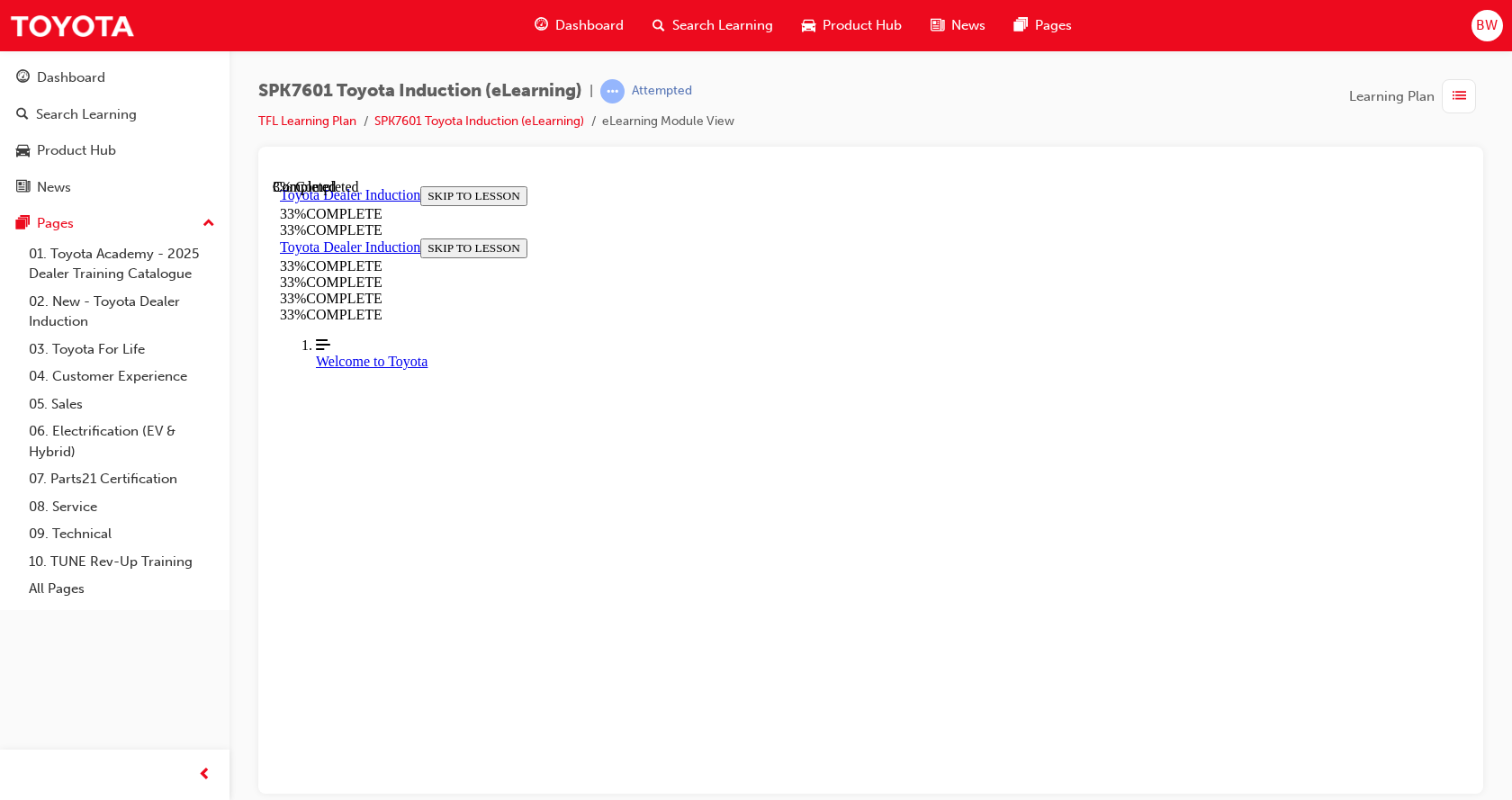 click on "CONTINUE" at bounding box center (318, 7917) 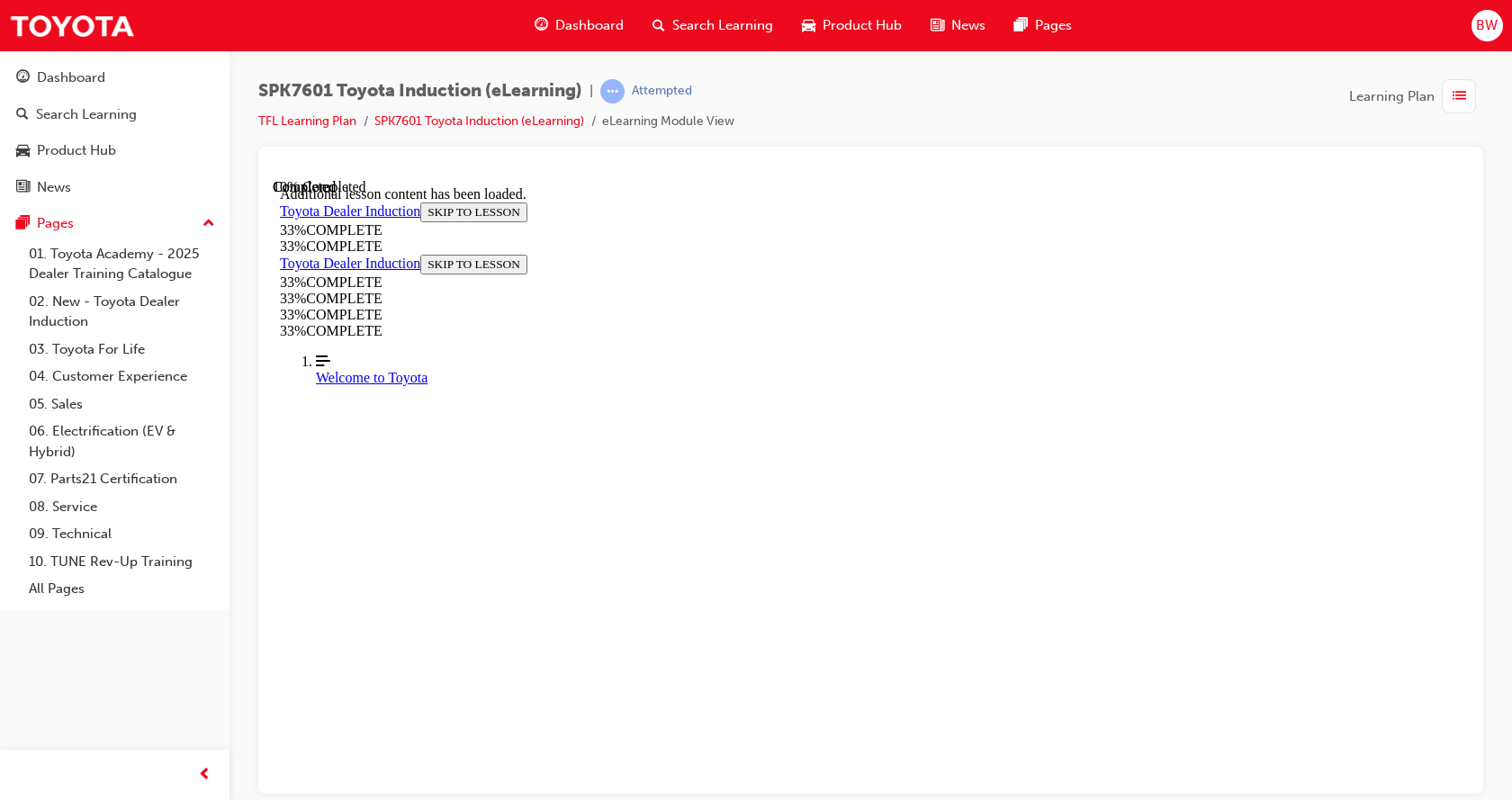 click at bounding box center (323, 8212) 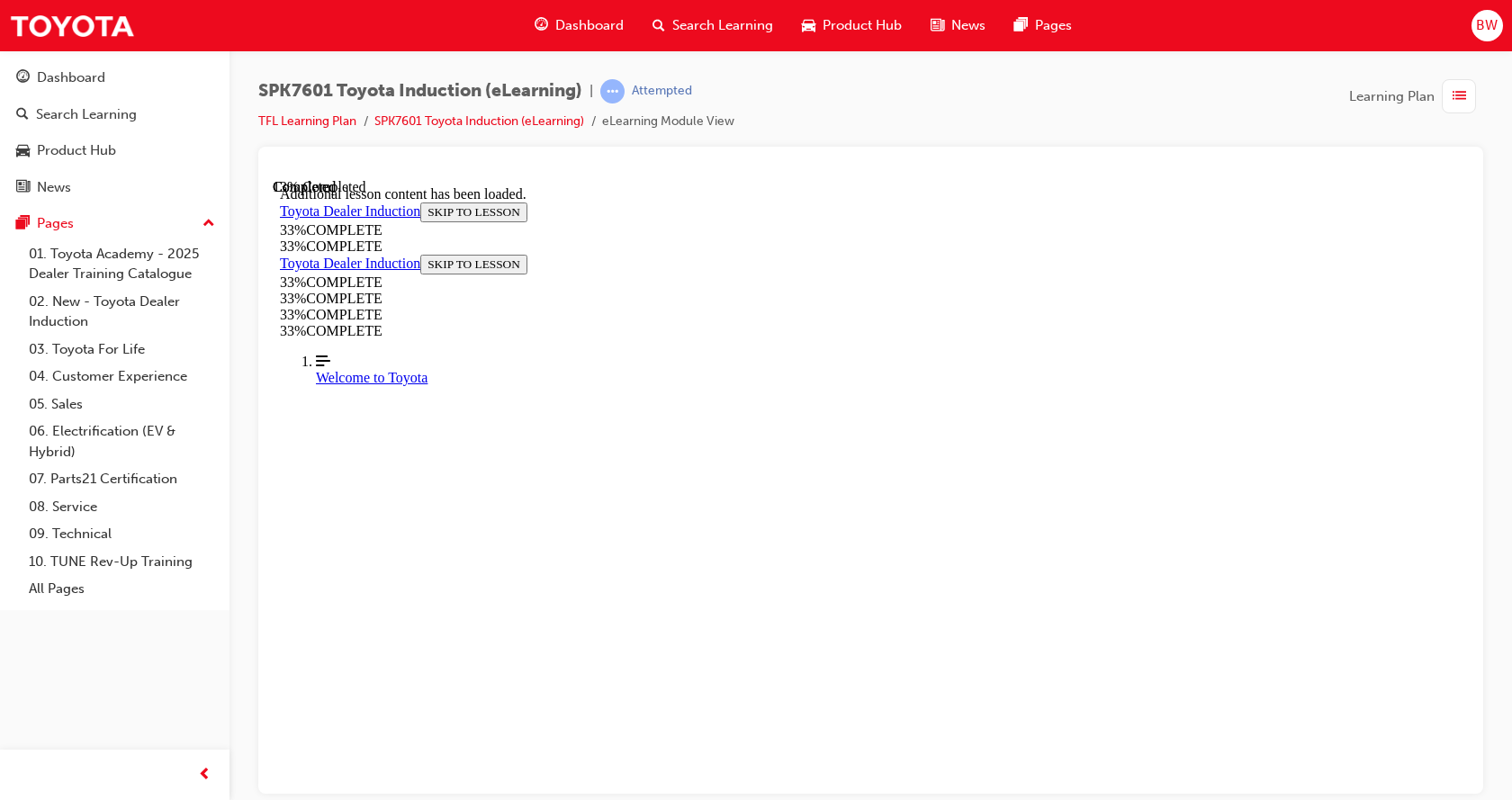 click at bounding box center [323, 8231] 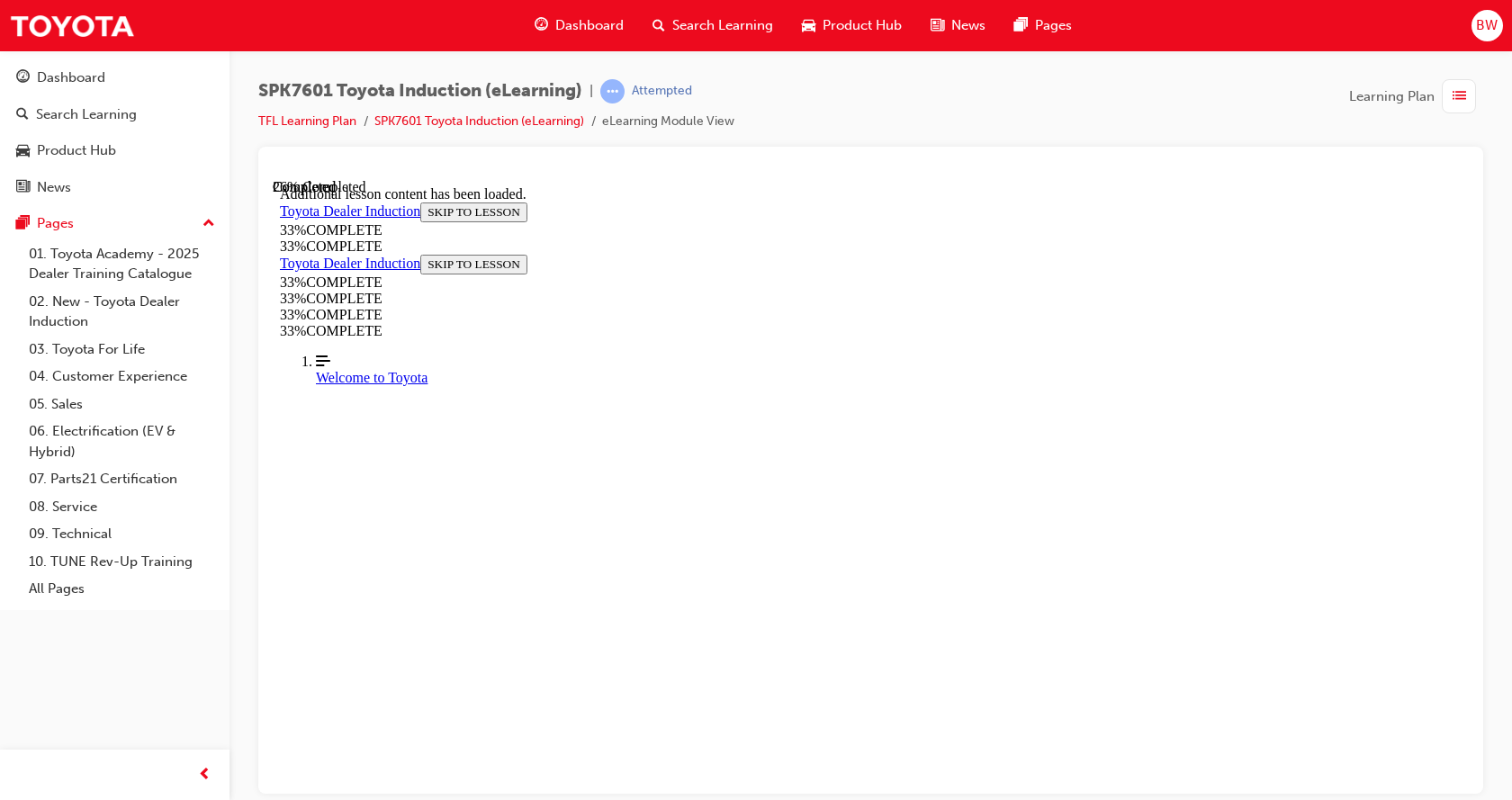scroll, scrollTop: 2646, scrollLeft: 0, axis: vertical 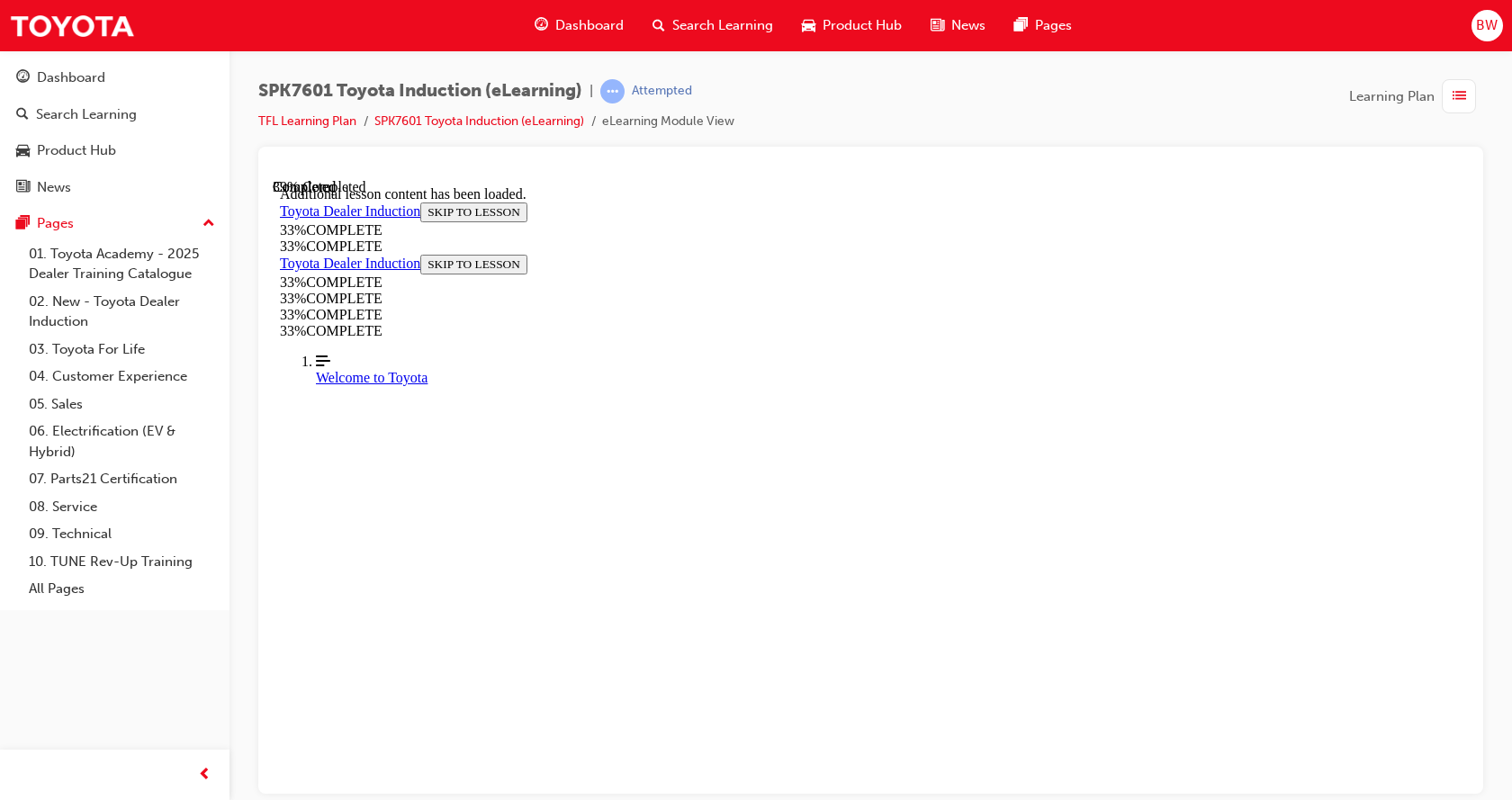 click on "CONTINUE" at bounding box center [318, 8945] 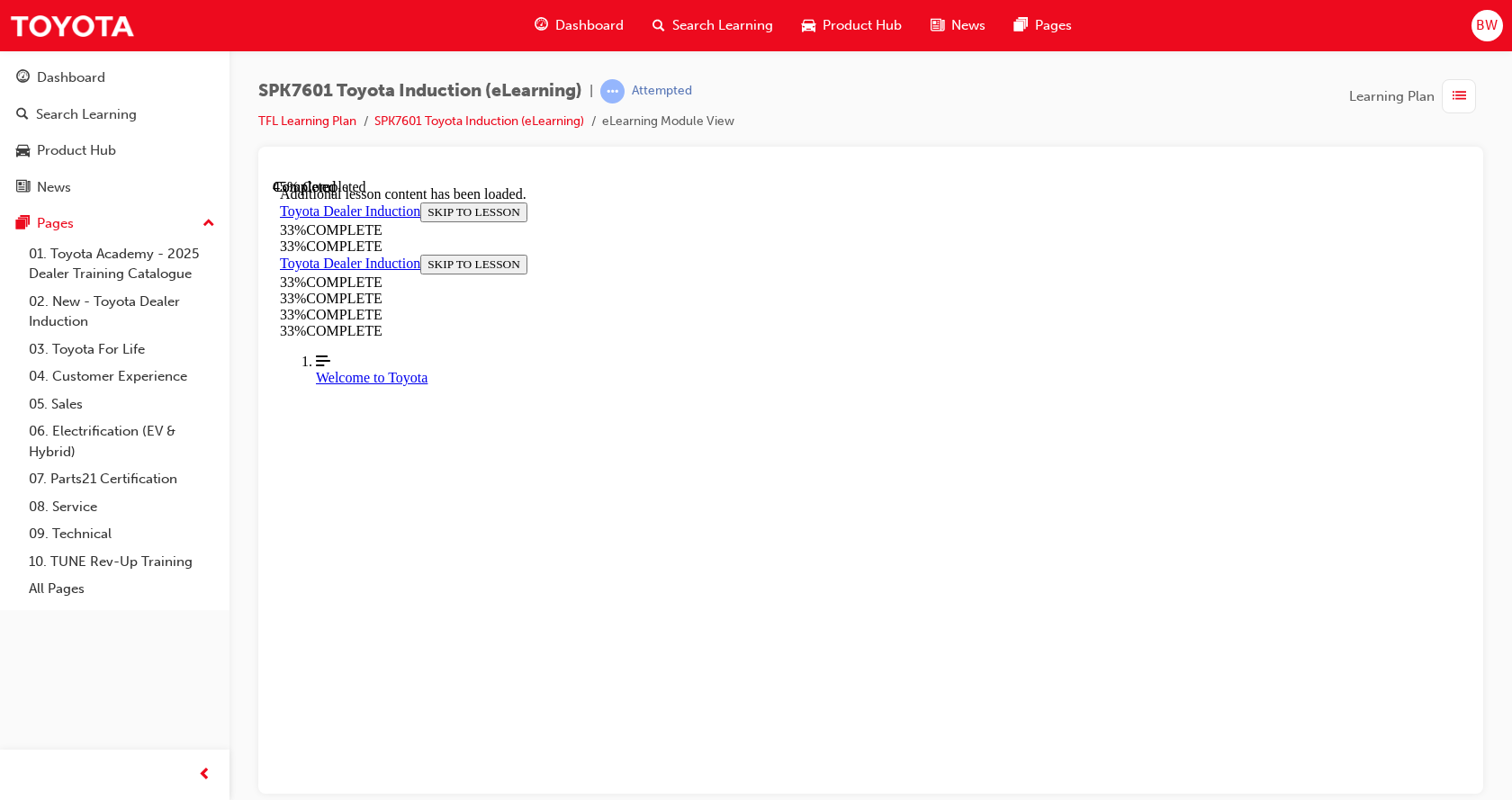 scroll, scrollTop: 4567, scrollLeft: 0, axis: vertical 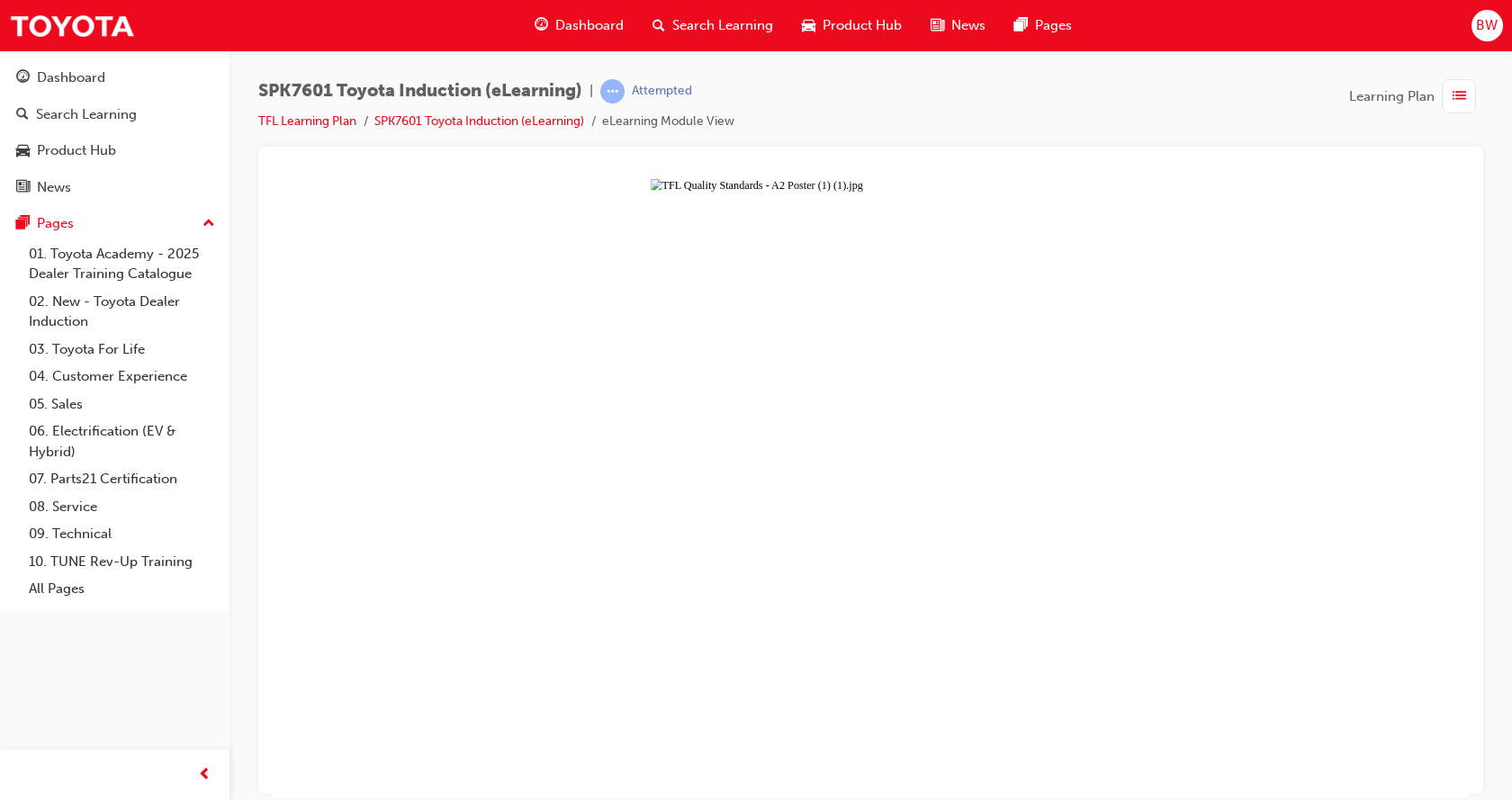 click at bounding box center (870, 487) 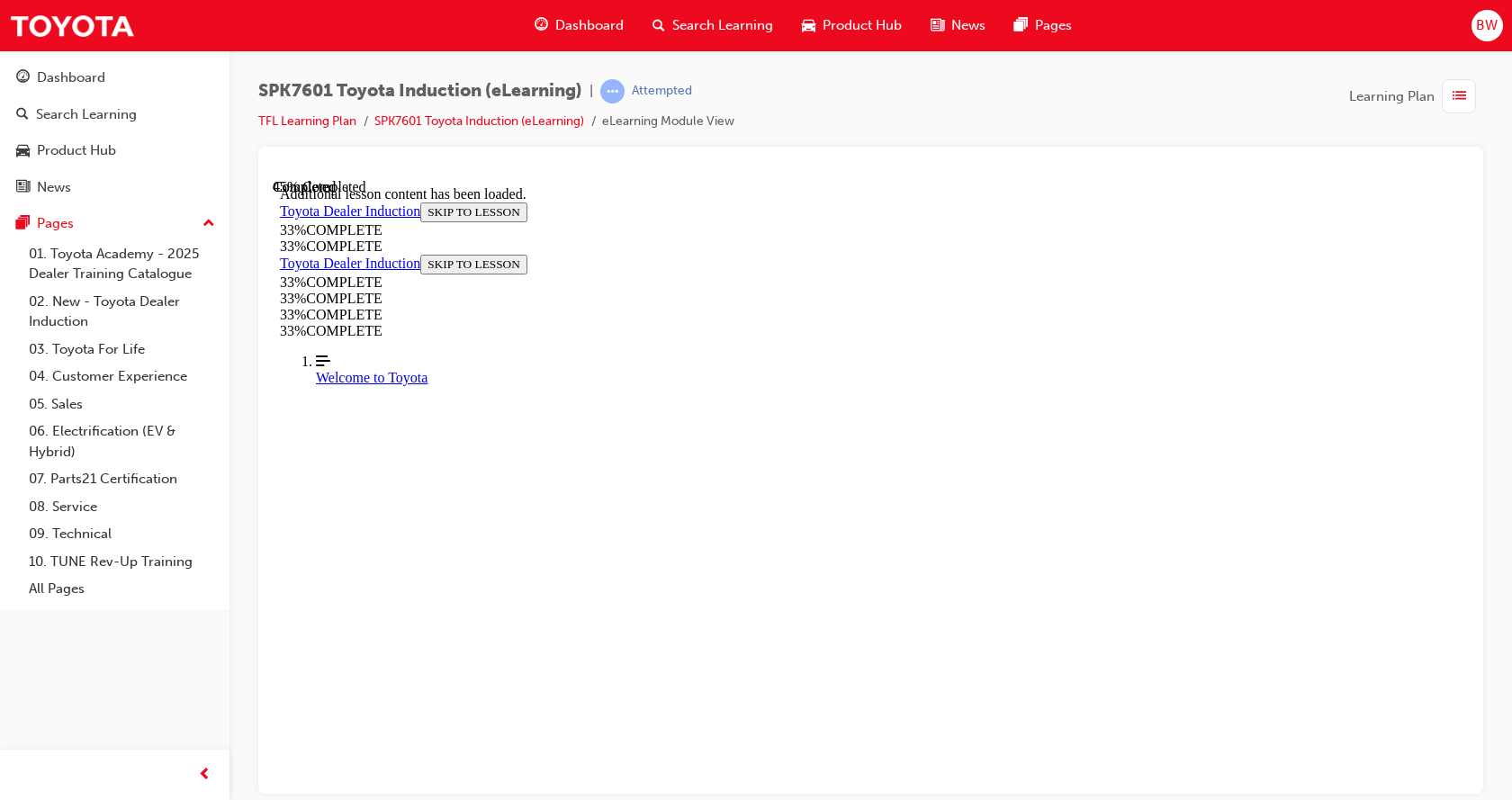 click at bounding box center [870, 9508] 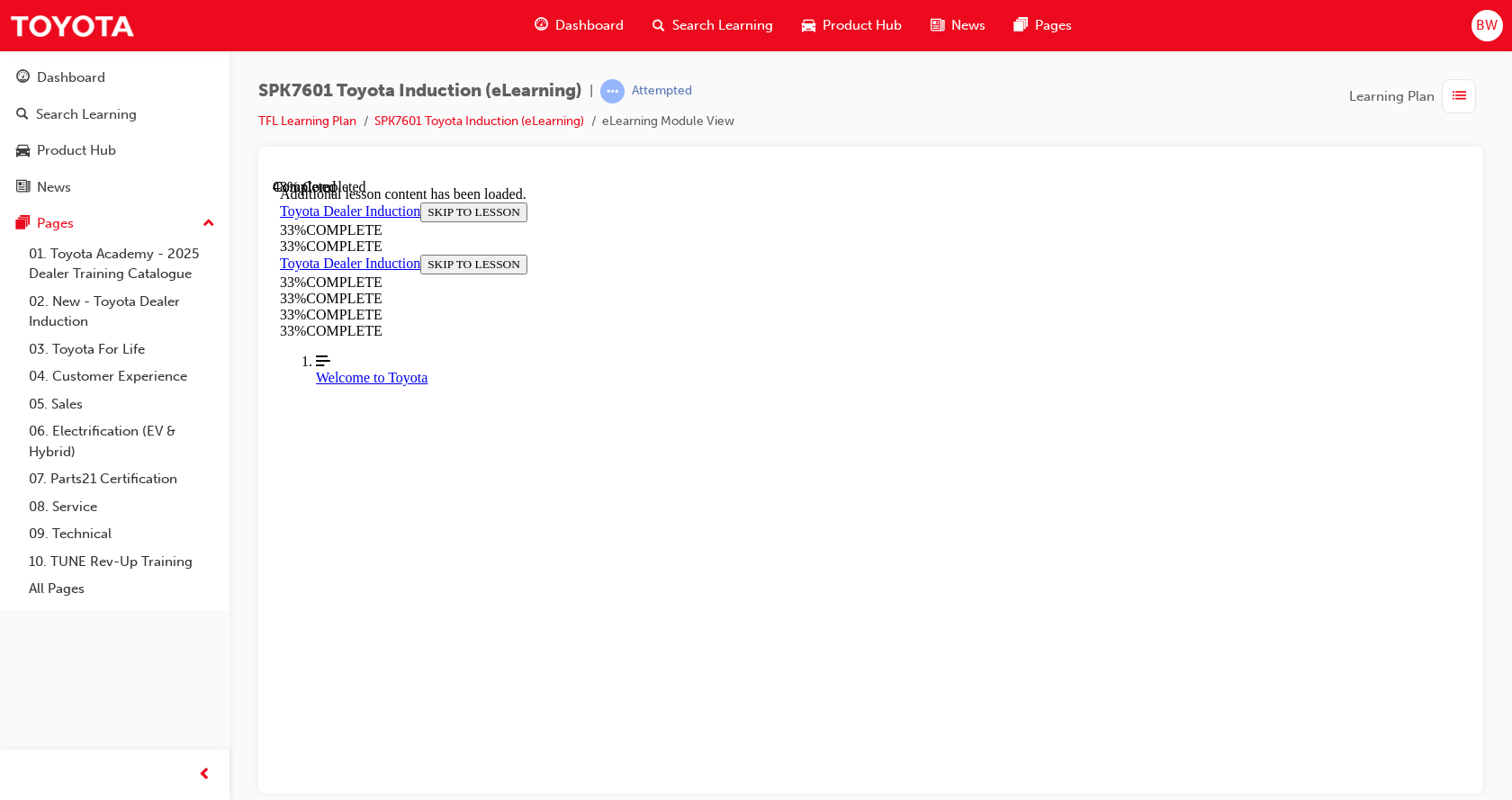 click on "CONTINUE" at bounding box center (318, 9617) 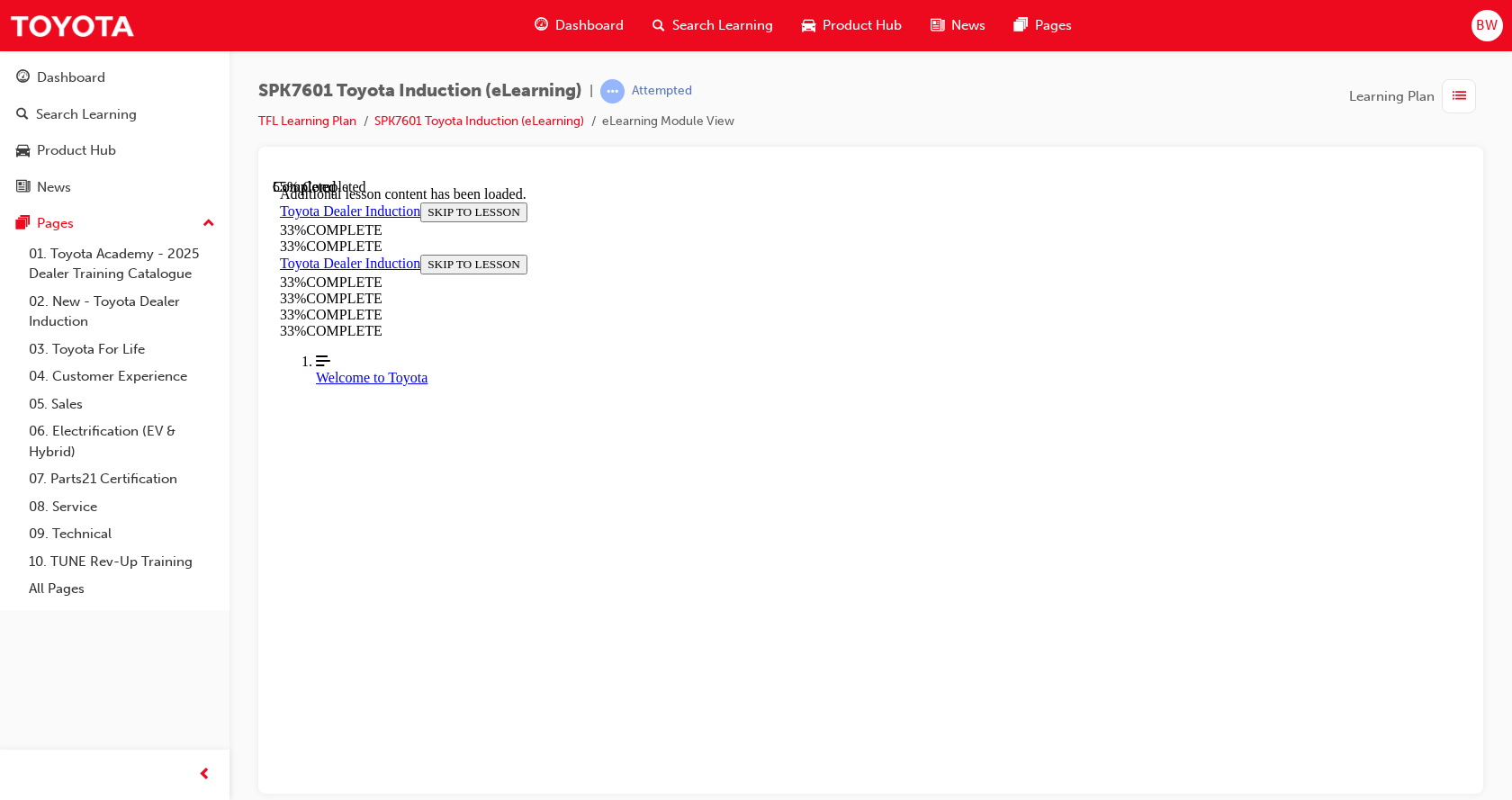 click on "The waiting area is dark and the furniture is outdated, but Mark is declining to set aside budget to update the area.  Guests don’t hang around long anyway." at bounding box center [750, 9748] 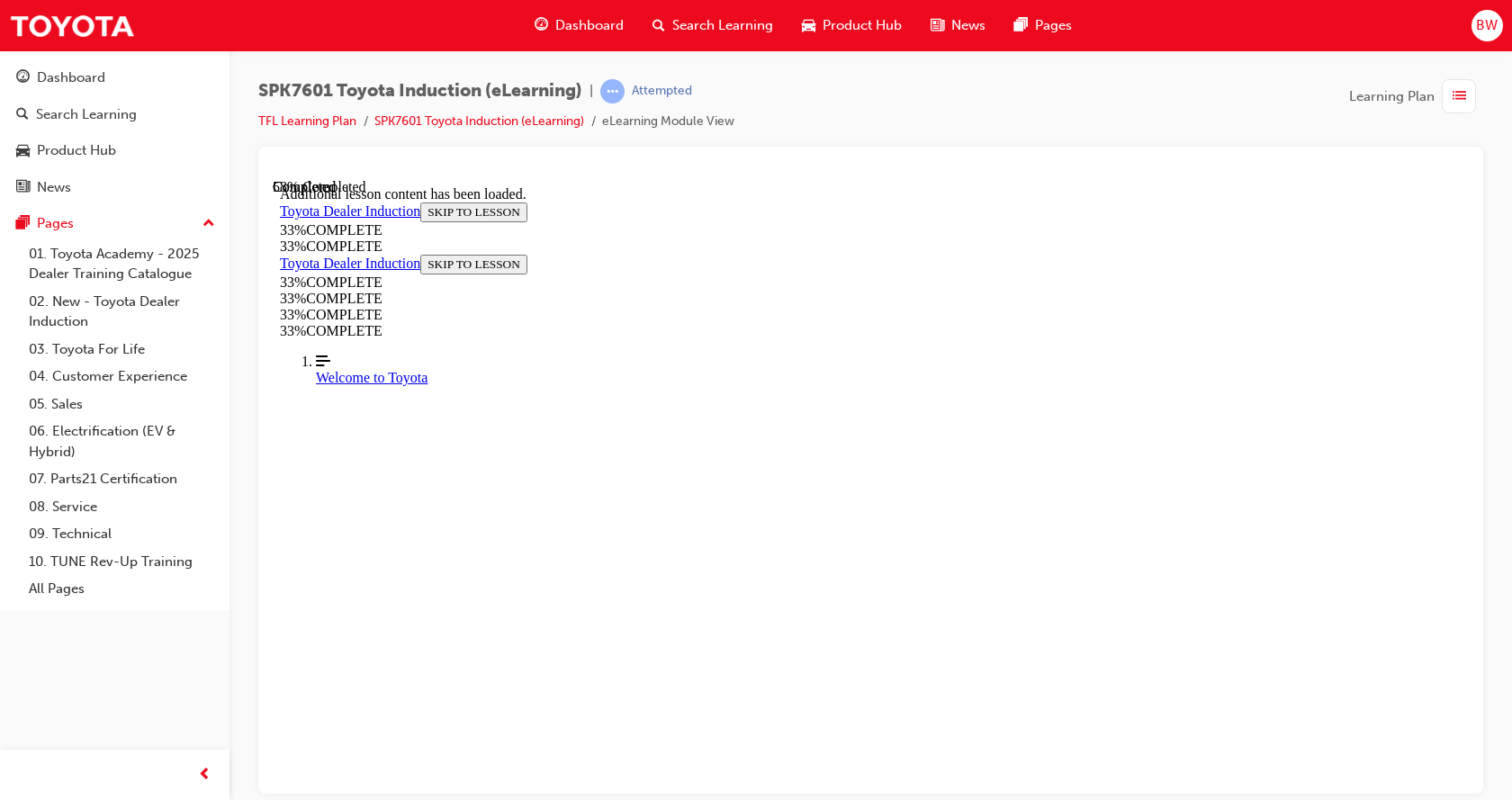 click on "CONTINUE" at bounding box center [318, 10430] 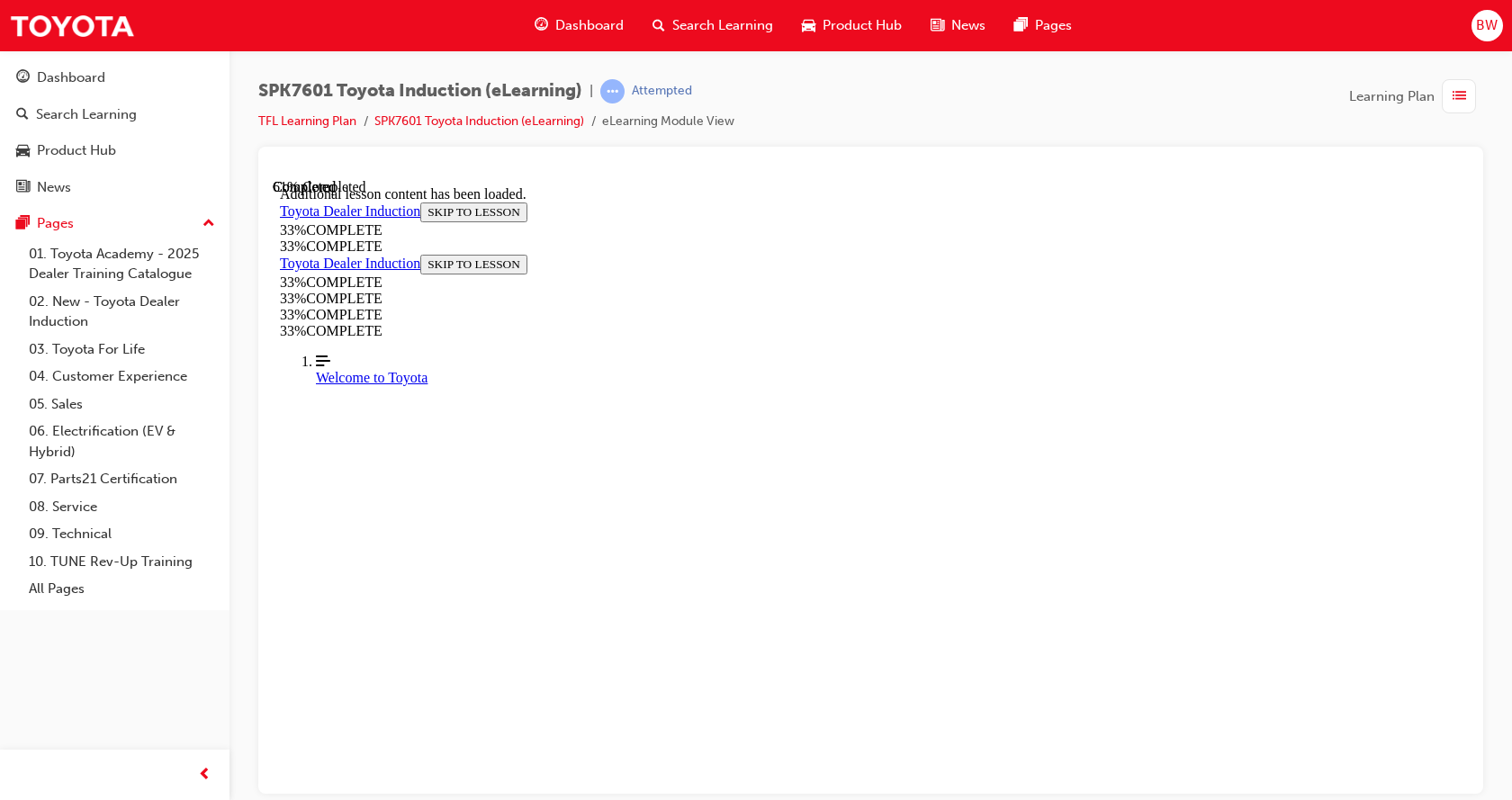 click on "START   More Caret pointing down" at bounding box center (310, 10602) 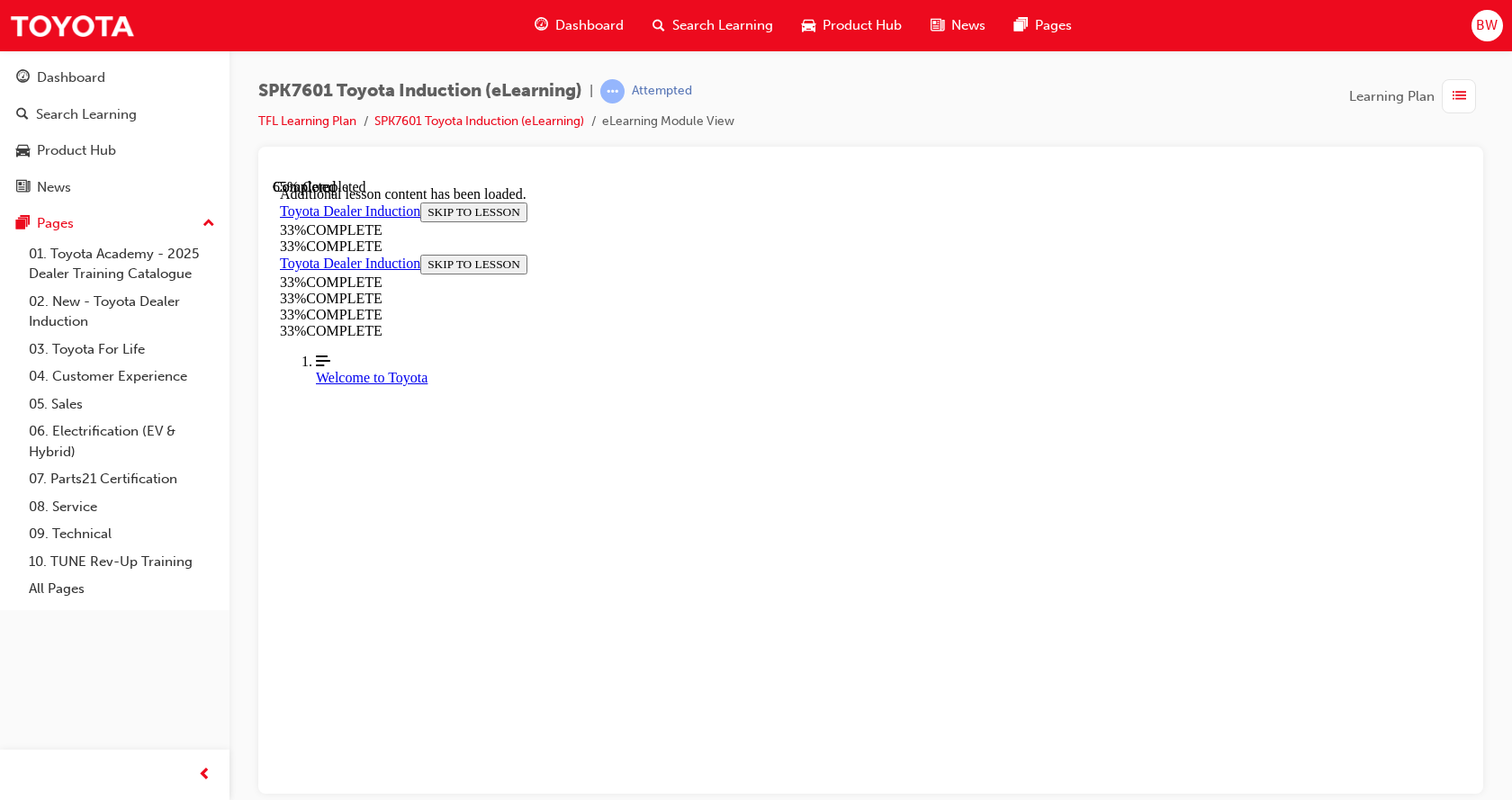 click on "They can commit to finding out the status of the part, and calling her back.  Even if they aren’t able to find out the status within the specified callback timeframe, they should call her anyway to assure her that they are continuing to follow up." at bounding box center (870, 10931) 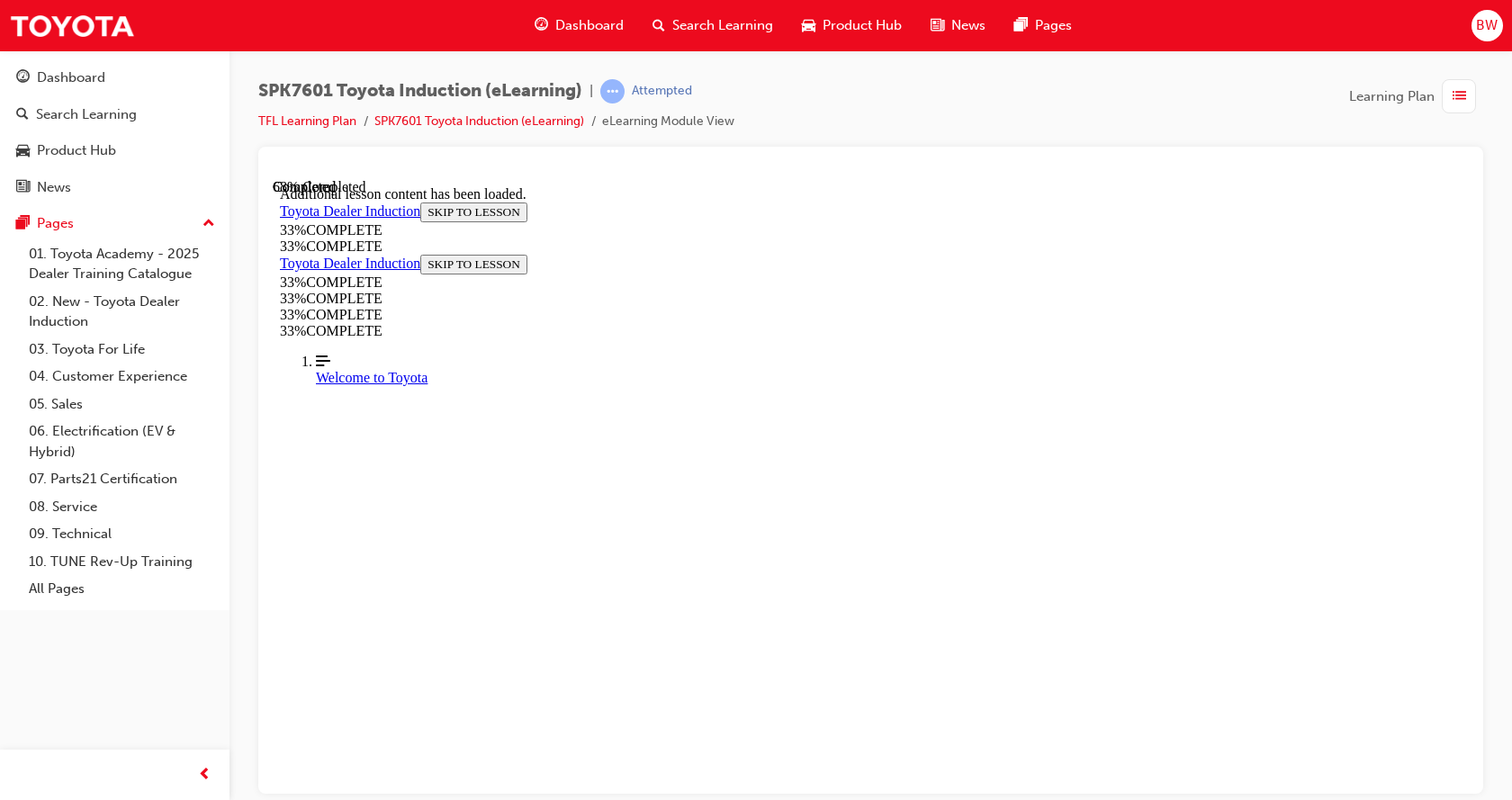 click on "START   More Caret pointing down" at bounding box center (310, 11199) 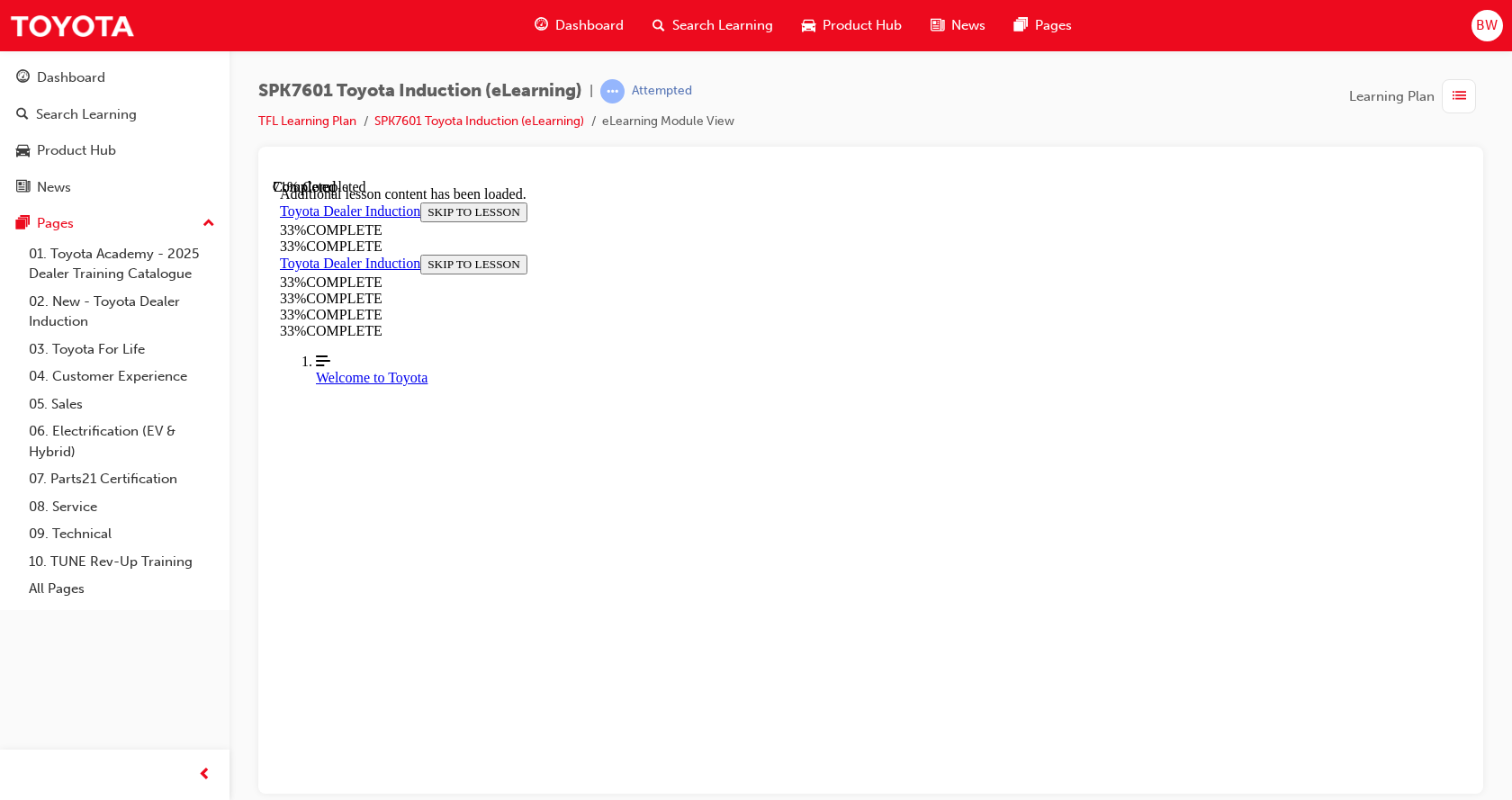 click on "CONTINUE" at bounding box center (318, 11479) 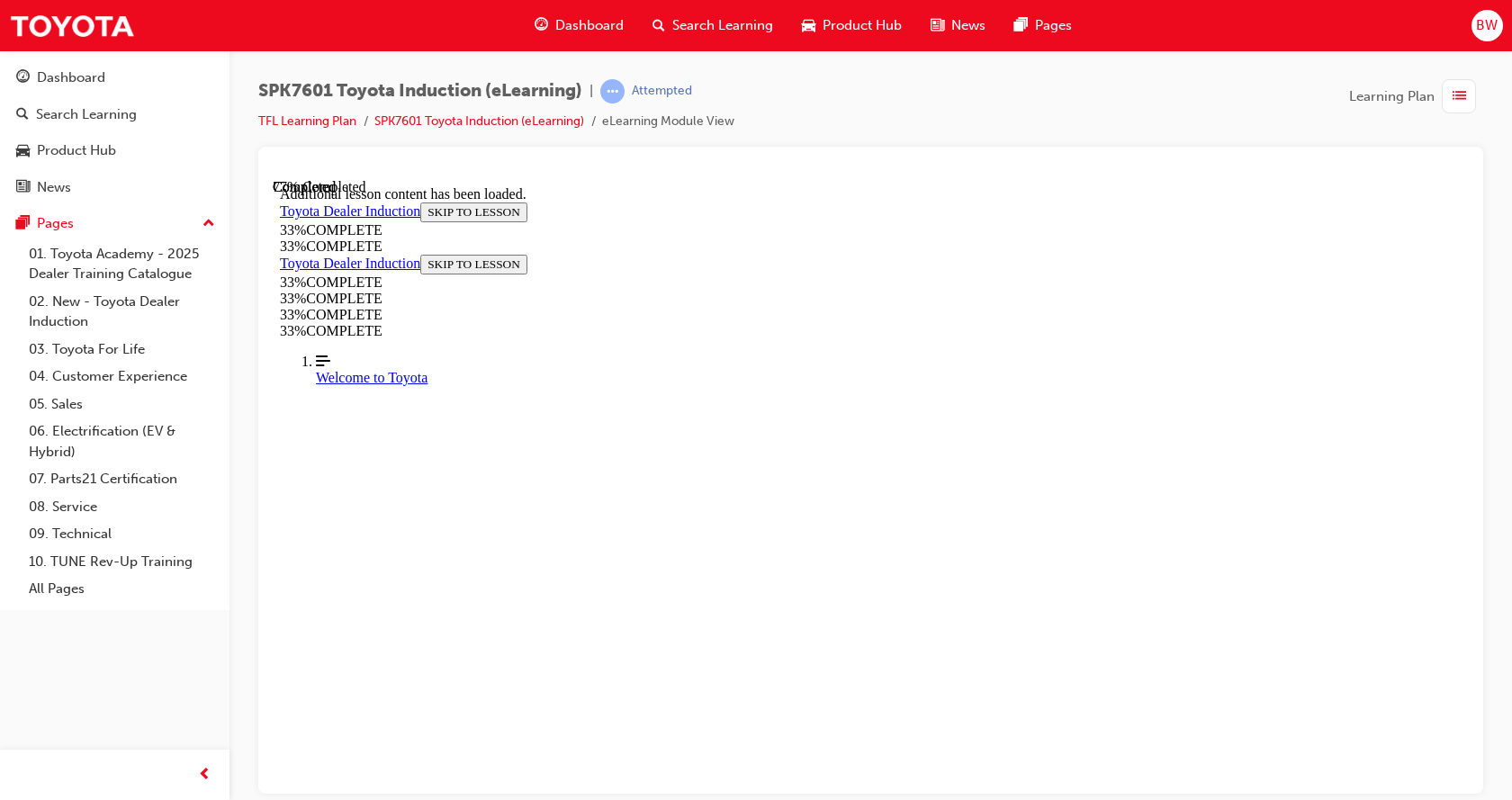 scroll, scrollTop: 7142, scrollLeft: 0, axis: vertical 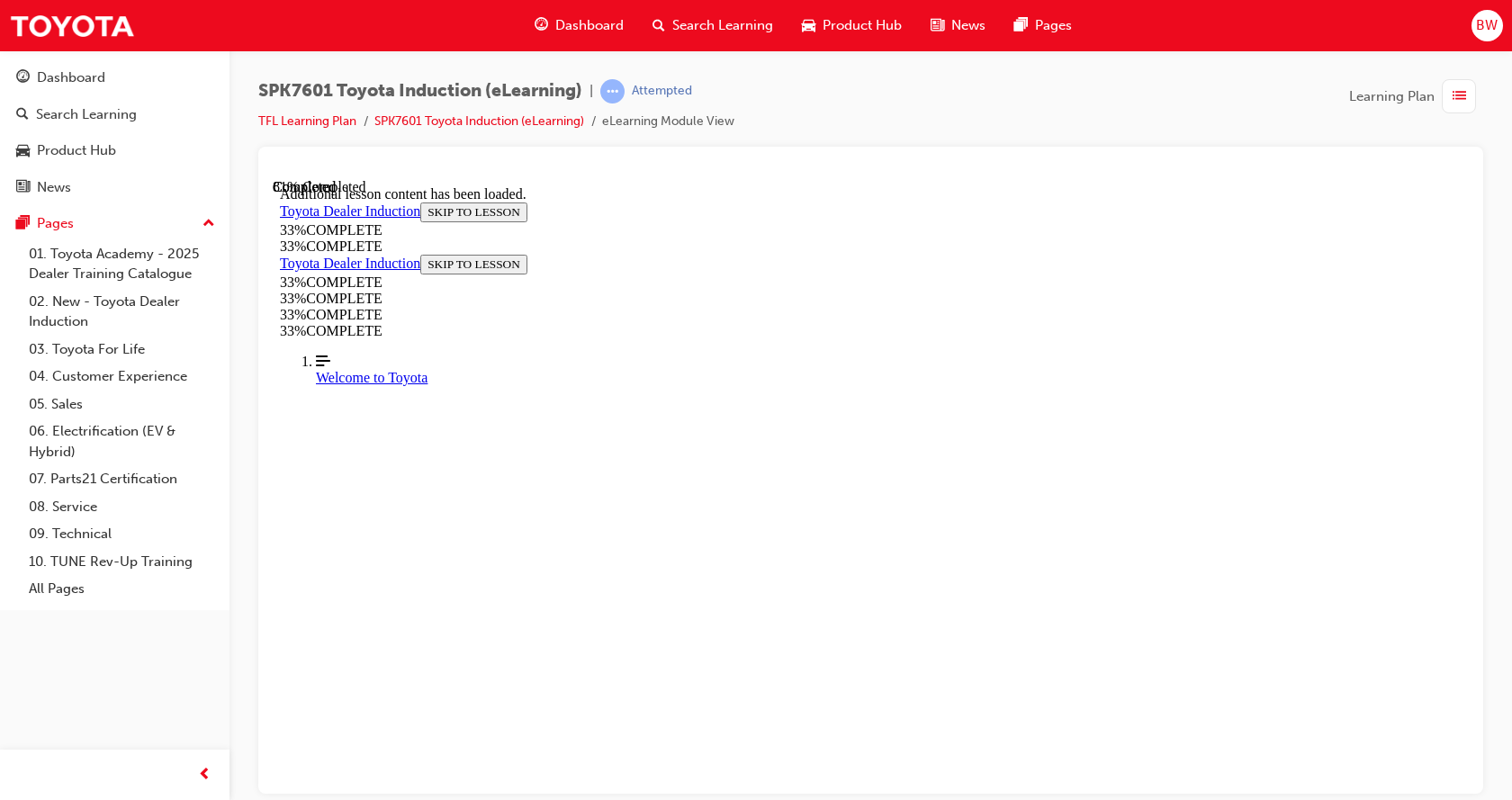 click on "CONTINUE" at bounding box center (318, 12275) 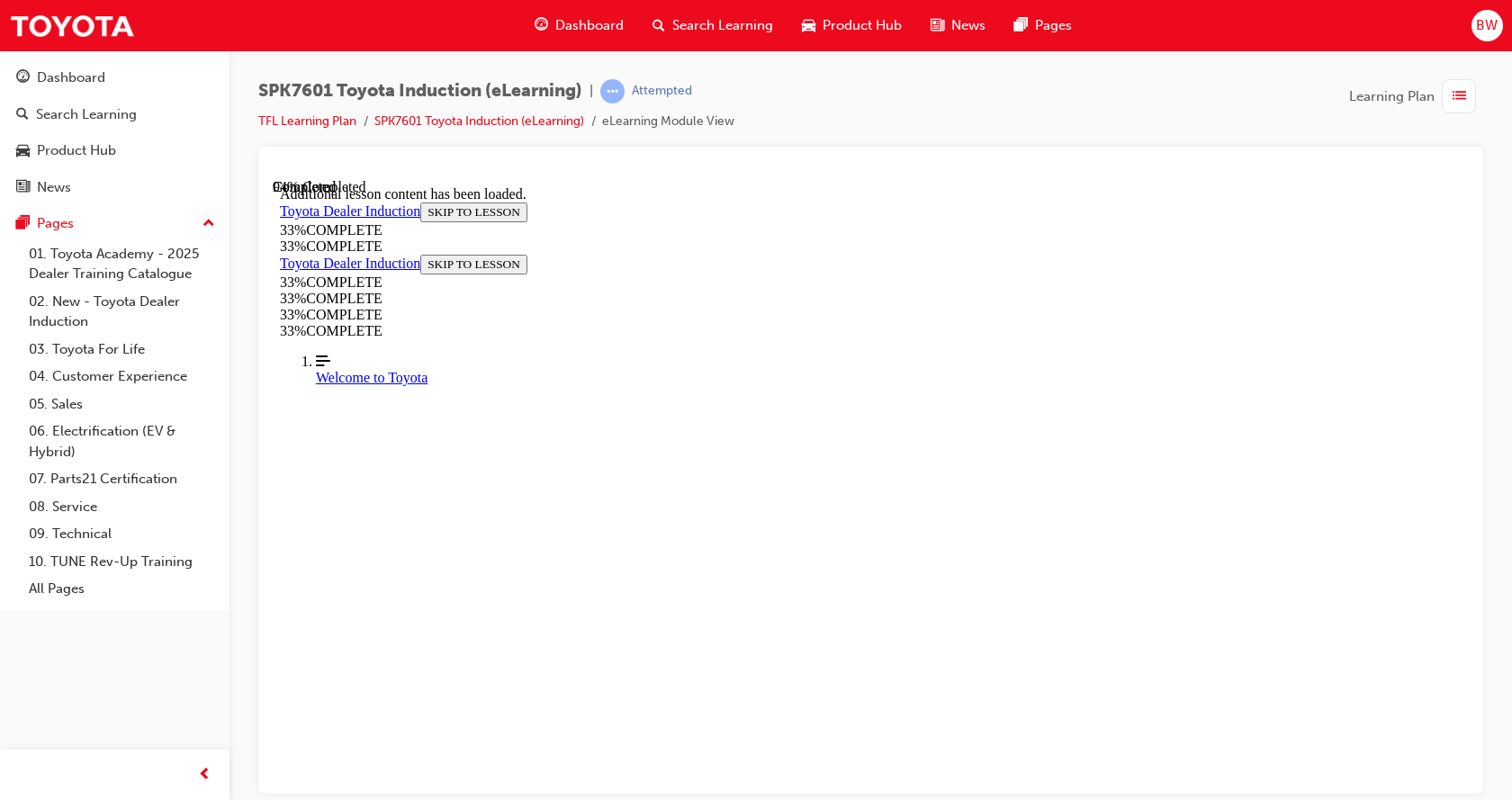 scroll, scrollTop: 9035, scrollLeft: 0, axis: vertical 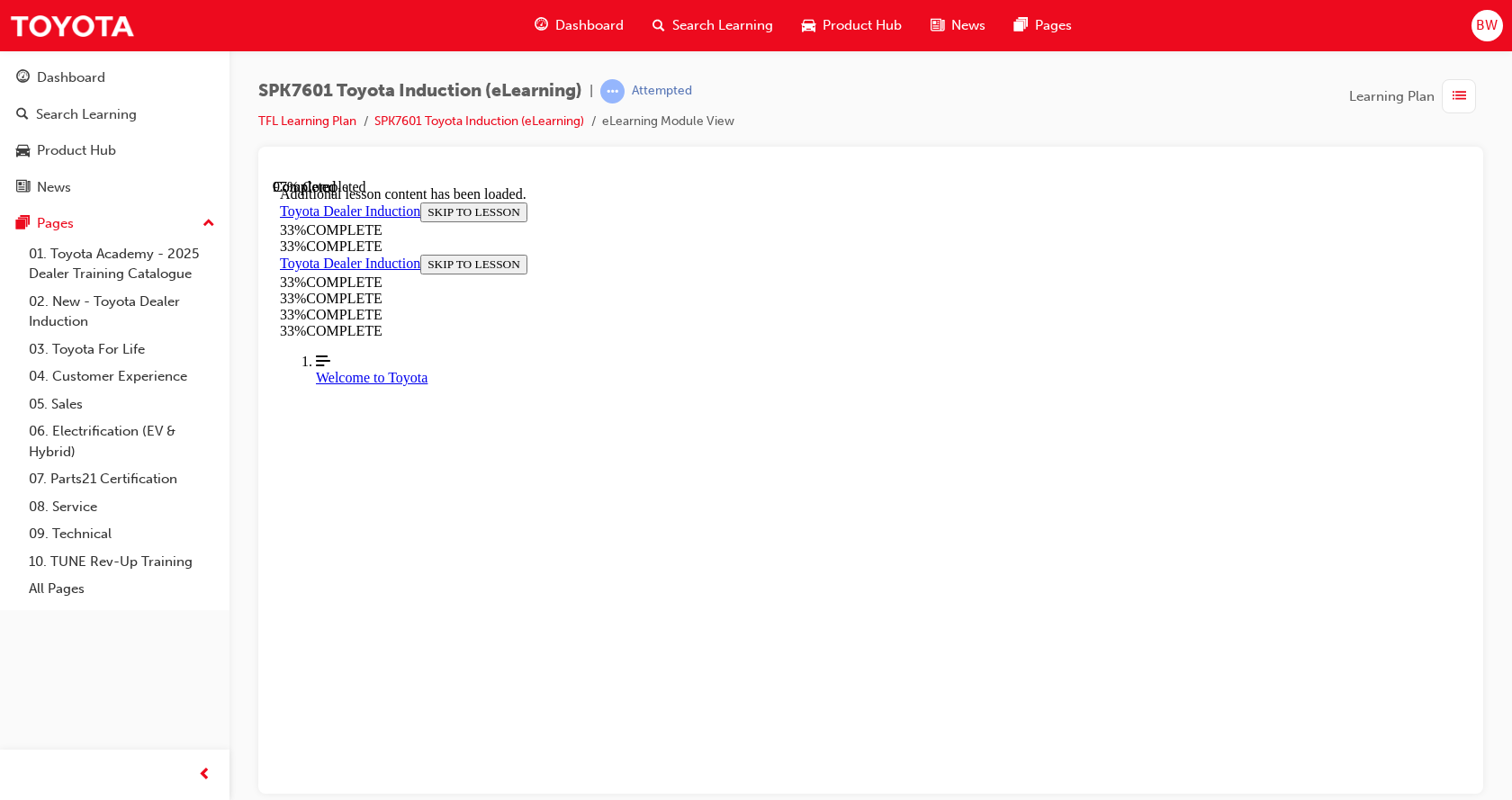 click on "CONTINUE" at bounding box center (318, 13644) 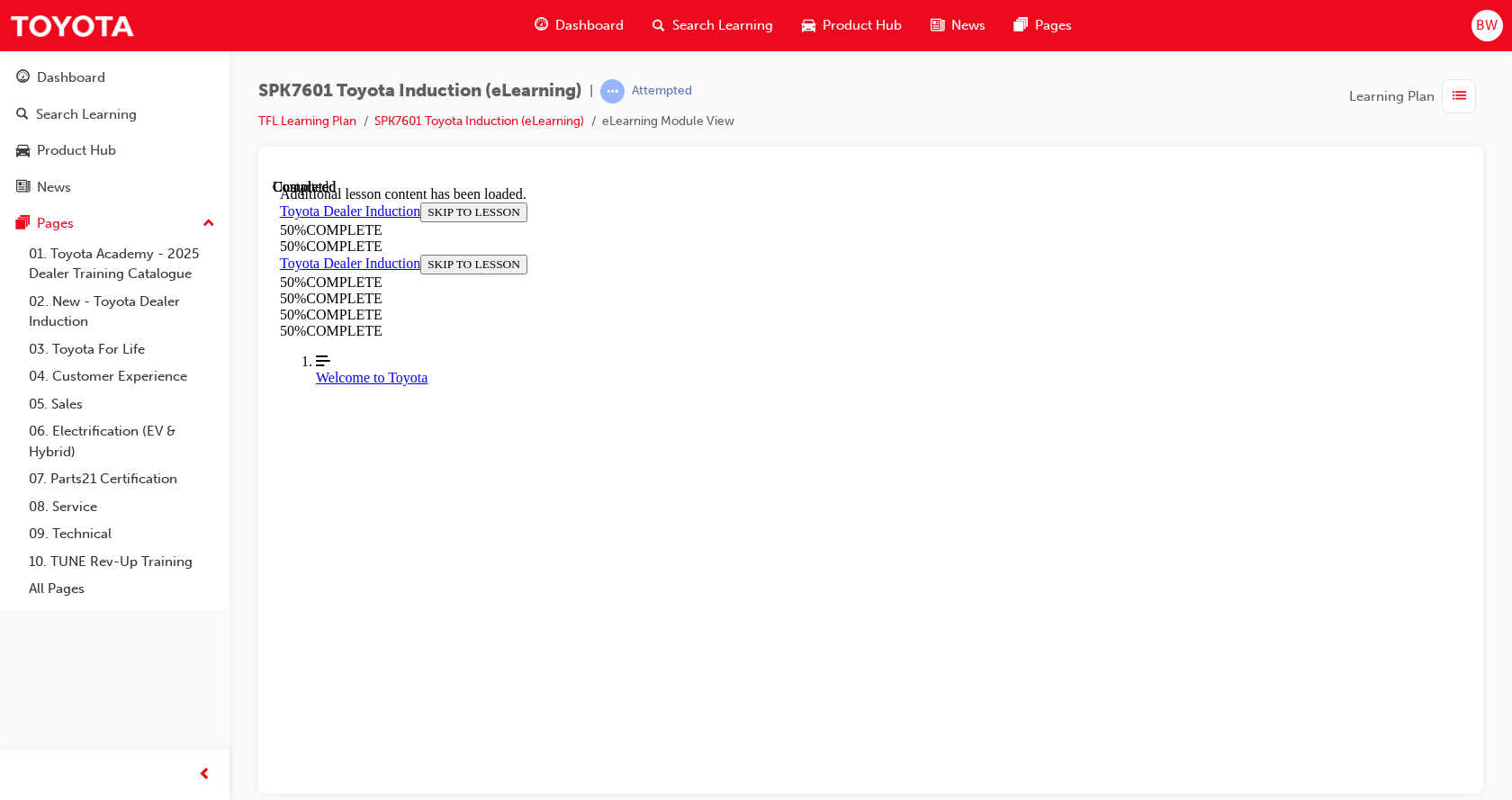 scroll, scrollTop: 0, scrollLeft: 0, axis: both 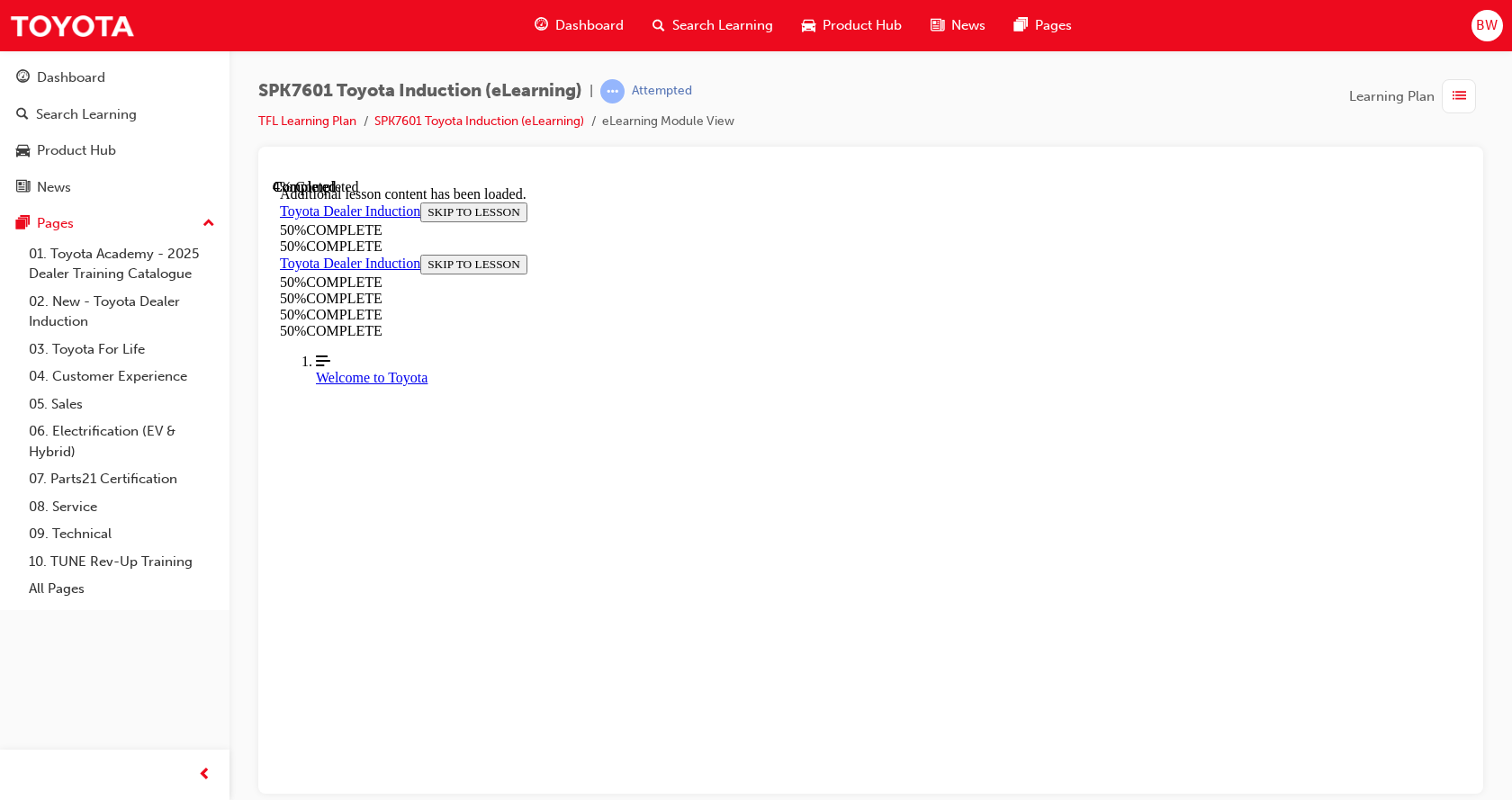click on "Service Department +" at bounding box center (335, 7861) 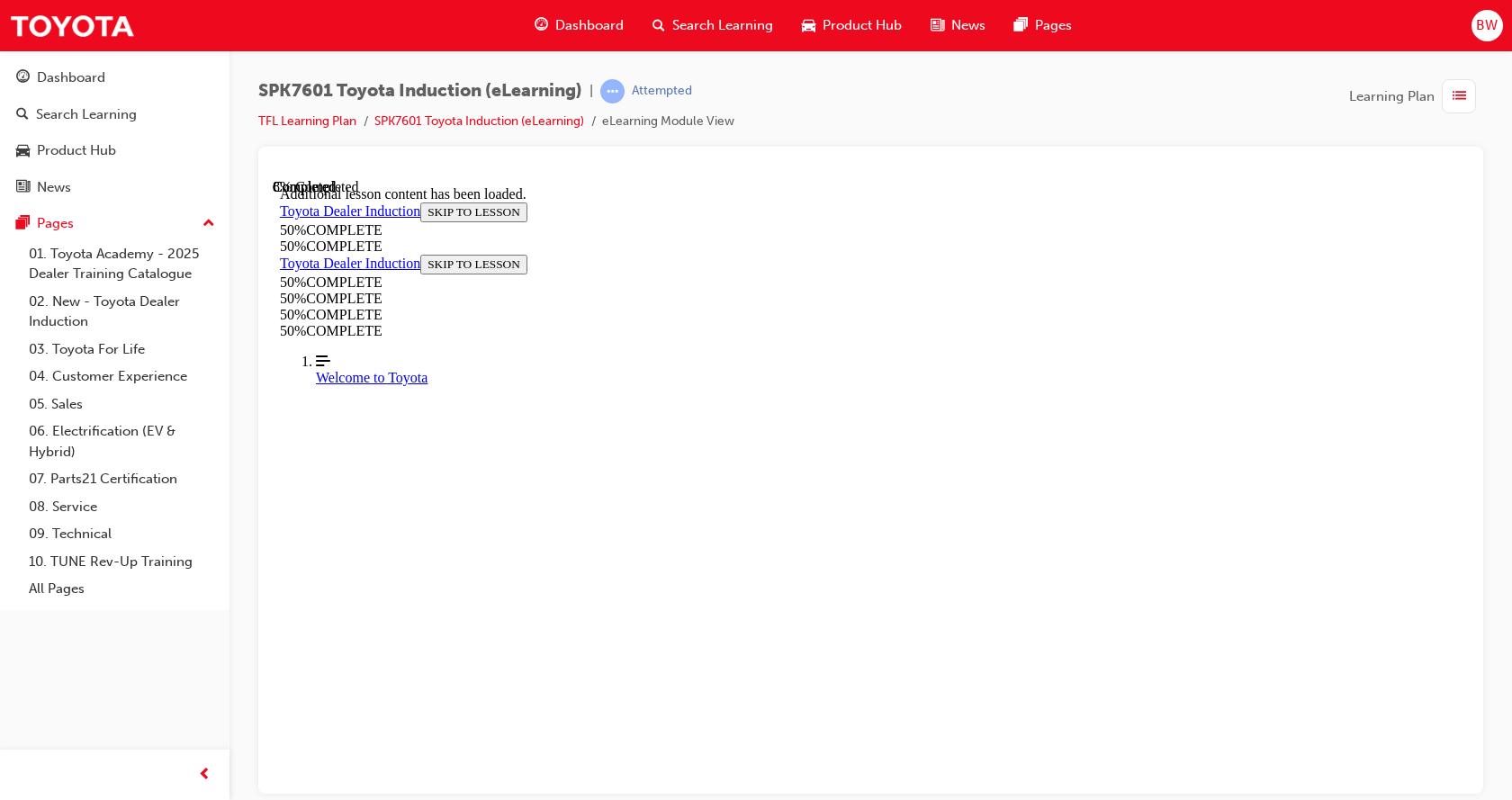 scroll, scrollTop: 3127, scrollLeft: 0, axis: vertical 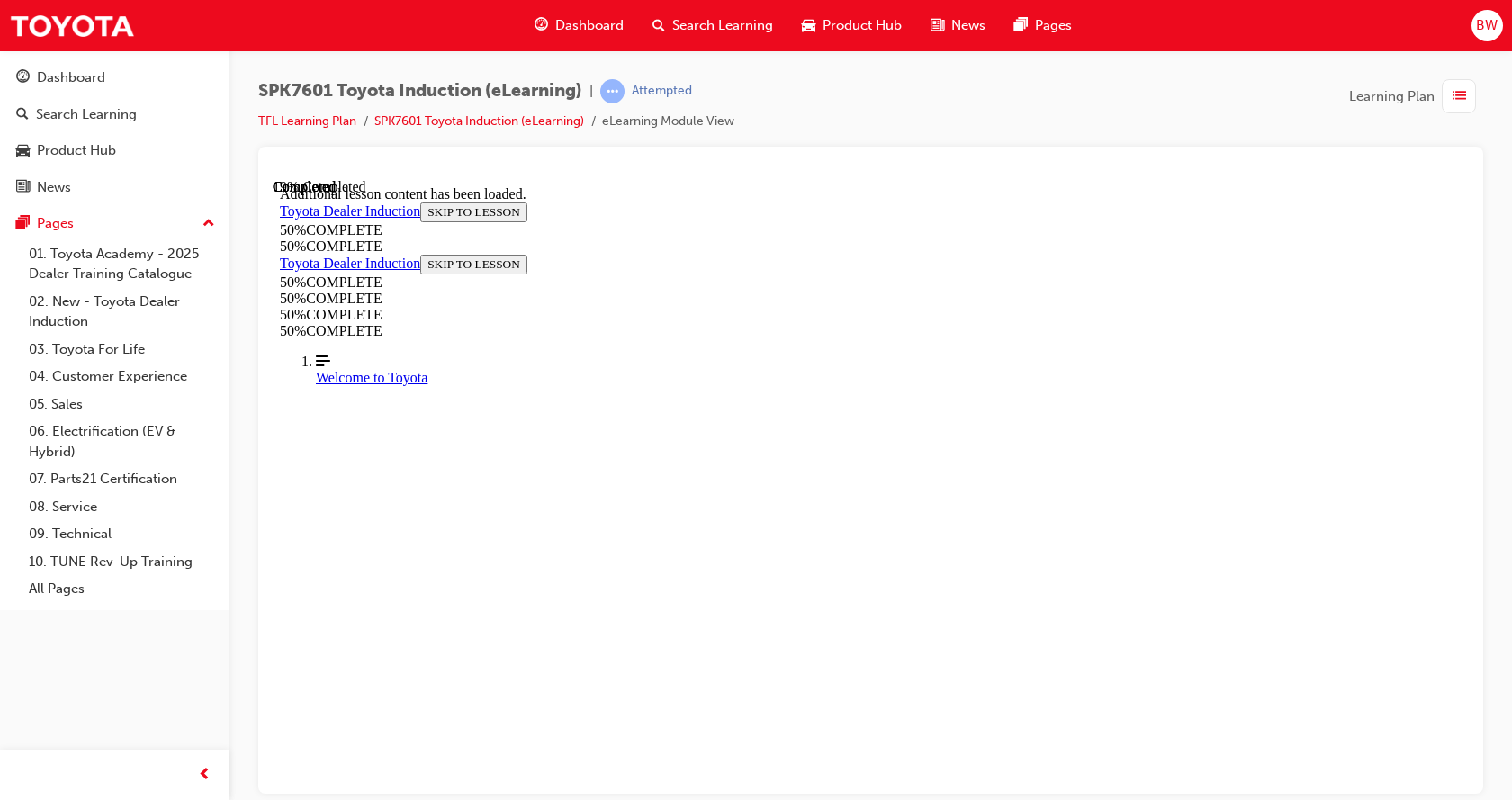 click on "CONTINUE" at bounding box center (318, 8828) 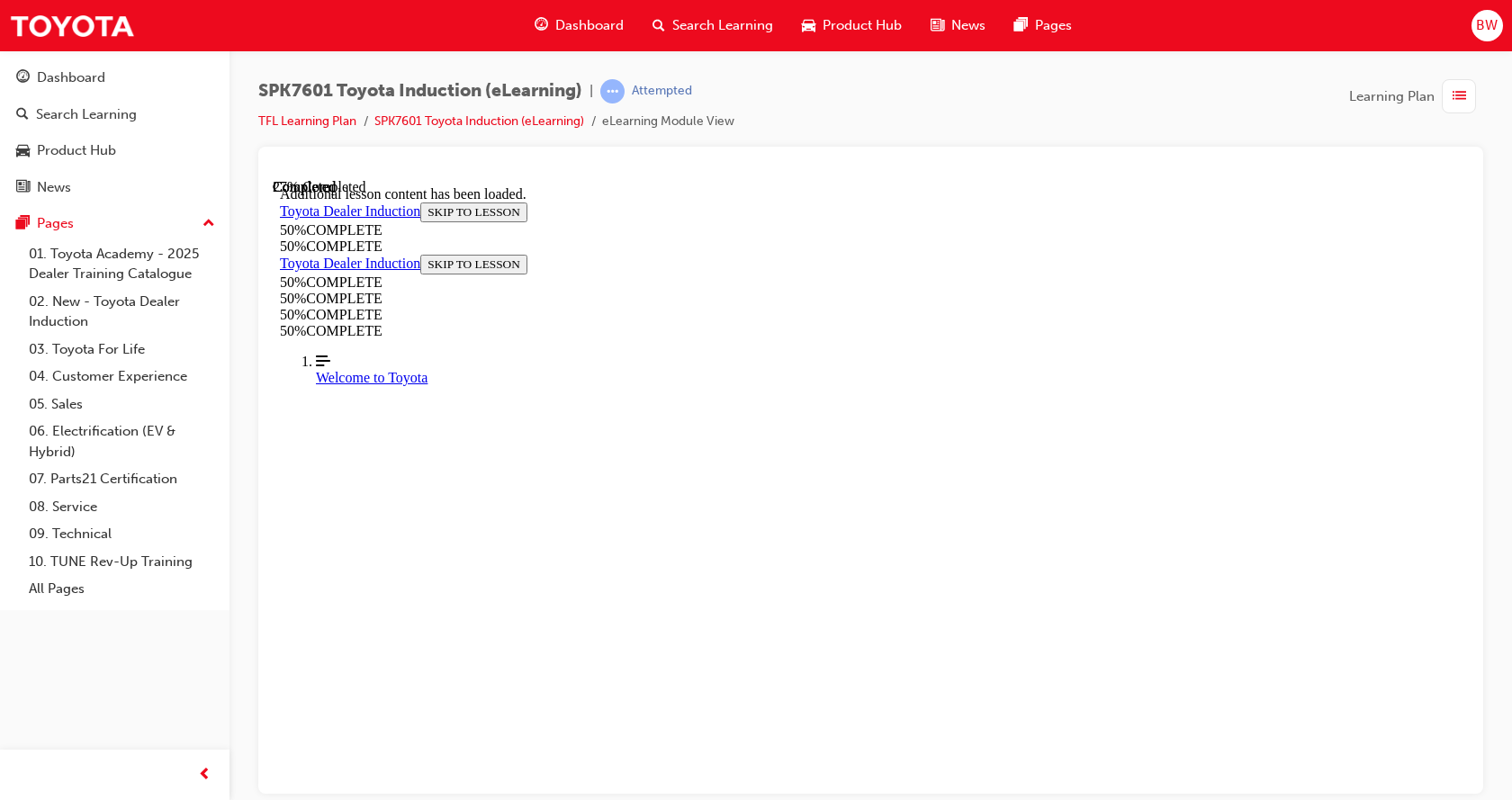 scroll, scrollTop: 4470, scrollLeft: 0, axis: vertical 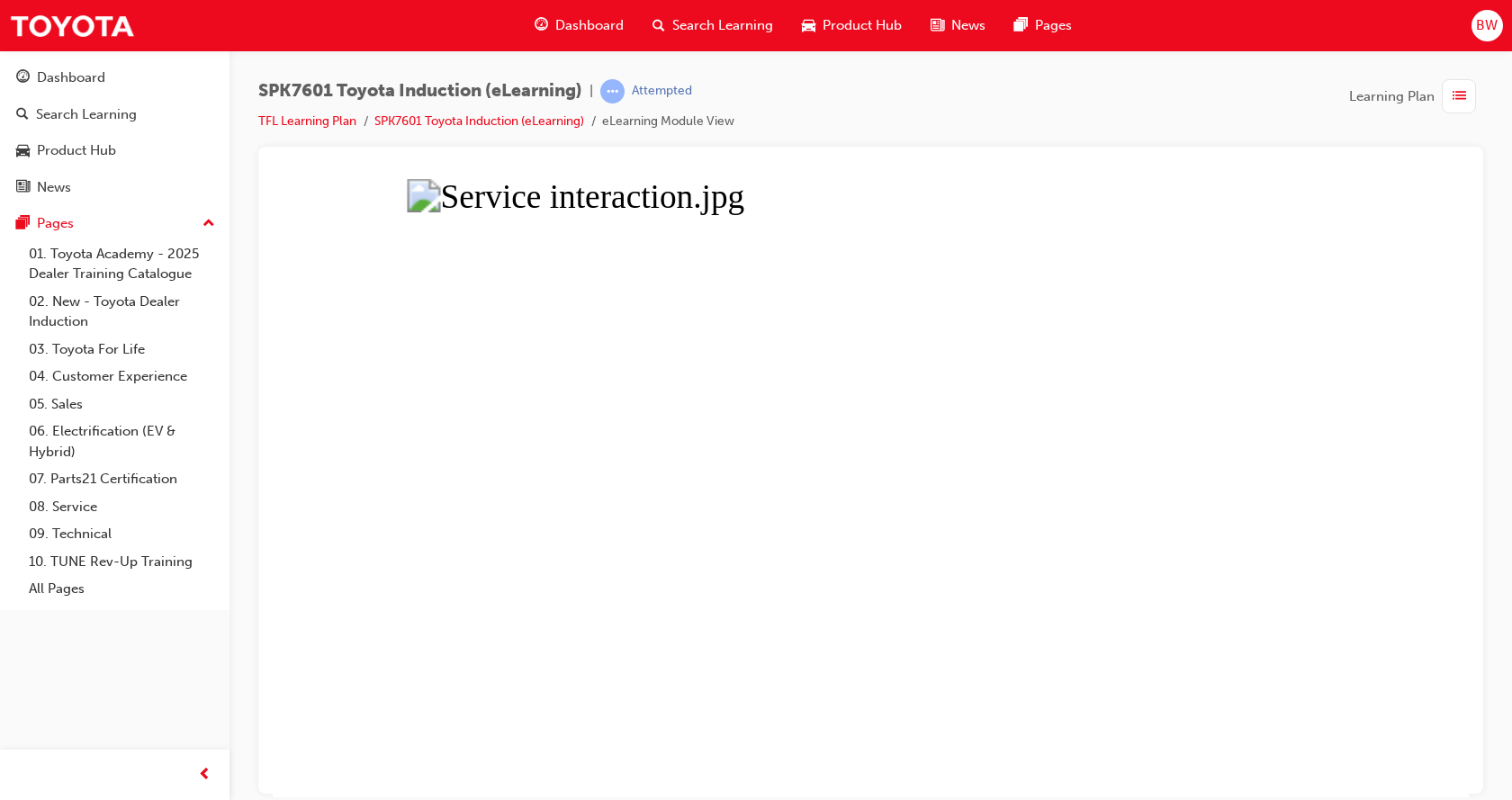 click at bounding box center [870, 487] 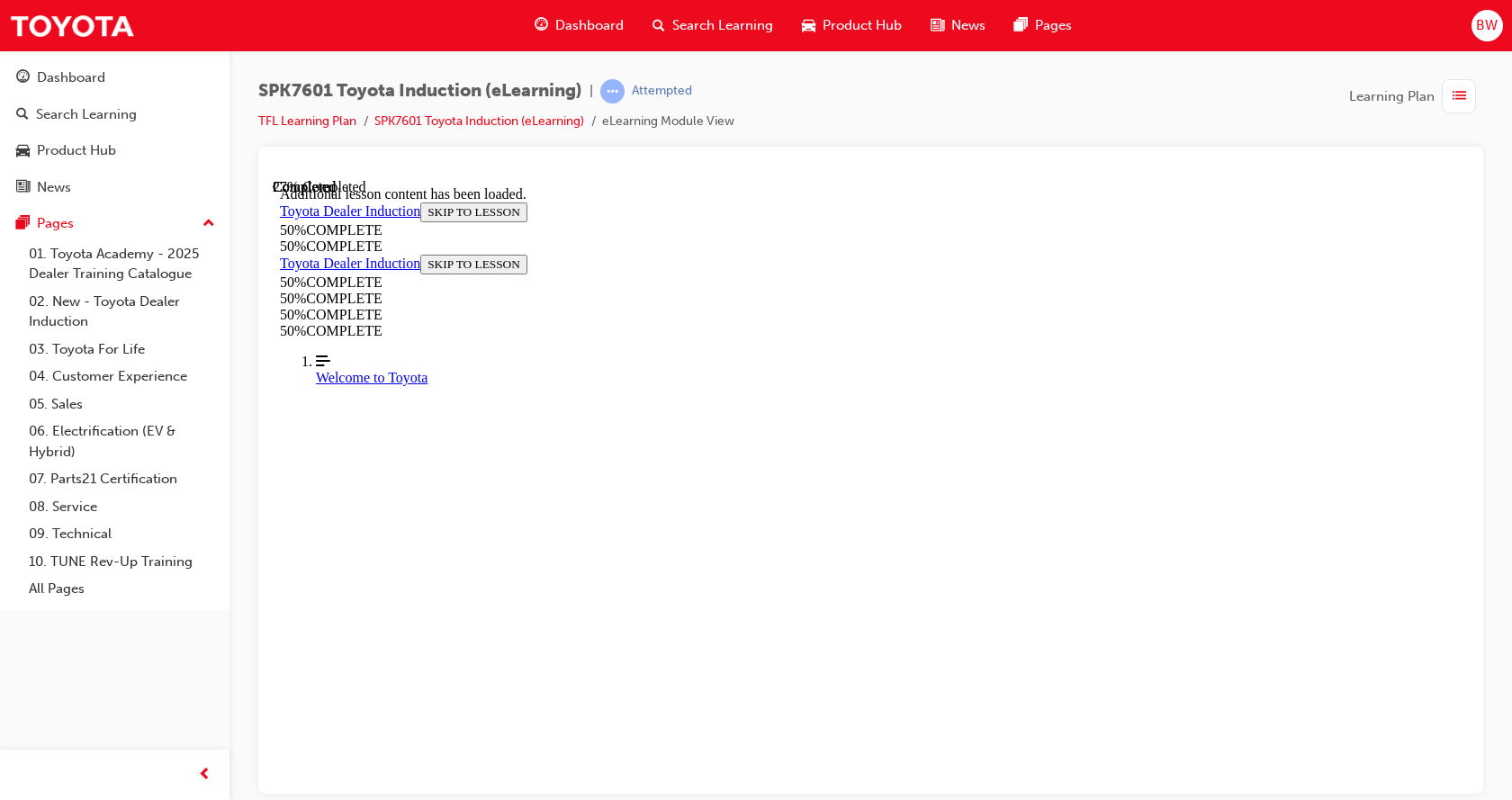 click on "Admin & Guest Experience" at bounding box center (453, 8992) 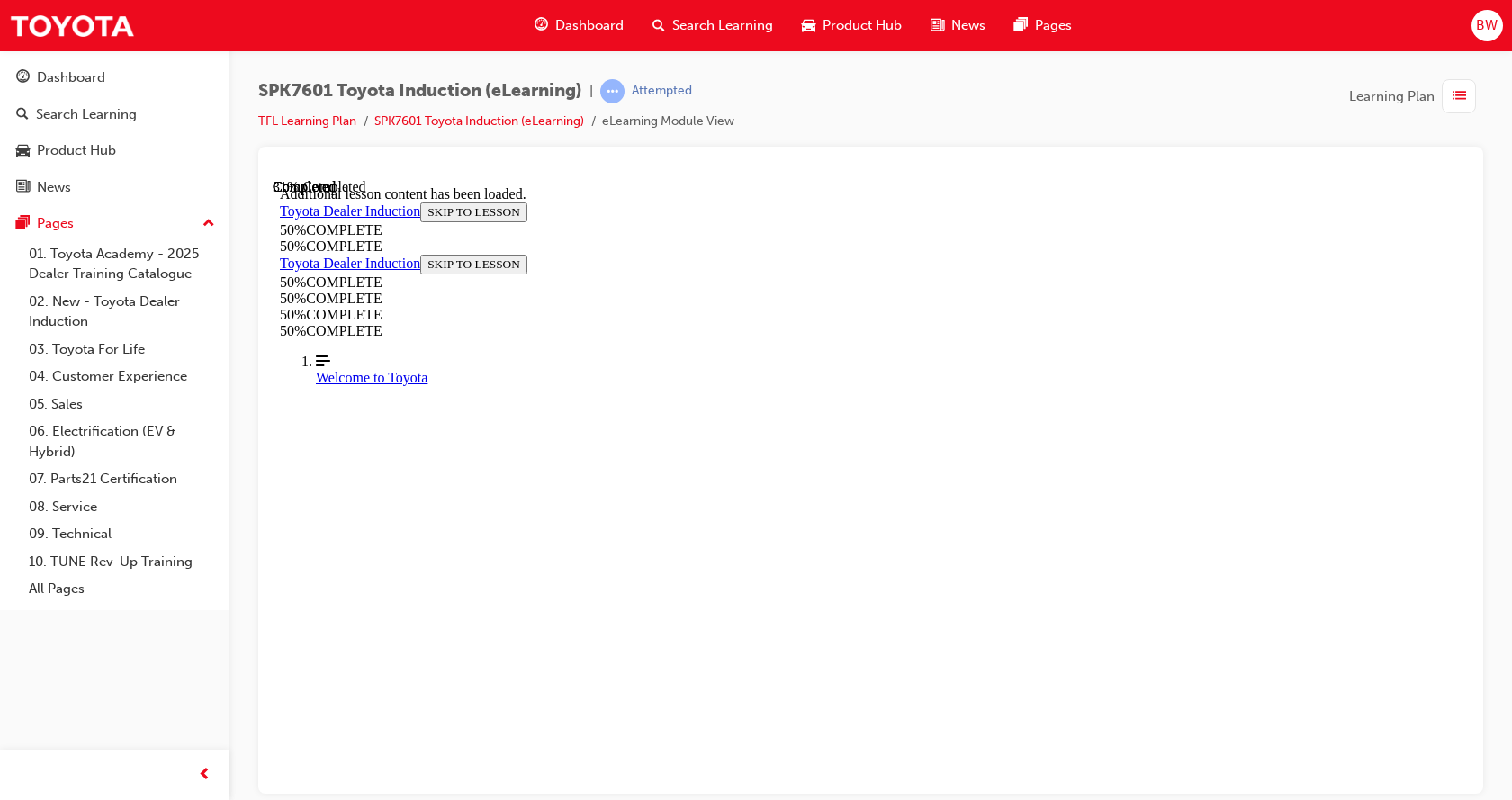 click on "CONTINUE" at bounding box center (318, 9257) 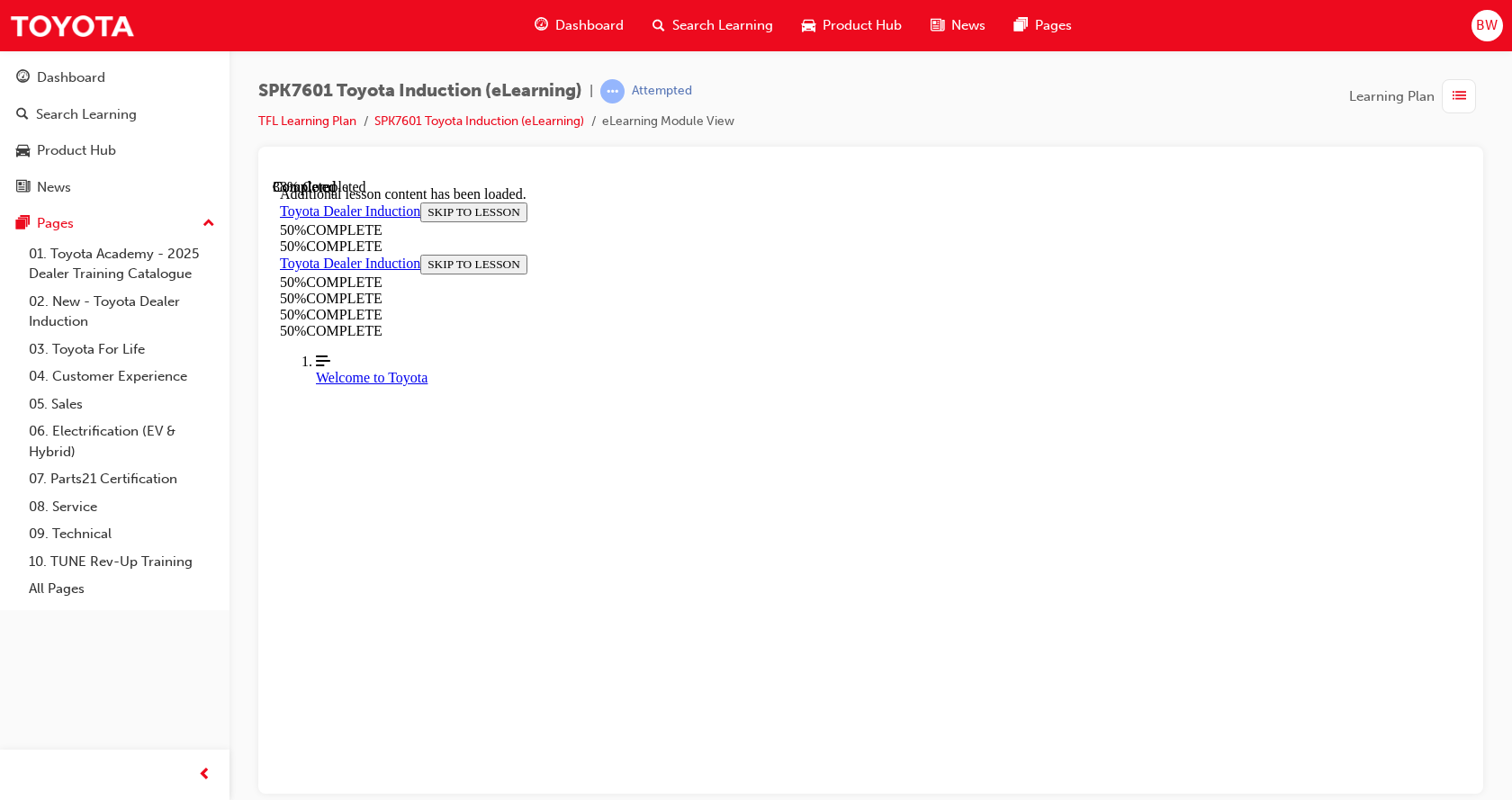 scroll, scrollTop: 5084, scrollLeft: 0, axis: vertical 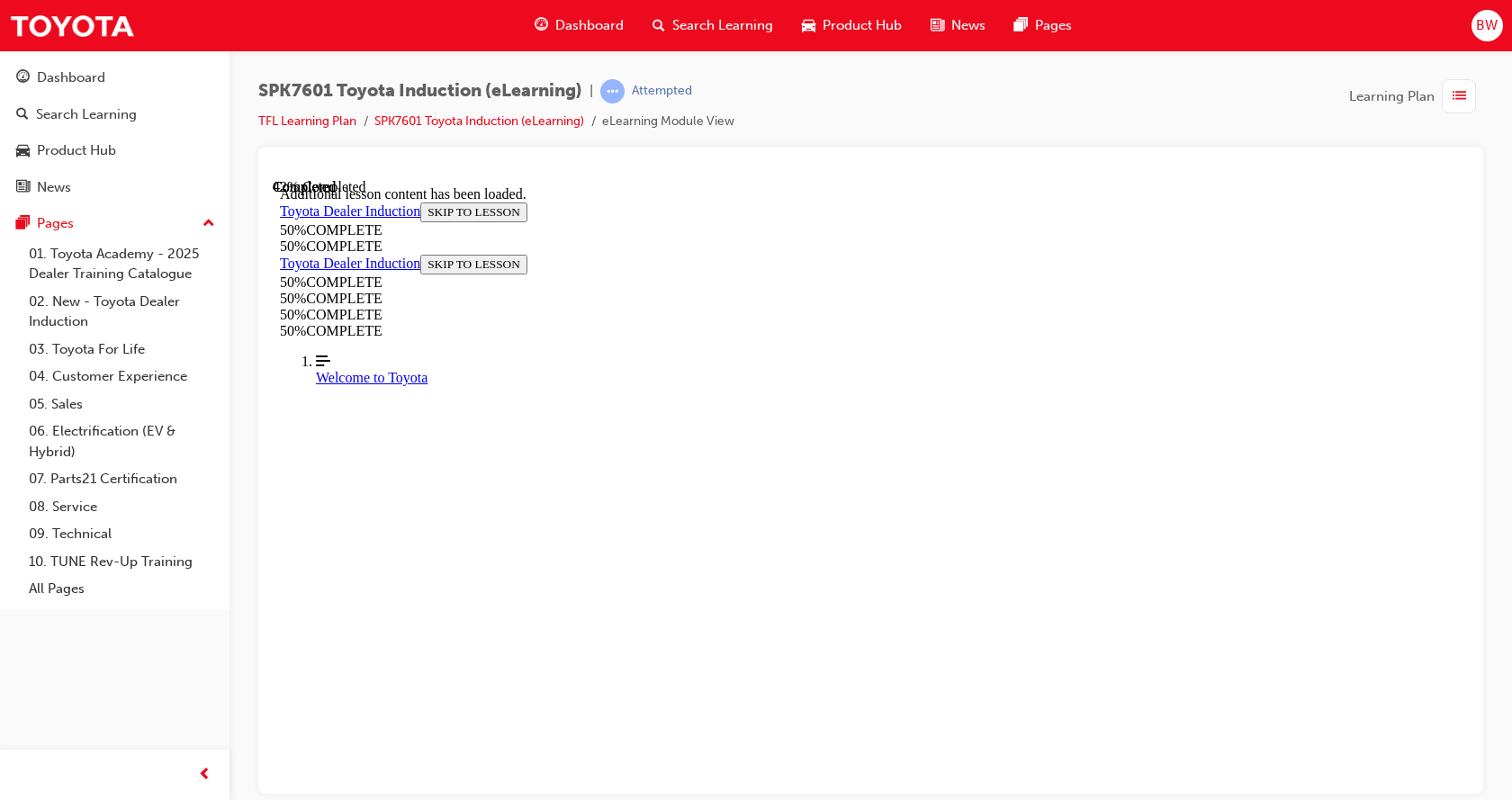 click on "CONTINUE" at bounding box center (318, 9733) 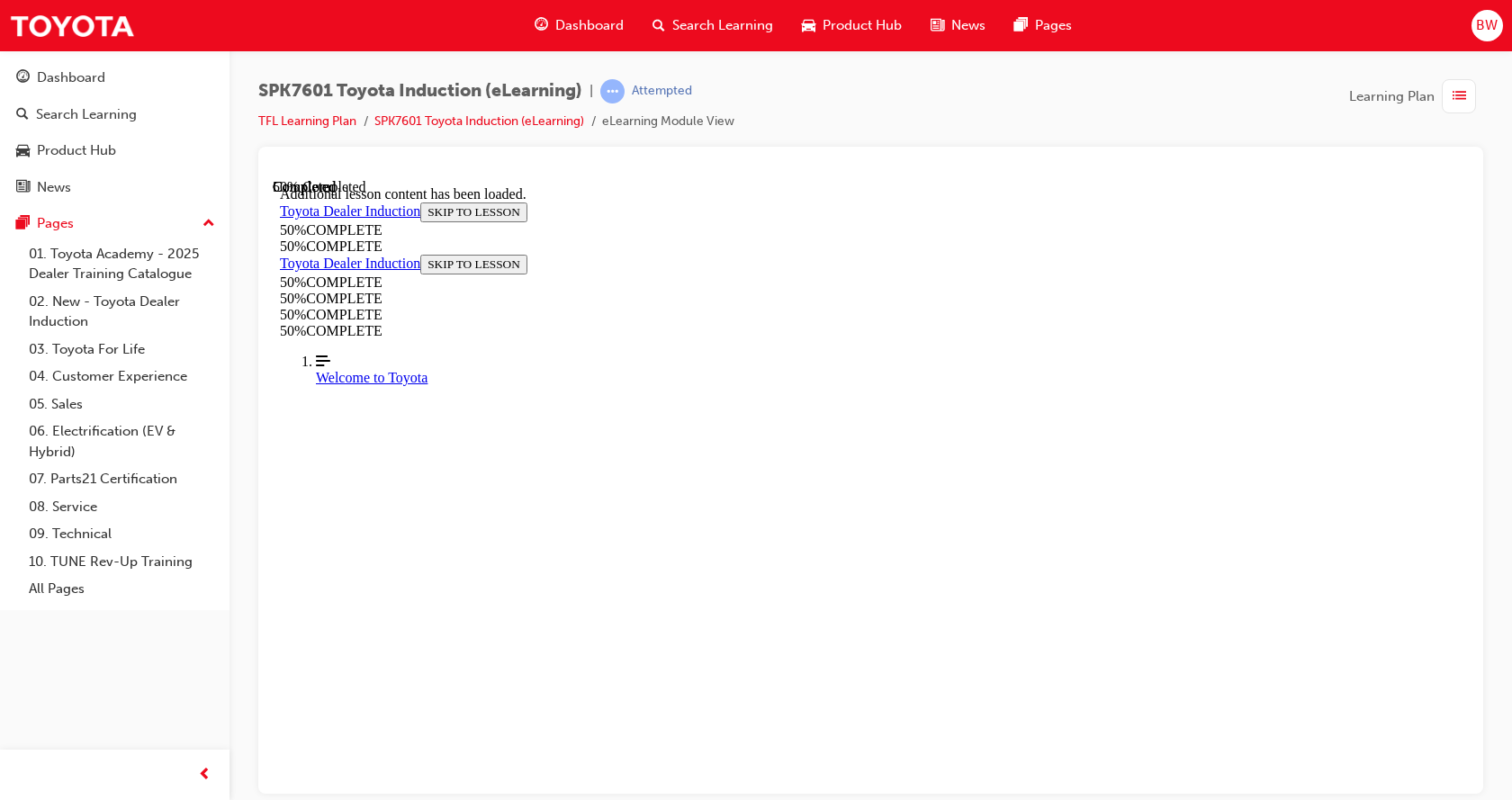 scroll, scrollTop: 5609, scrollLeft: 0, axis: vertical 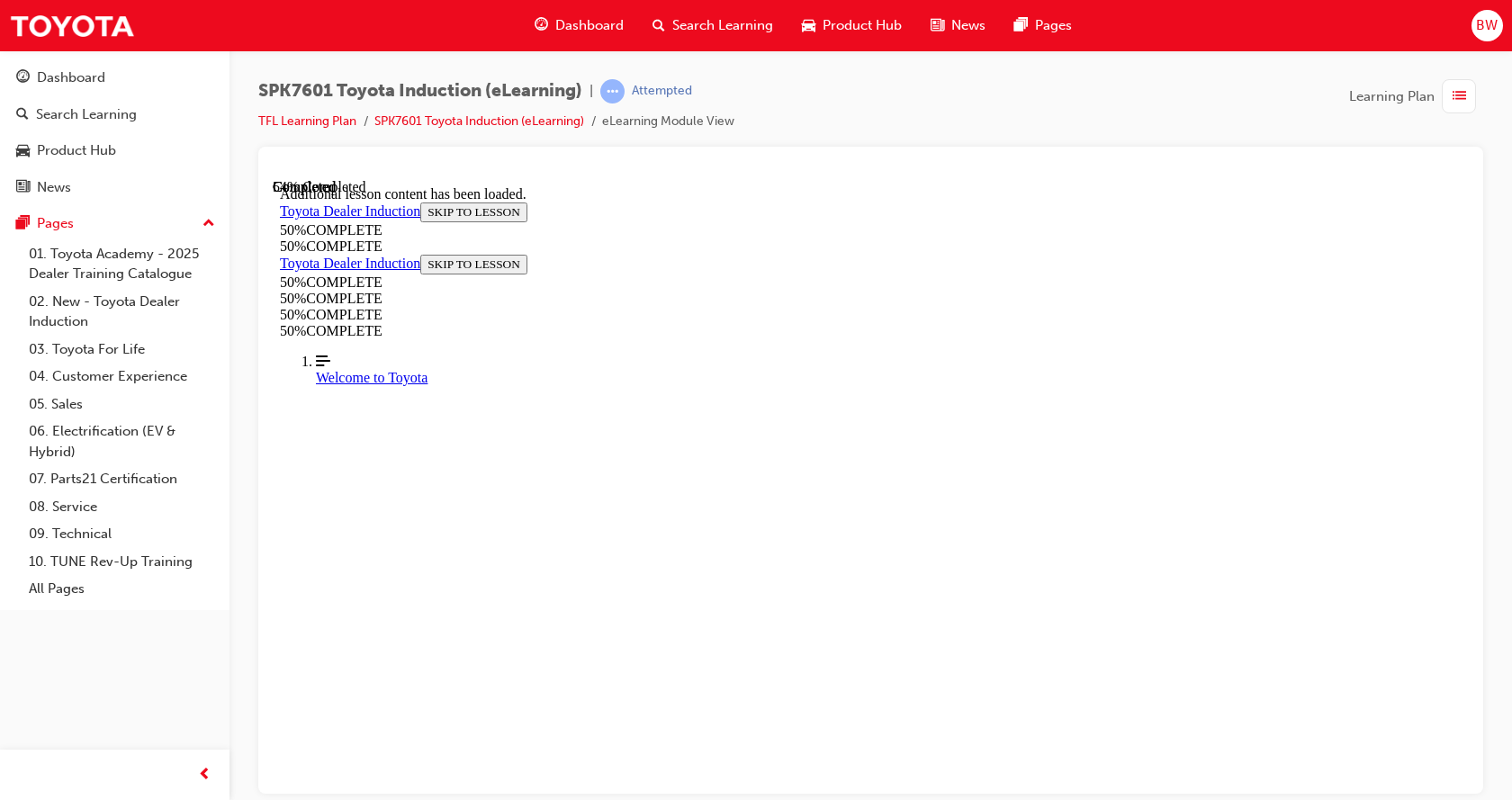 click on "CONTINUE" at bounding box center (318, 10114) 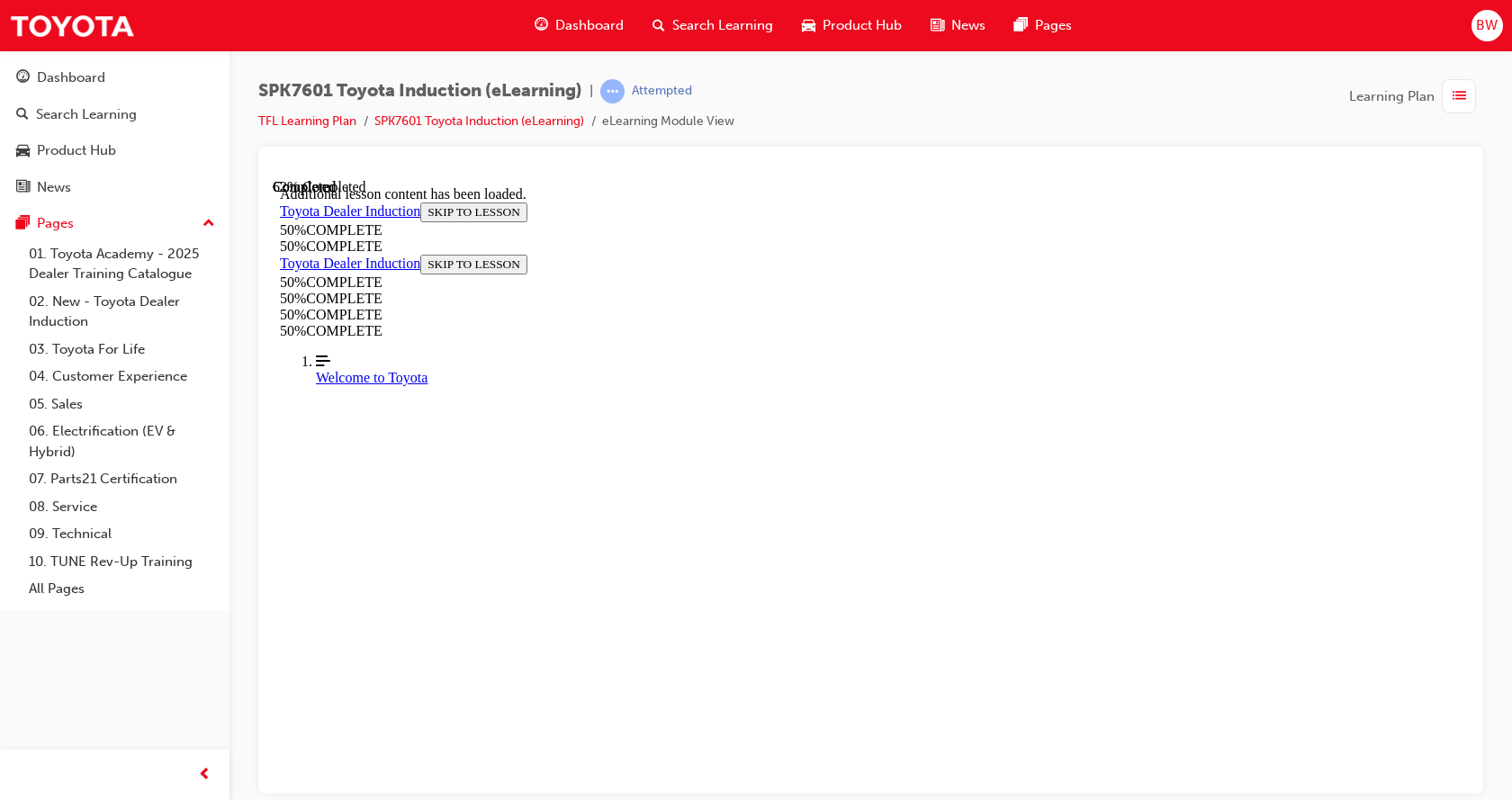 click on "CONTINUE" at bounding box center [318, 10295] 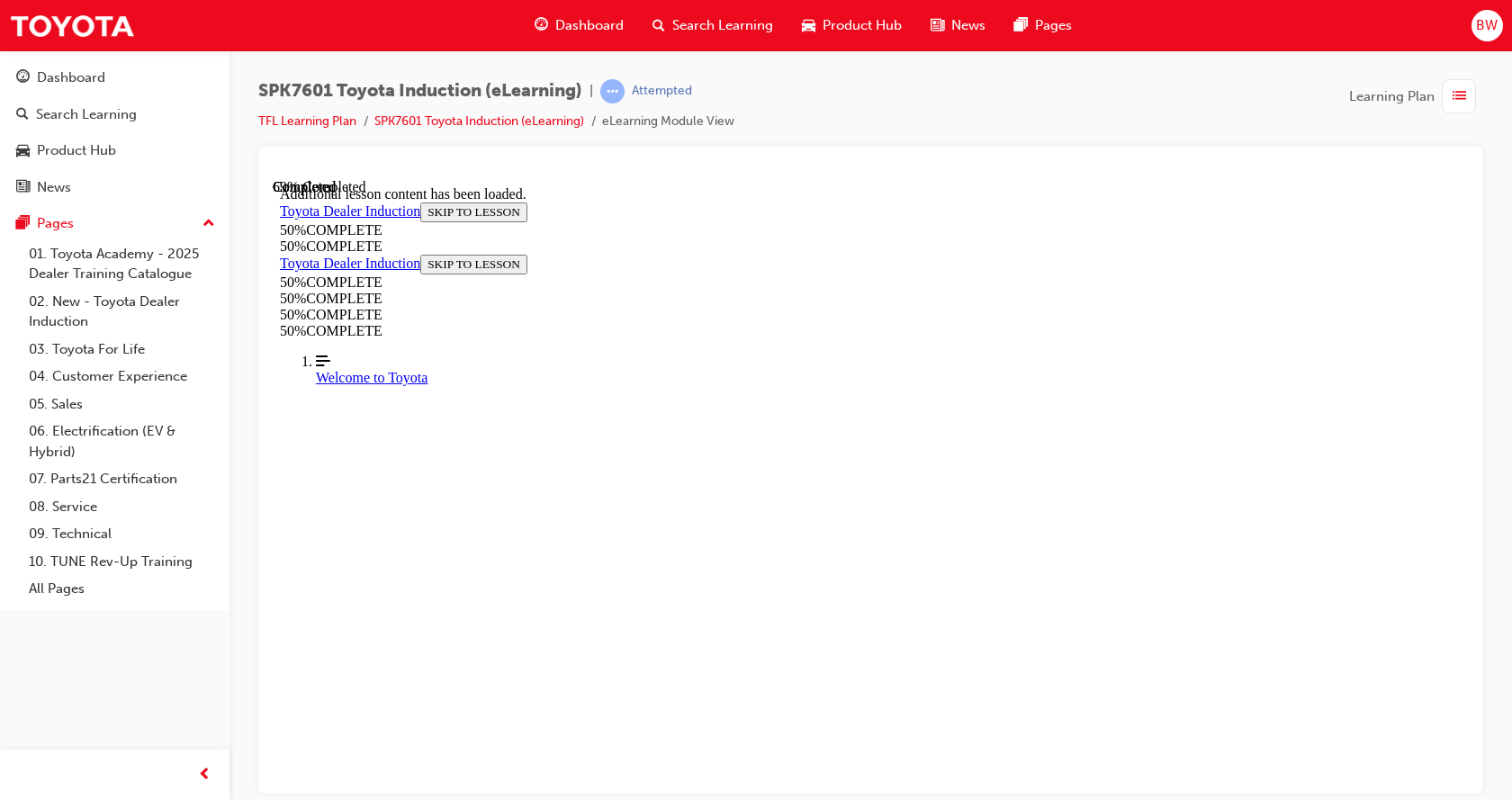 click on "CONTINUE" at bounding box center [318, 10476] 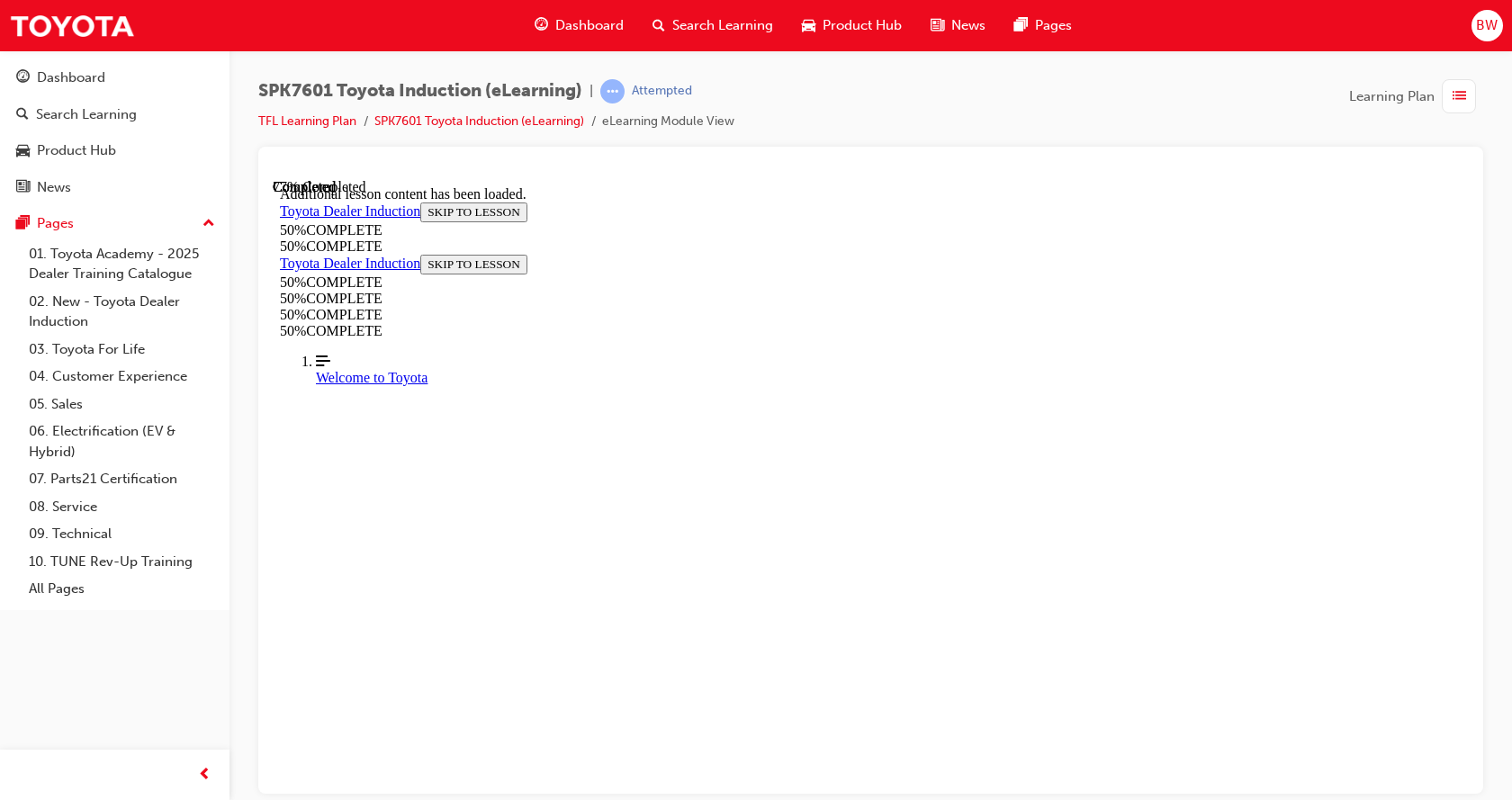 scroll, scrollTop: 6923, scrollLeft: 0, axis: vertical 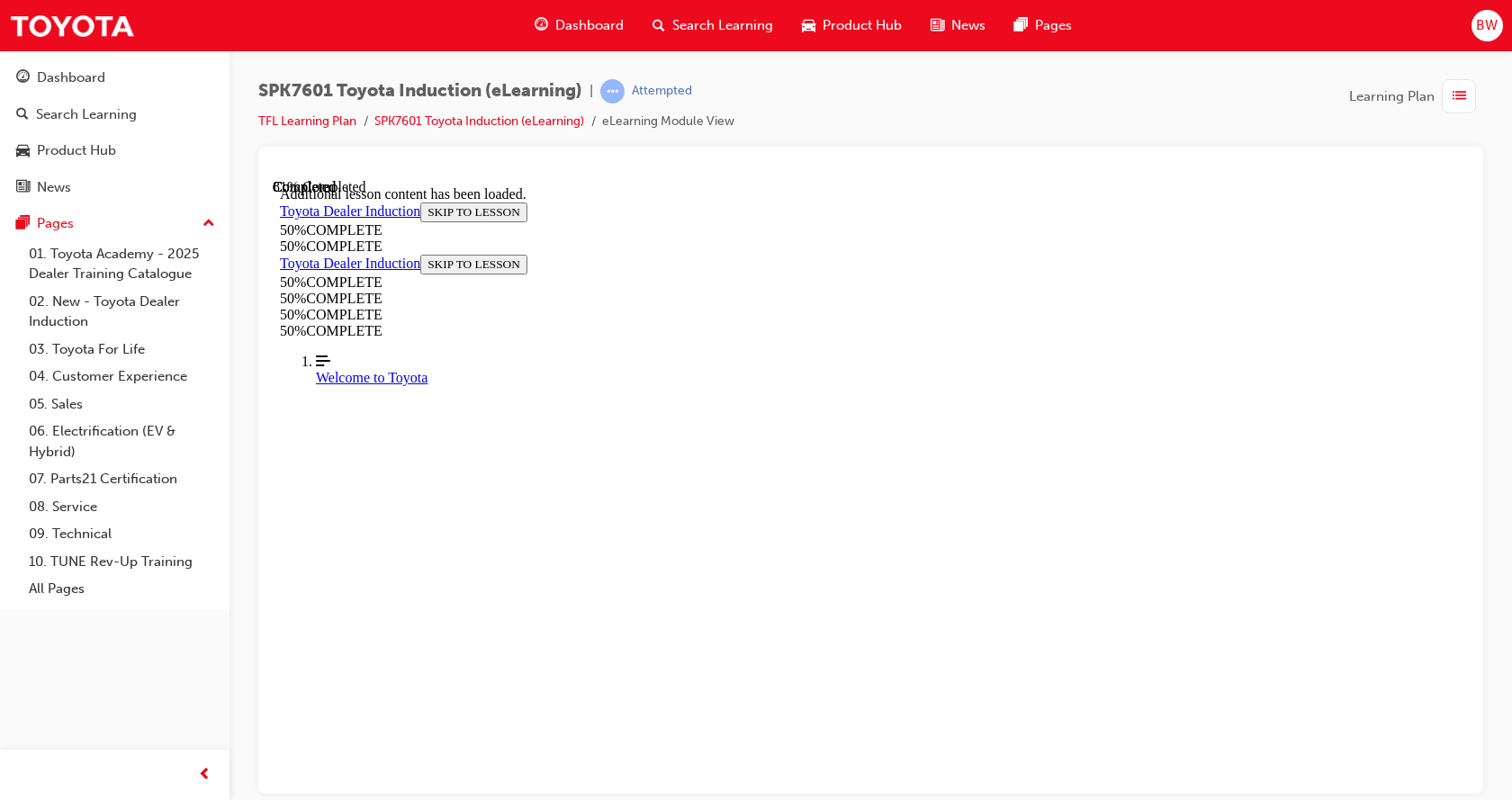 click on "CONTINUE" at bounding box center (318, 11868) 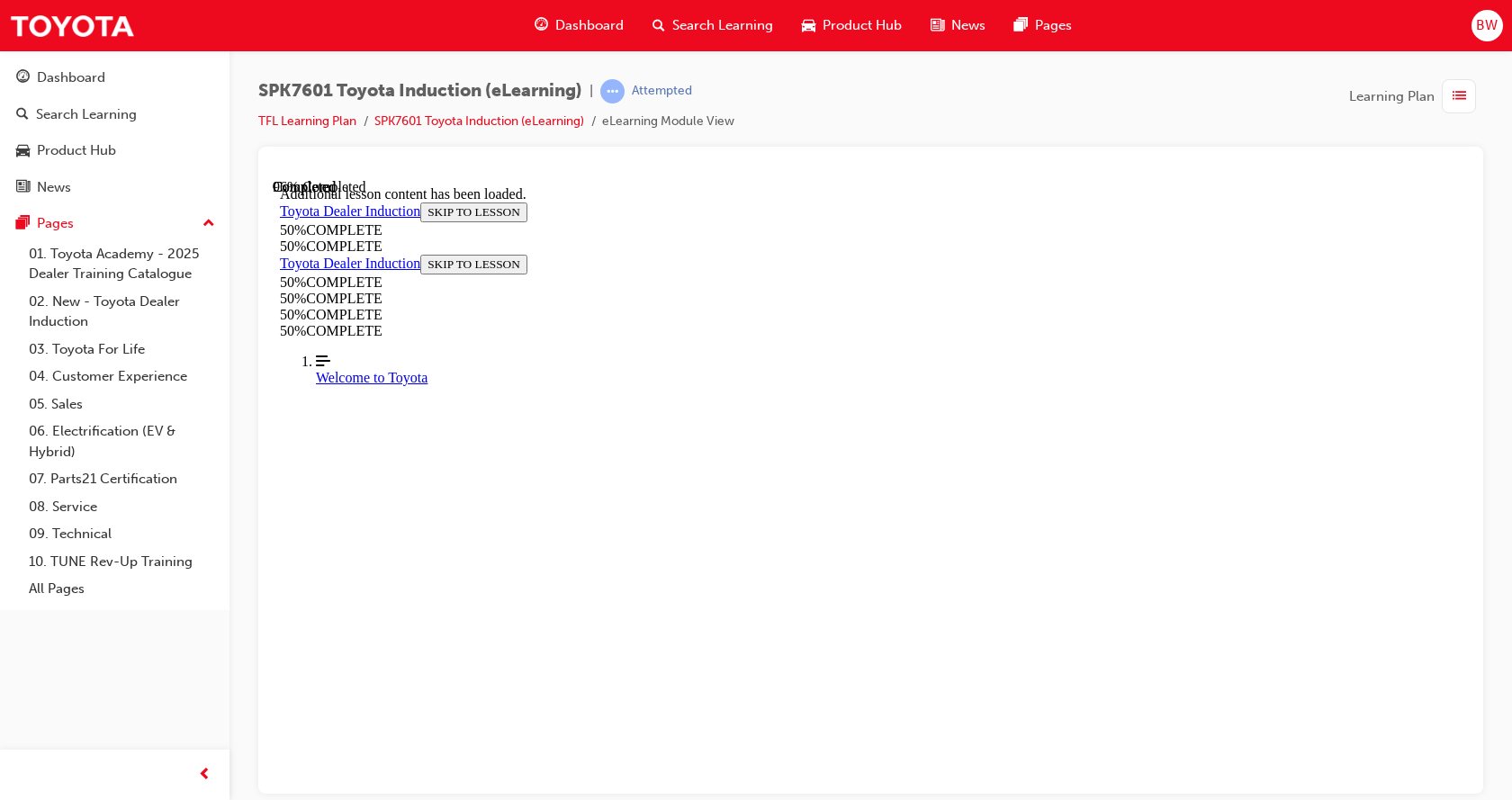 scroll, scrollTop: 10455, scrollLeft: 0, axis: vertical 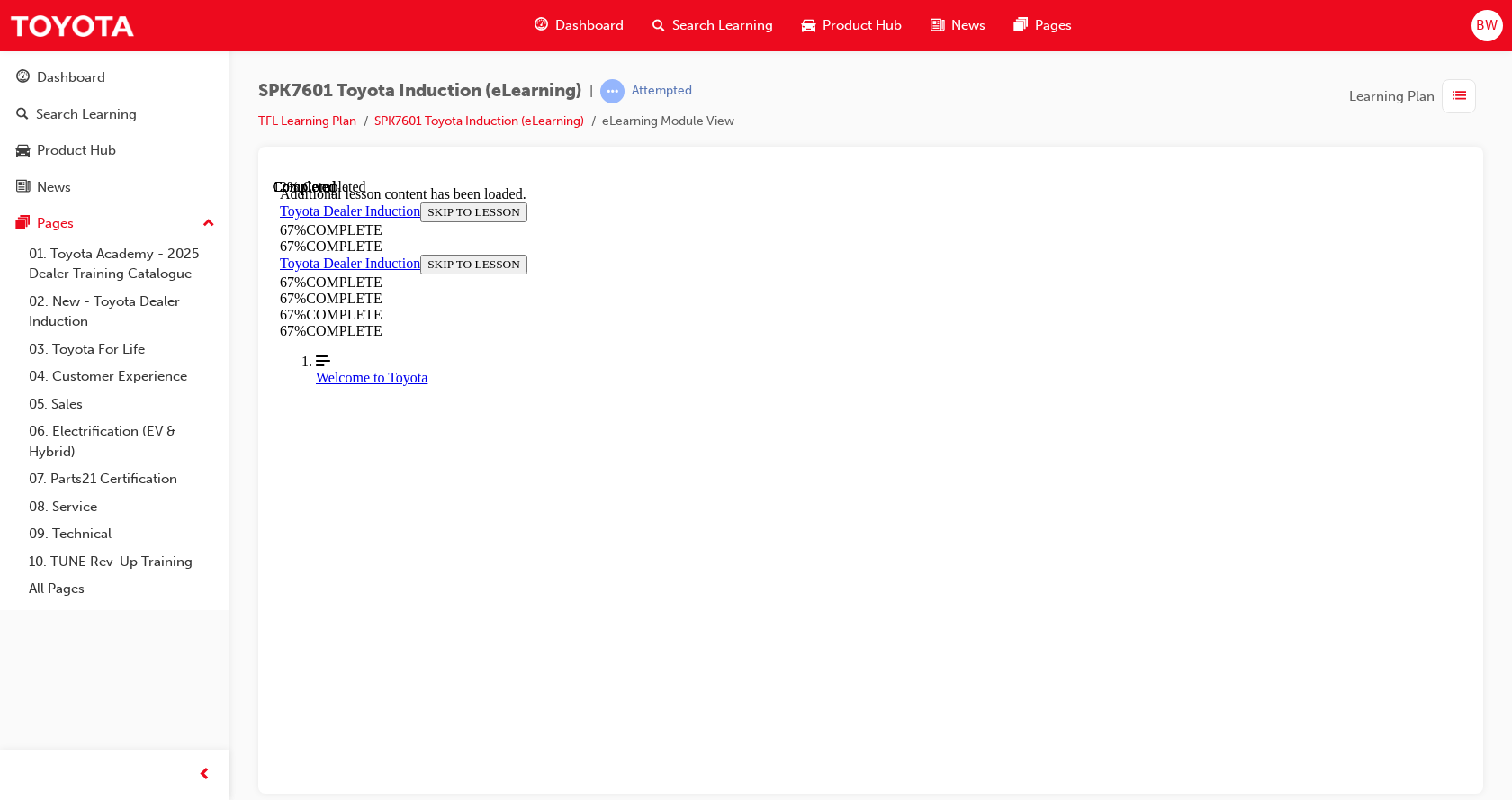 click on "Obey the law Be honest in word and deed Respect community values Be responsible Use good judgement and avoid action that could create a conflict between personal, company and community interest Perform his or her duties consistent with the Toyota Way, the Code of Ethics, and the Toyota for Life Quality Standards" at bounding box center (870, 8199) 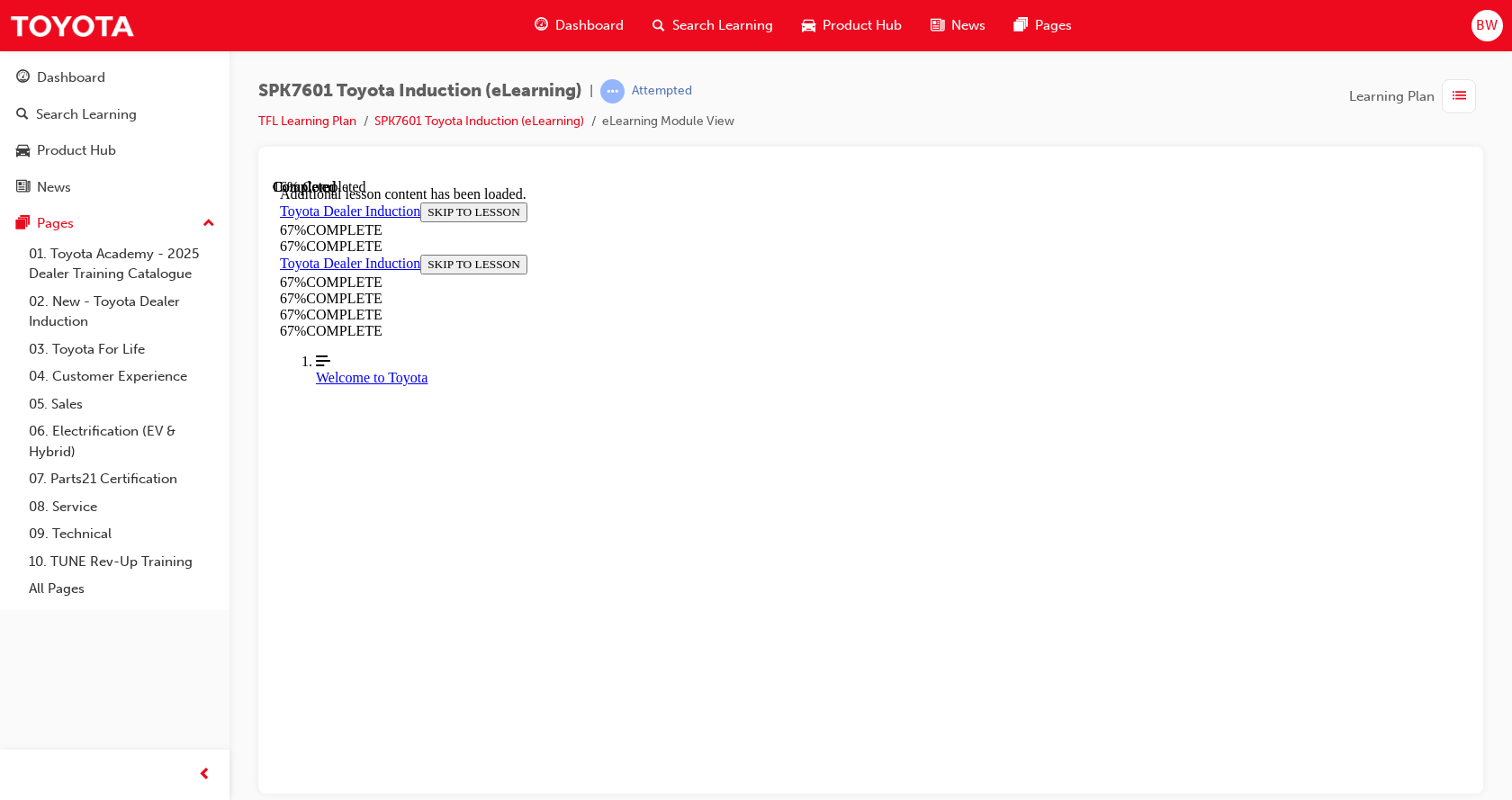 scroll, scrollTop: 1019, scrollLeft: 0, axis: vertical 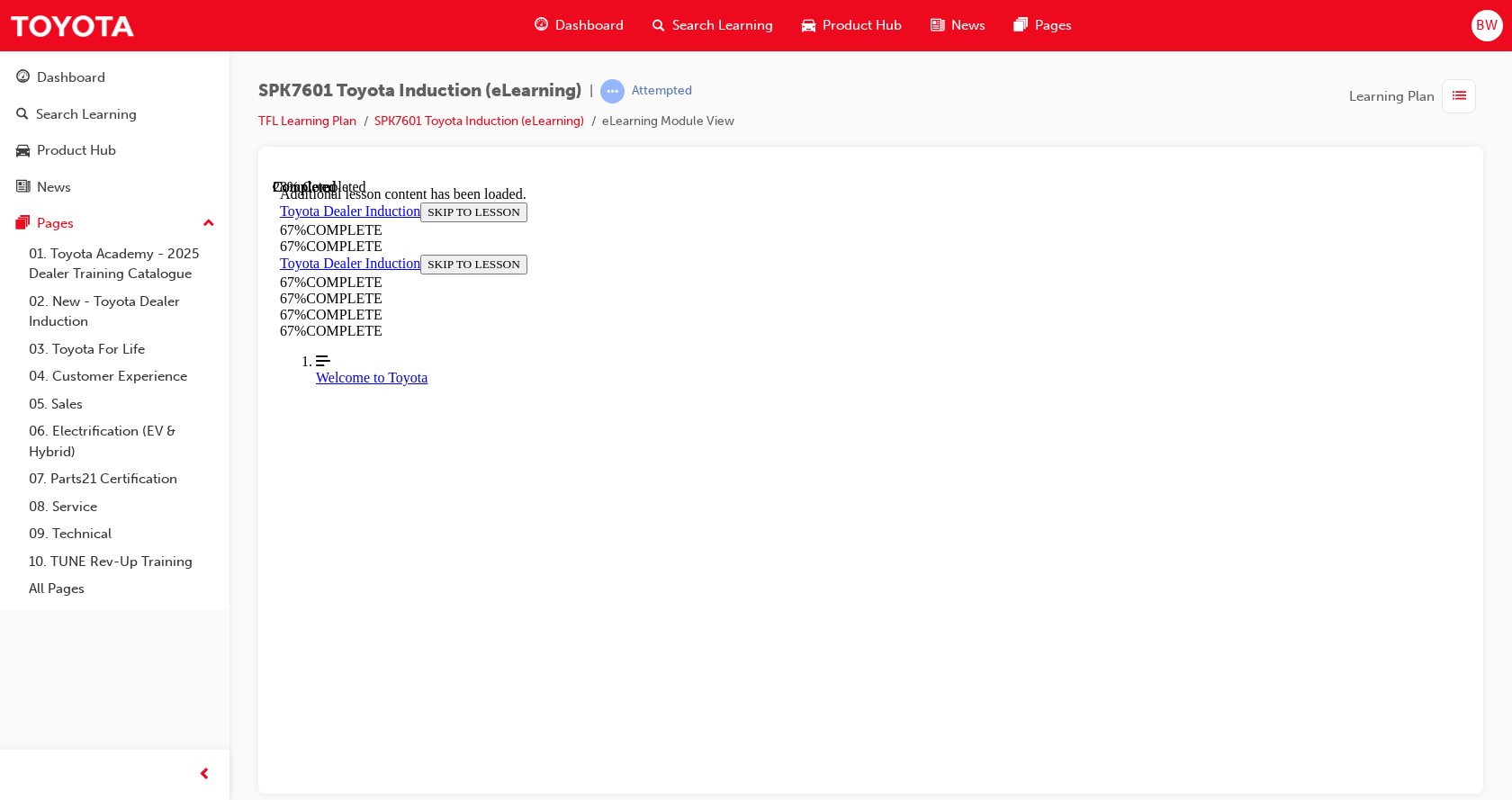 click on "CONTINUE" at bounding box center (318, 8736) 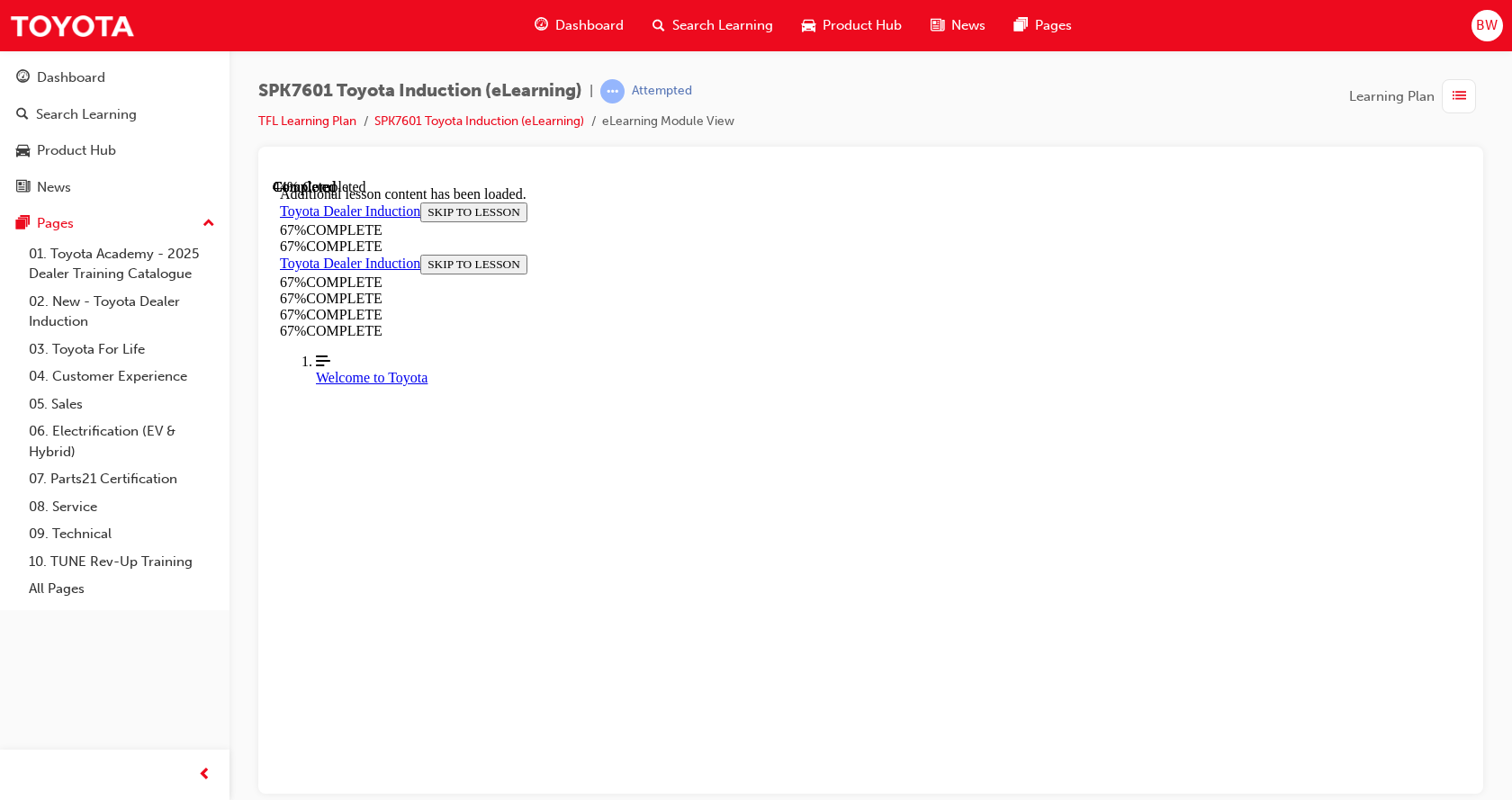scroll, scrollTop: 3207, scrollLeft: 0, axis: vertical 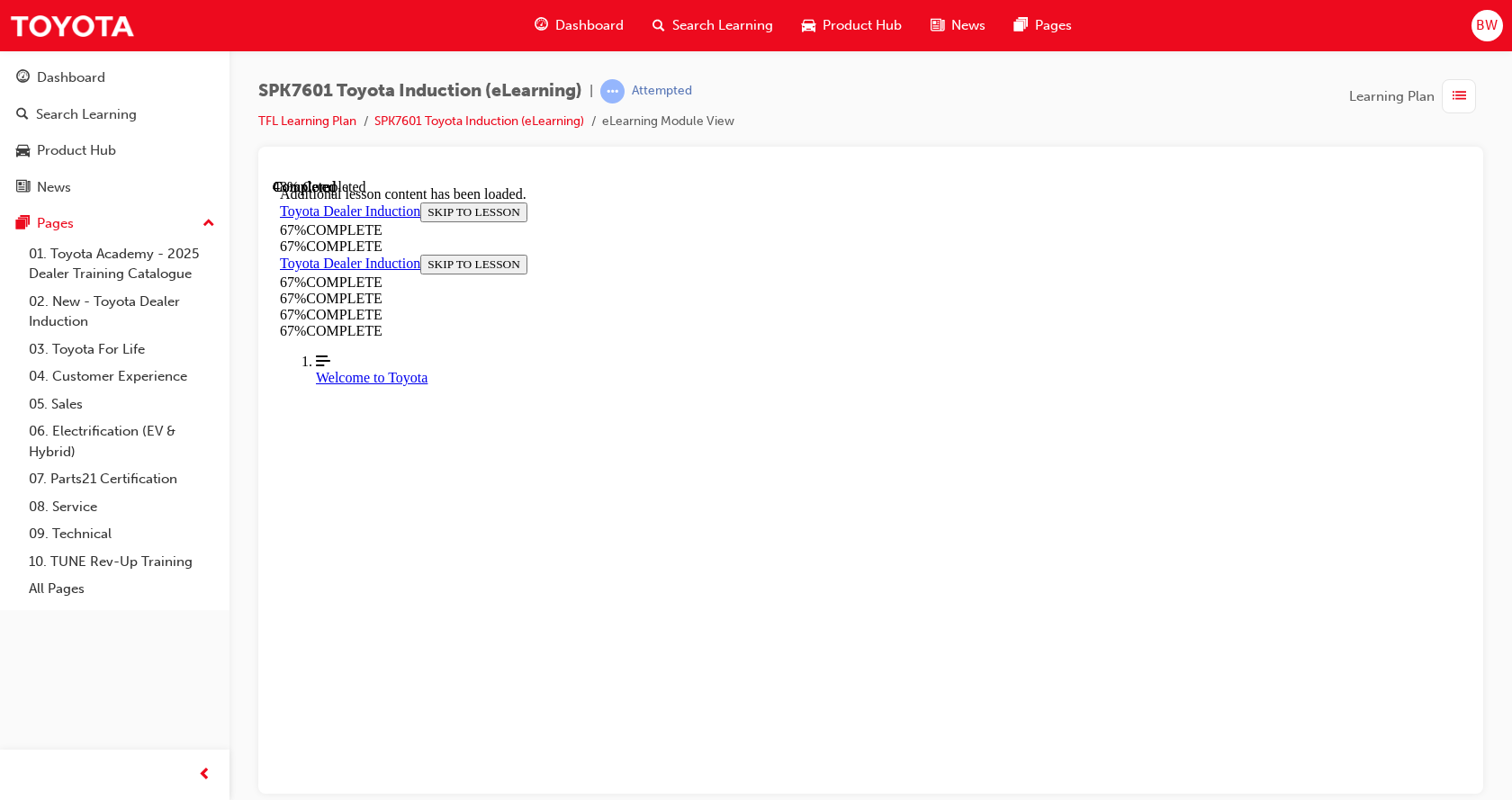 click on "CONTINUE" at bounding box center [318, 10109] 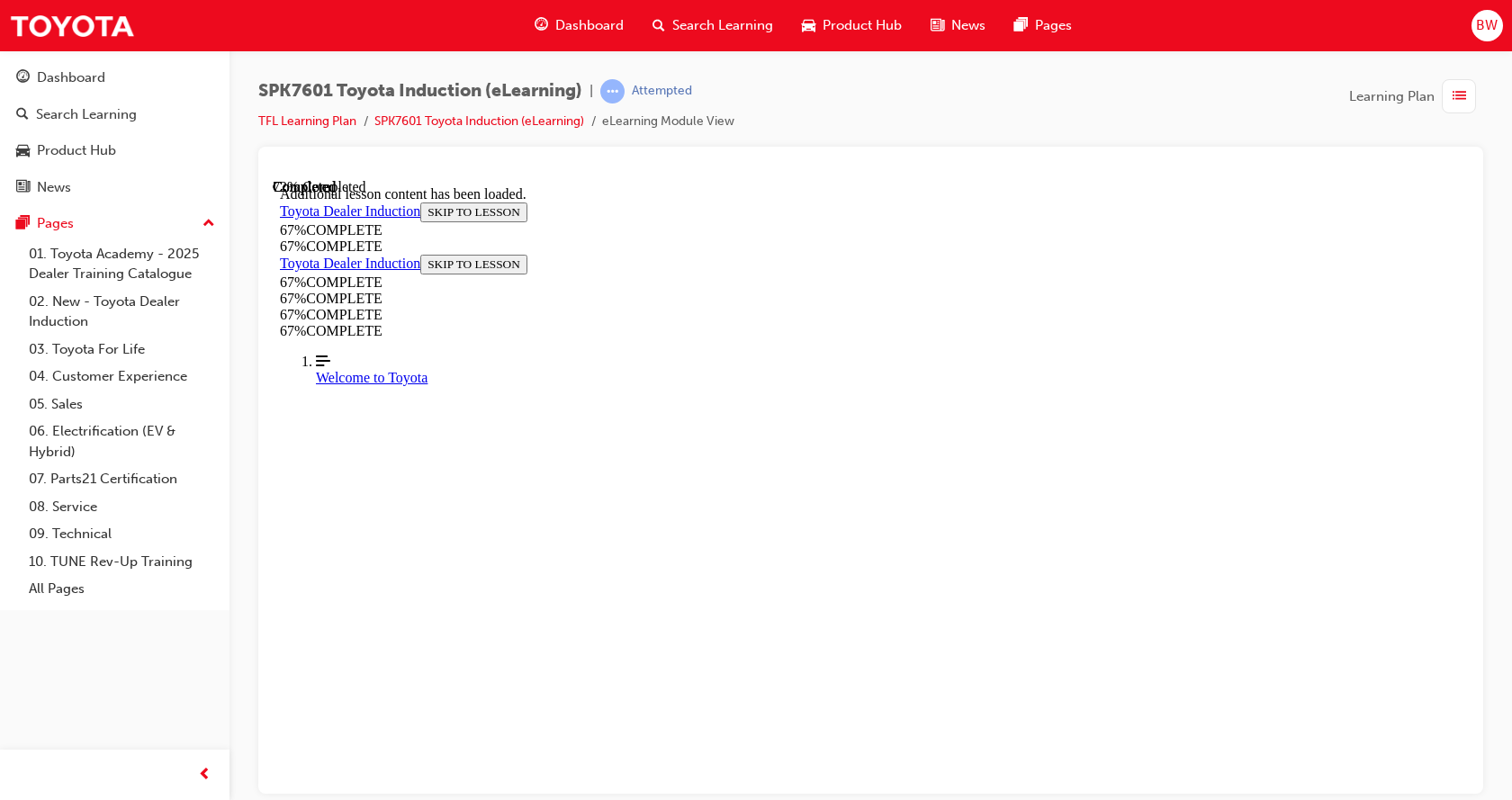 scroll, scrollTop: 4570, scrollLeft: 0, axis: vertical 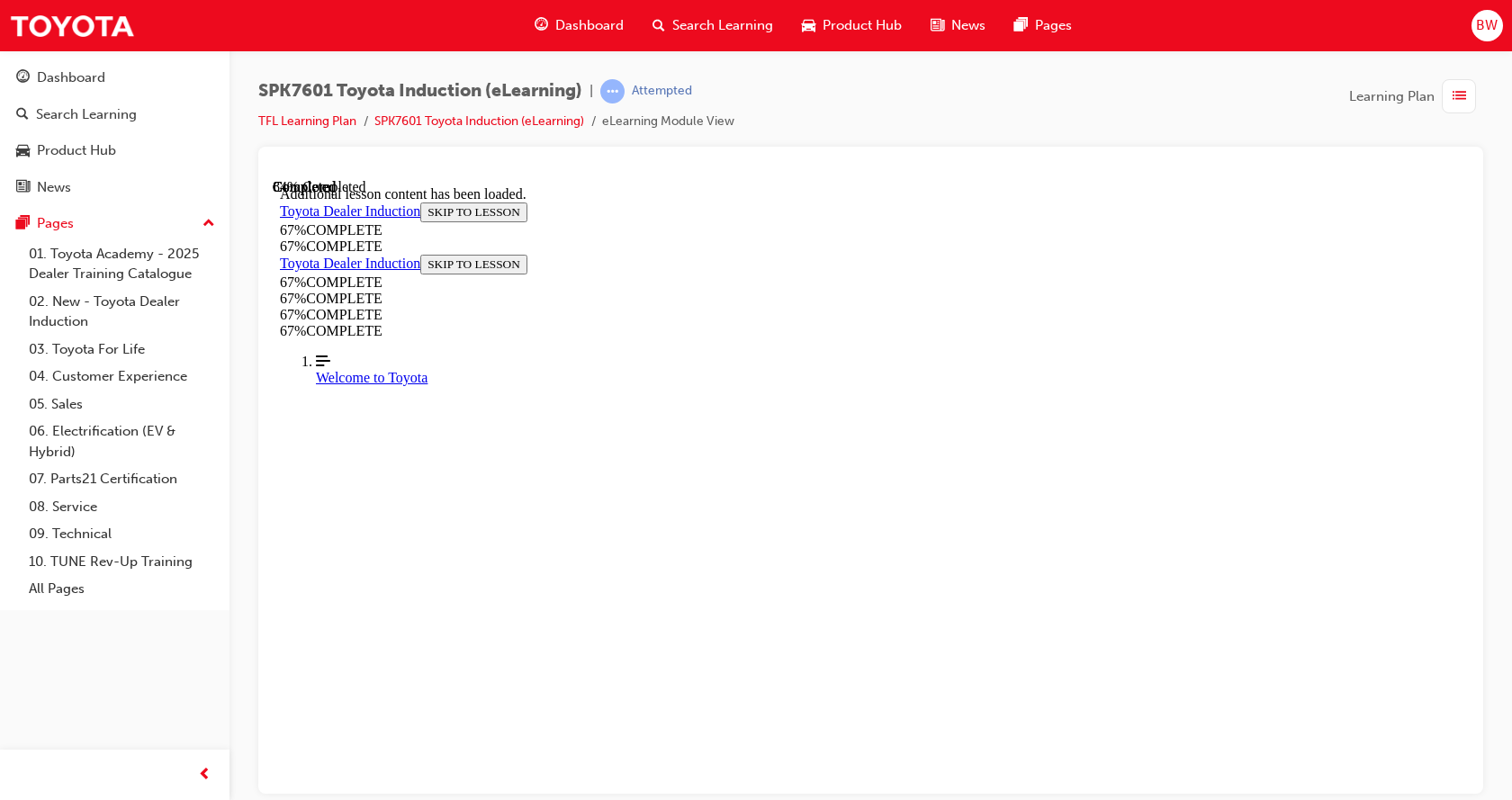 click on "CONTINUE" at bounding box center (318, 19634) 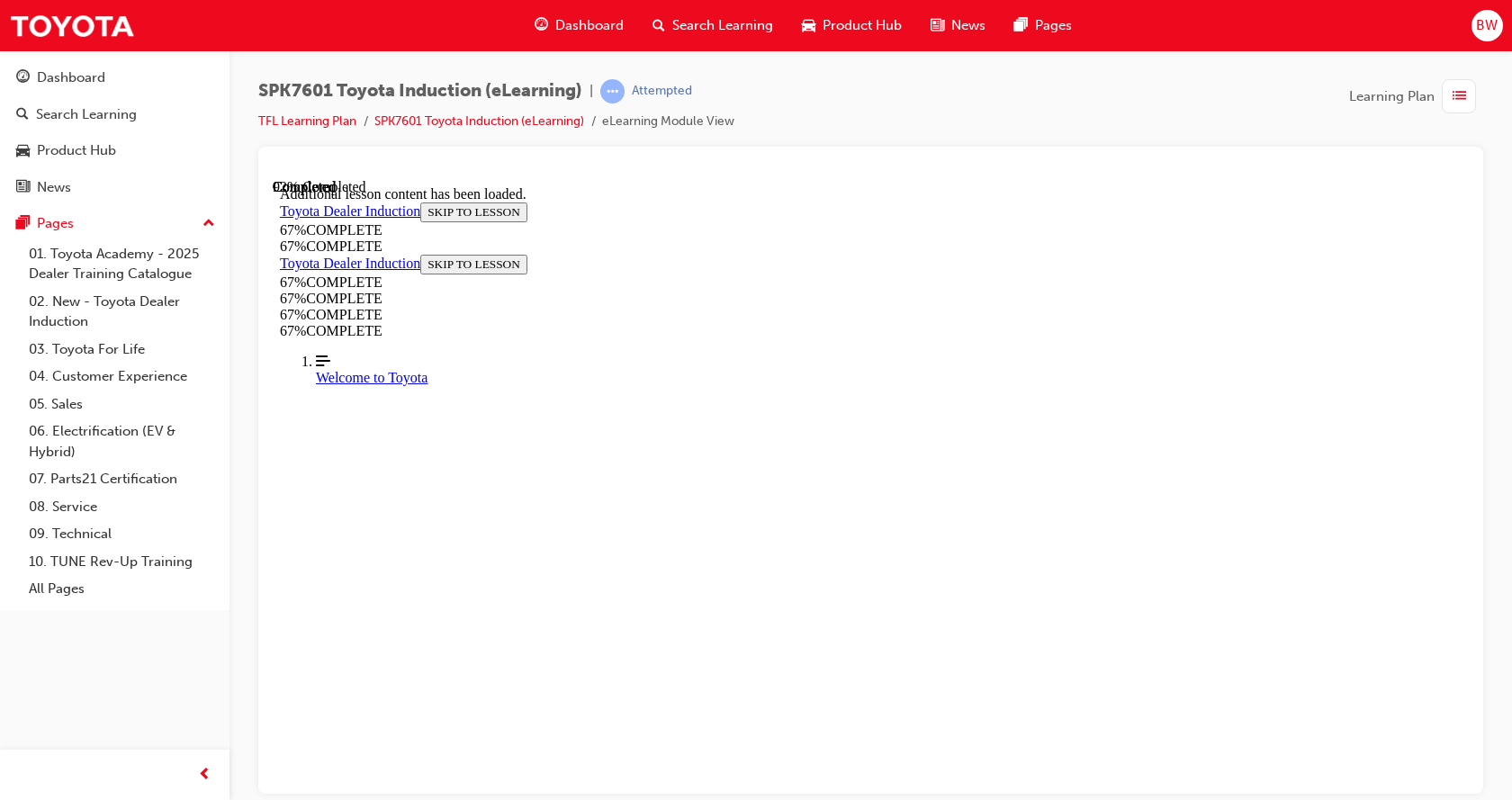 scroll, scrollTop: 5853, scrollLeft: 0, axis: vertical 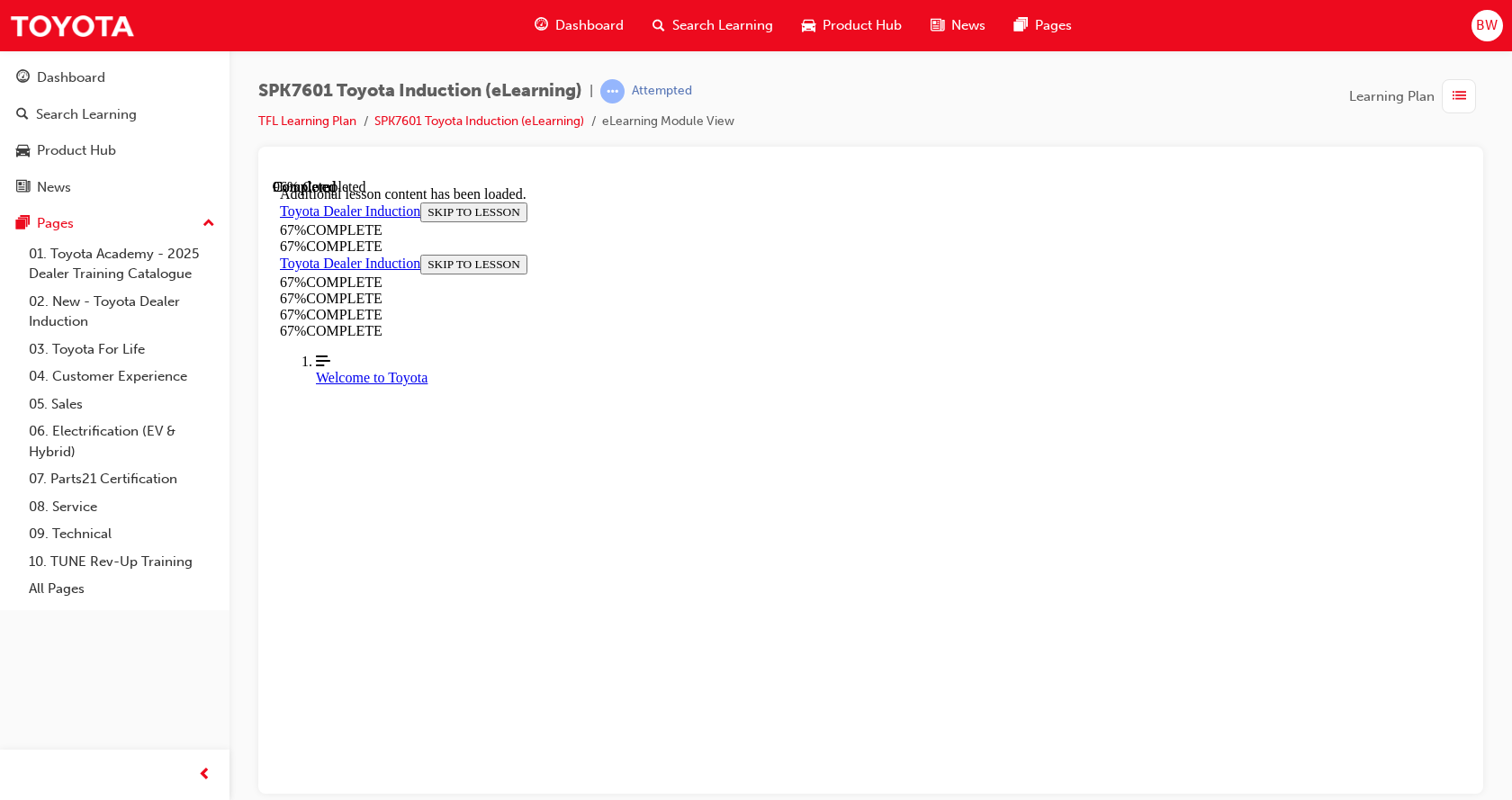 click on "CONTINUE" at bounding box center [318, 20544] 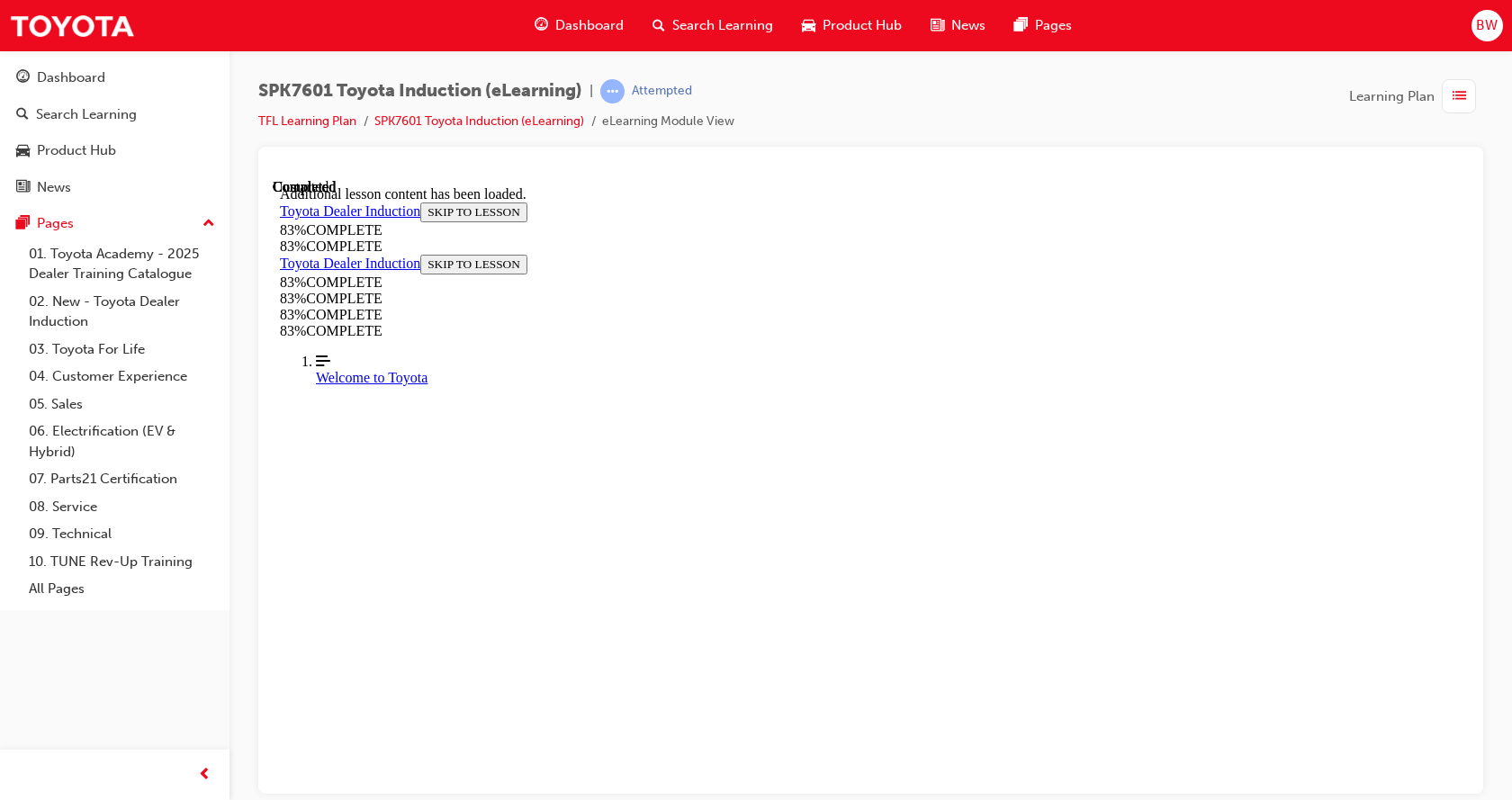 scroll, scrollTop: 62, scrollLeft: 0, axis: vertical 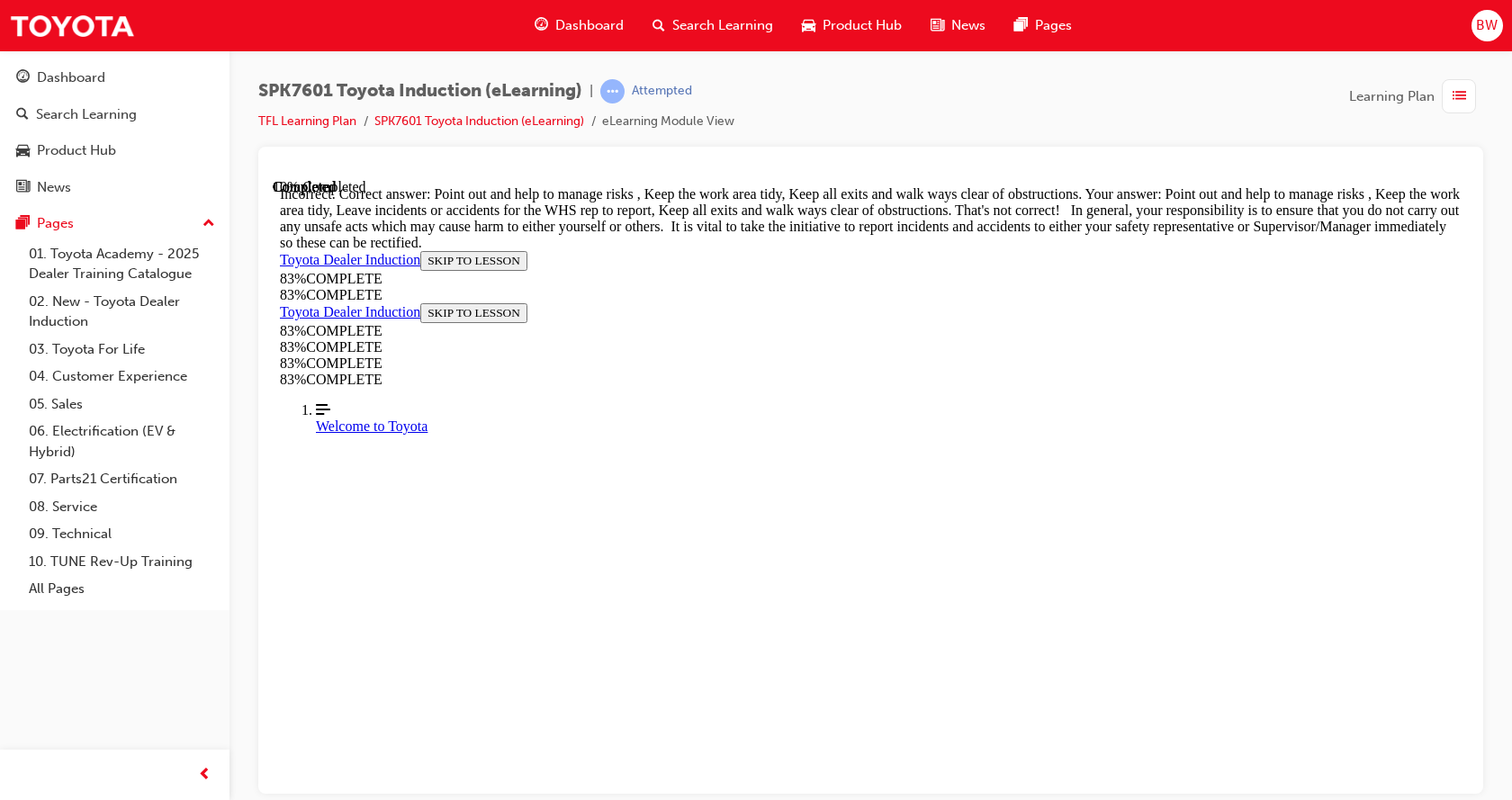 click at bounding box center (888, 7982) 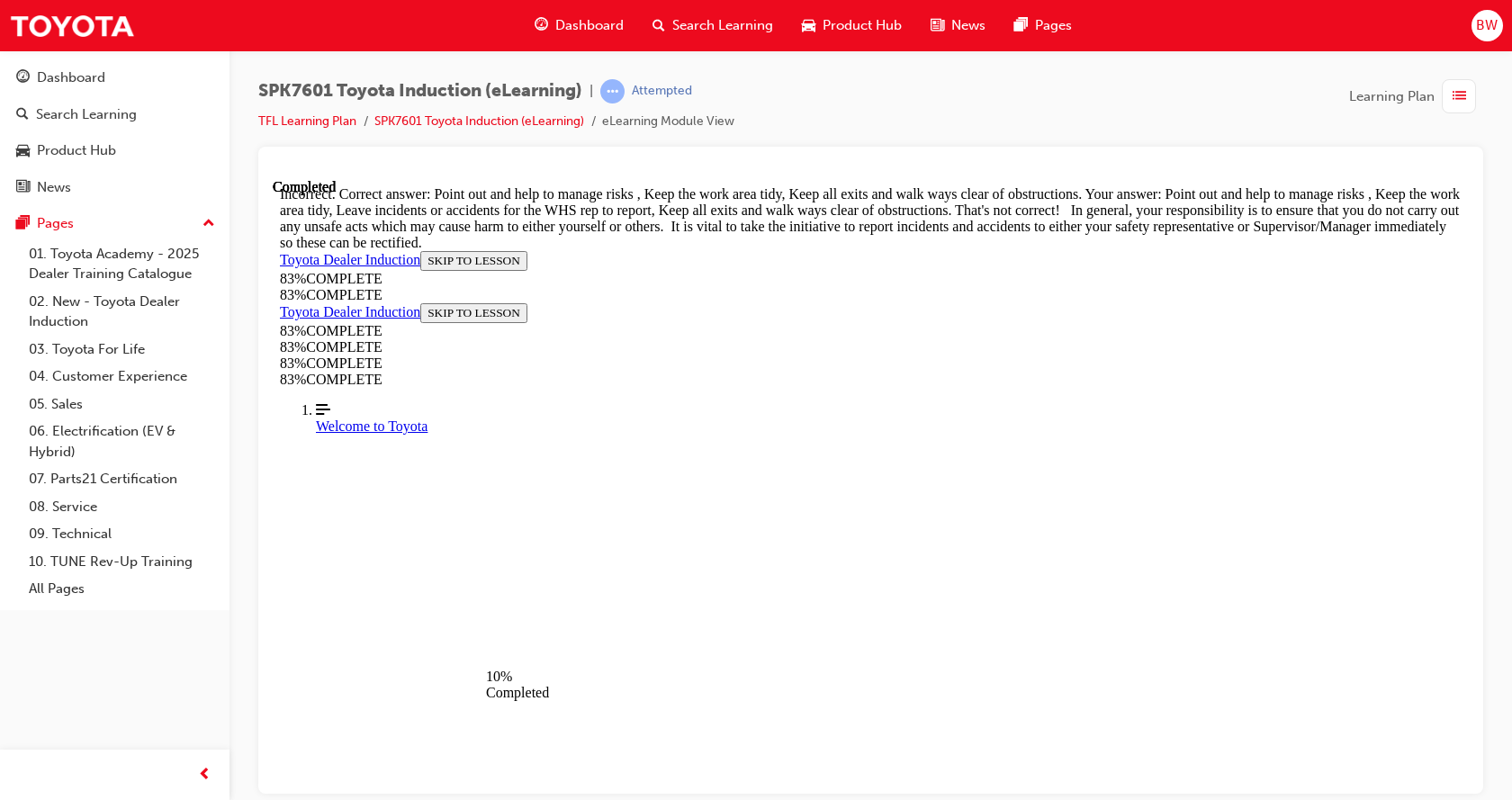 scroll, scrollTop: 544, scrollLeft: 0, axis: vertical 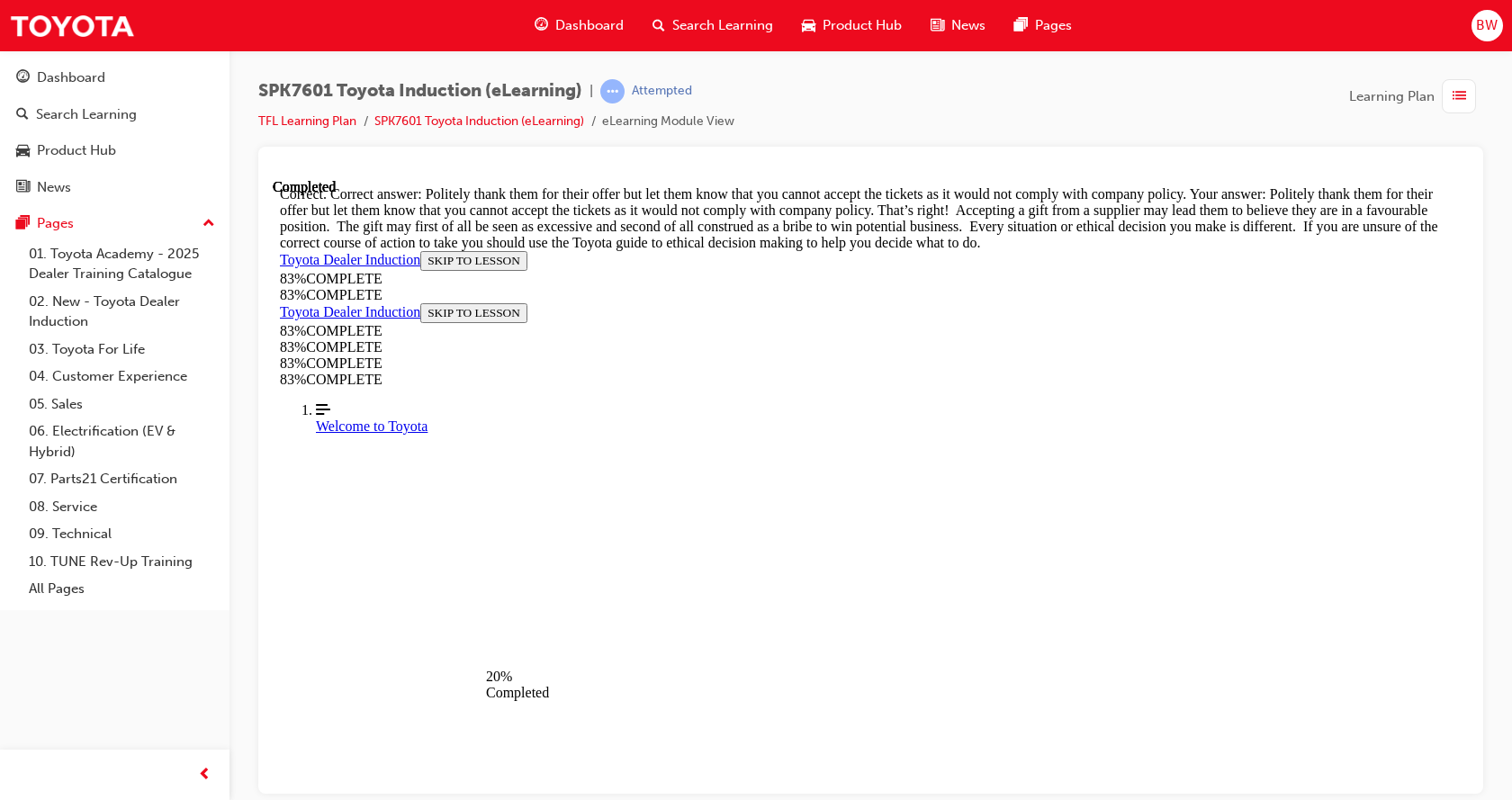 click on "NEXT" at bounding box center (303, 13515) 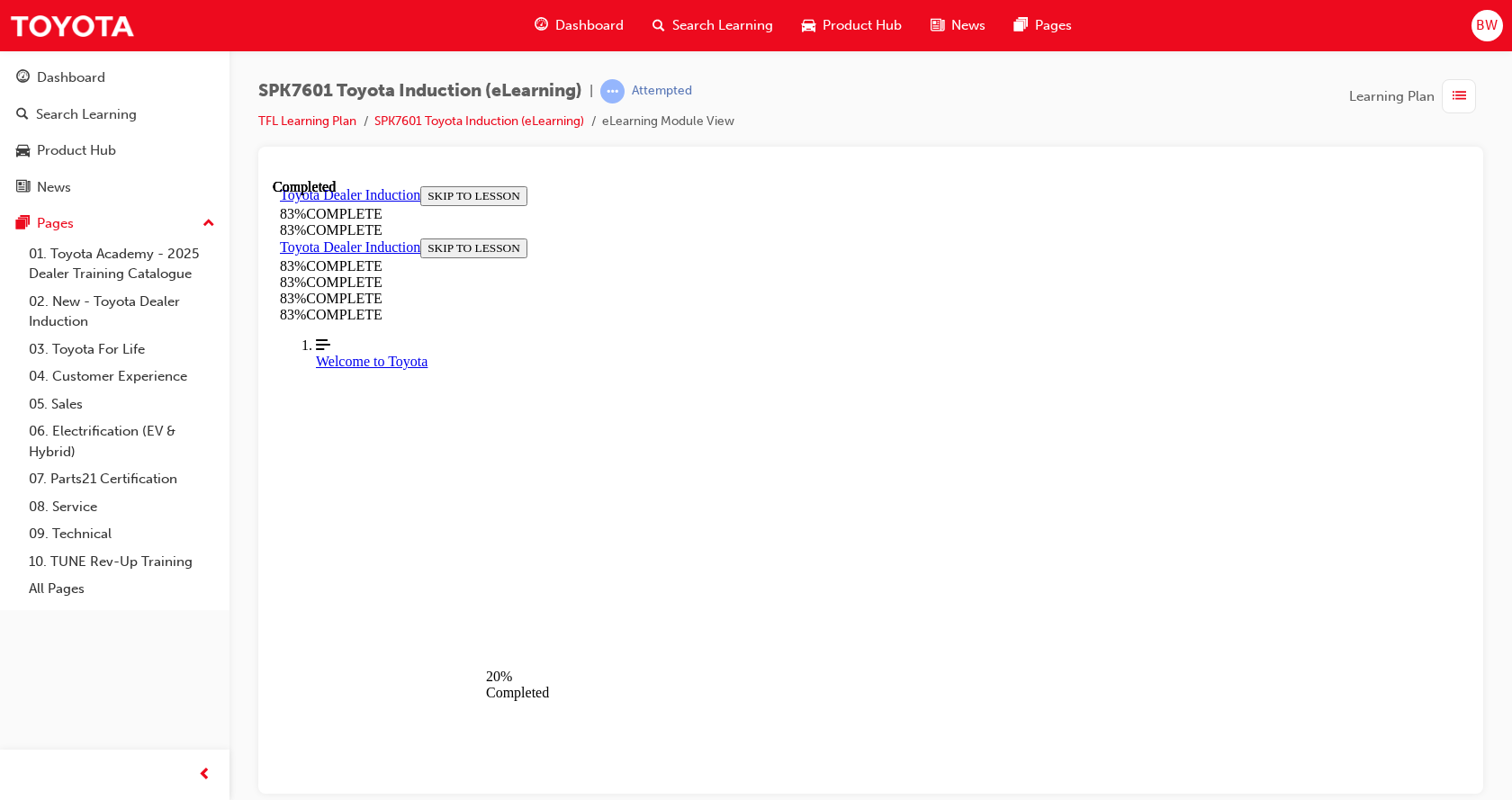 scroll, scrollTop: 156, scrollLeft: 0, axis: vertical 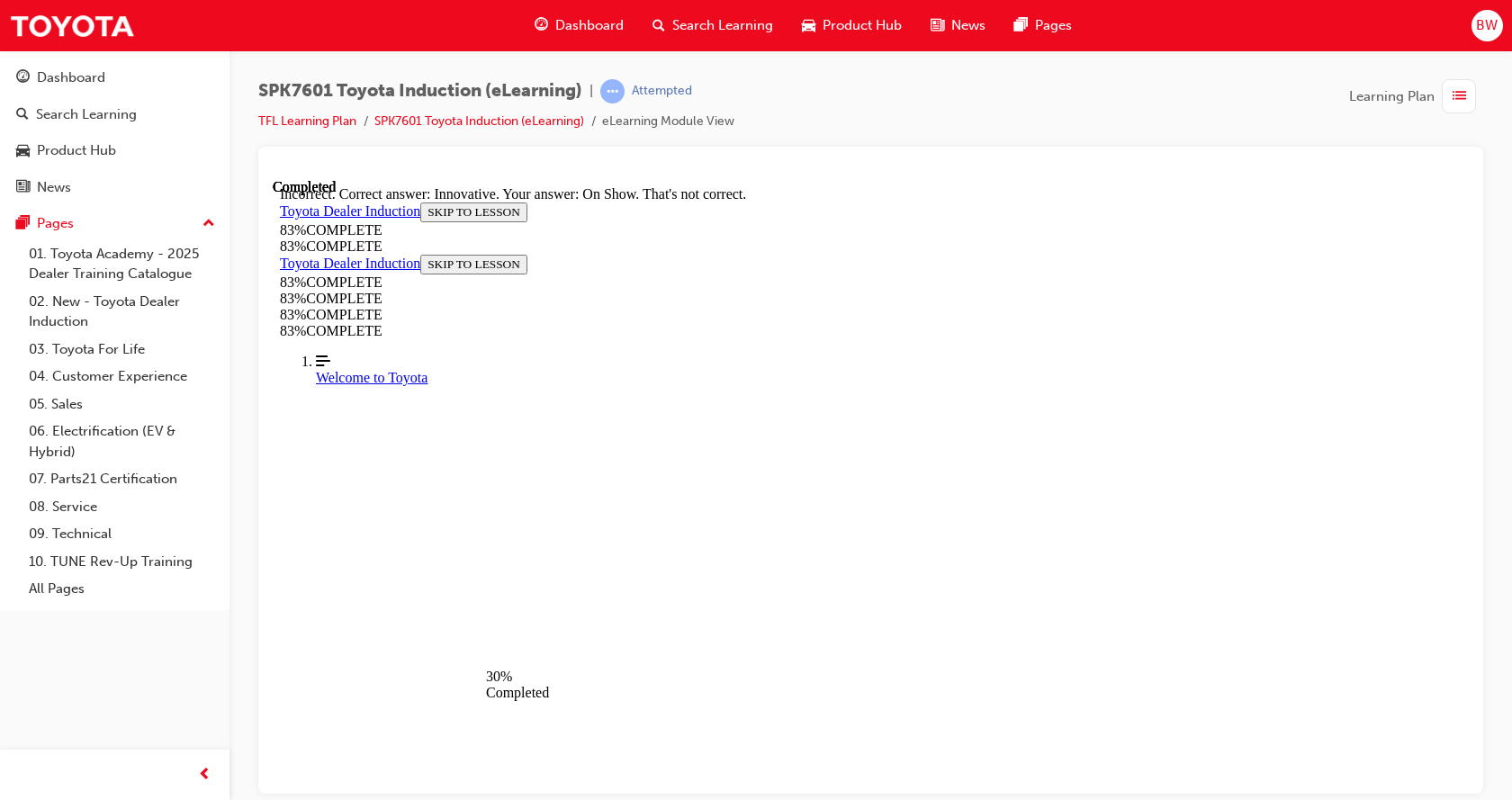 click on "NEXT" at bounding box center [303, 18177] 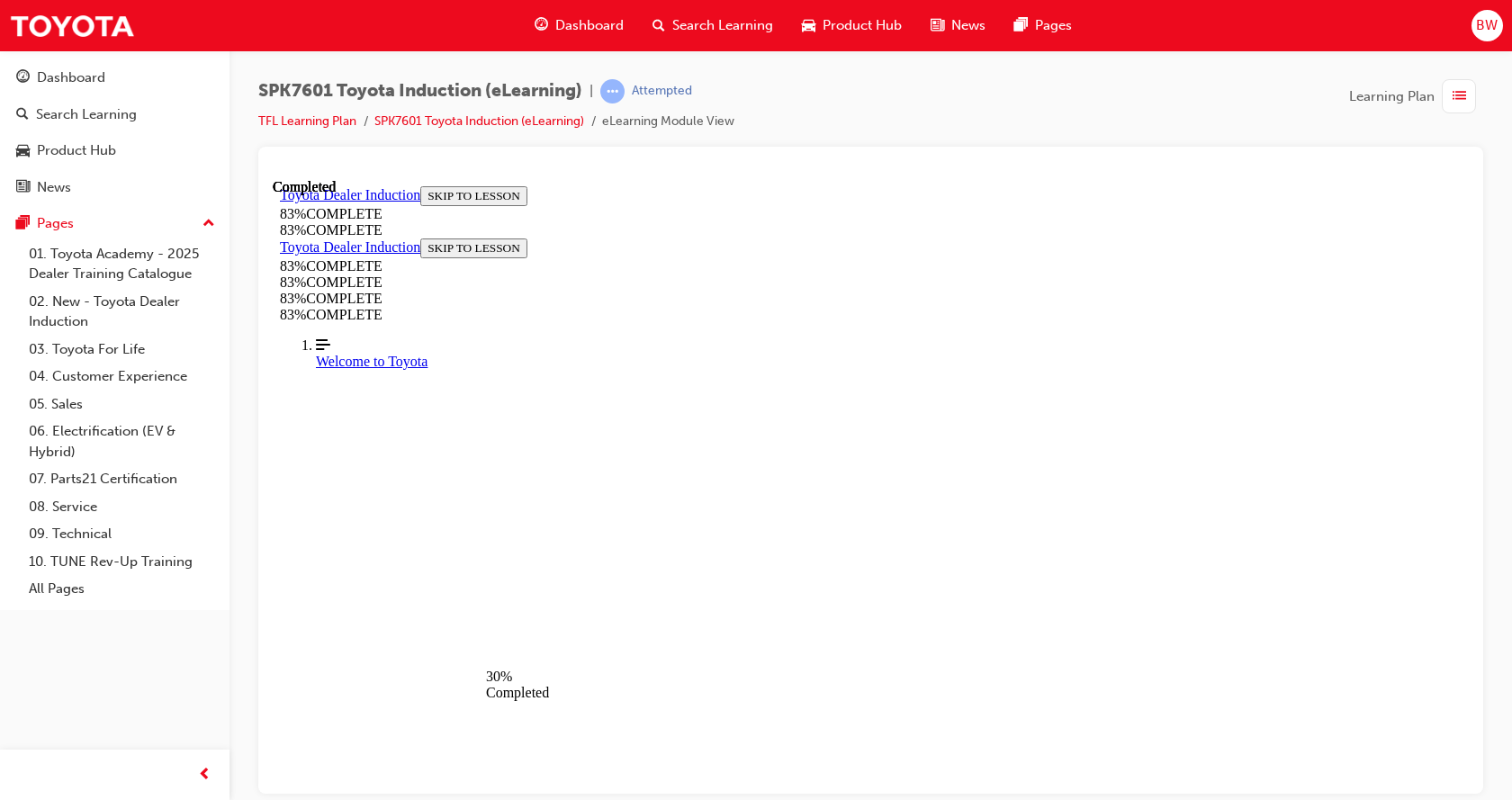 click at bounding box center (870, 13555) 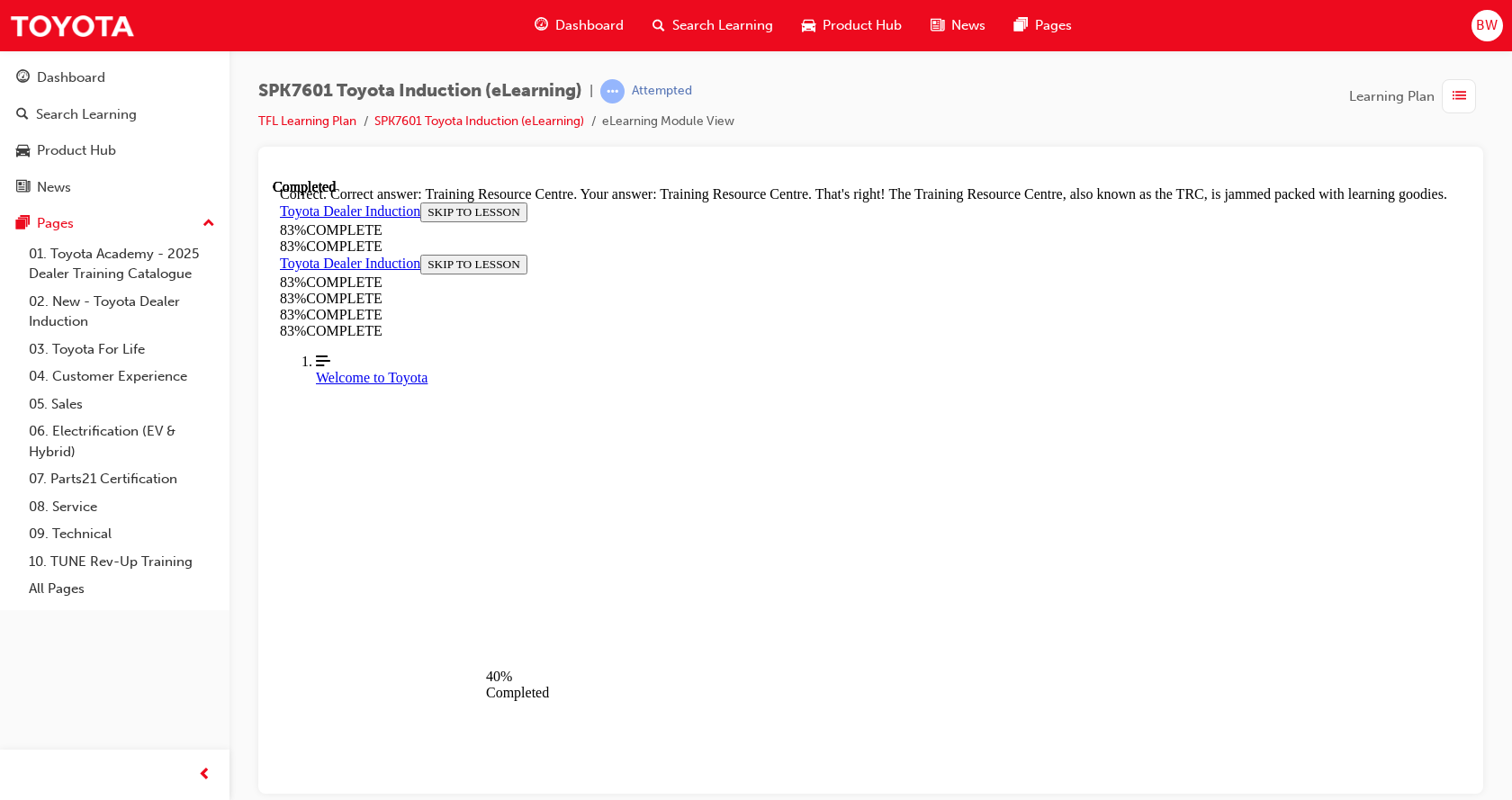 scroll, scrollTop: 377, scrollLeft: 0, axis: vertical 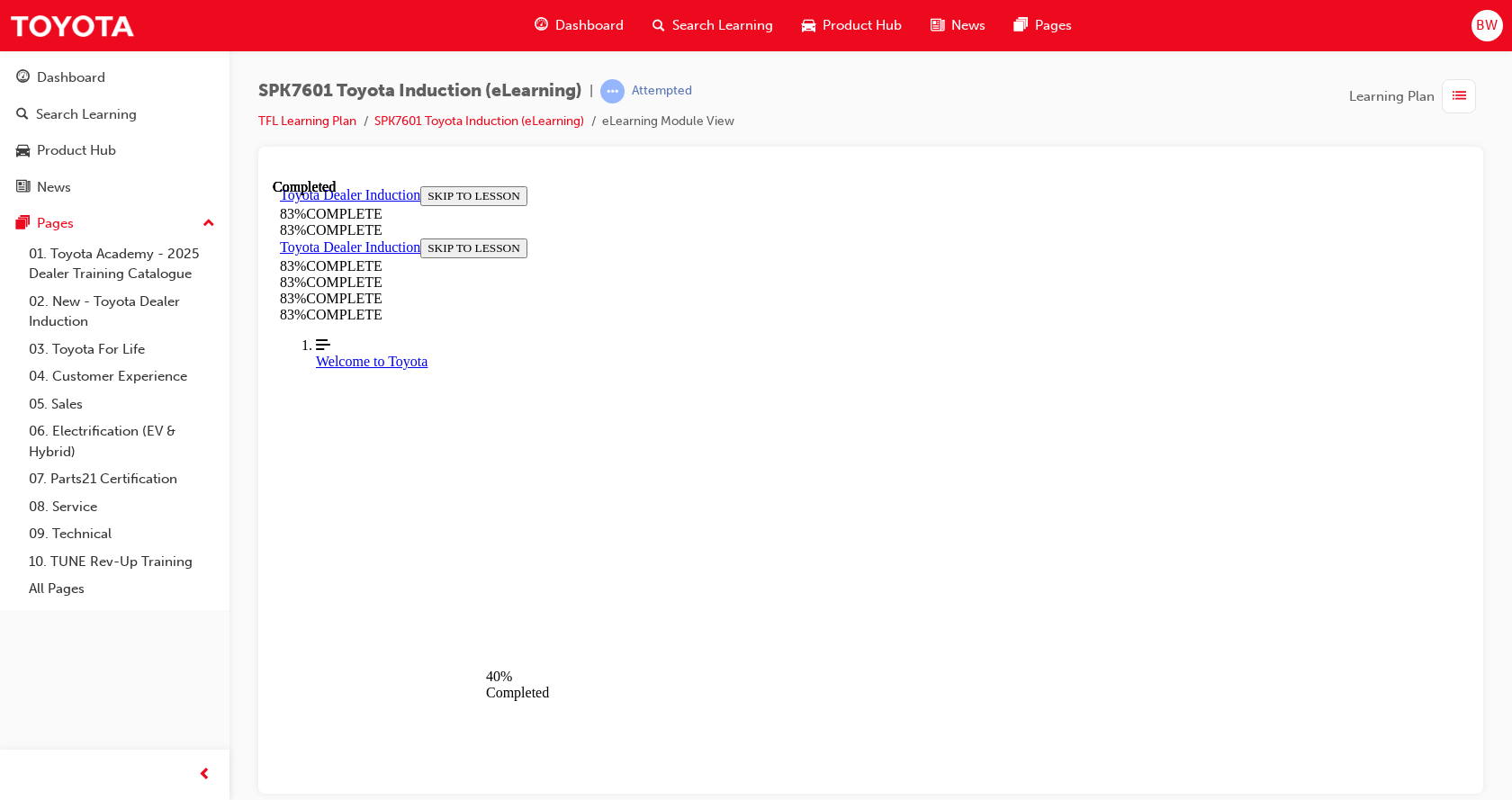click at bounding box center [870, 16031] 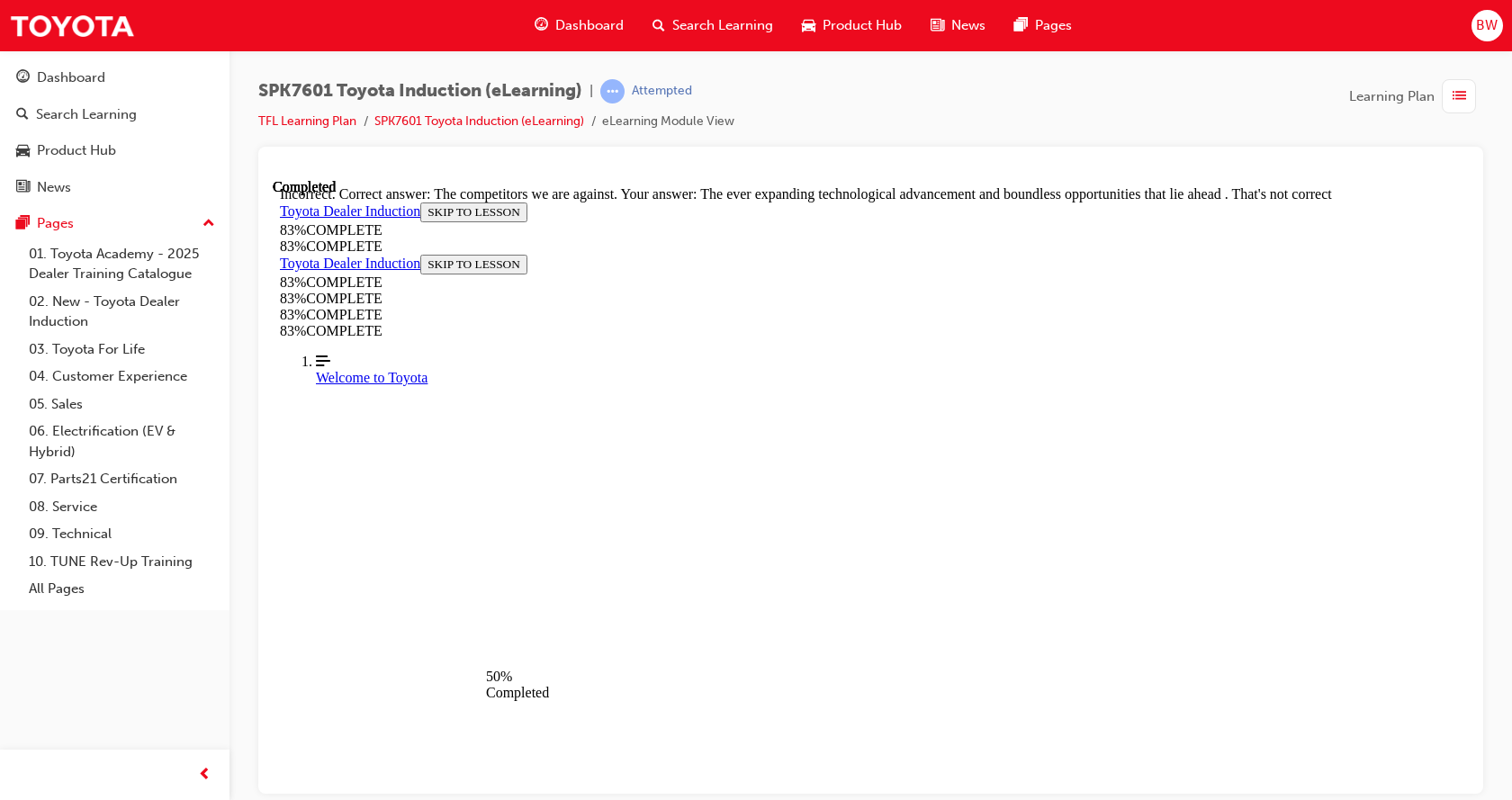 scroll, scrollTop: 517, scrollLeft: 0, axis: vertical 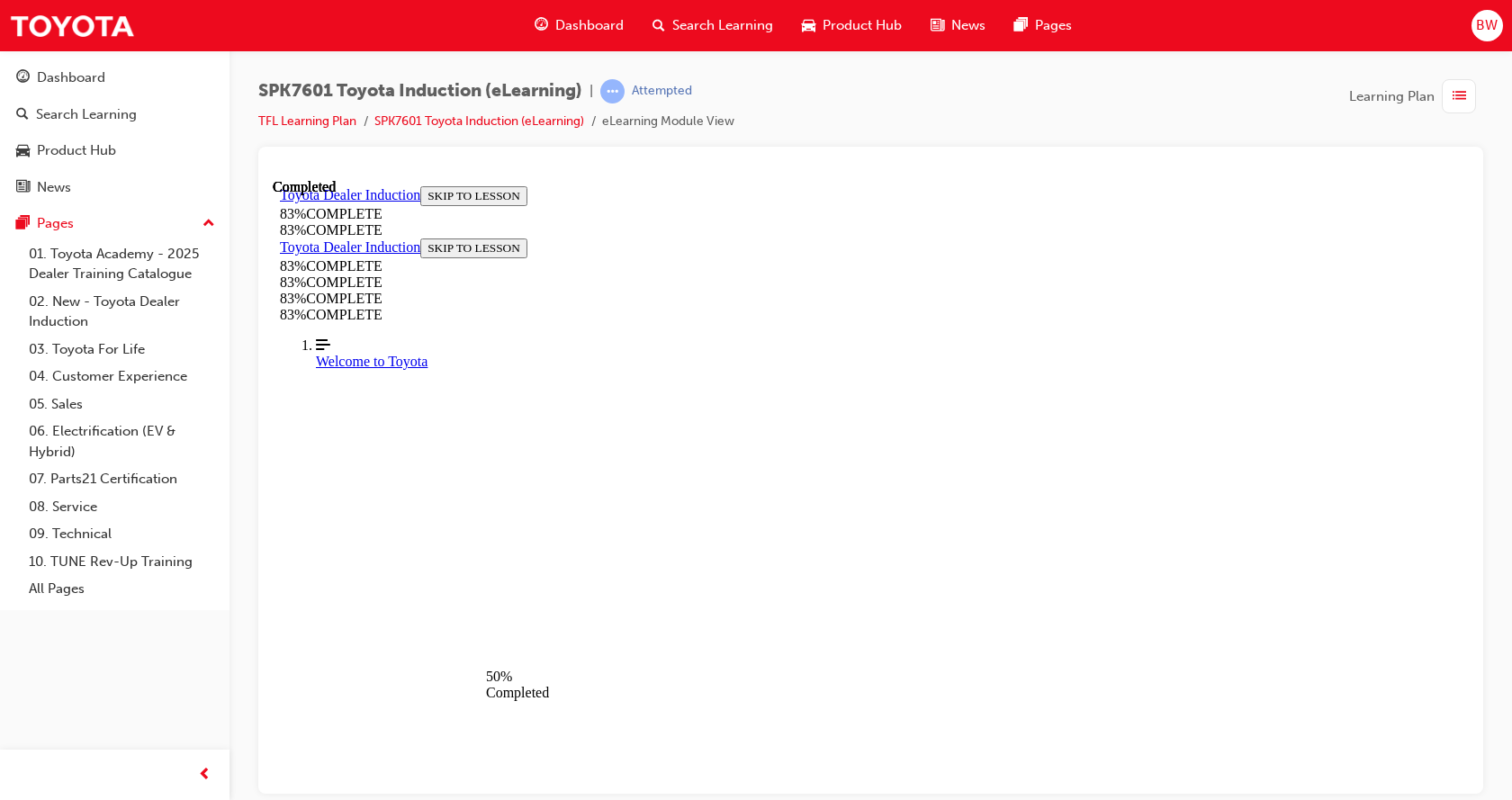 click at bounding box center [888, 14225] 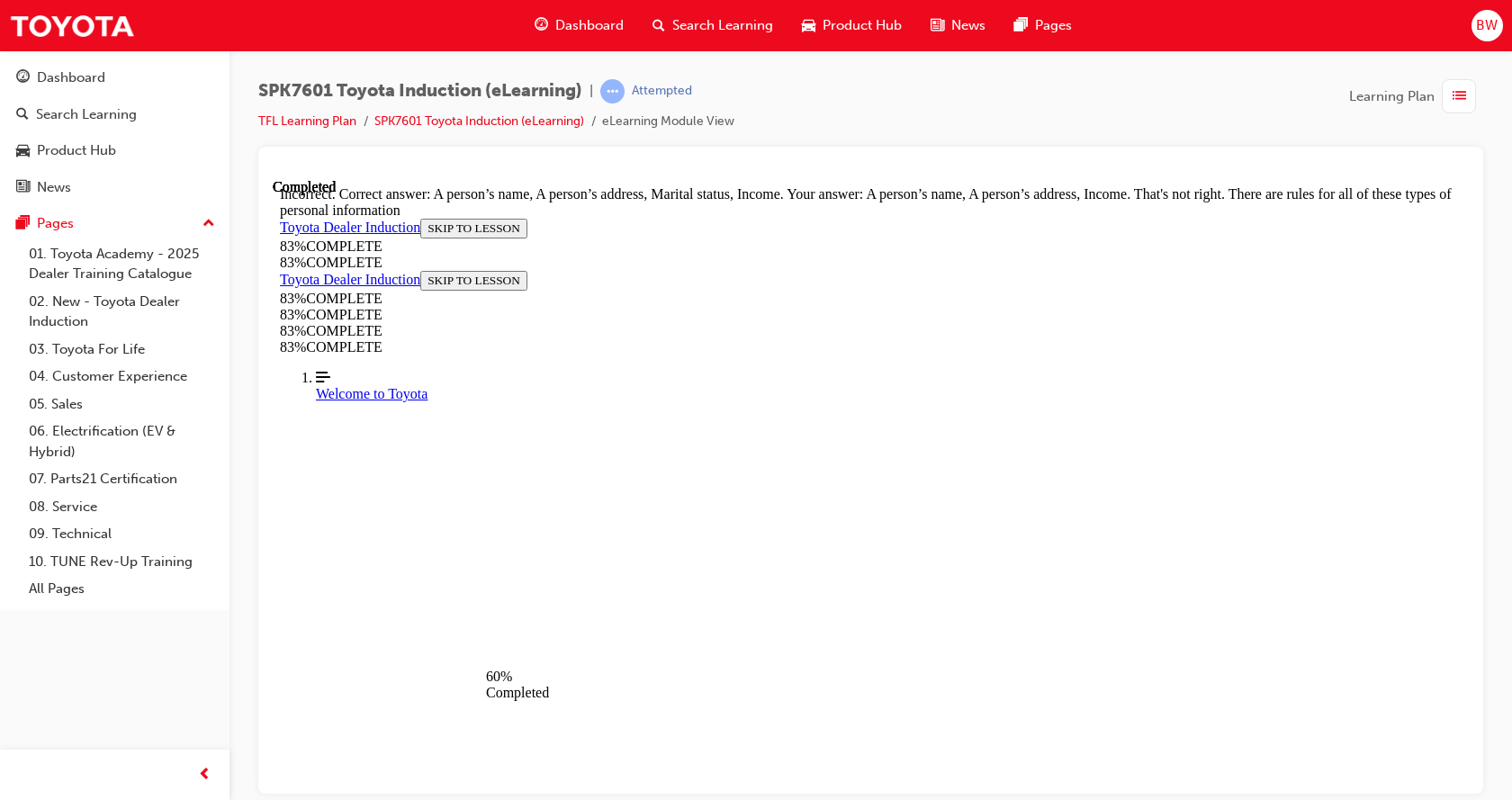 scroll, scrollTop: 480, scrollLeft: 0, axis: vertical 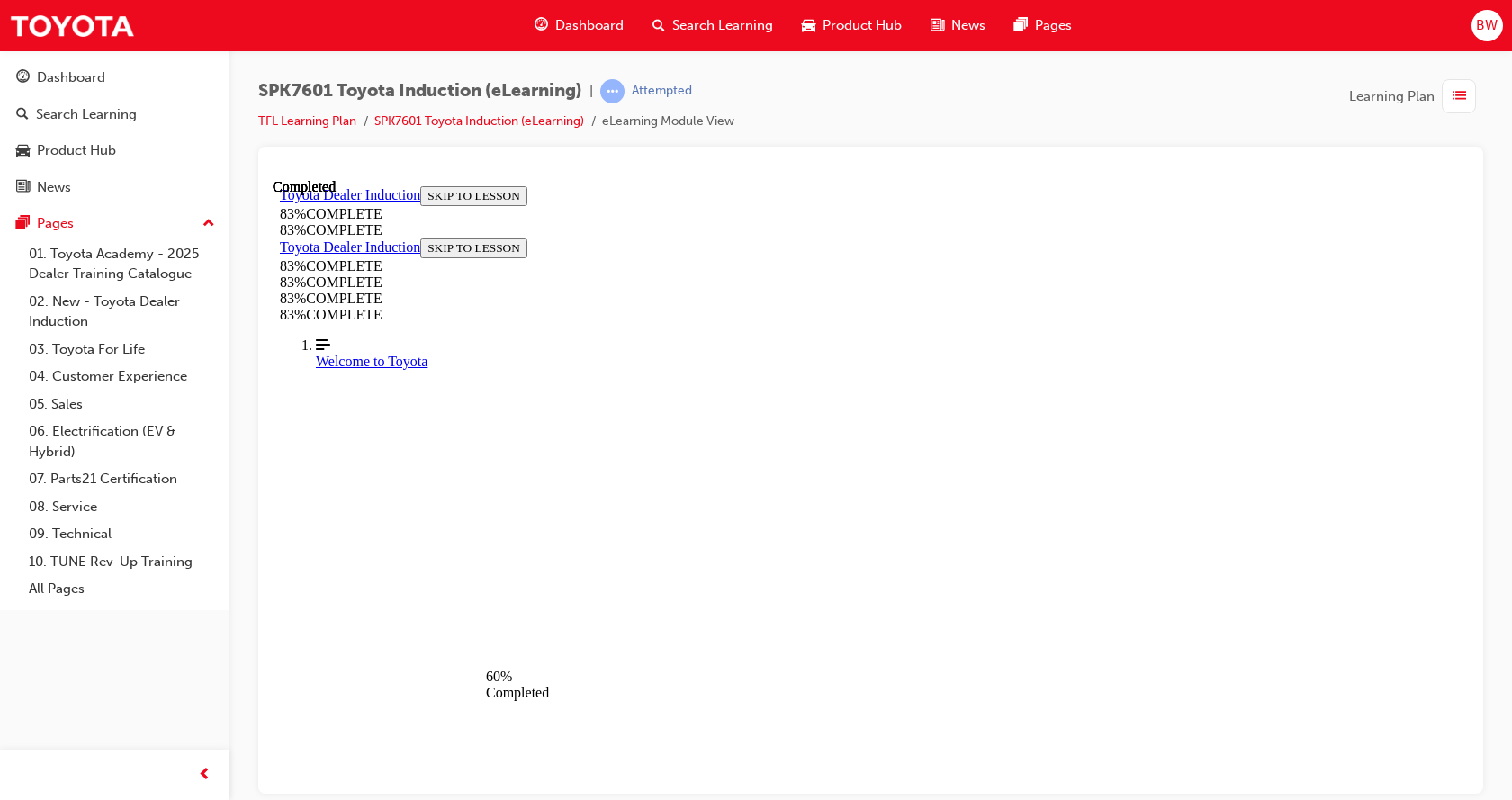 click at bounding box center [870, 16307] 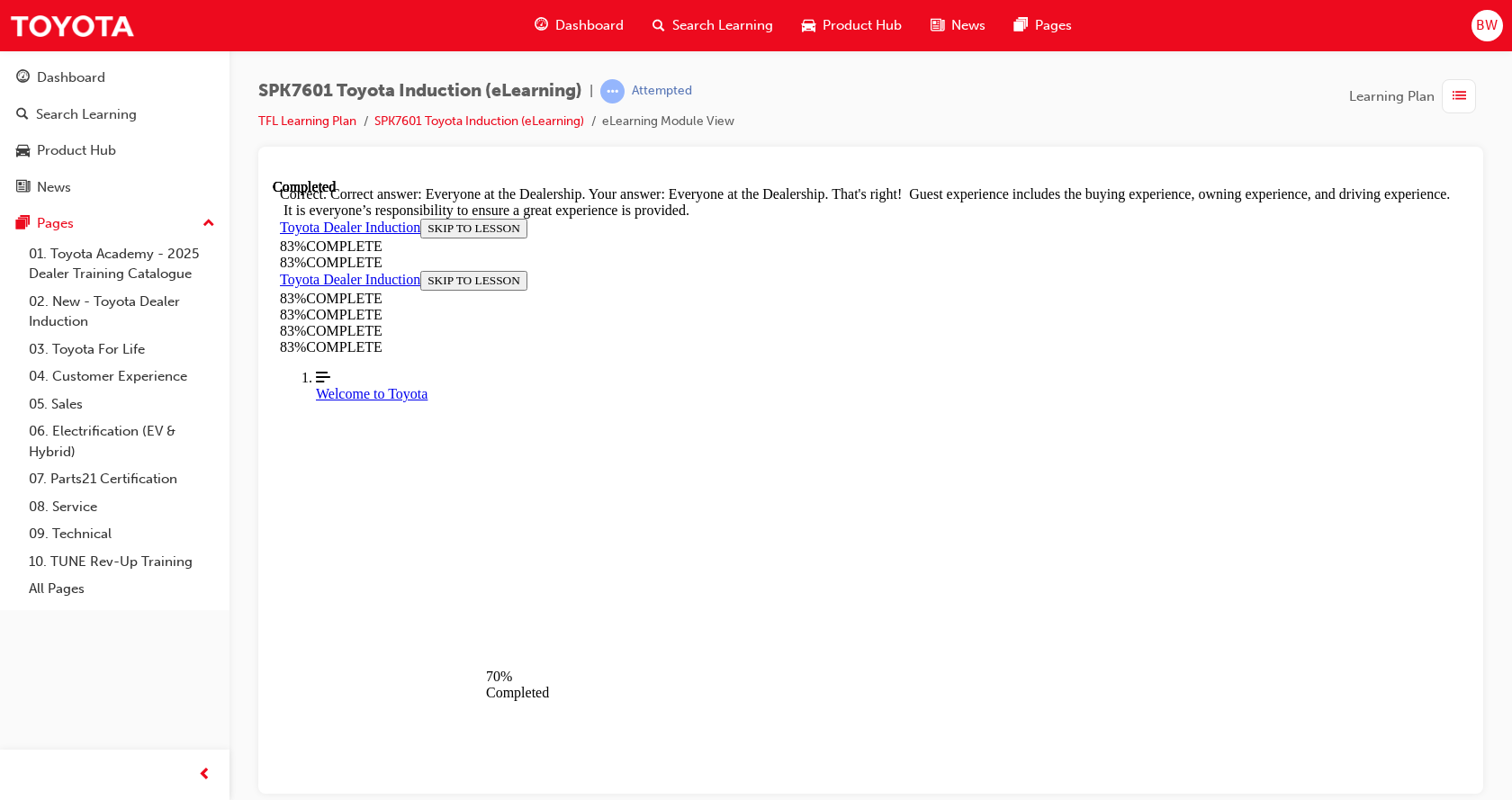 scroll, scrollTop: 686, scrollLeft: 0, axis: vertical 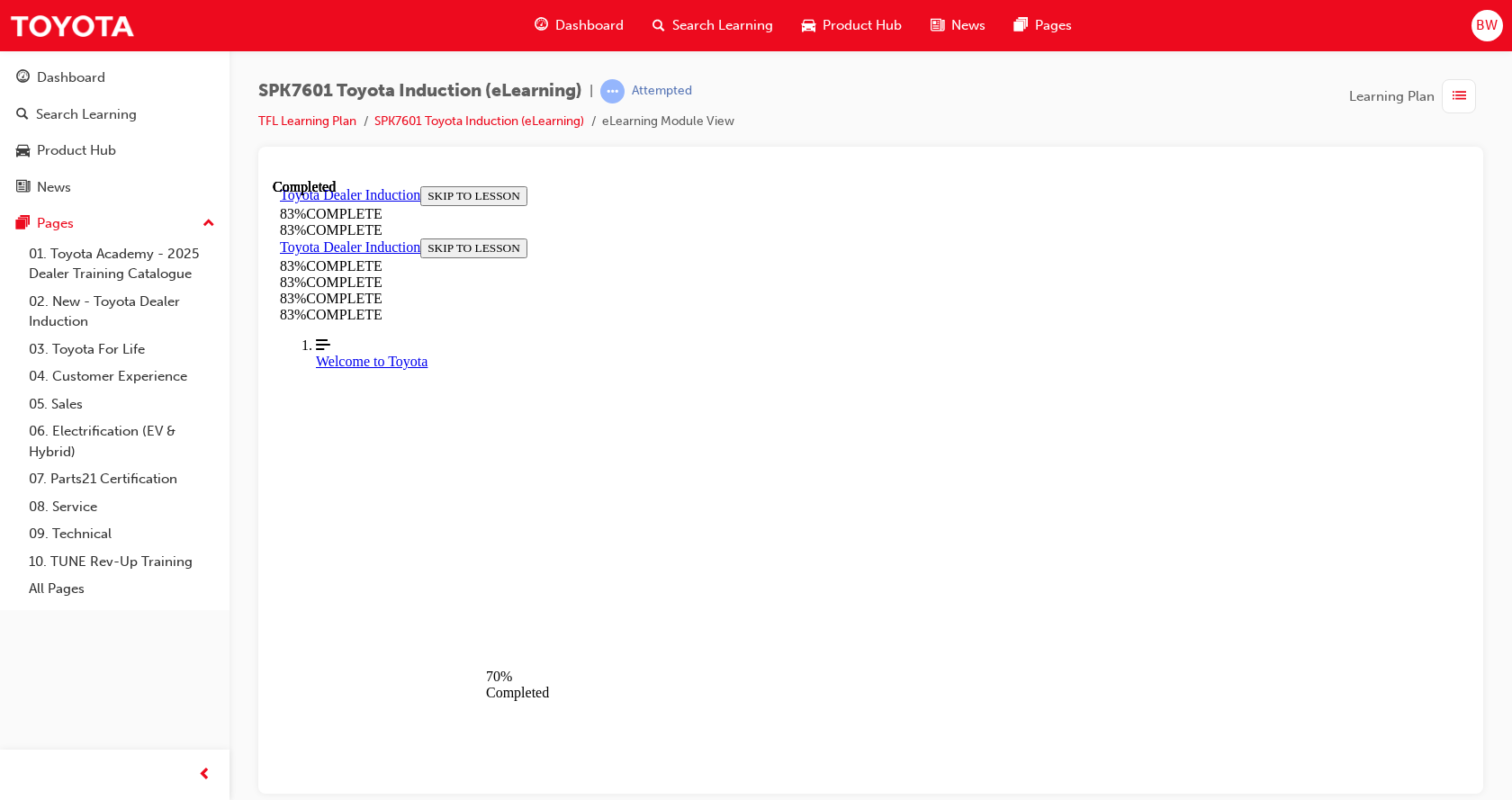 click at bounding box center (870, 21082) 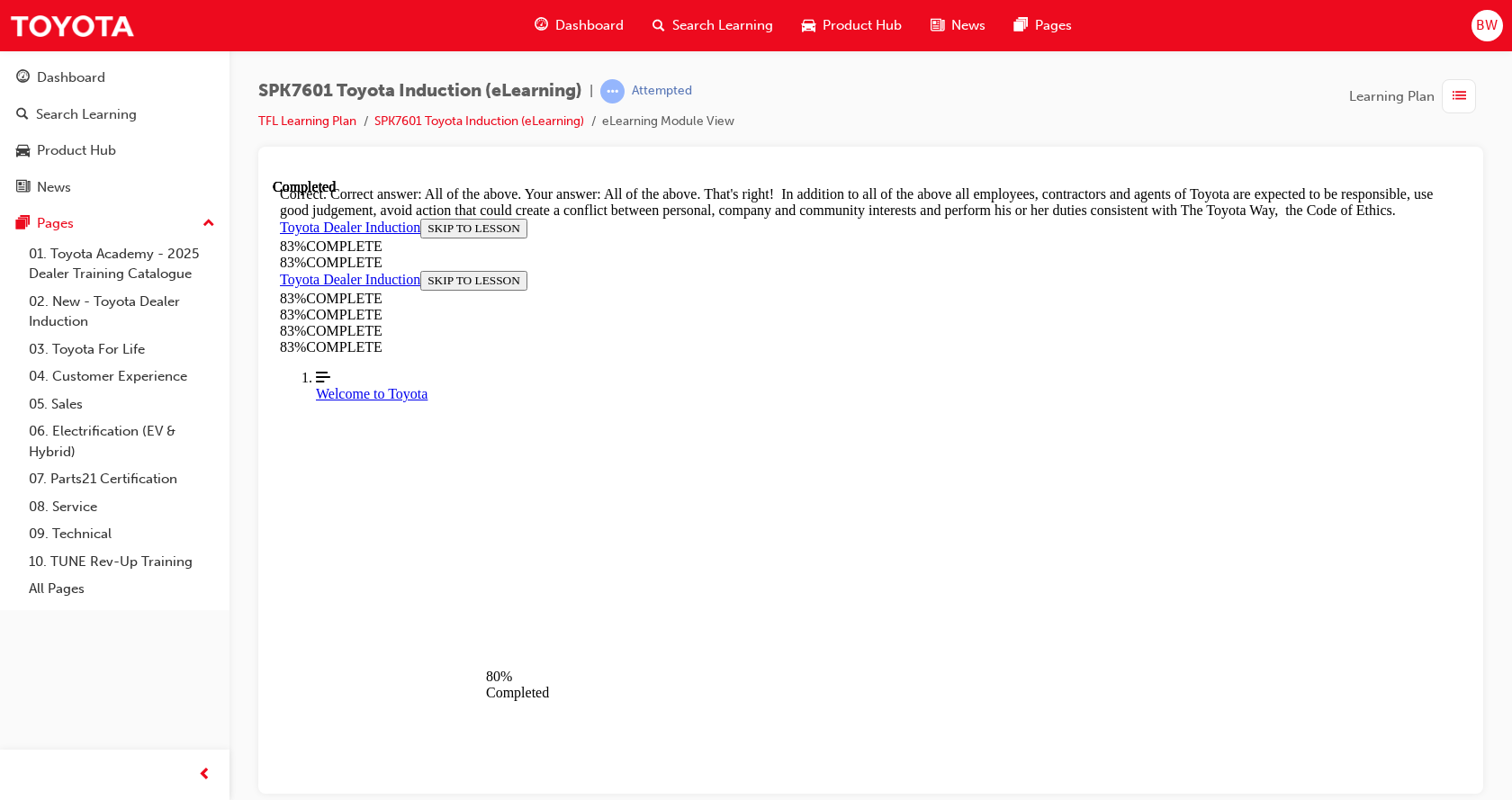 click on "NEXT" at bounding box center [303, 21948] 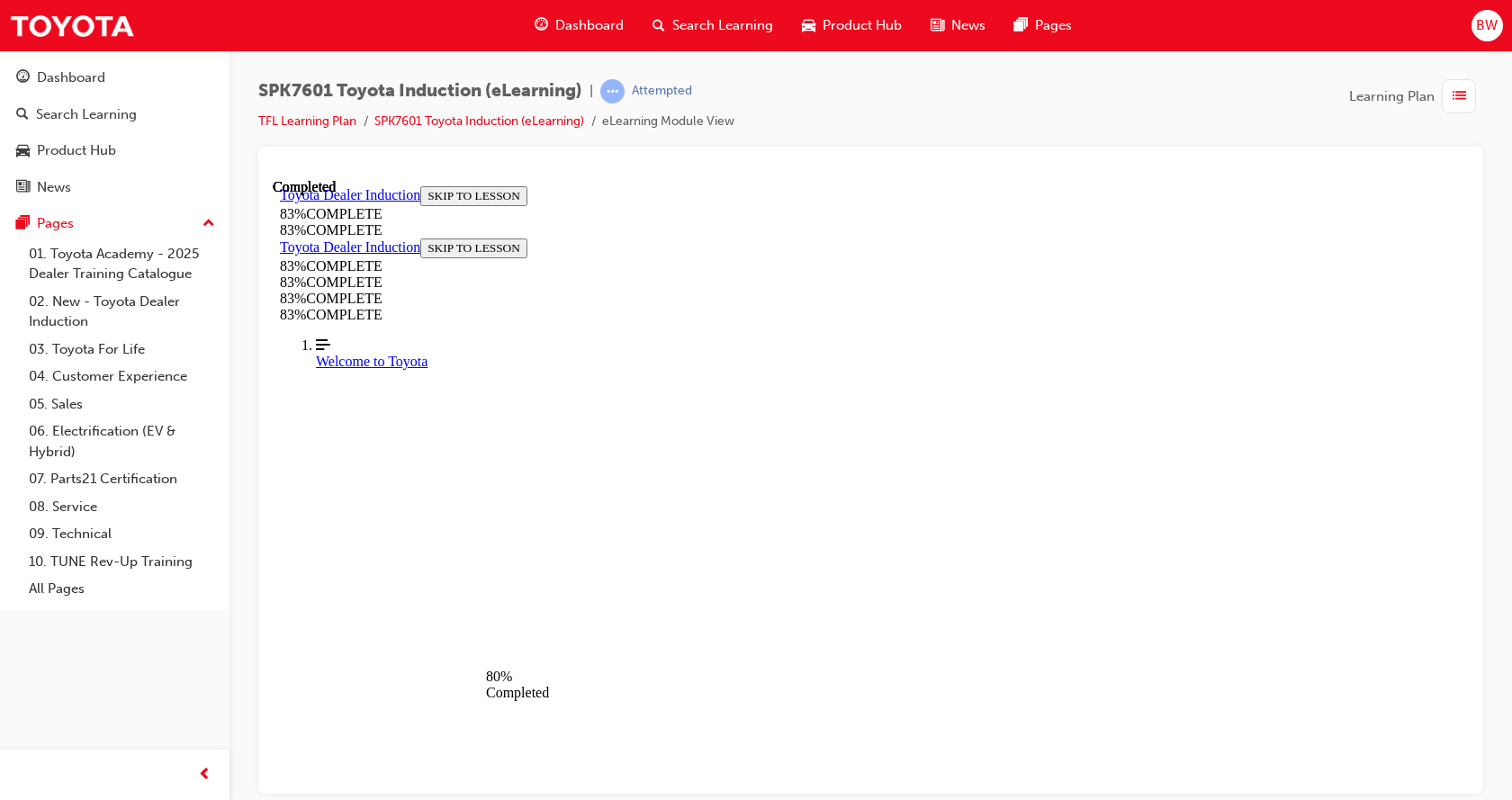 scroll, scrollTop: 66, scrollLeft: 0, axis: vertical 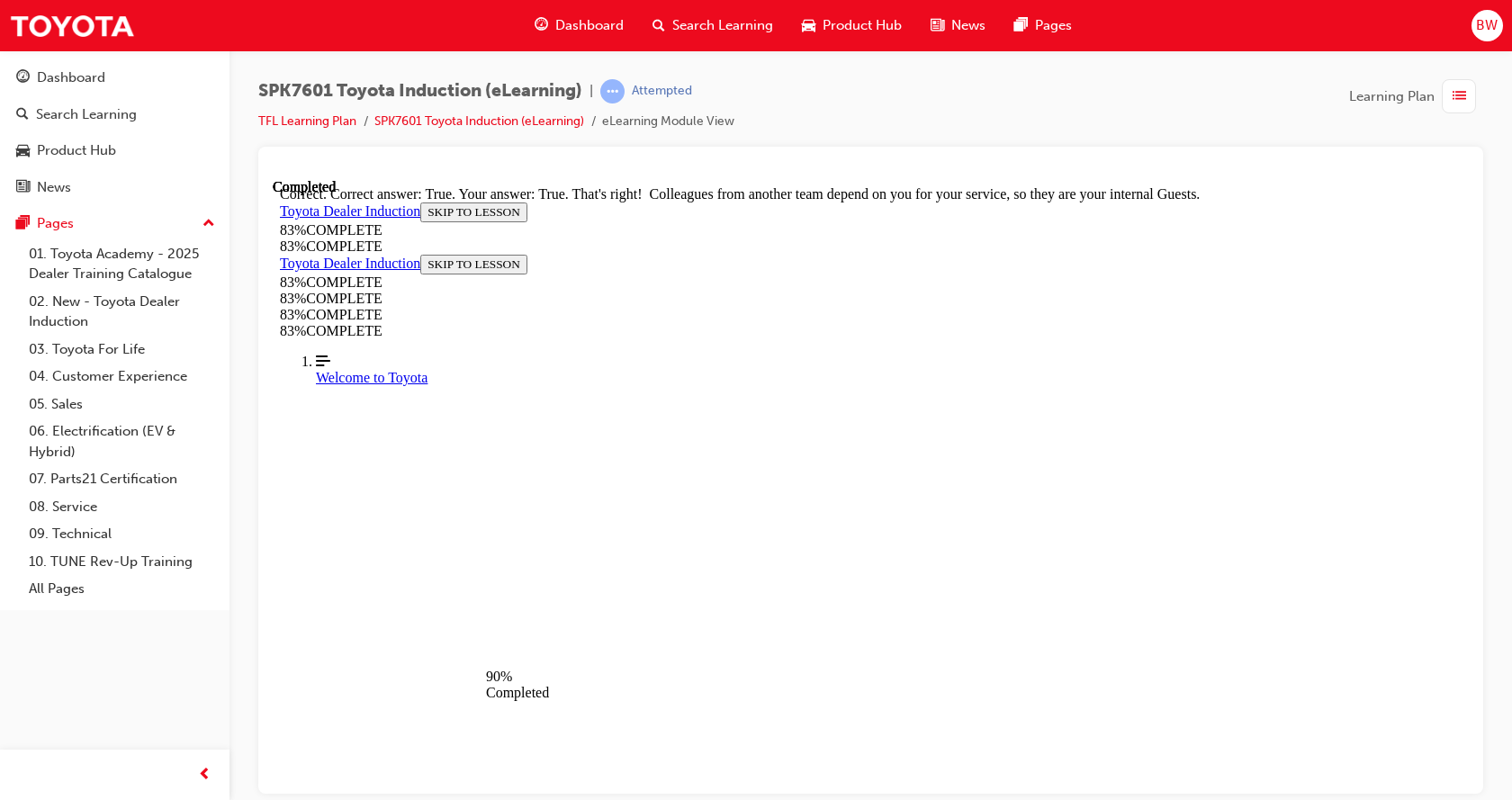 click on "NEXT" at bounding box center [303, 15619] 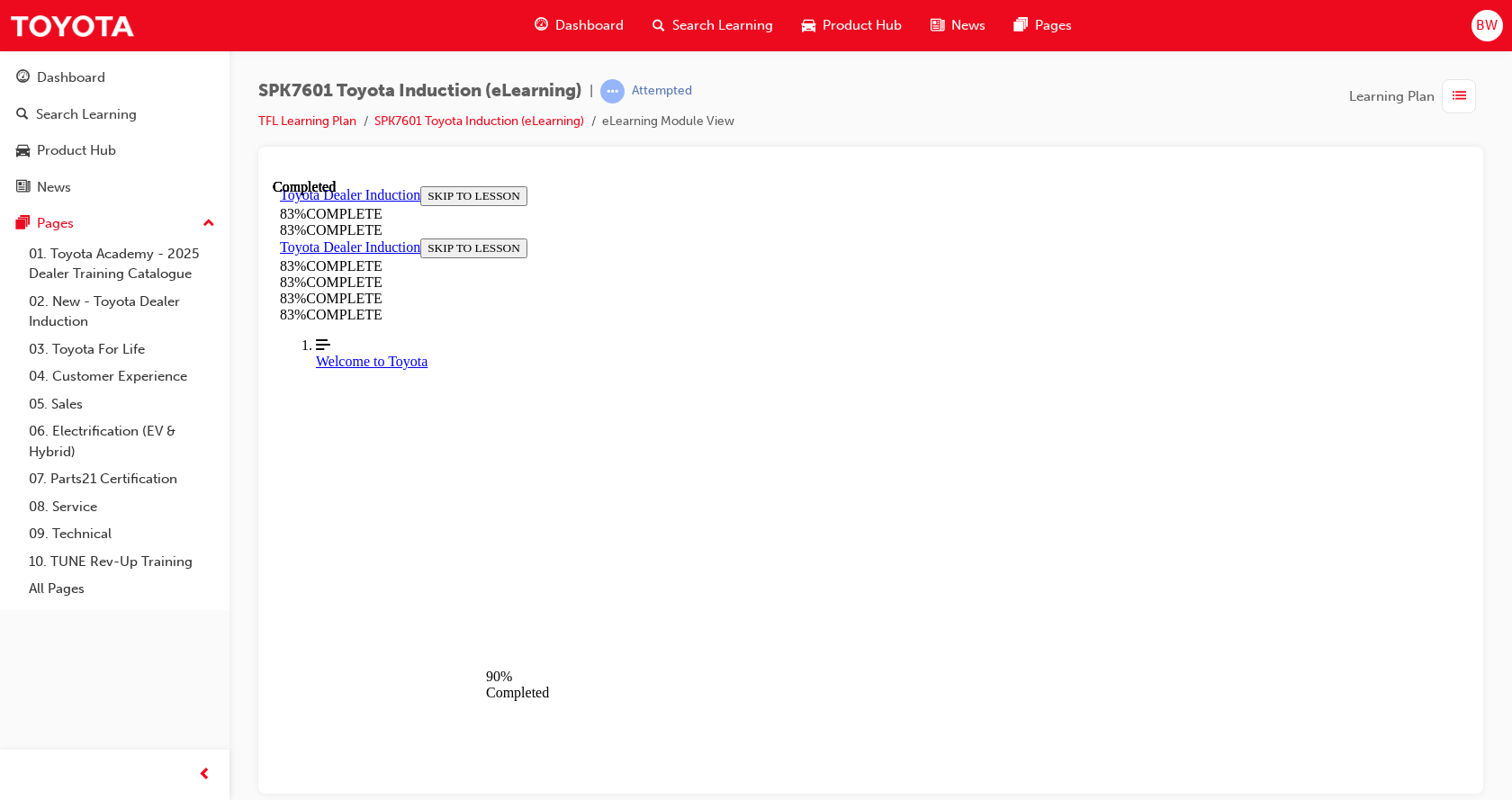 click at bounding box center [870, 12276] 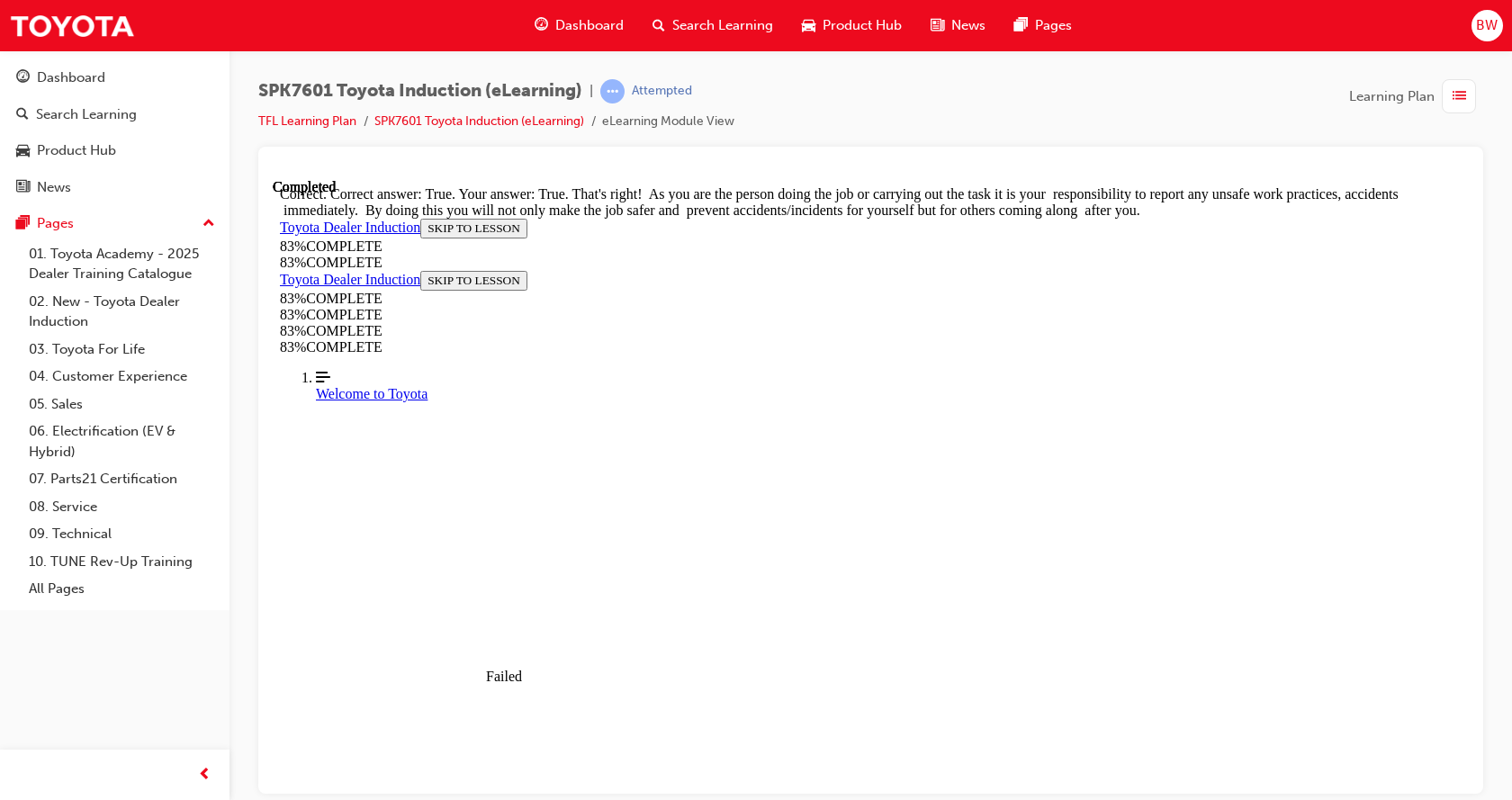 click on "NEXT" at bounding box center (303, 13110) 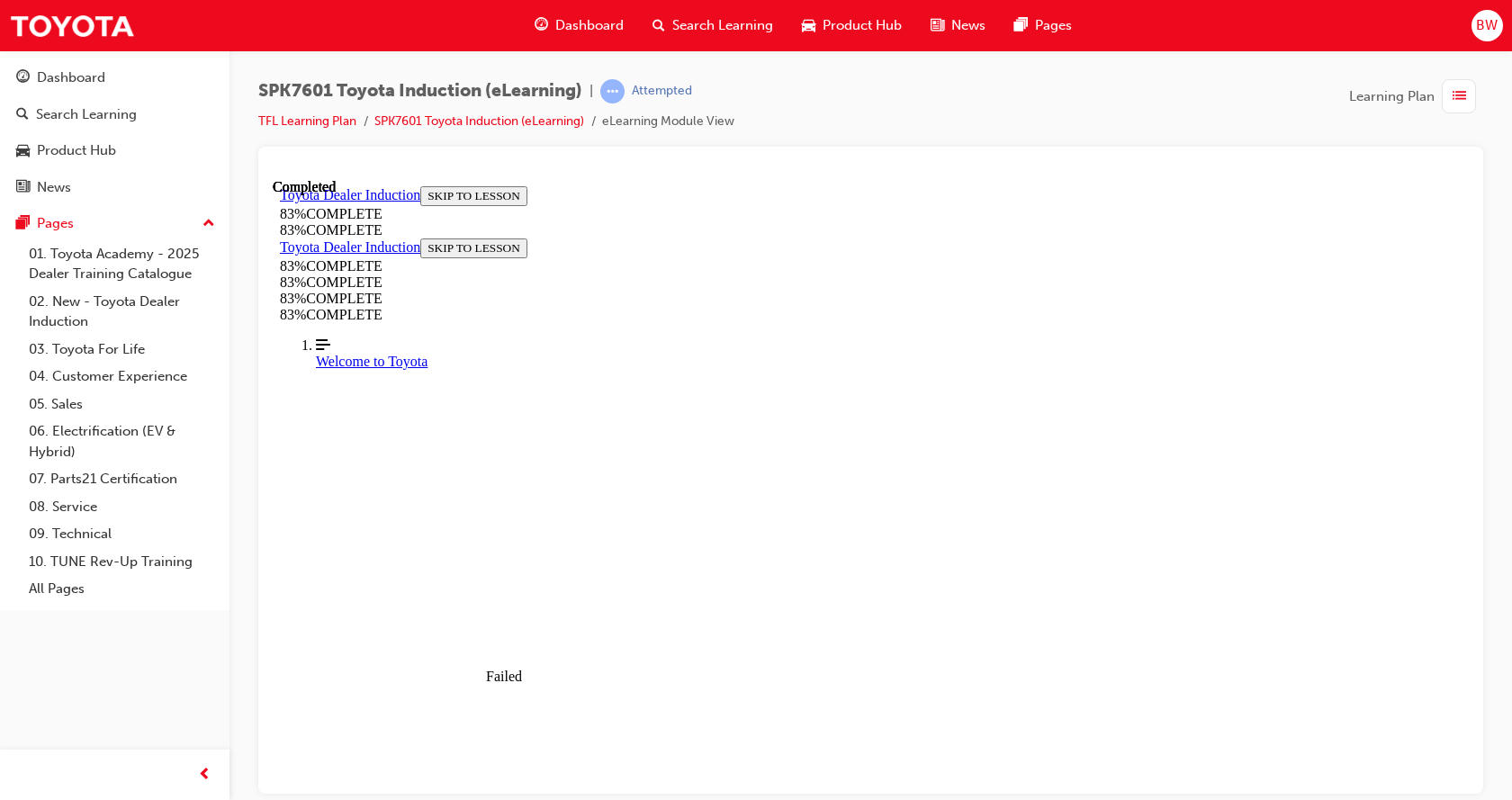 scroll, scrollTop: 312, scrollLeft: 0, axis: vertical 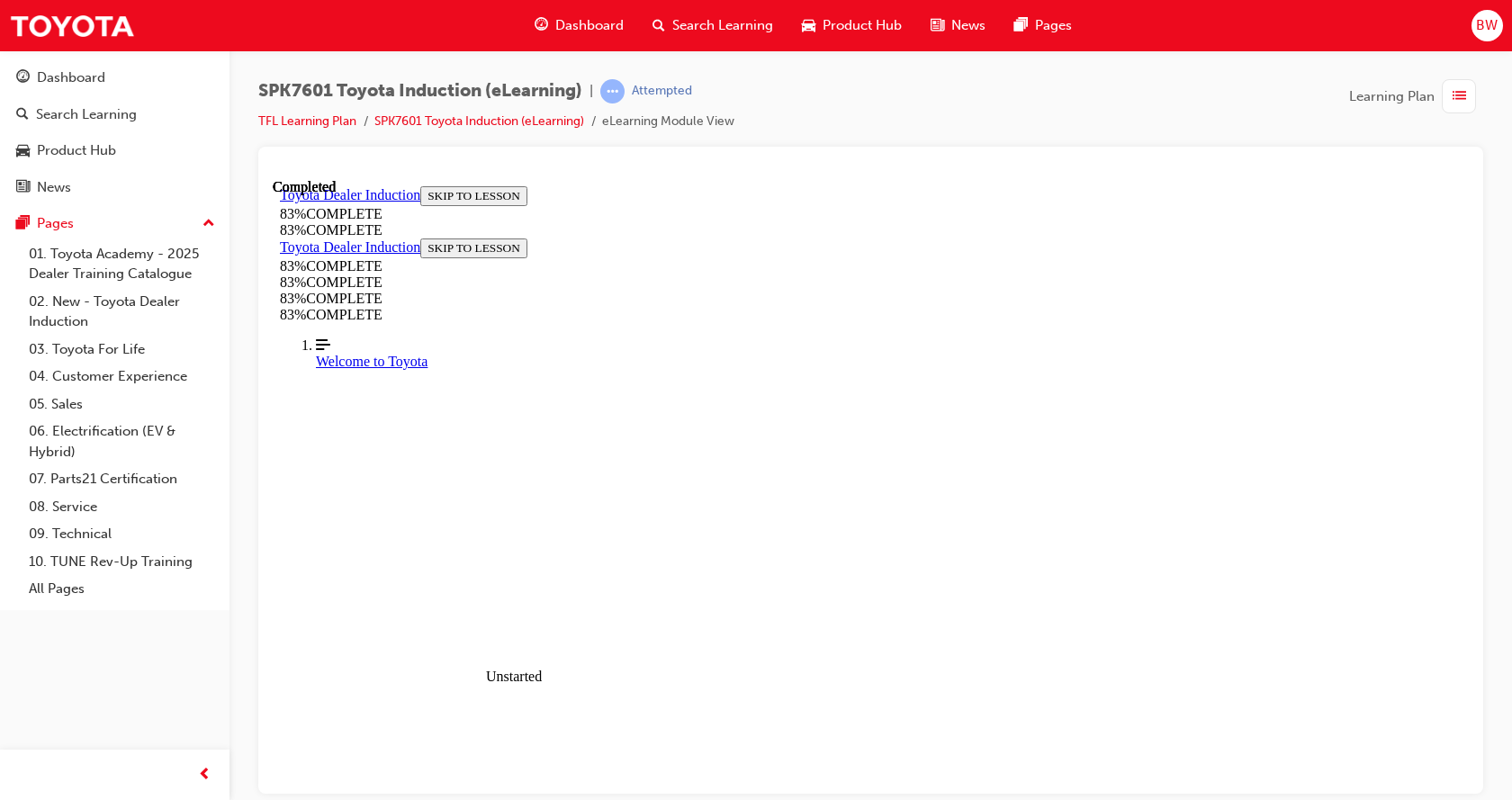 click on "Assessment Lesson 6 of 6 TAKE AGAIN" at bounding box center [870, 7569] 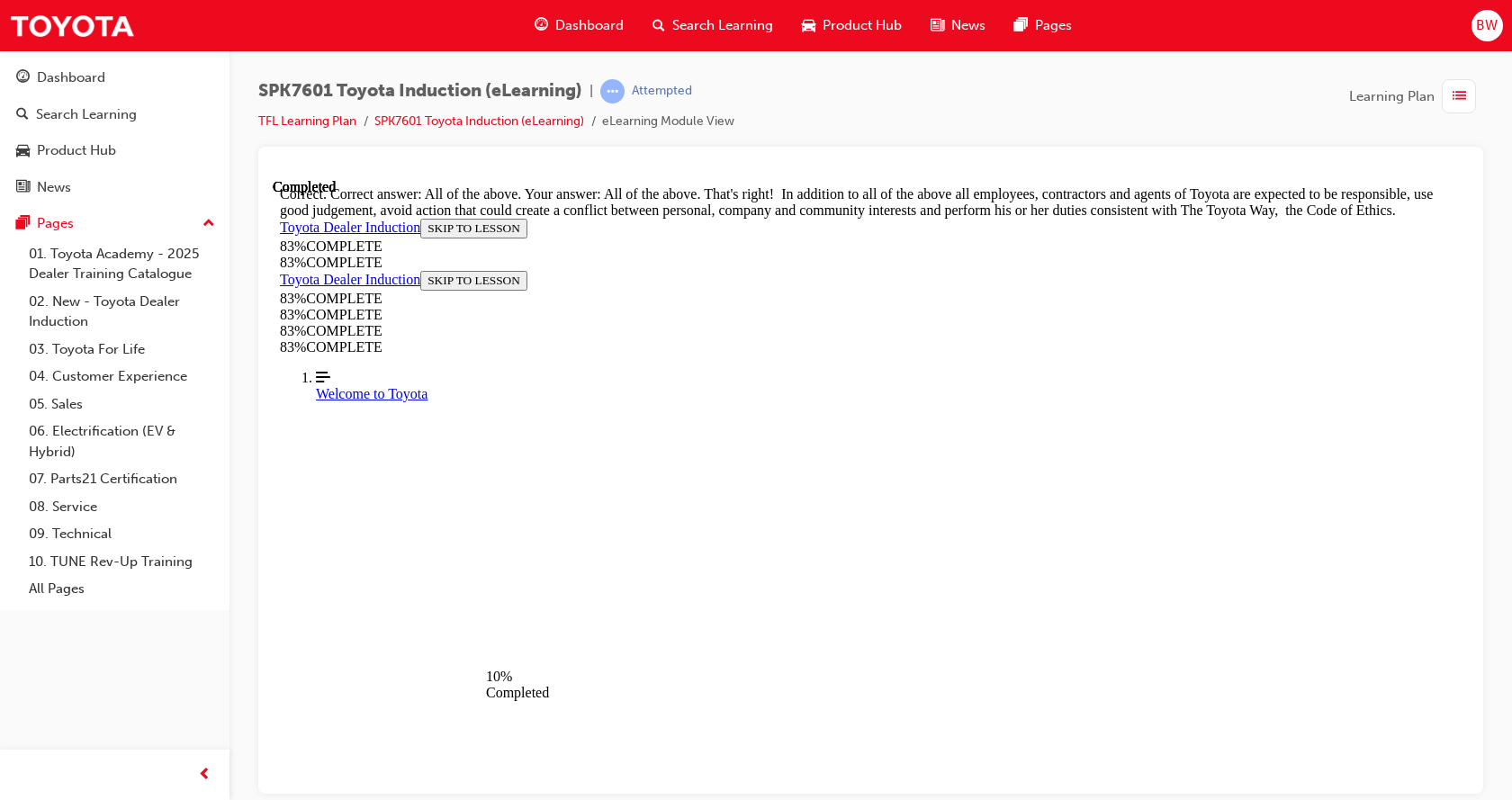 click on "NEXT" at bounding box center (303, 12952) 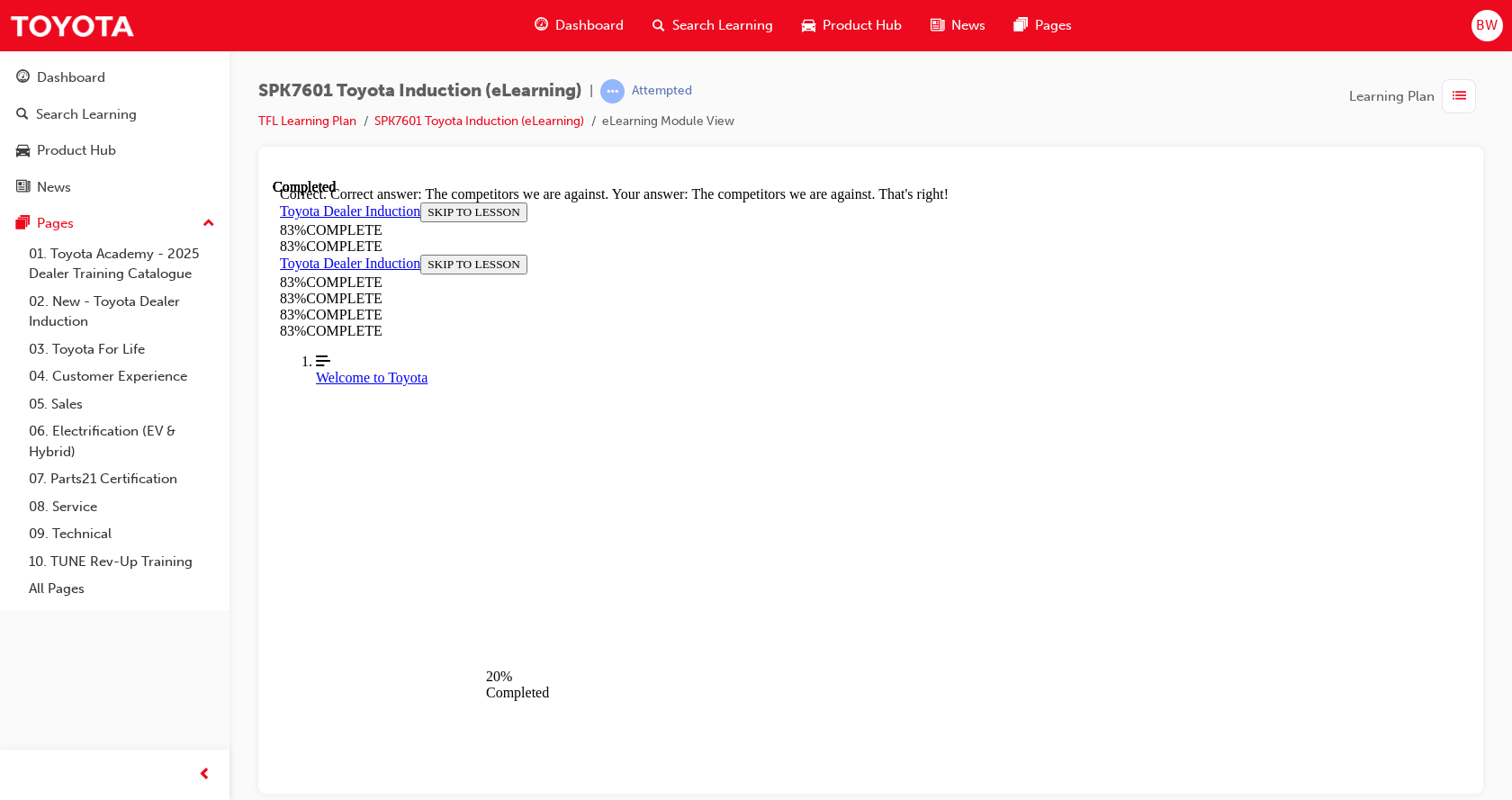 click on "NEXT" at bounding box center [303, 19407] 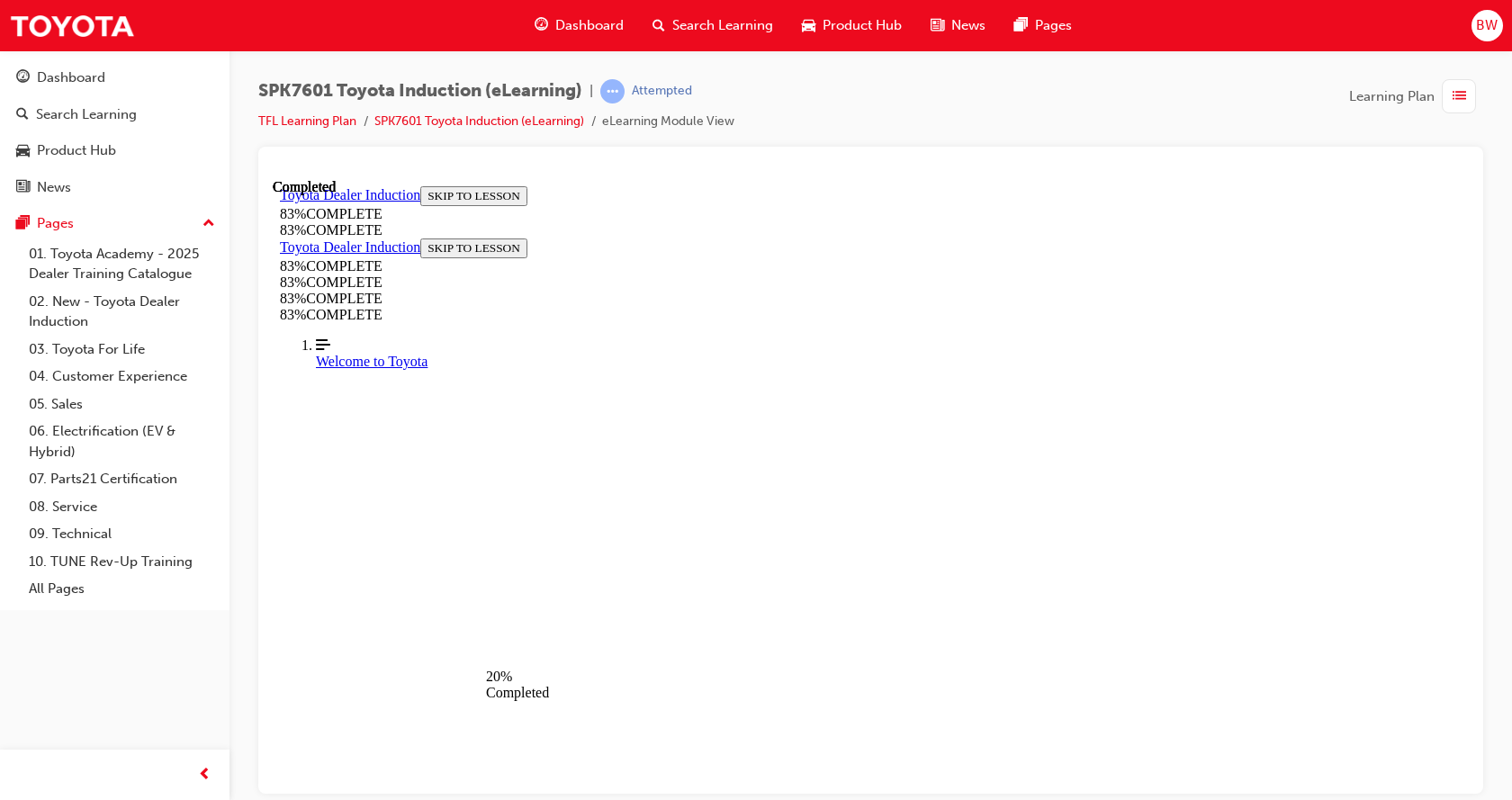 scroll, scrollTop: 447, scrollLeft: 0, axis: vertical 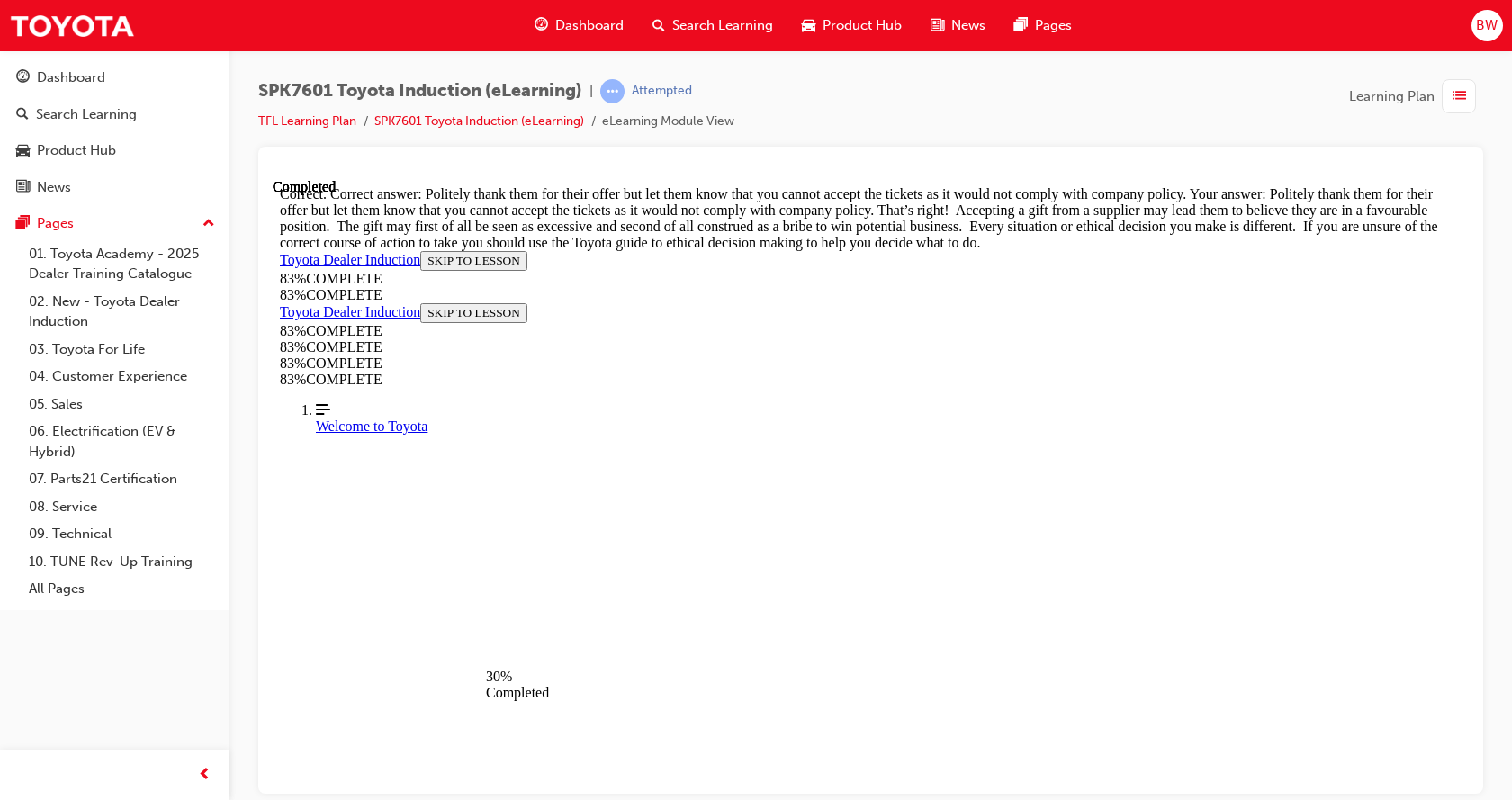 click on "NEXT" at bounding box center (303, 19488) 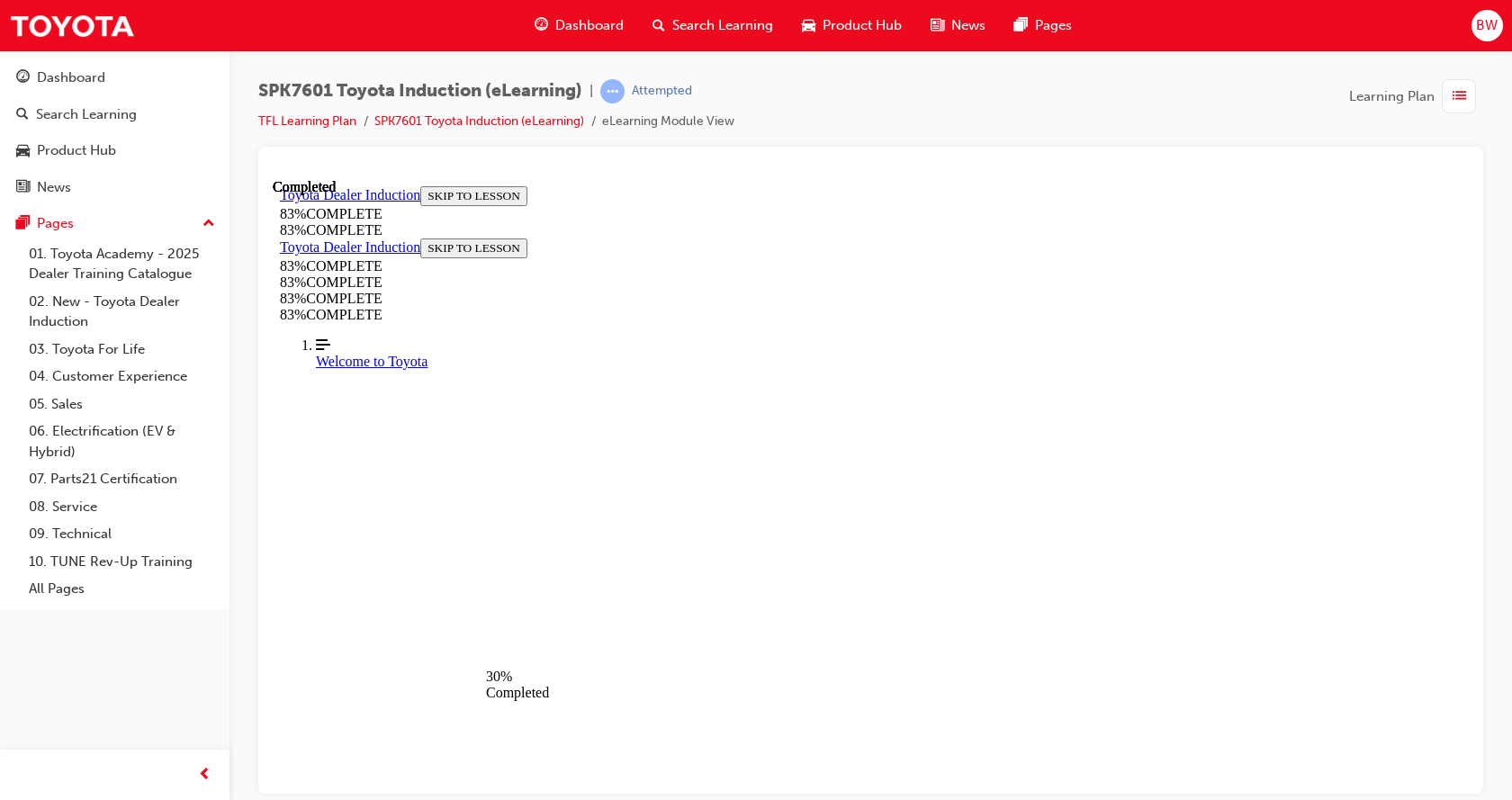 scroll, scrollTop: 336, scrollLeft: 0, axis: vertical 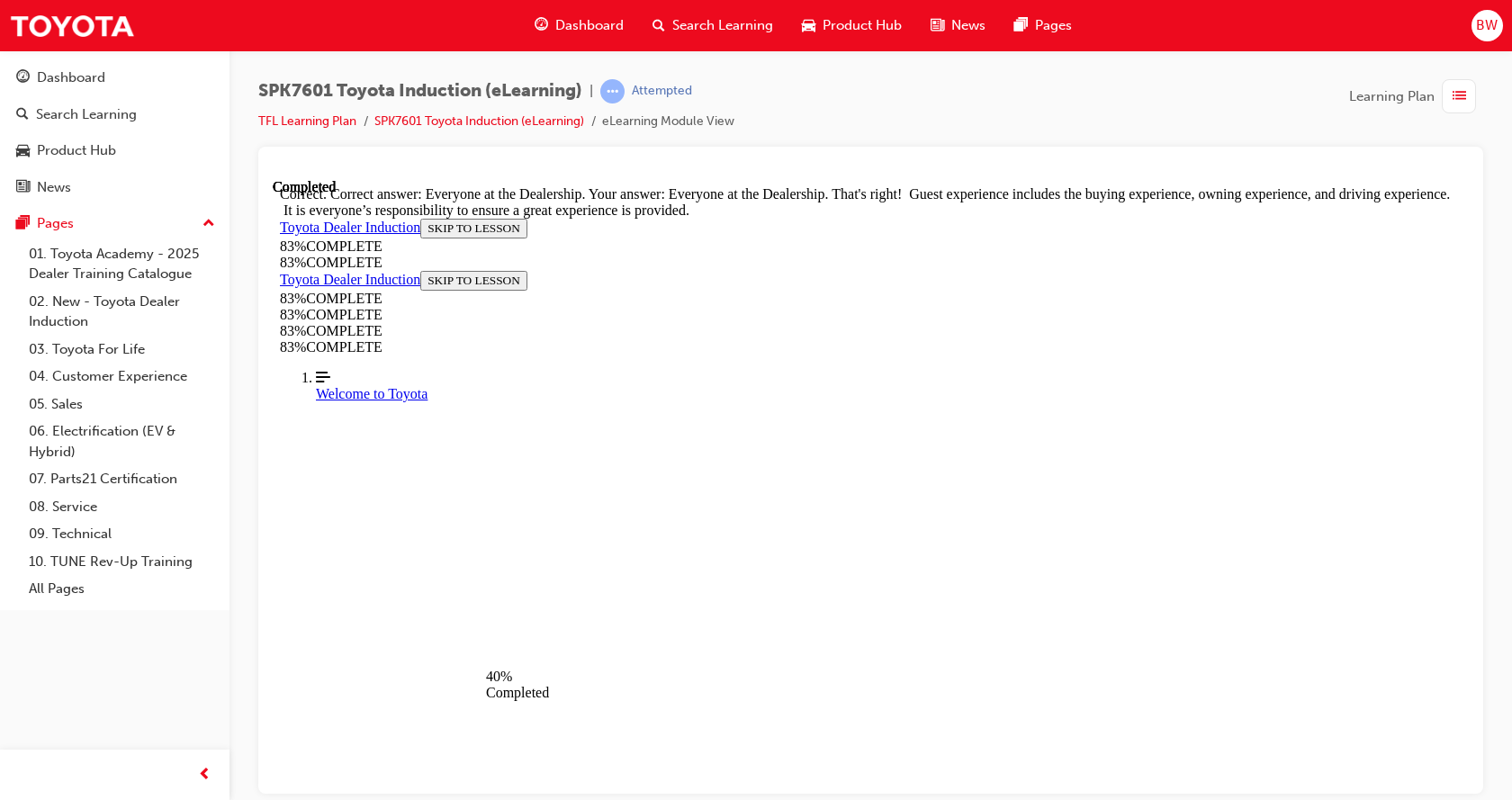 click on "NEXT" at bounding box center [303, 21981] 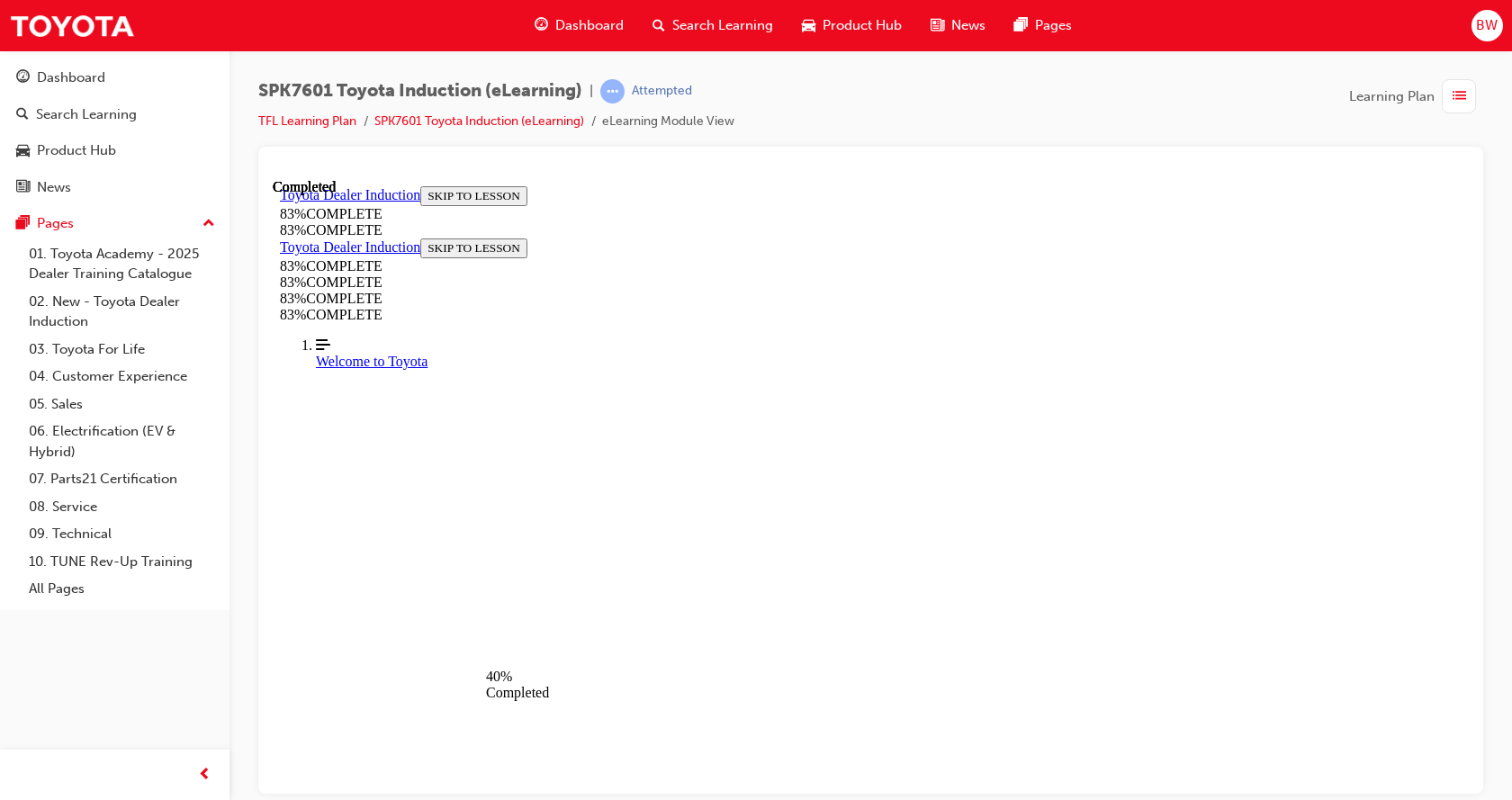 scroll, scrollTop: 66, scrollLeft: 0, axis: vertical 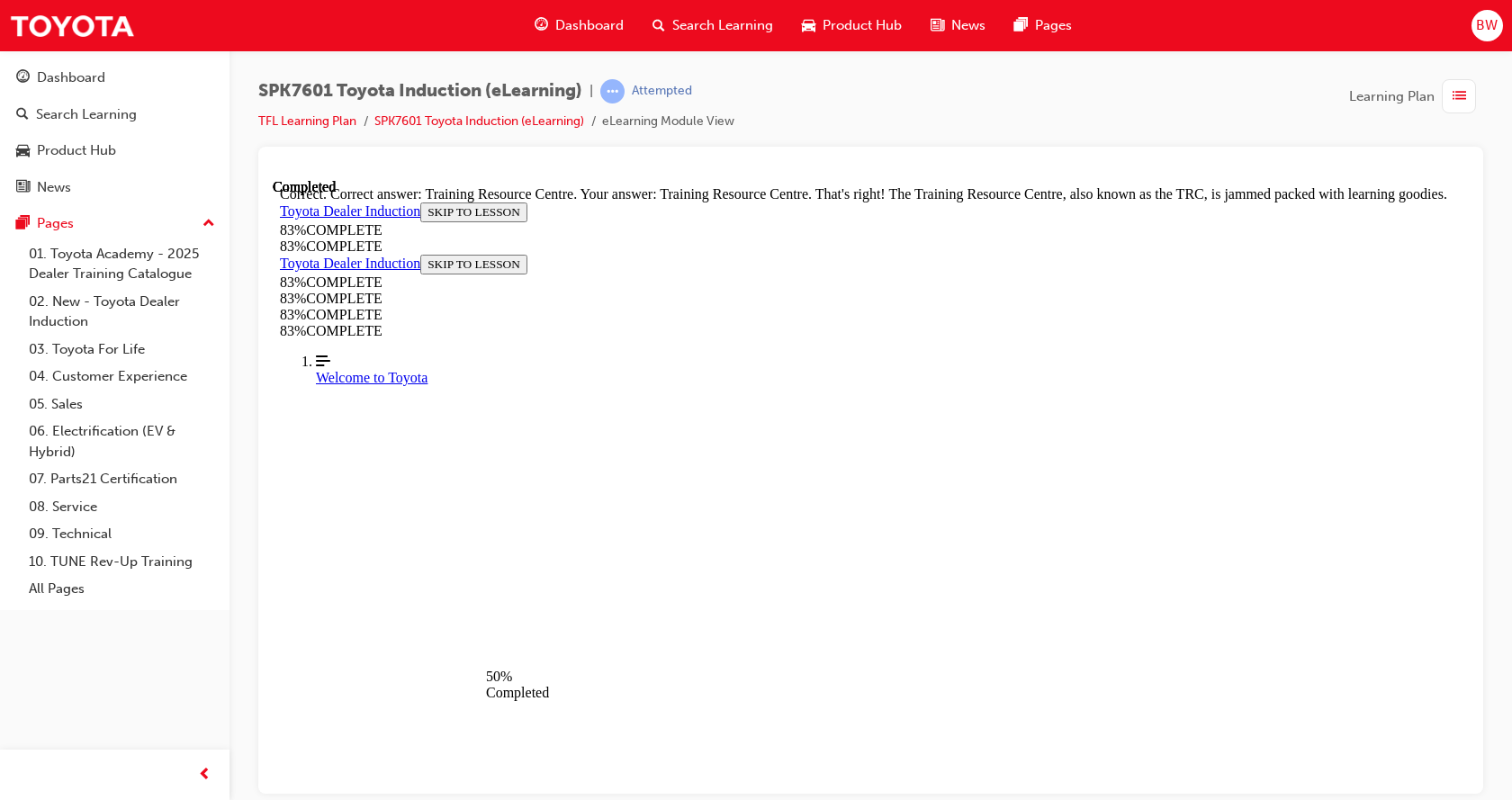 click on "NEXT" at bounding box center [303, 20653] 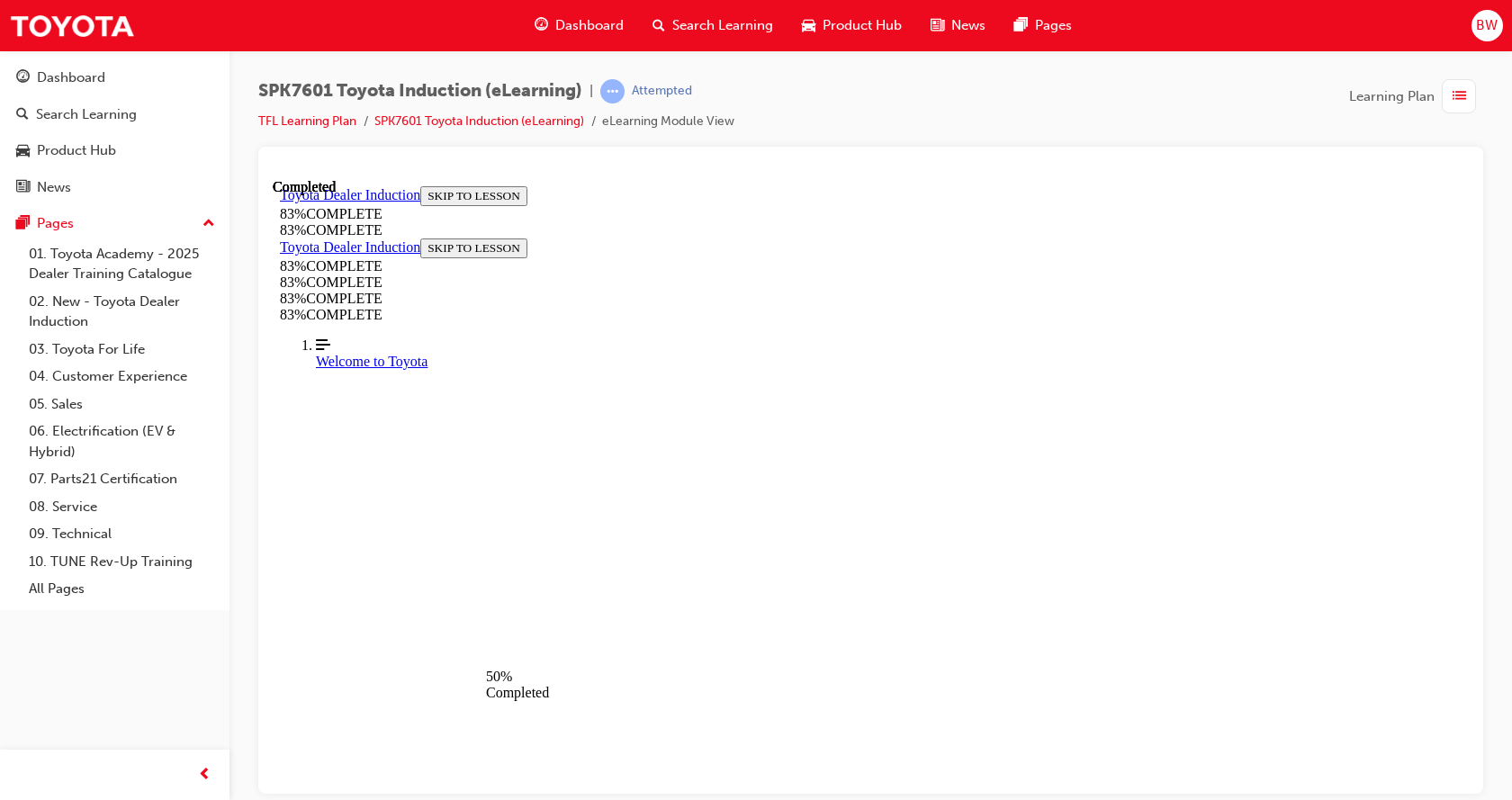 scroll, scrollTop: 312, scrollLeft: 0, axis: vertical 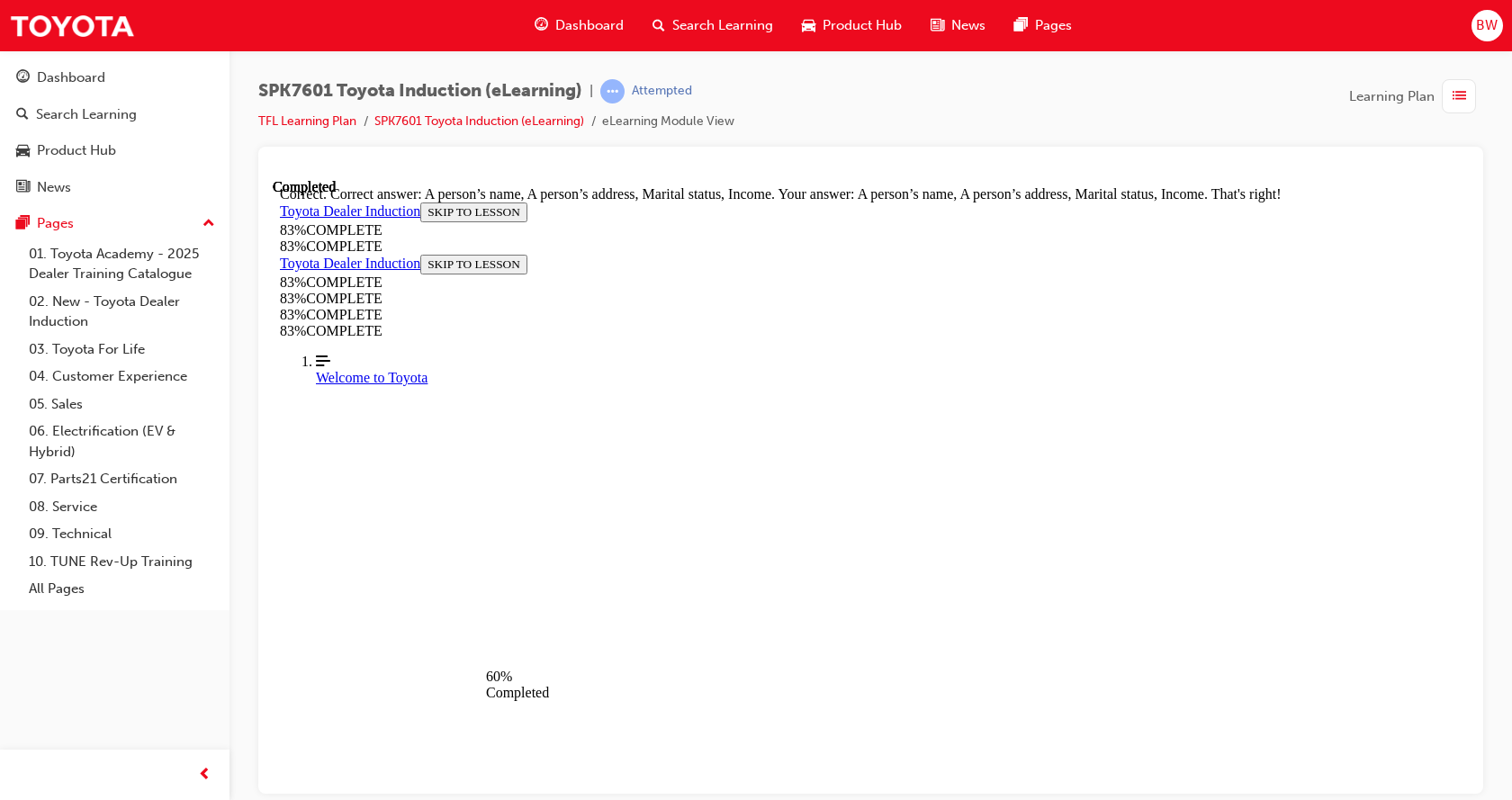 click on "NEXT" at bounding box center (303, 12139) 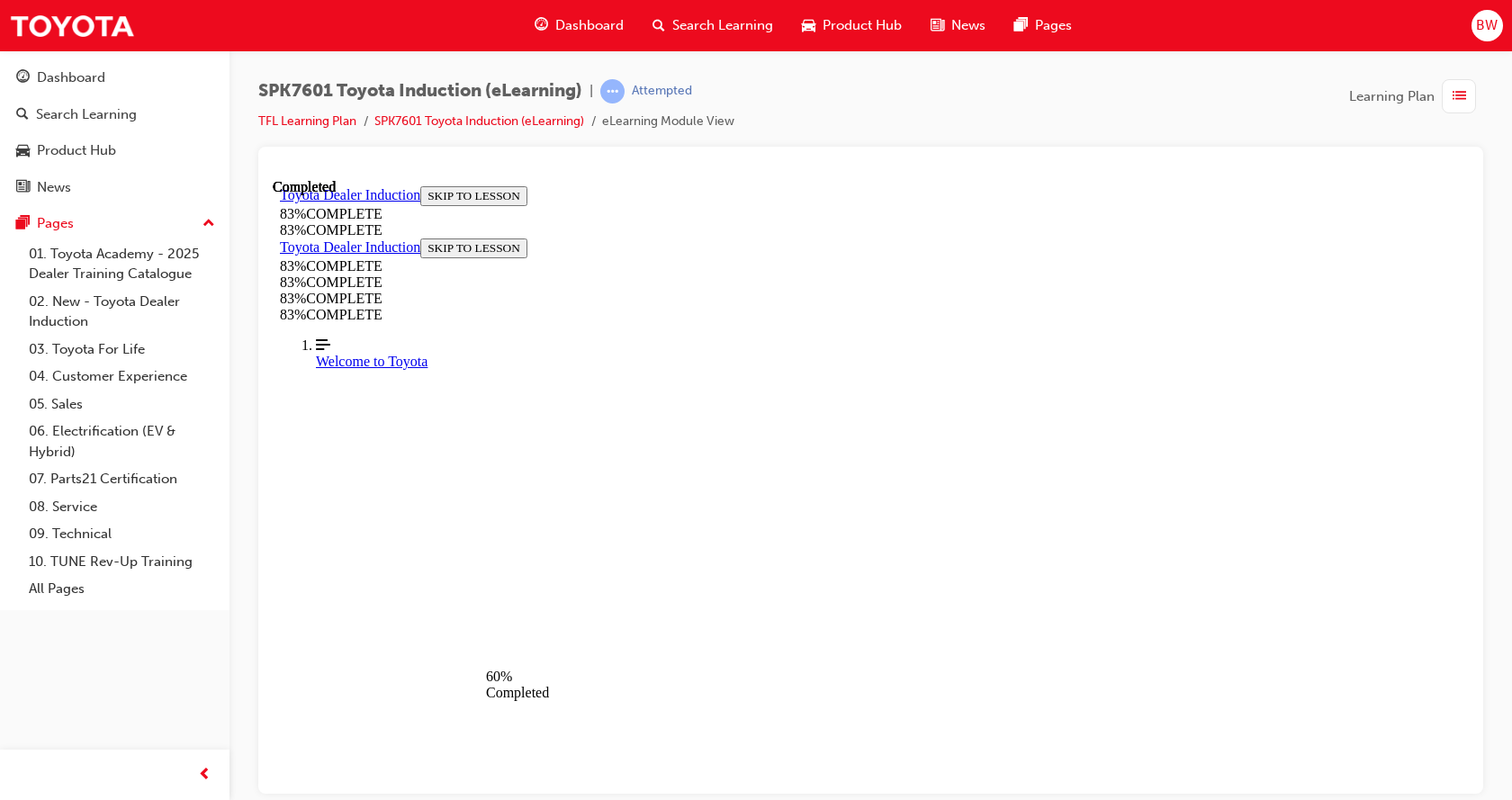 scroll, scrollTop: 282, scrollLeft: 0, axis: vertical 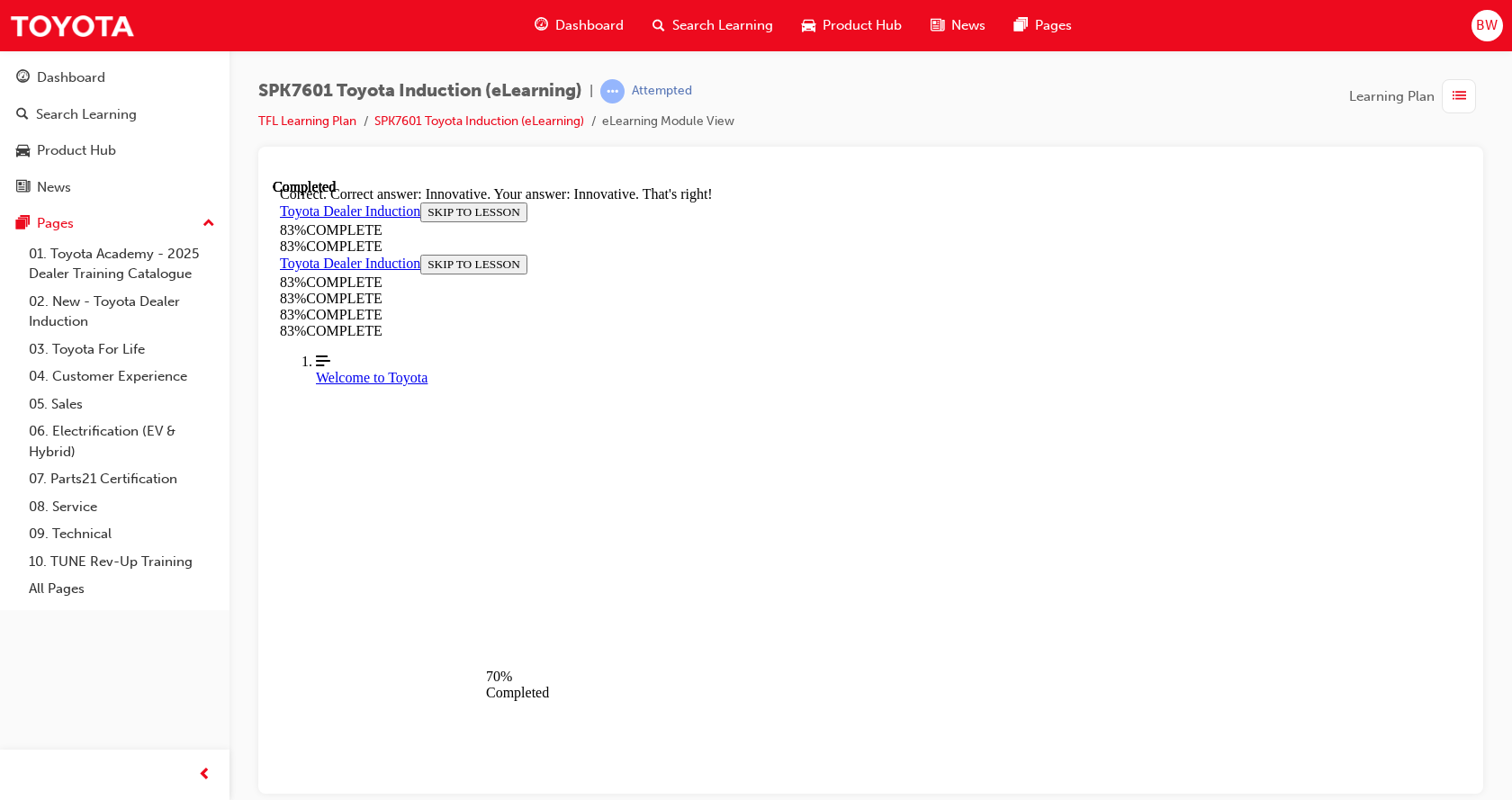 click on "NEXT" at bounding box center (303, 13402) 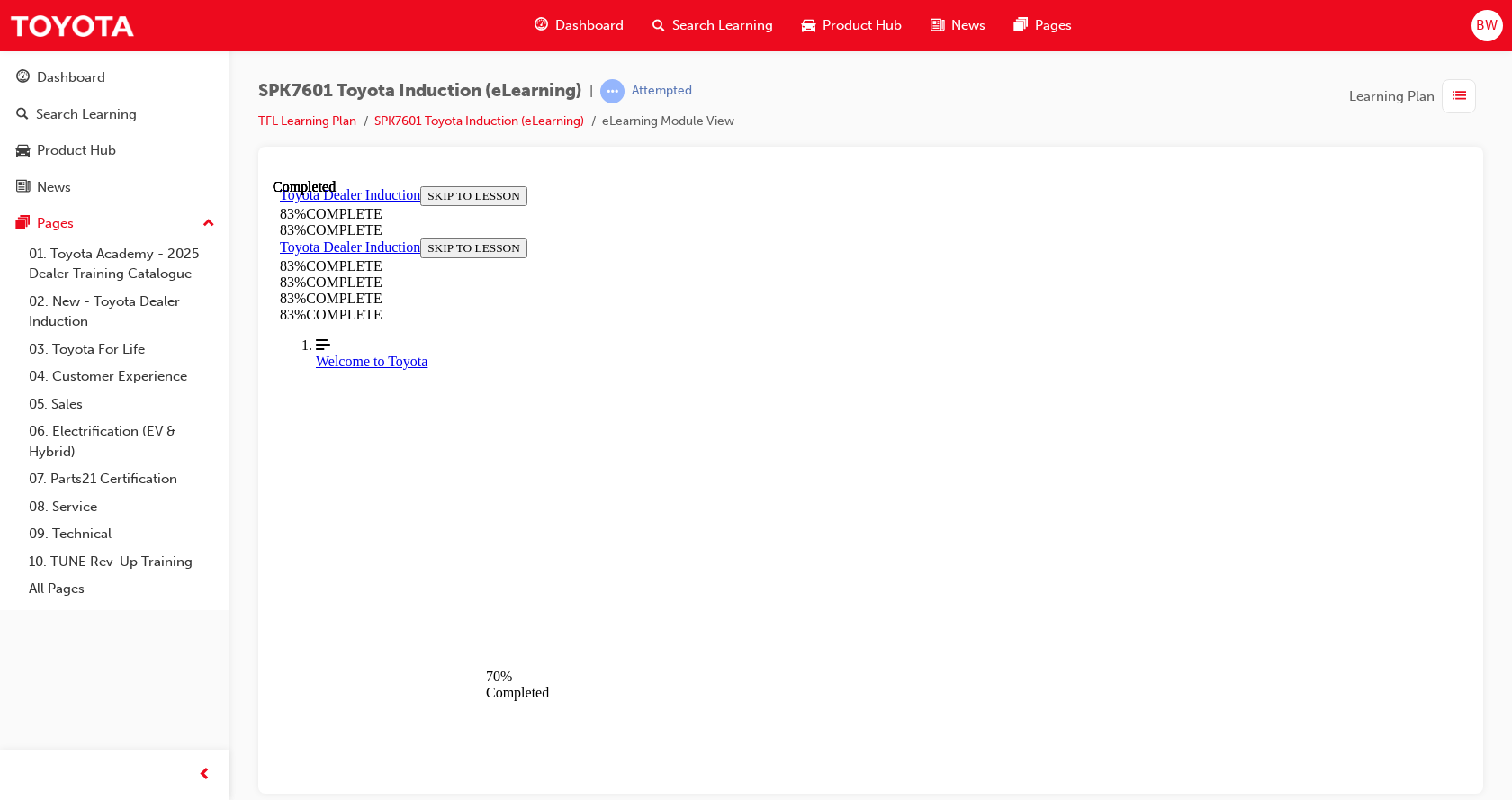 click on "True" at bounding box center [870, 15425] 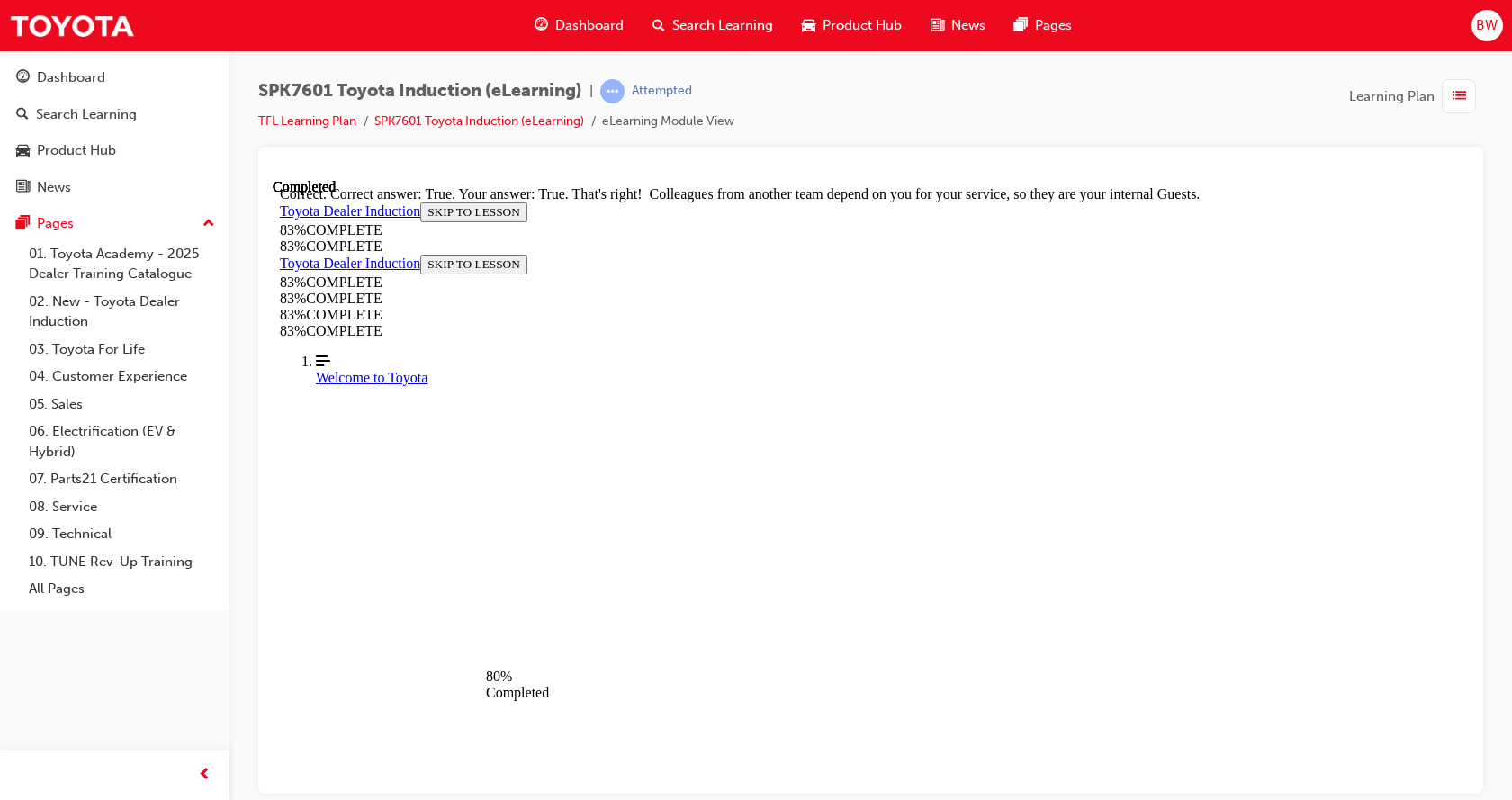 click on "NEXT" at bounding box center [303, 15603] 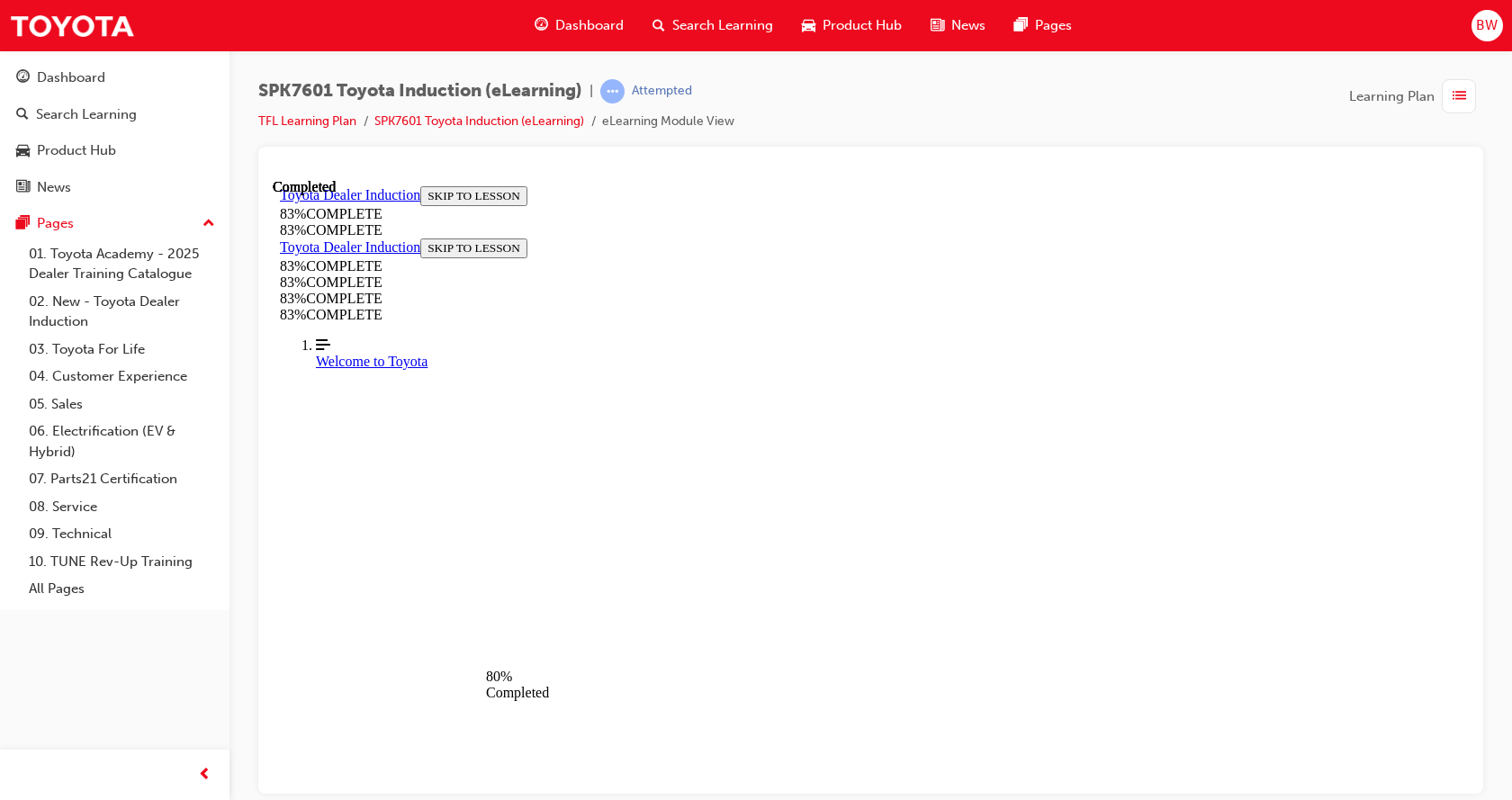 scroll, scrollTop: 312, scrollLeft: 0, axis: vertical 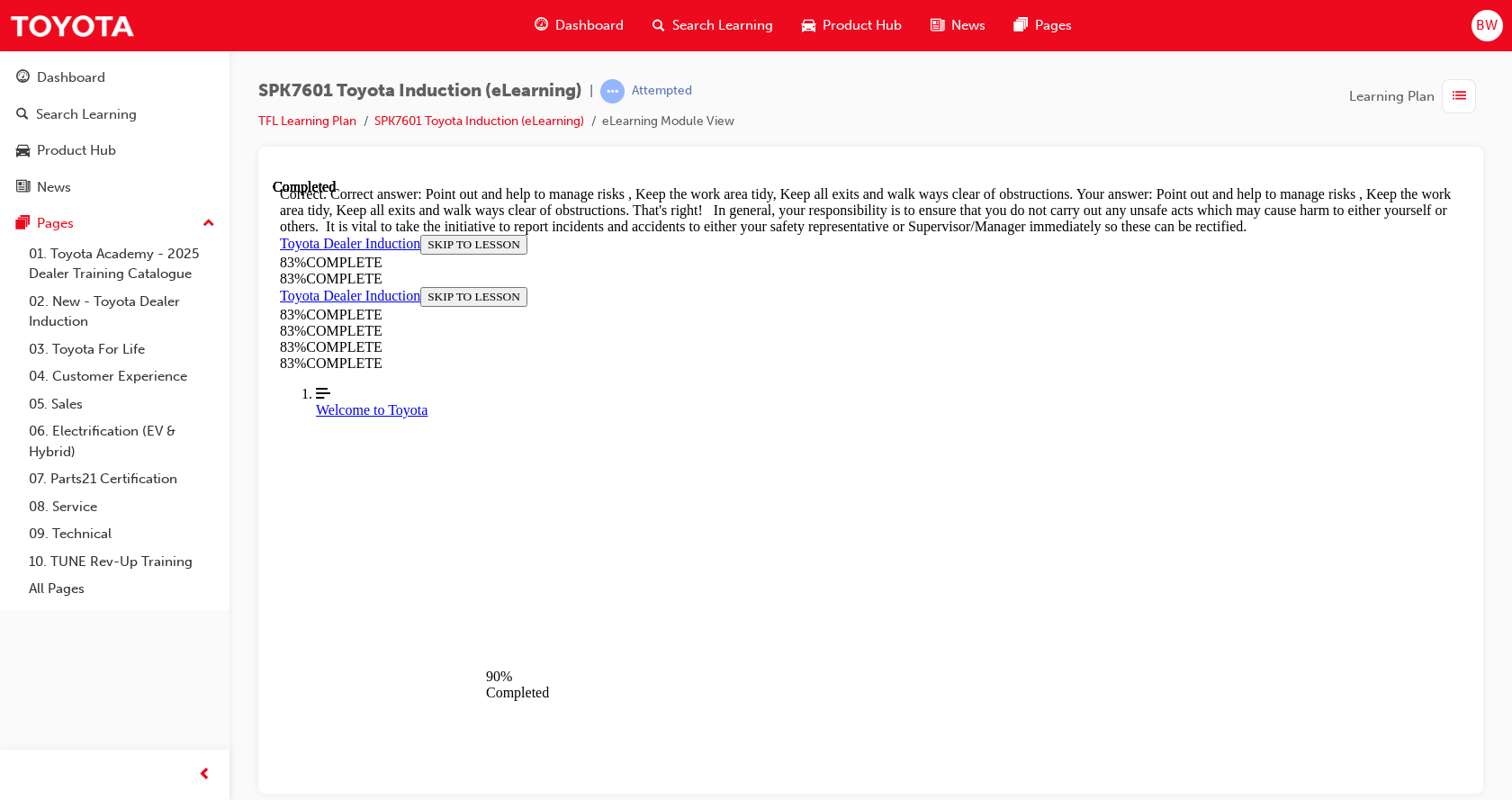 click on "NEXT" at bounding box center (303, 10926) 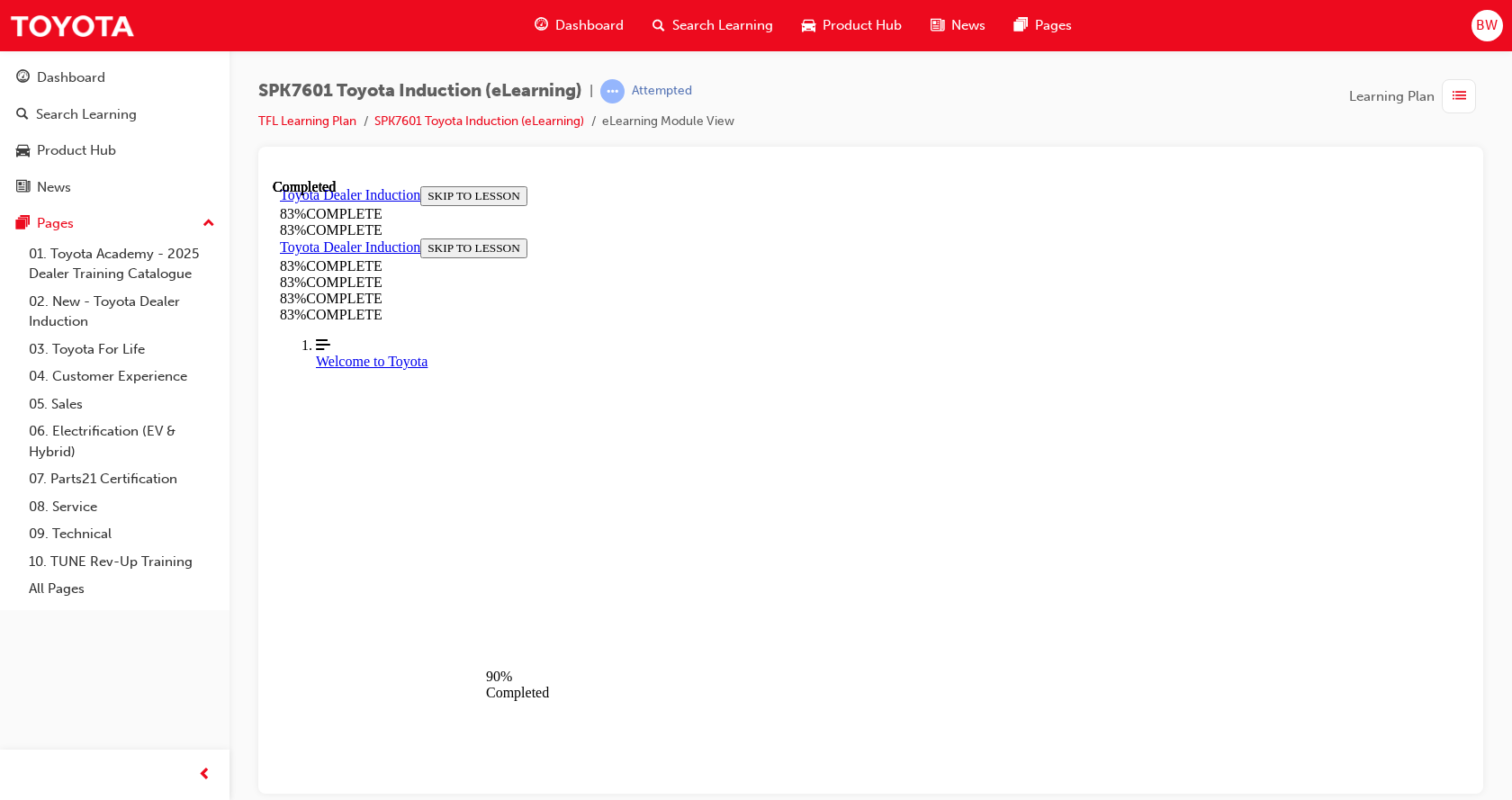 scroll, scrollTop: 66, scrollLeft: 0, axis: vertical 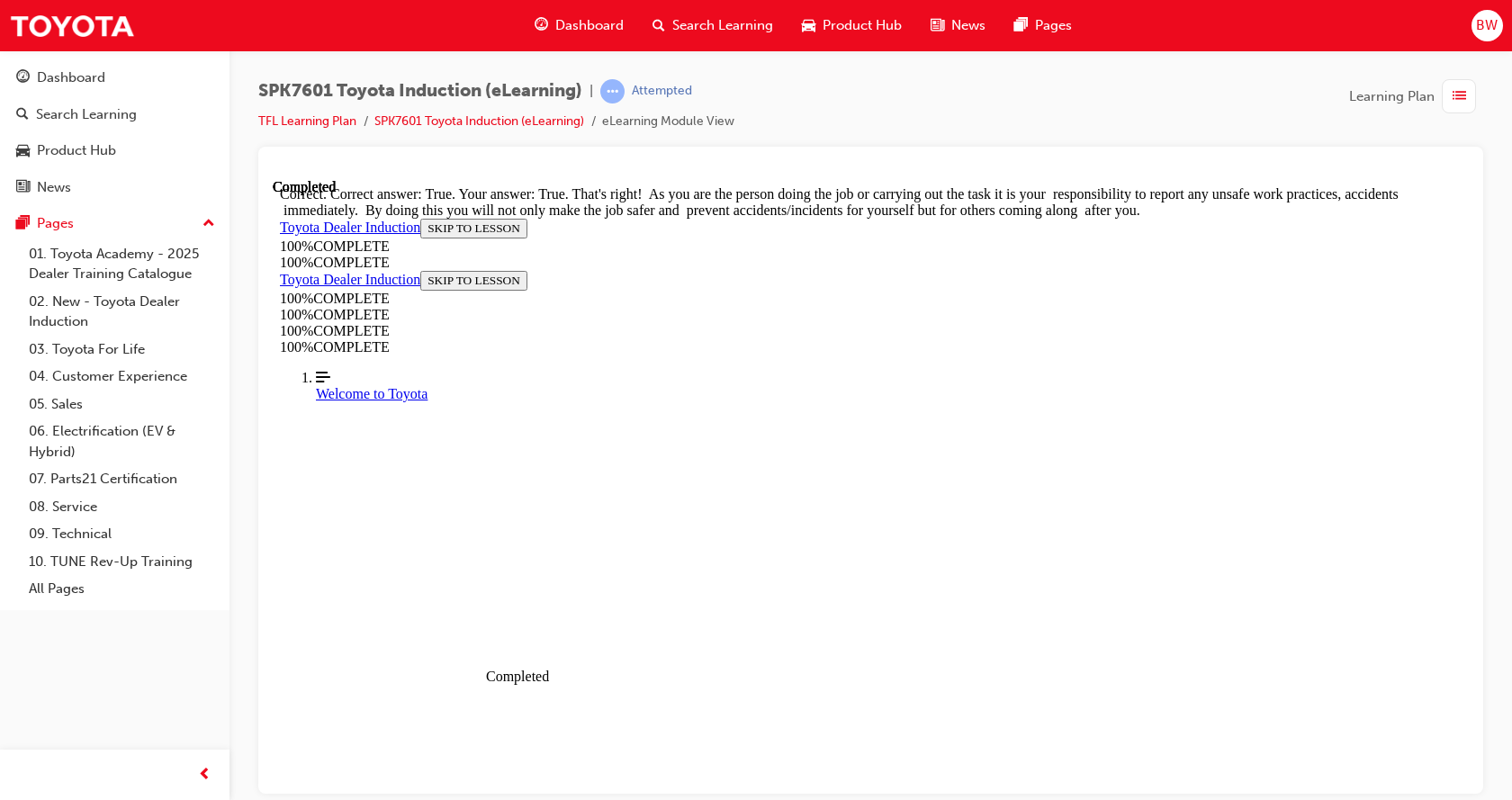 click on "NEXT" at bounding box center [303, 10926] 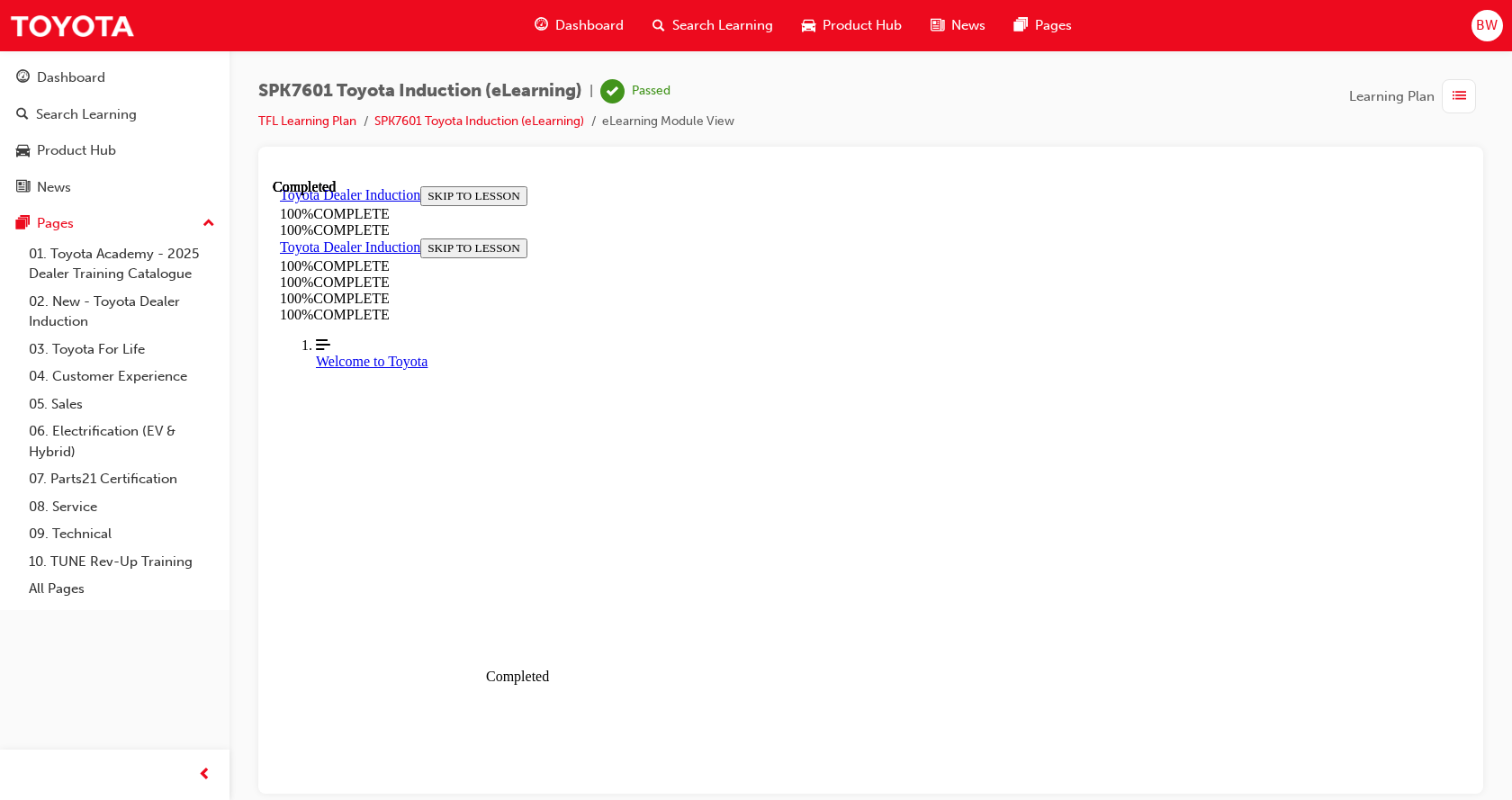 scroll, scrollTop: 0, scrollLeft: 0, axis: both 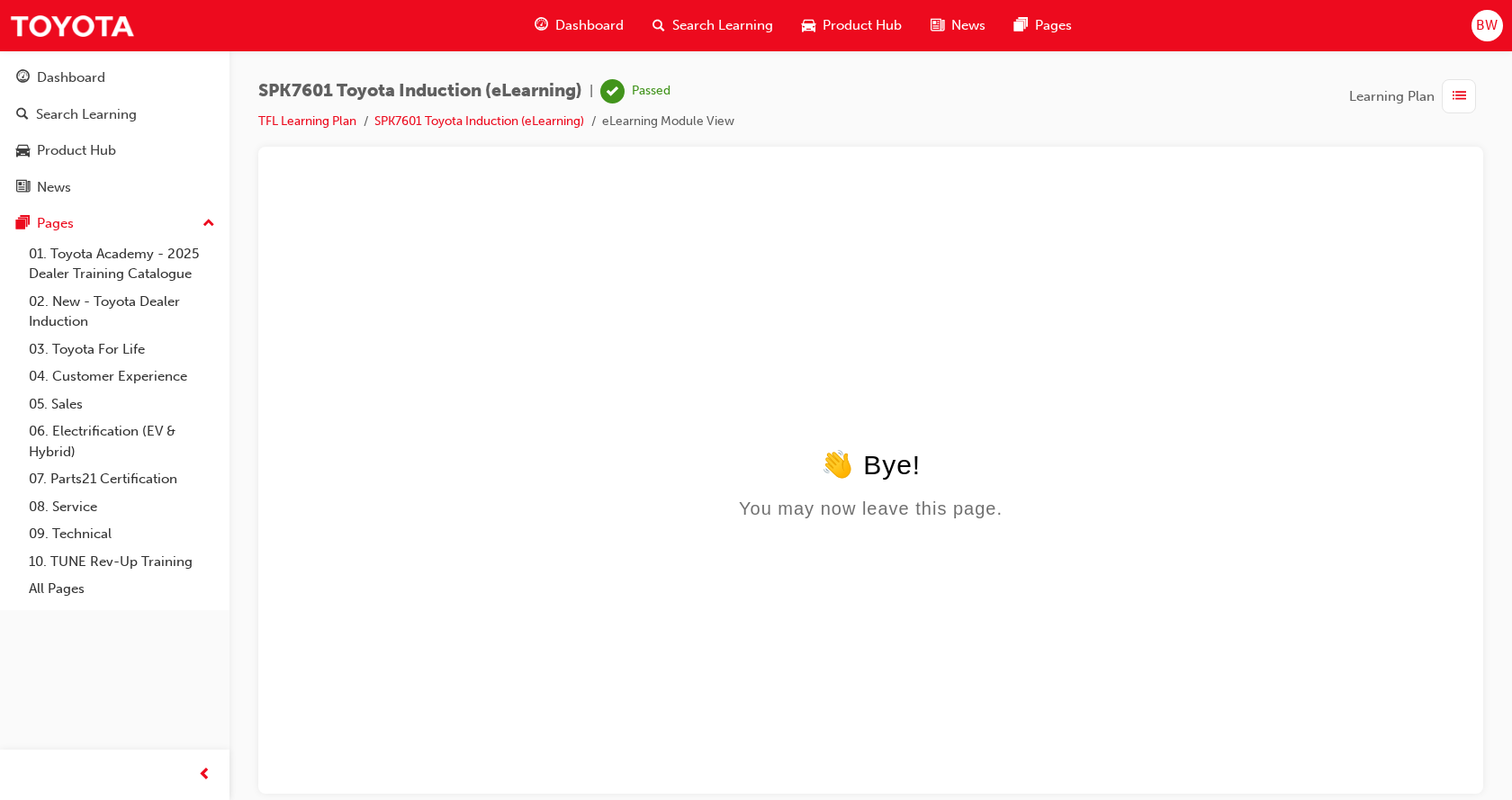 click on "Dashboard" at bounding box center (590, 25) 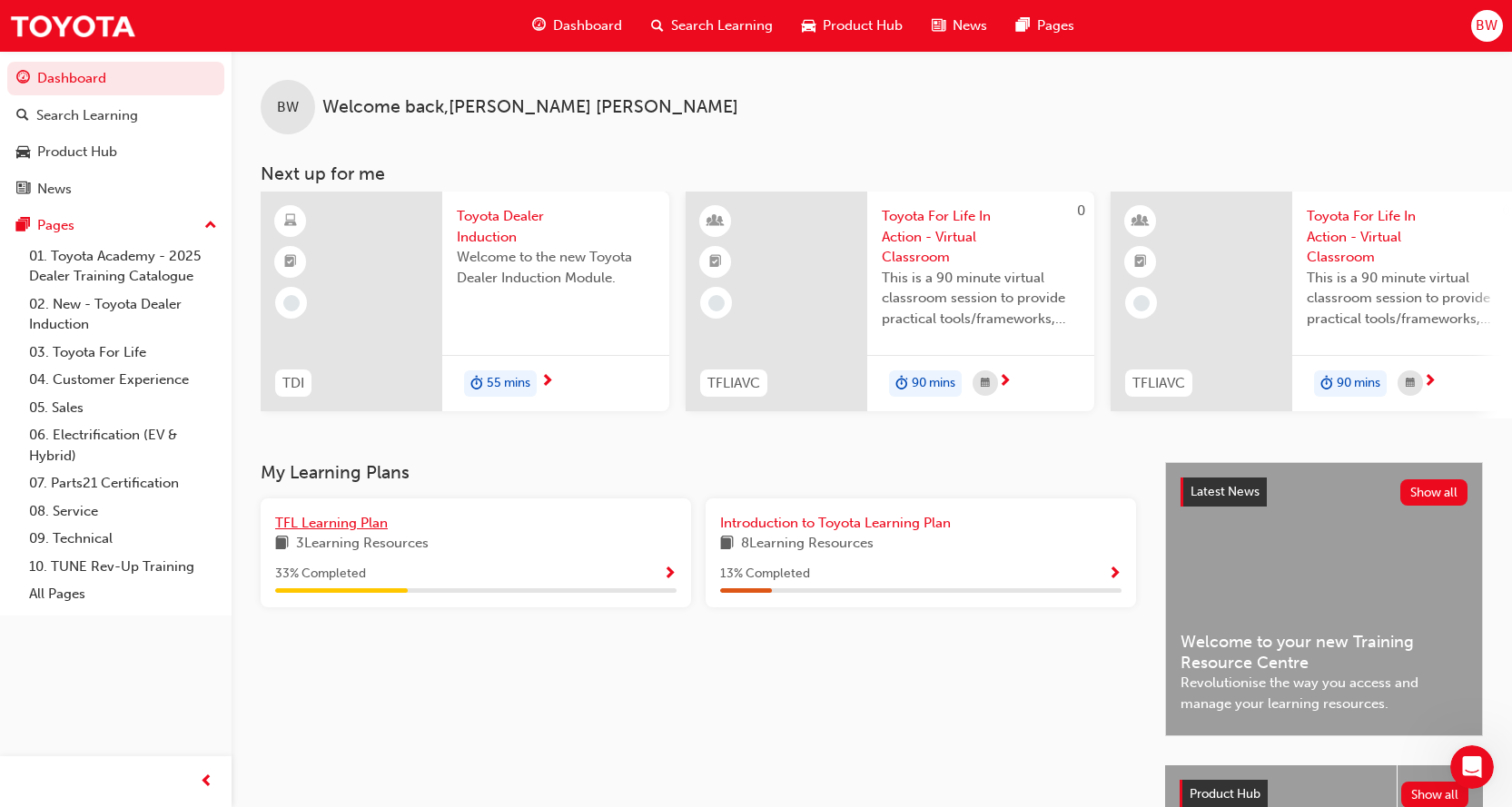 click on "TFL Learning Plan" at bounding box center (331, 523) 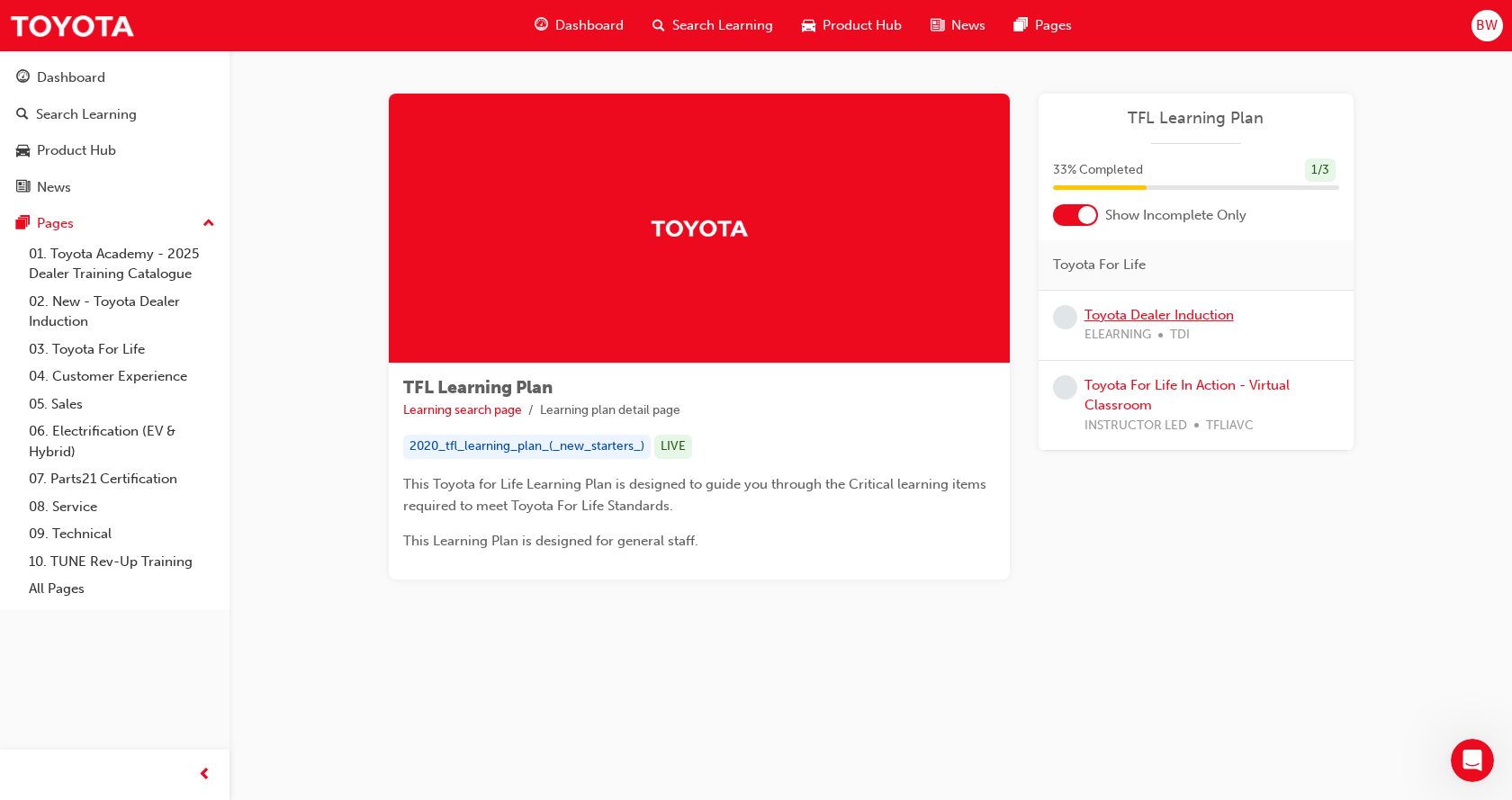click on "Toyota Dealer Induction" at bounding box center [1159, 315] 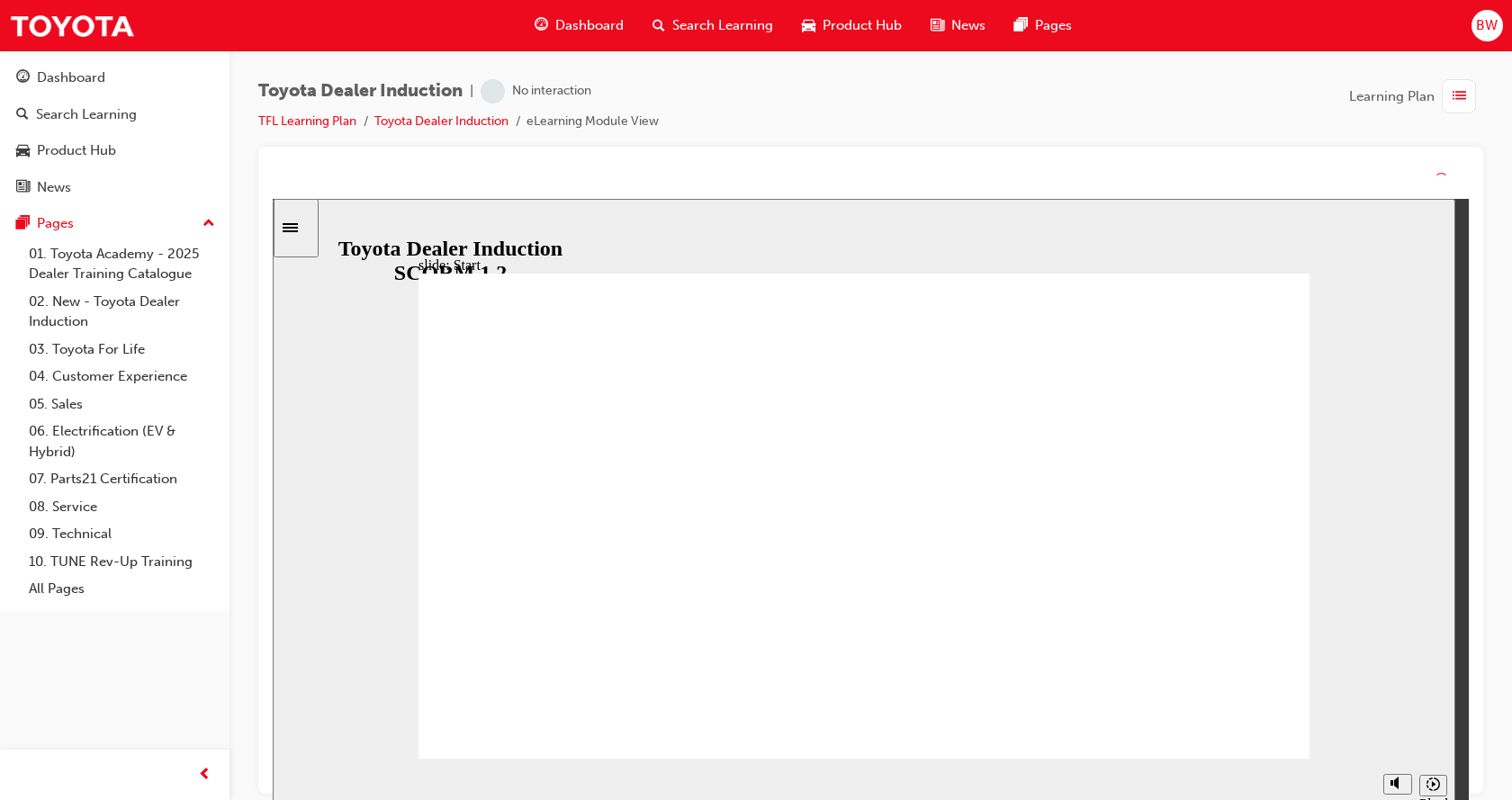 scroll, scrollTop: 0, scrollLeft: 0, axis: both 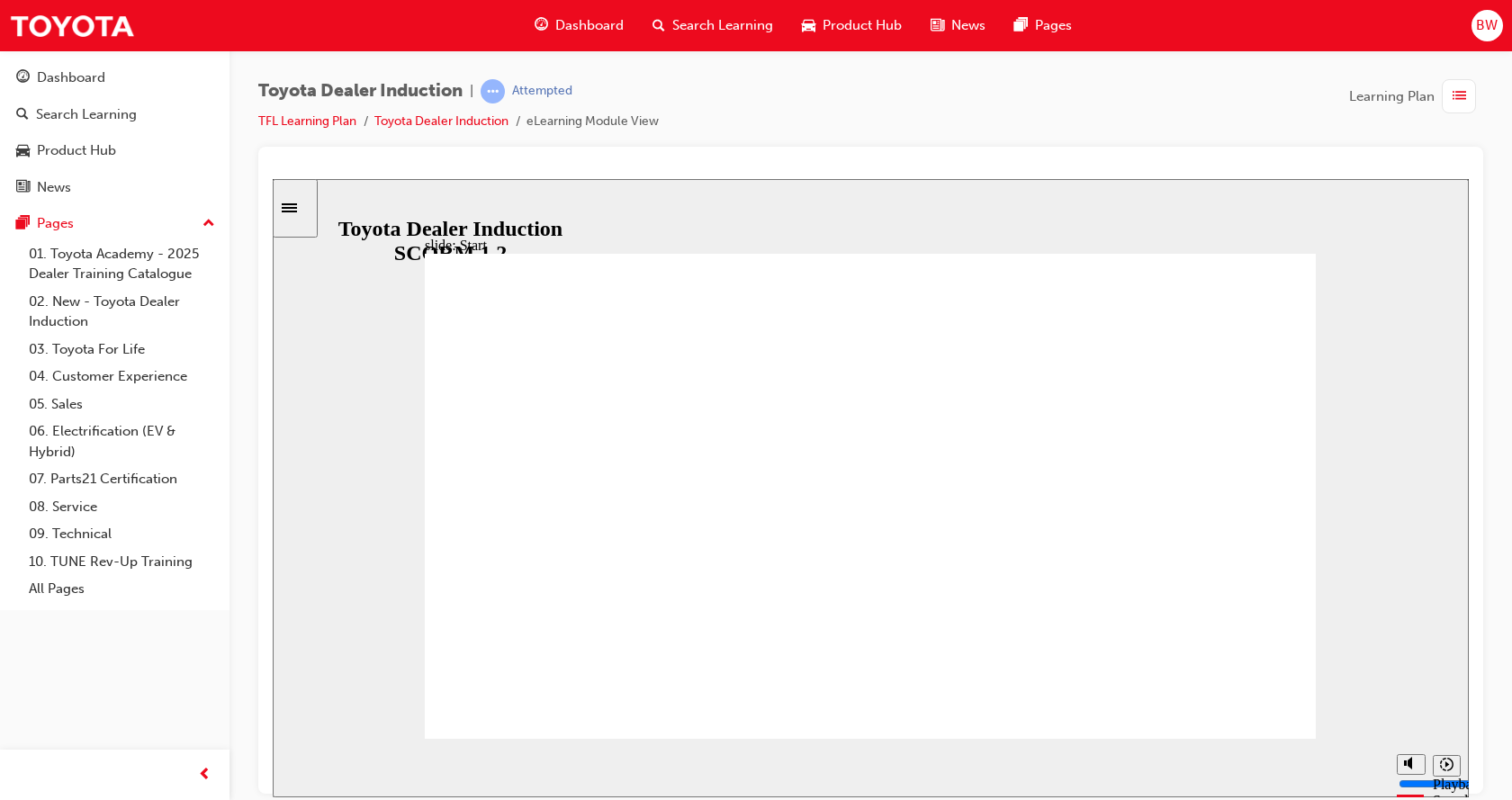 click 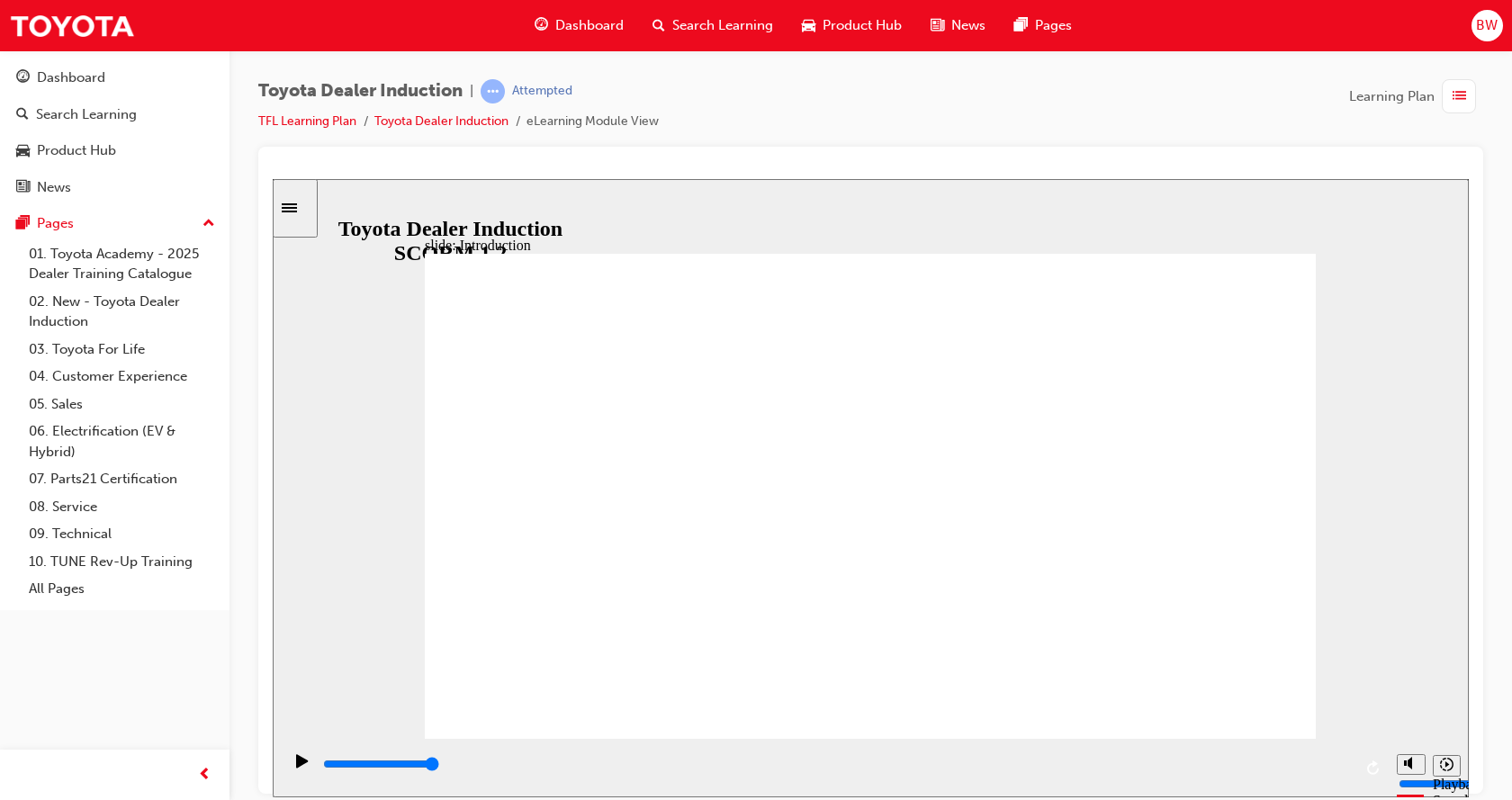drag, startPoint x: 382, startPoint y: 766, endPoint x: 1354, endPoint y: 817, distance: 973.337 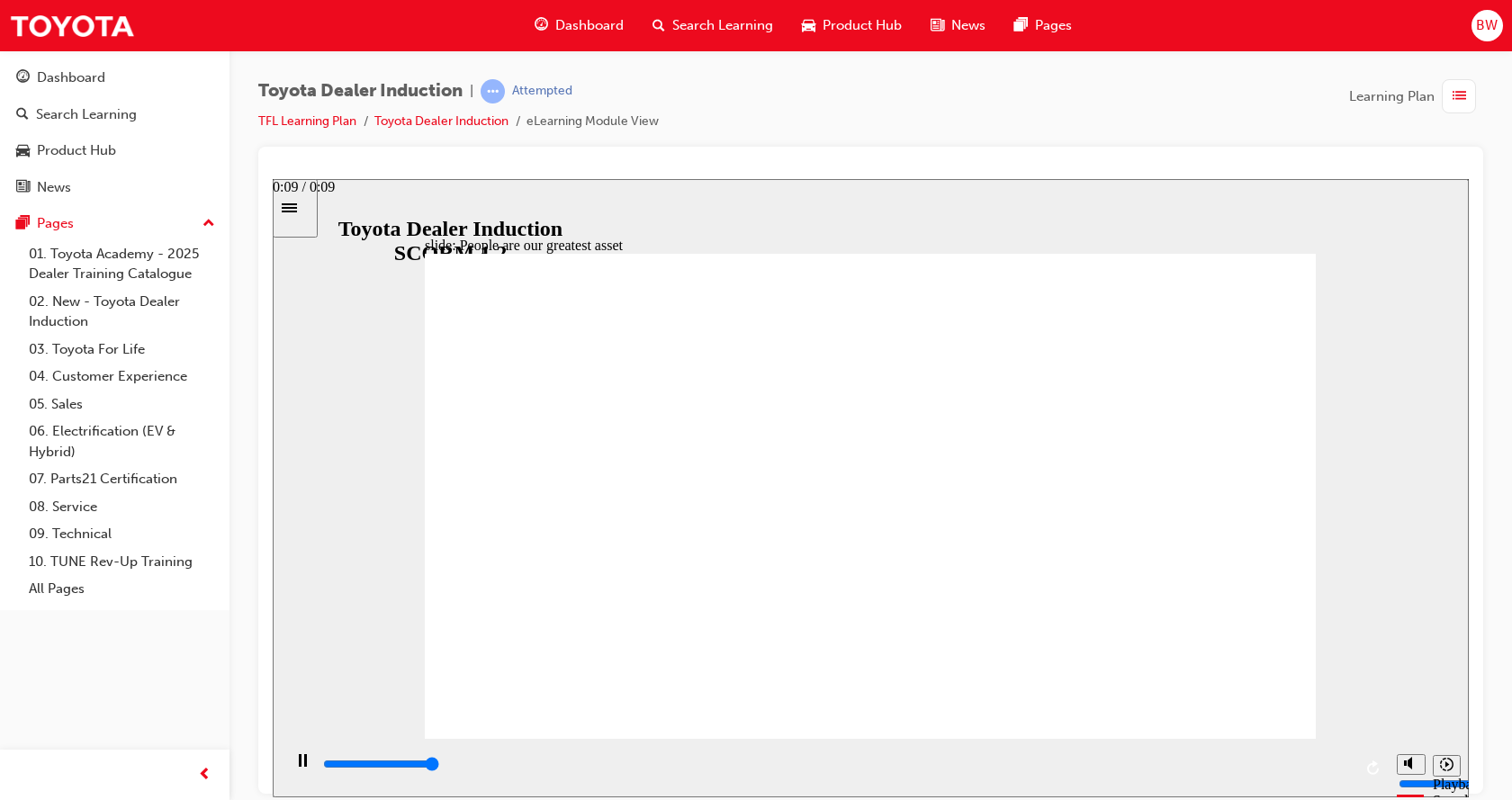 click at bounding box center [381, 763] 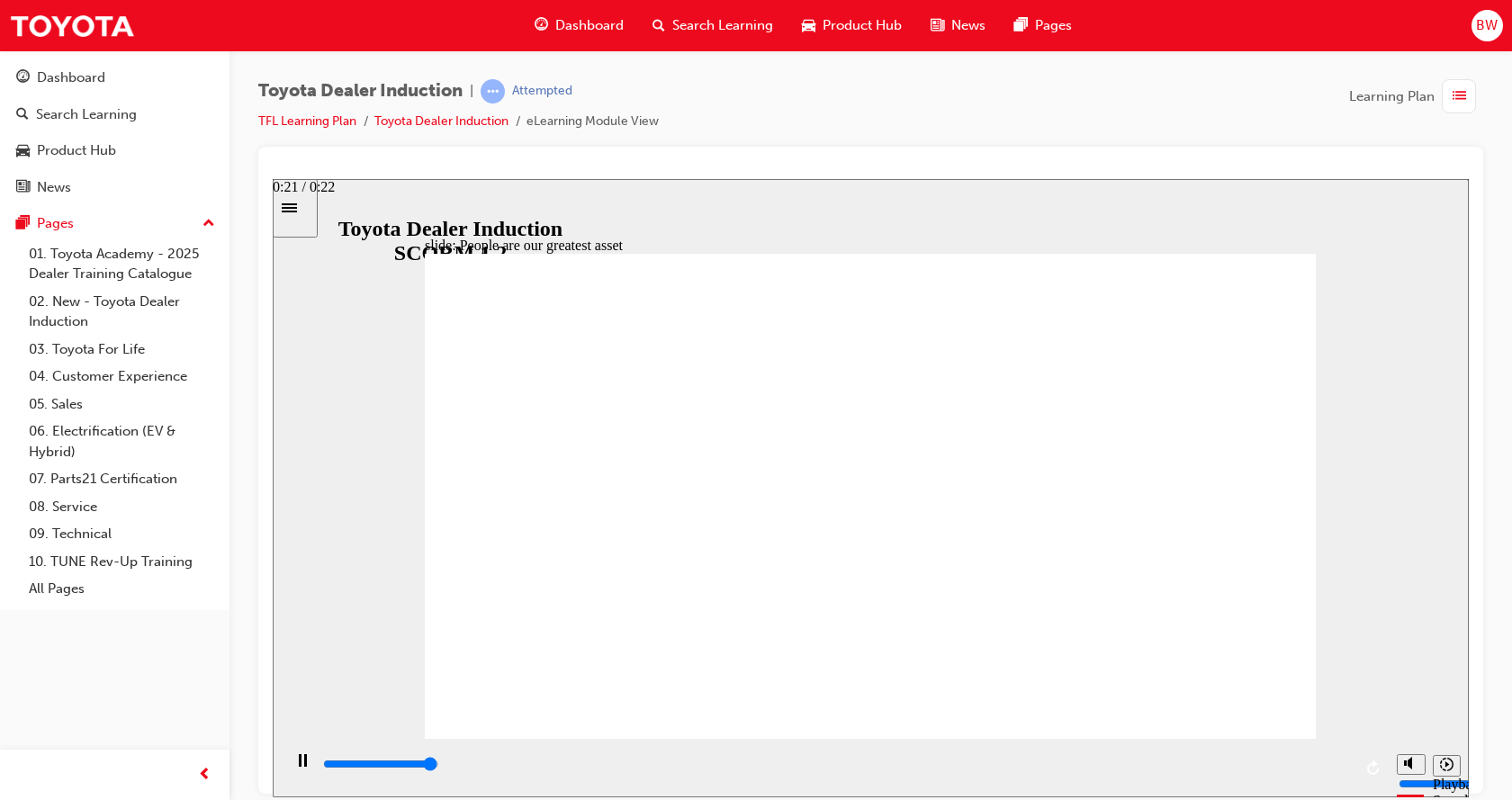 click at bounding box center [836, 768] 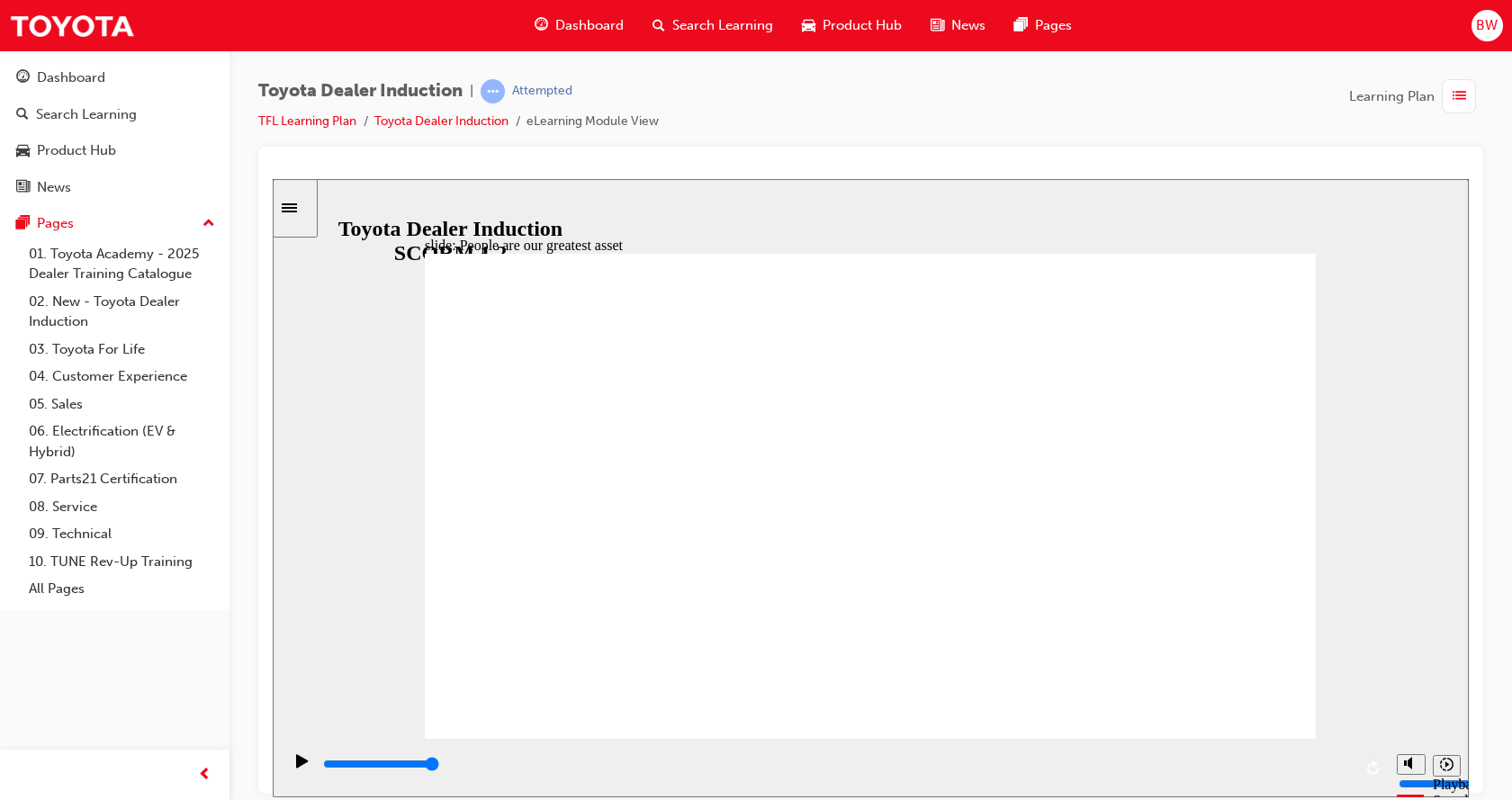 click 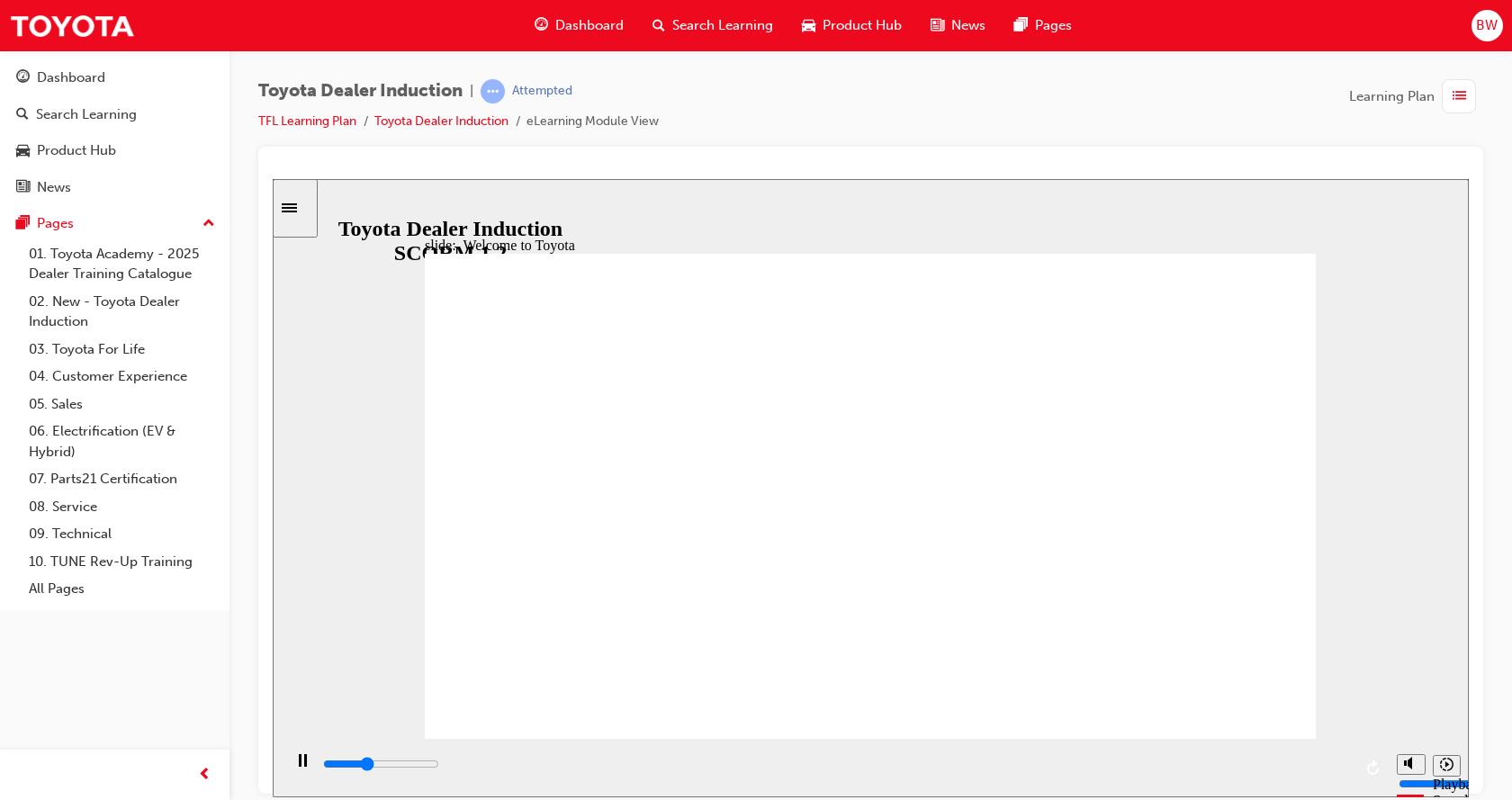 click 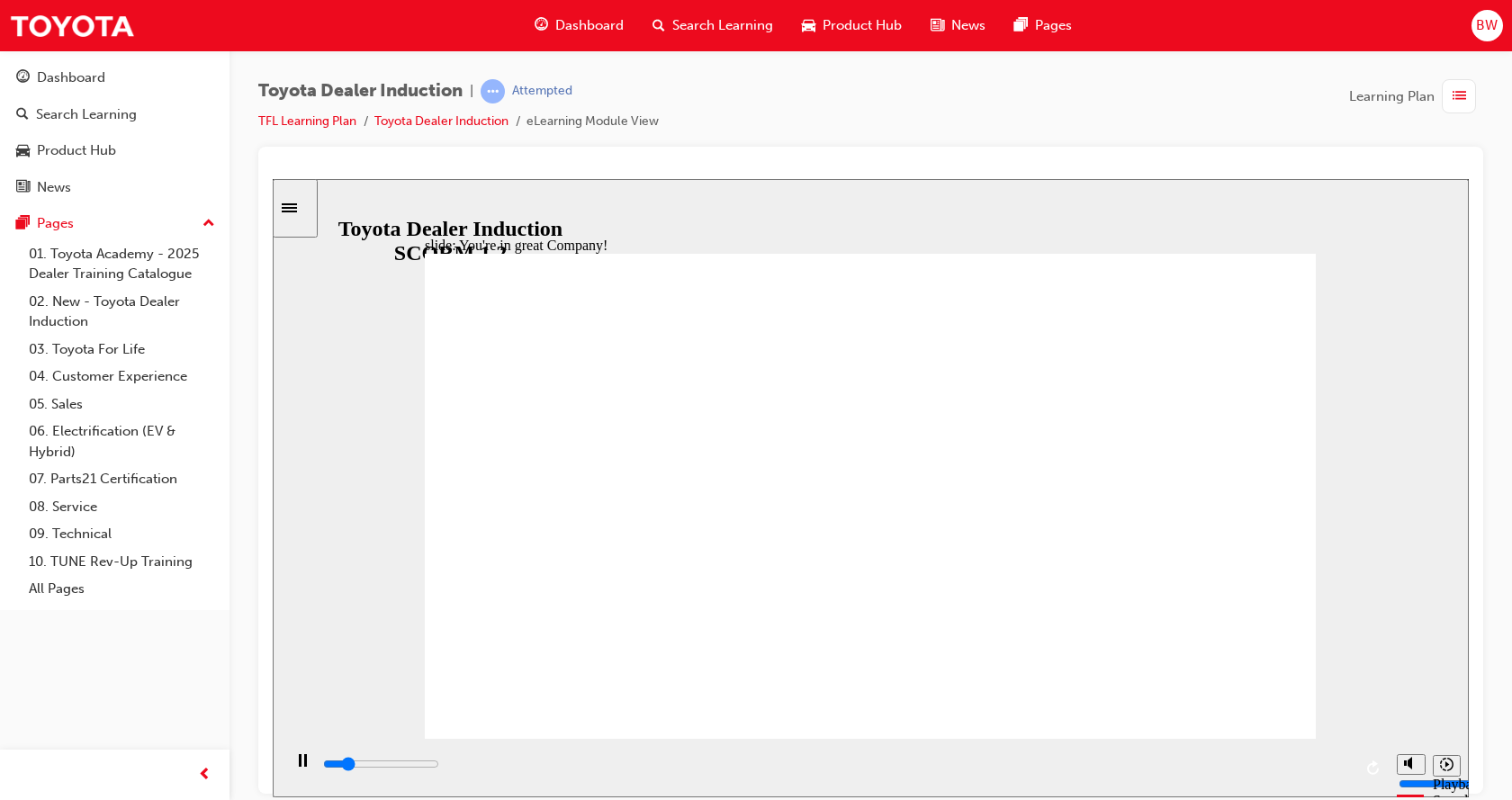 click 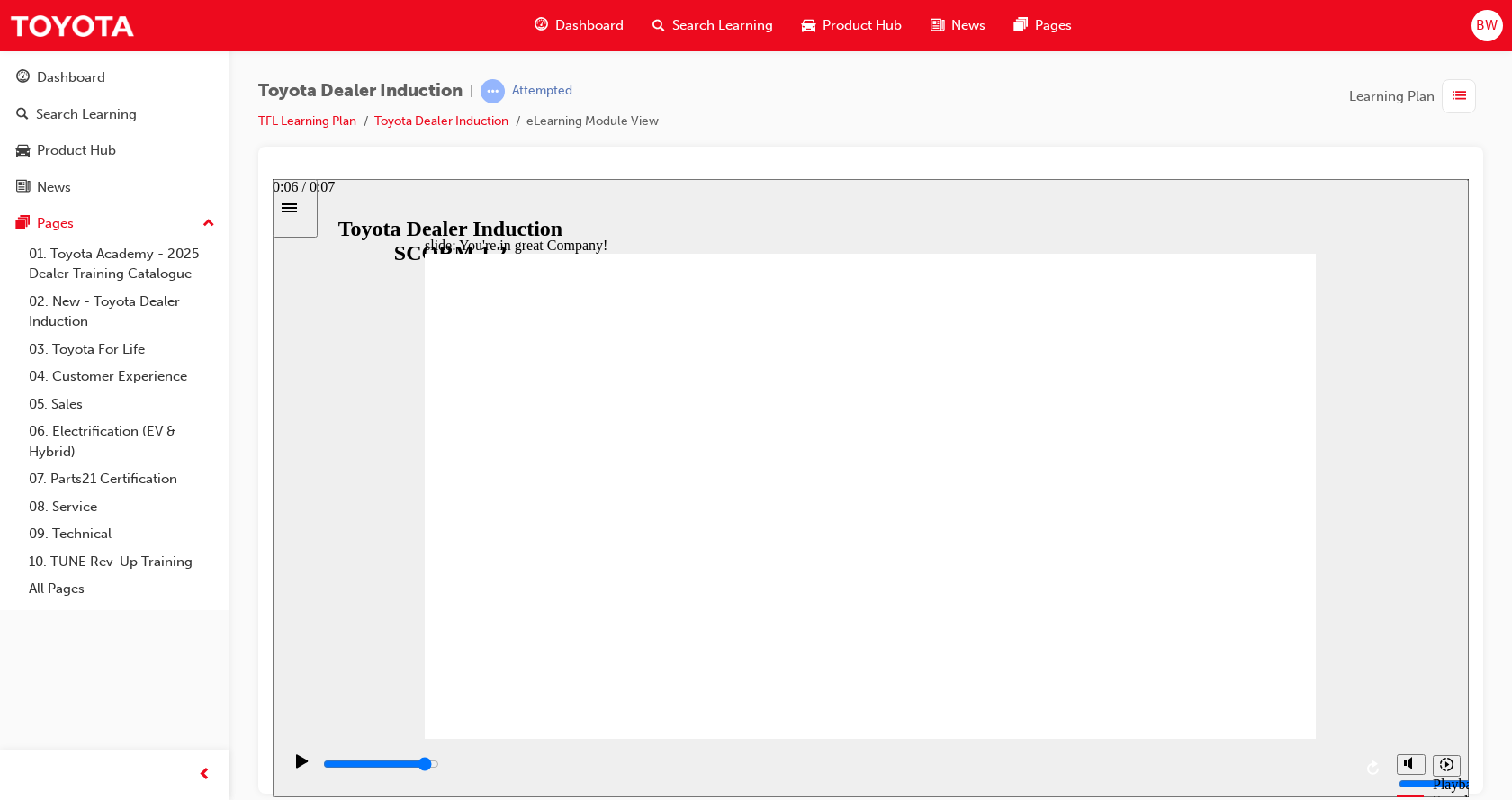 click at bounding box center (836, 764) 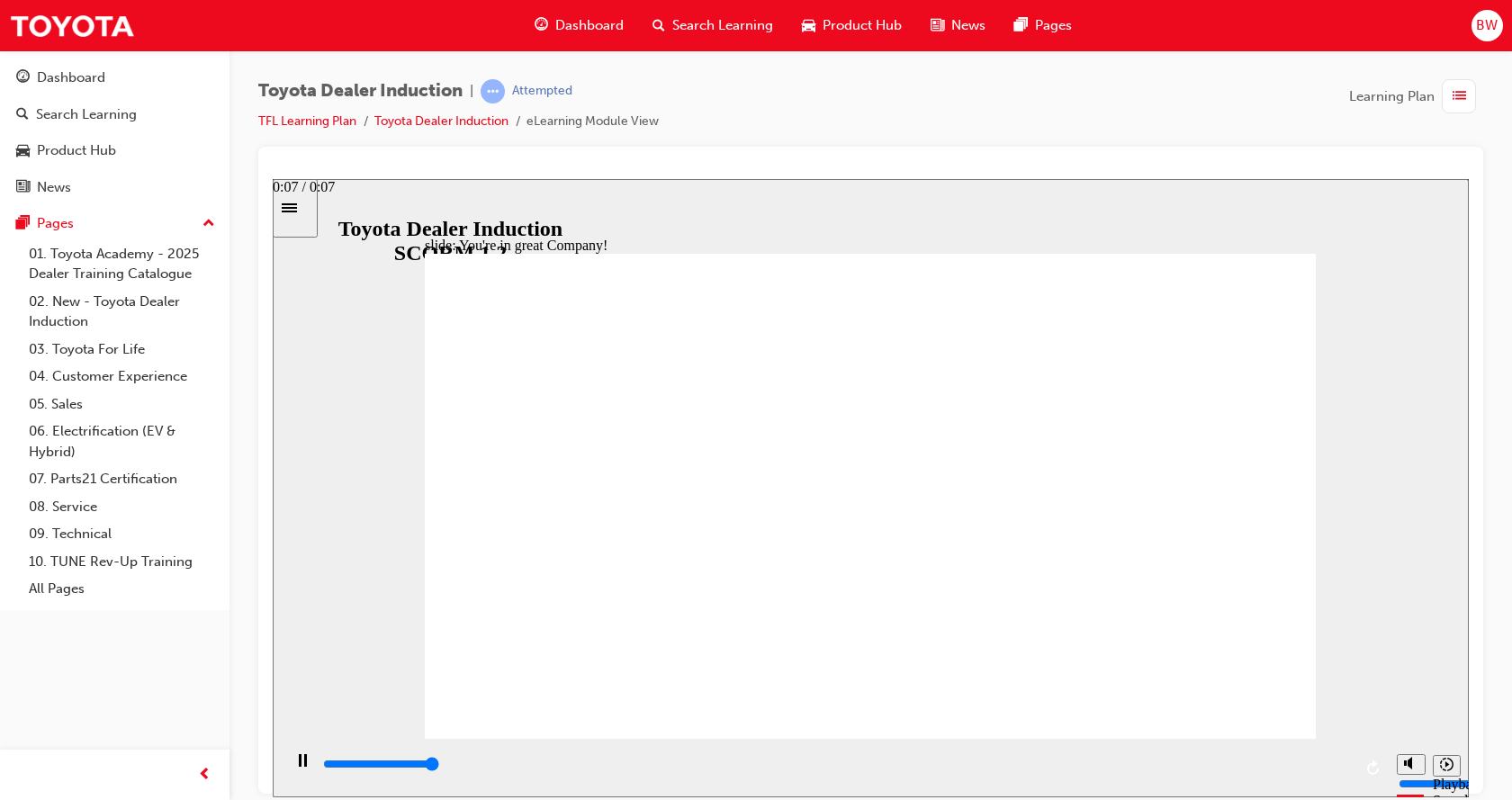 type on "7500" 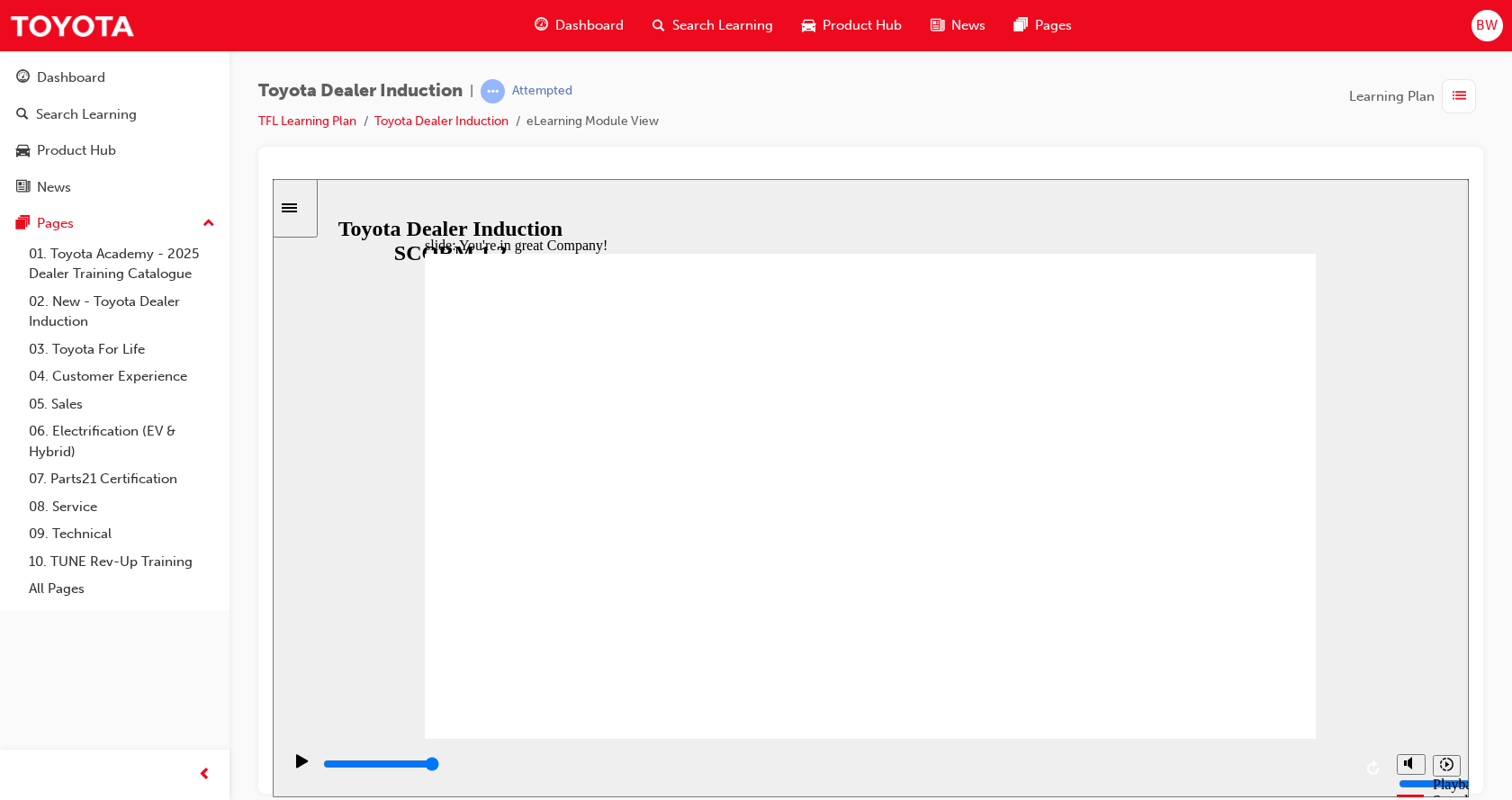 click 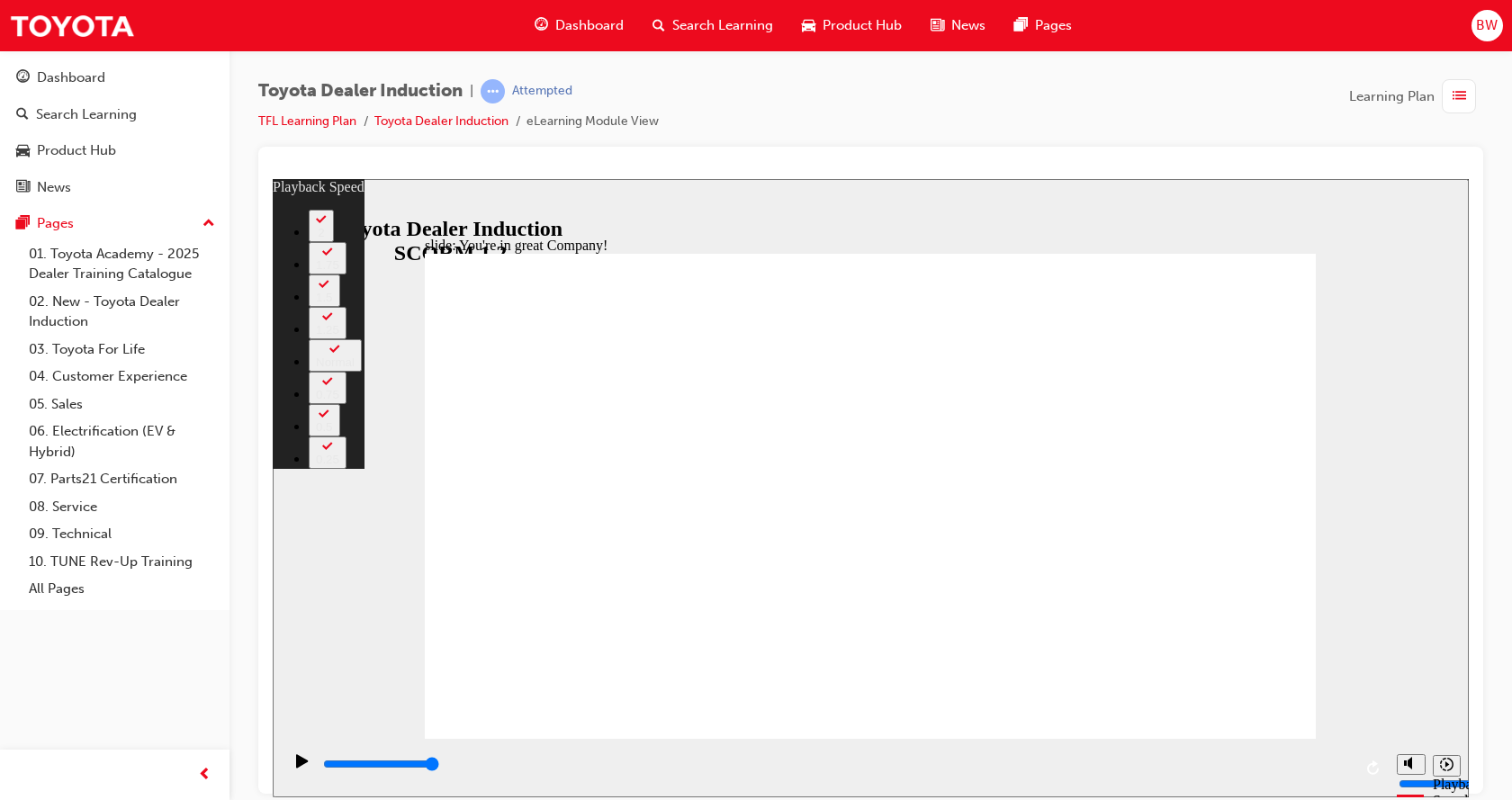 click at bounding box center (871, 3645) 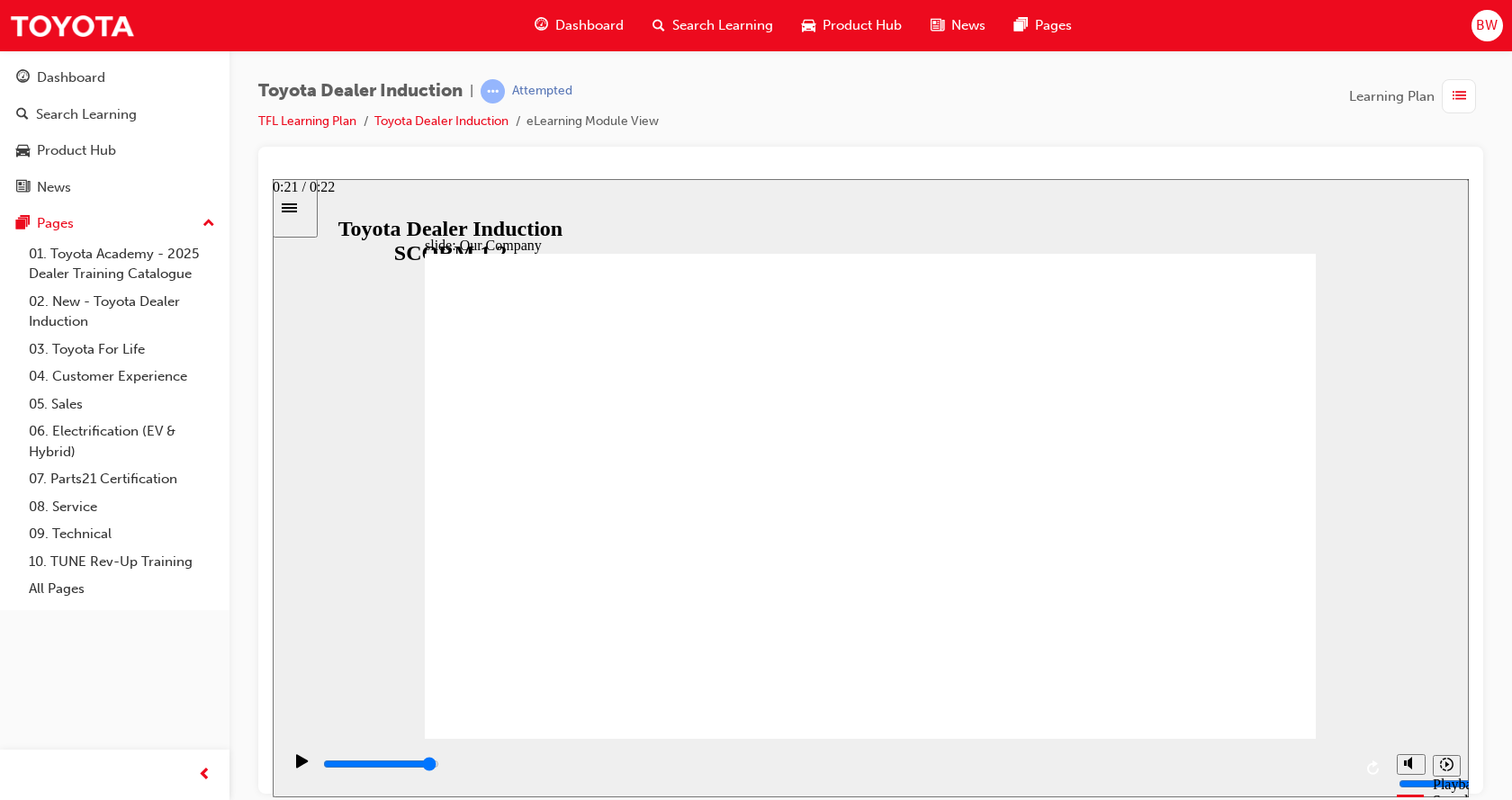 click at bounding box center (836, 764) 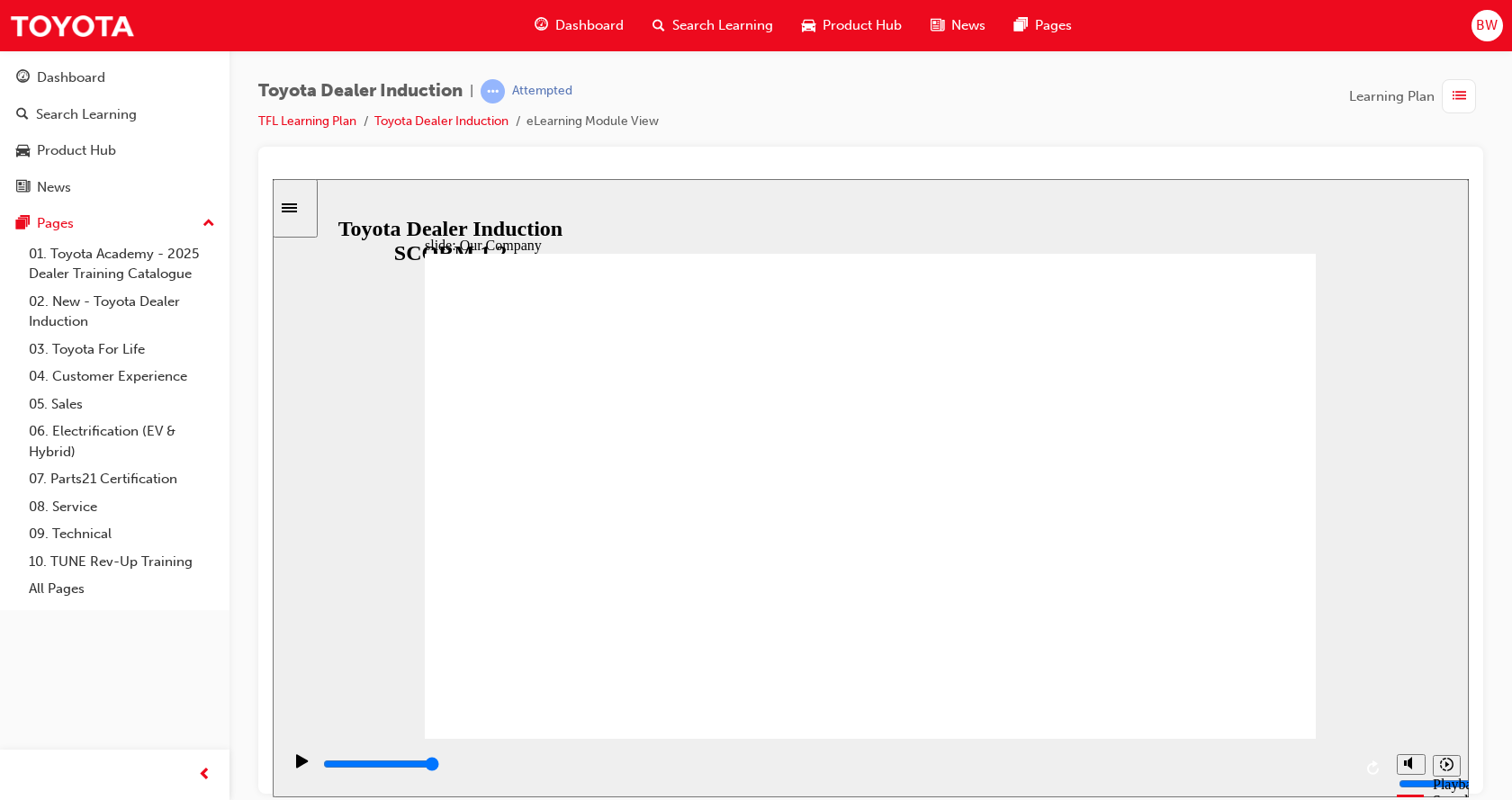 click 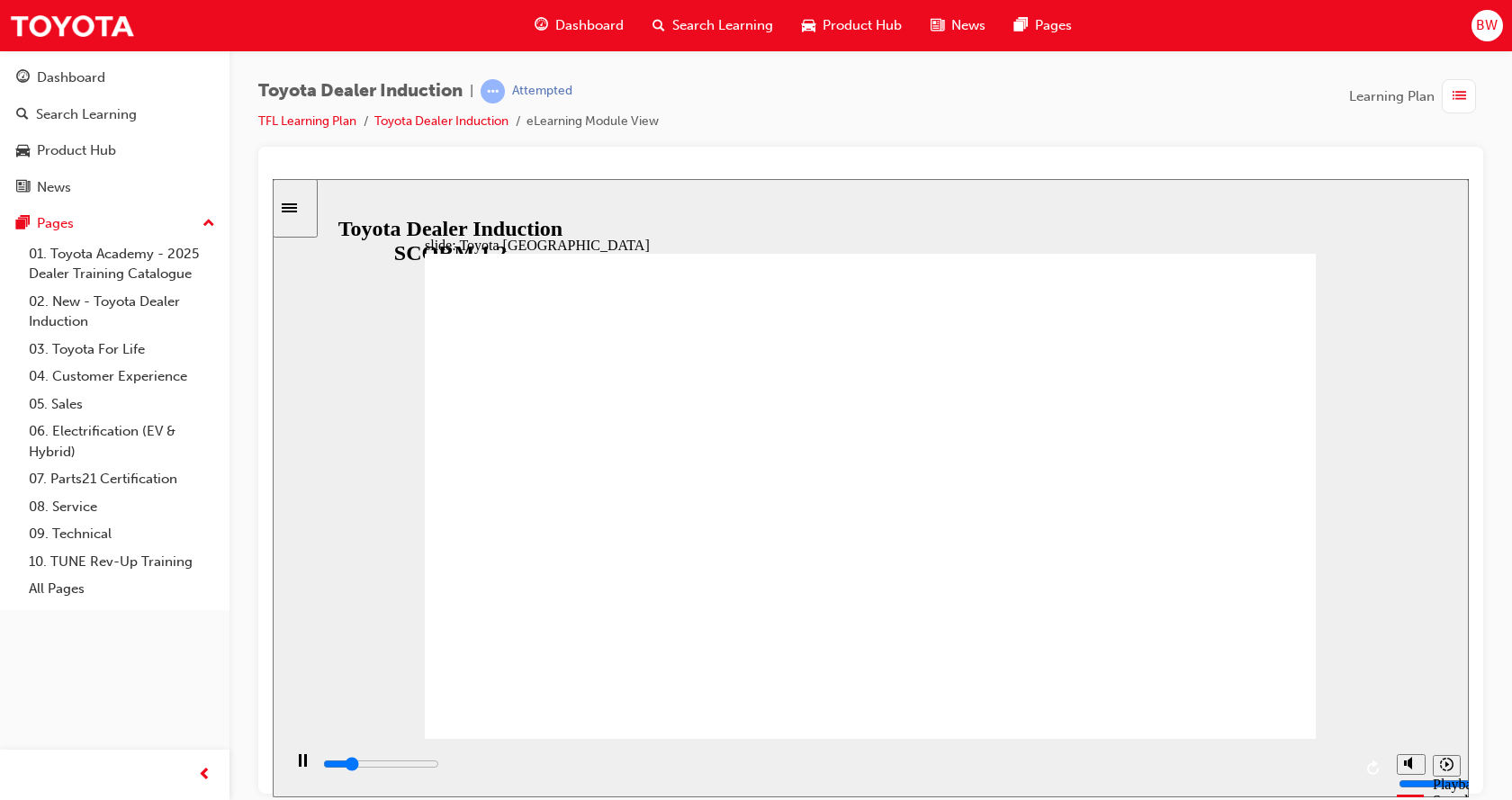 click 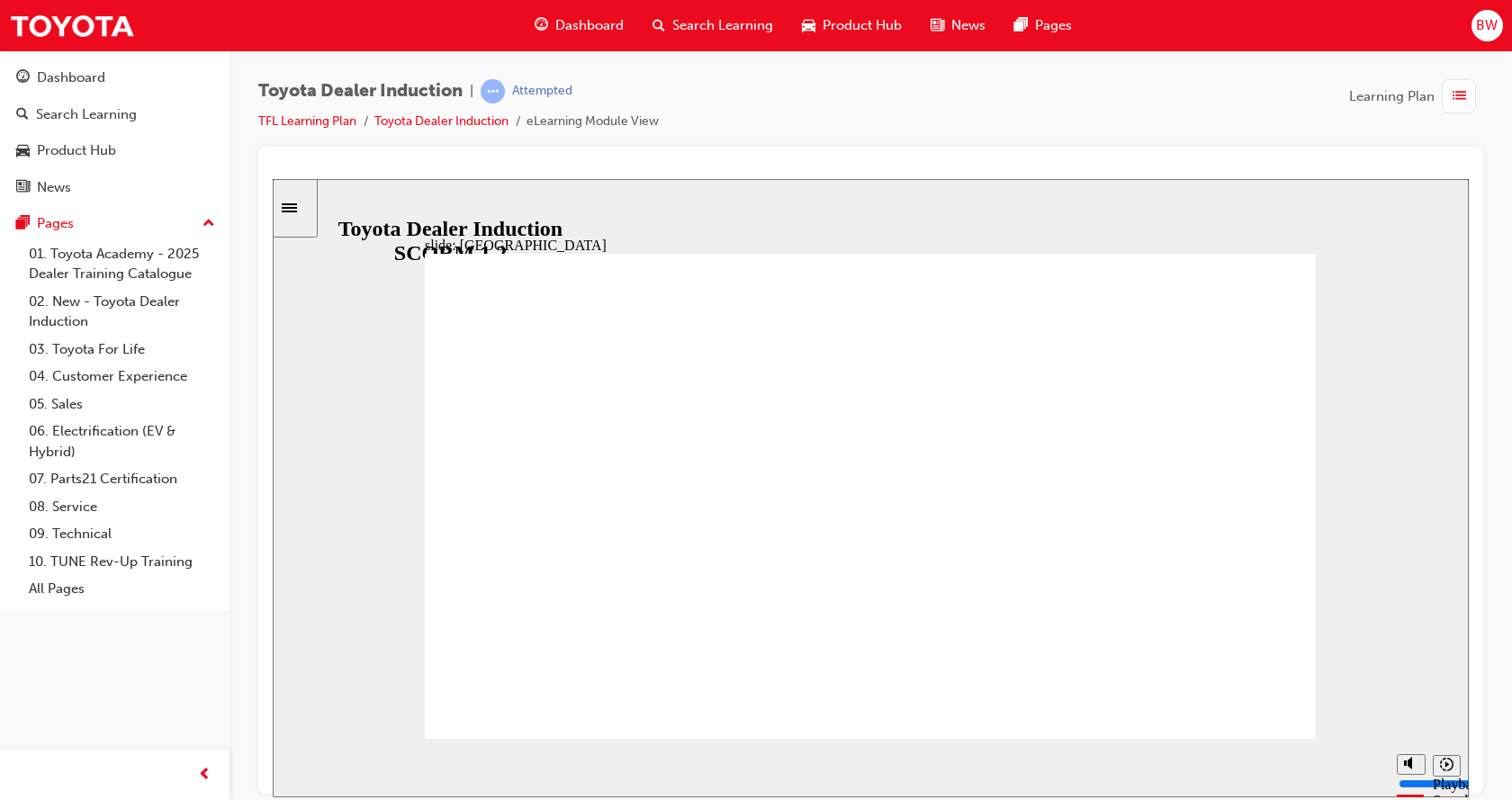 click at bounding box center [560, 1827] 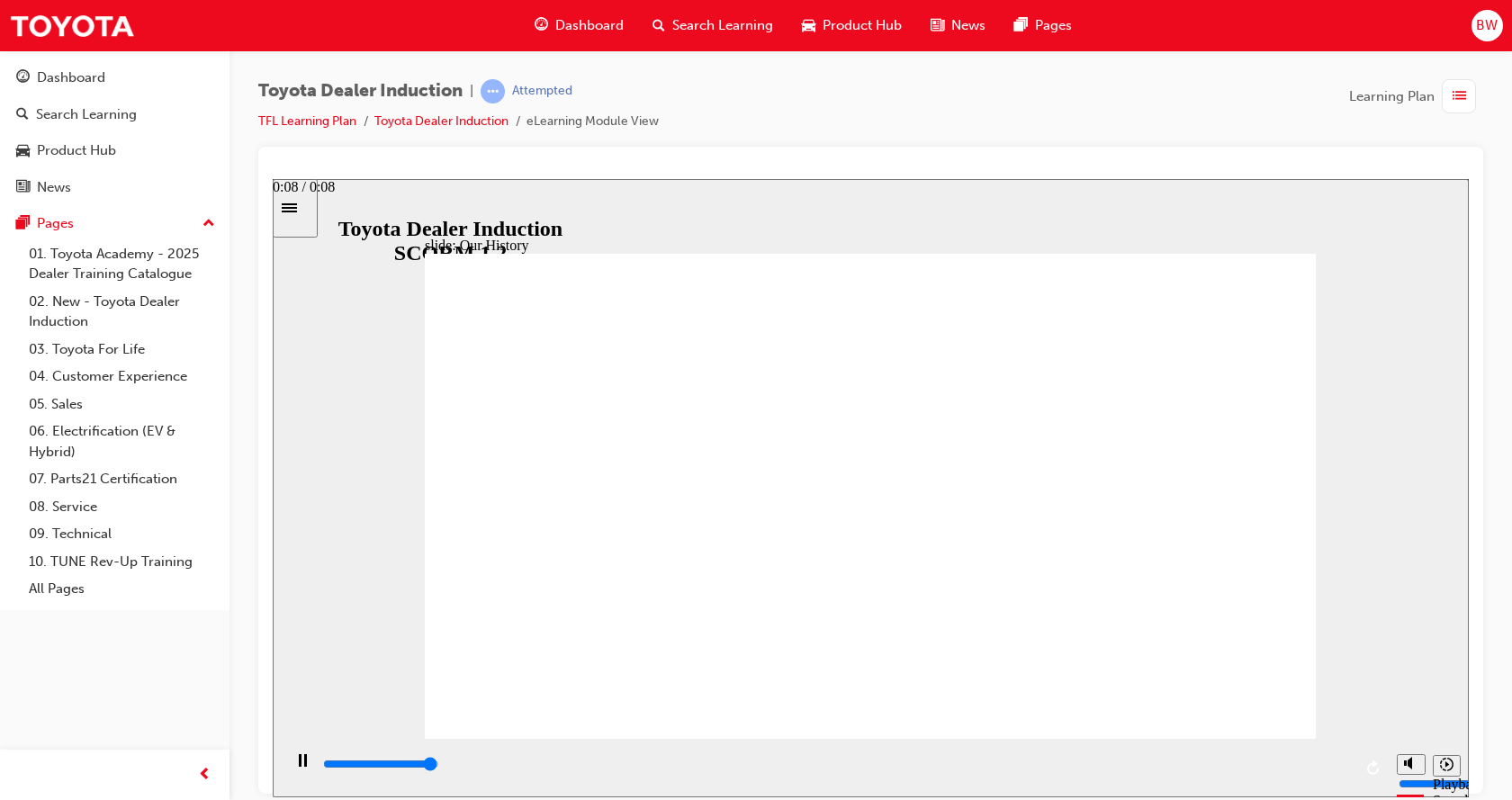 click at bounding box center (381, 763) 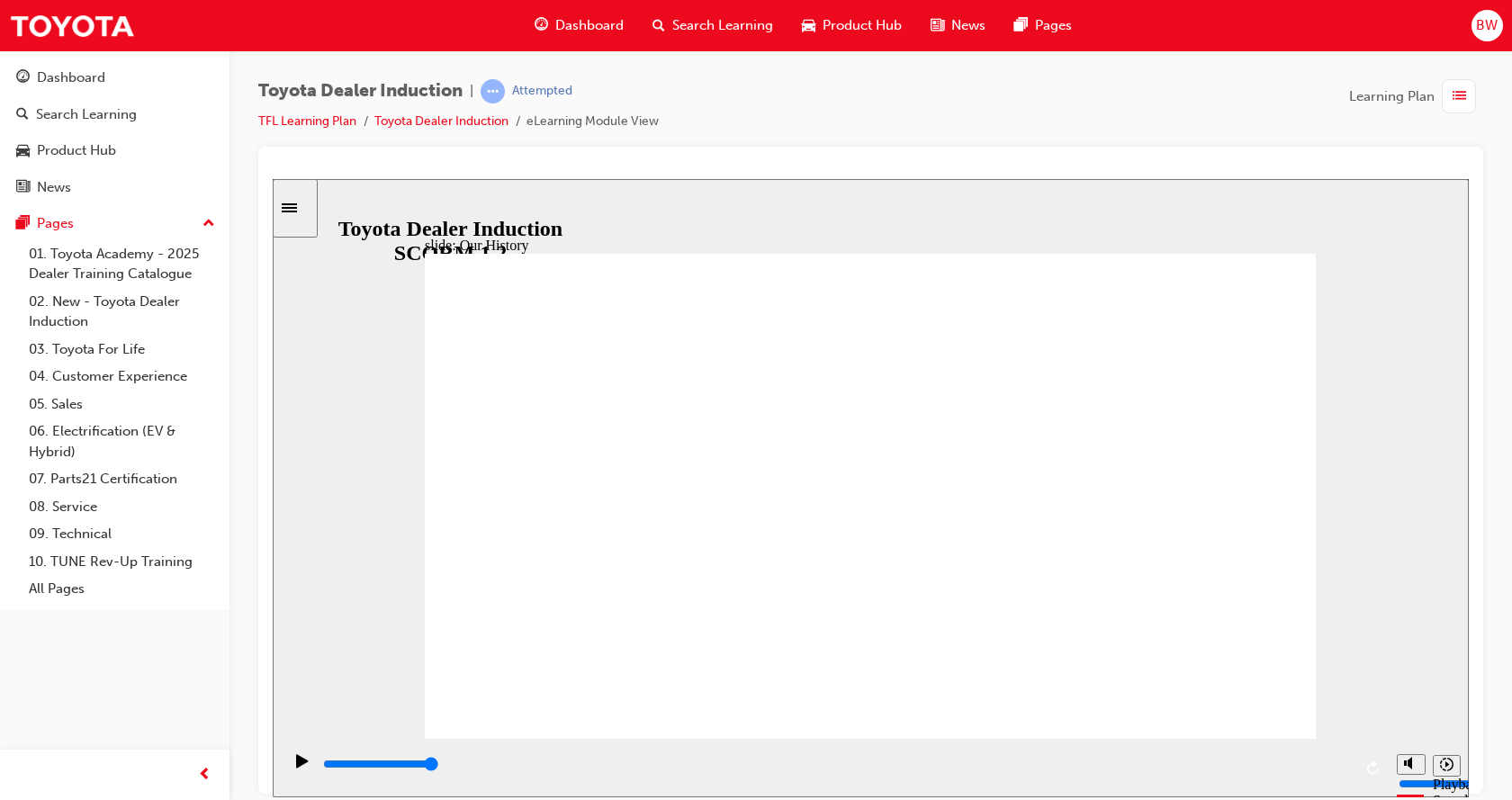 click 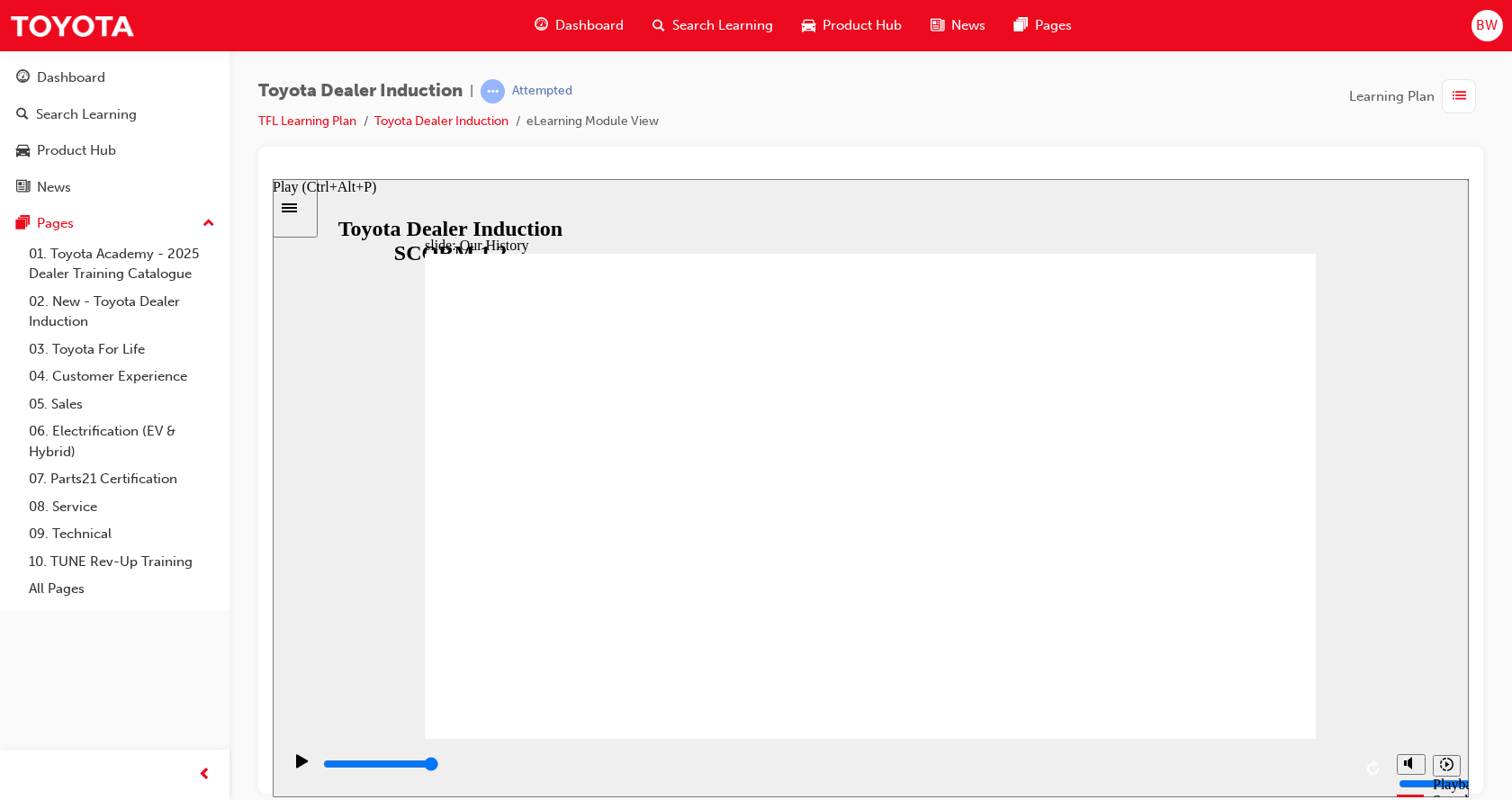 click 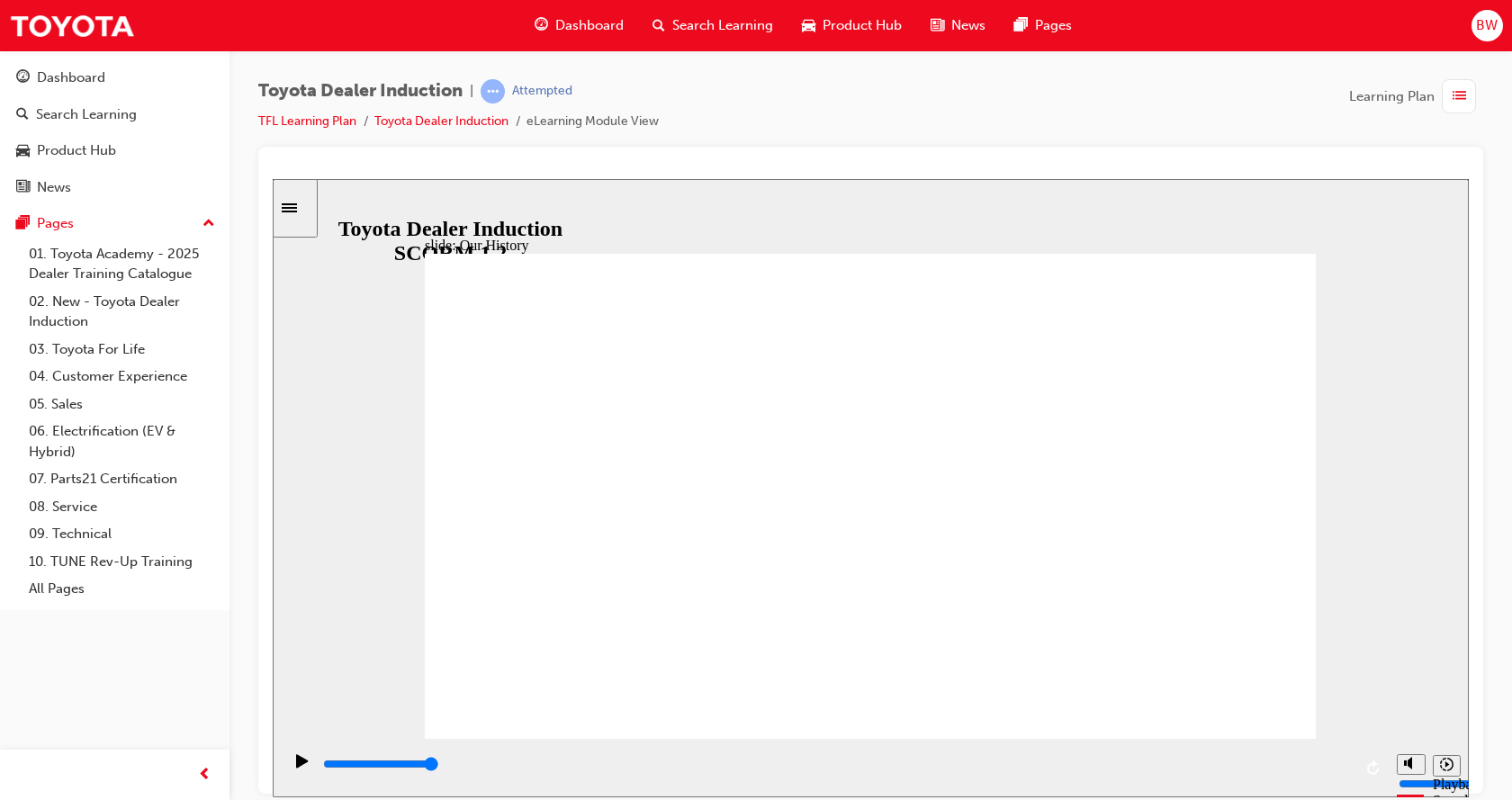 click 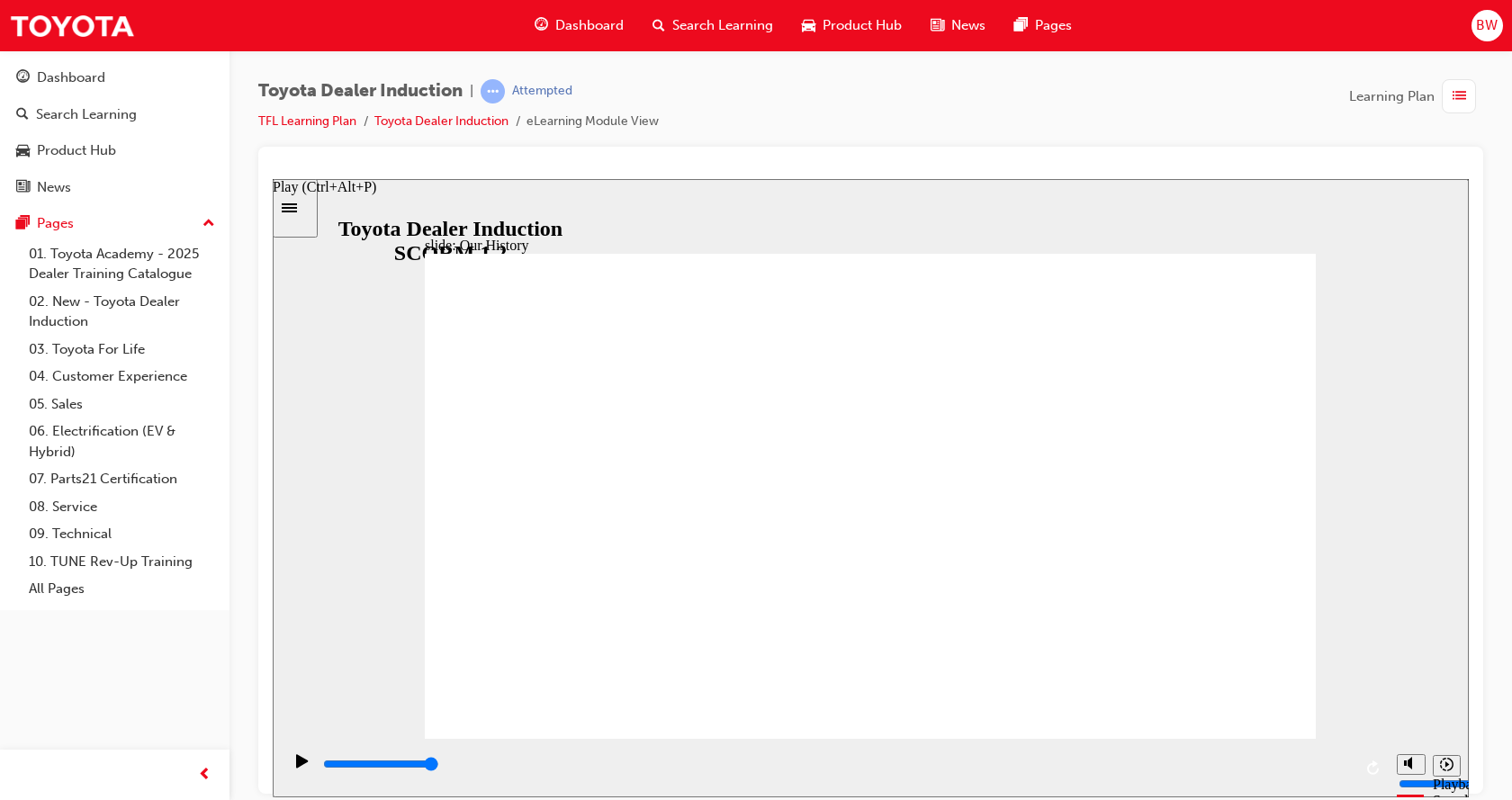 click 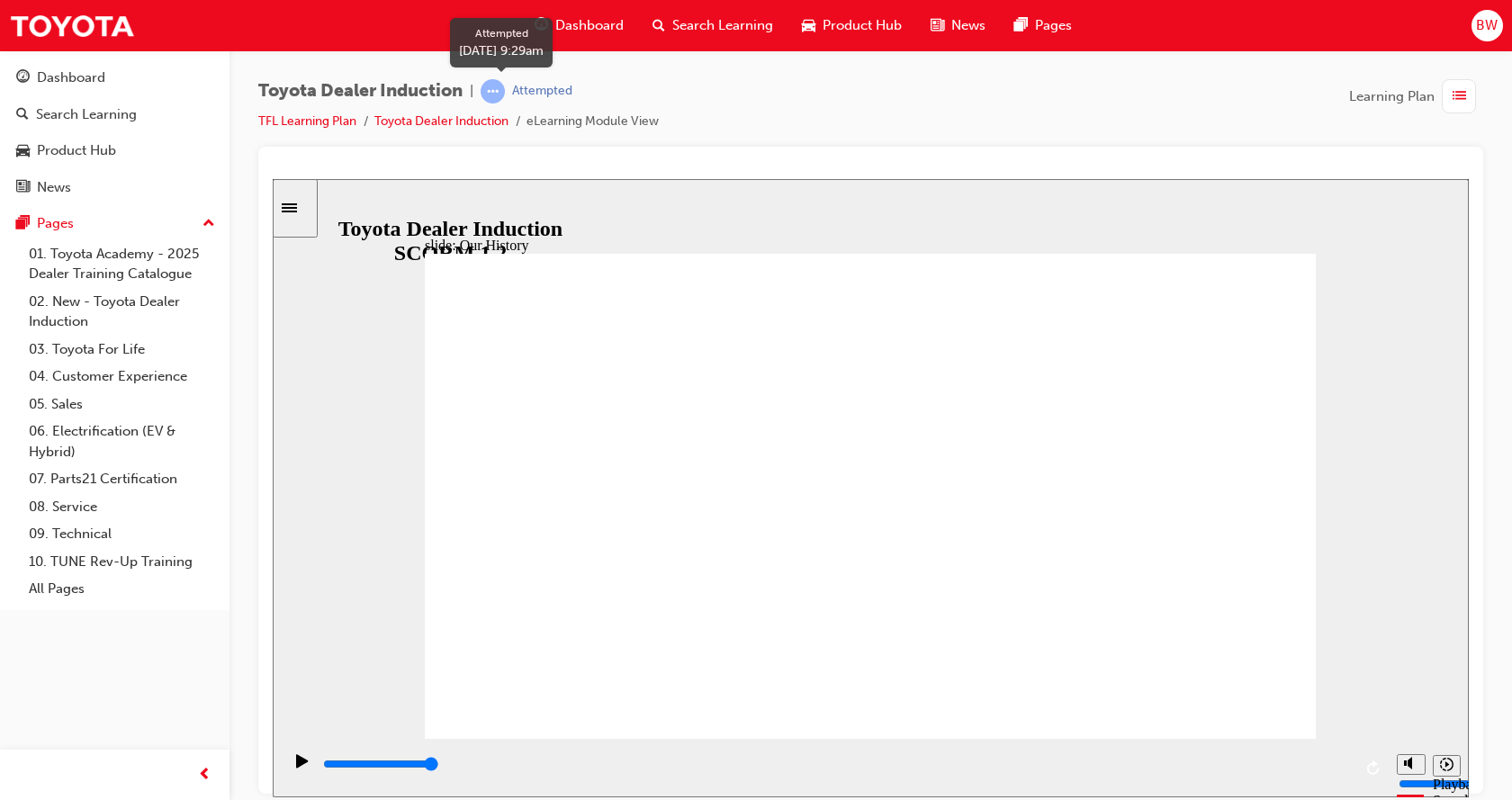click at bounding box center (492, 91) 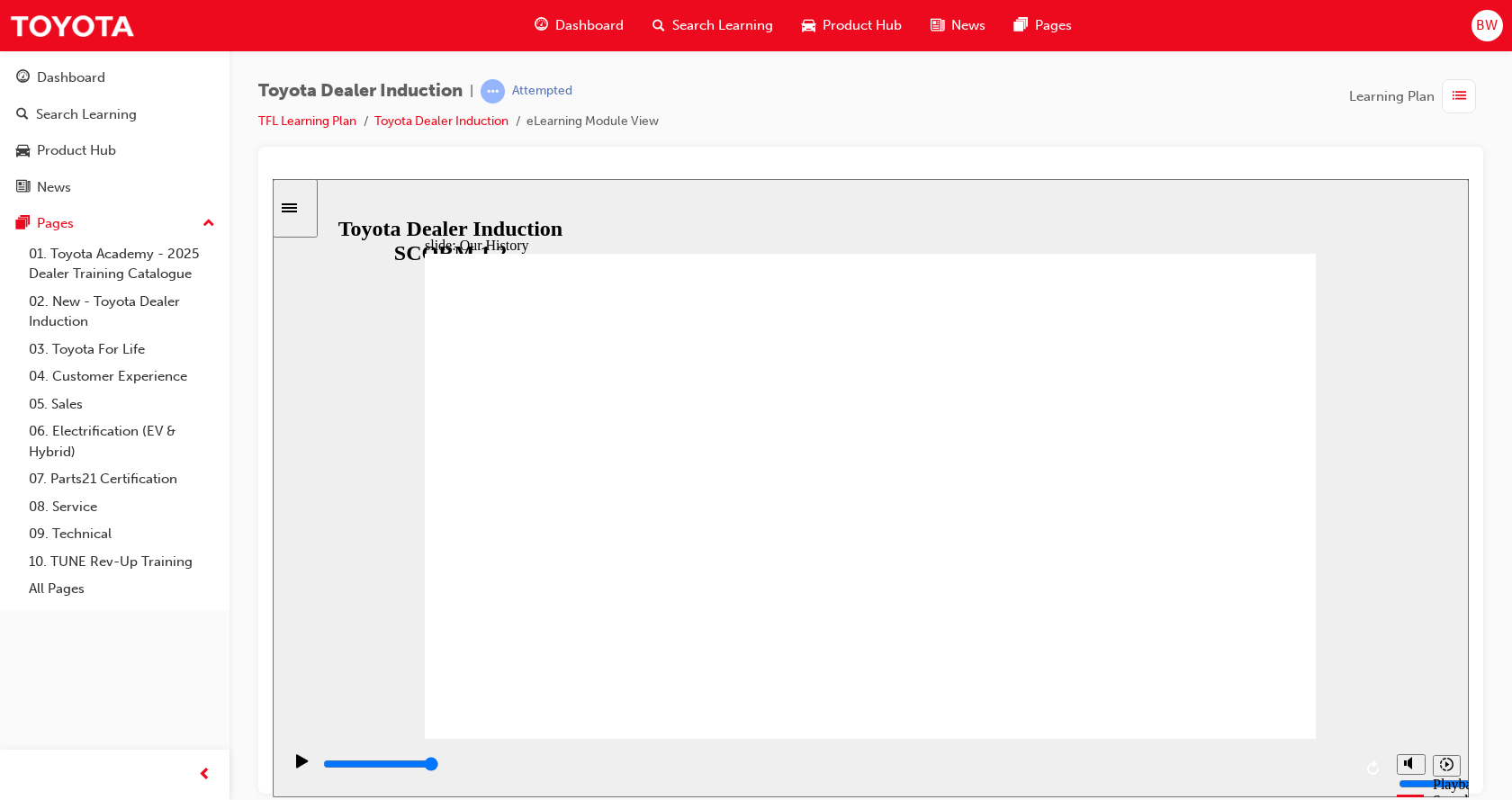 click 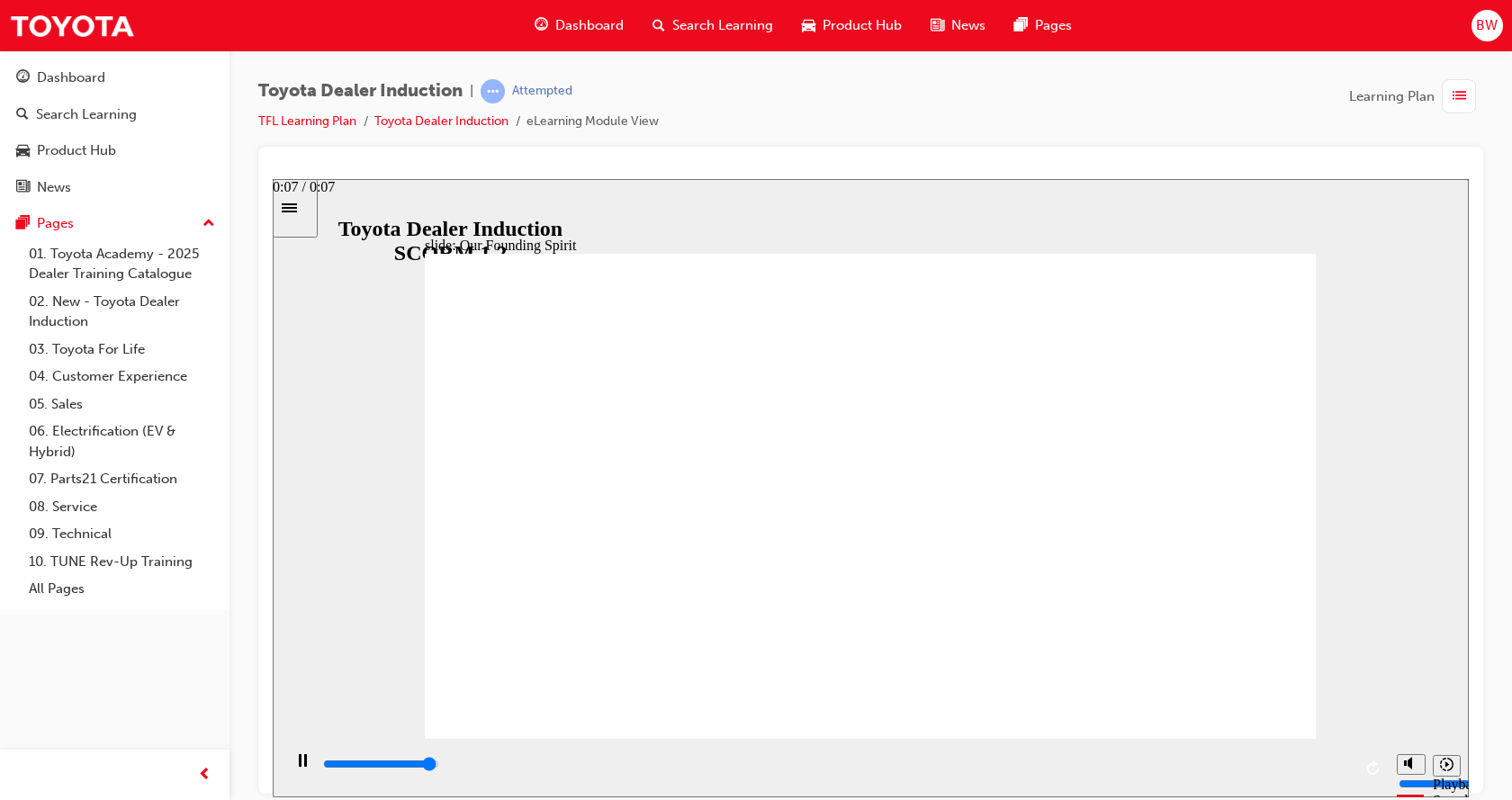 click at bounding box center (381, 763) 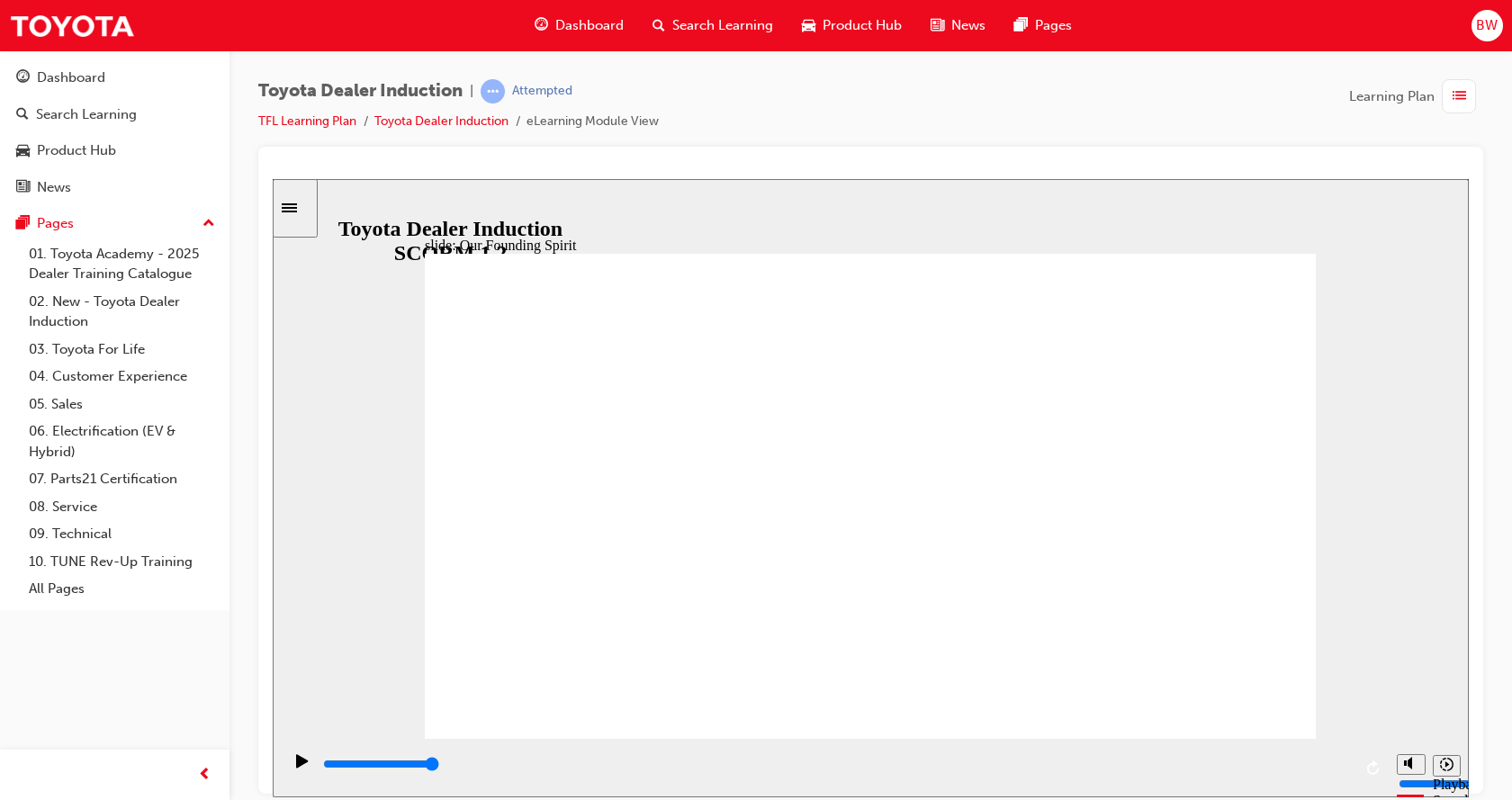 click 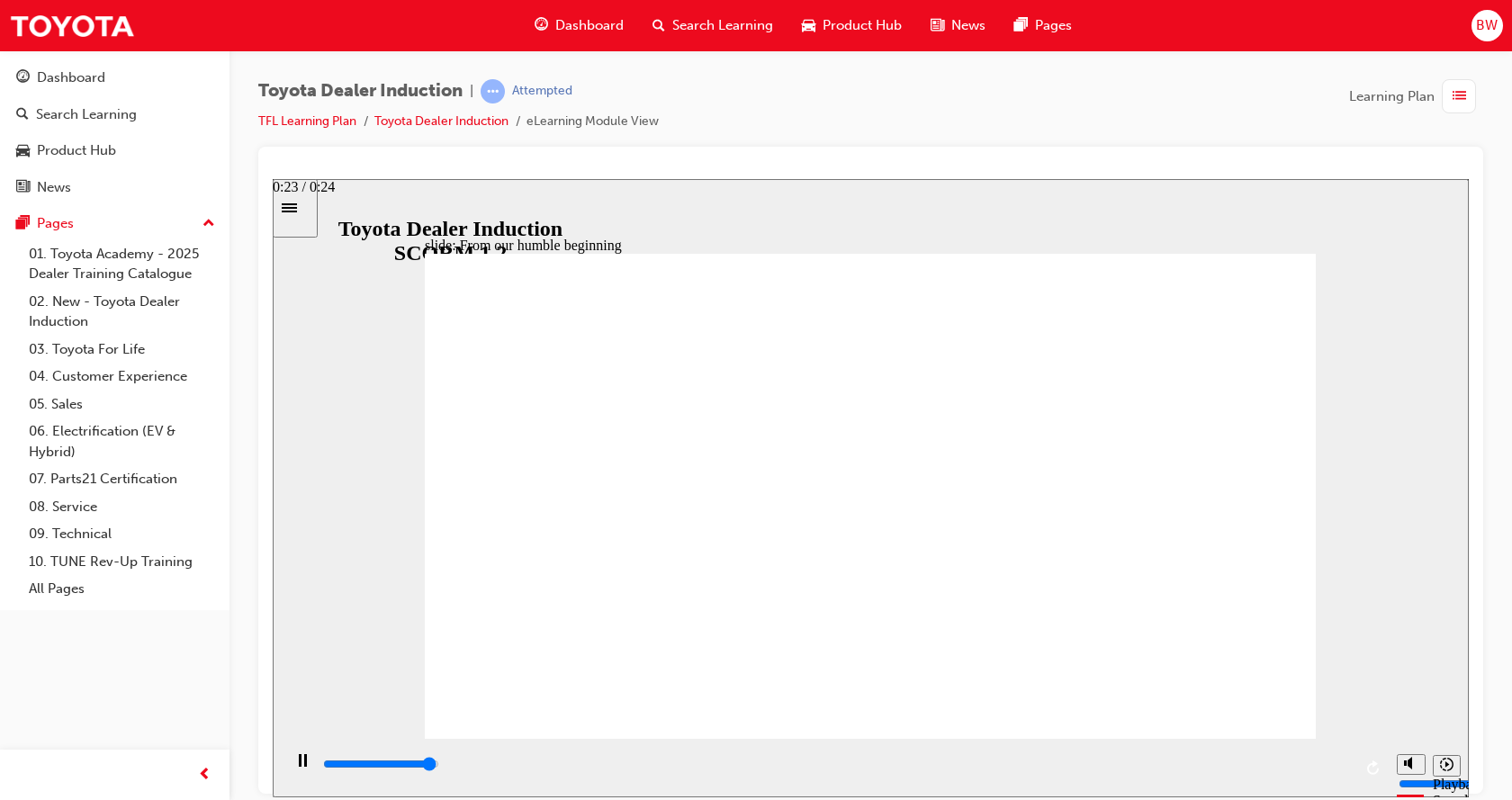 click at bounding box center (836, 764) 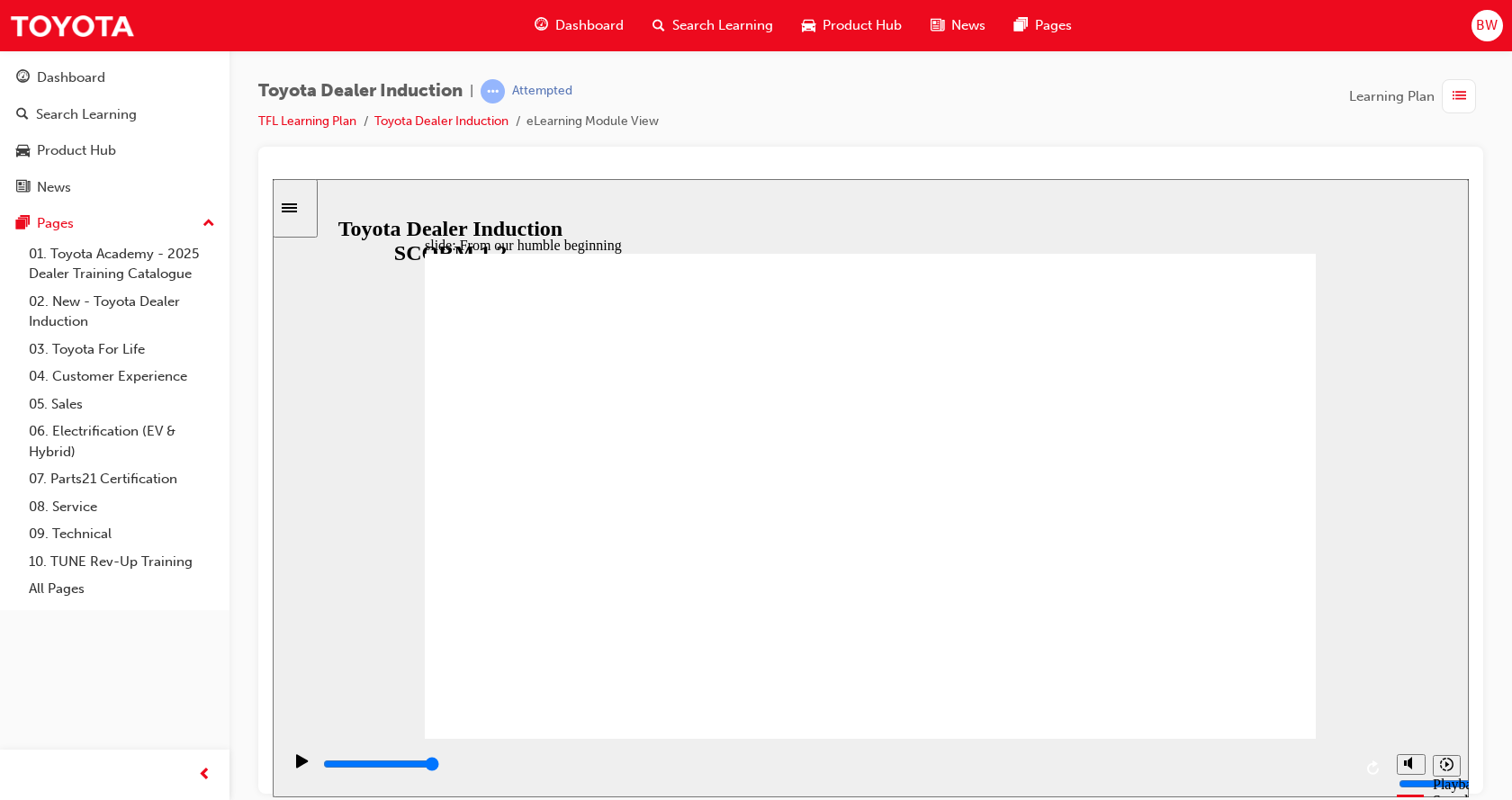 drag, startPoint x: 546, startPoint y: 613, endPoint x: 689, endPoint y: 583, distance: 146.11297 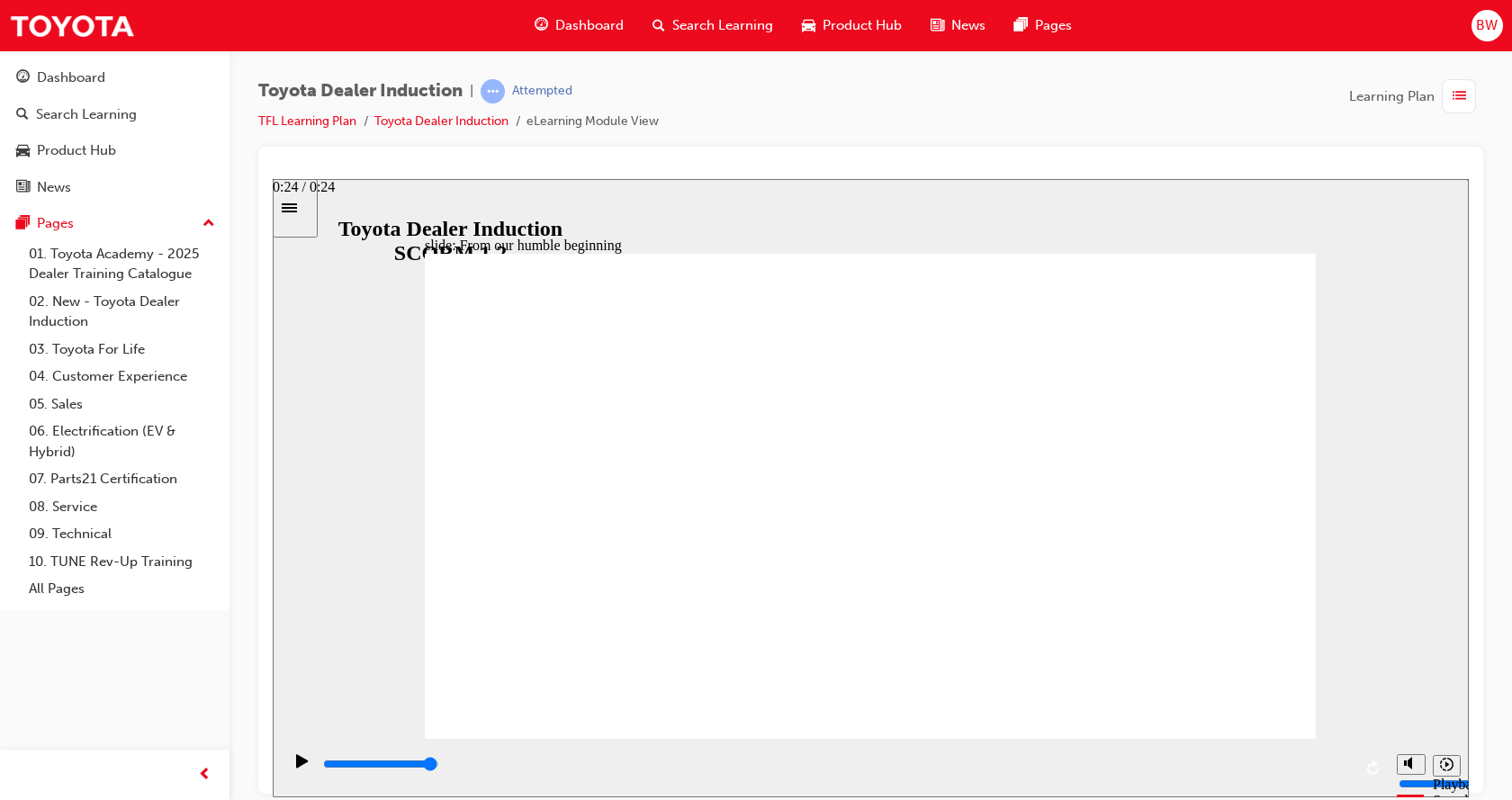 click at bounding box center (381, 763) 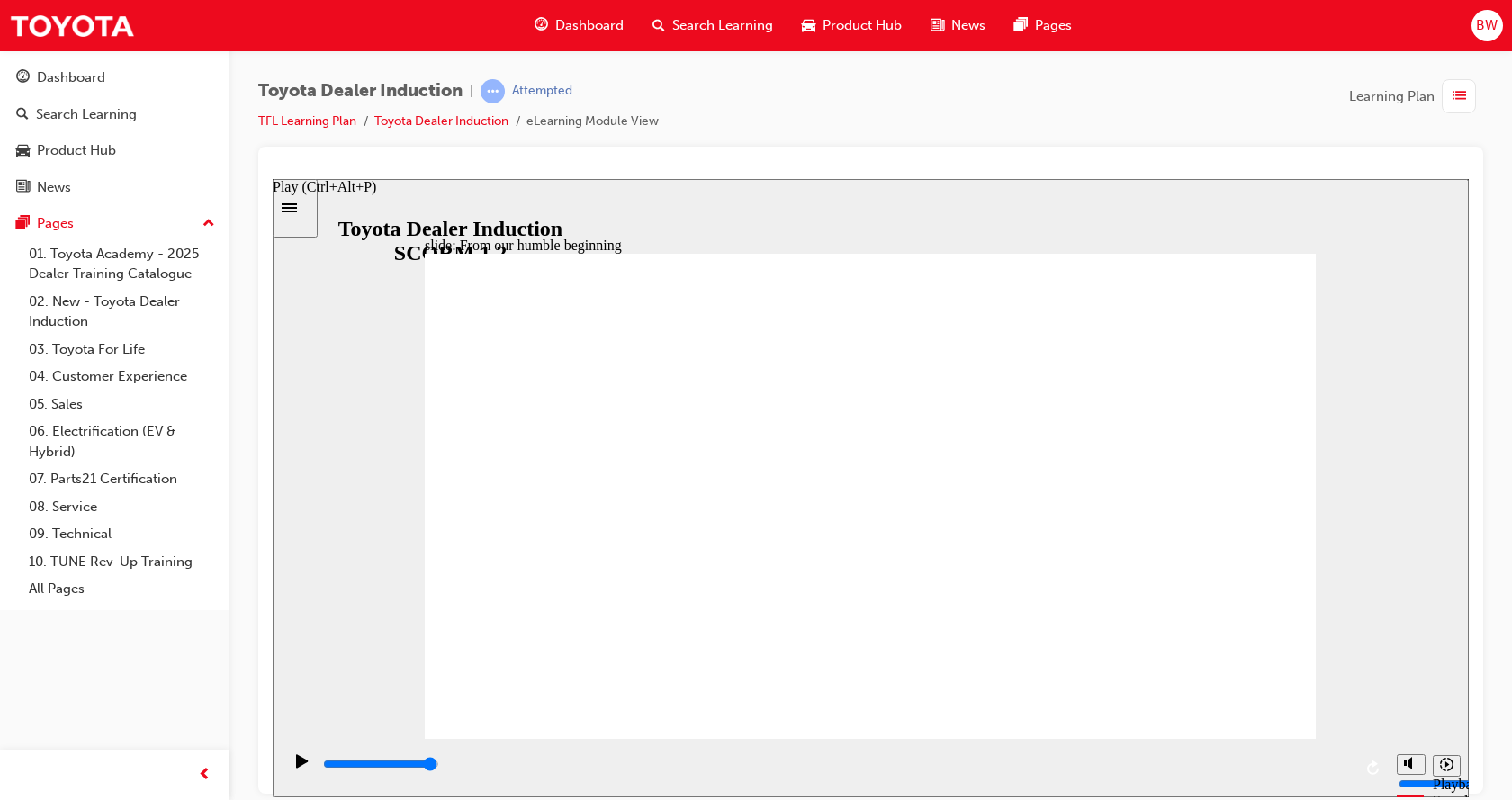 click 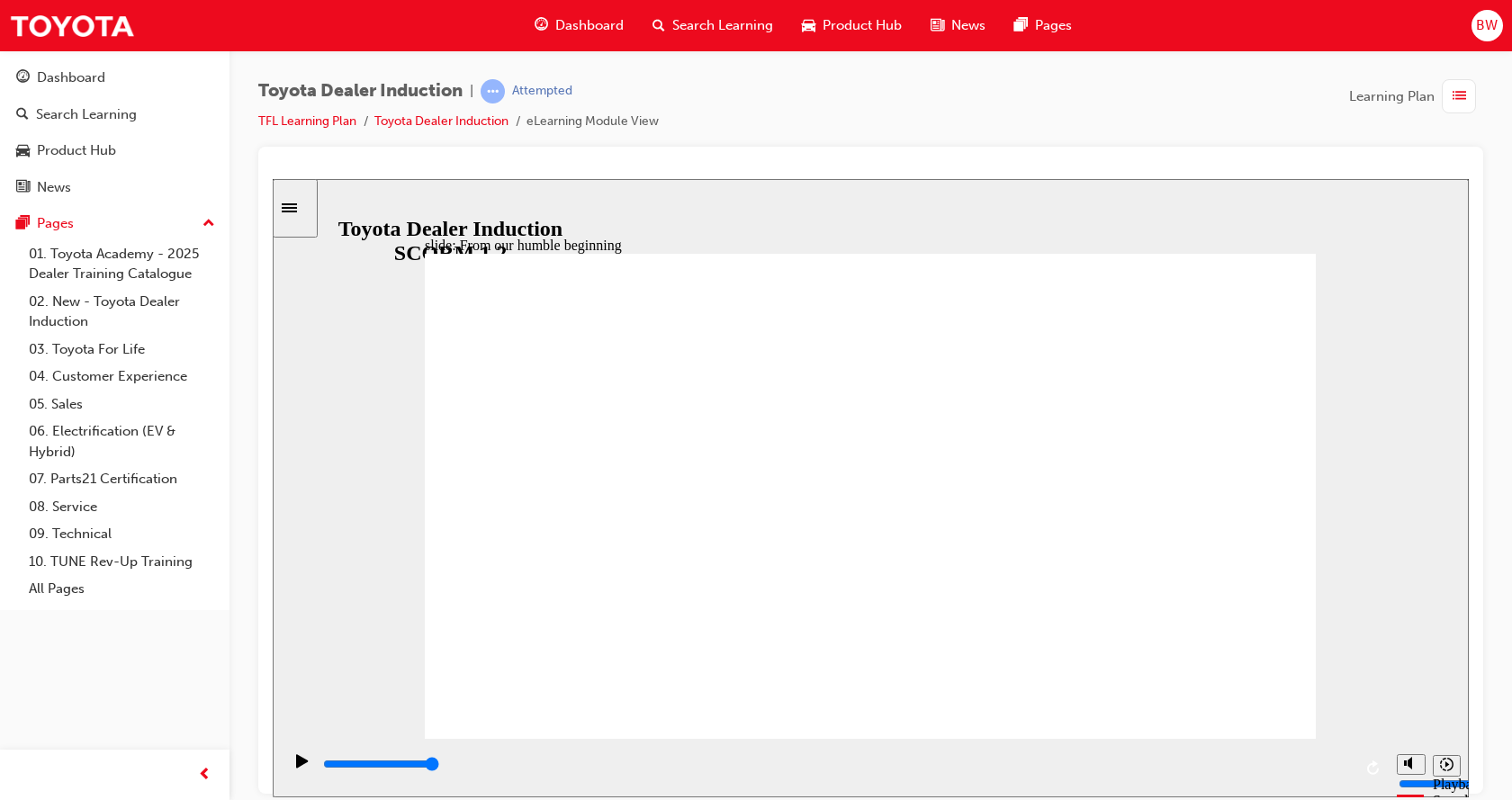 click 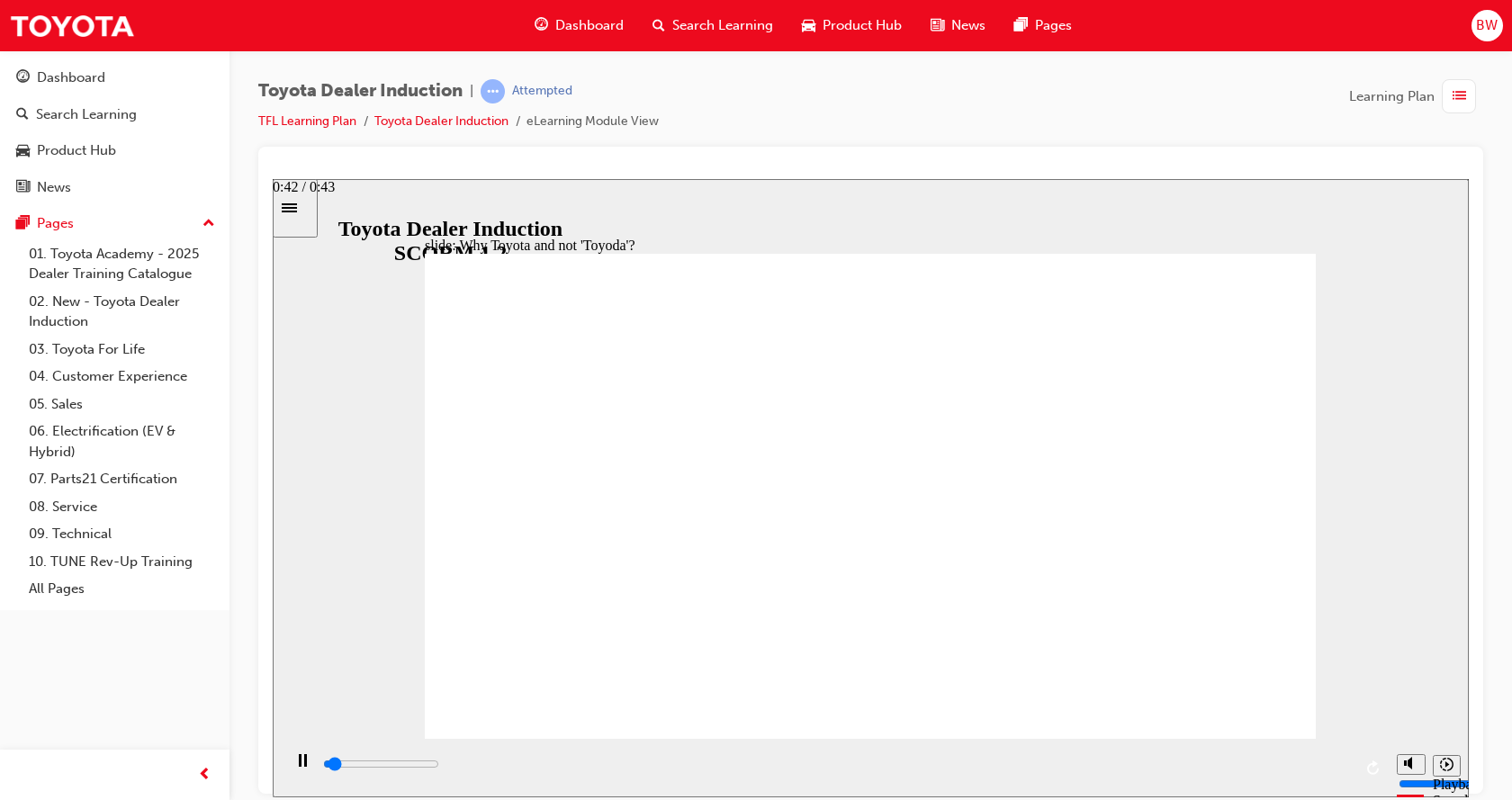 click at bounding box center [836, 764] 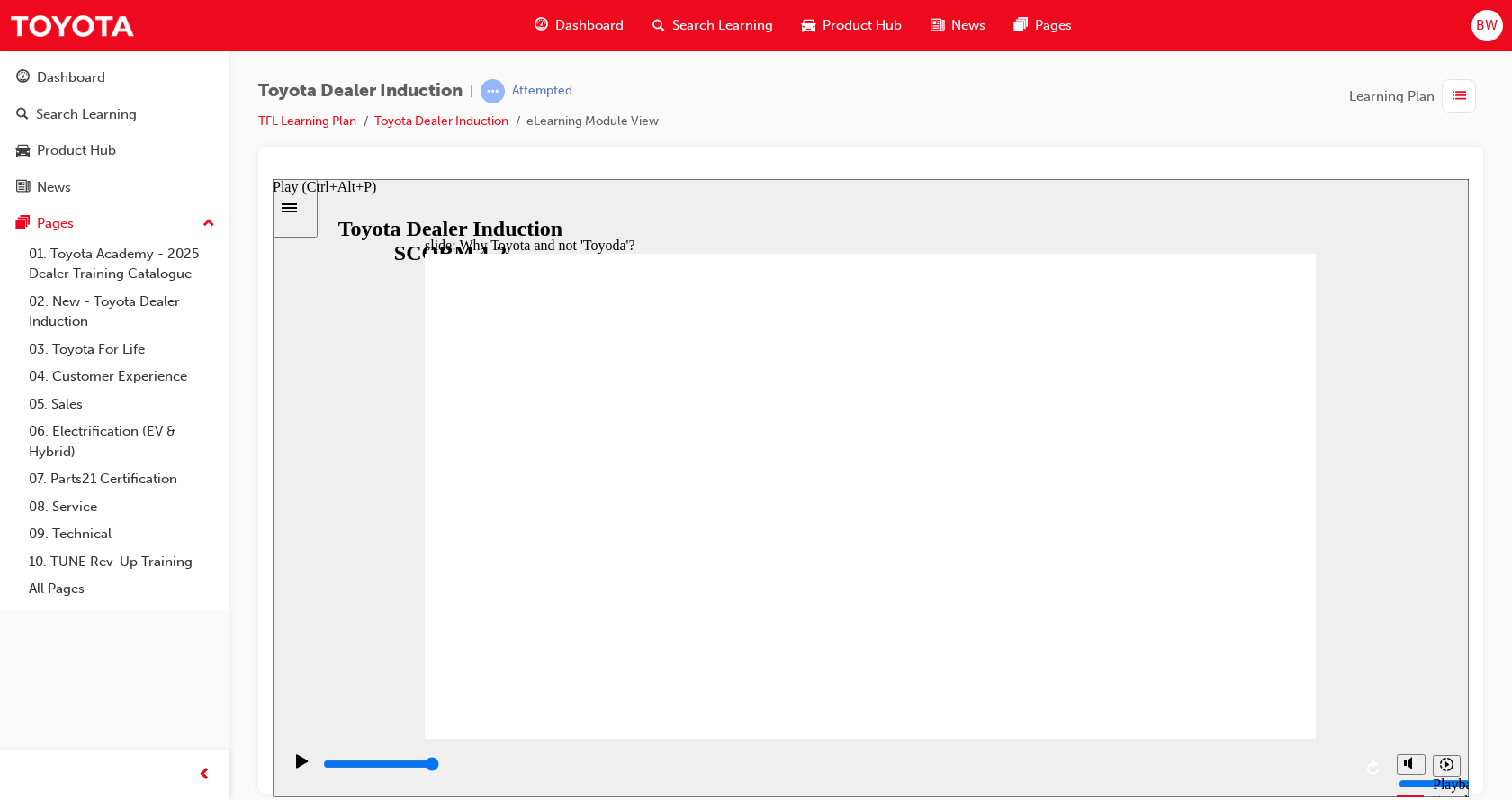click 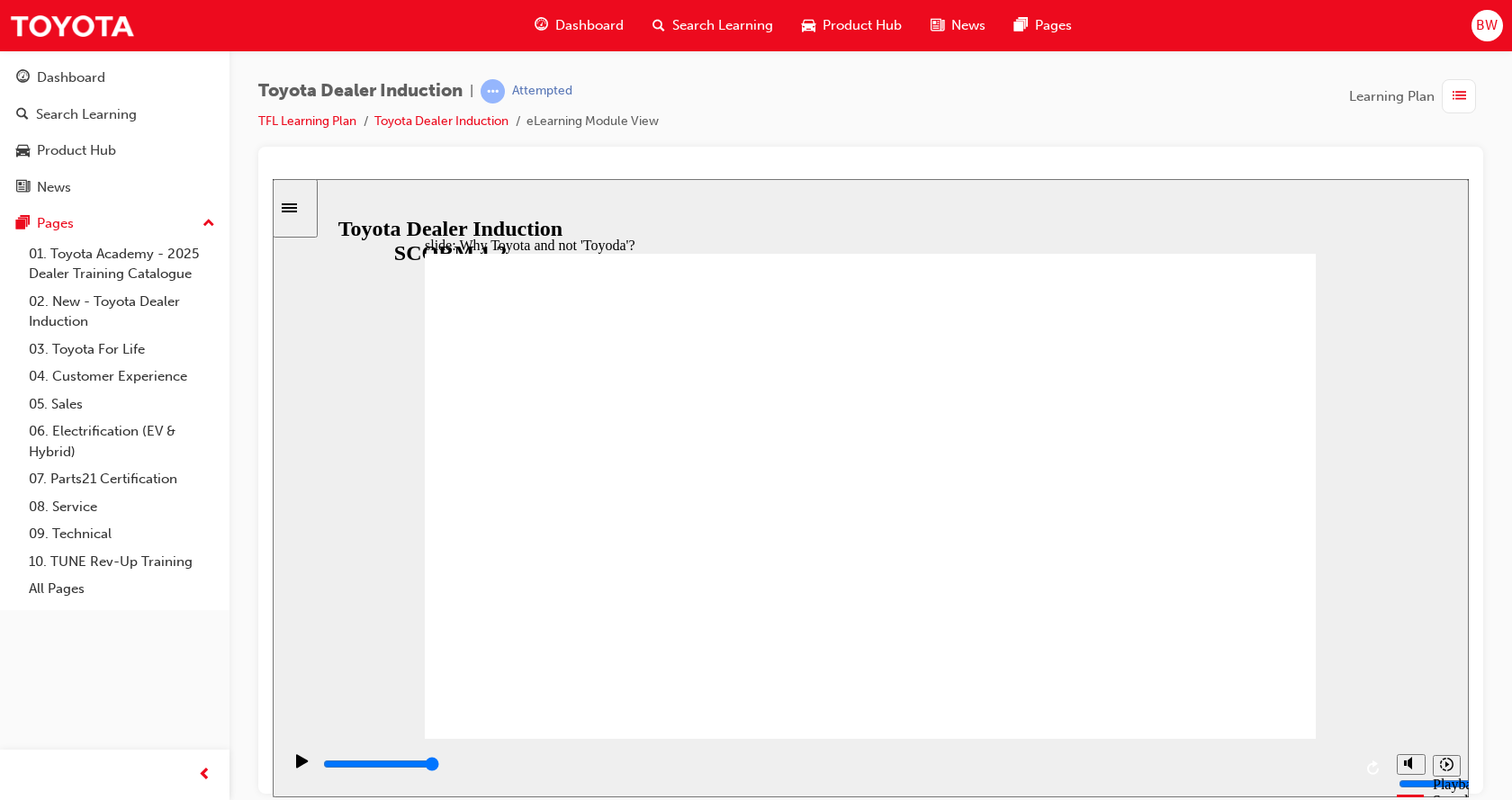 click 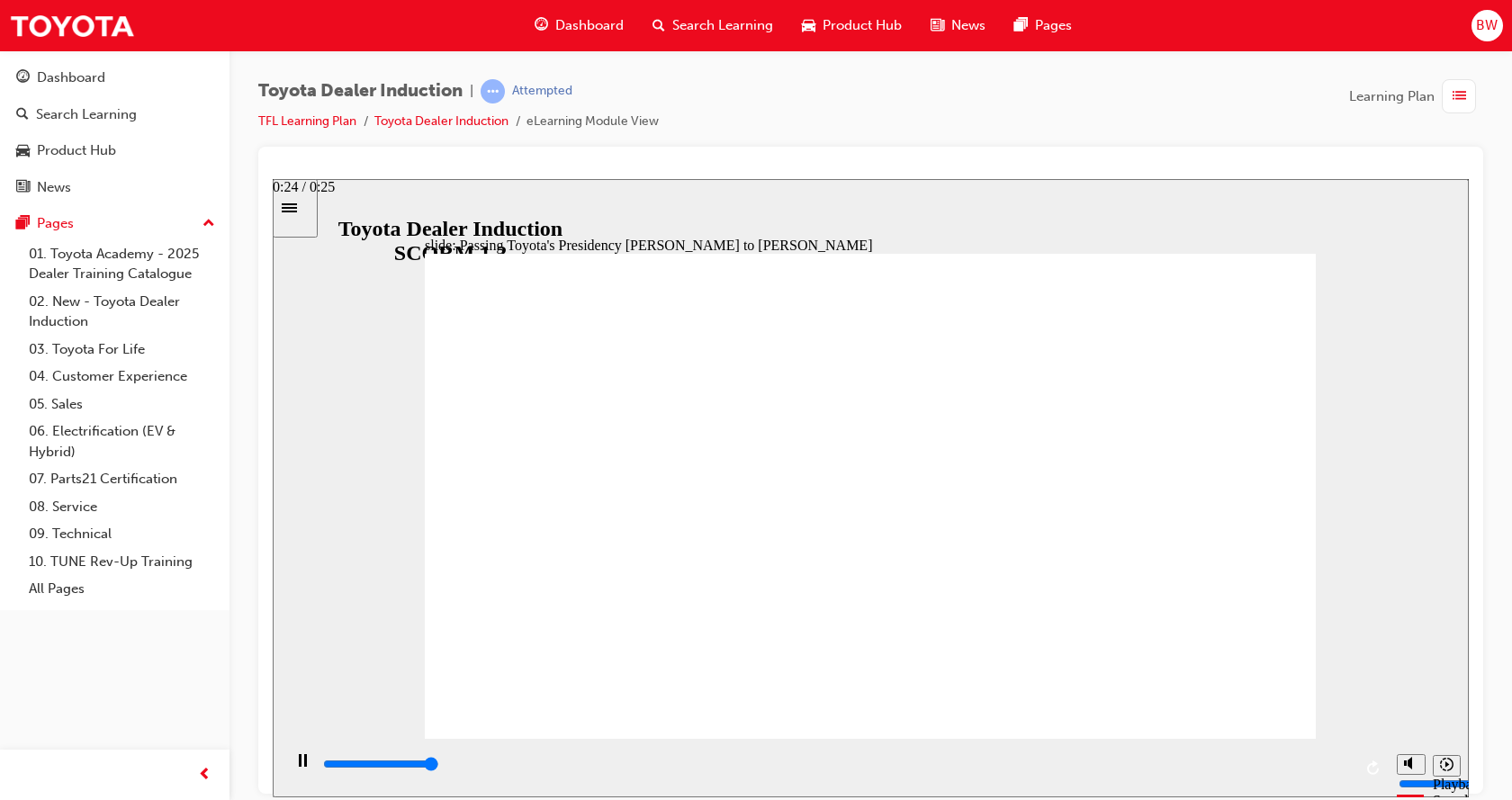 click at bounding box center [381, 763] 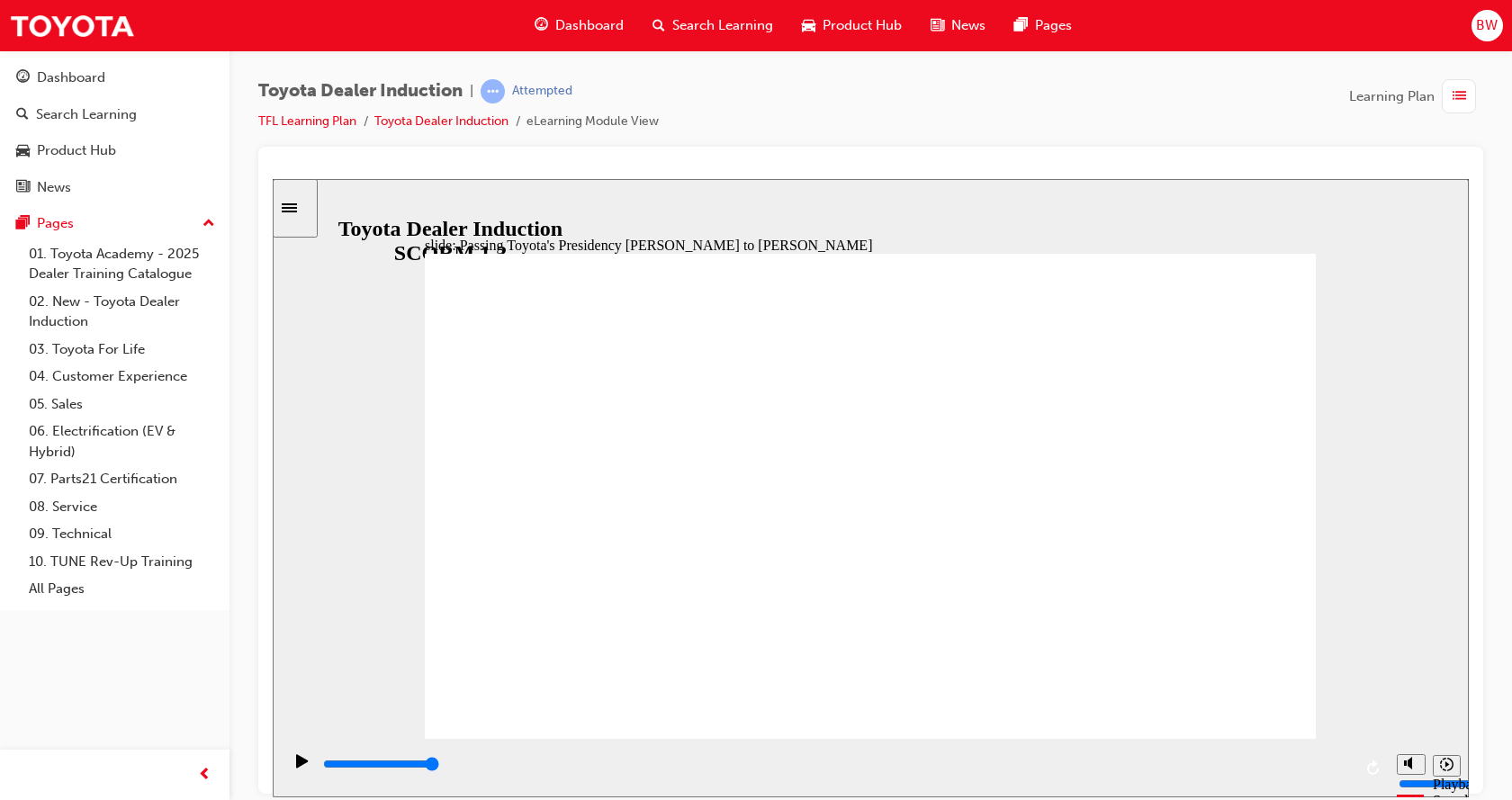 click 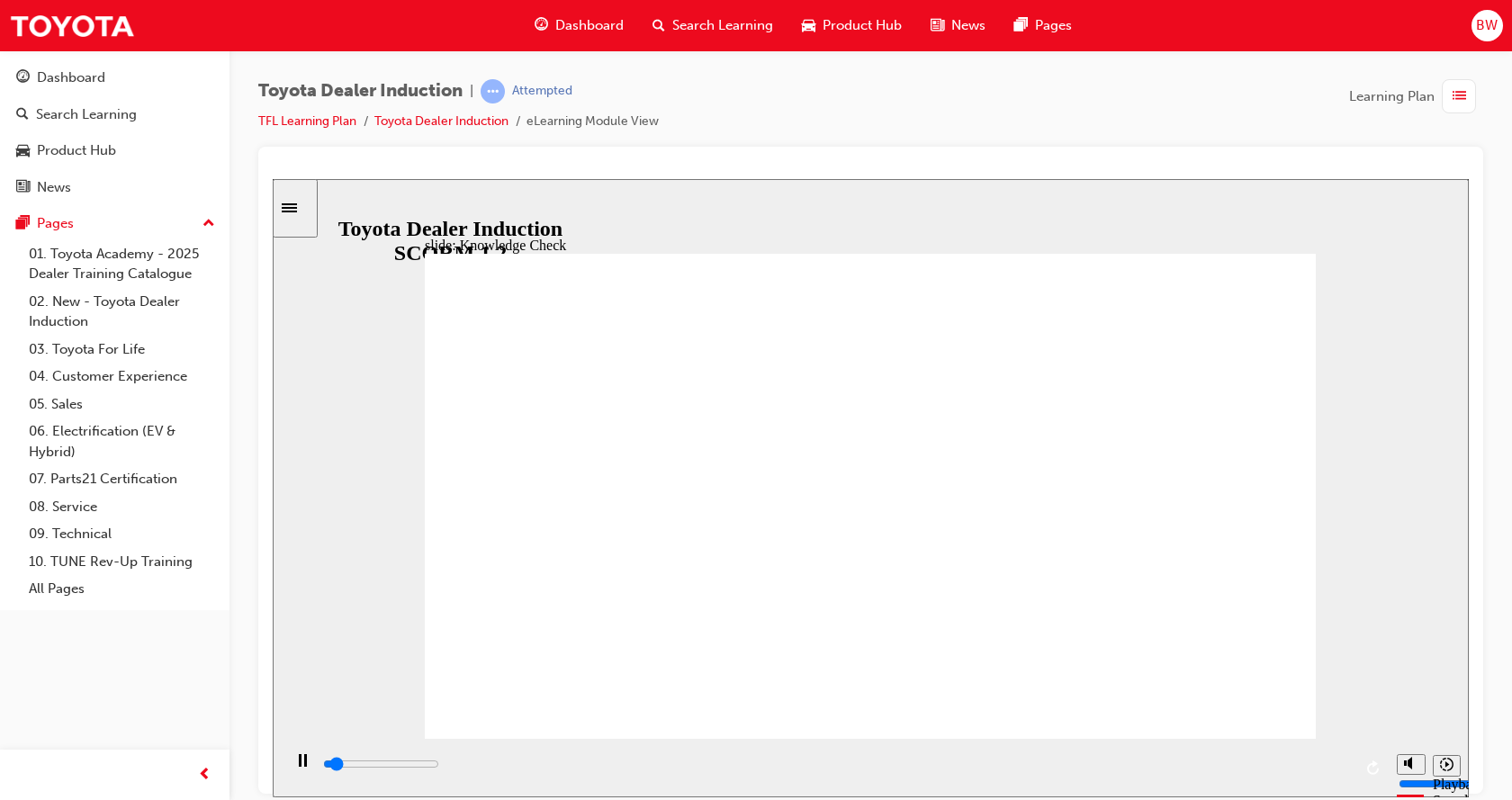 click 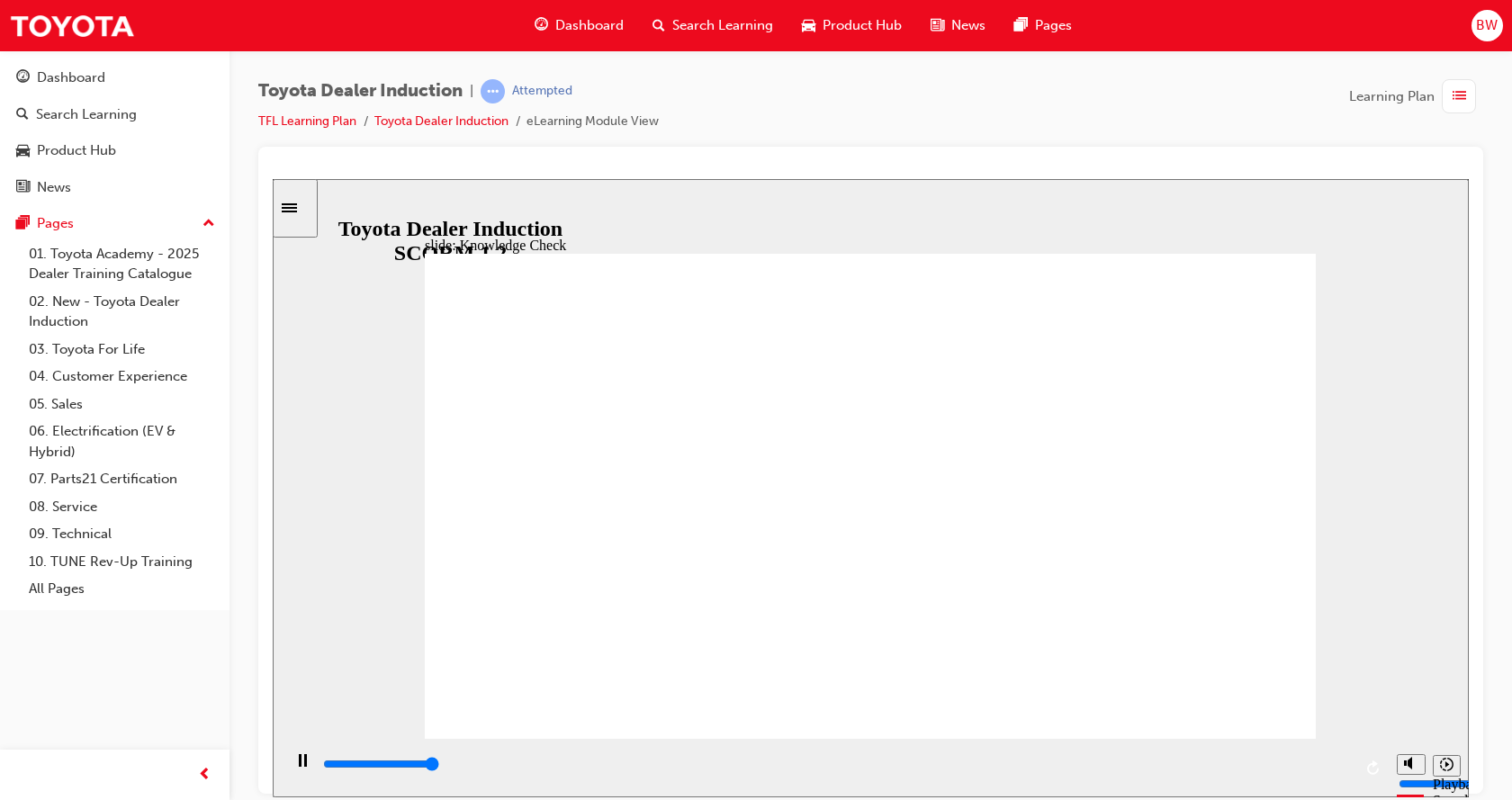 type on "5000" 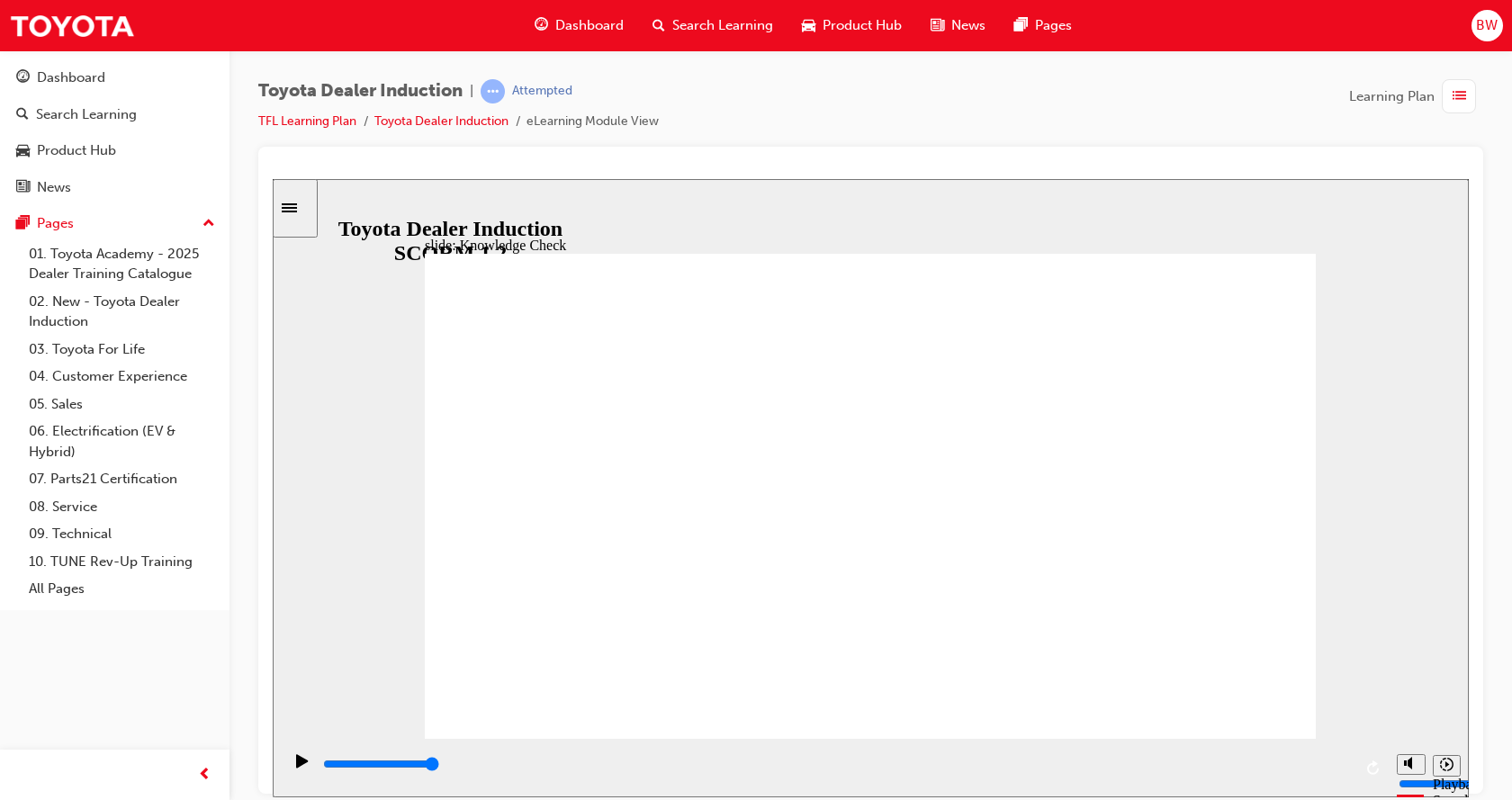 radio on "true" 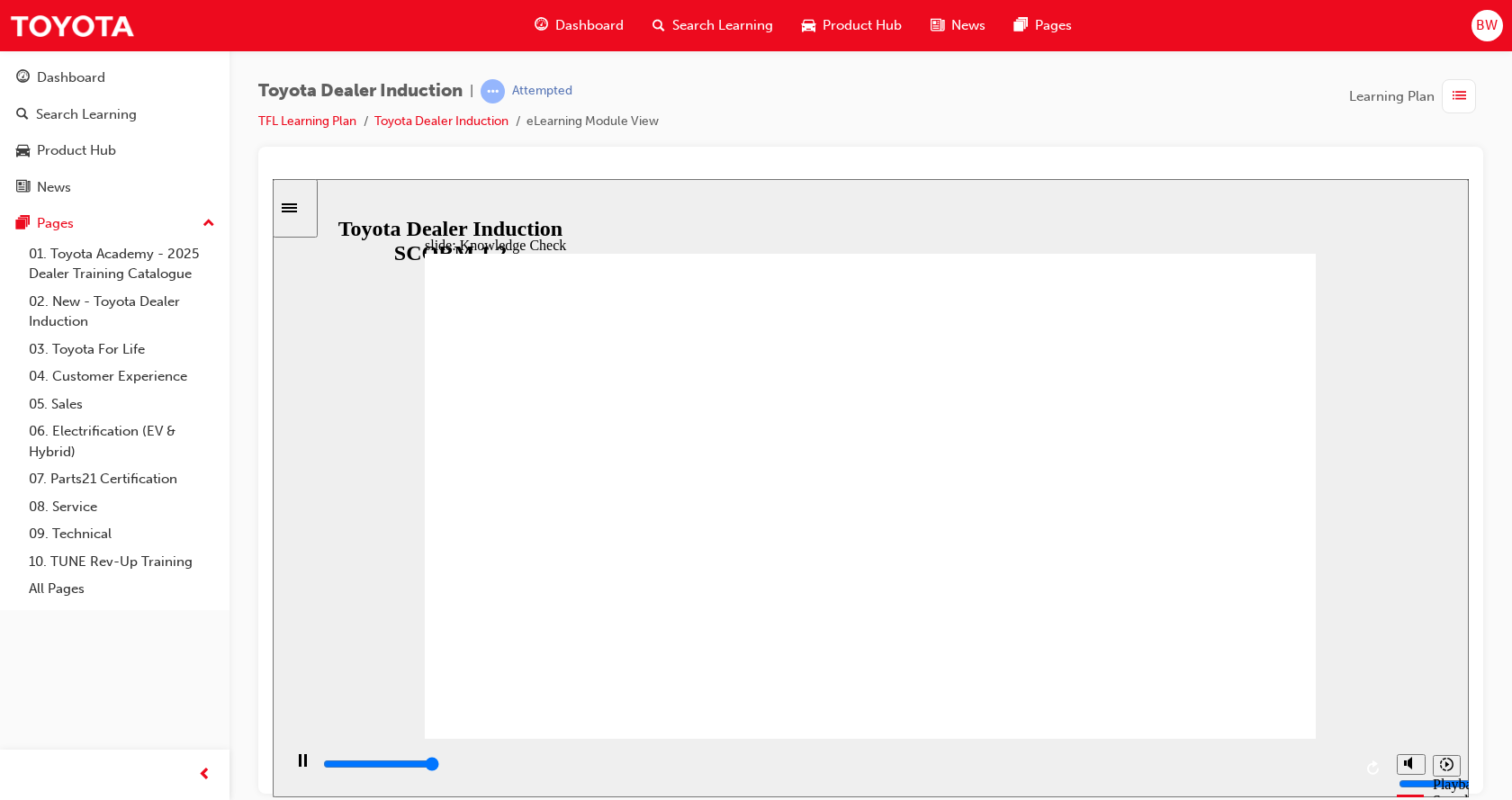 type on "5000" 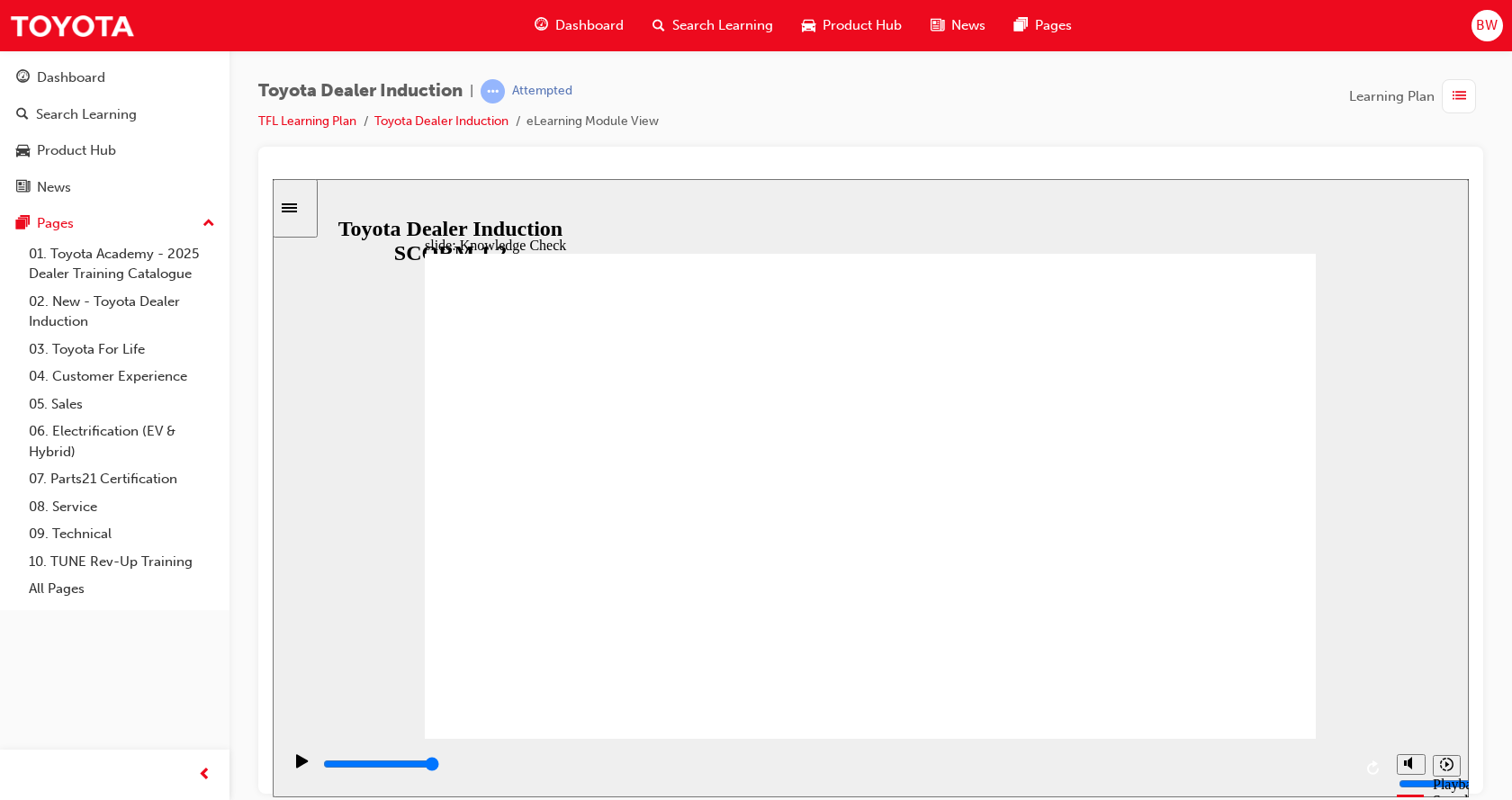 radio on "true" 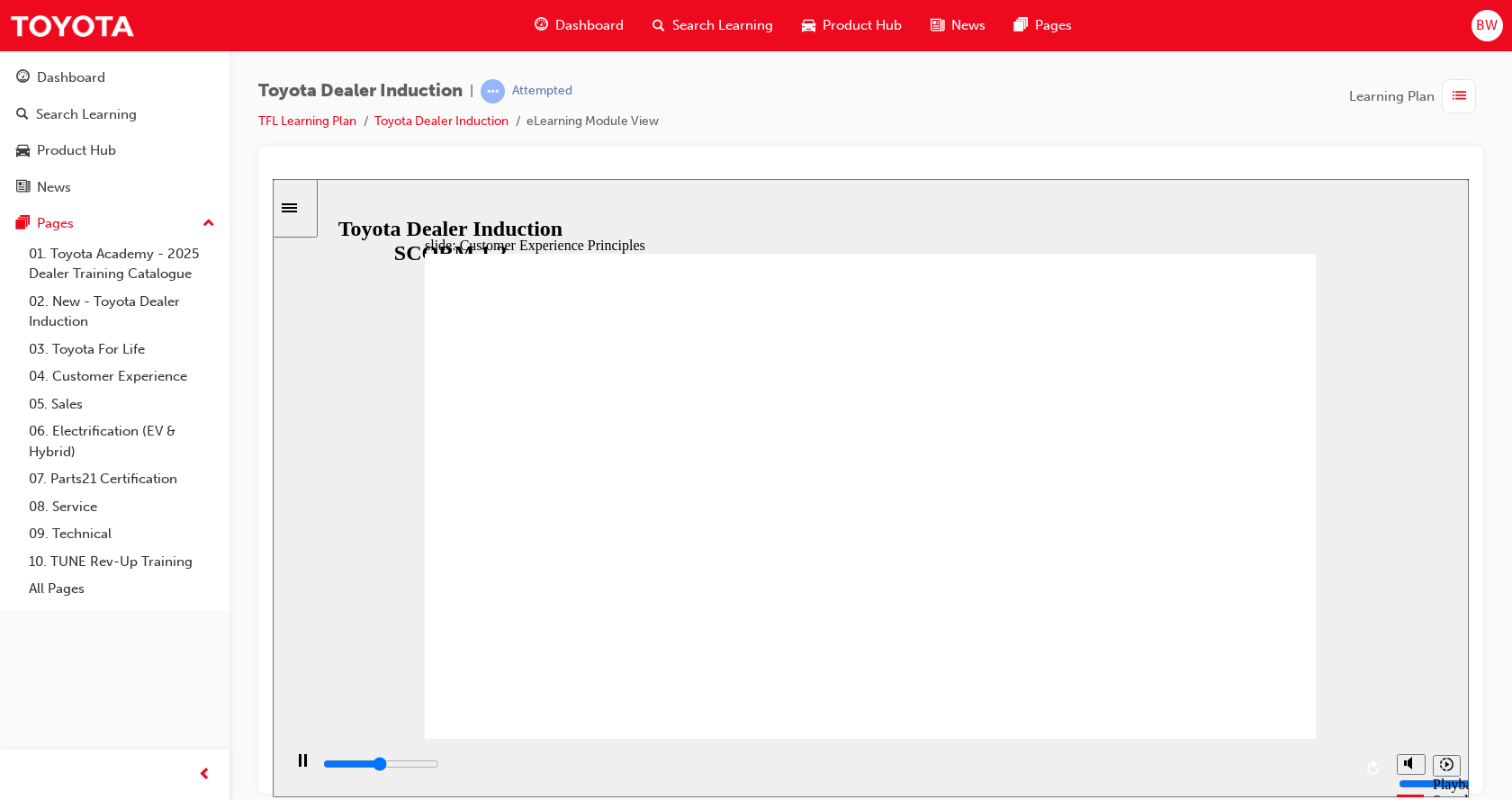 click 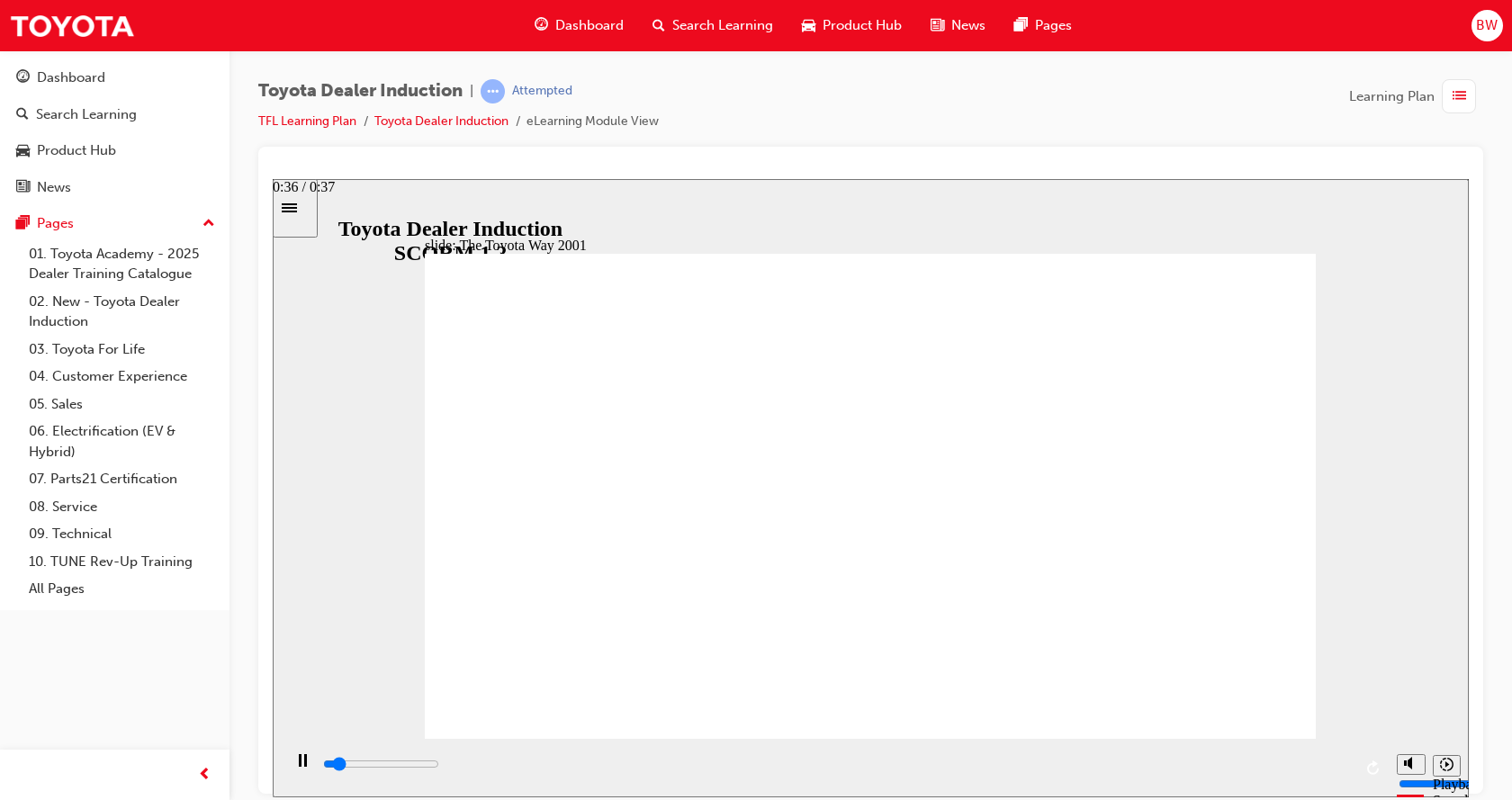 click at bounding box center (836, 768) 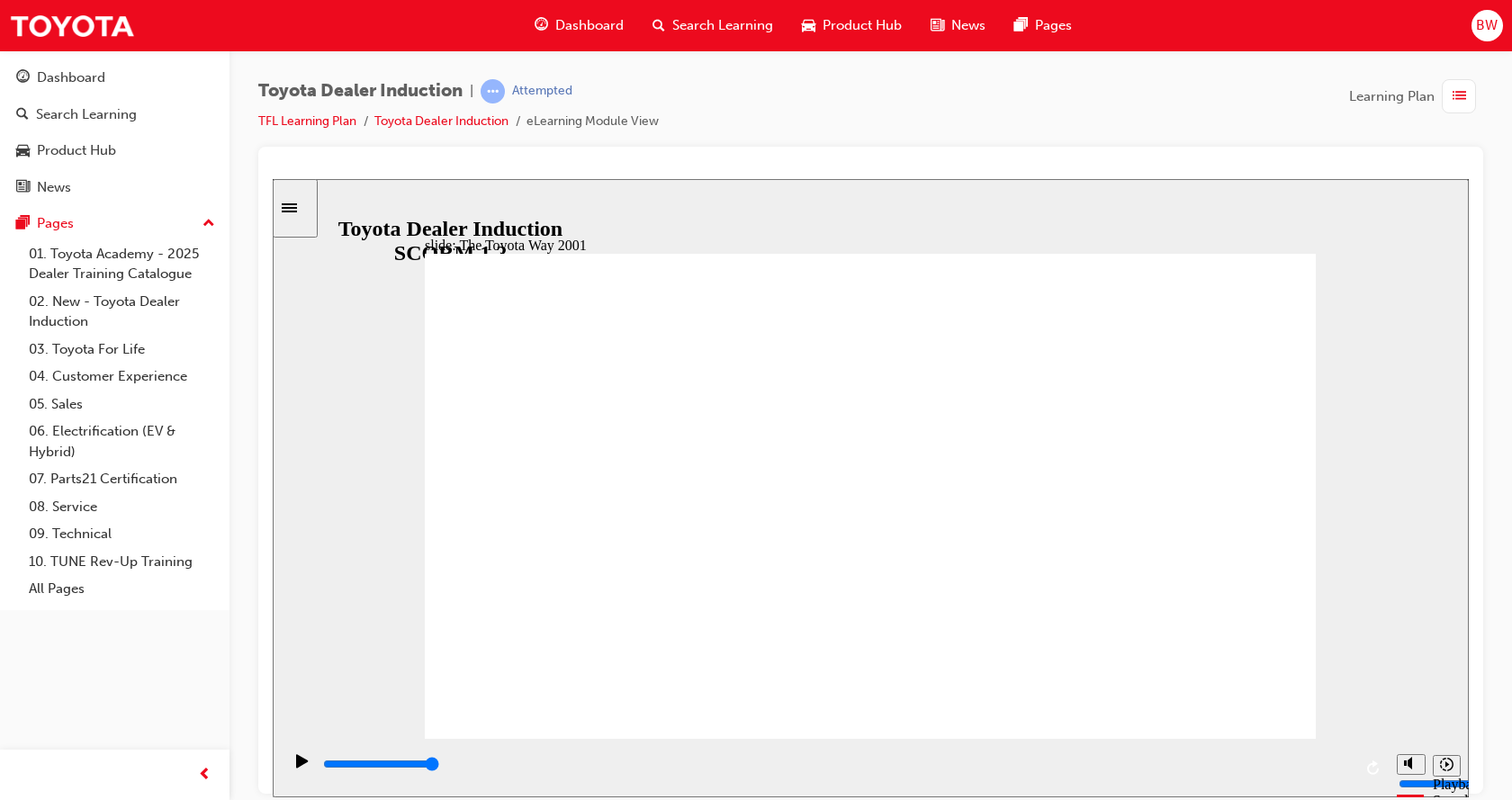 click 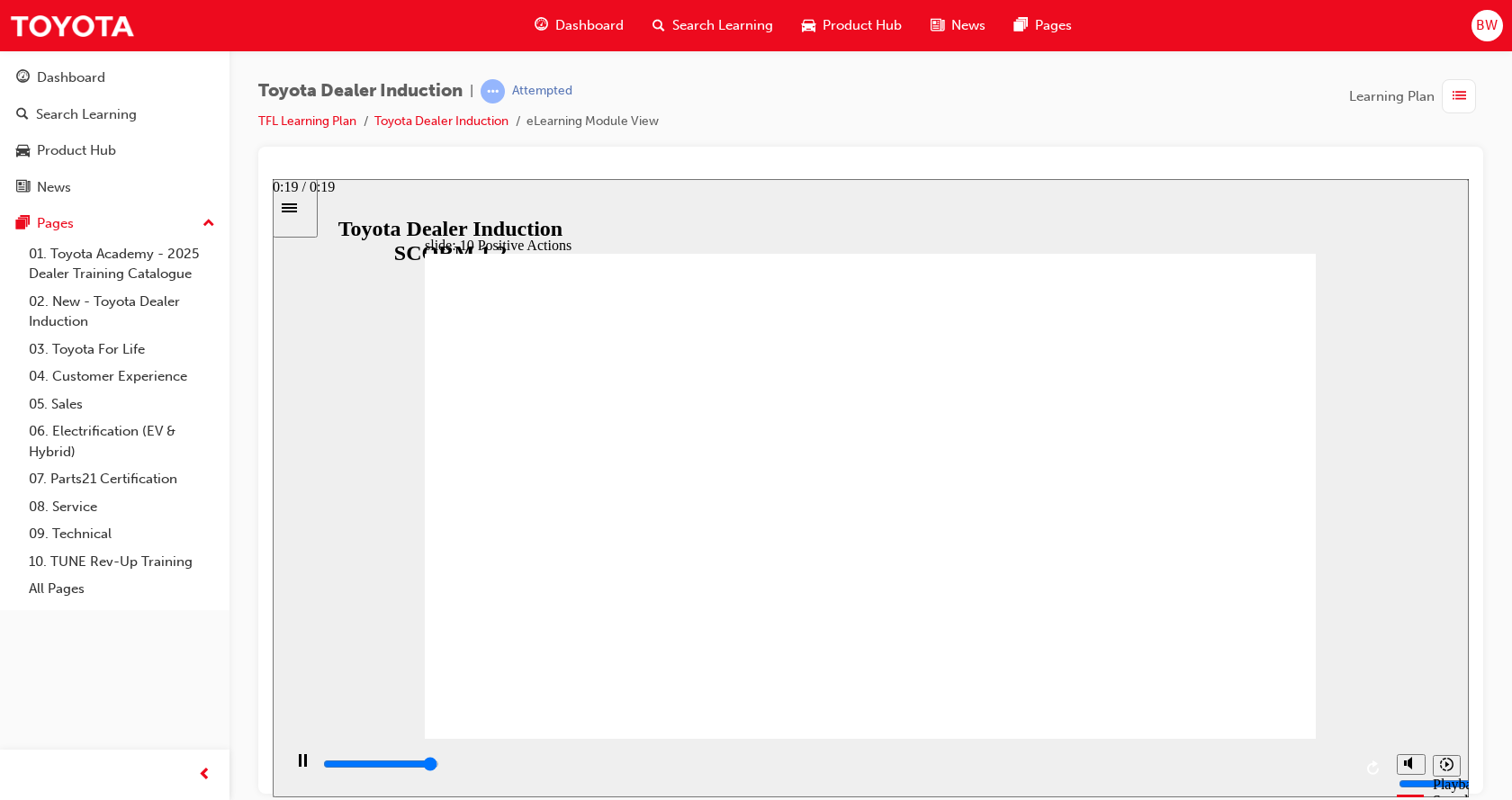 click at bounding box center (836, 764) 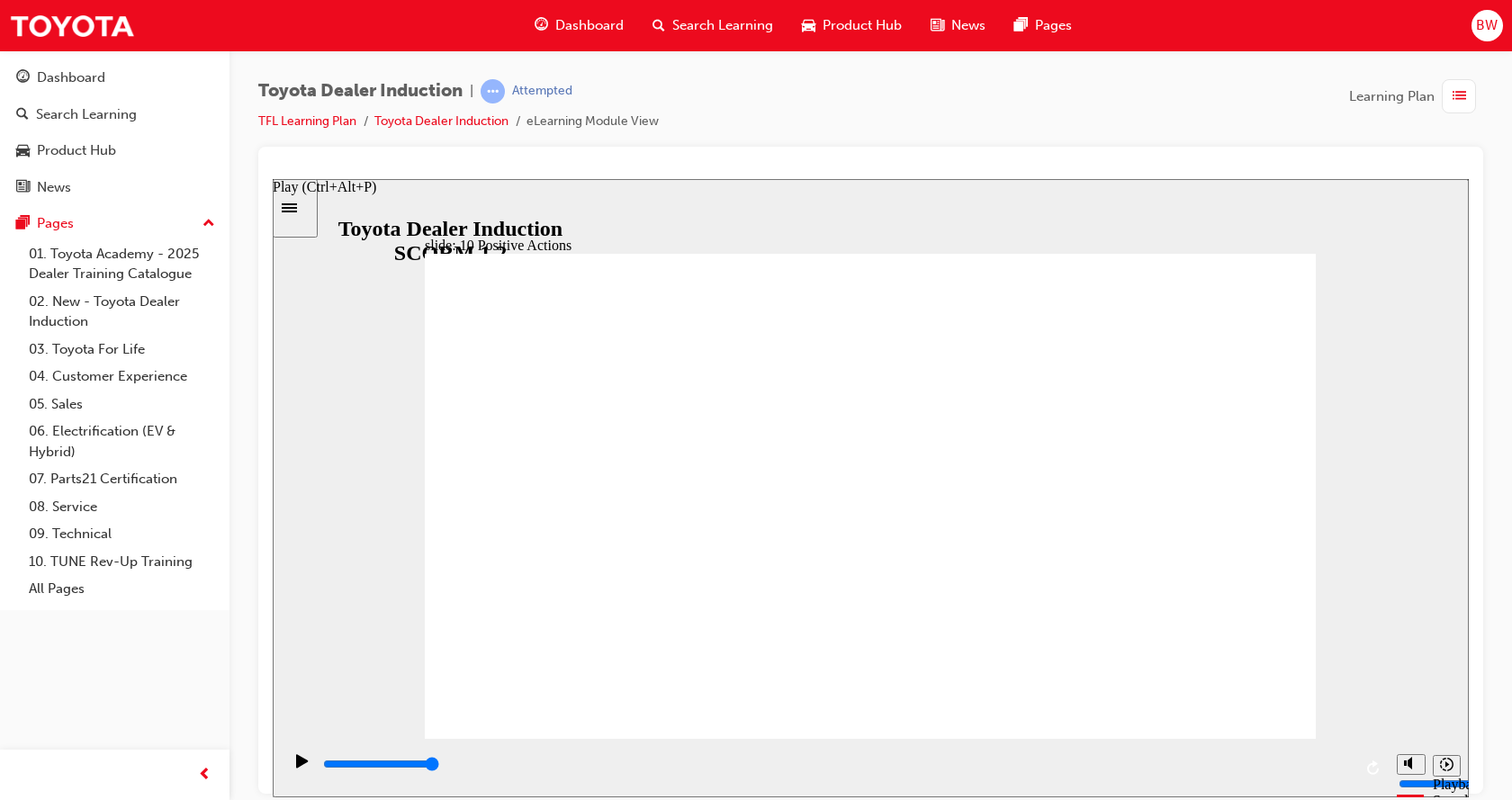 click 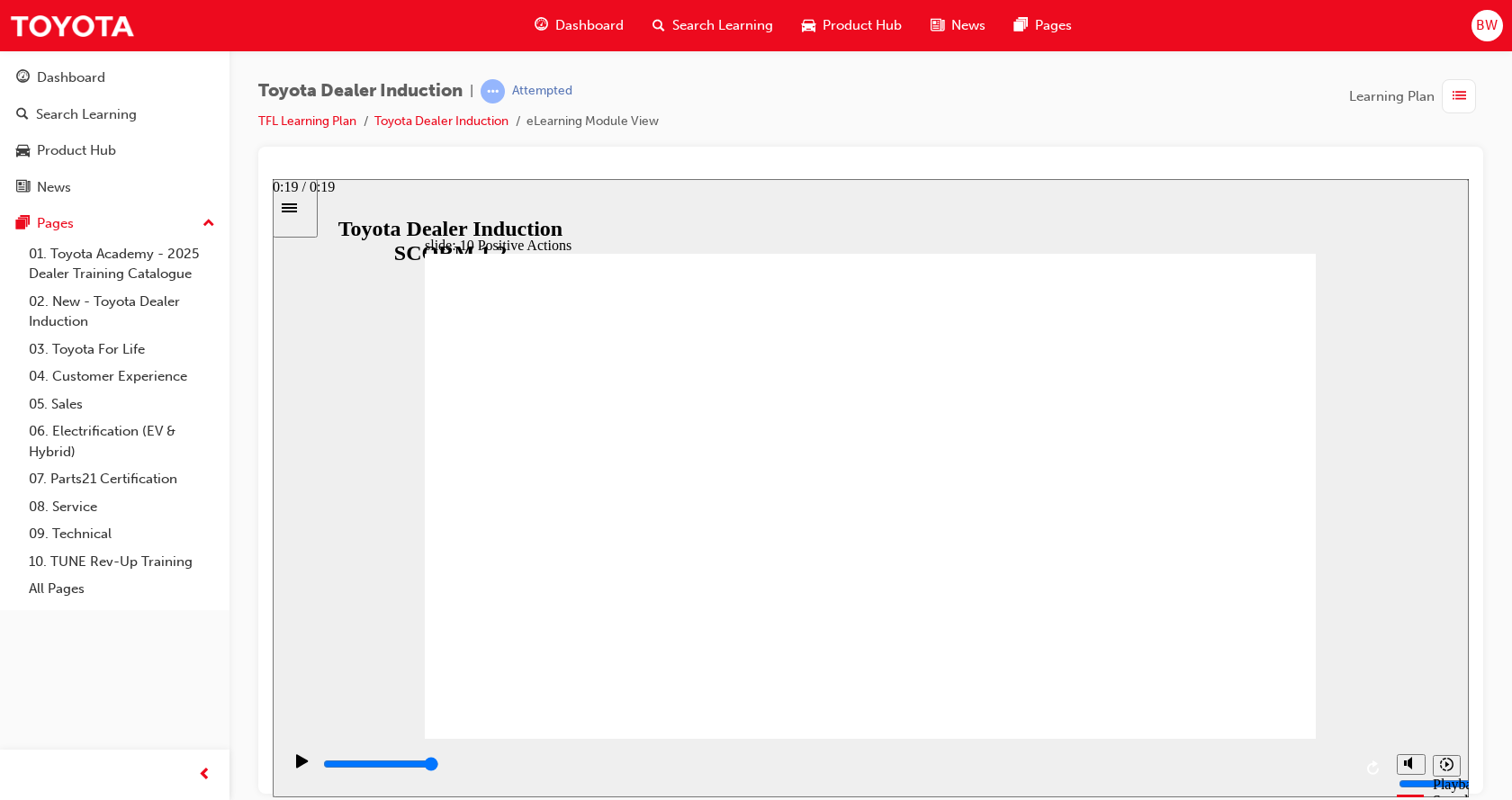 click at bounding box center (836, 764) 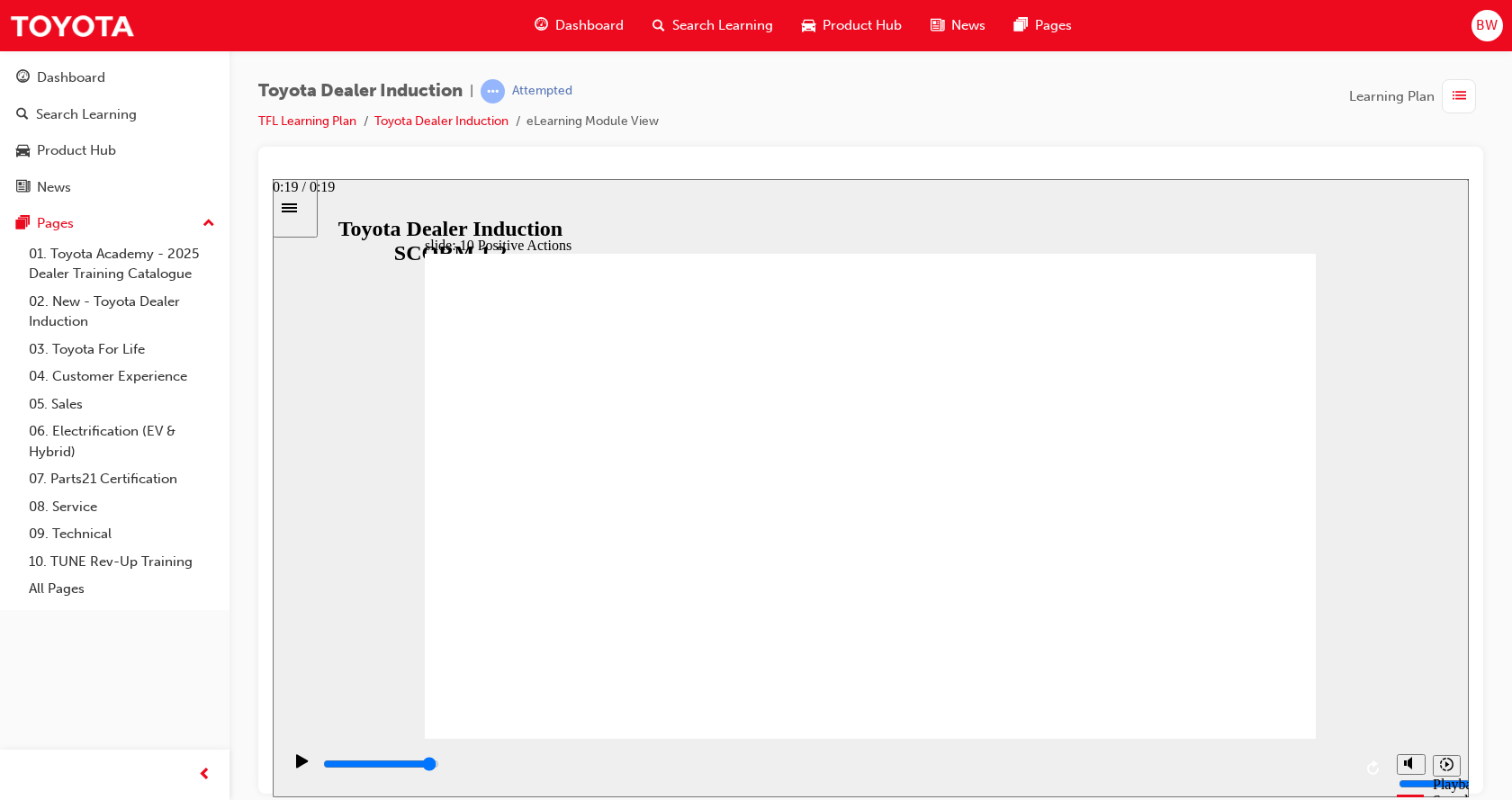 click at bounding box center (836, 764) 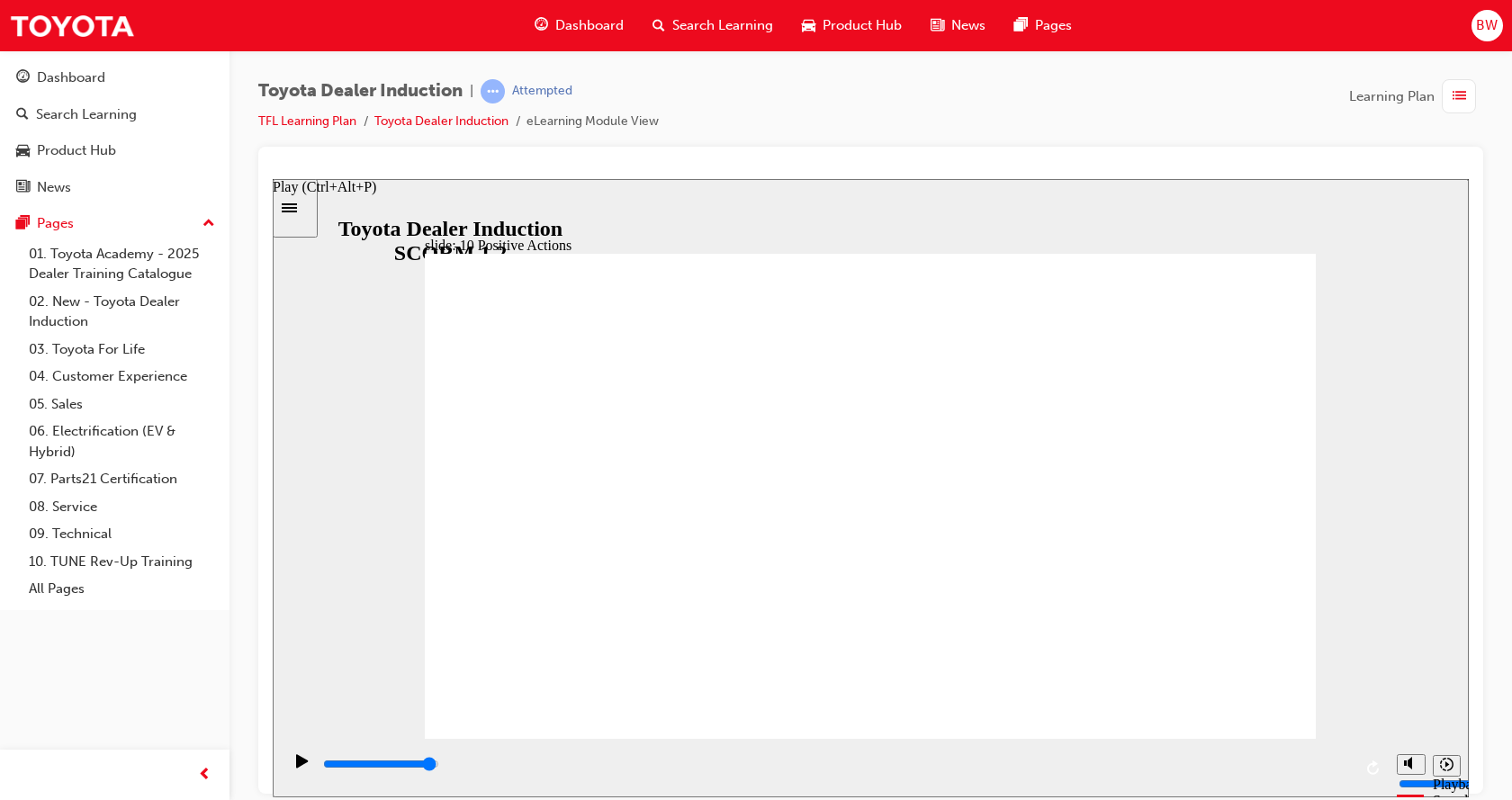 click 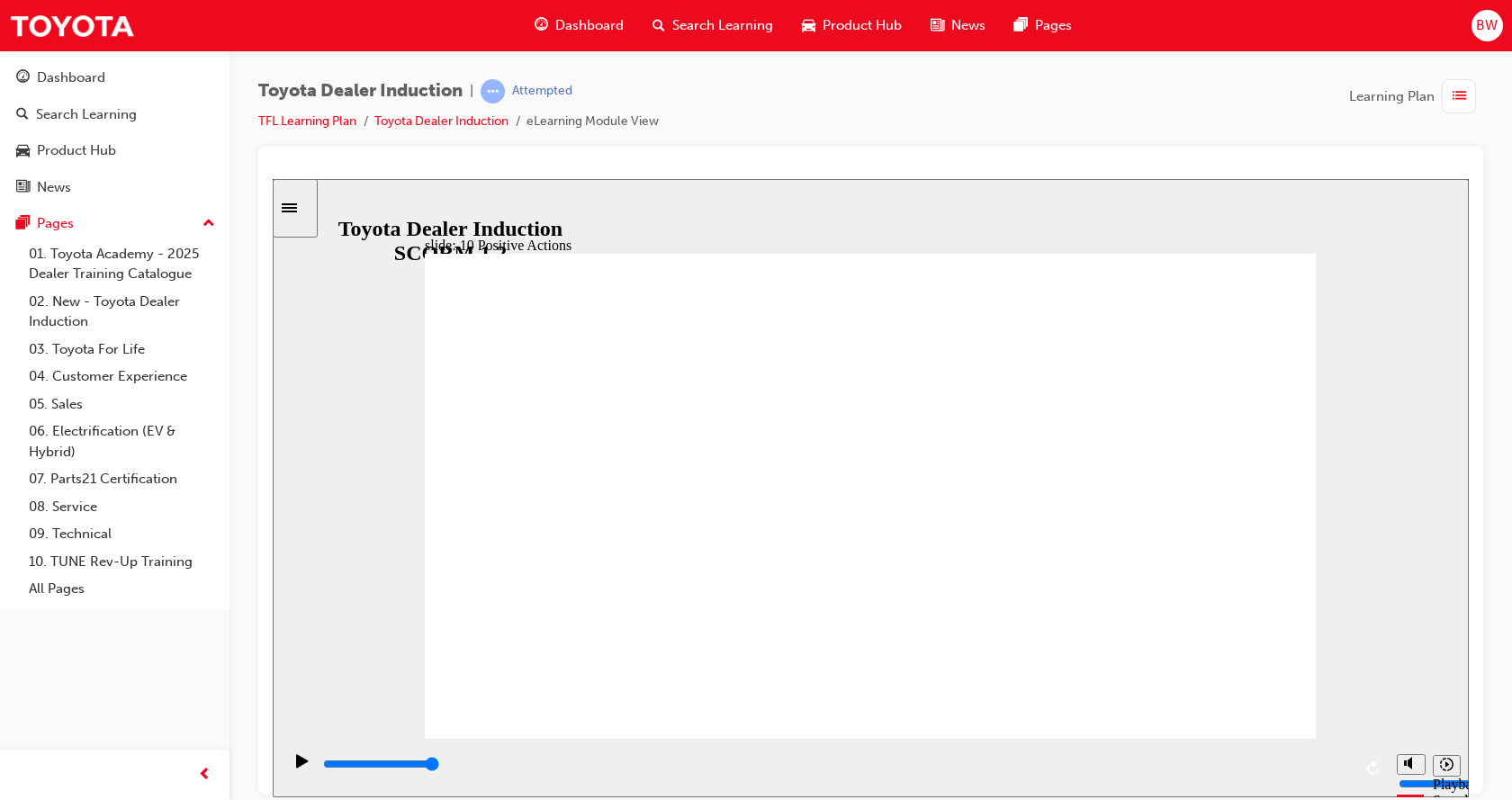click 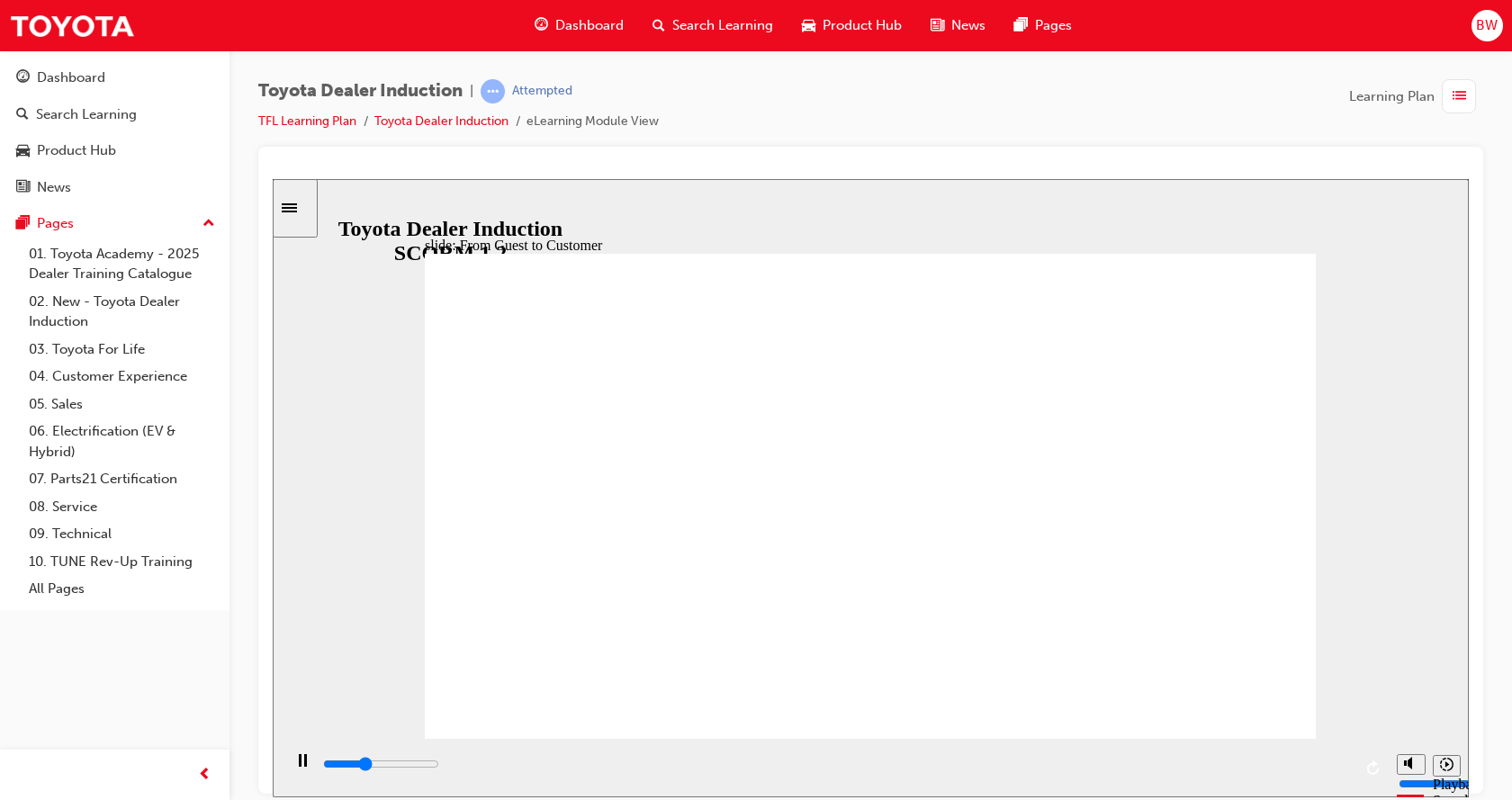 click 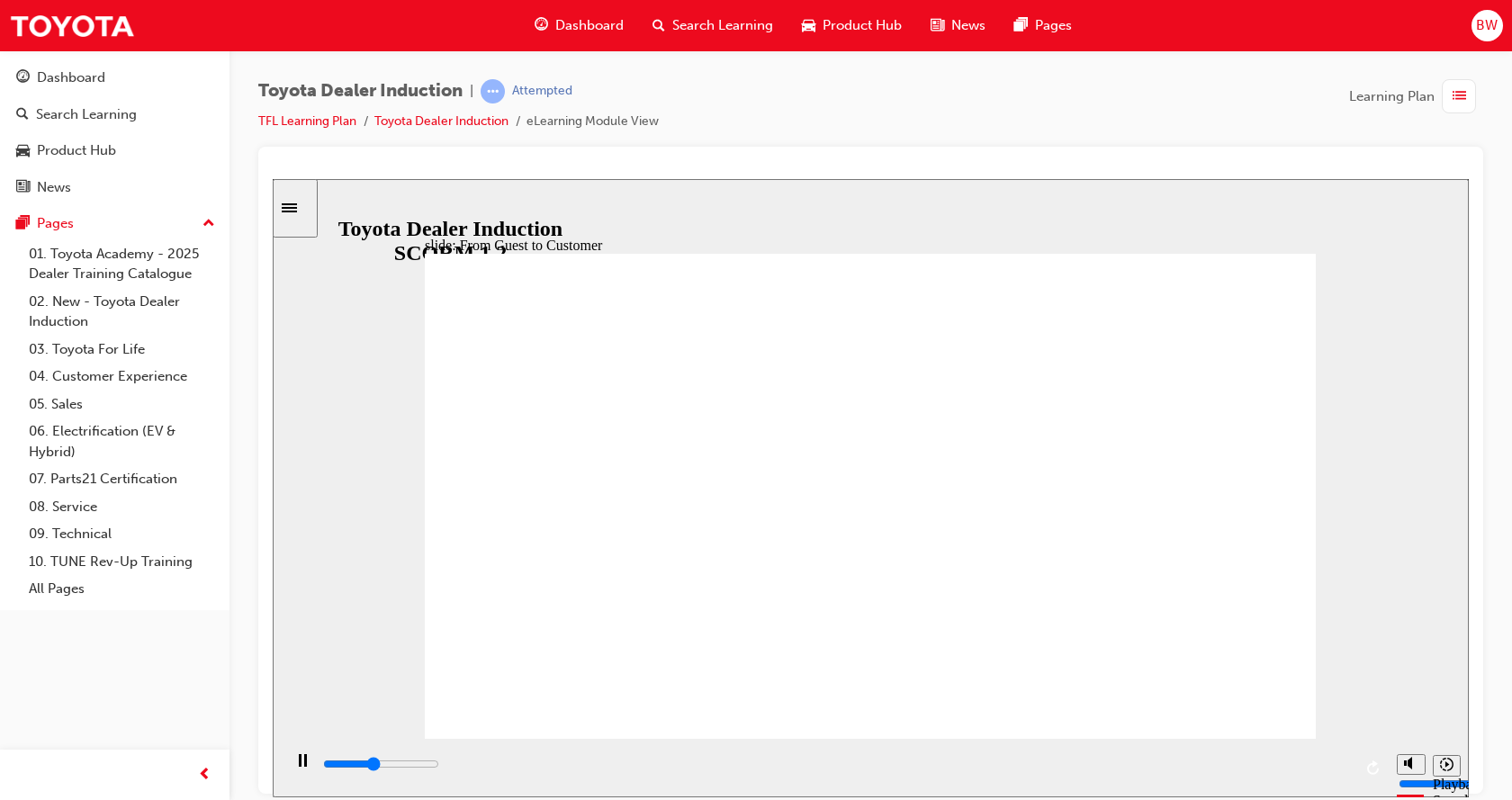 click 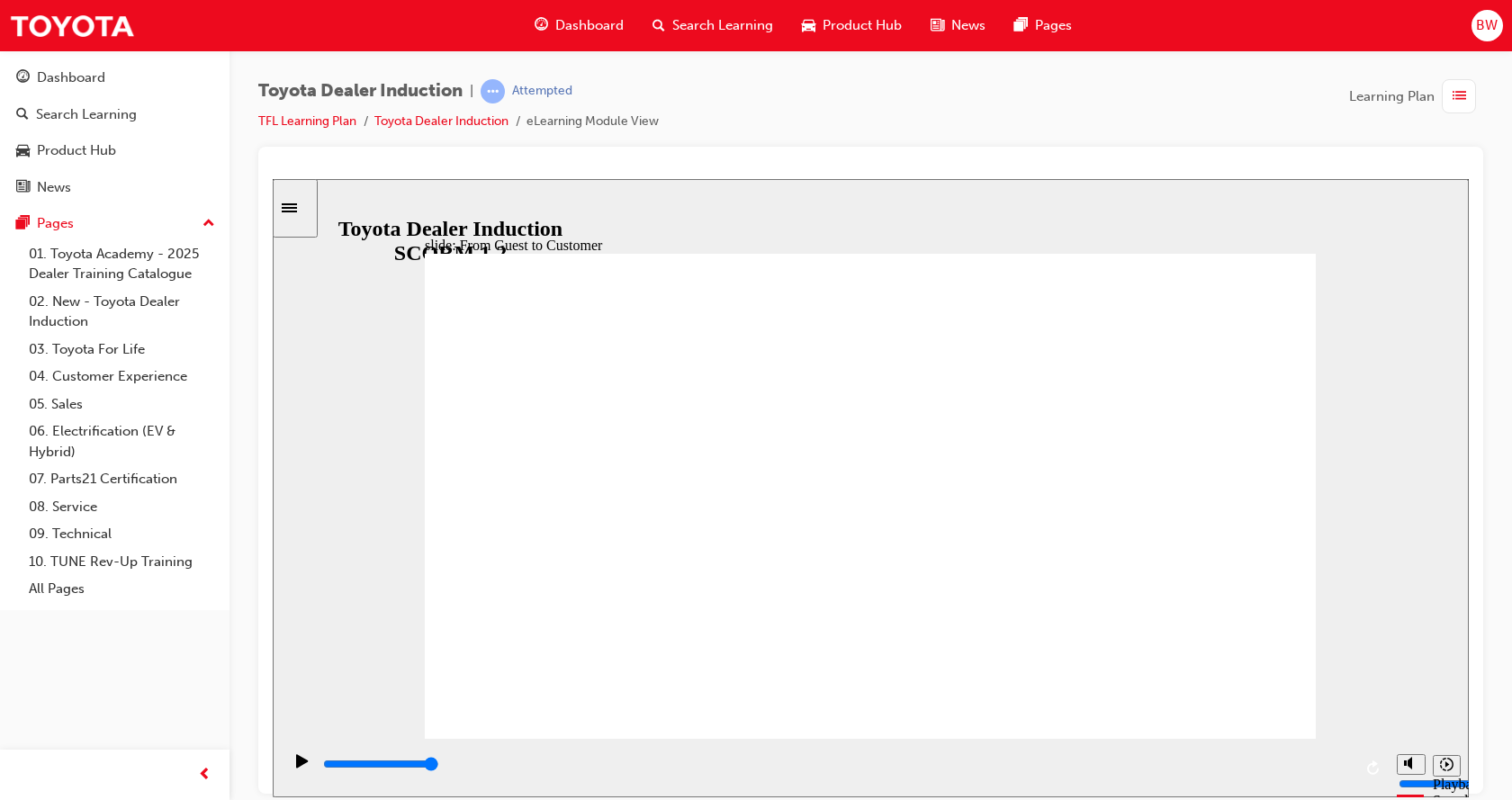click 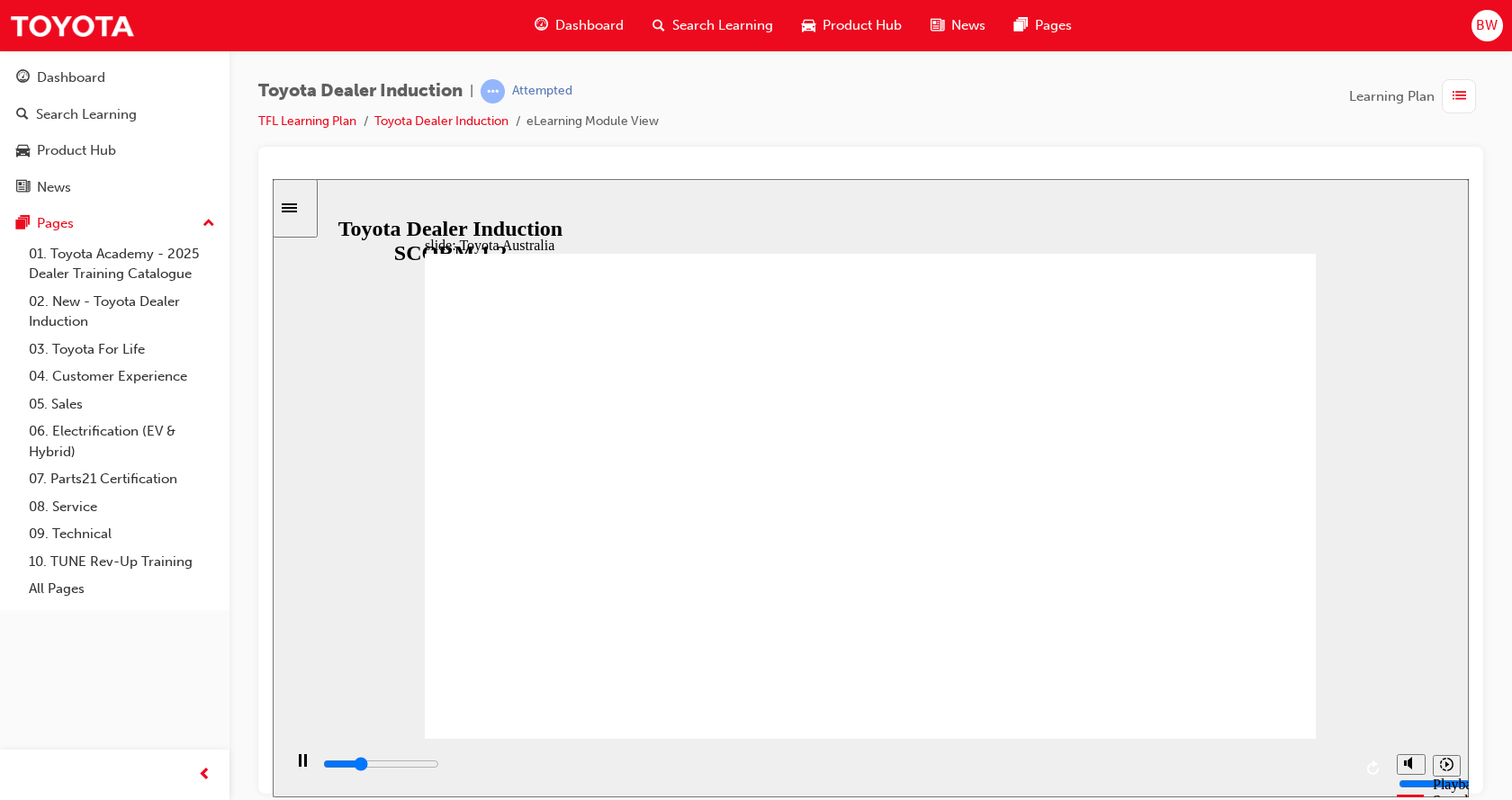 click 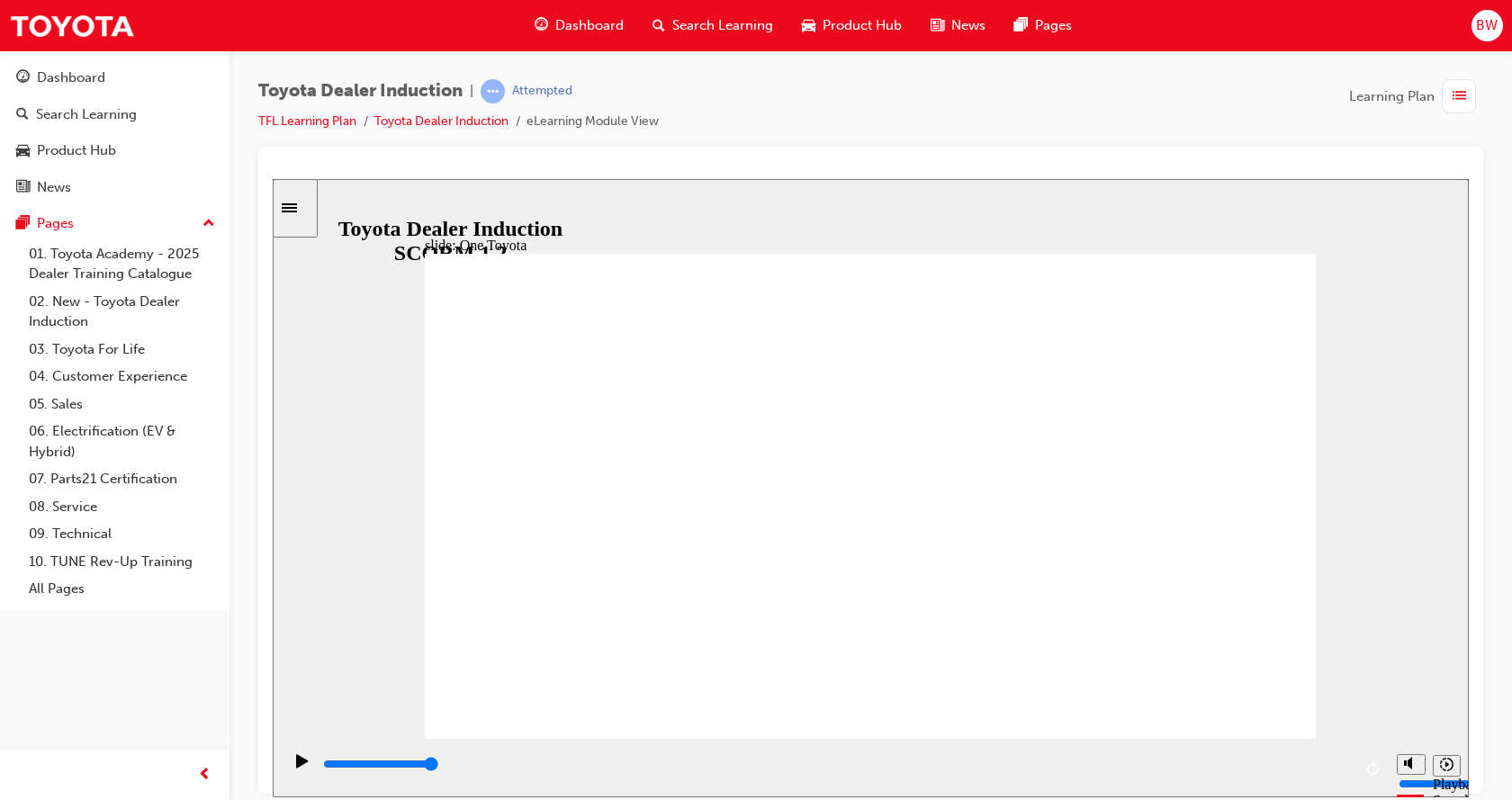 click 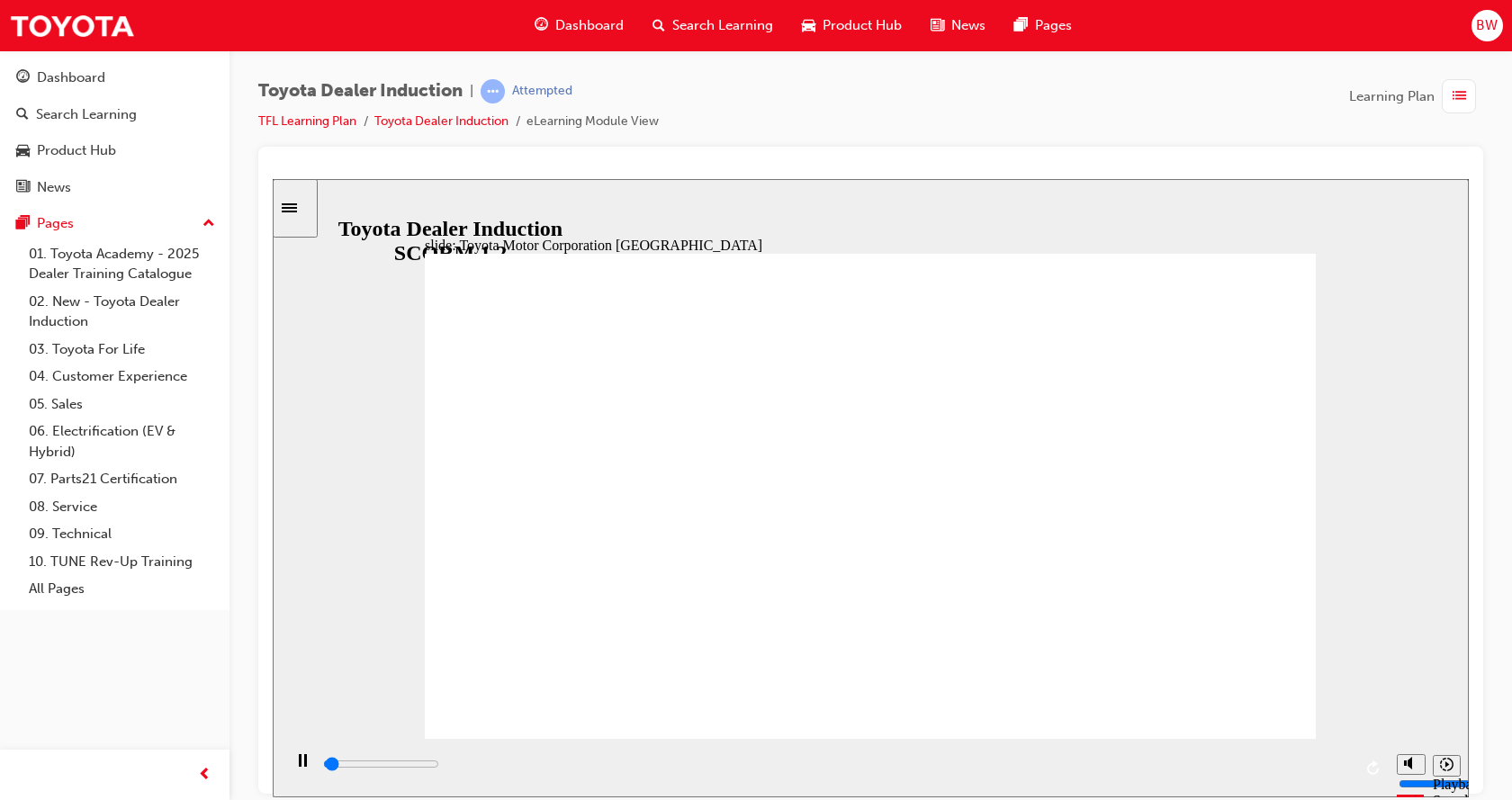 click 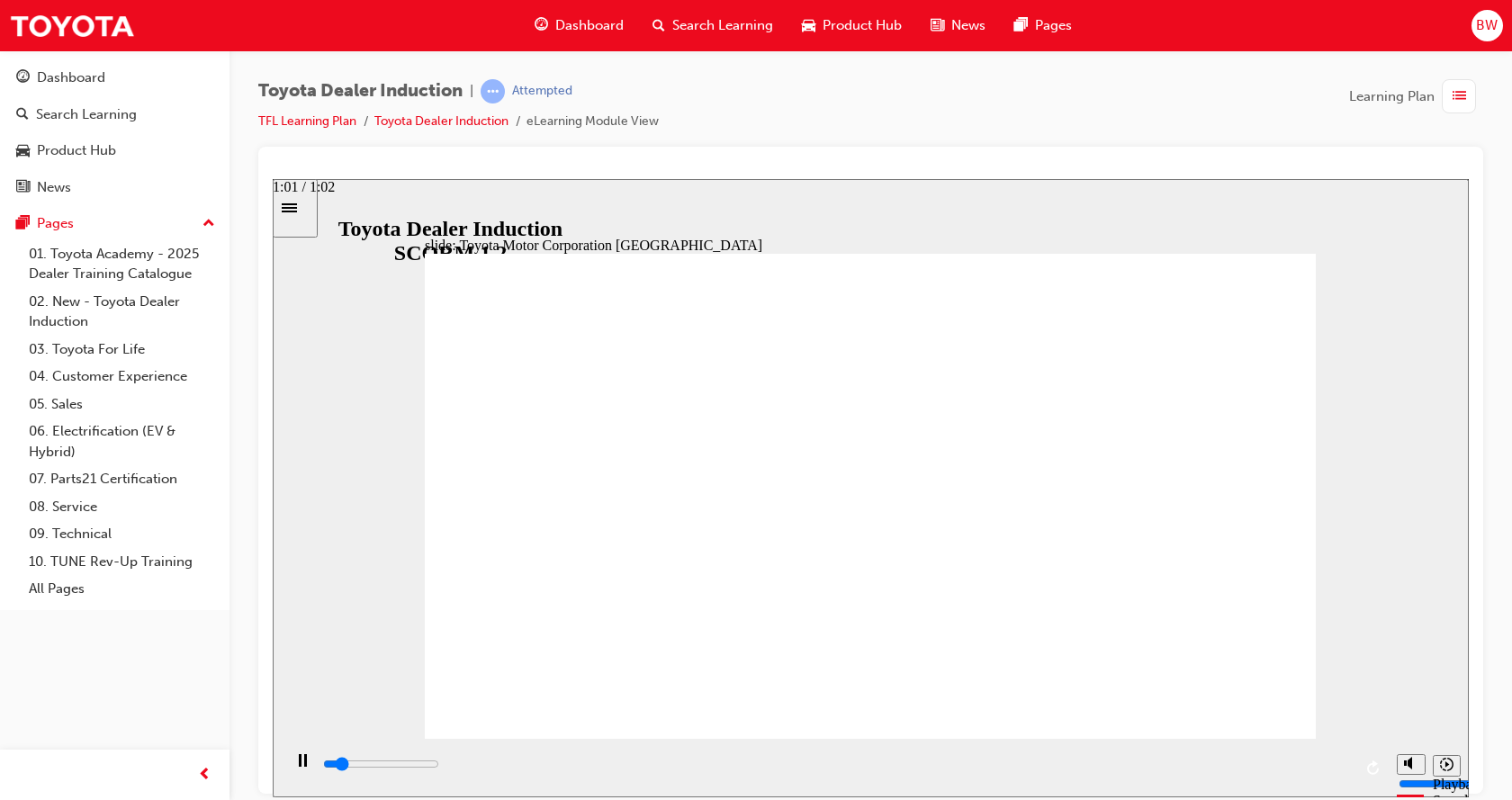 click at bounding box center [836, 764] 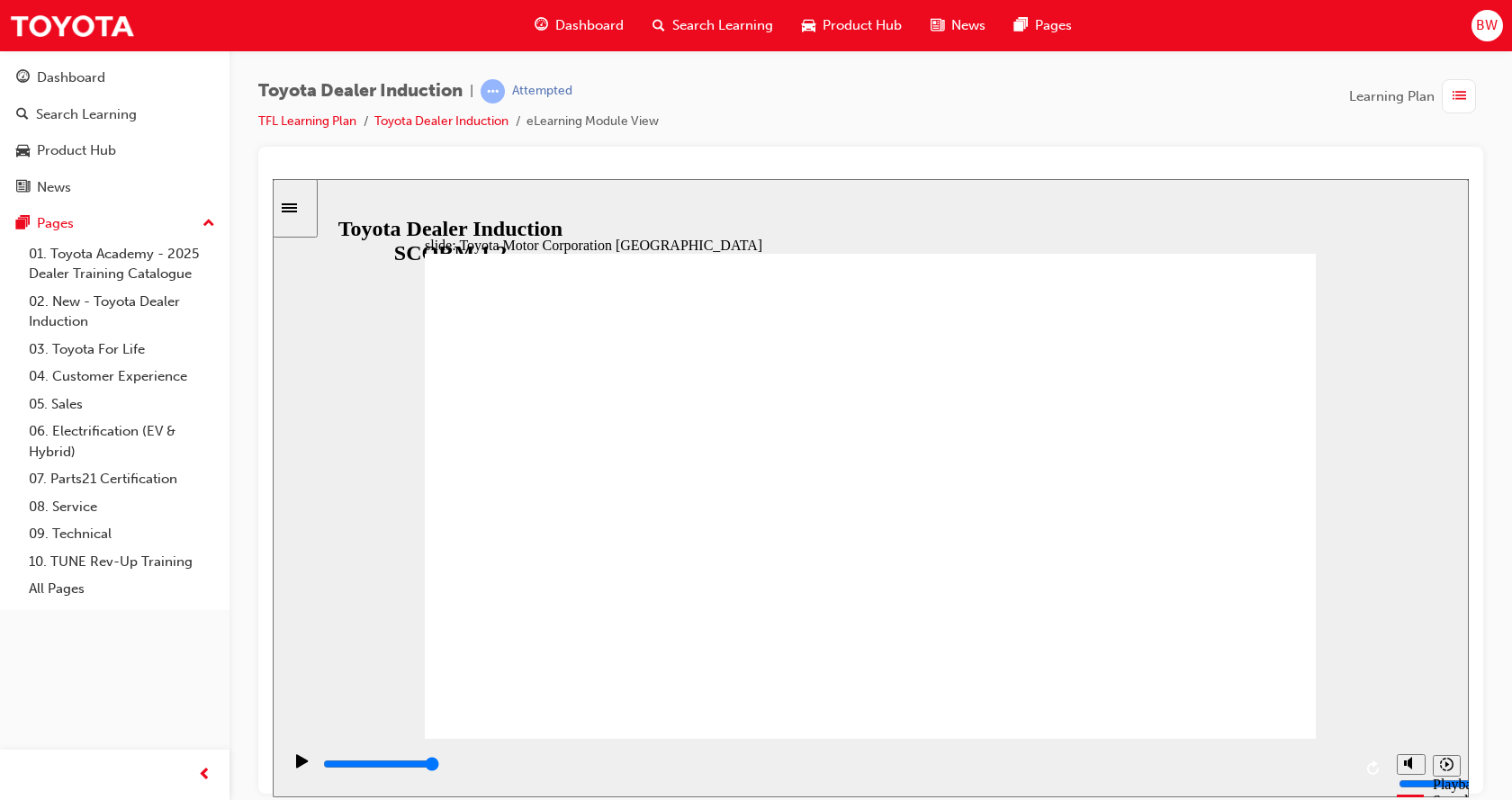 click on "NEXT NEXT" at bounding box center [1236, 3467] 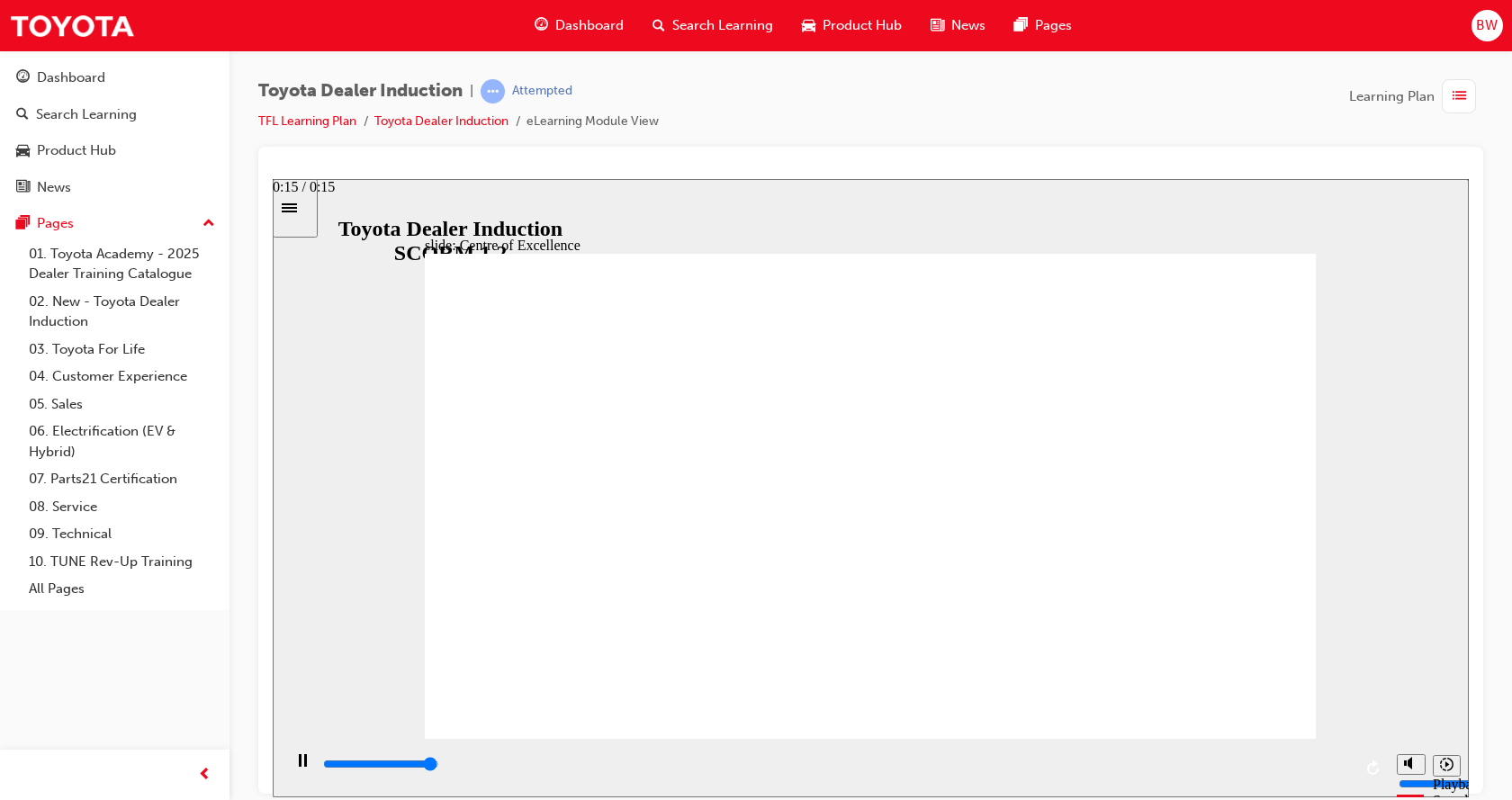 click at bounding box center [836, 764] 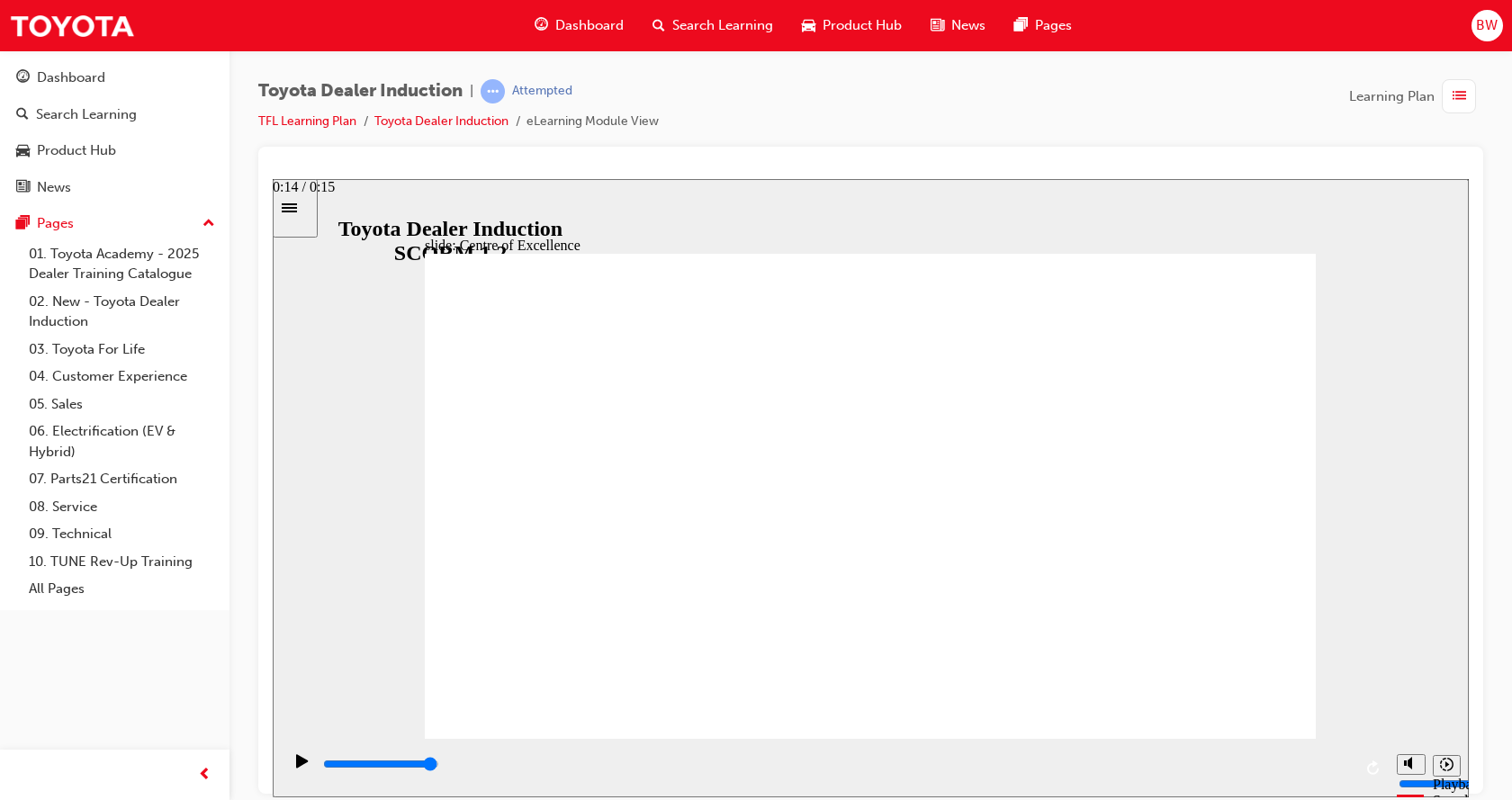 click at bounding box center (381, 763) 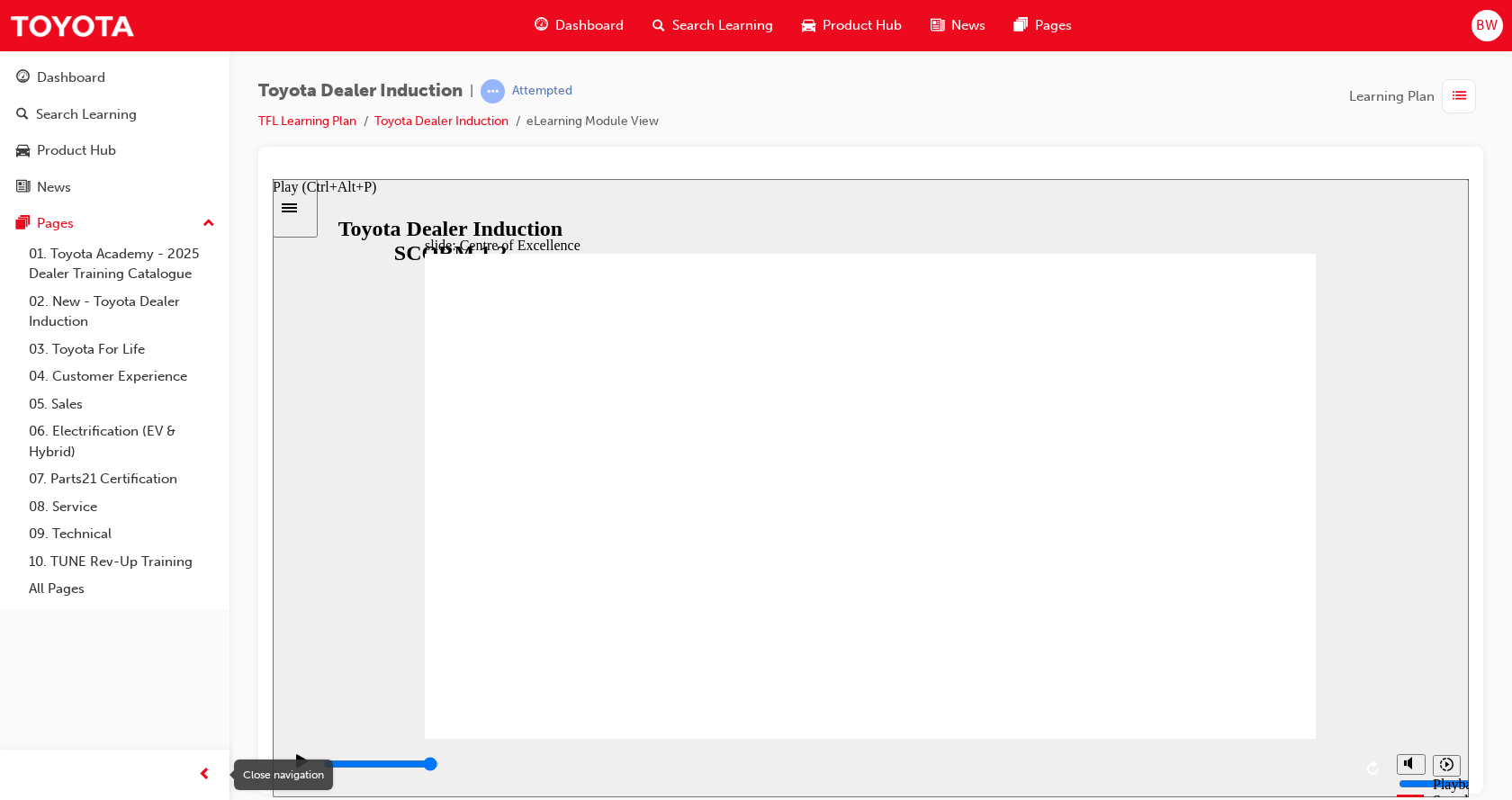 click on "Close navigation" at bounding box center [284, 775] 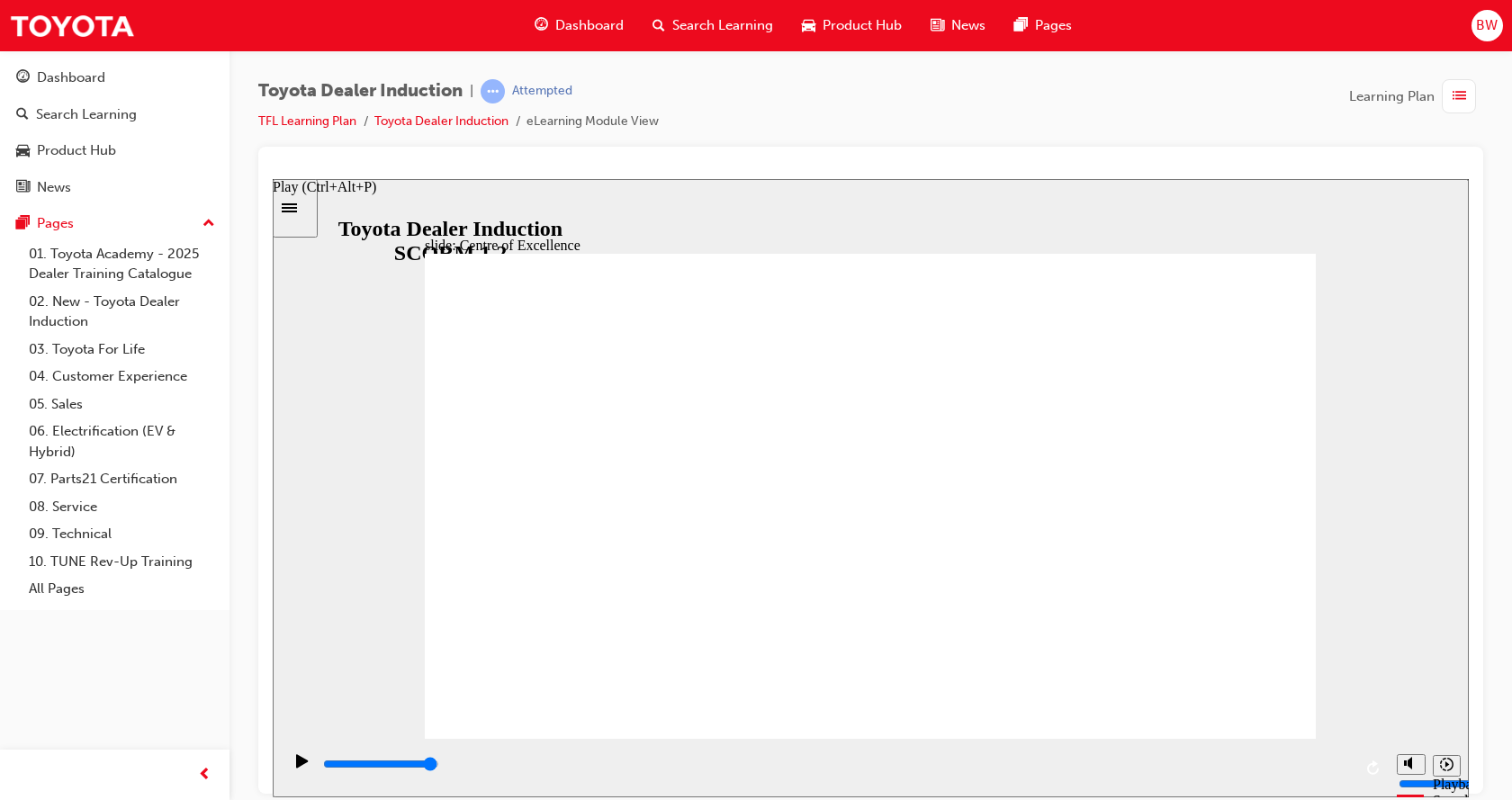 click 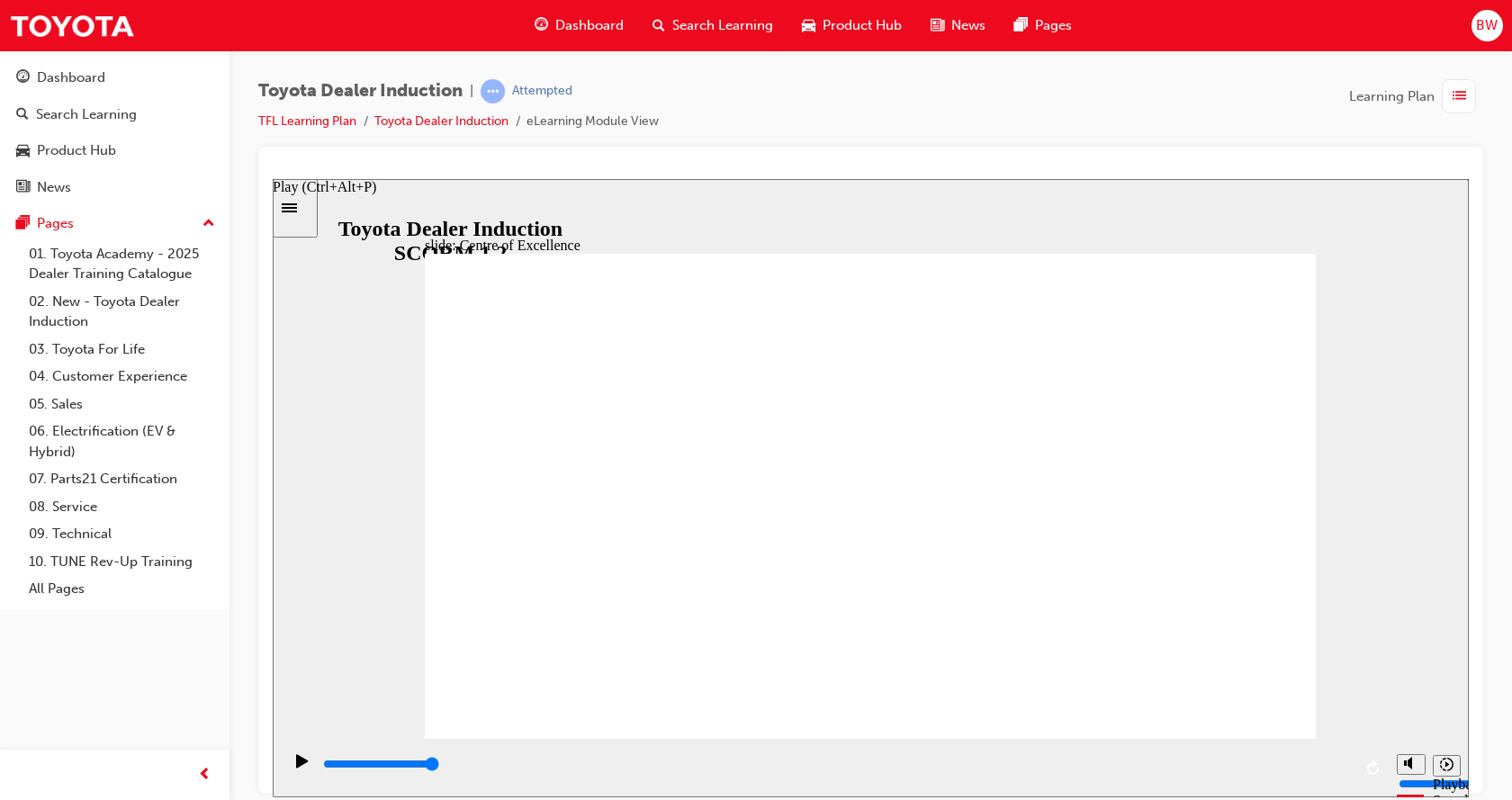 click 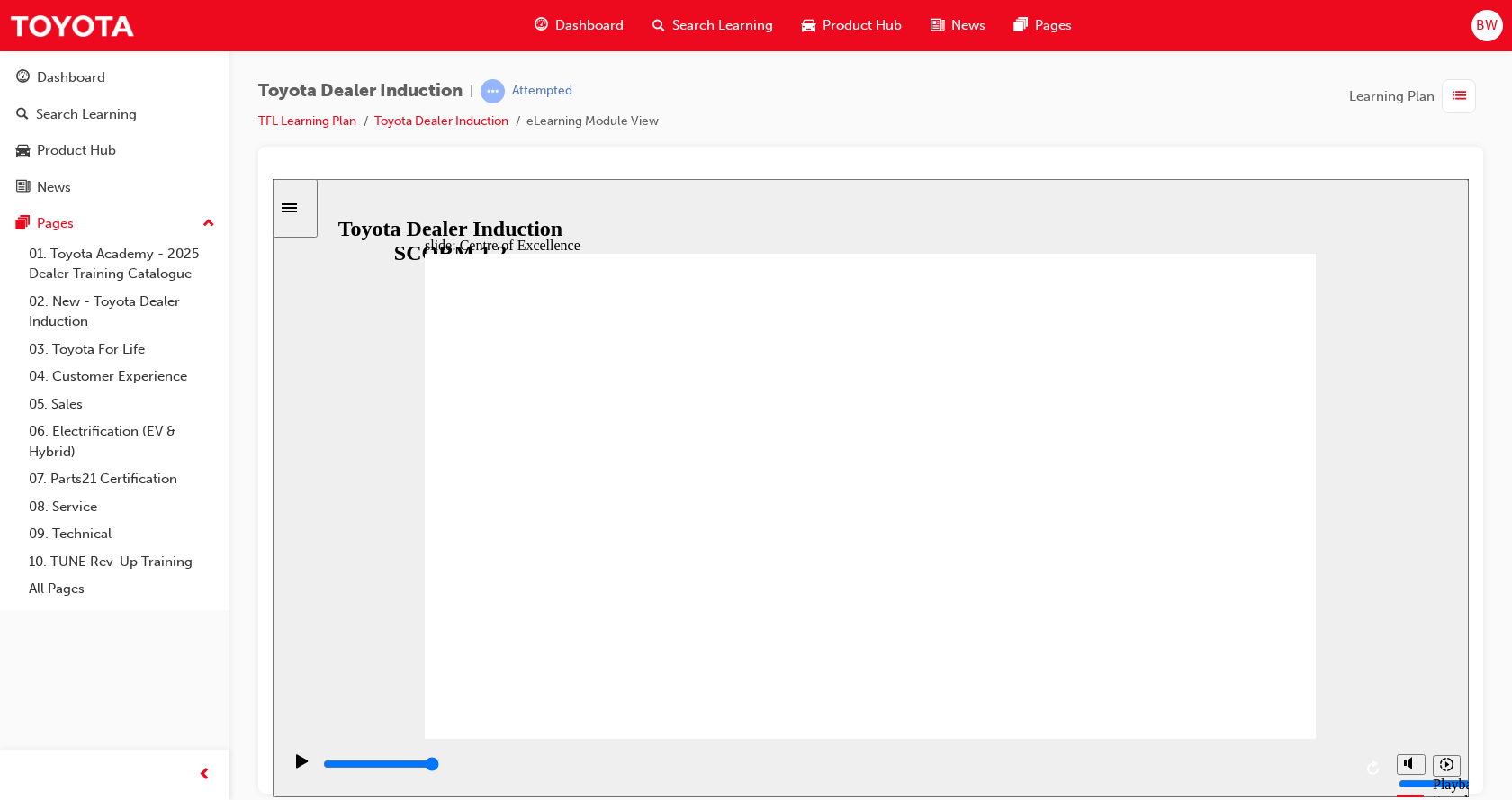 click 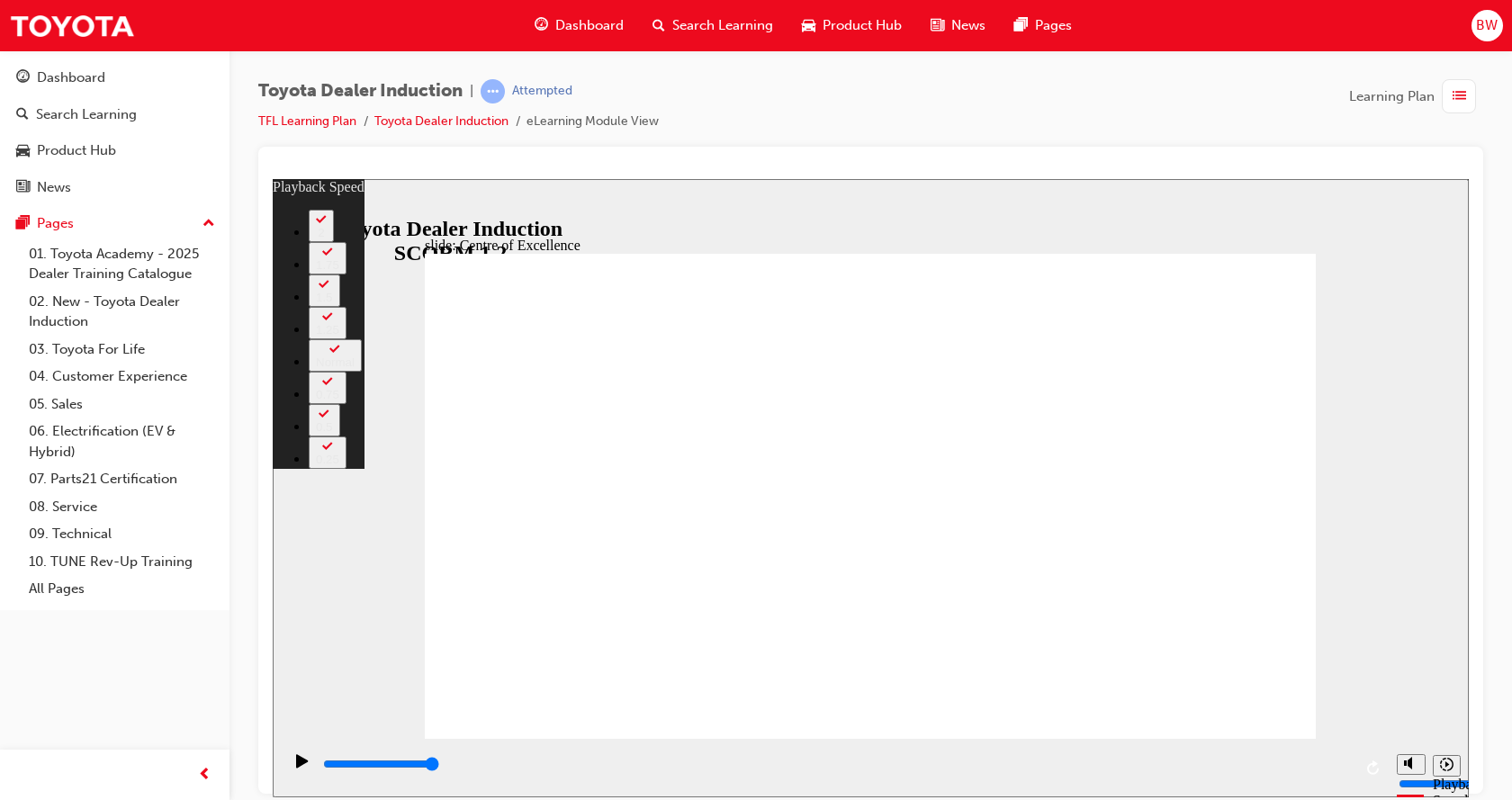 click at bounding box center (870, 3661) 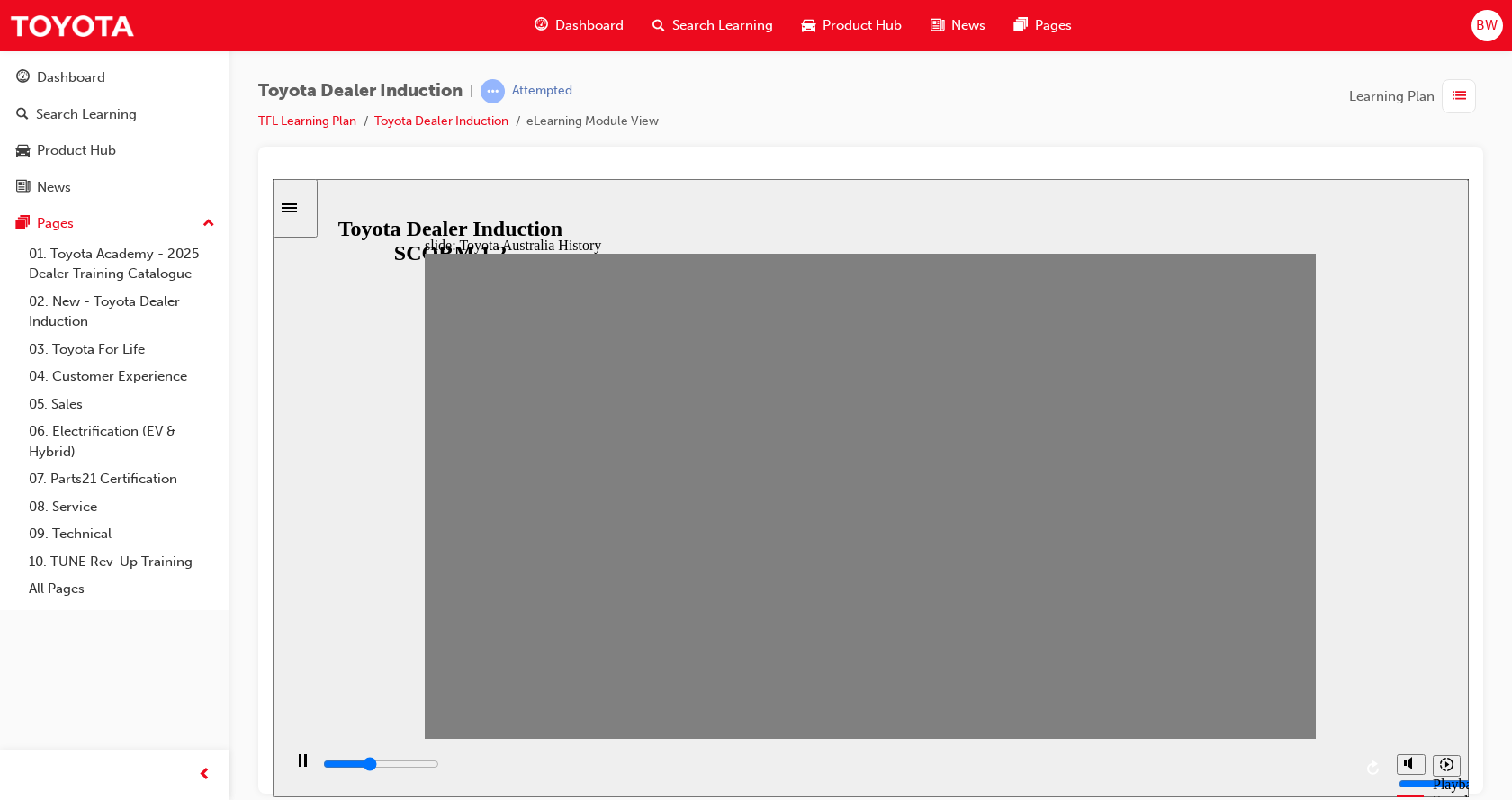 click 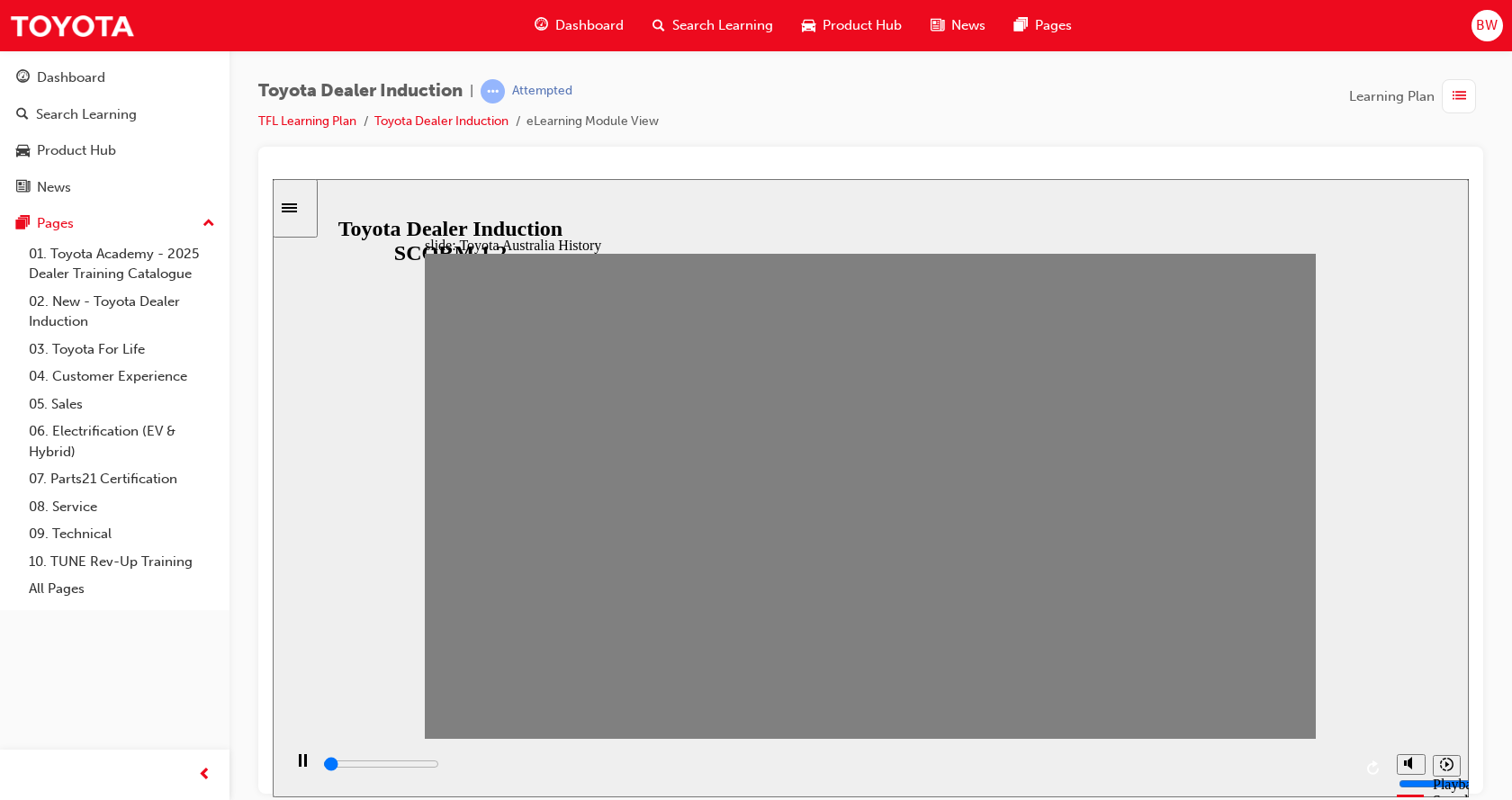 drag, startPoint x: 465, startPoint y: 520, endPoint x: 1283, endPoint y: 504, distance: 818.1565 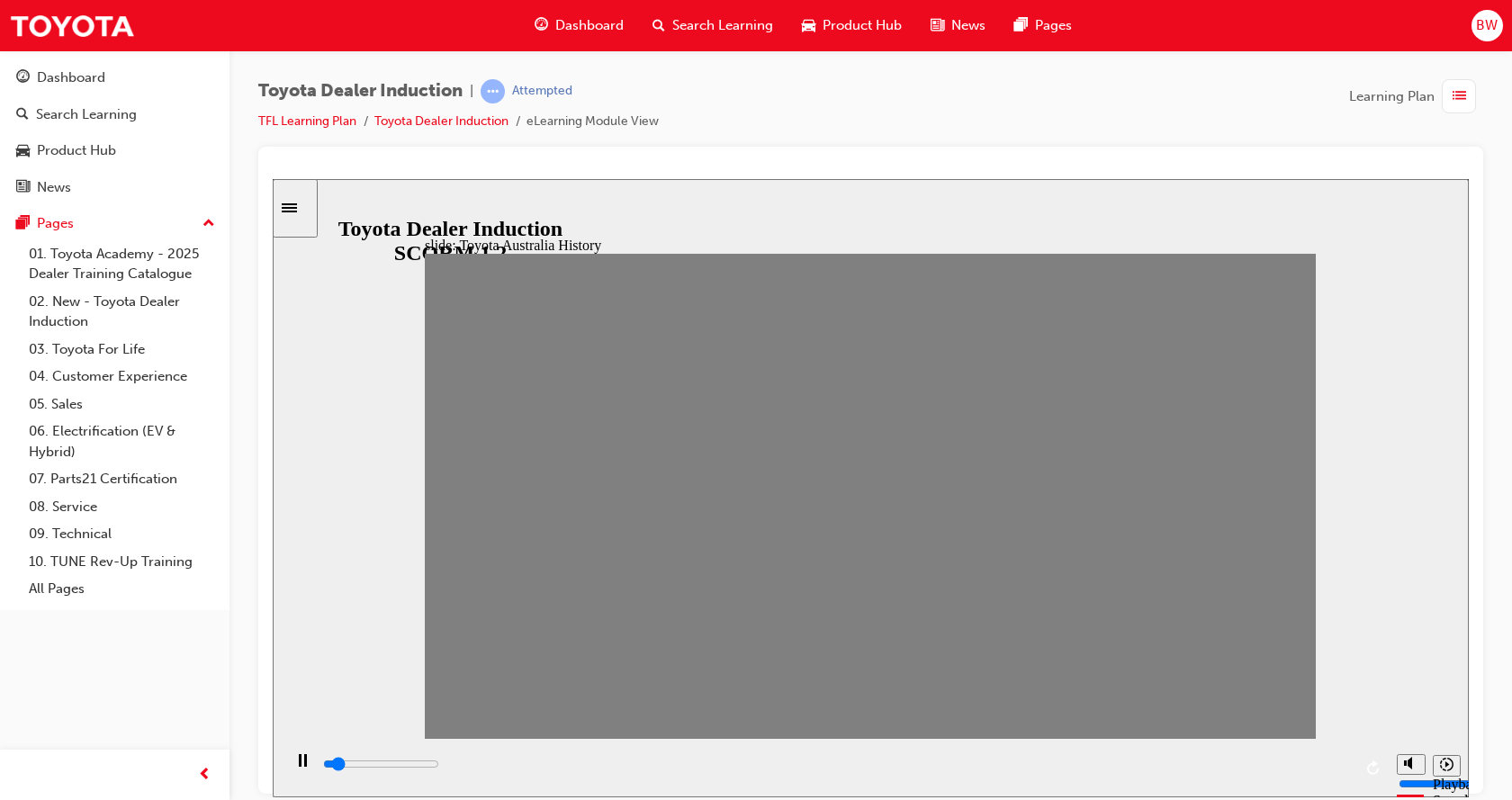 click 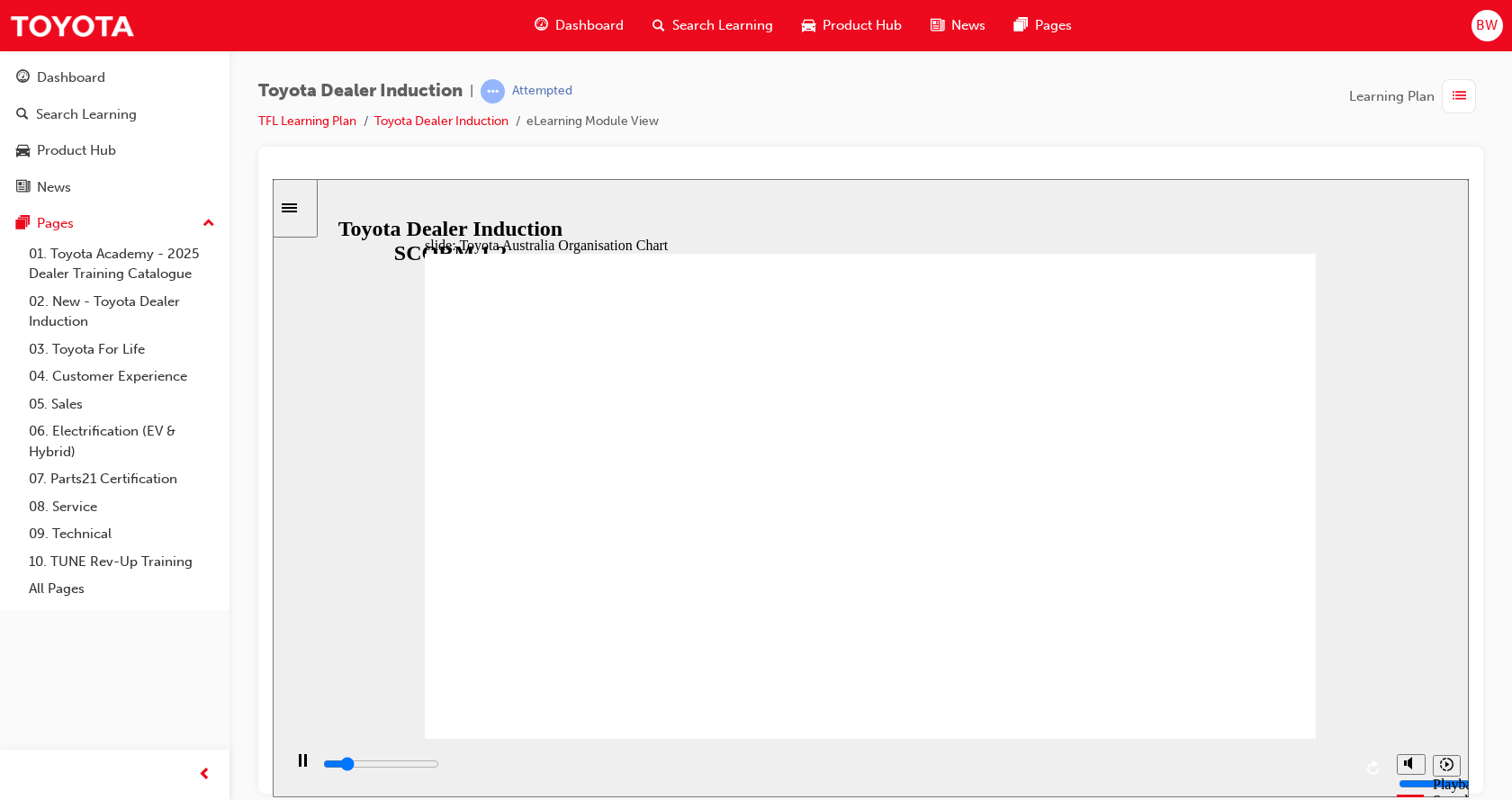 click 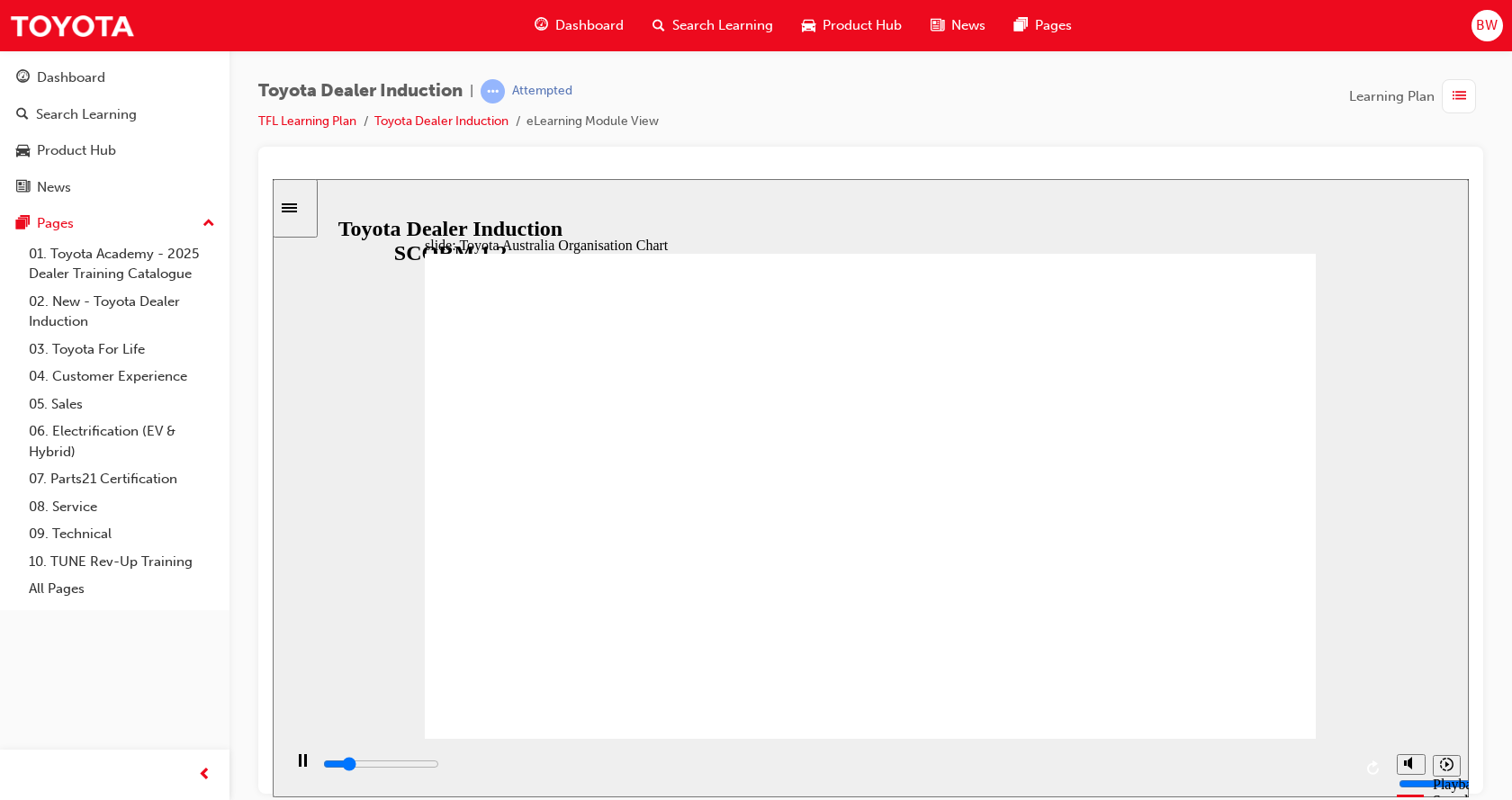 click 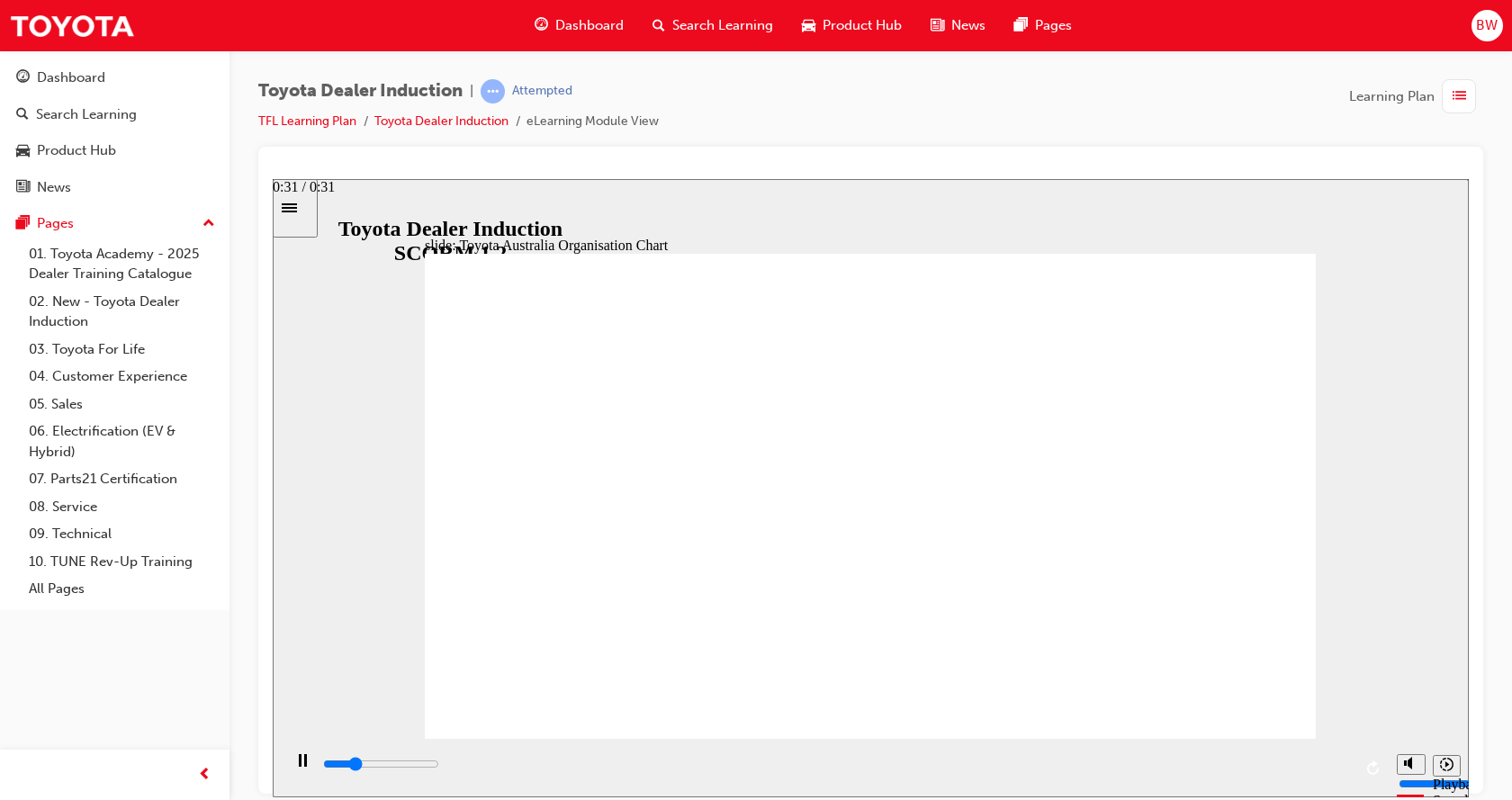 click at bounding box center (381, 763) 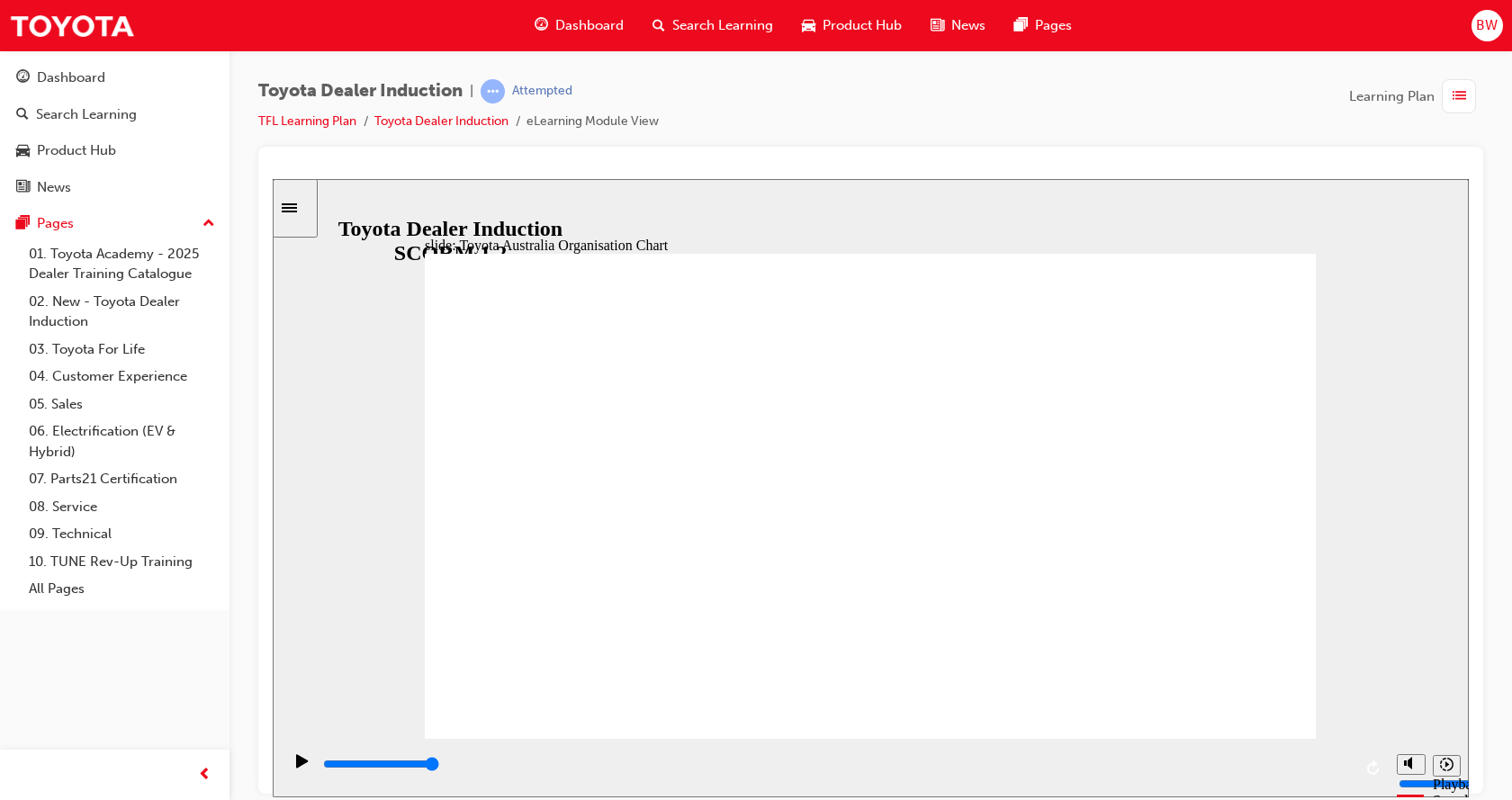 click 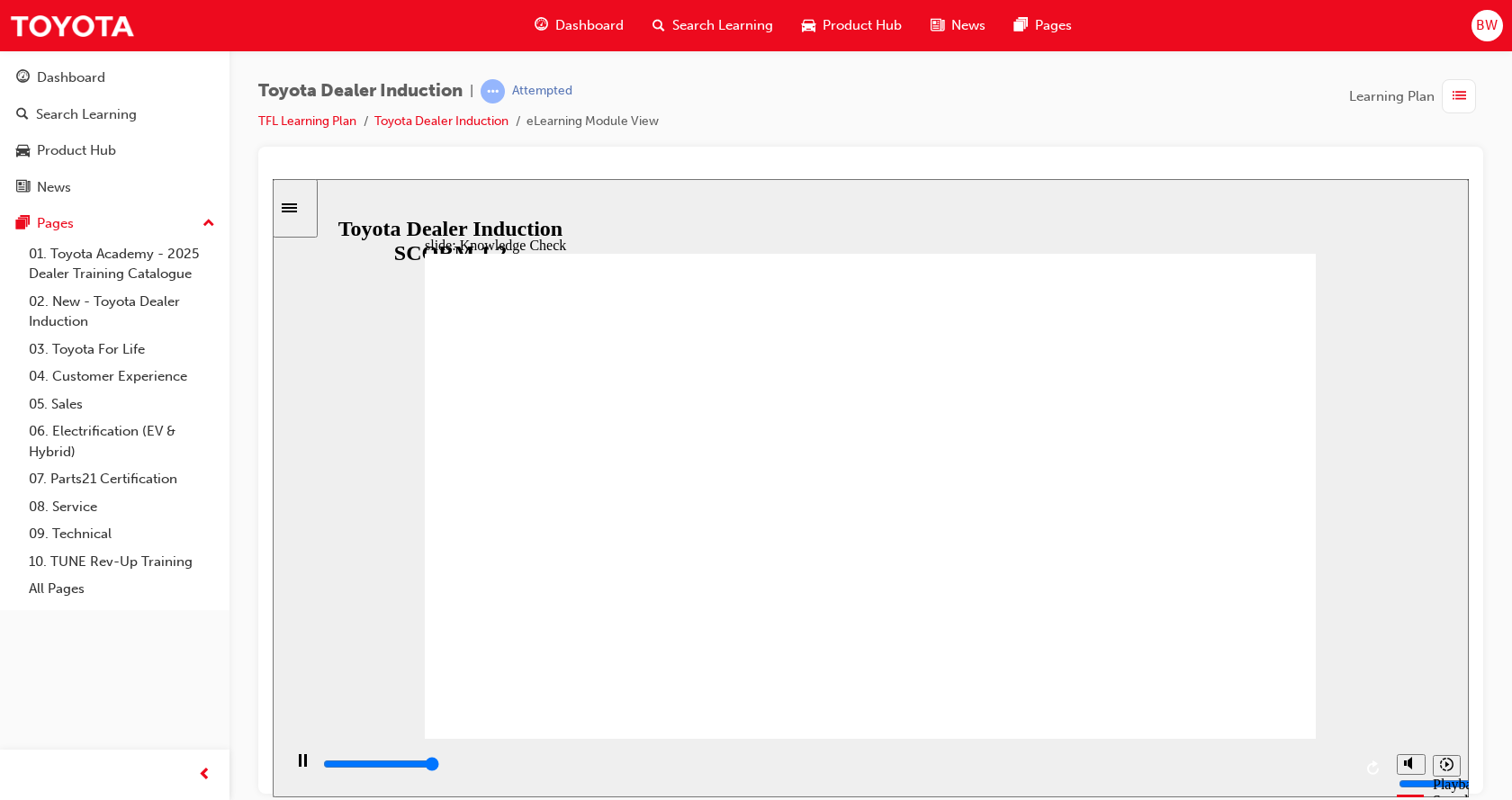 type on "5000" 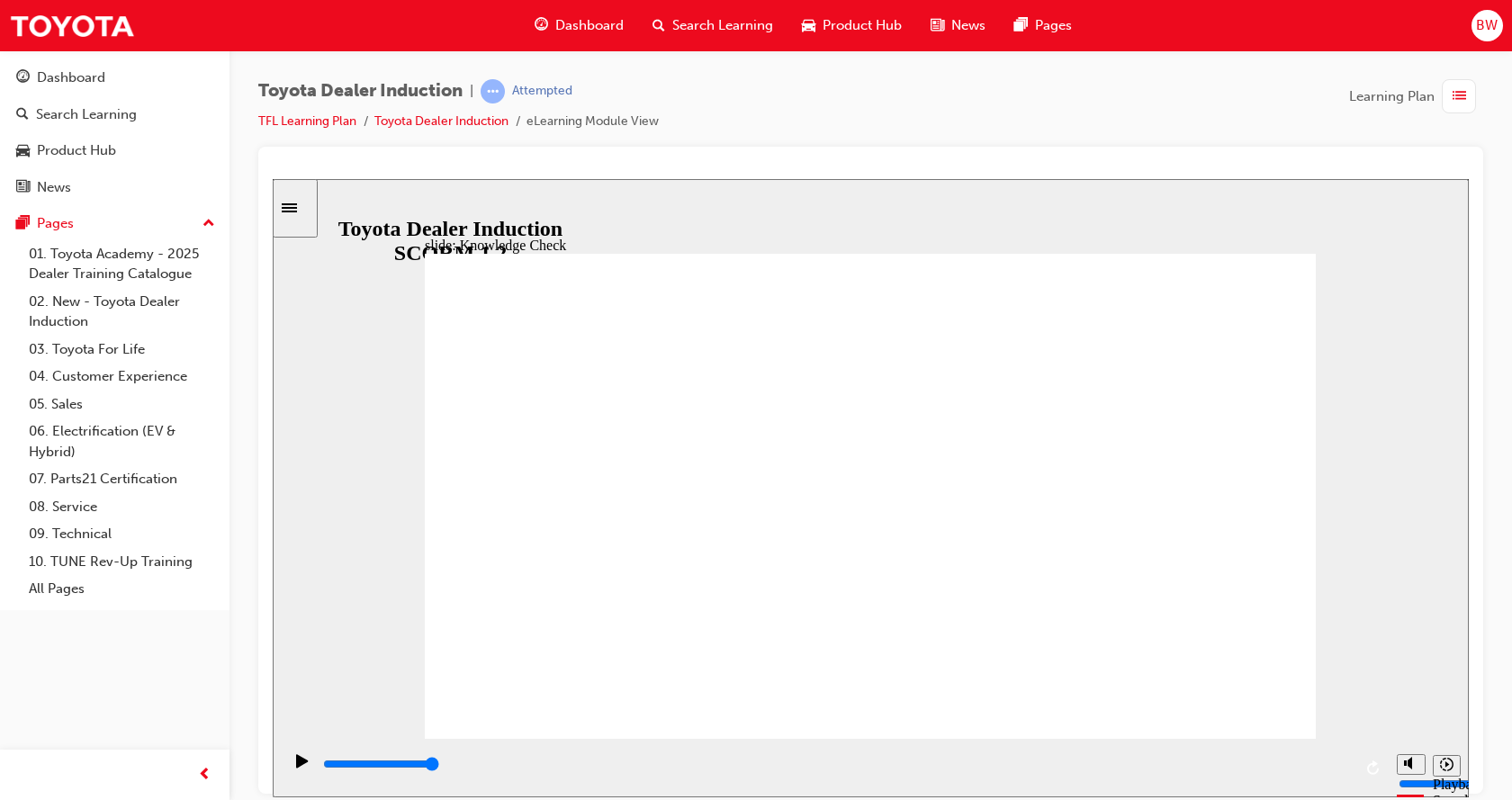 radio on "true" 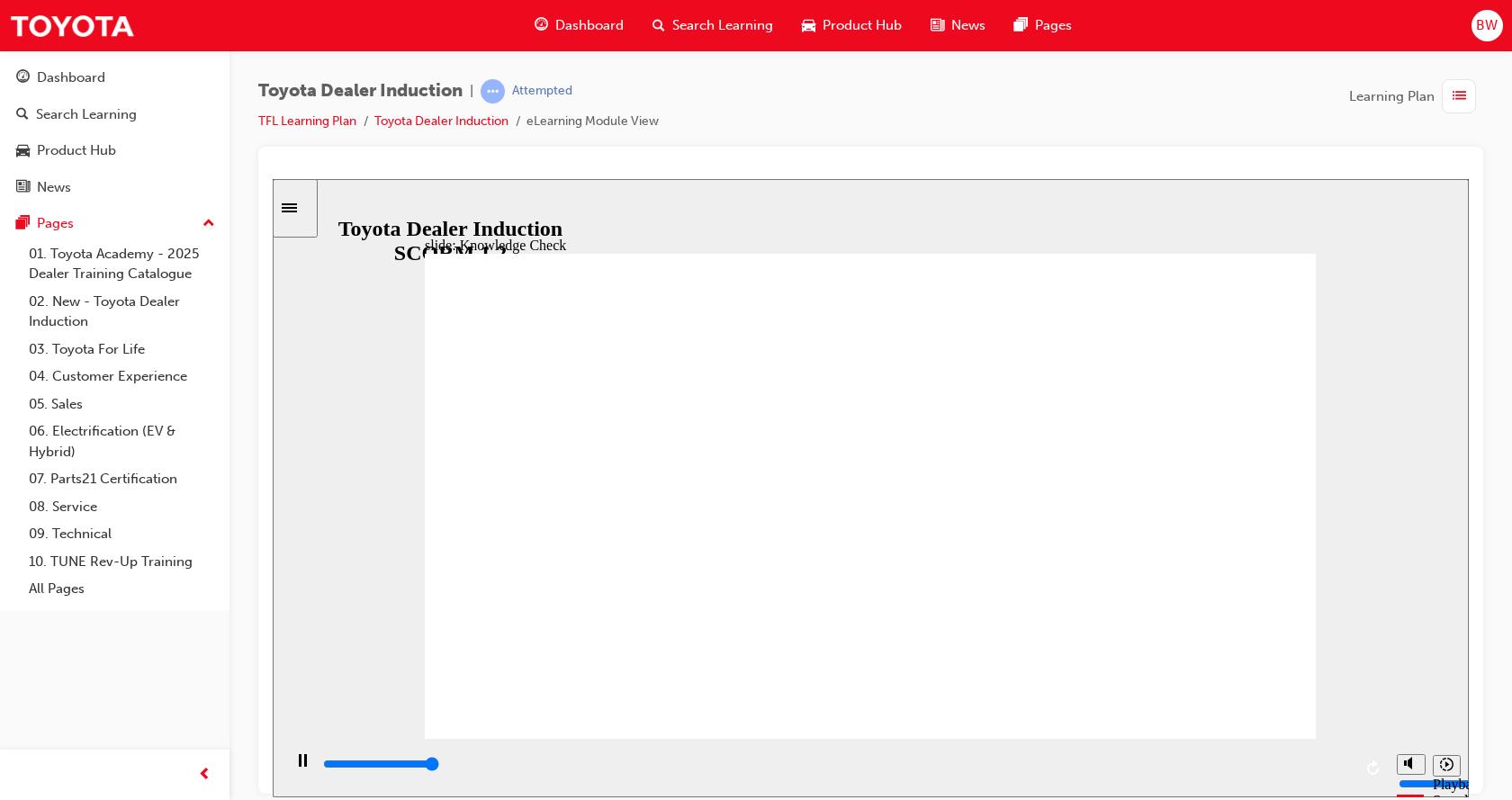 type on "5000" 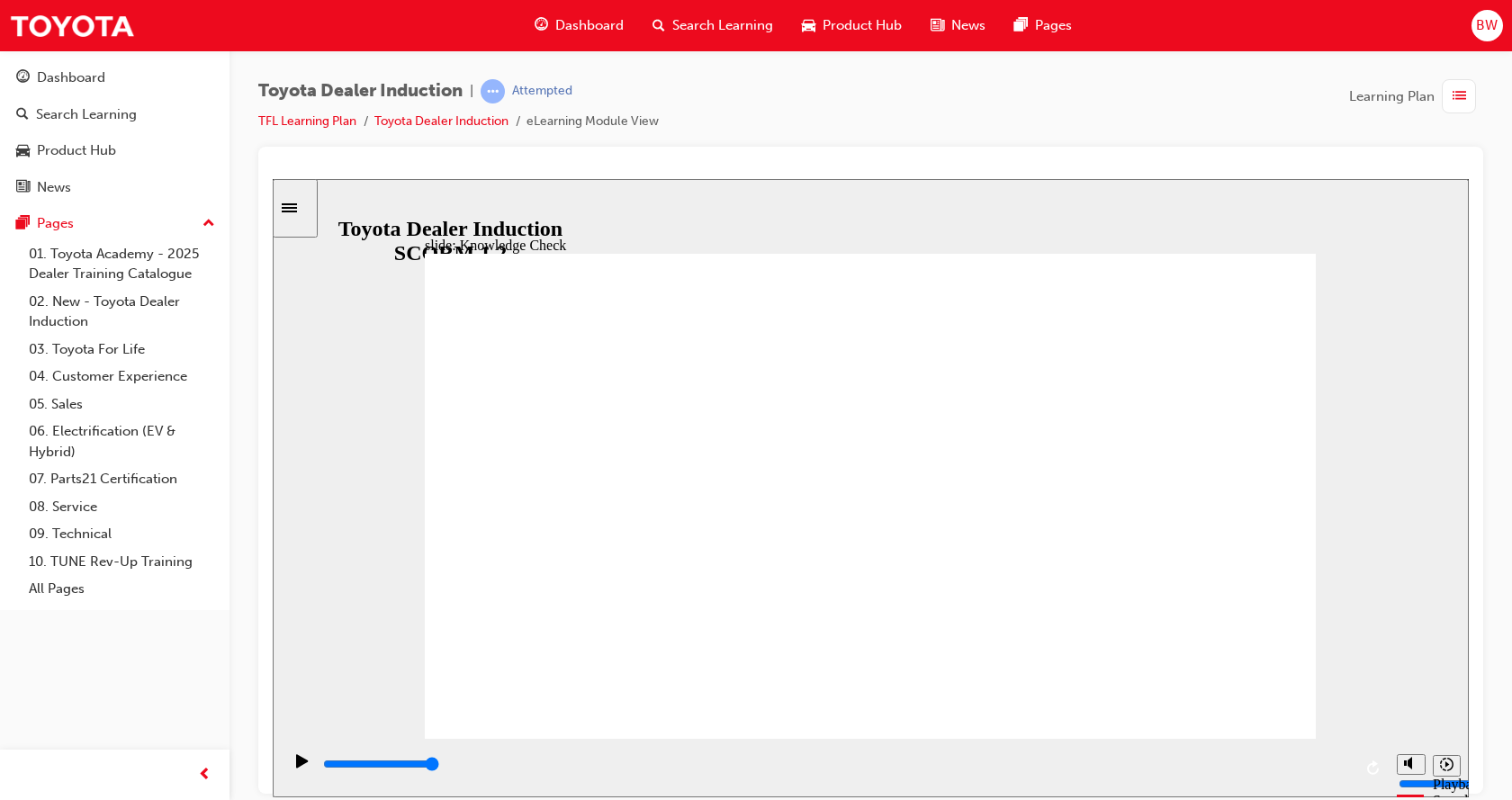 radio on "true" 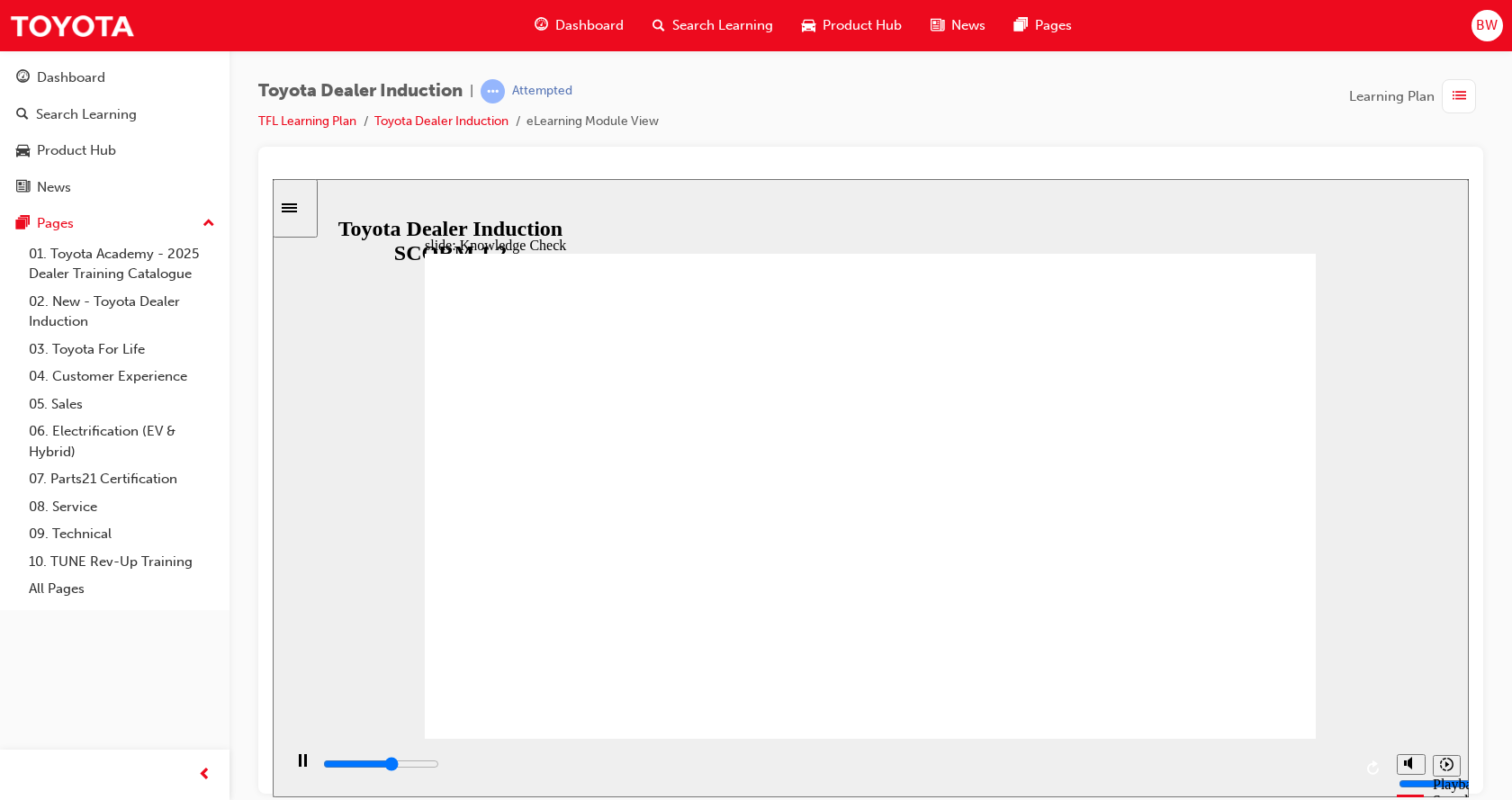 type on "3000" 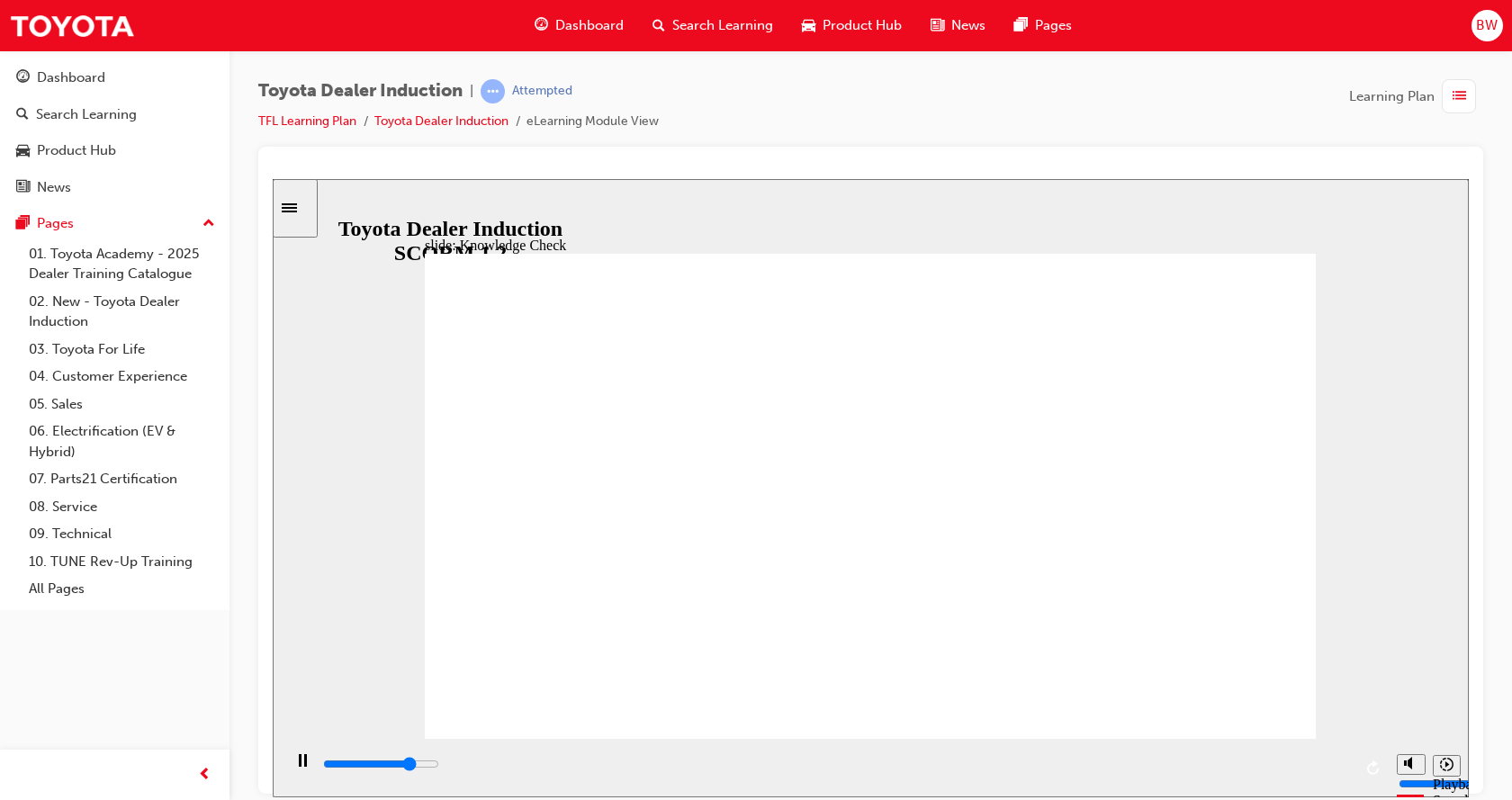 click 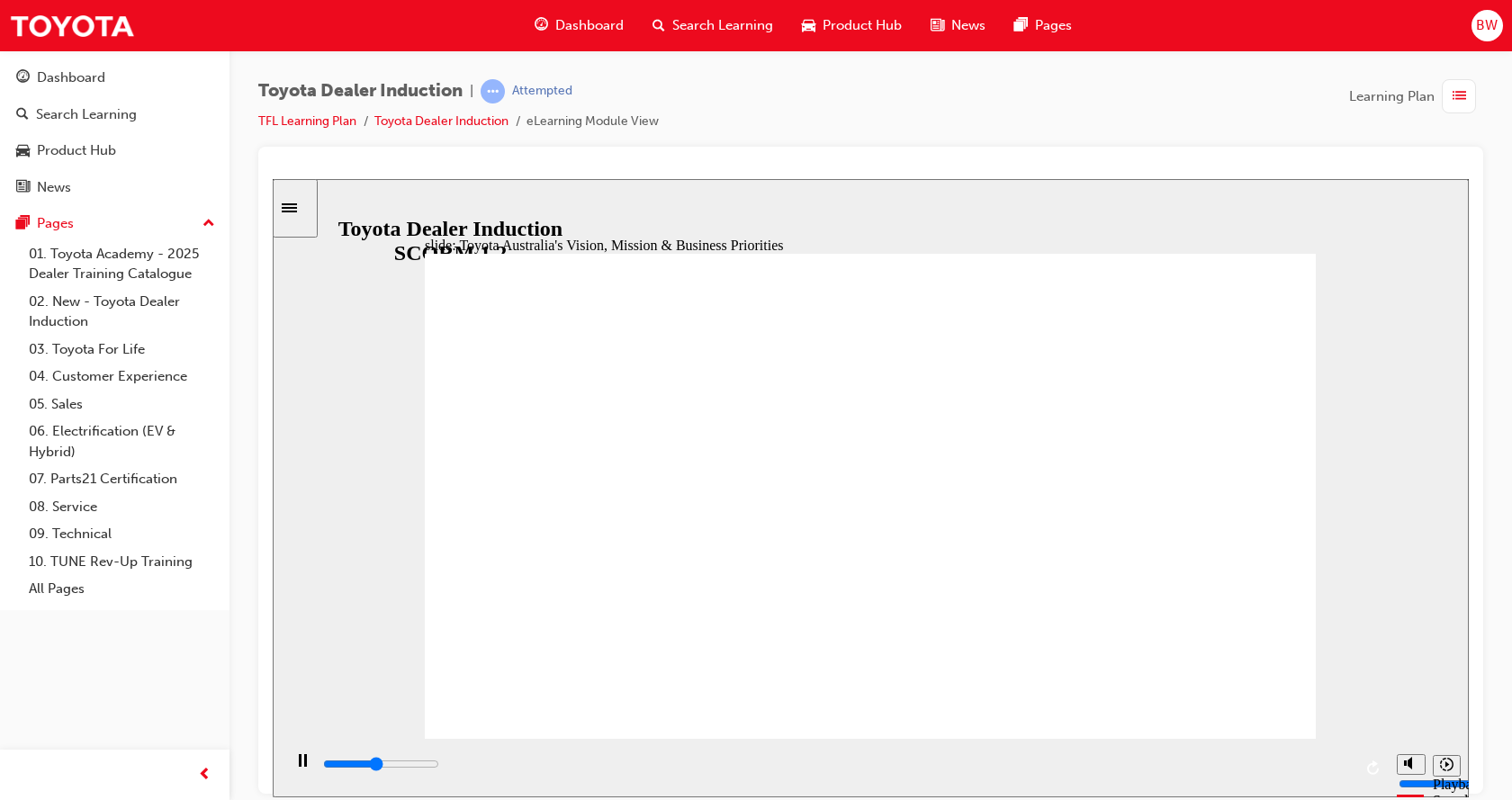 click 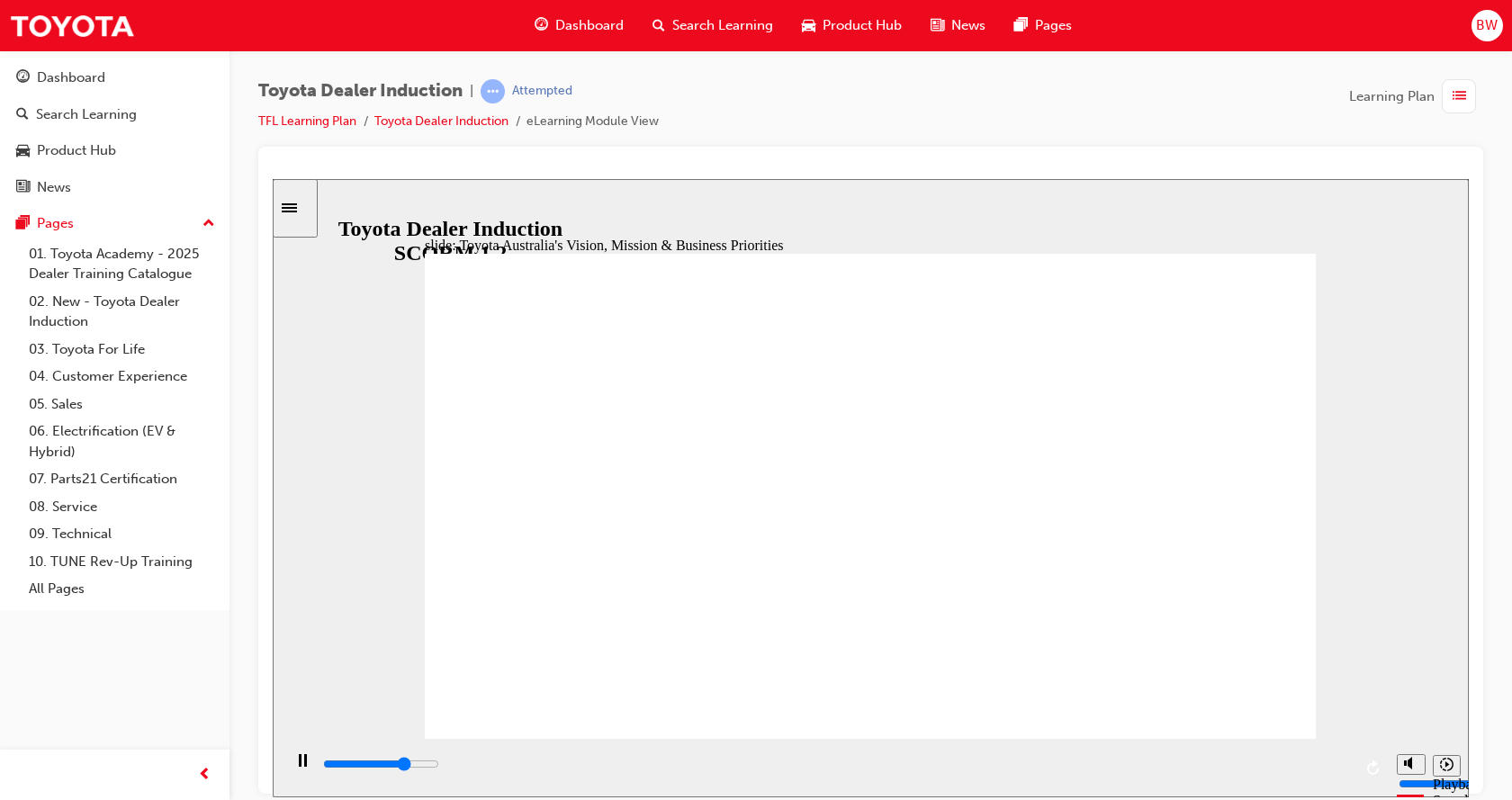 click 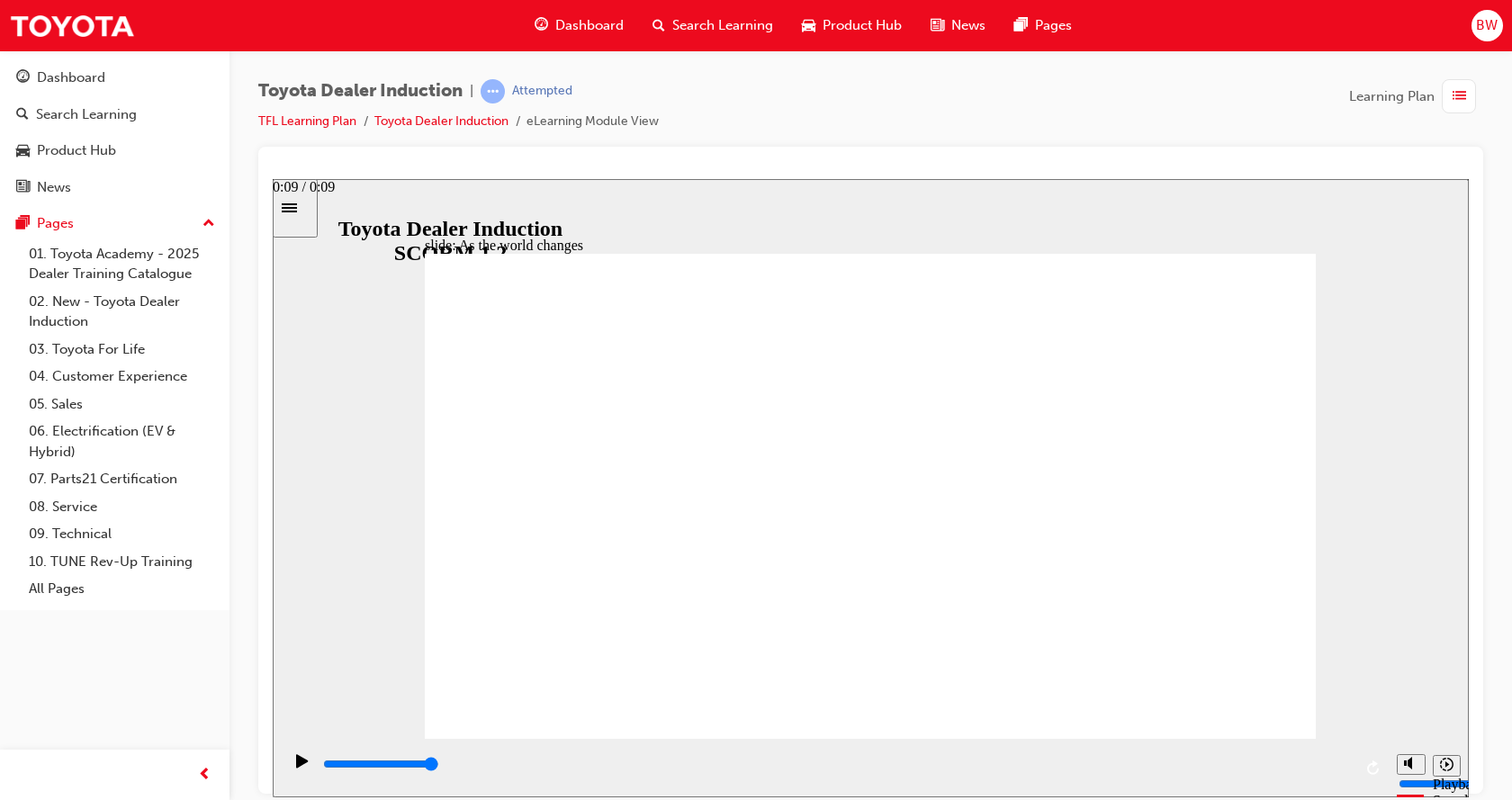 click at bounding box center [836, 764] 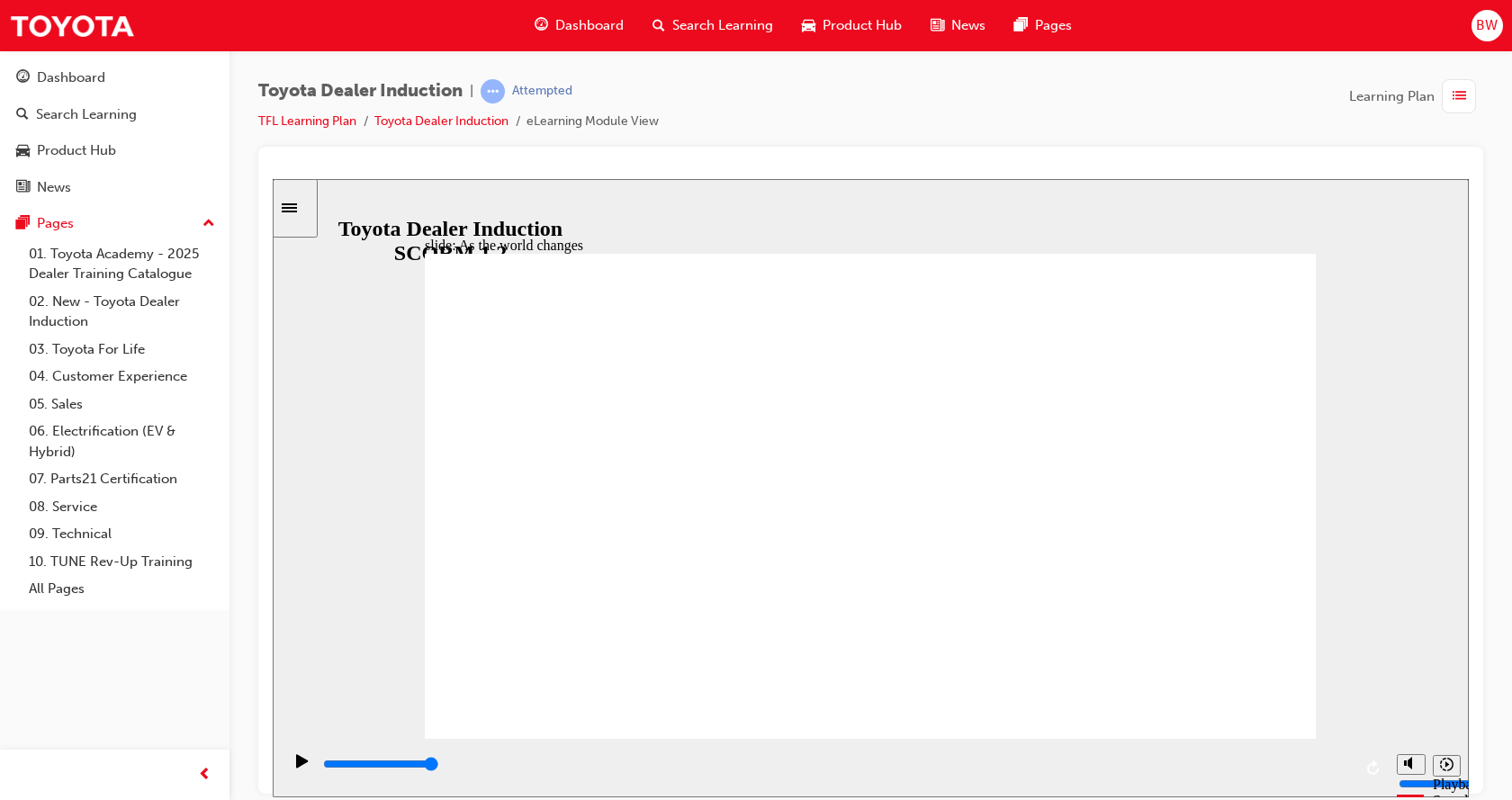 click 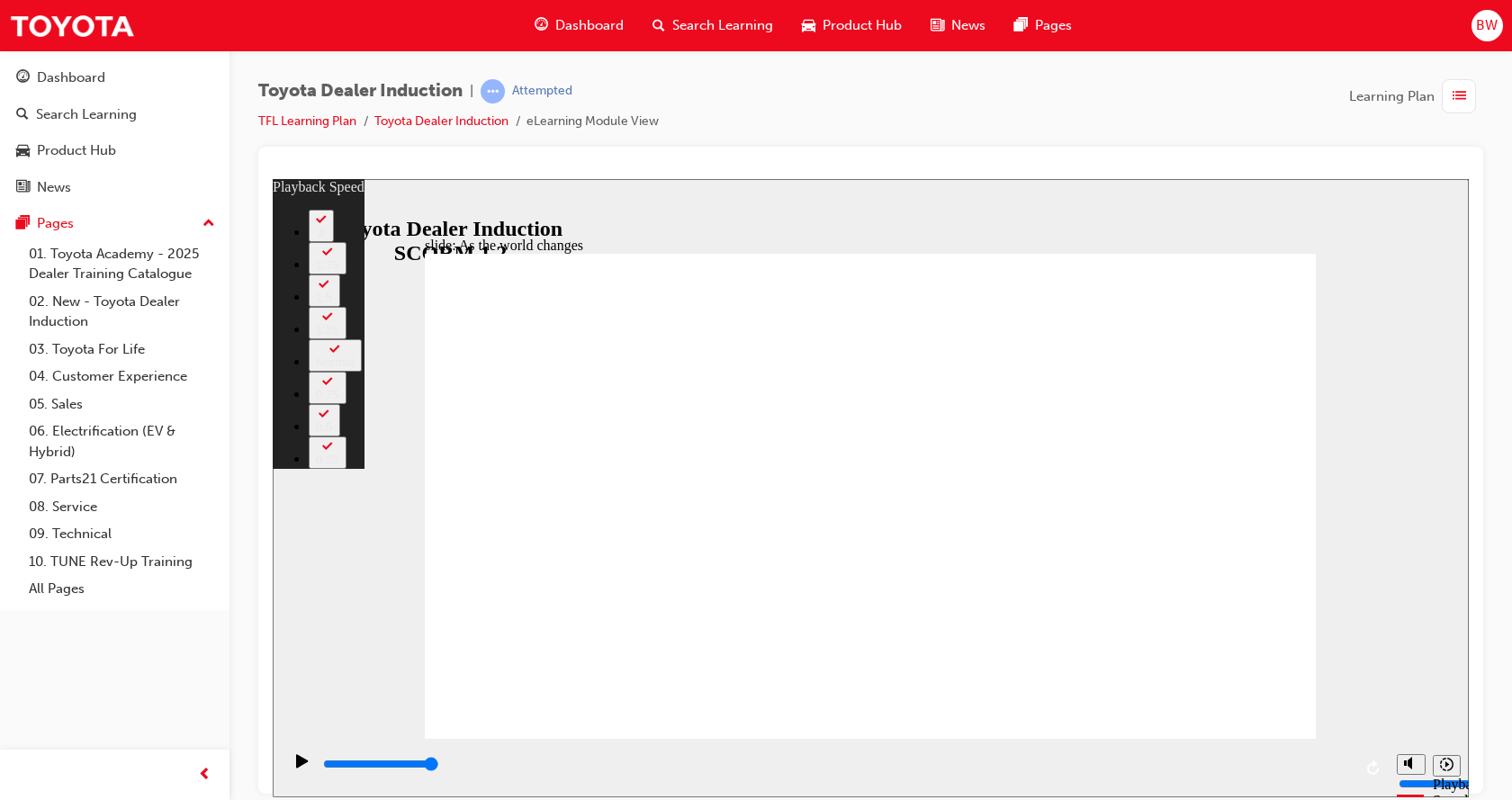 click at bounding box center (870, 3661) 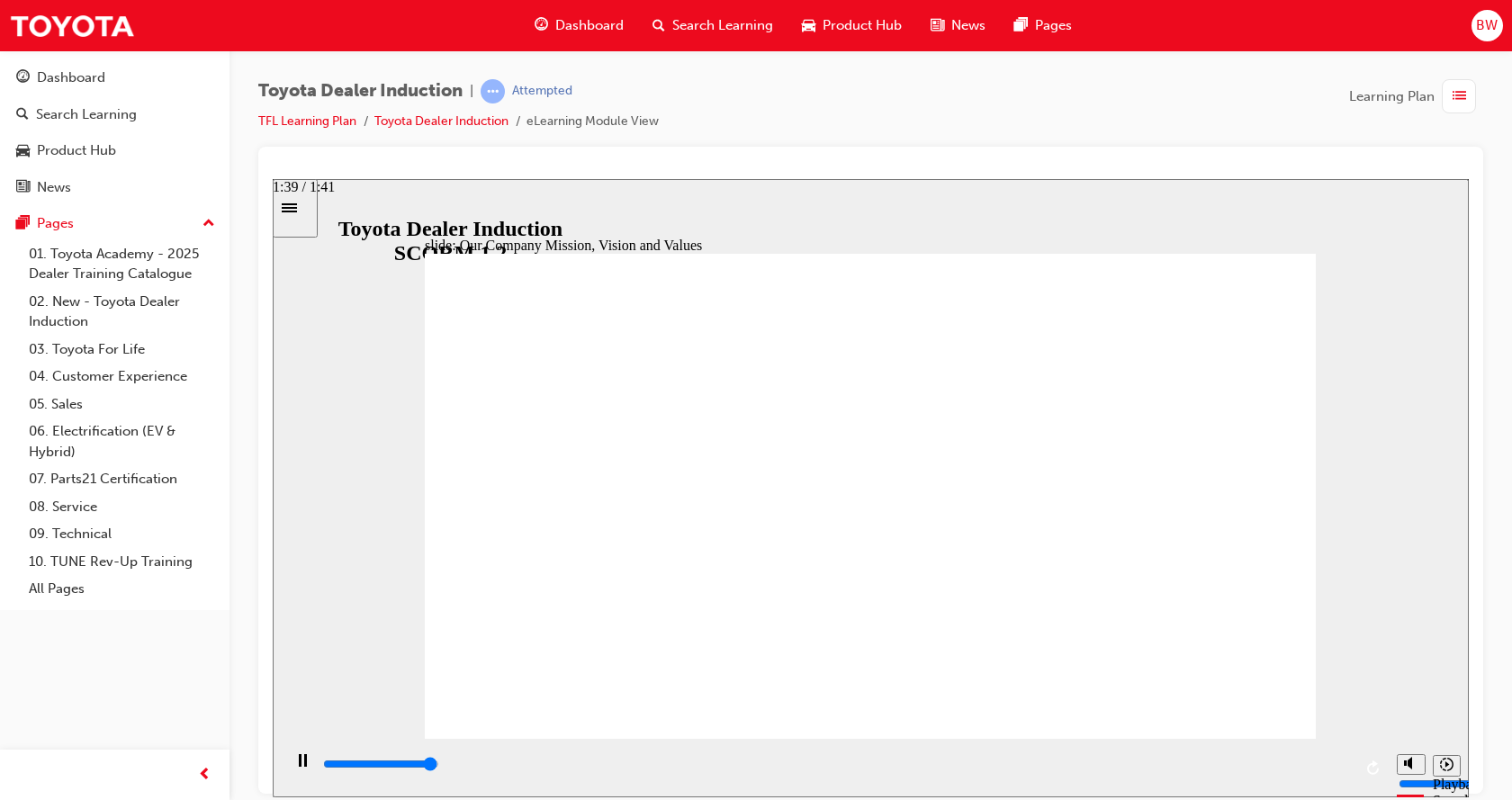 click at bounding box center [836, 764] 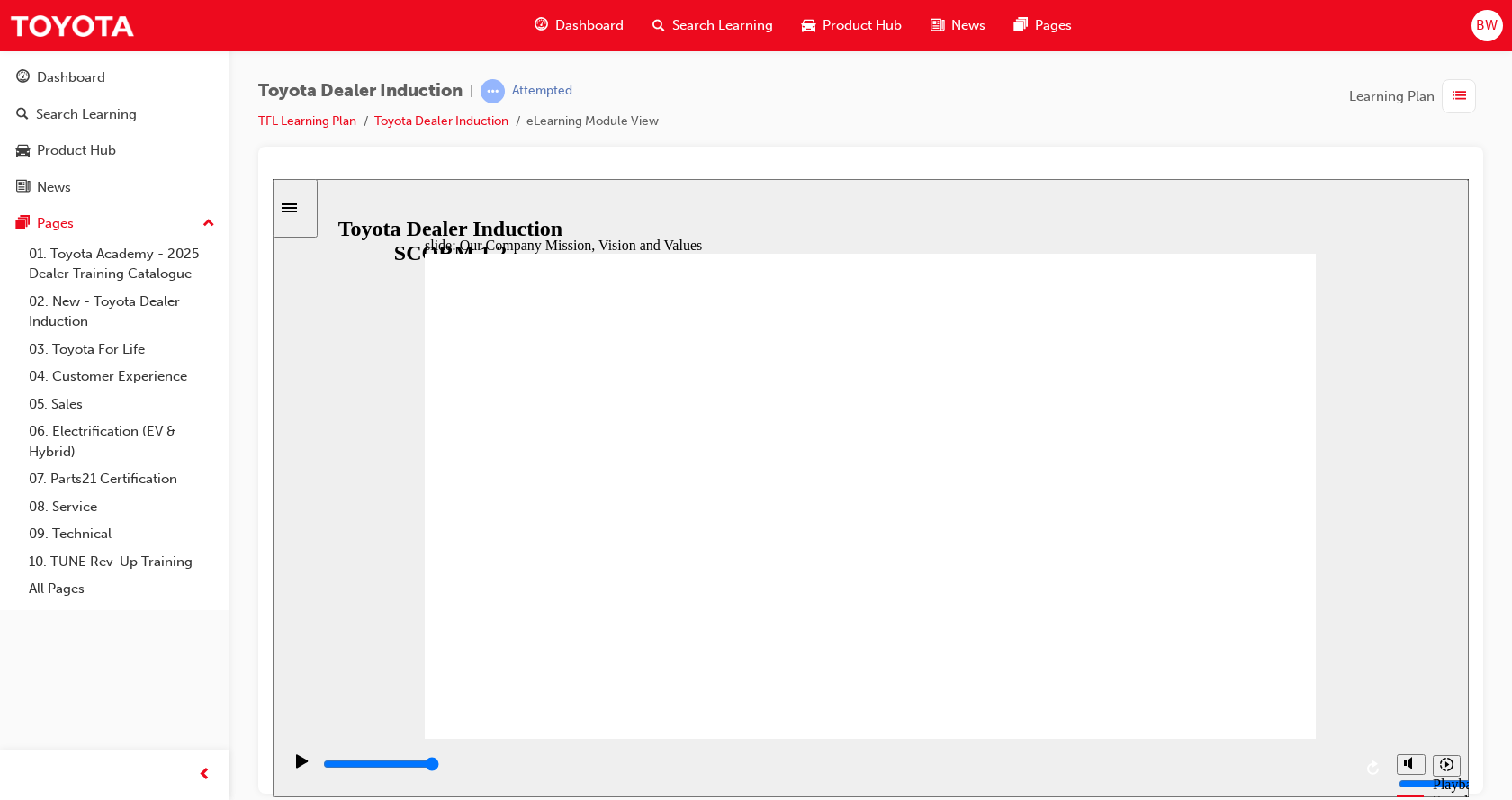click at bounding box center [870, 1244] 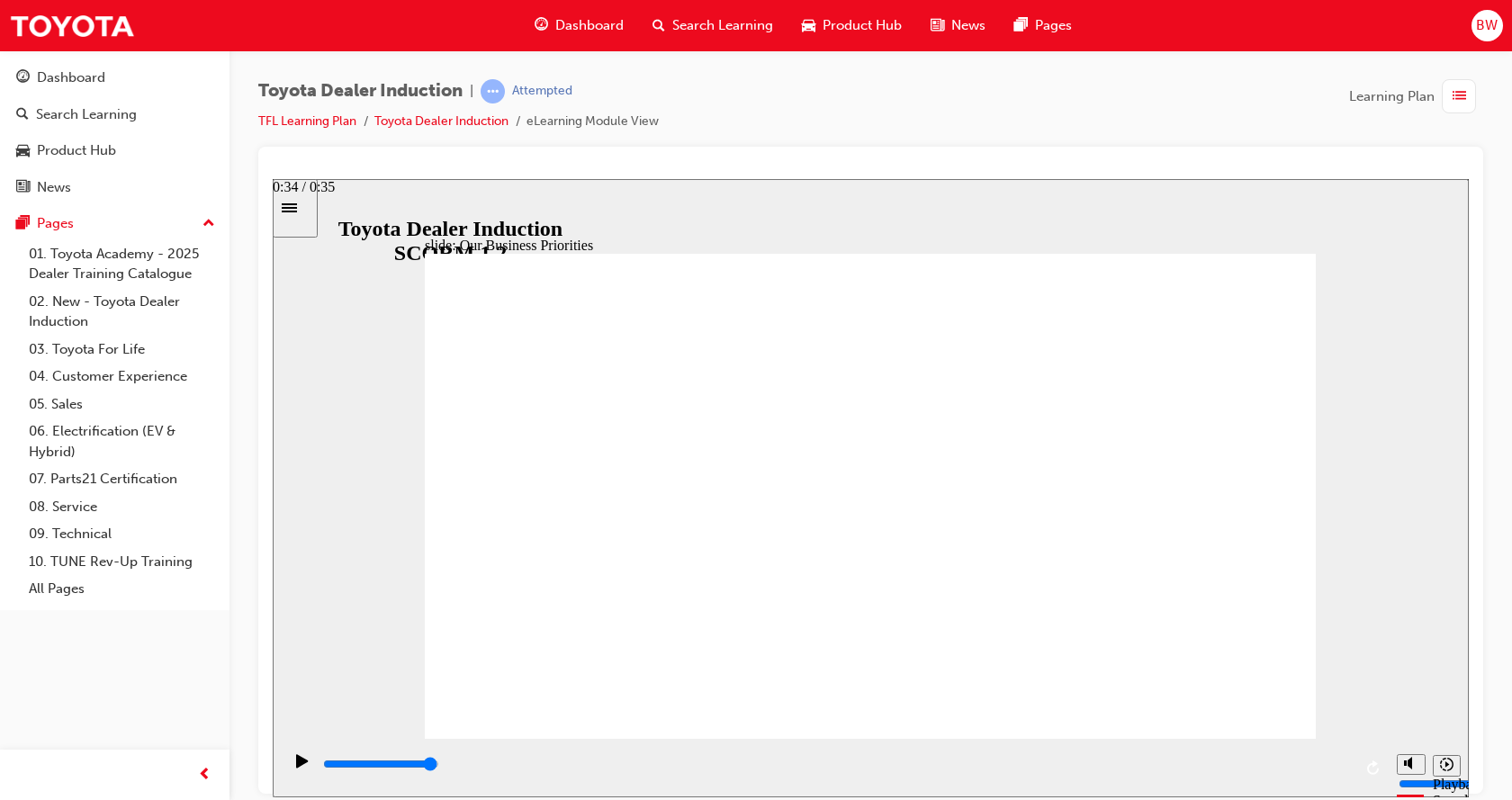 click at bounding box center (836, 764) 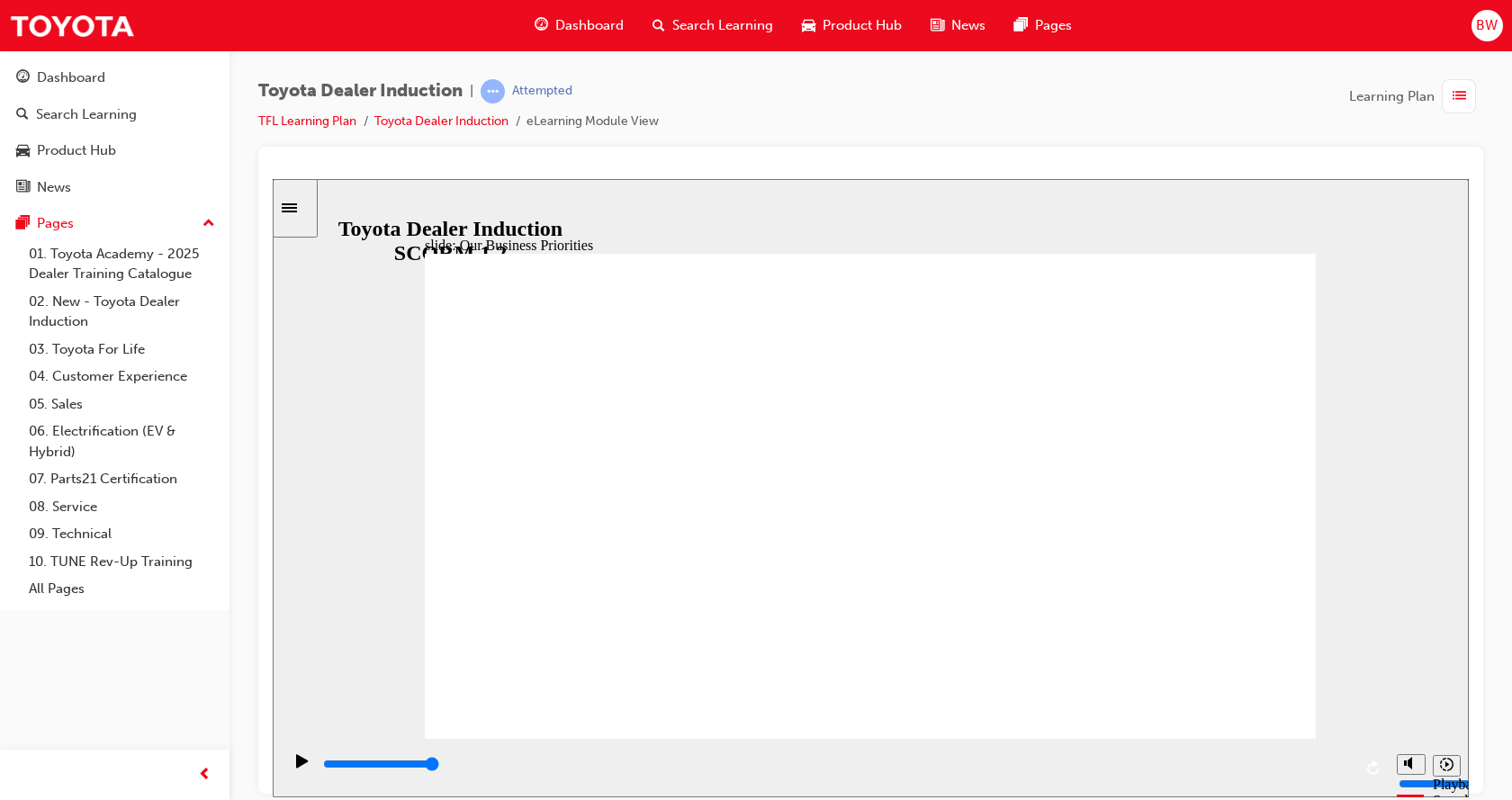 click 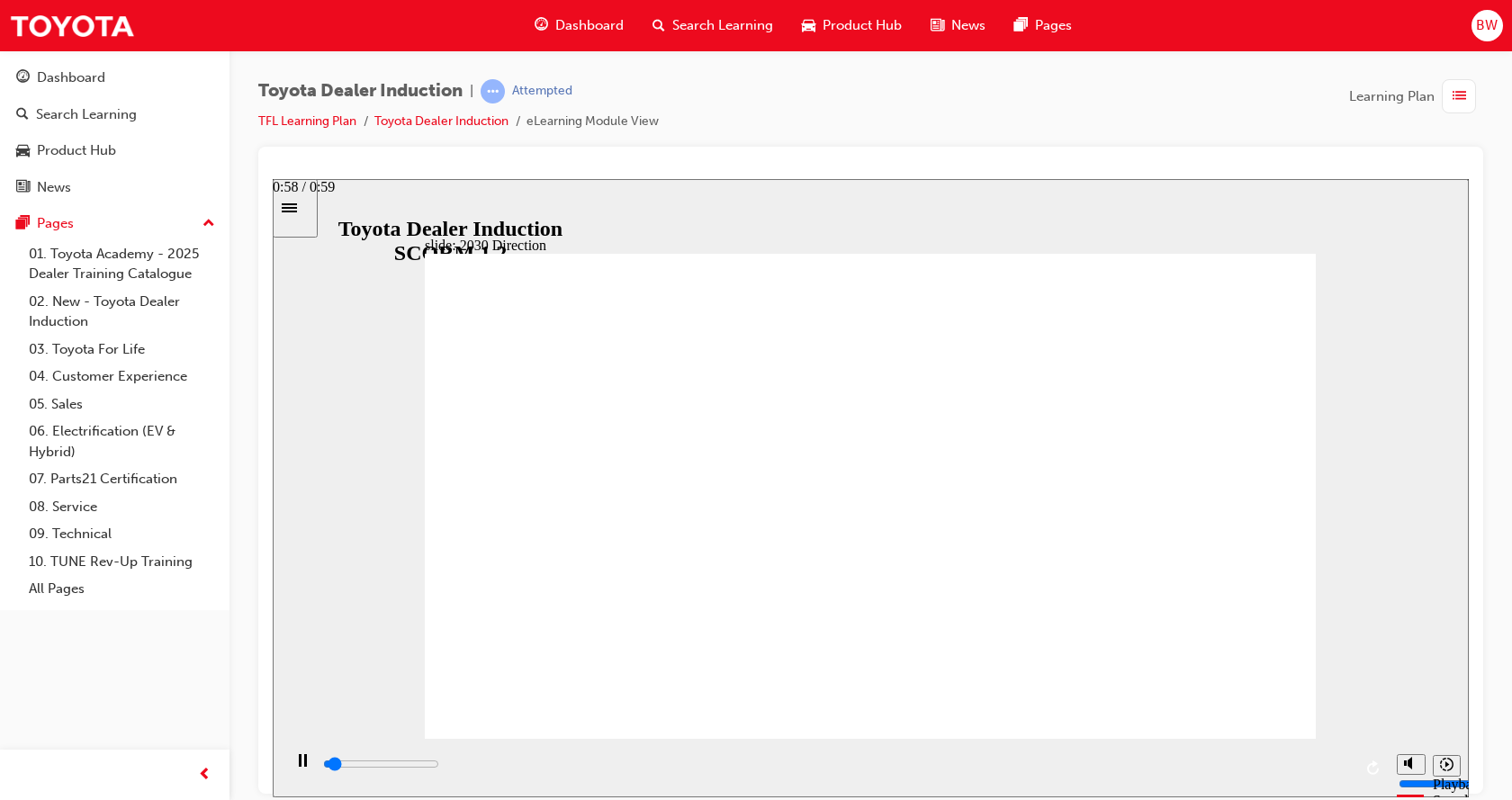 click at bounding box center [836, 764] 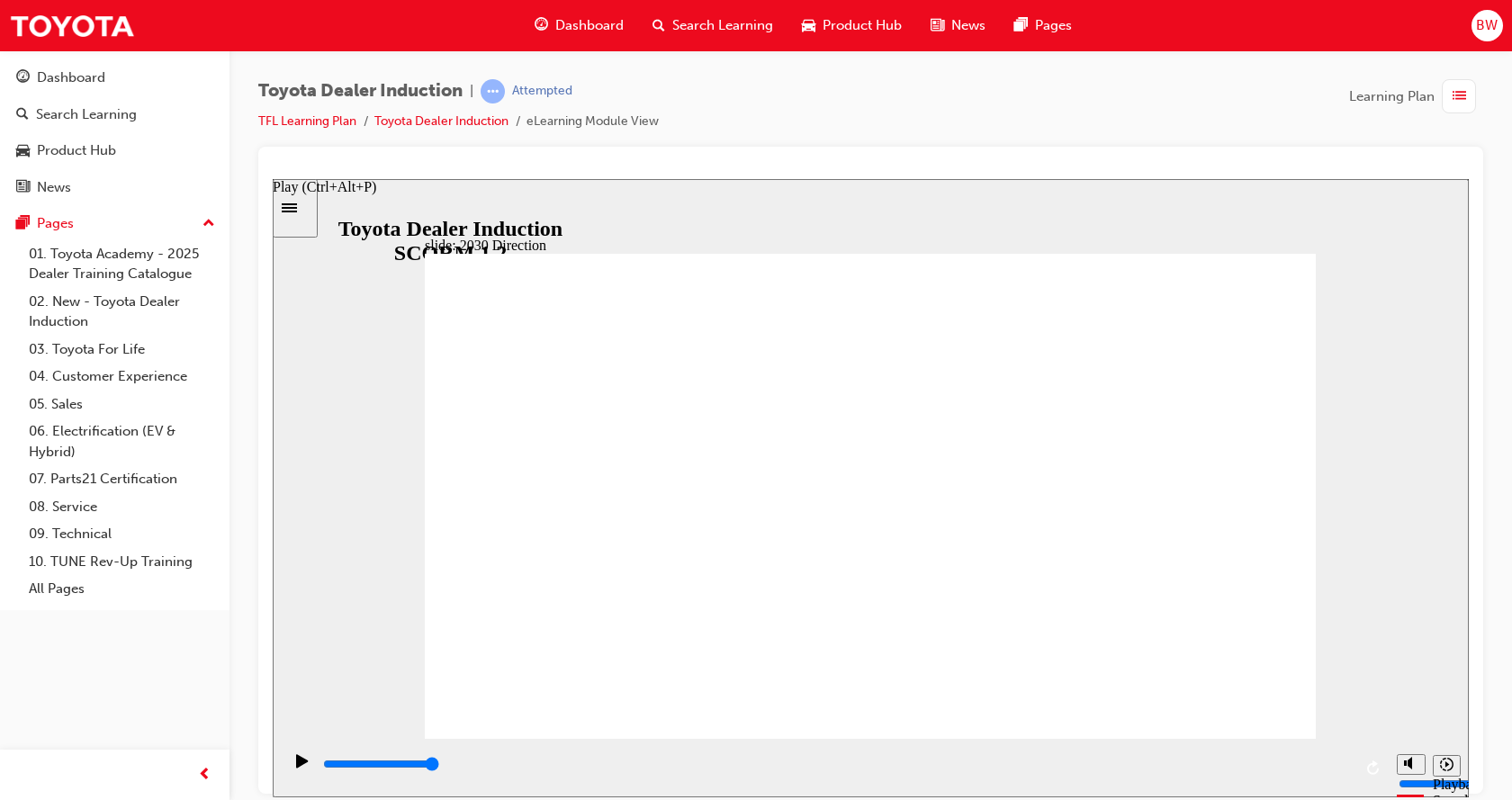 click at bounding box center (302, 769) 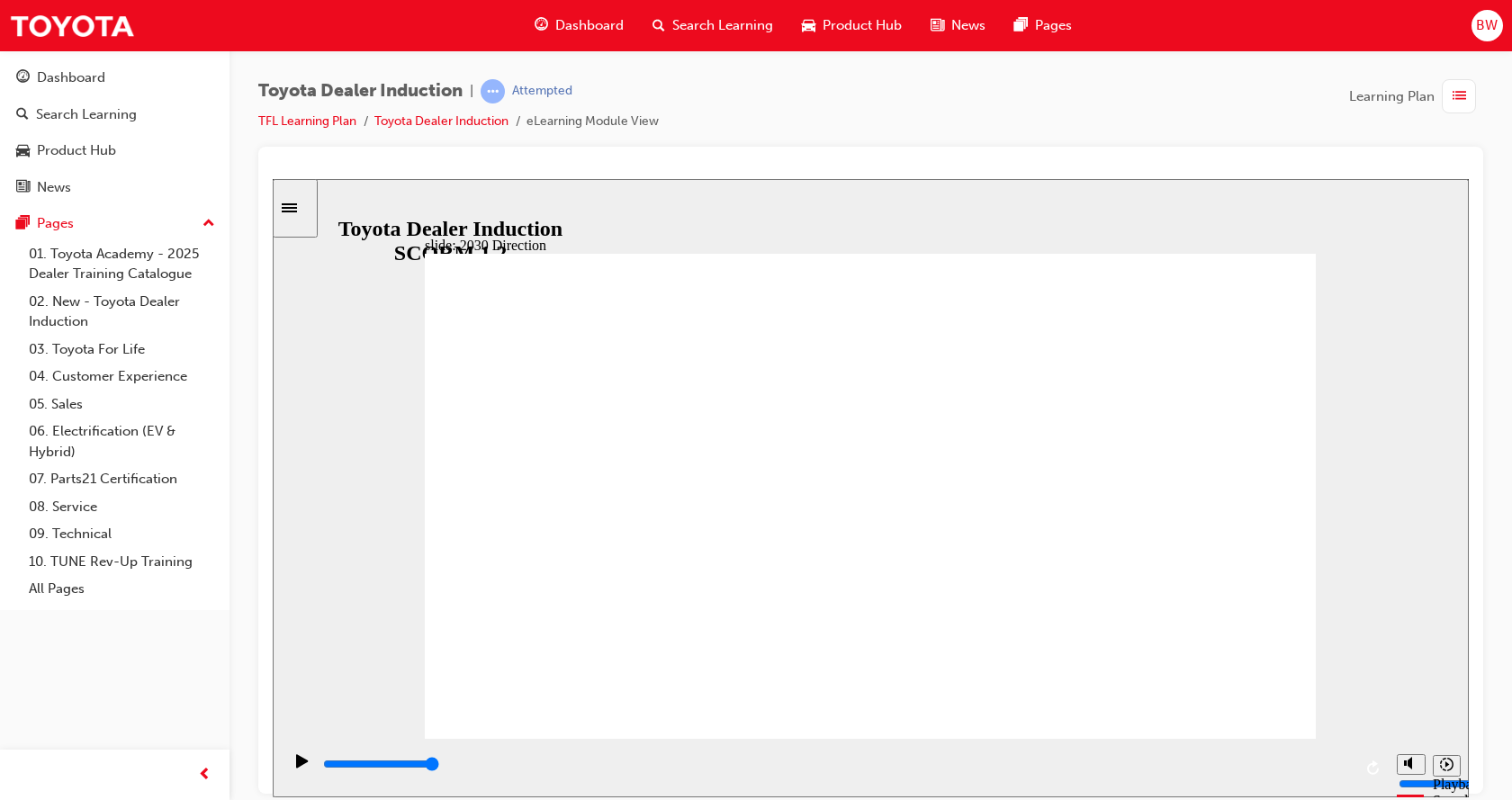 click 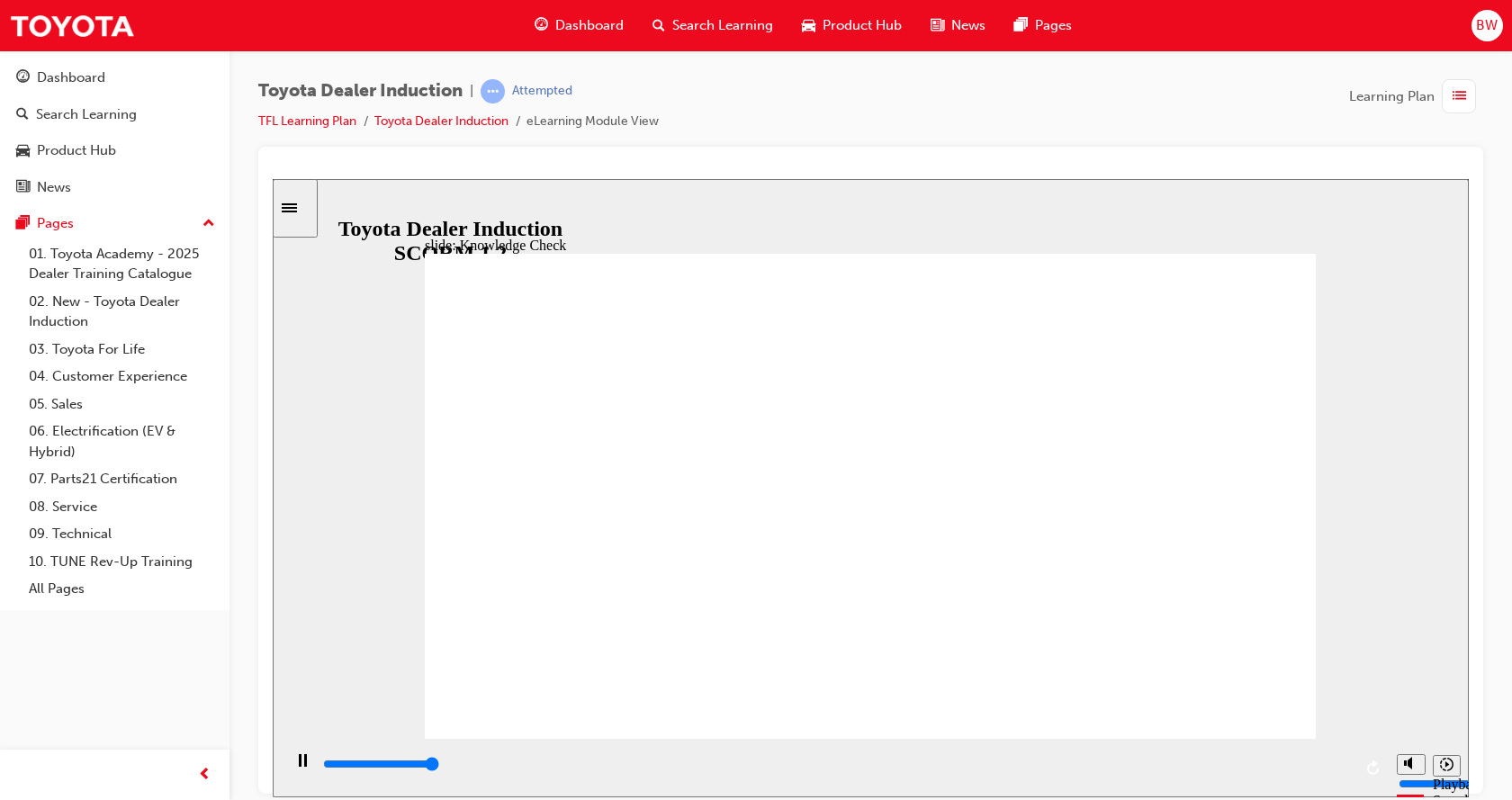 type on "5000" 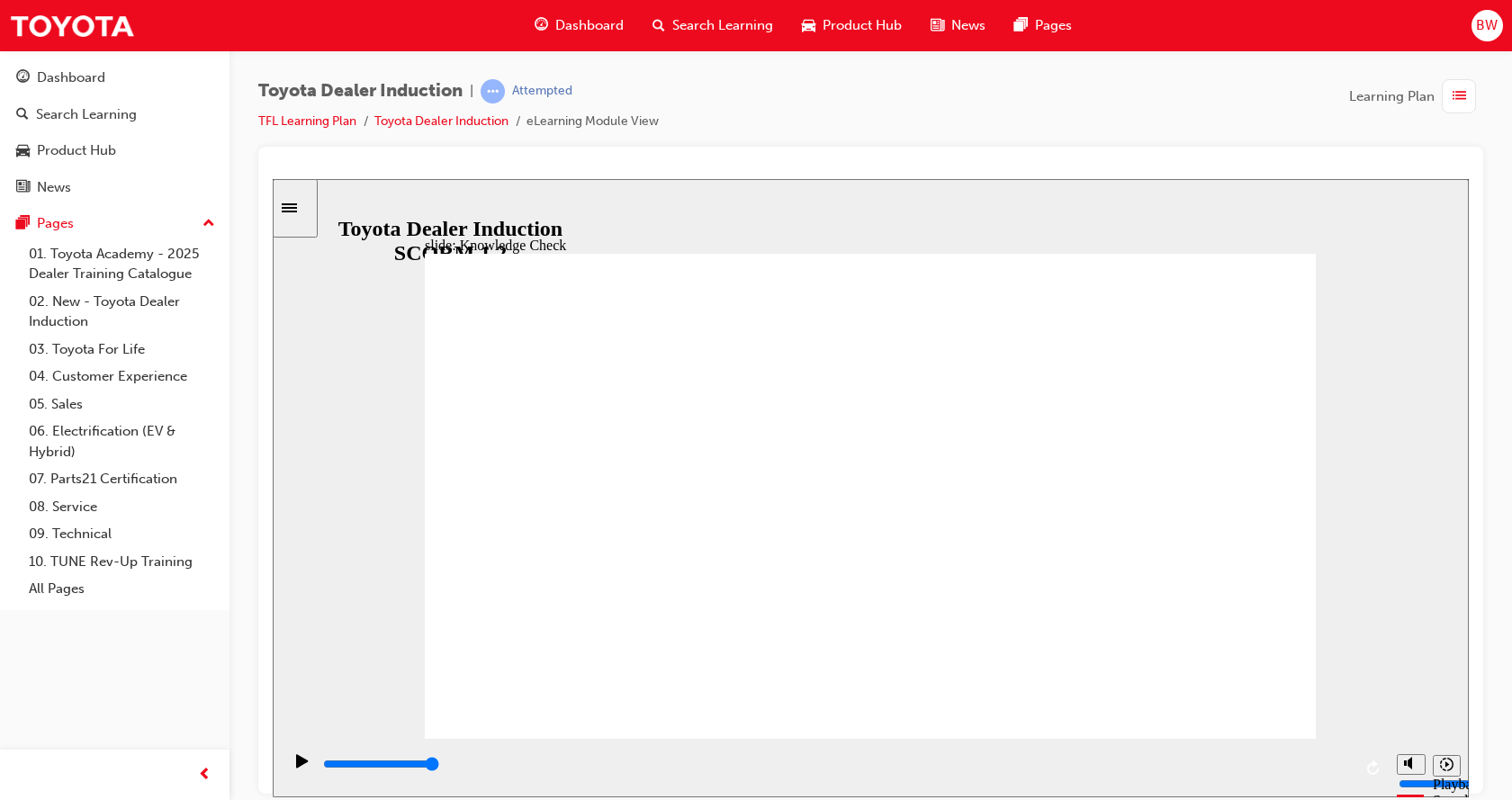 click at bounding box center (640, 1816) 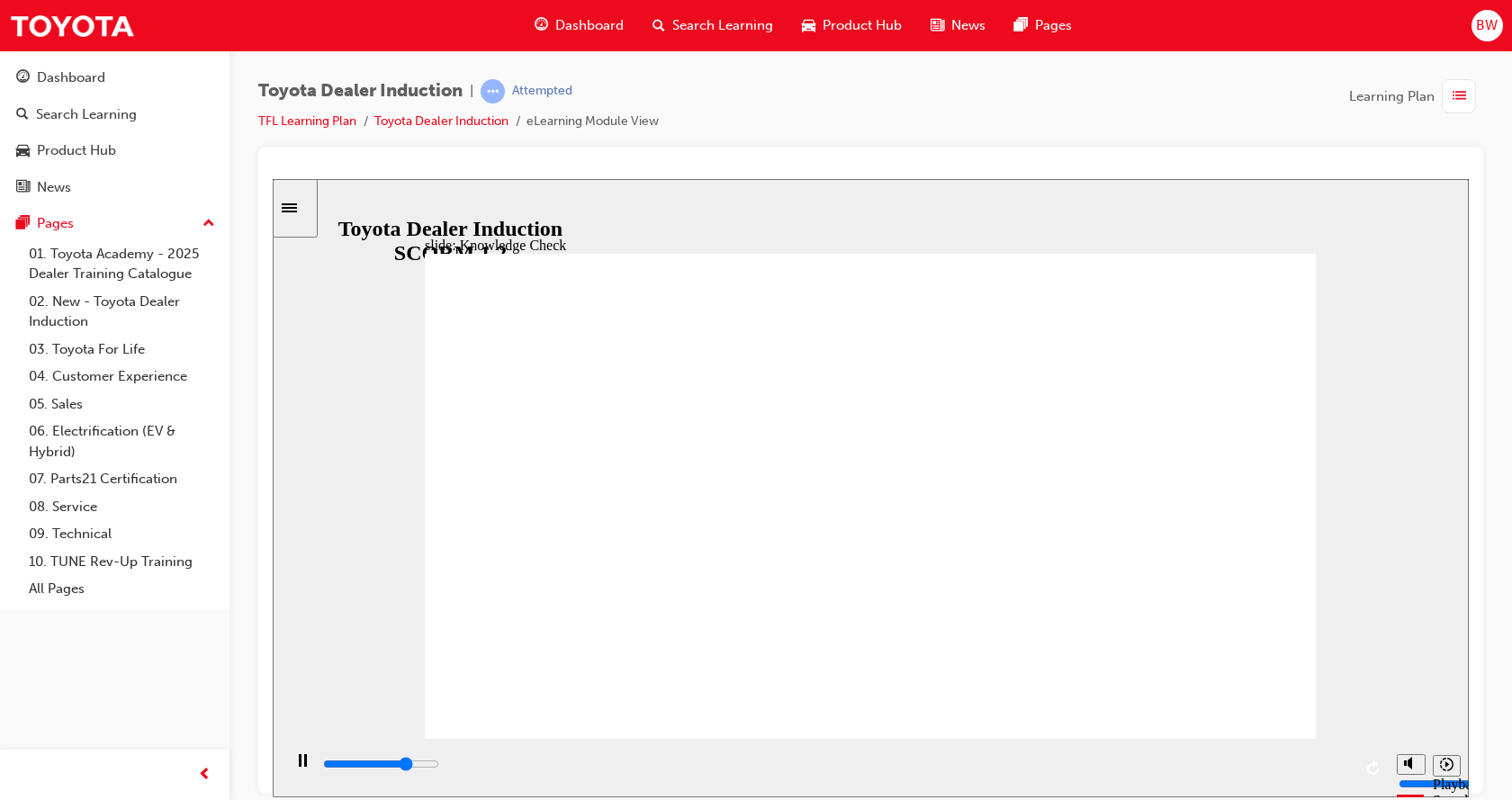 click at bounding box center [640, 1816] 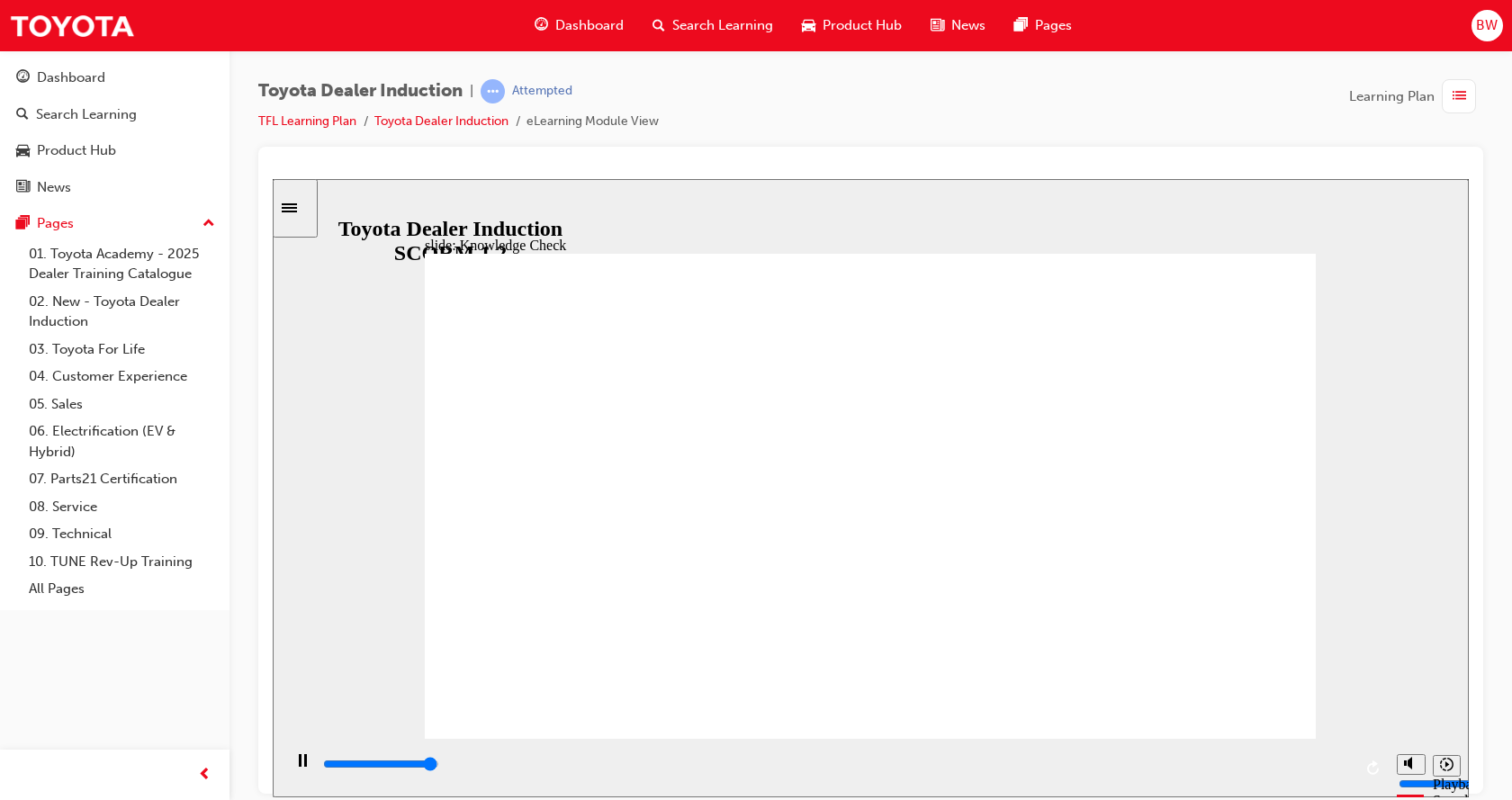 click at bounding box center [640, 1816] 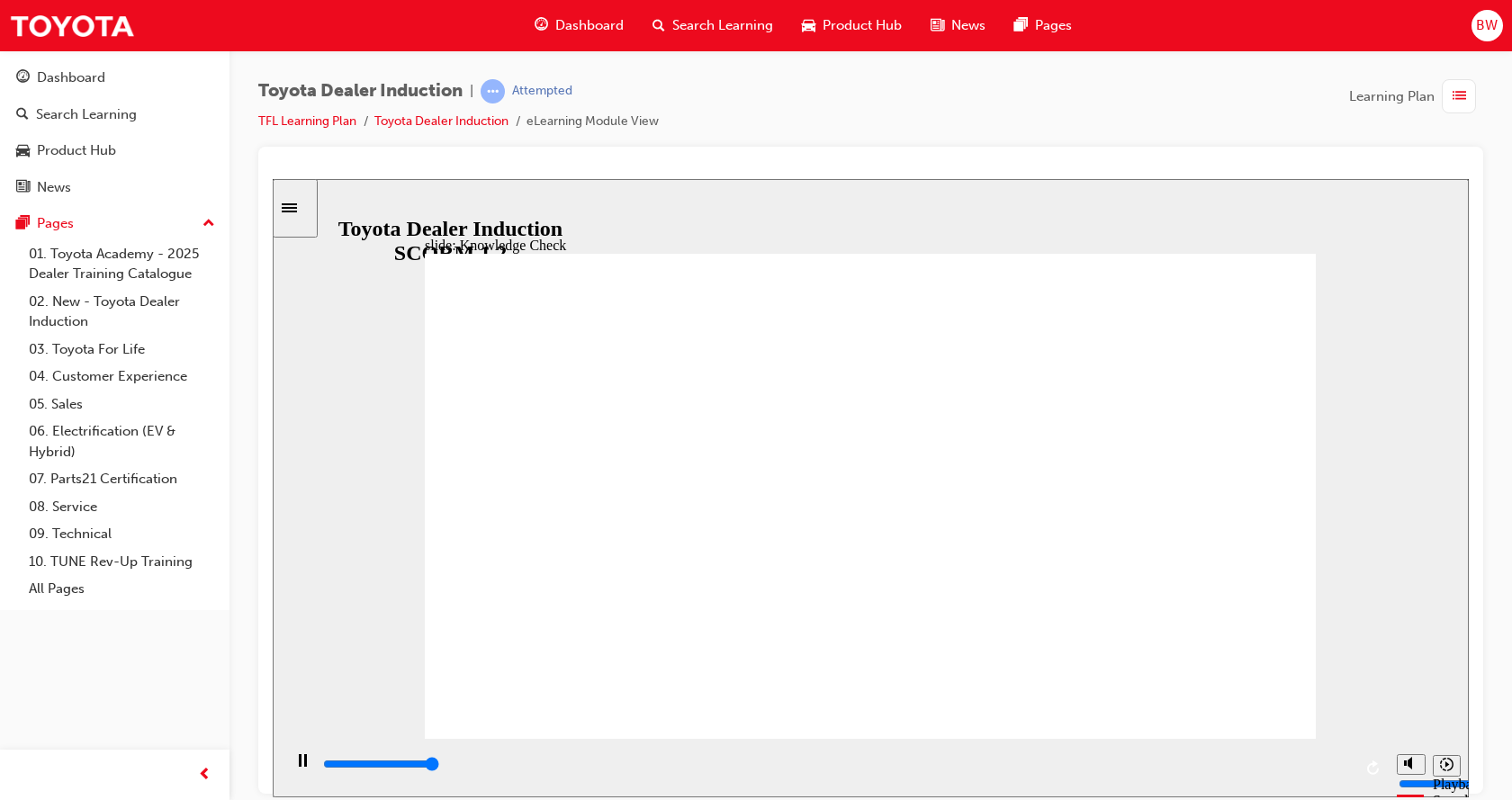 type on "5000" 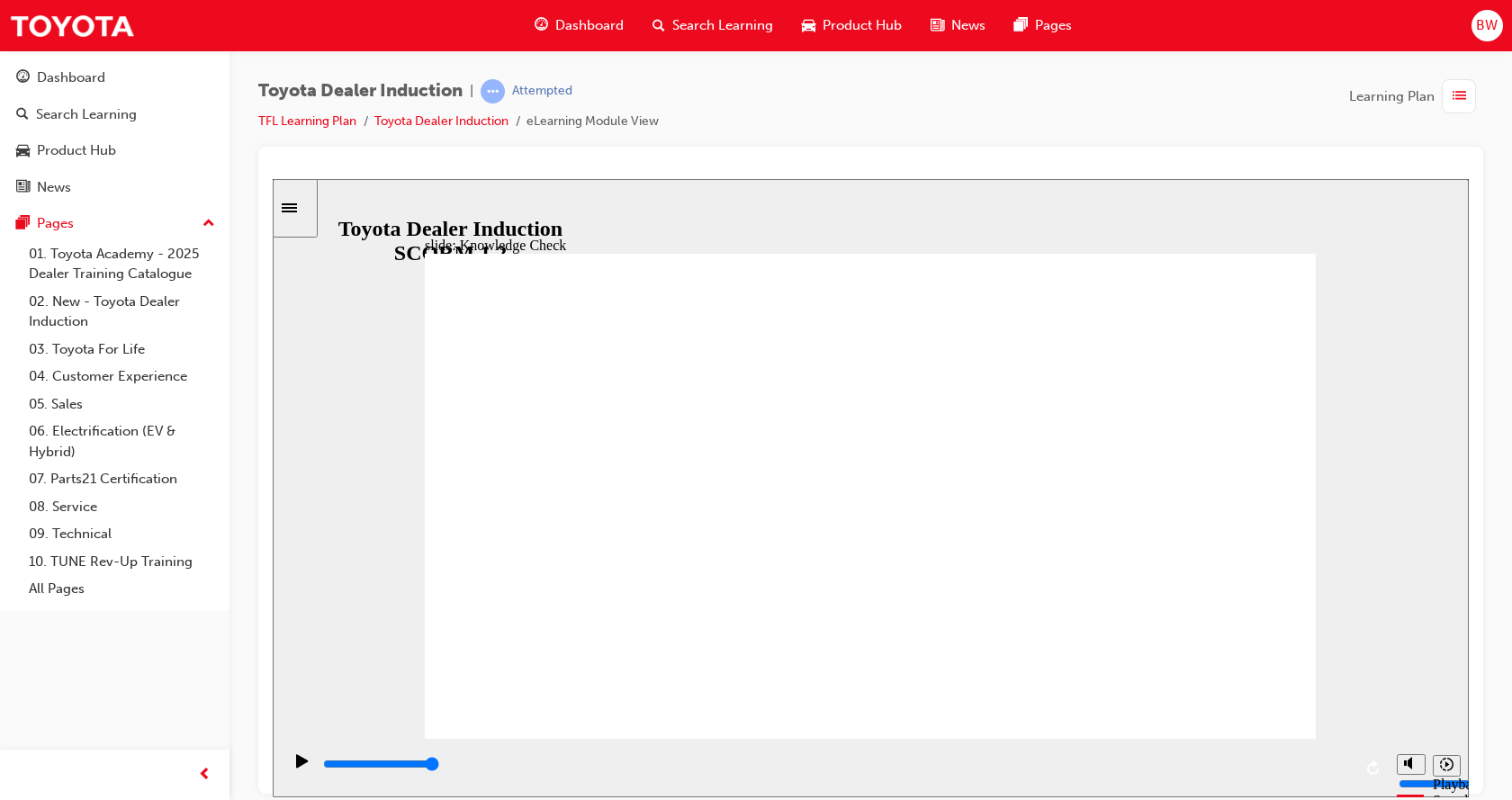 type on "h" 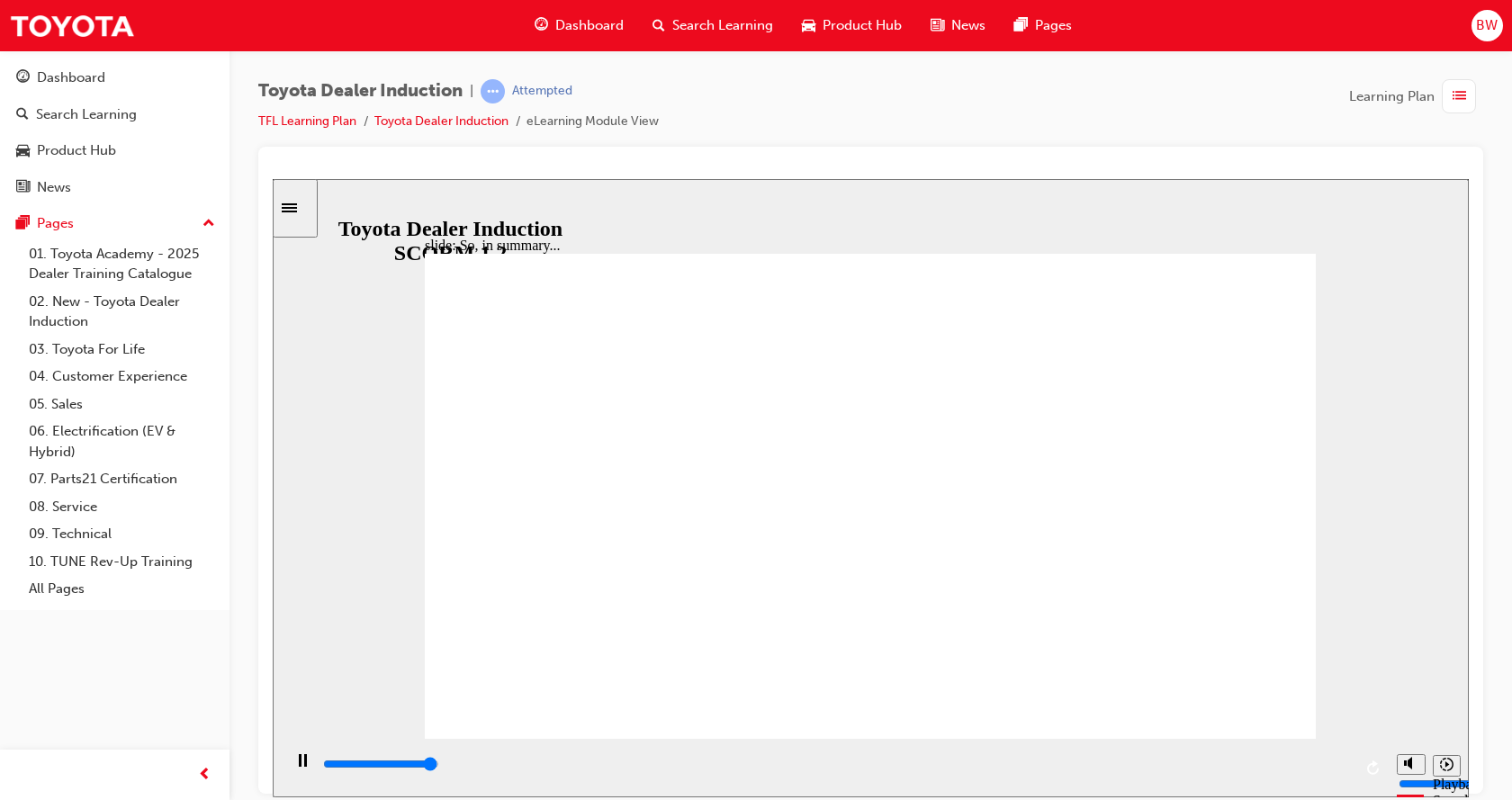 type on "6500" 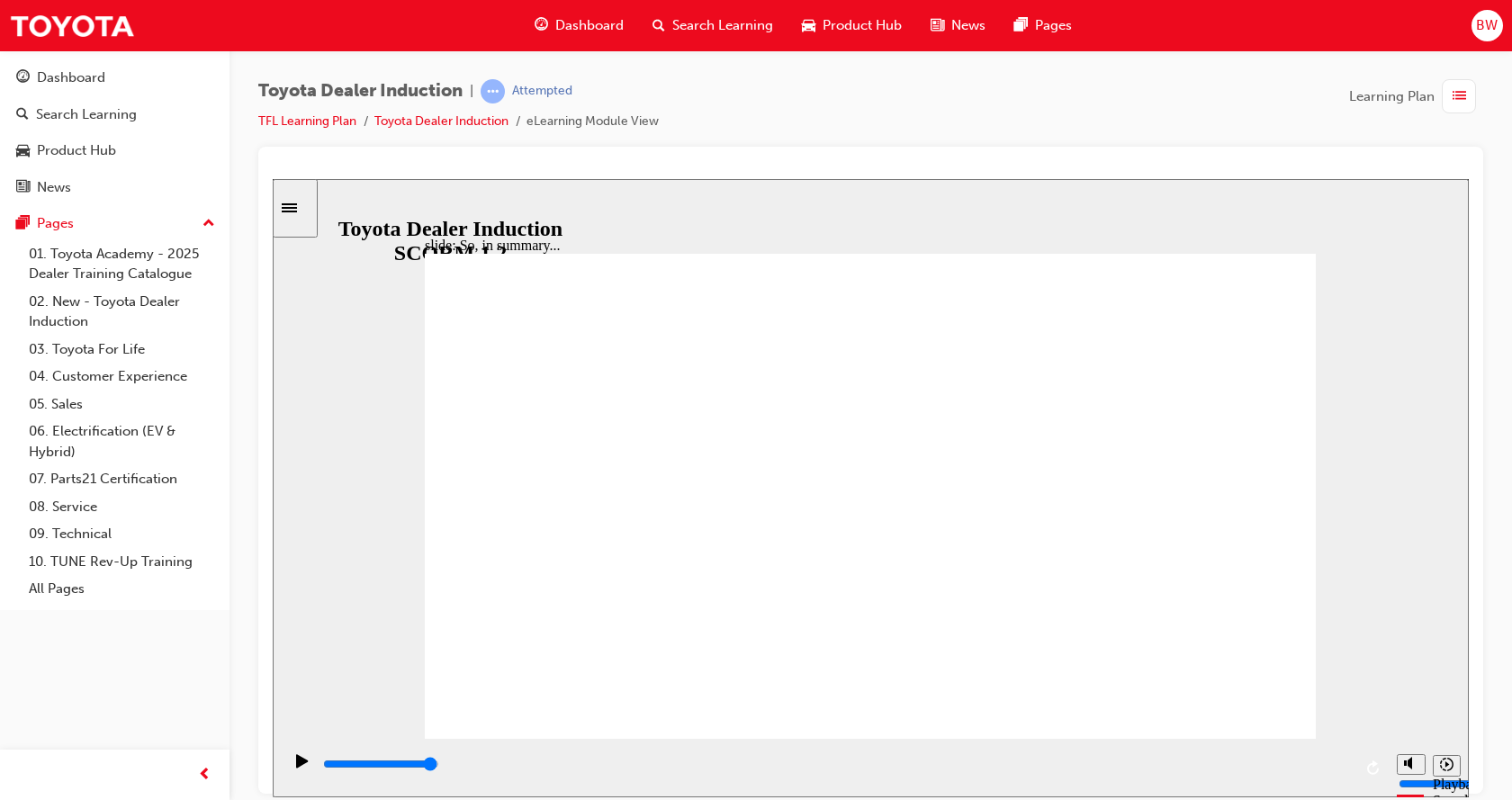 click 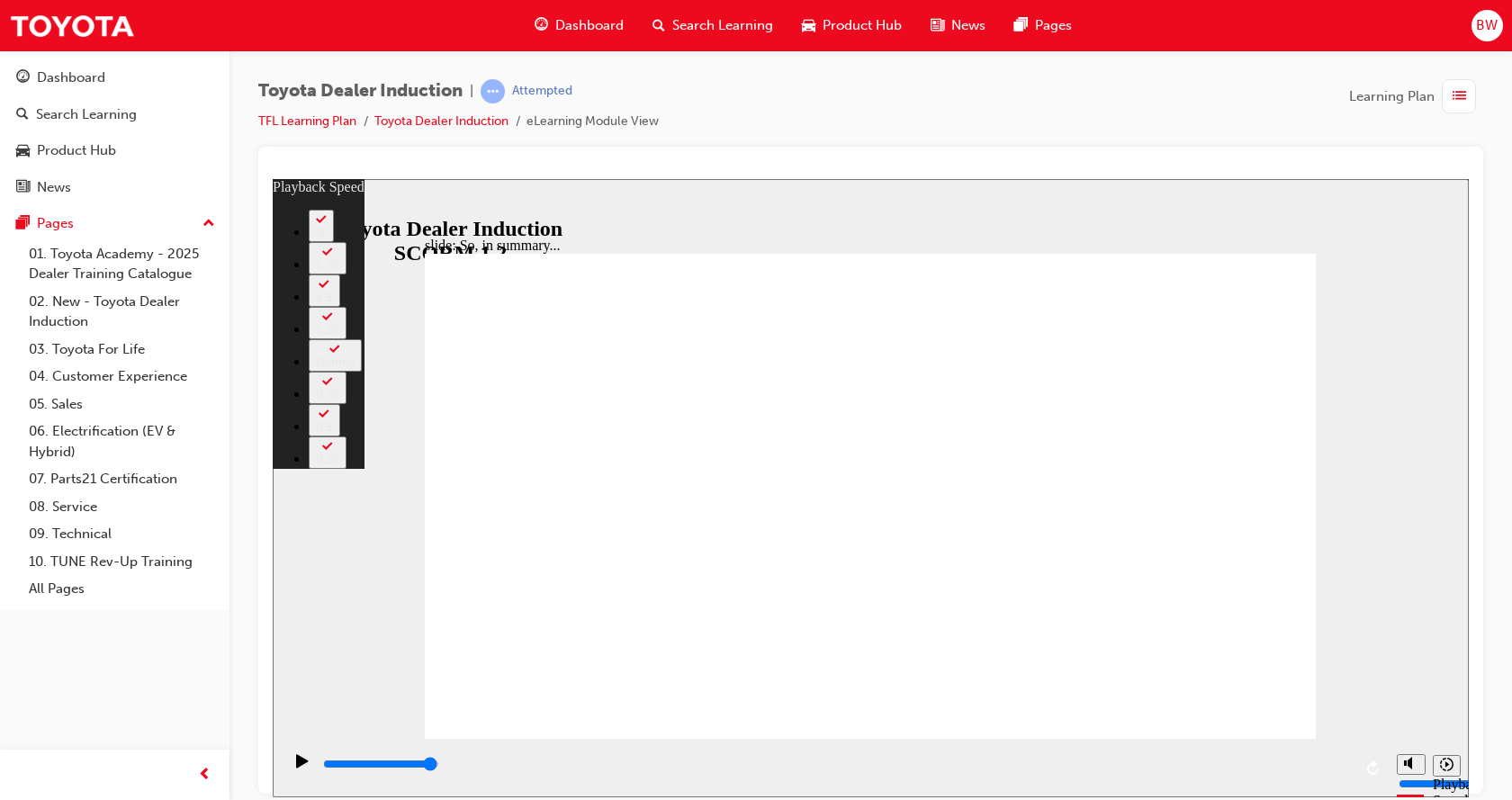 click at bounding box center (870, 3661) 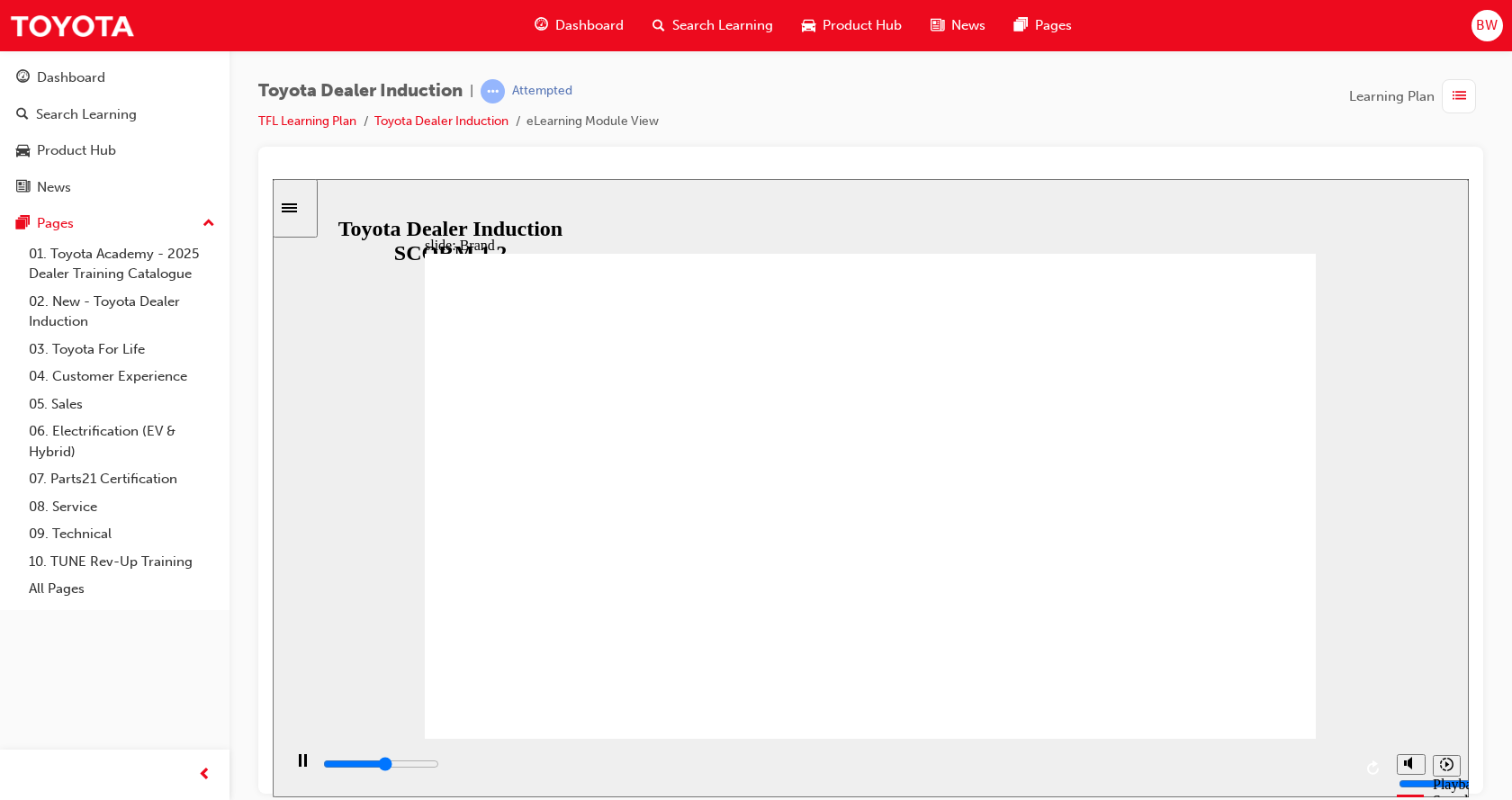 click 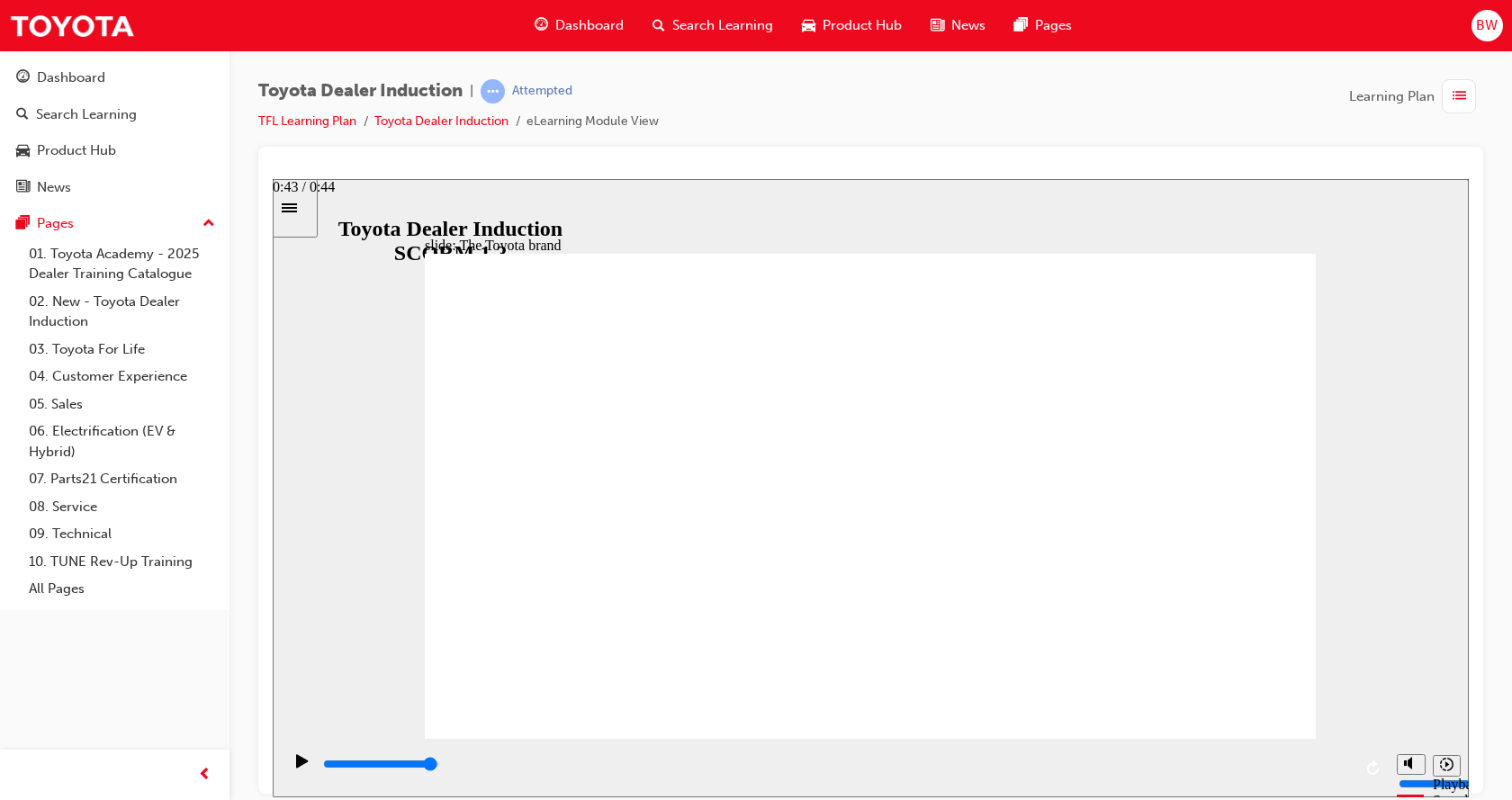 click at bounding box center [381, 763] 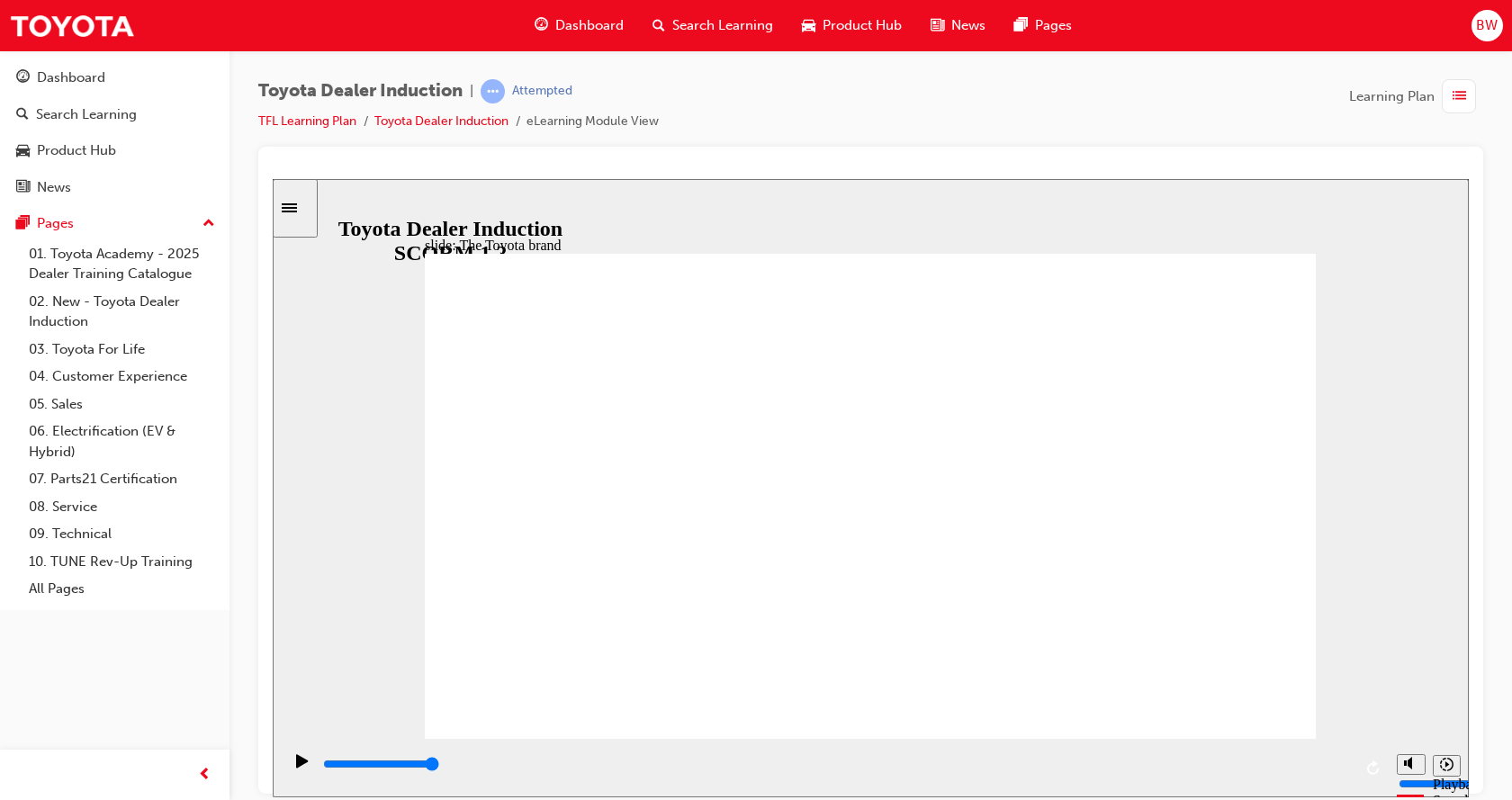 click 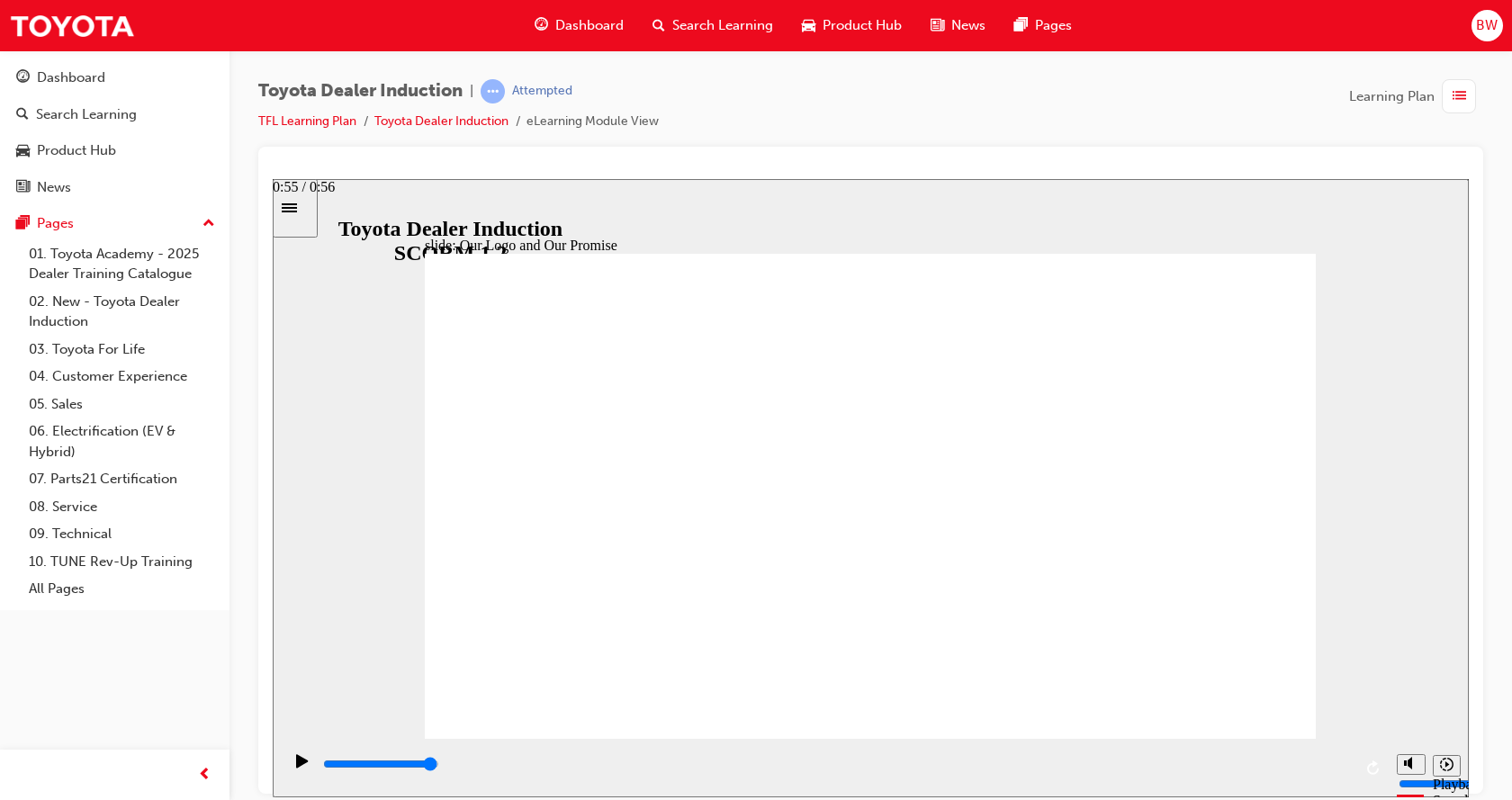 click at bounding box center [381, 763] 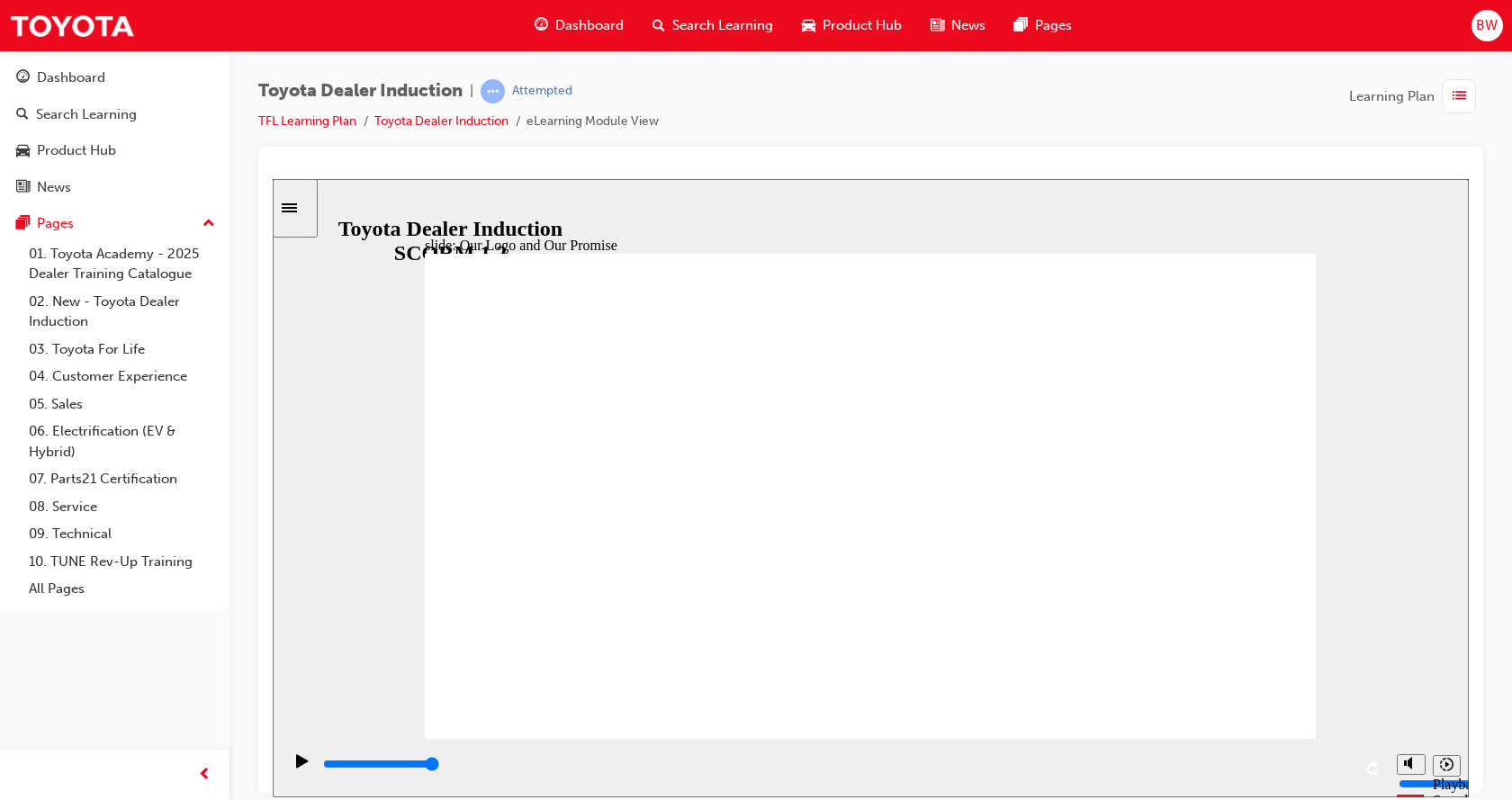 click 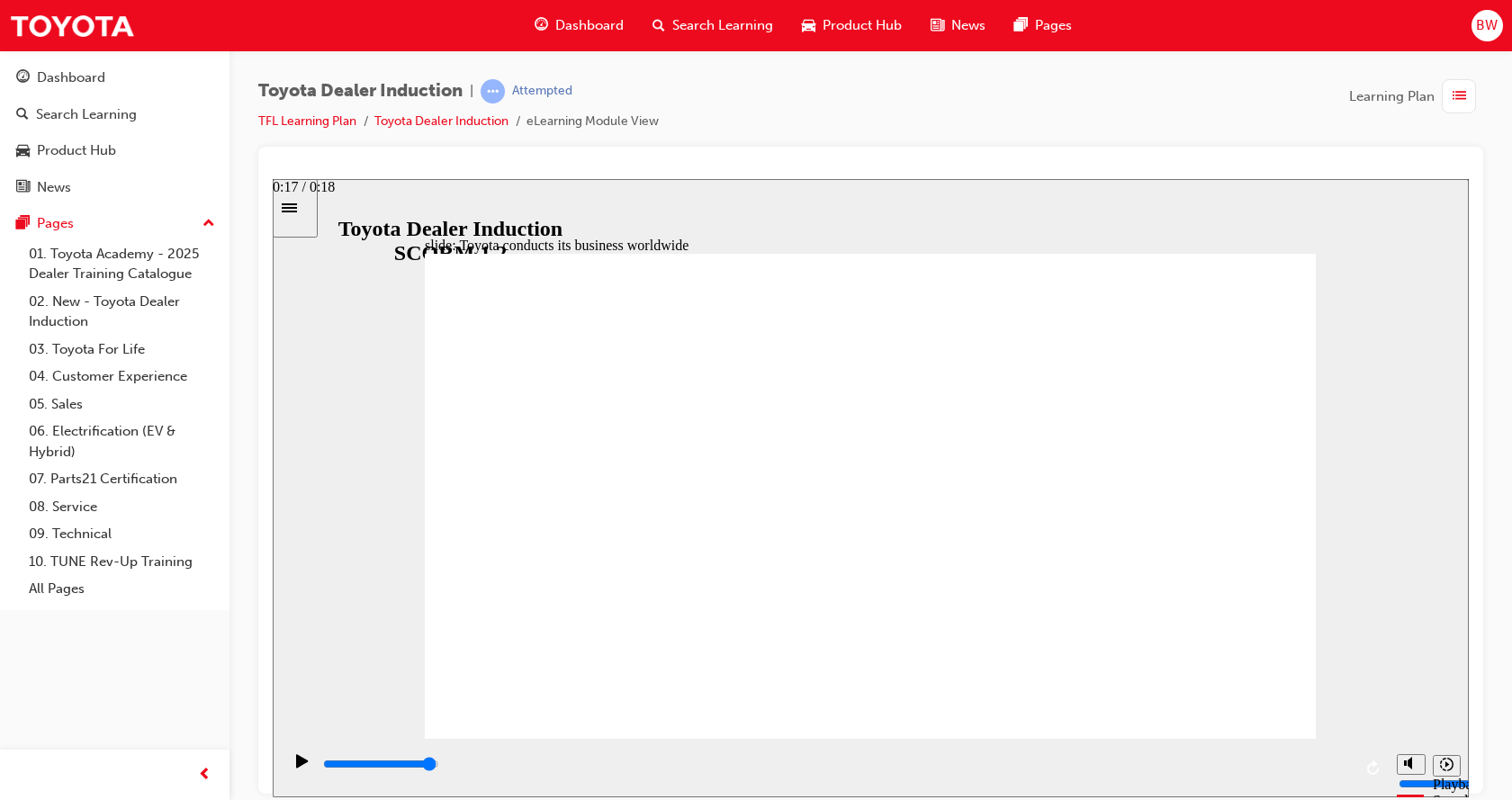click at bounding box center [381, 763] 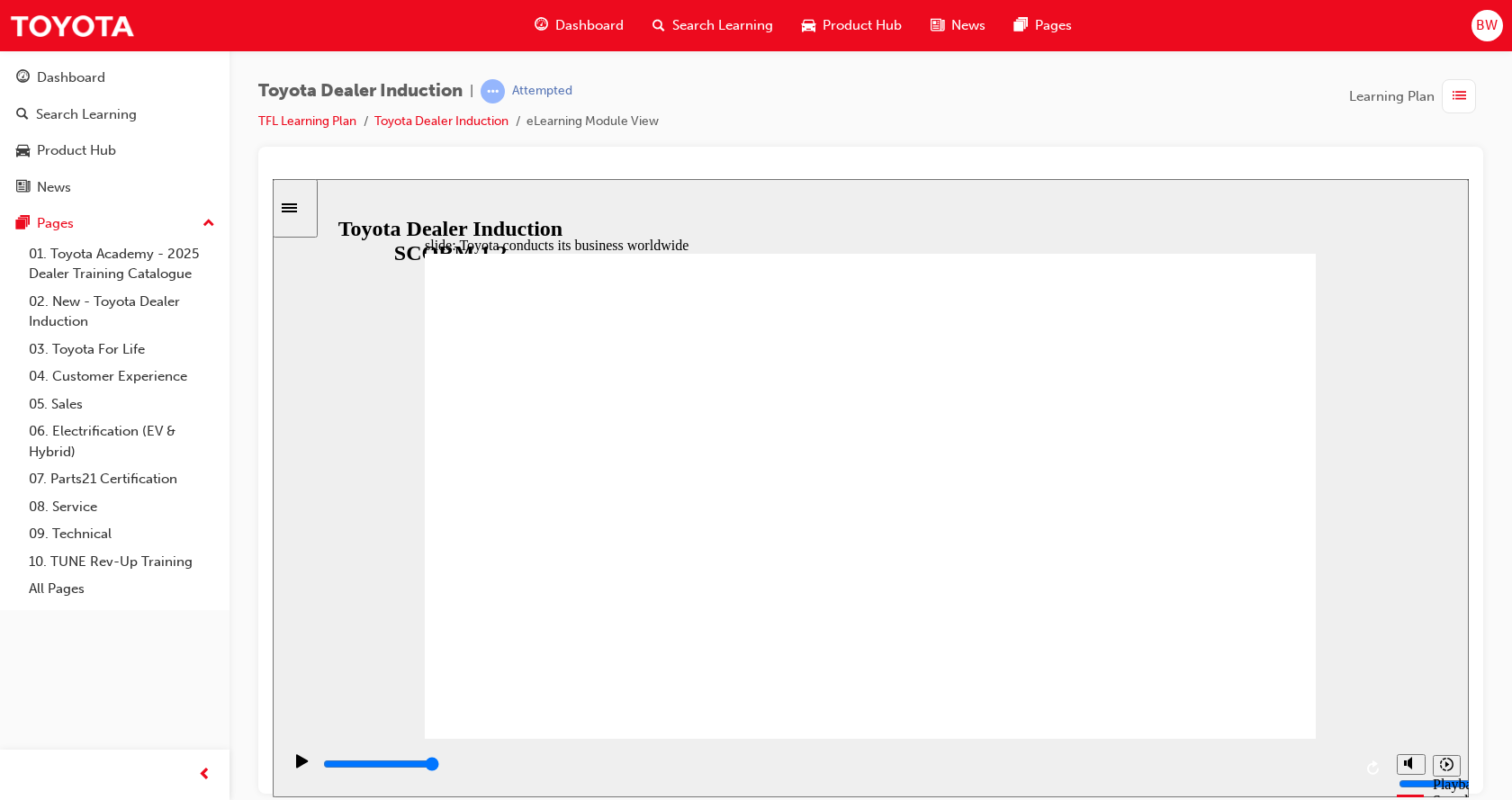 click 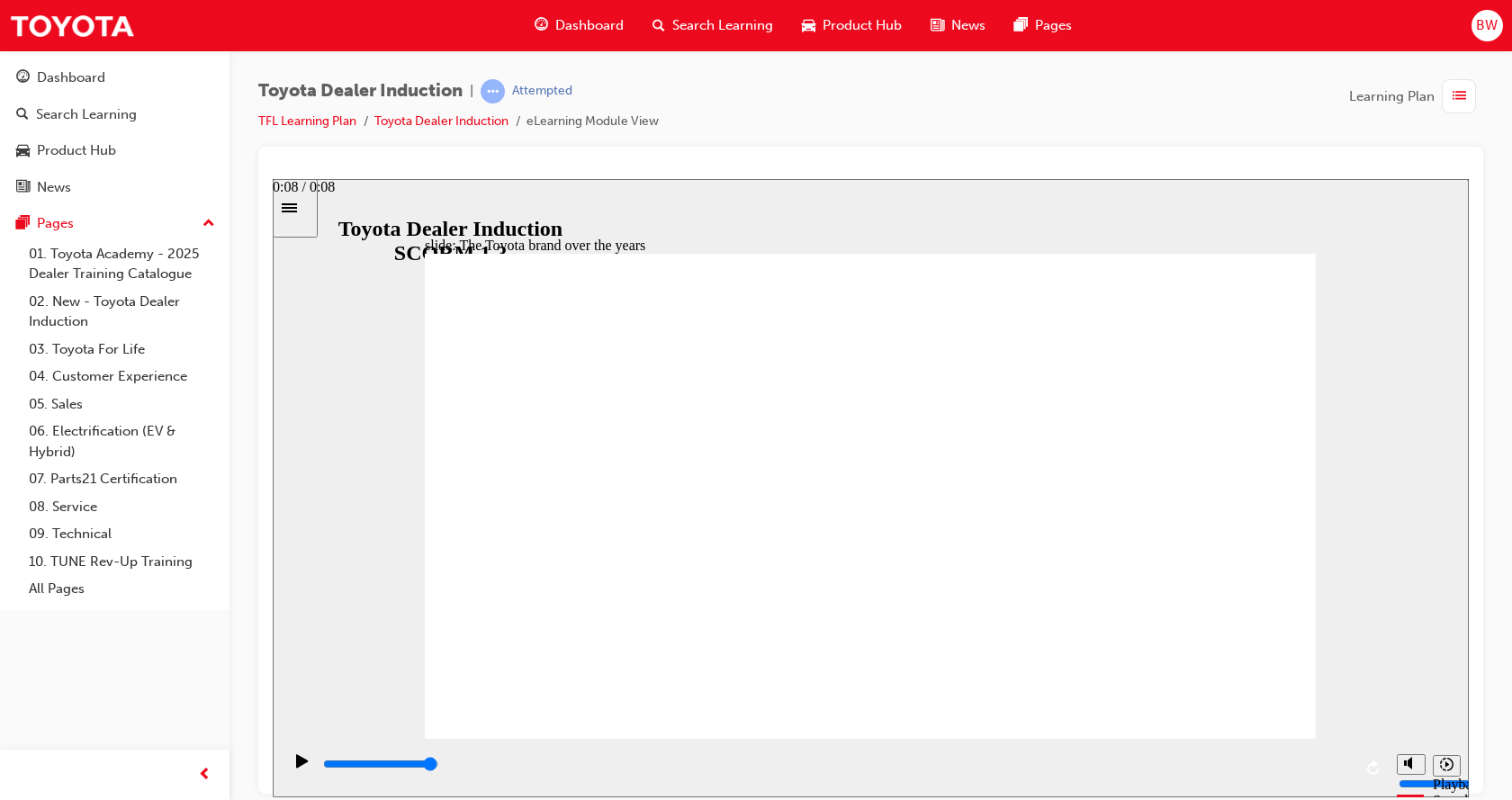 click at bounding box center (836, 764) 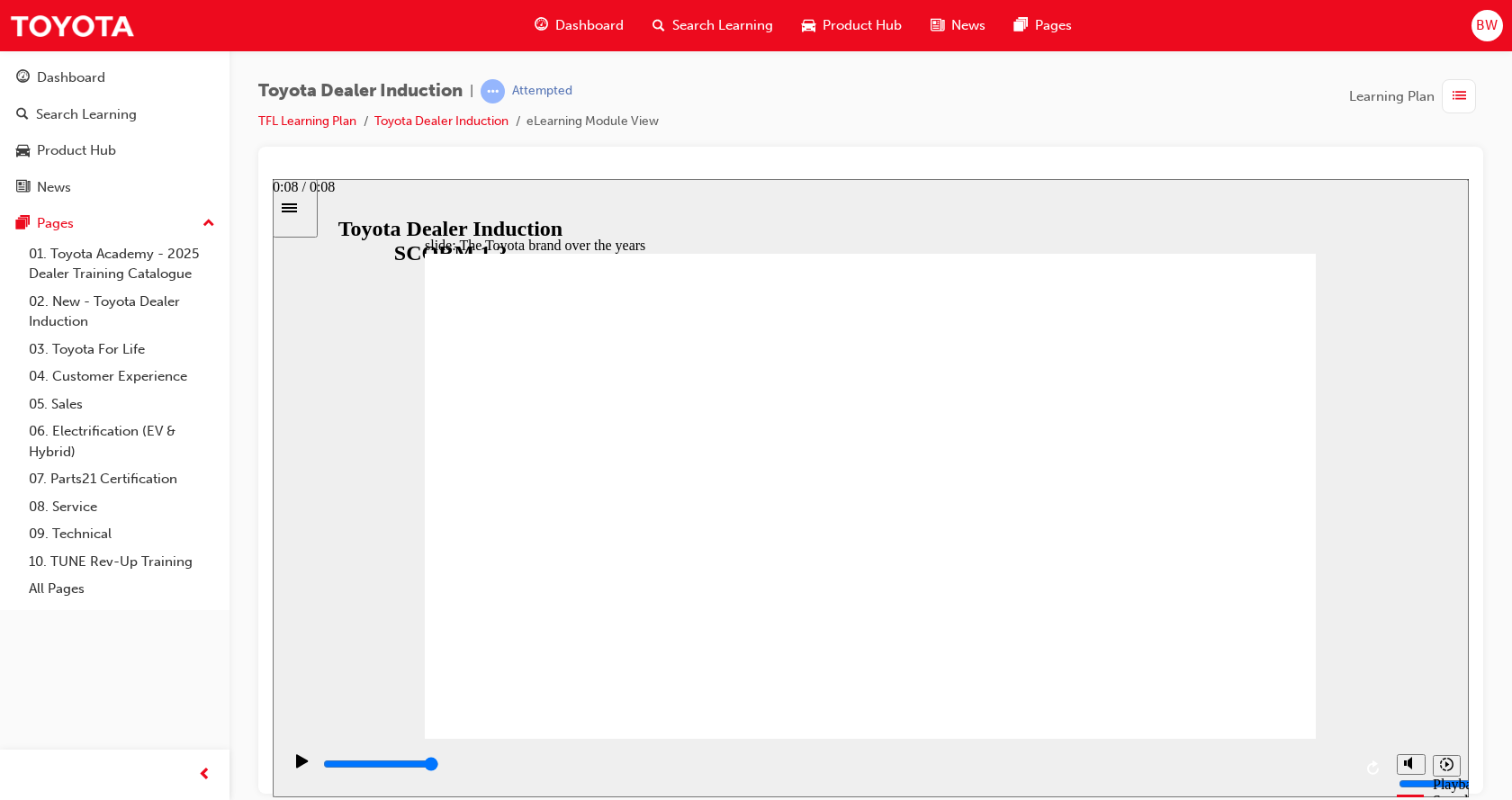 type on "8400" 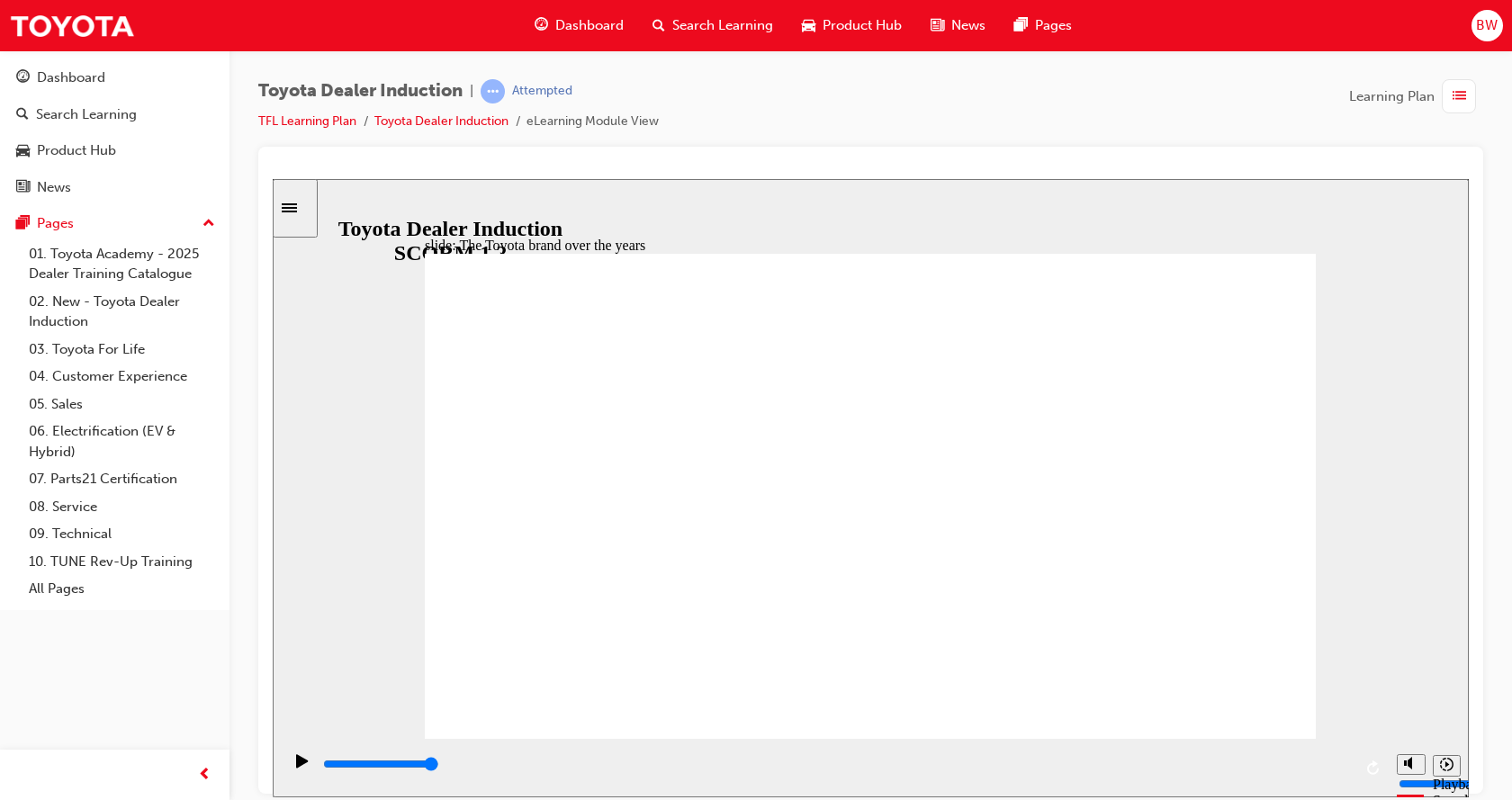 click 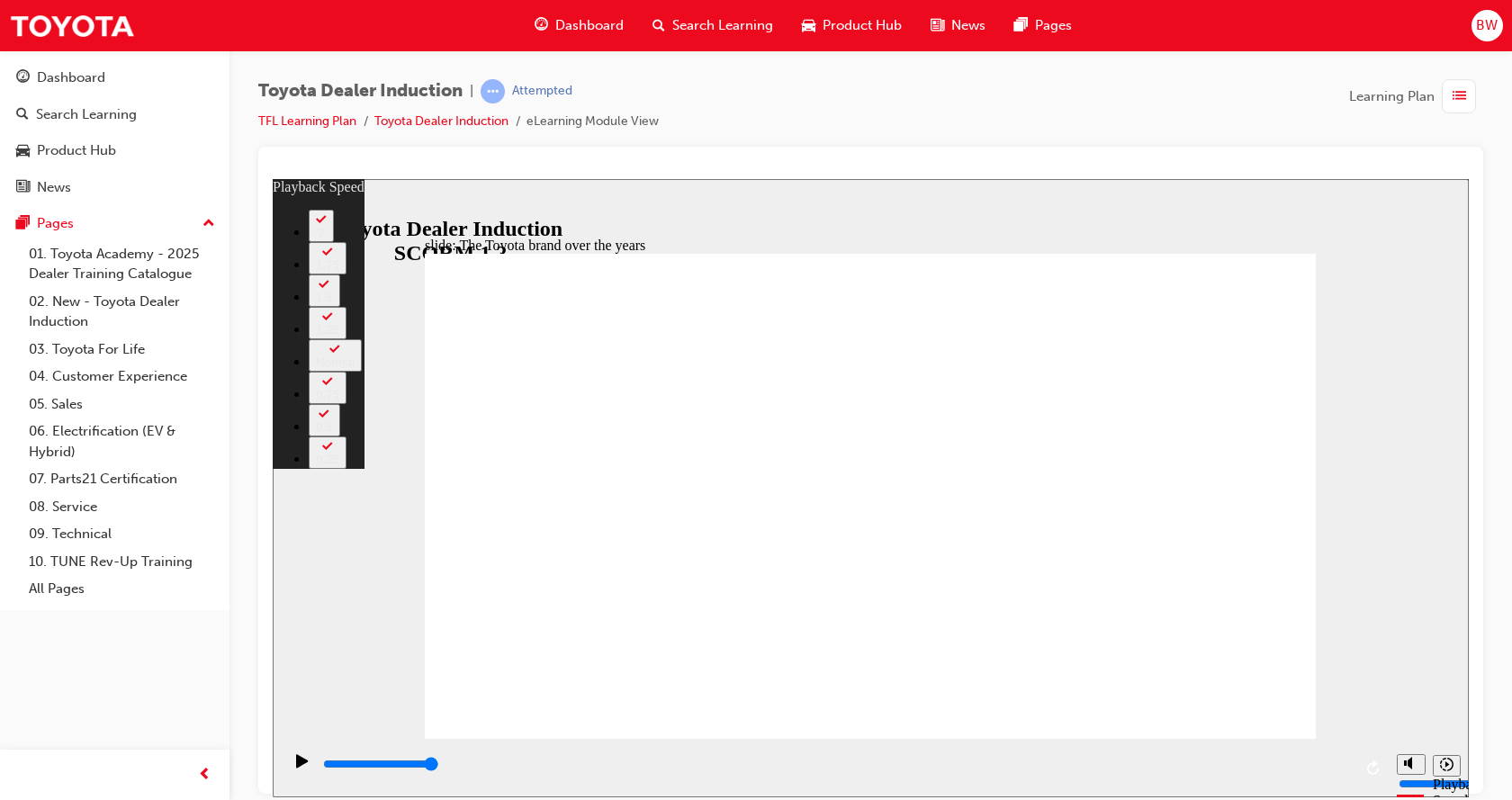 click at bounding box center [875, 3661] 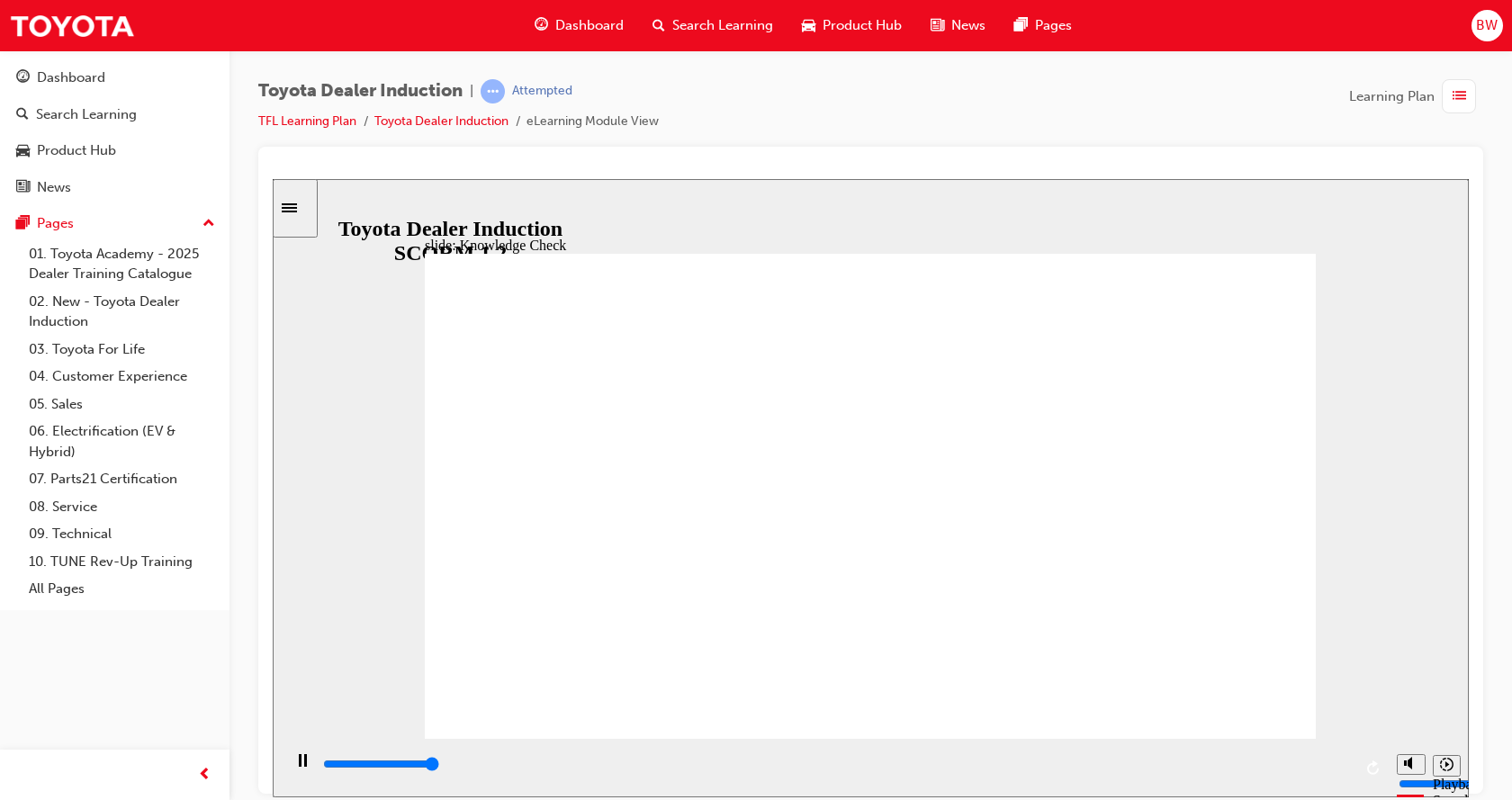 type on "5000" 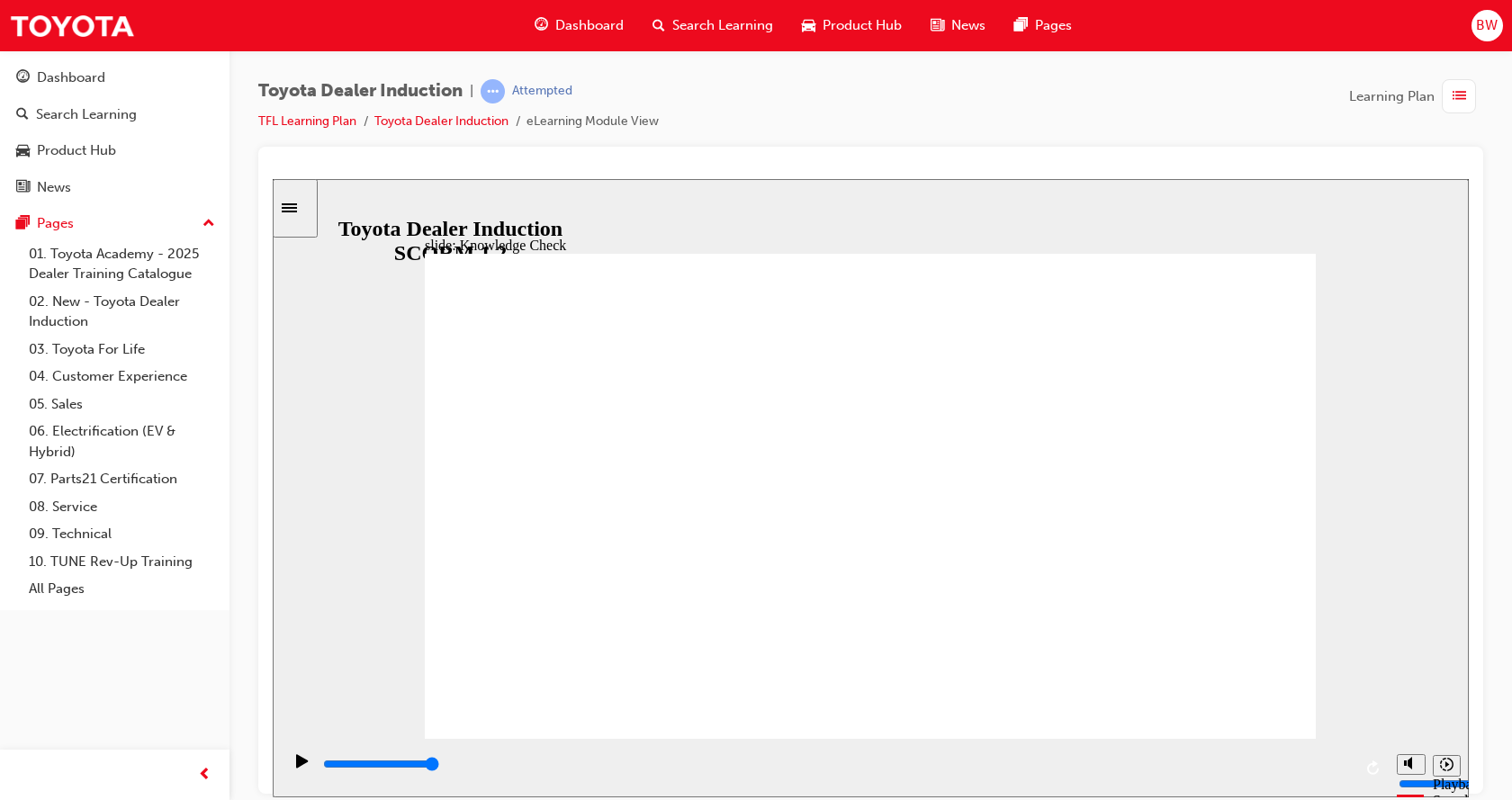 radio on "false" 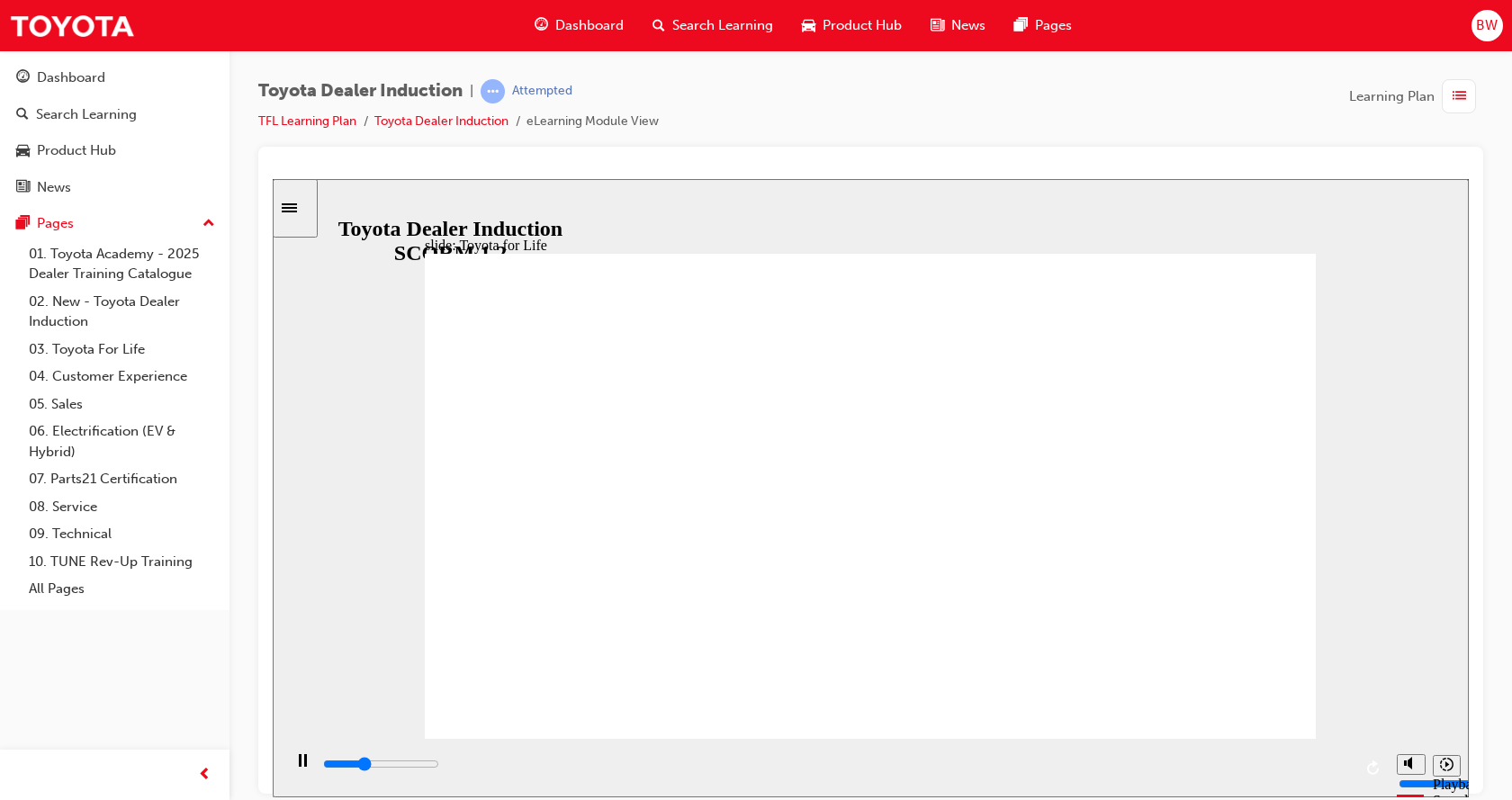 click 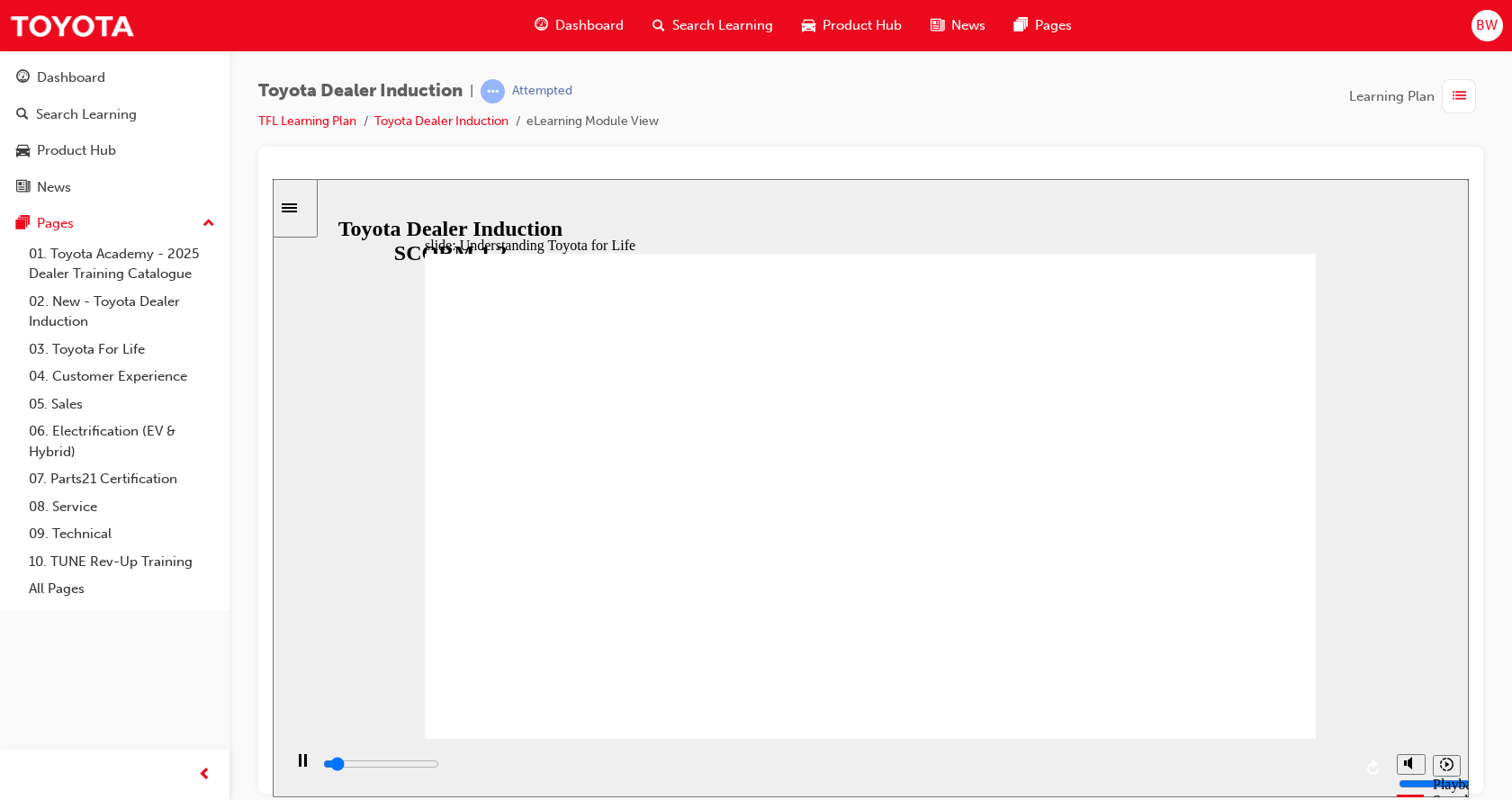 click 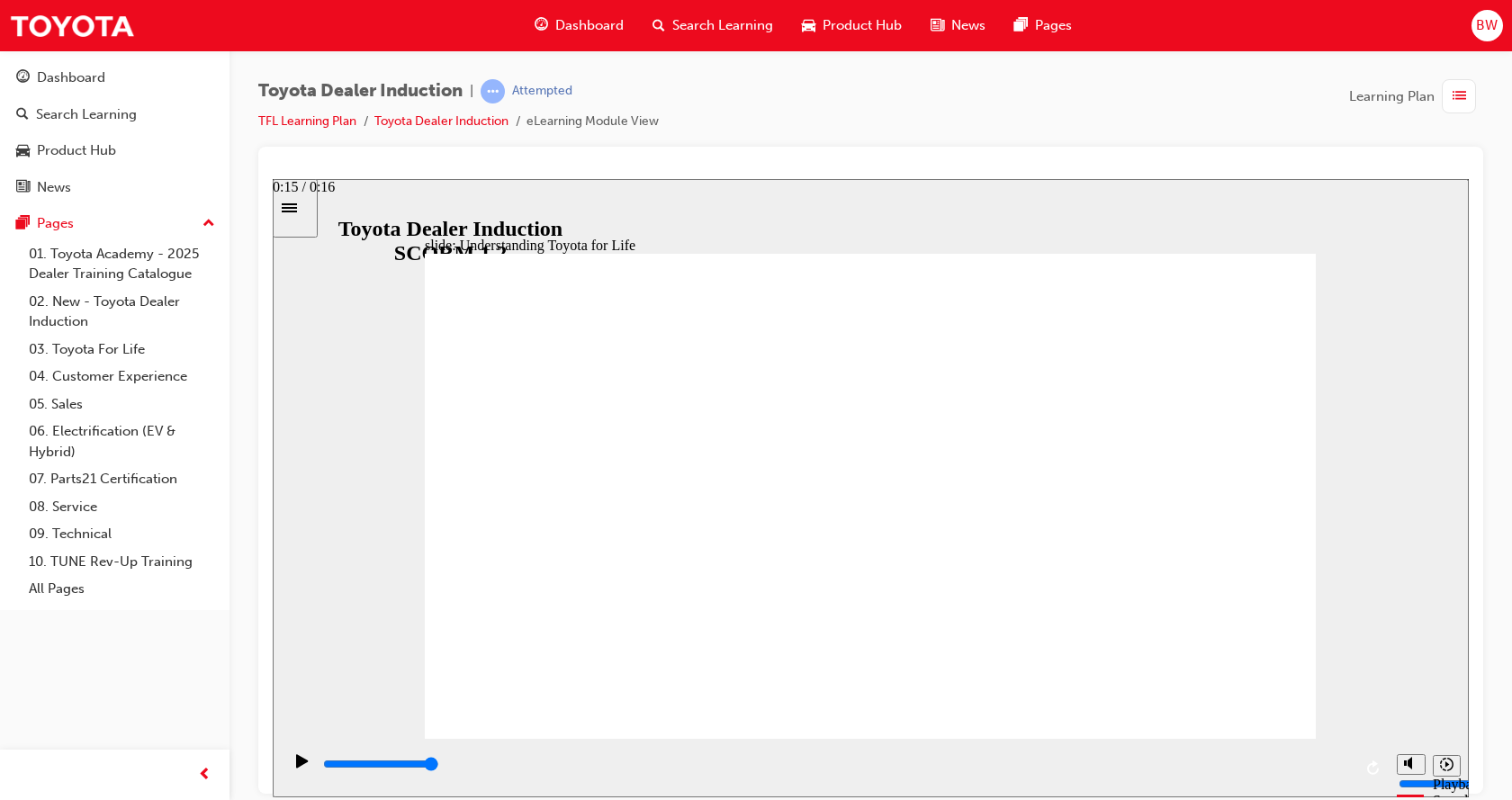 click at bounding box center [836, 764] 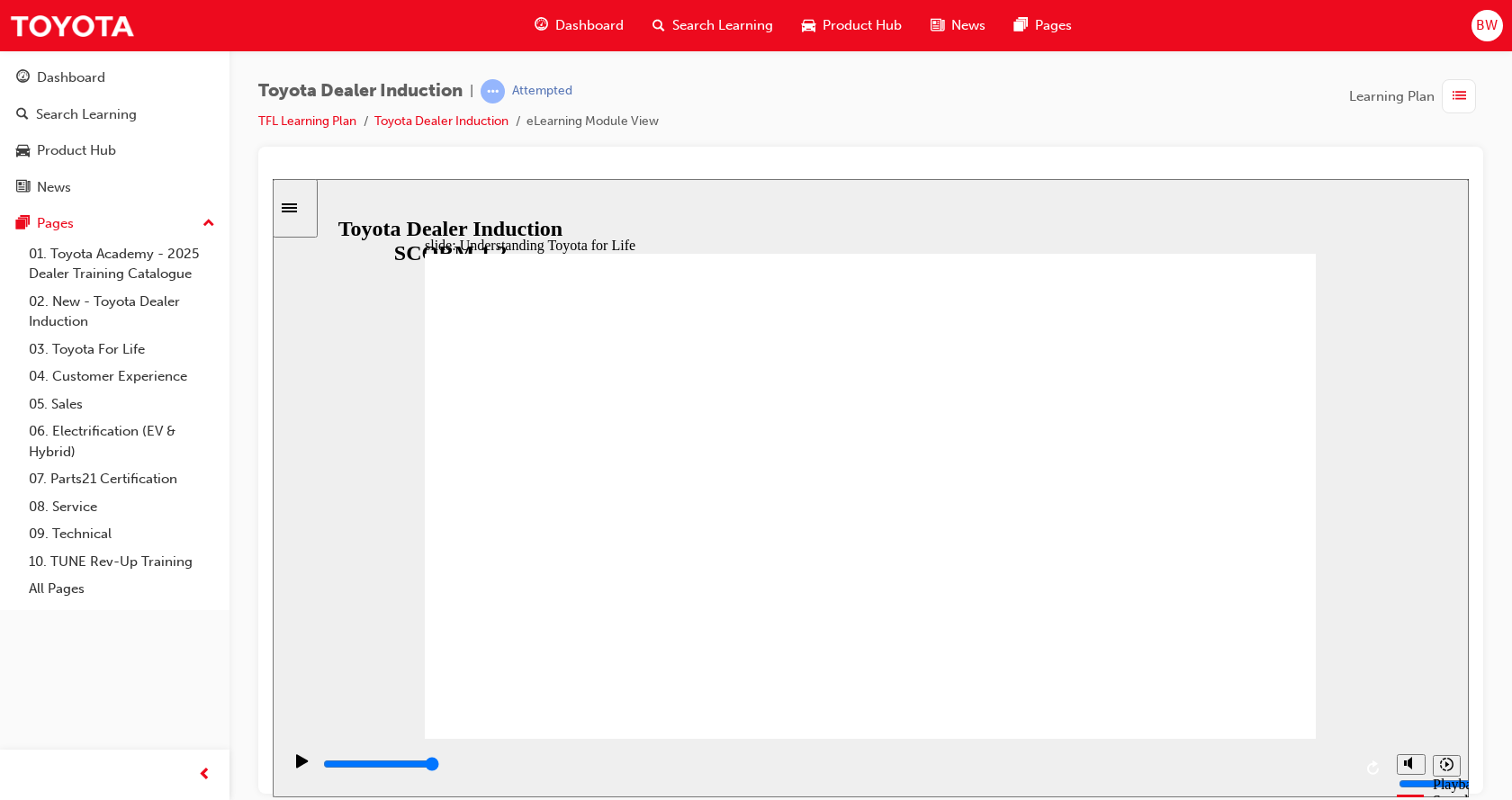 click 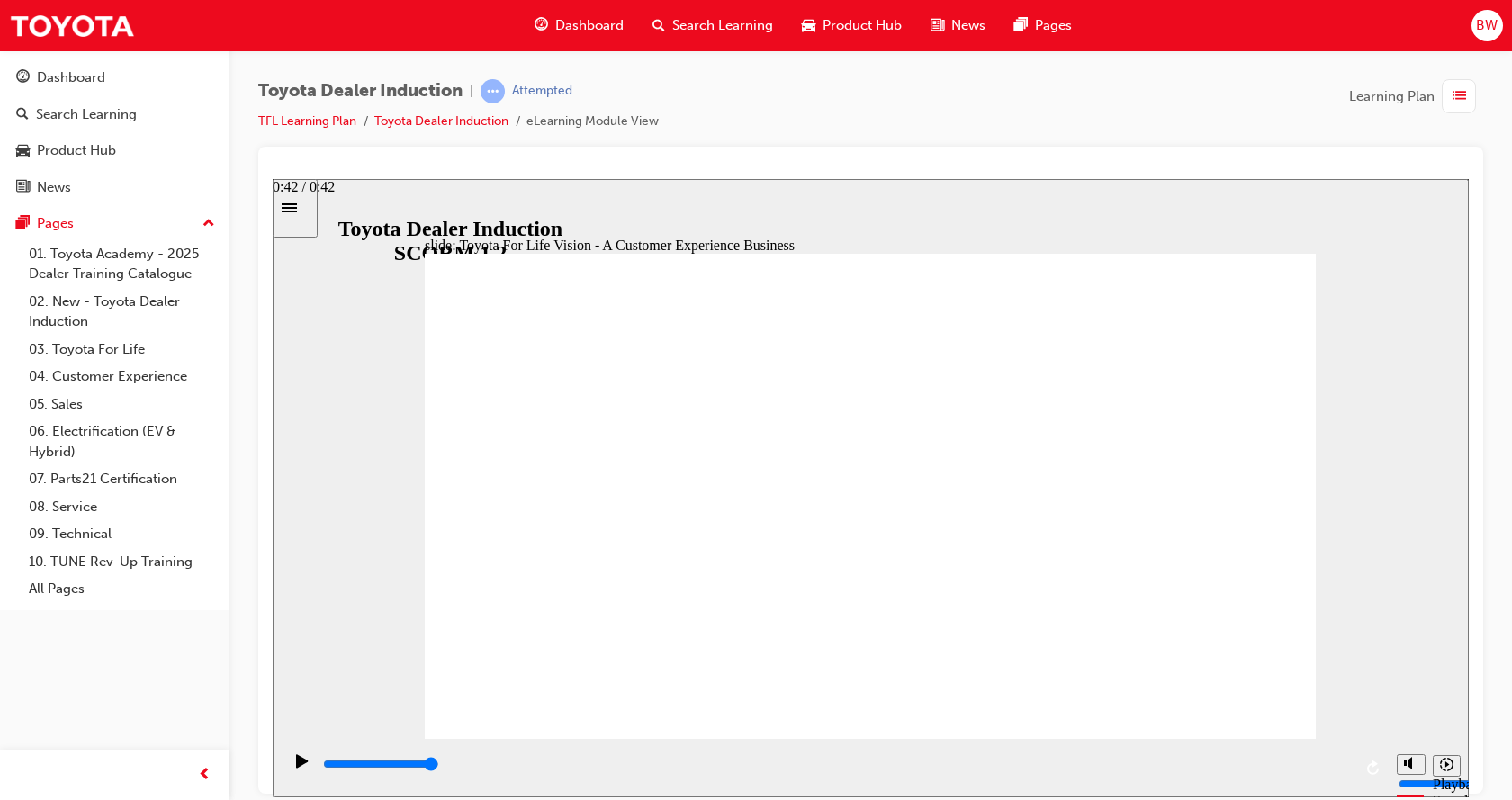 click at bounding box center [836, 764] 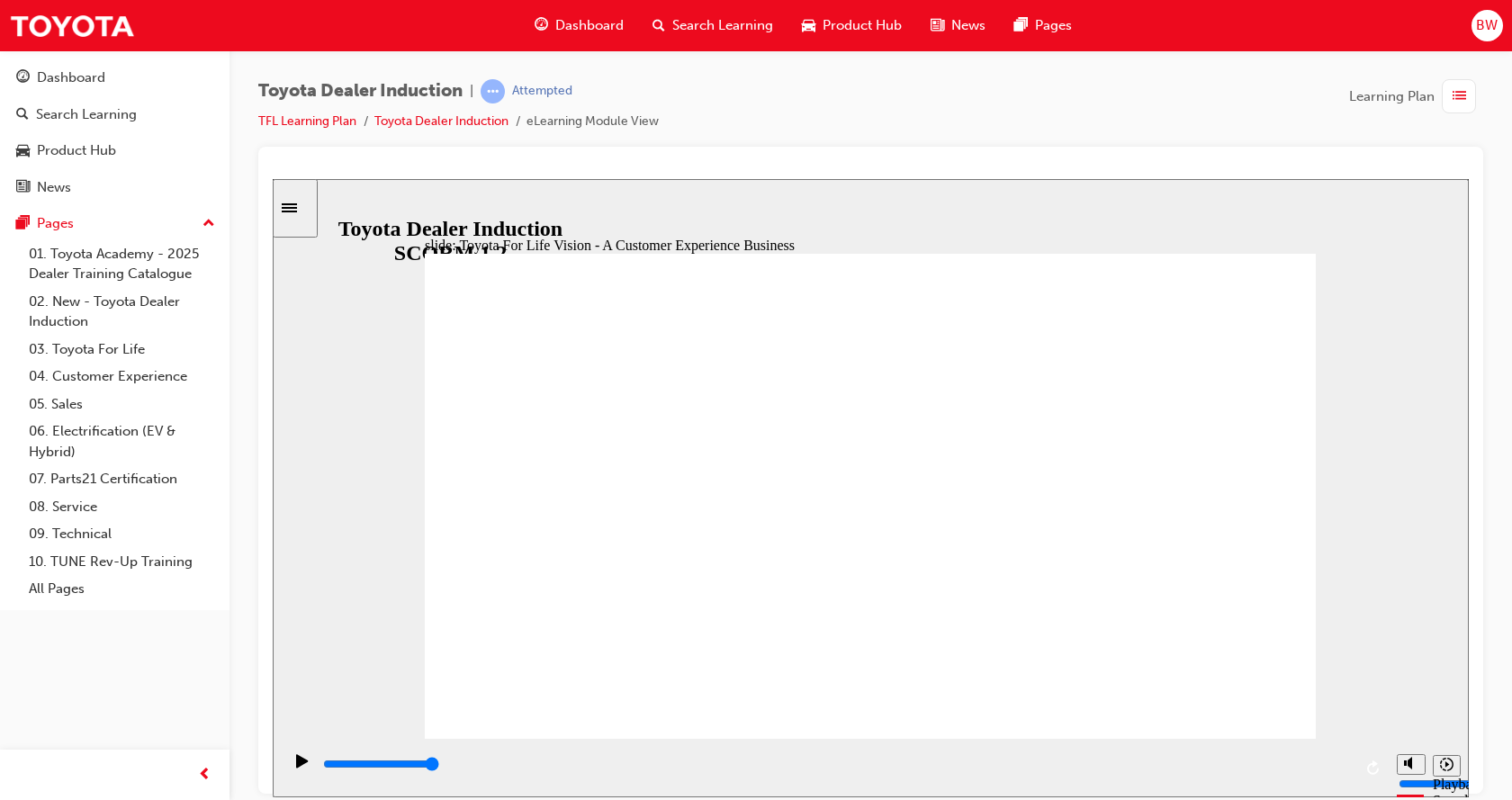 click on "NEXT NEXT" at bounding box center [1236, 8332] 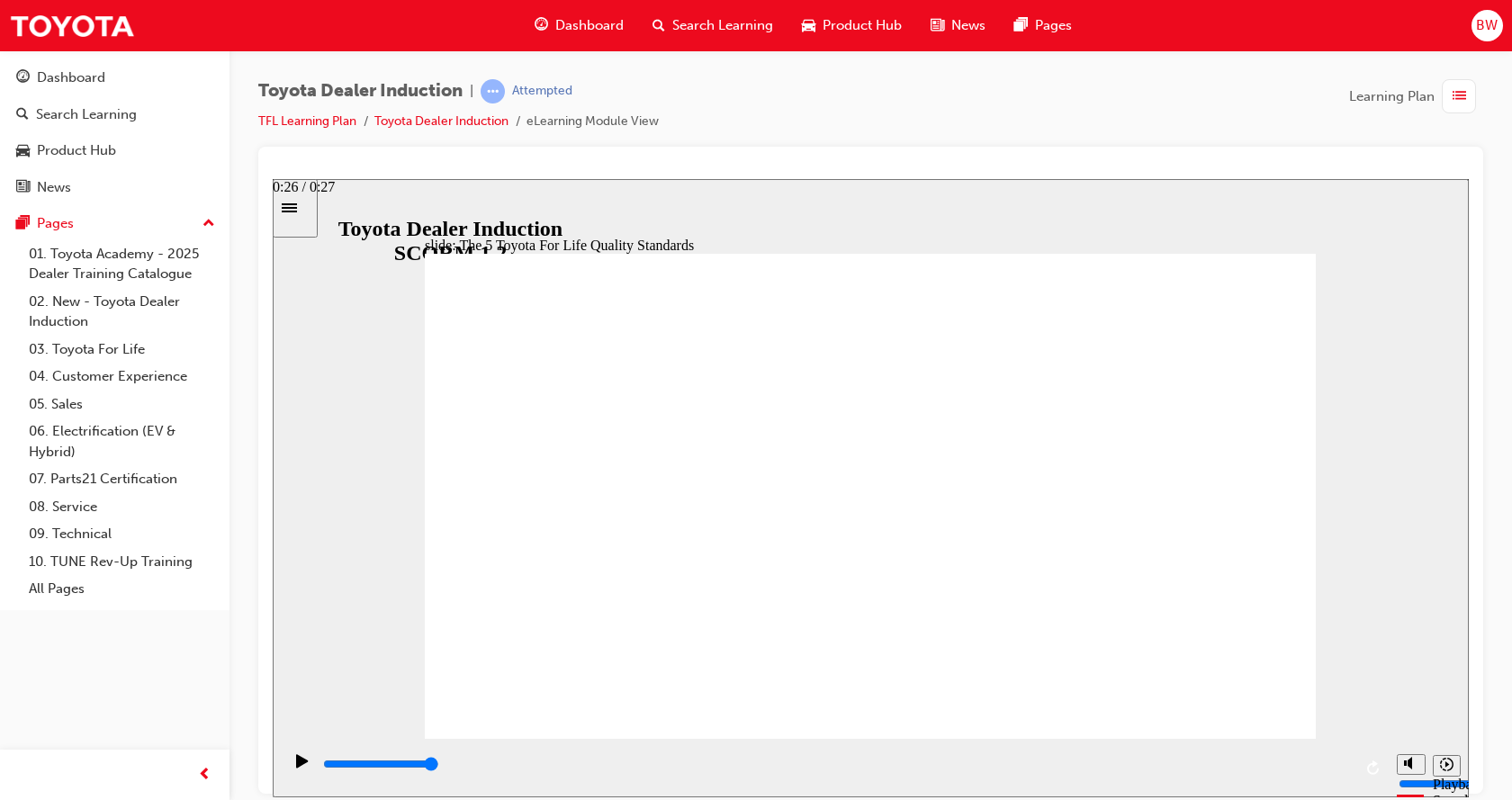 click at bounding box center (836, 764) 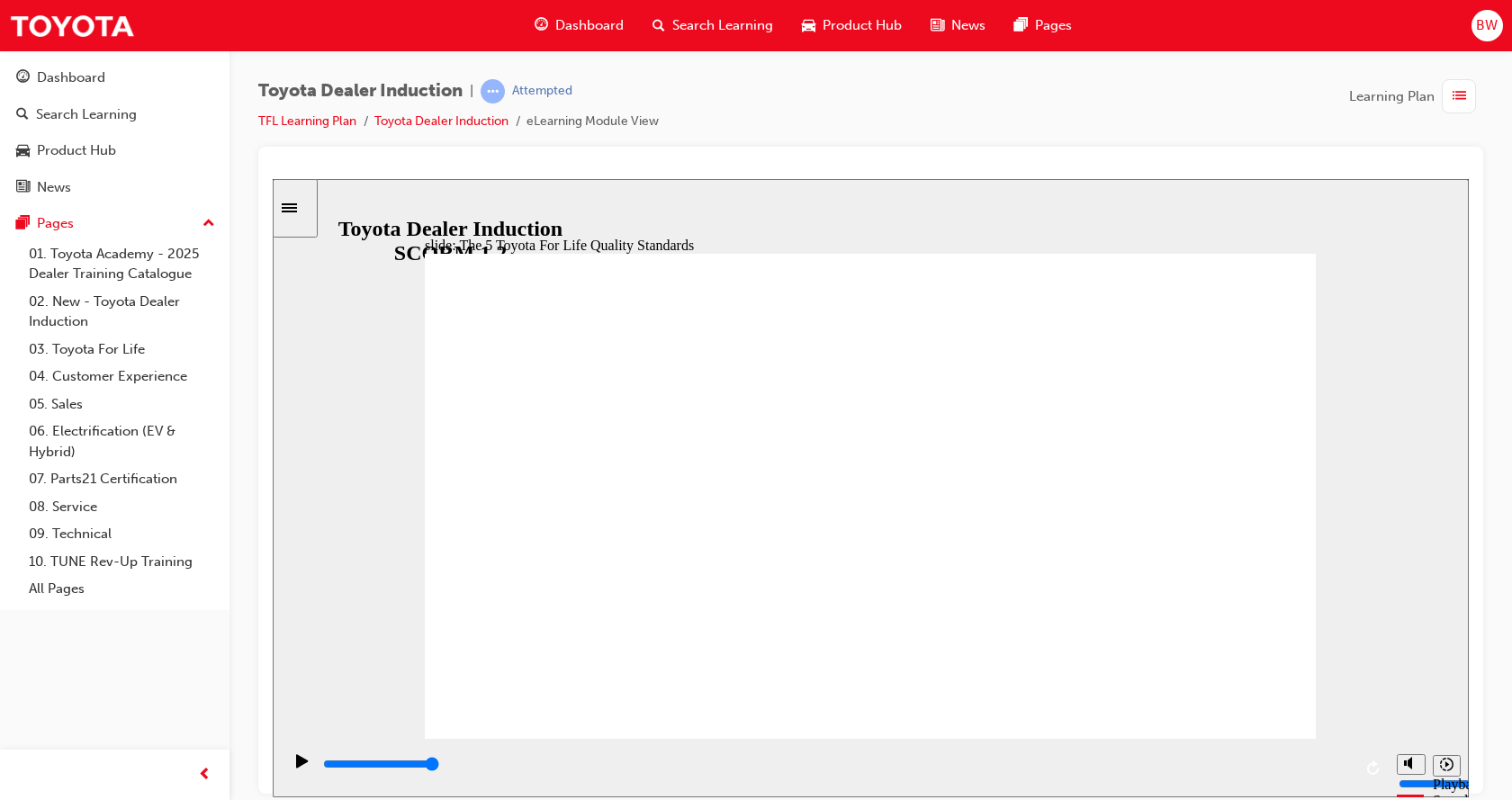 drag, startPoint x: 774, startPoint y: 673, endPoint x: 836, endPoint y: 673, distance: 62 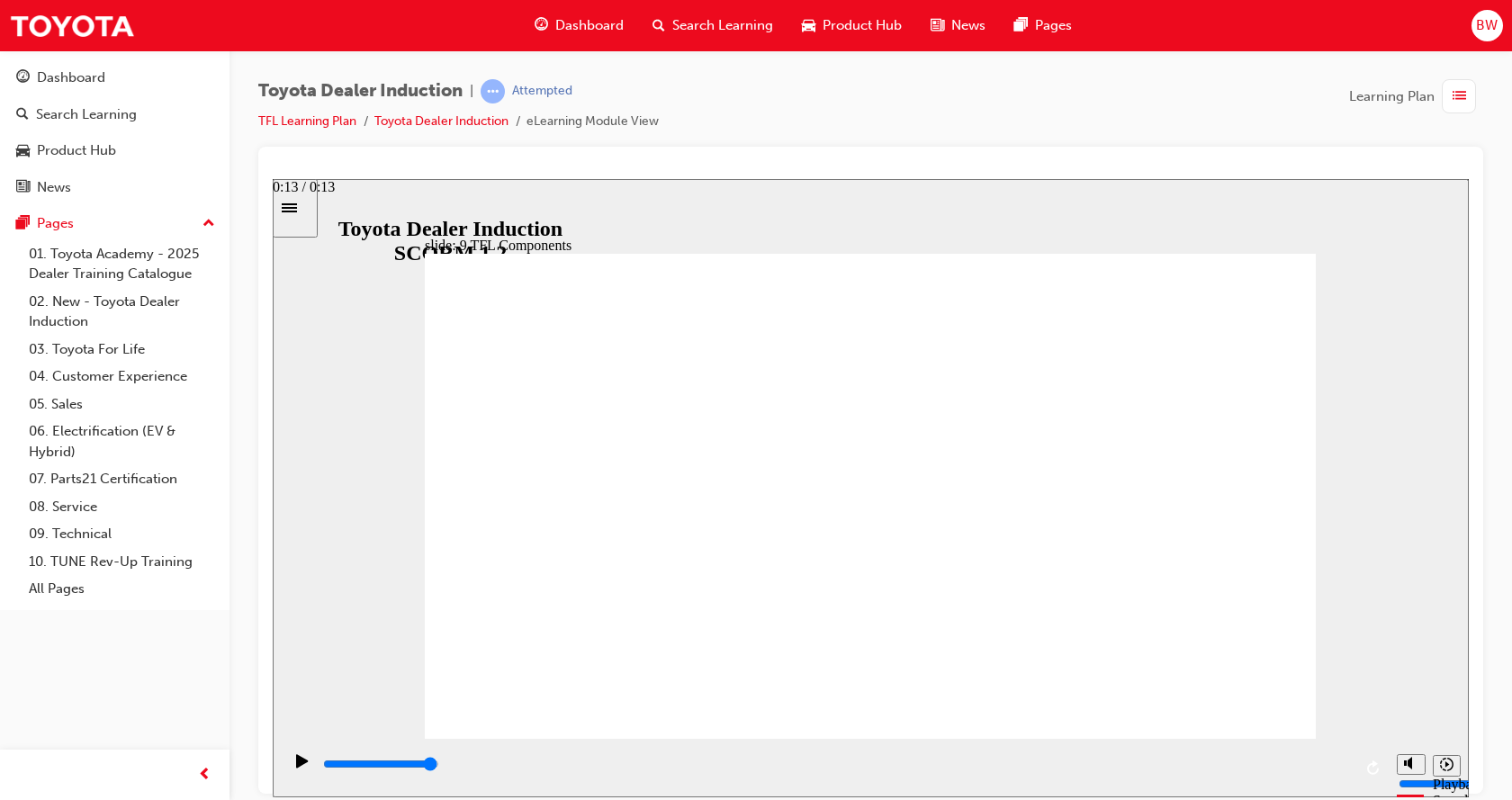 click at bounding box center [381, 763] 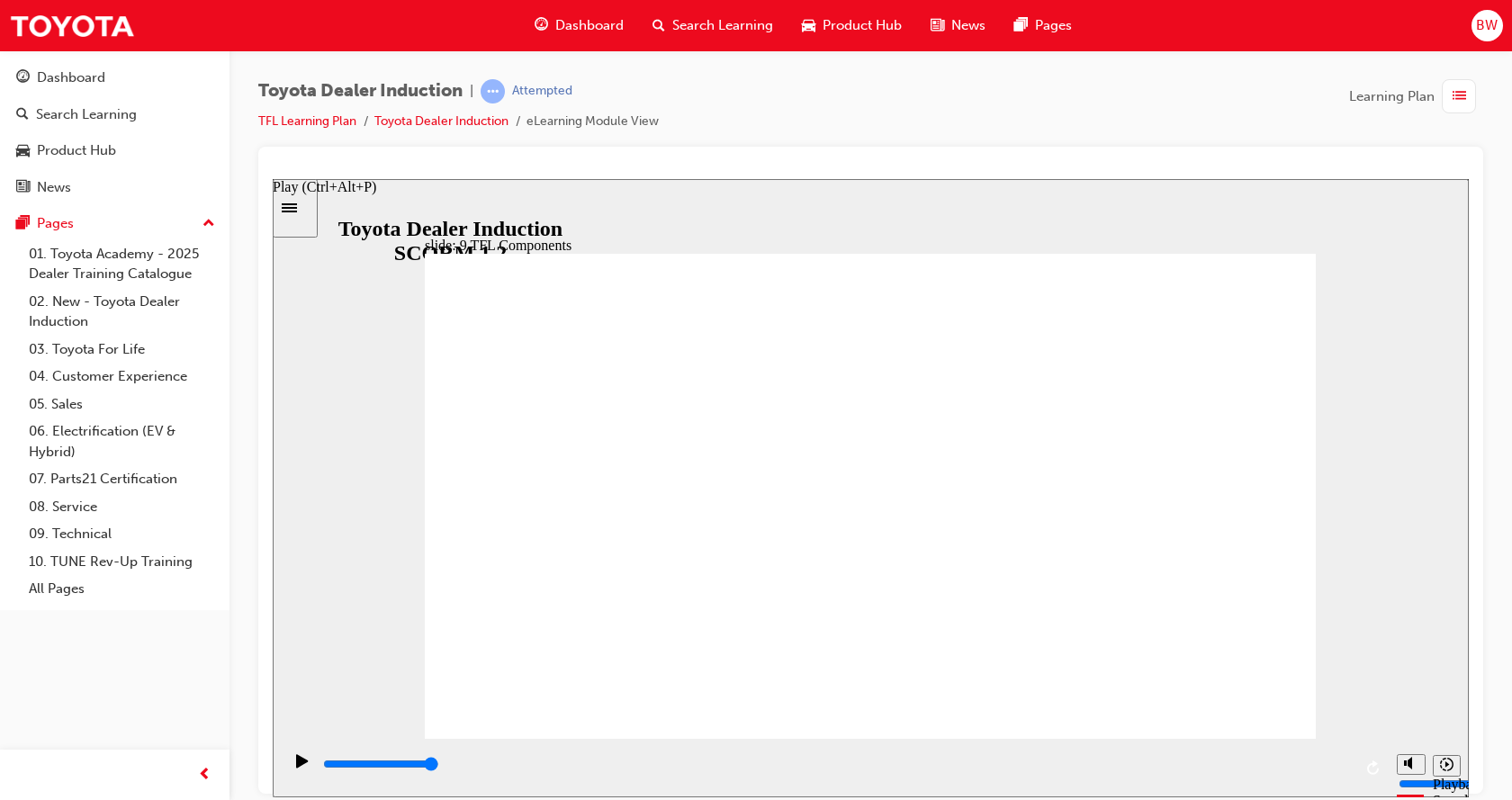 click 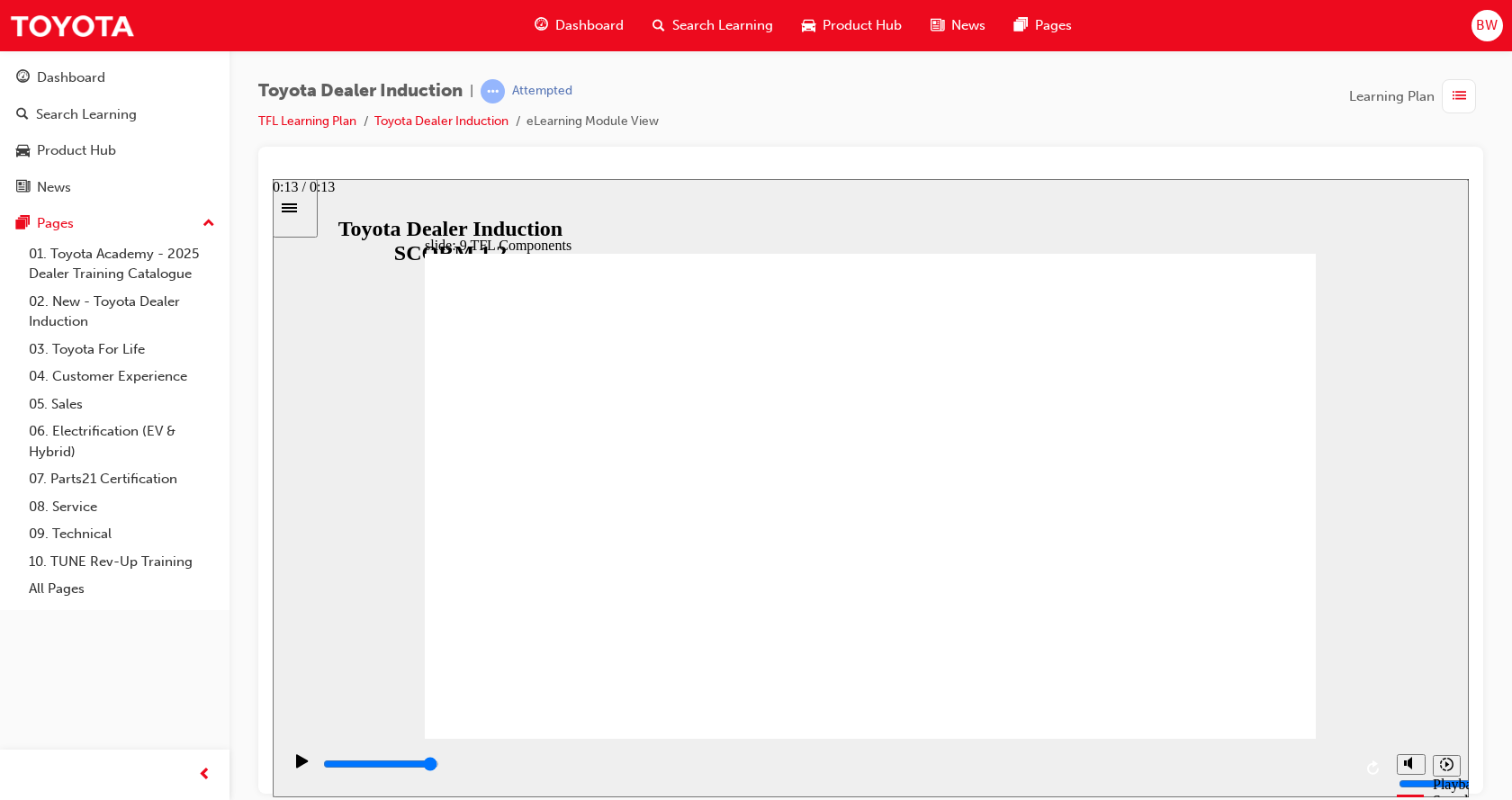 click at bounding box center [836, 764] 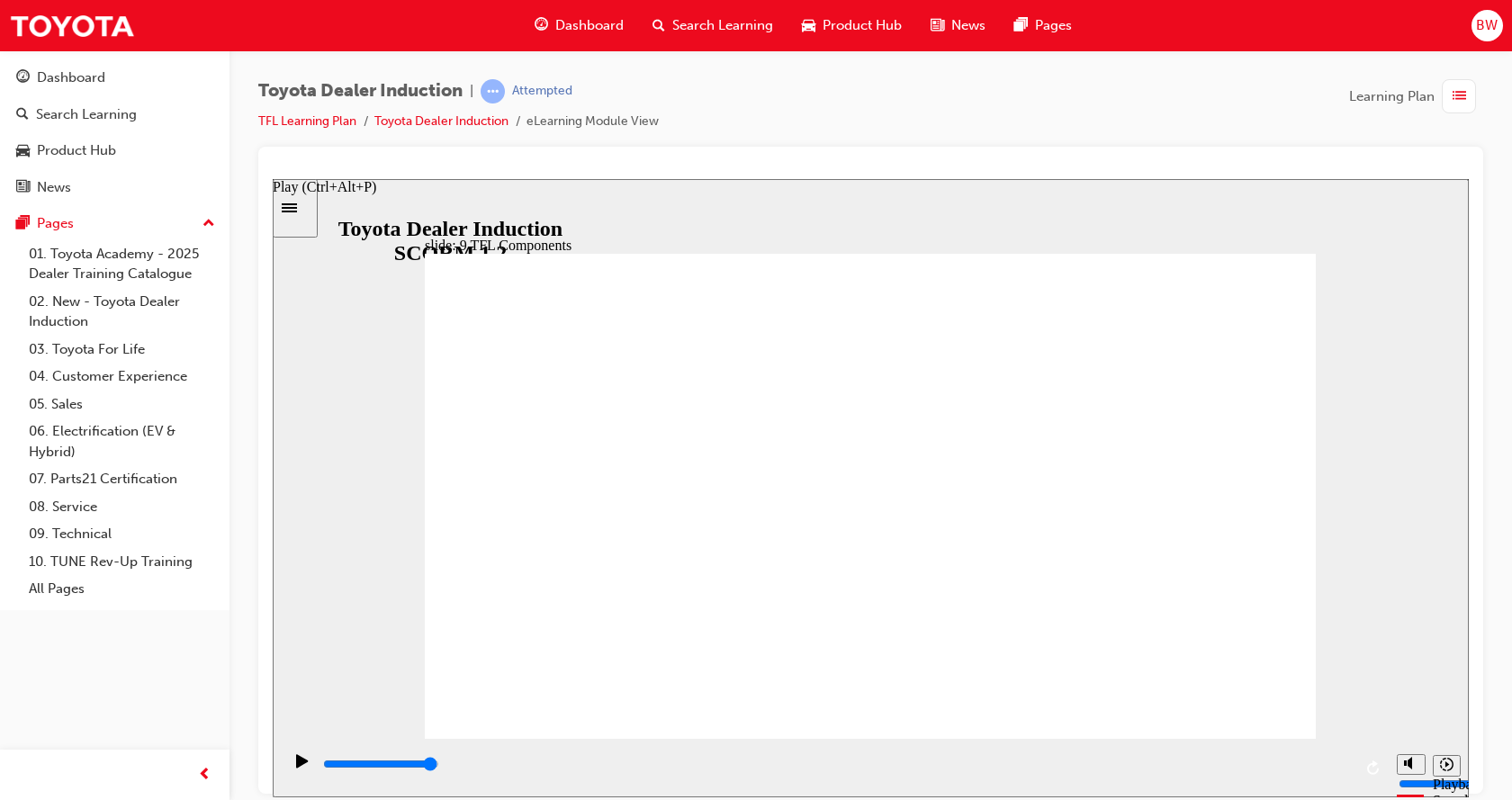 click at bounding box center [302, 769] 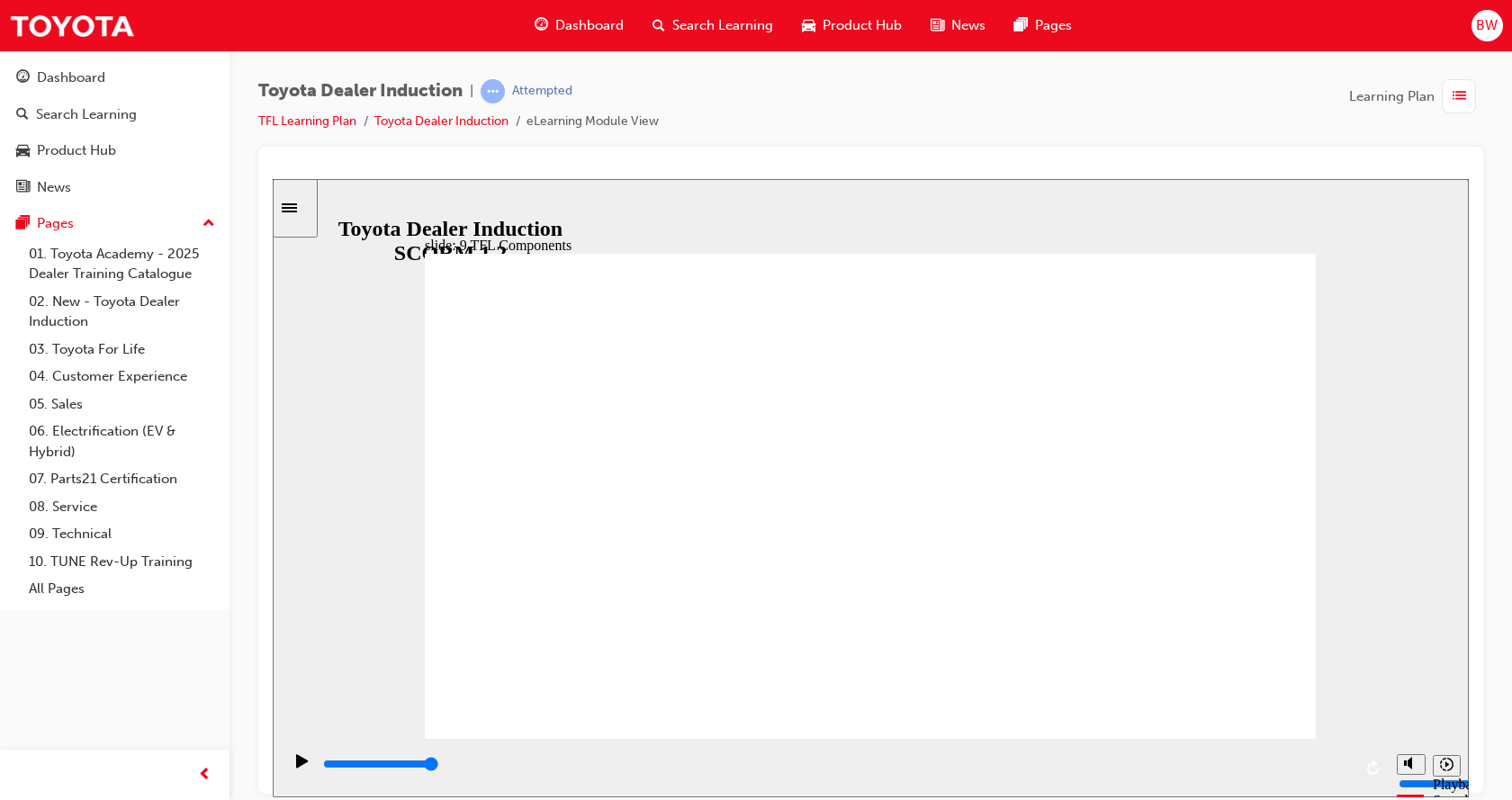 click 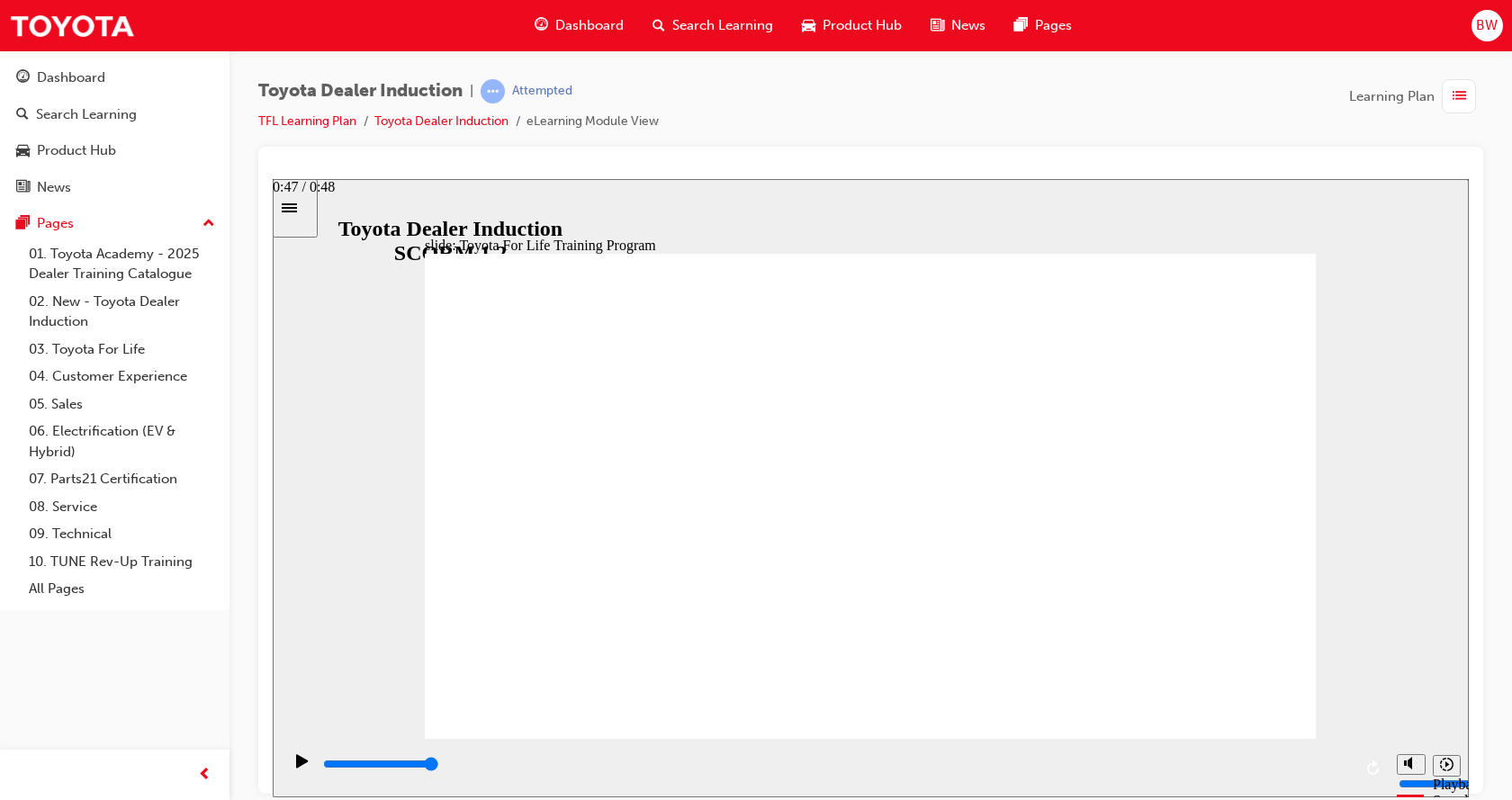 click at bounding box center [836, 764] 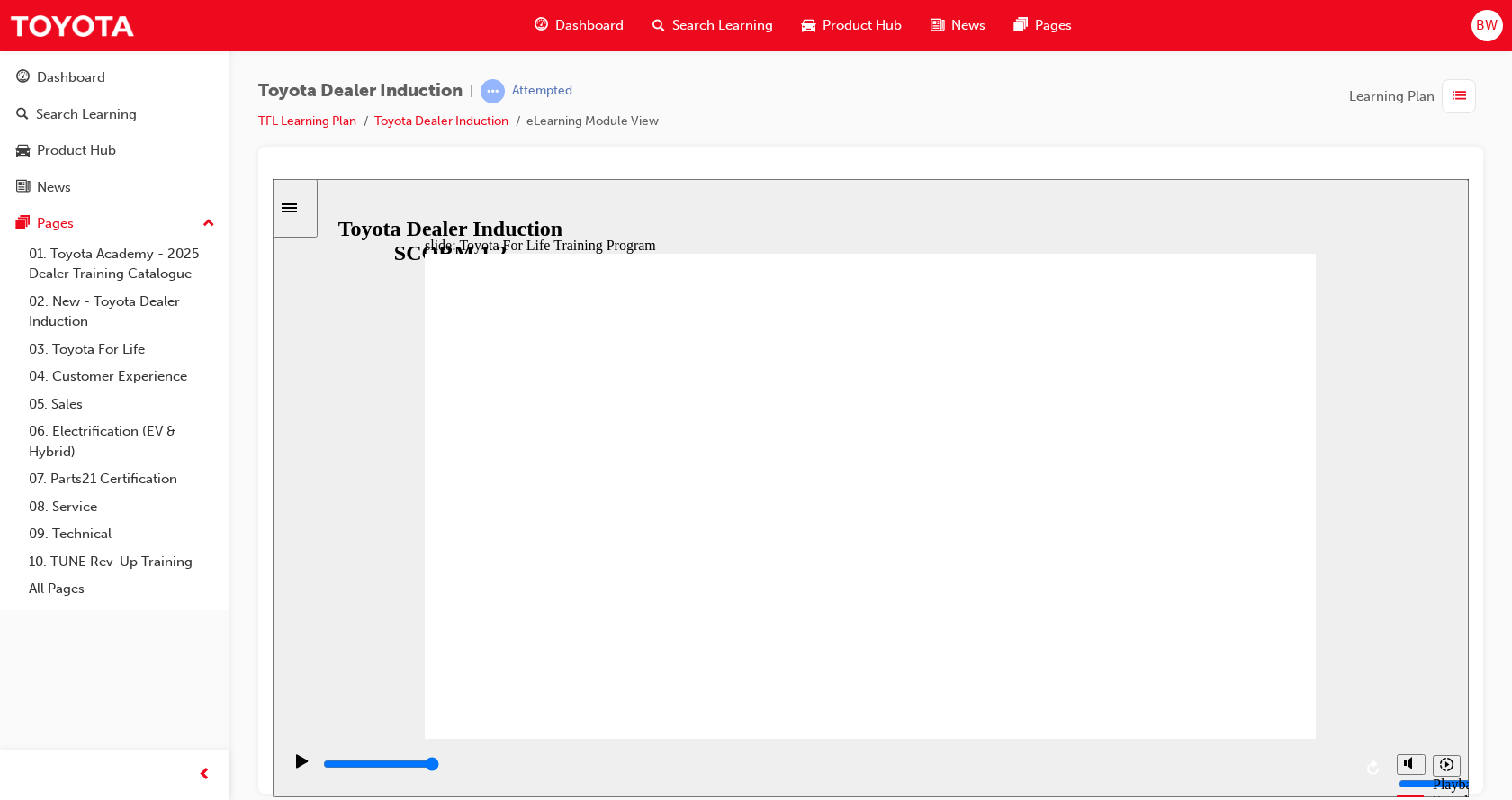 click 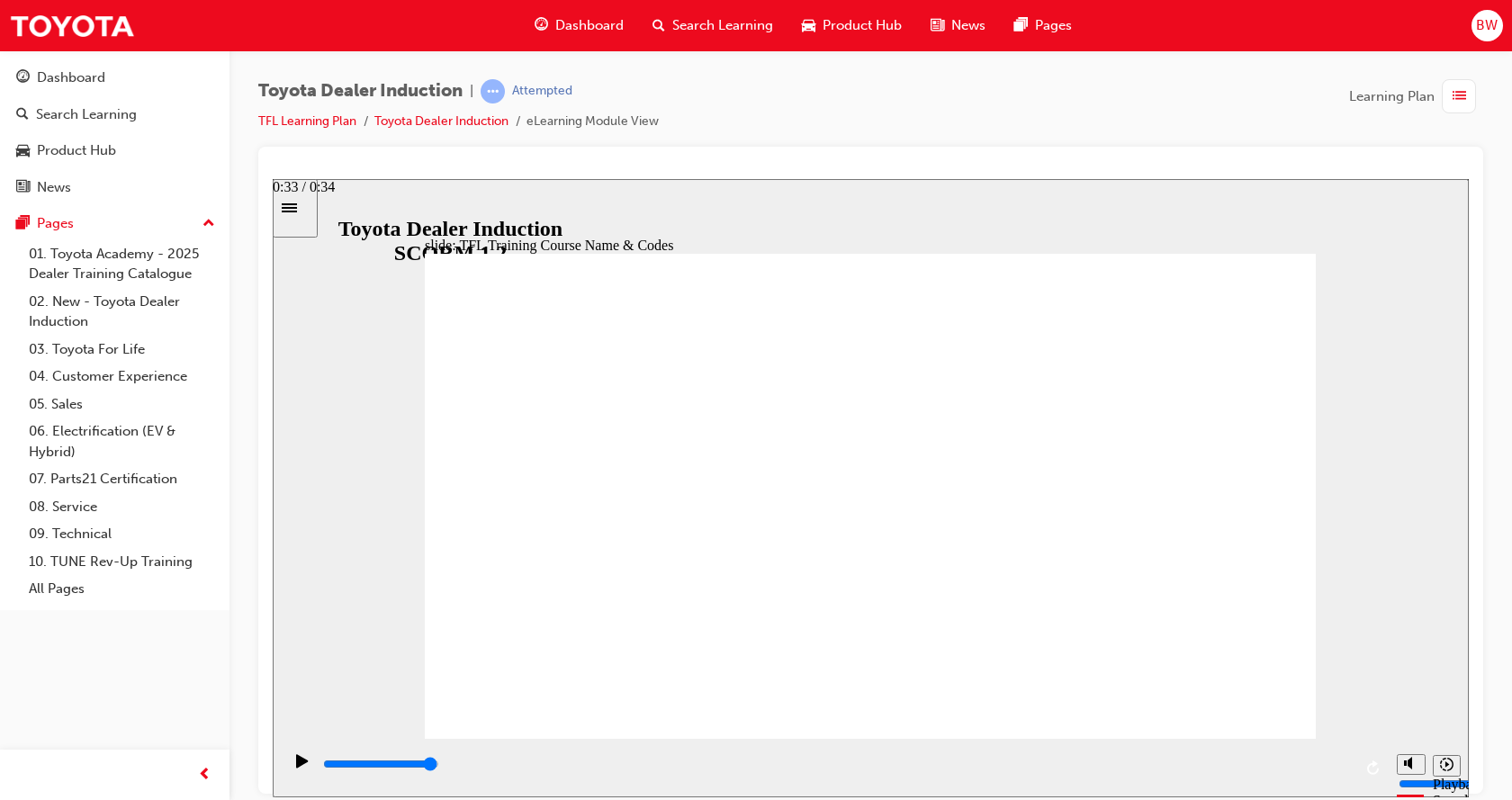 click at bounding box center (836, 764) 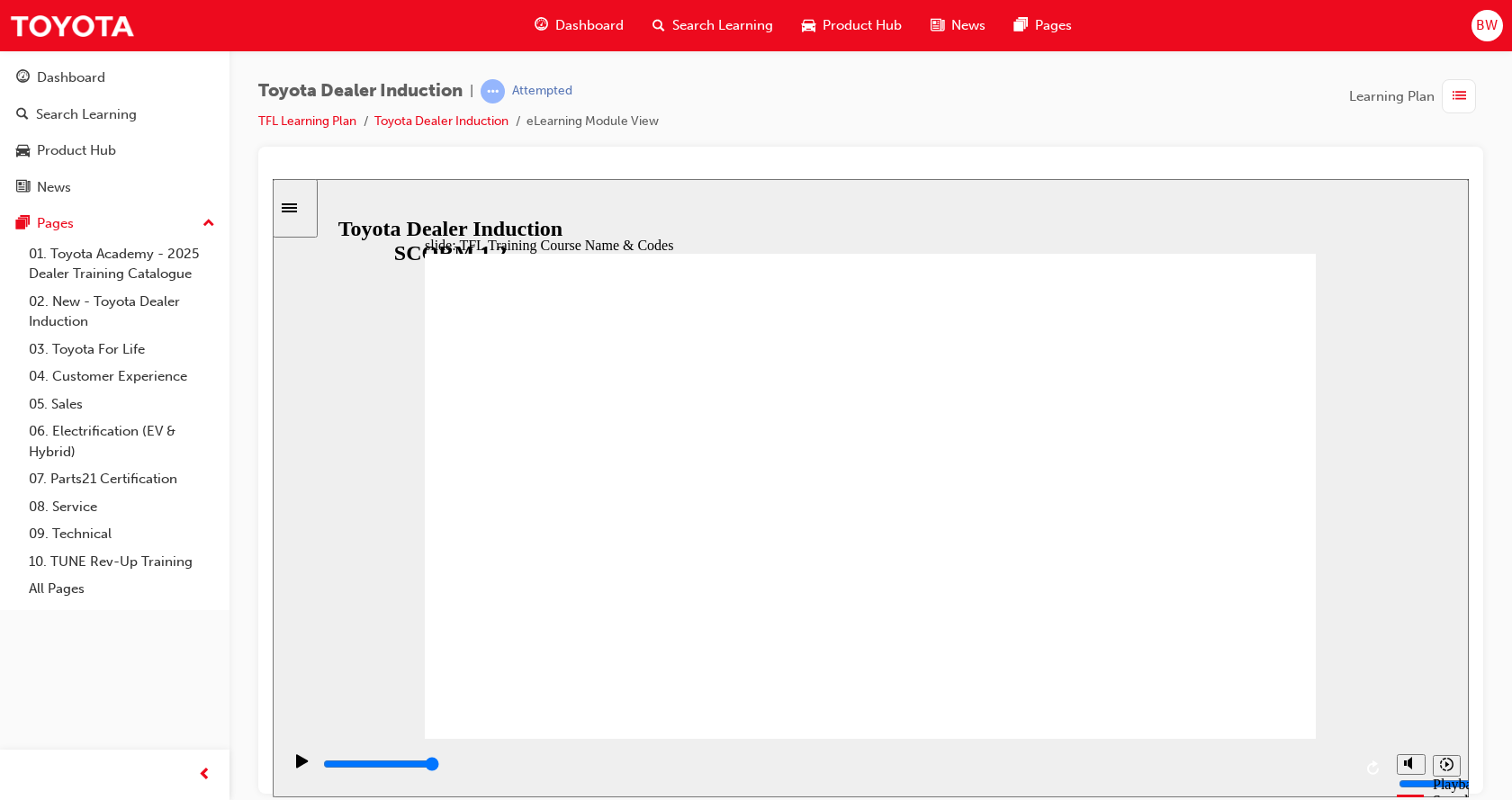 click 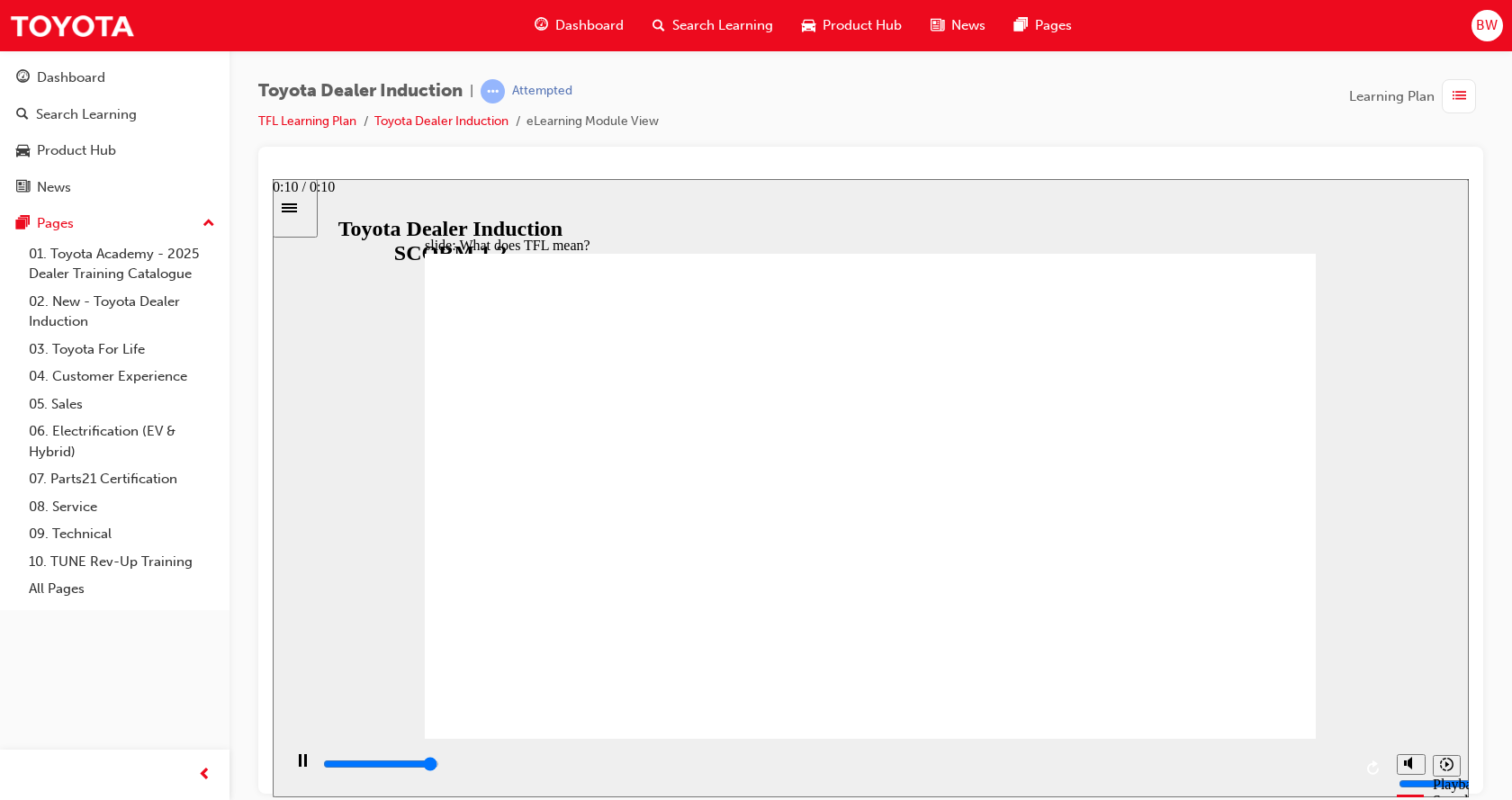 click at bounding box center (836, 764) 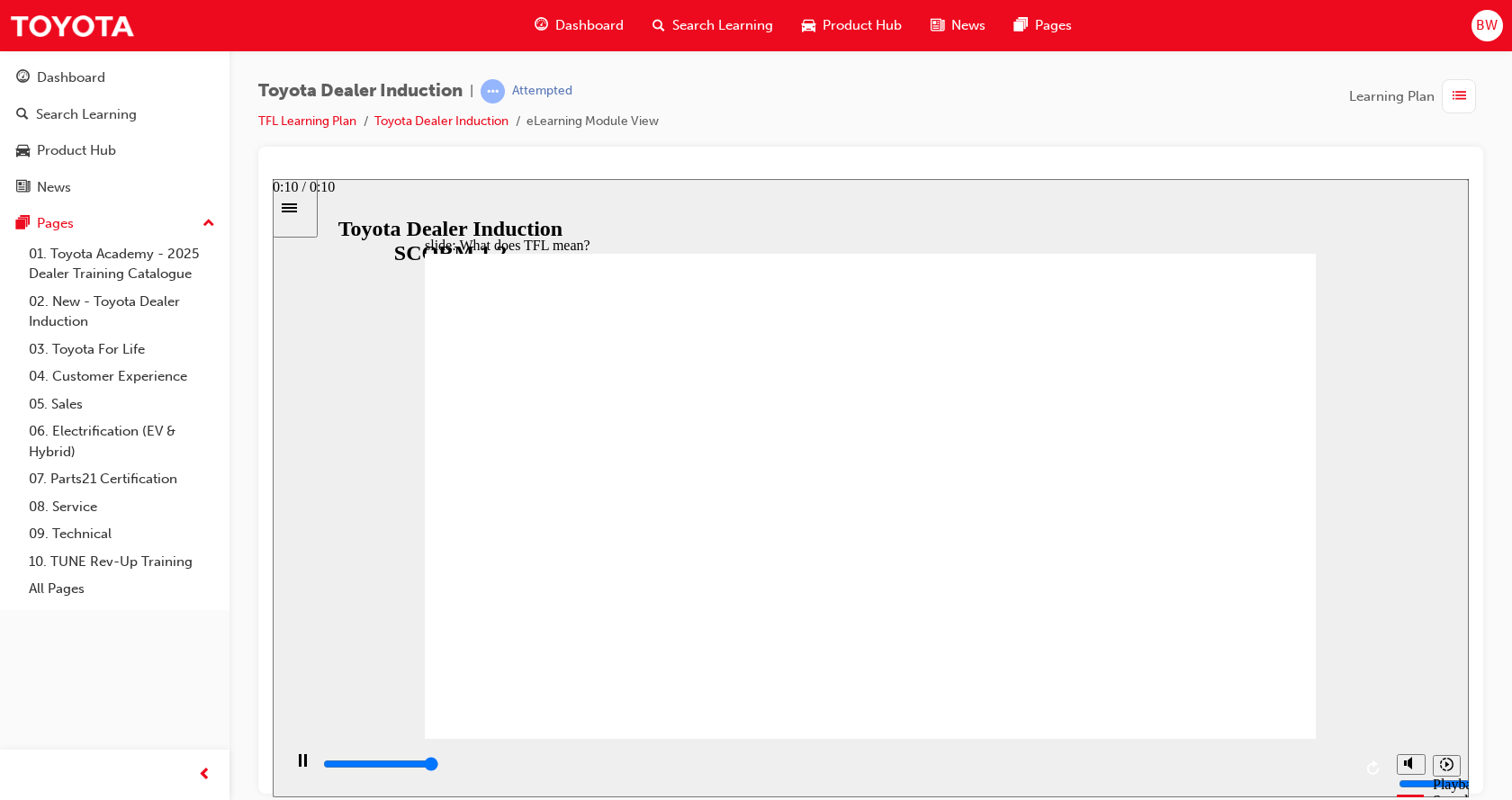type on "10800" 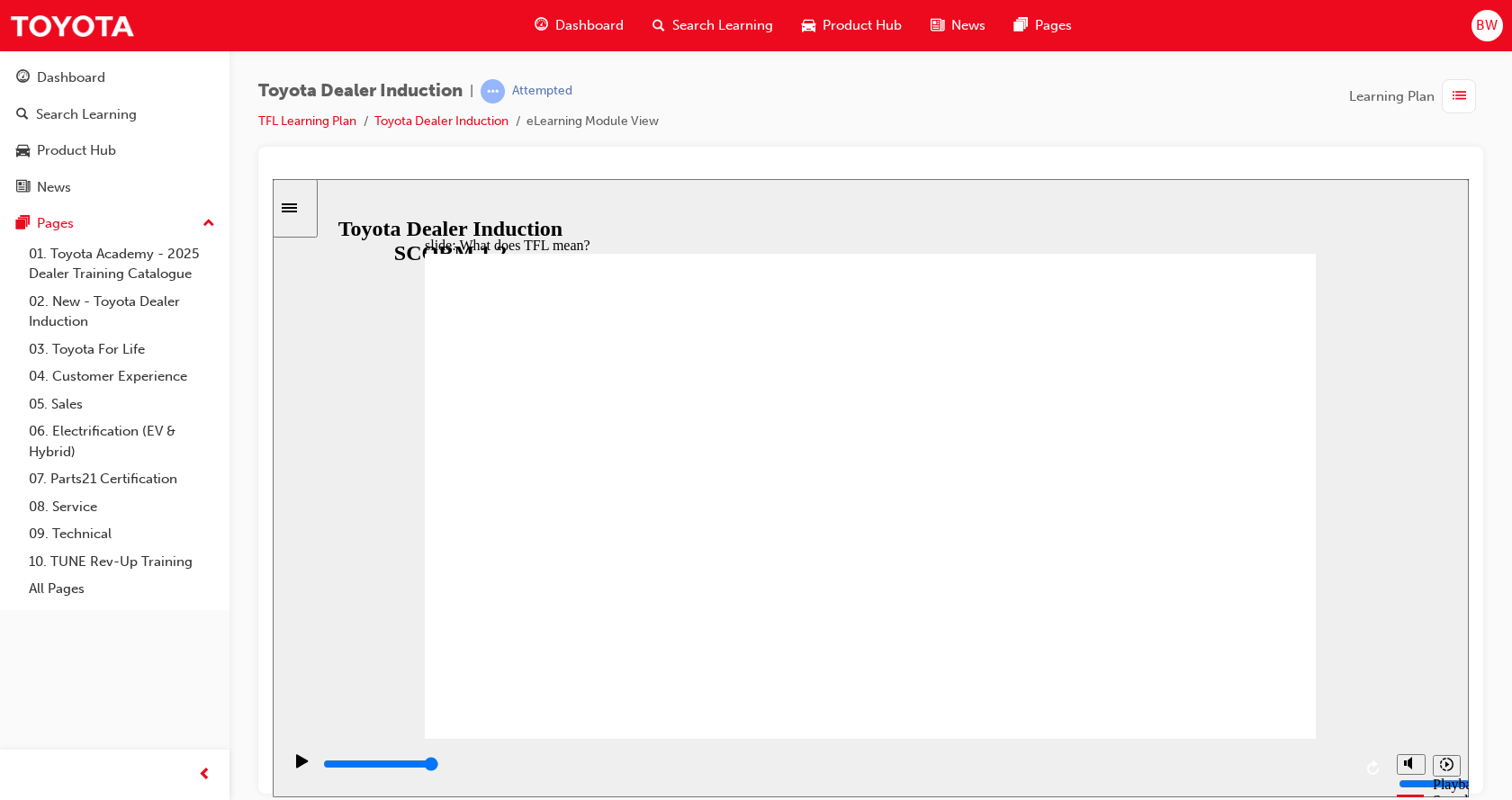 click 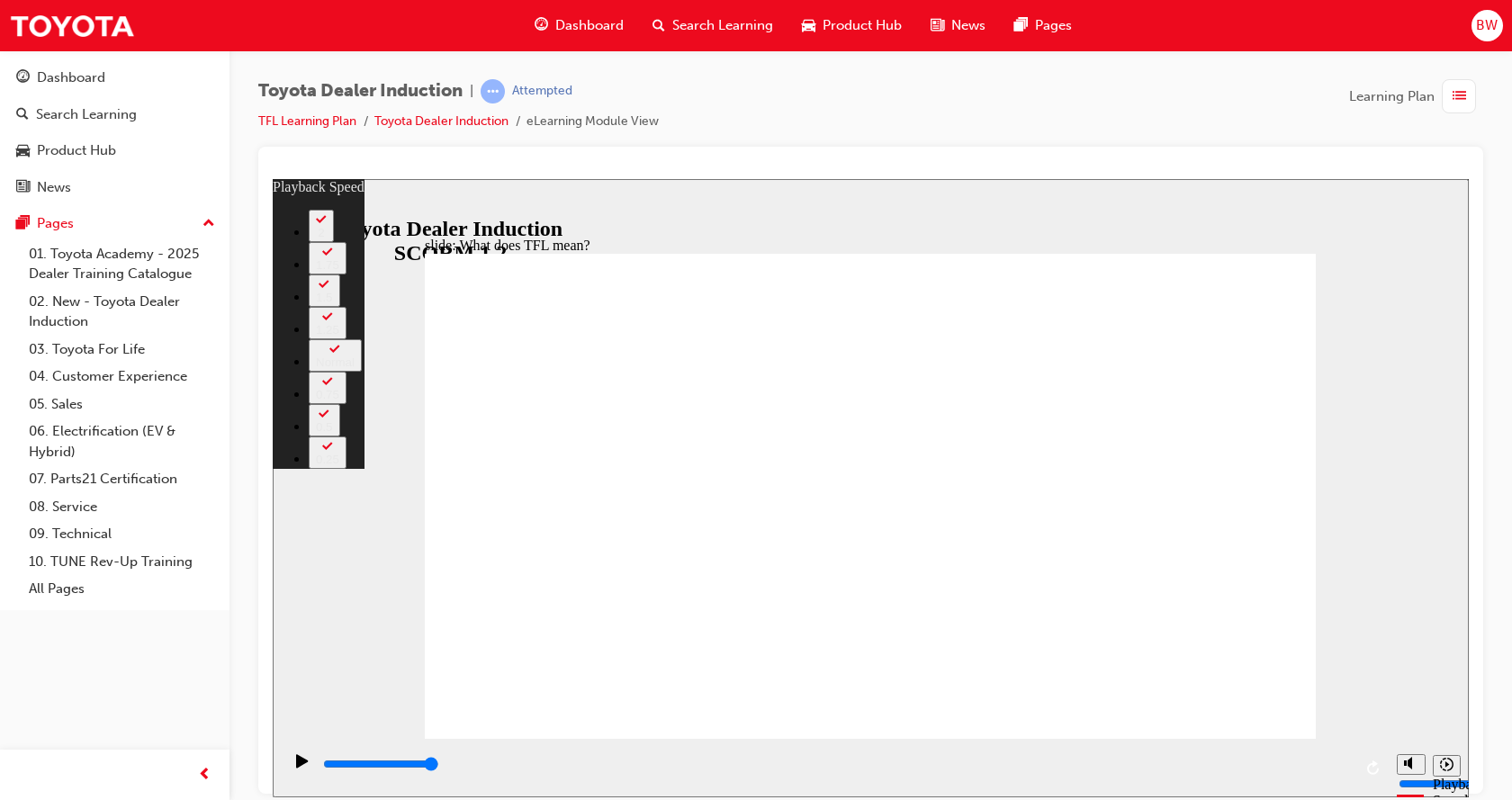 scroll, scrollTop: 0, scrollLeft: 0, axis: both 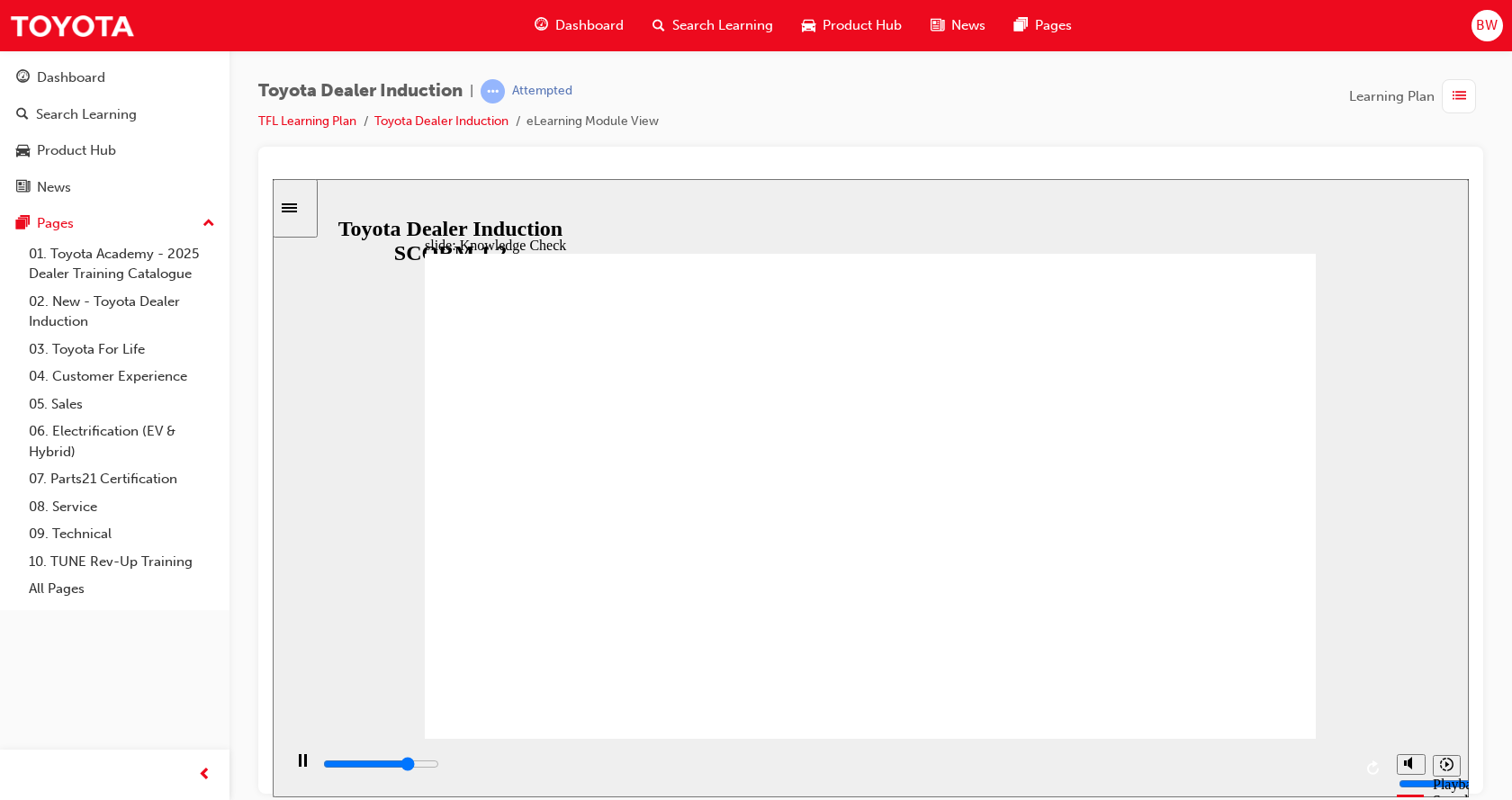 type on "3800" 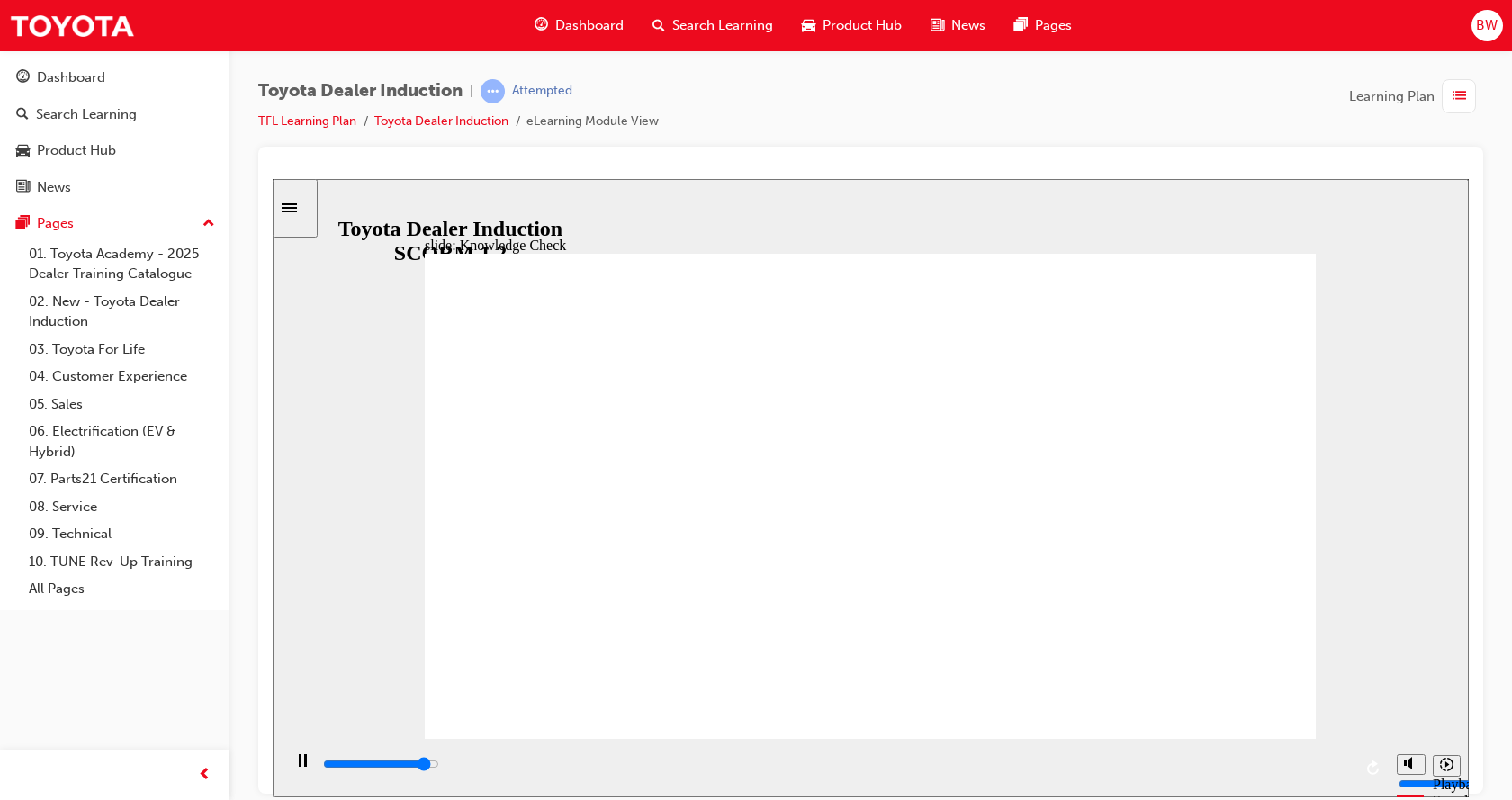 click 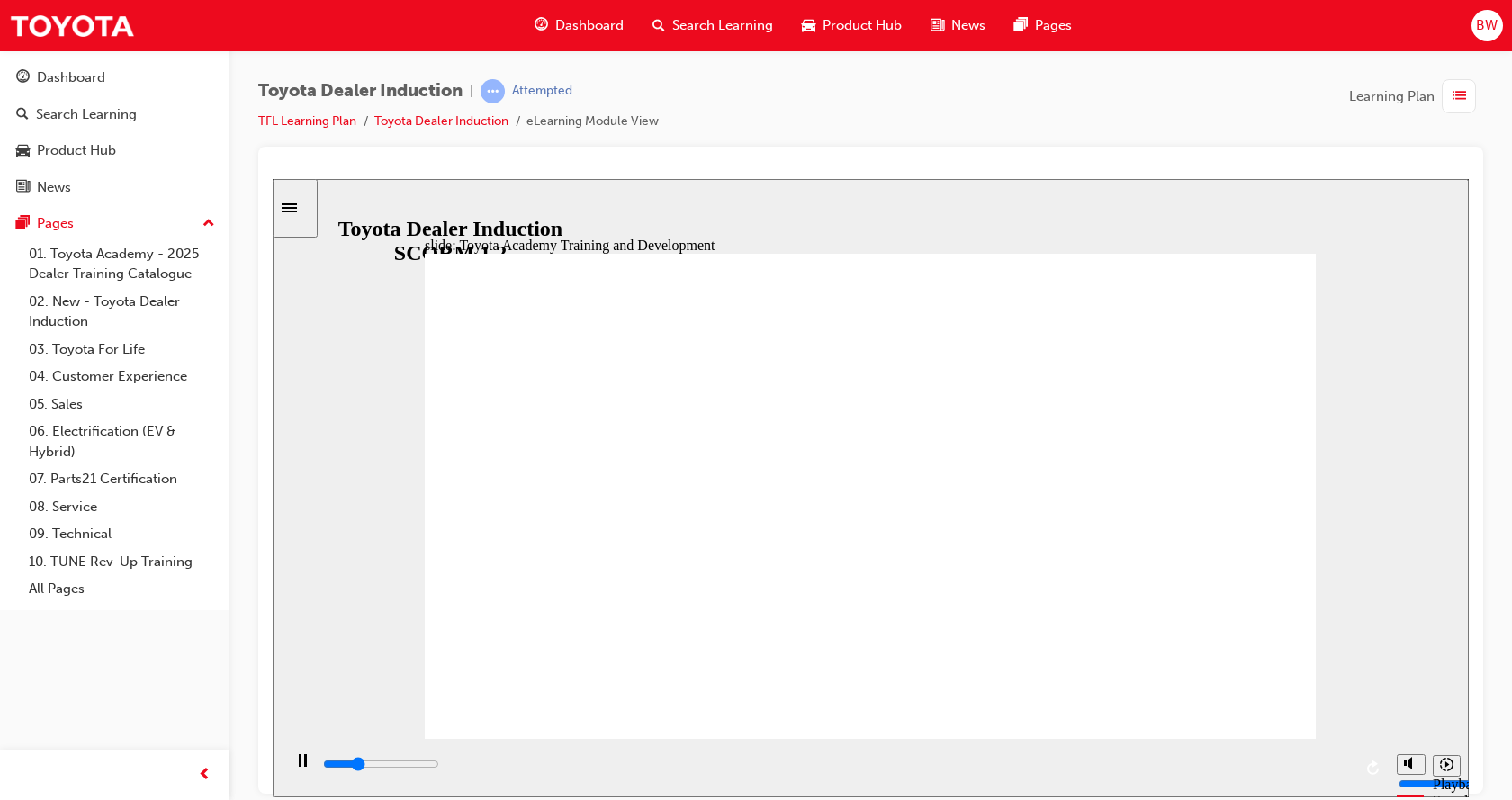 click 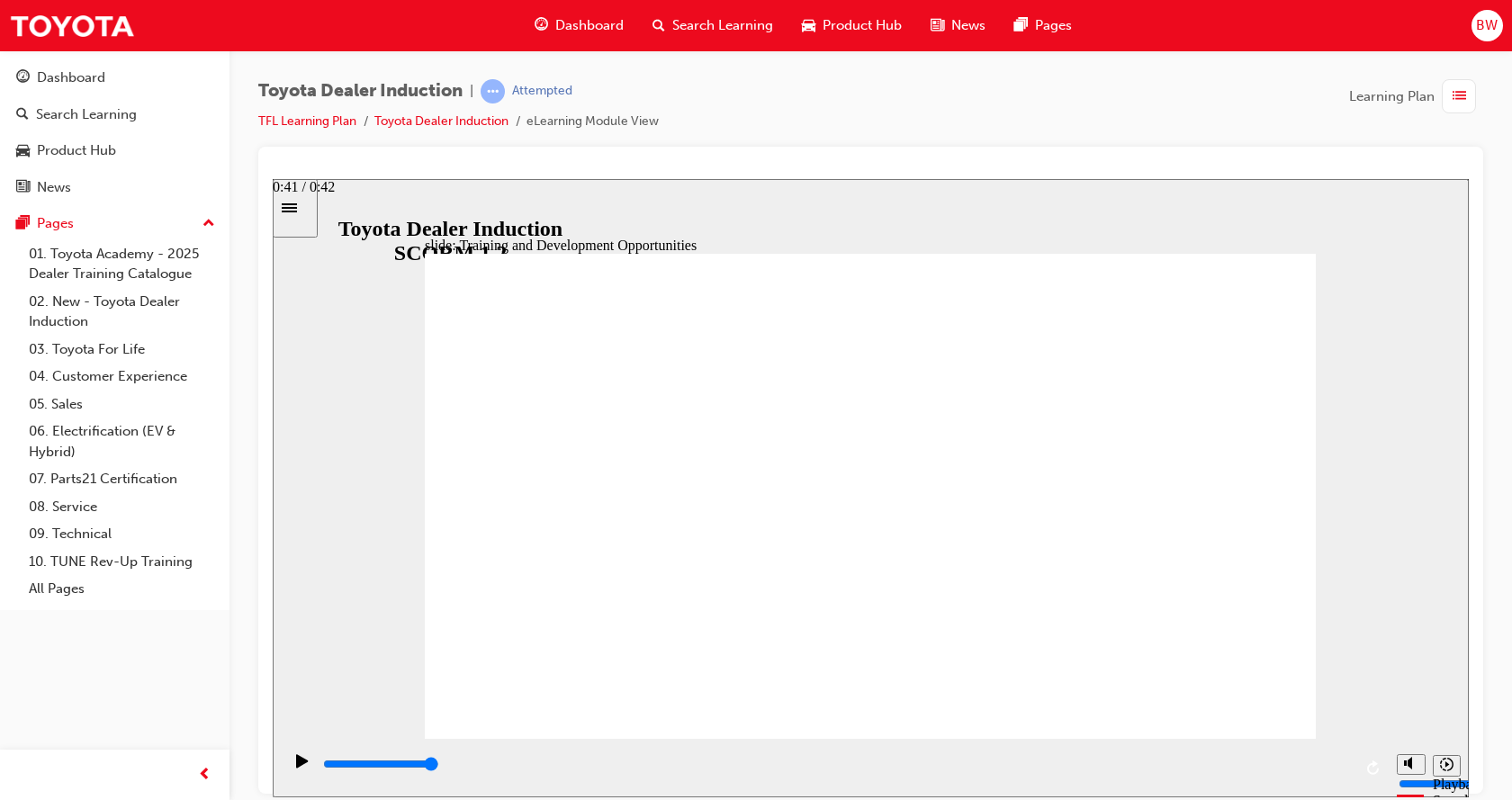 click at bounding box center [381, 763] 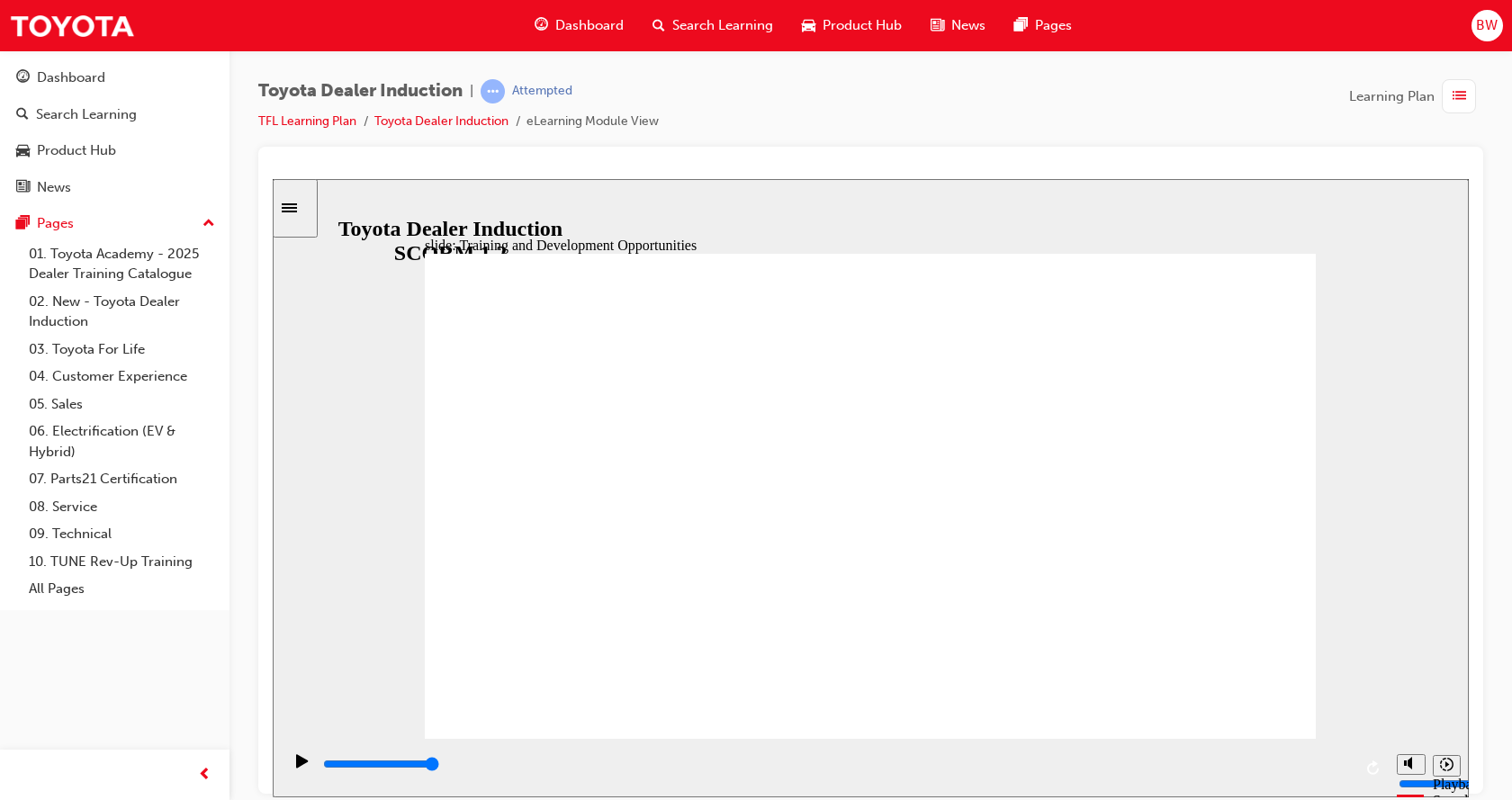 click on "Personal &  Proessional Dev . Personal &  Proessional Dev." at bounding box center [595, 2252] 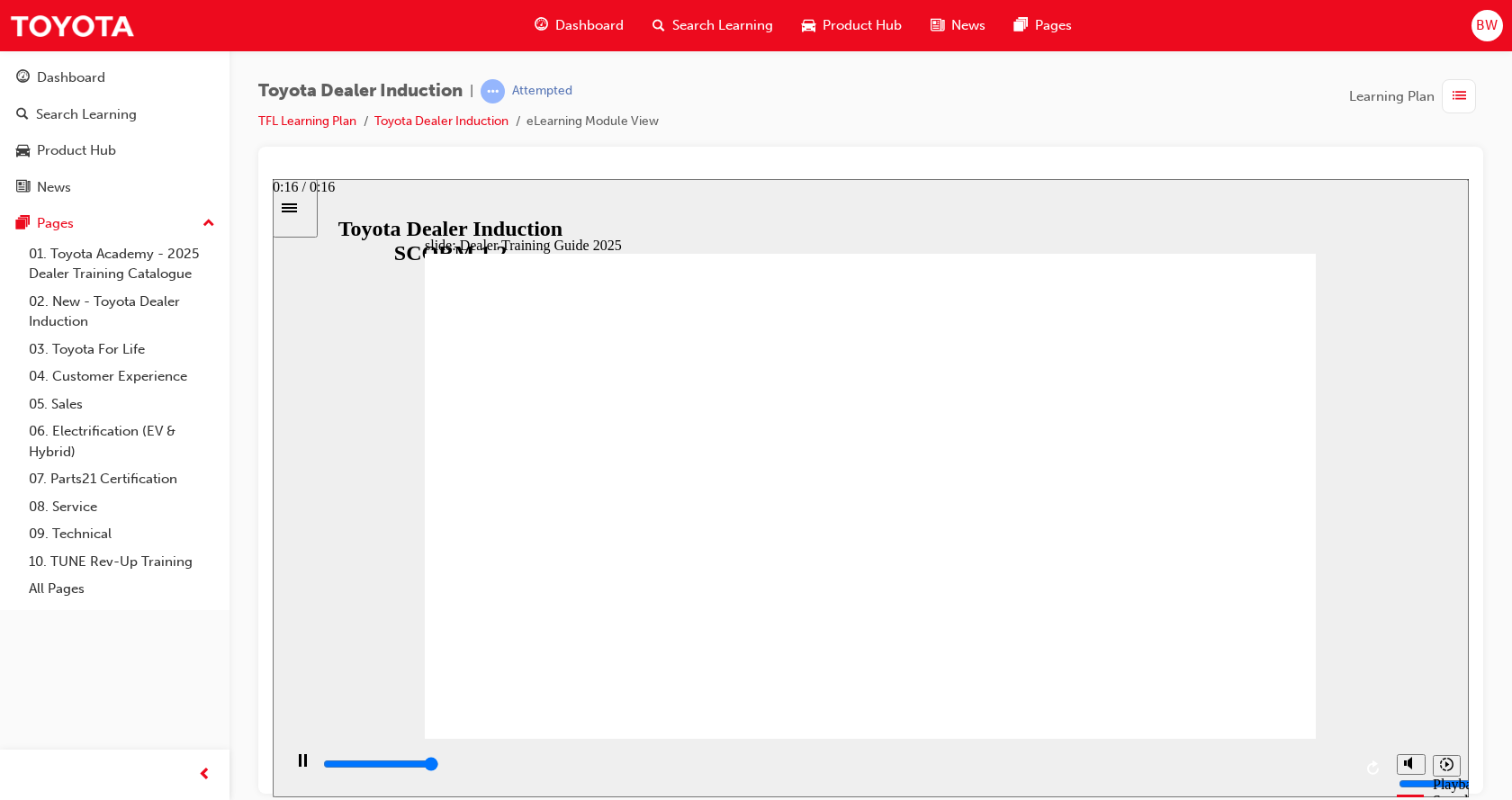 click at bounding box center (836, 764) 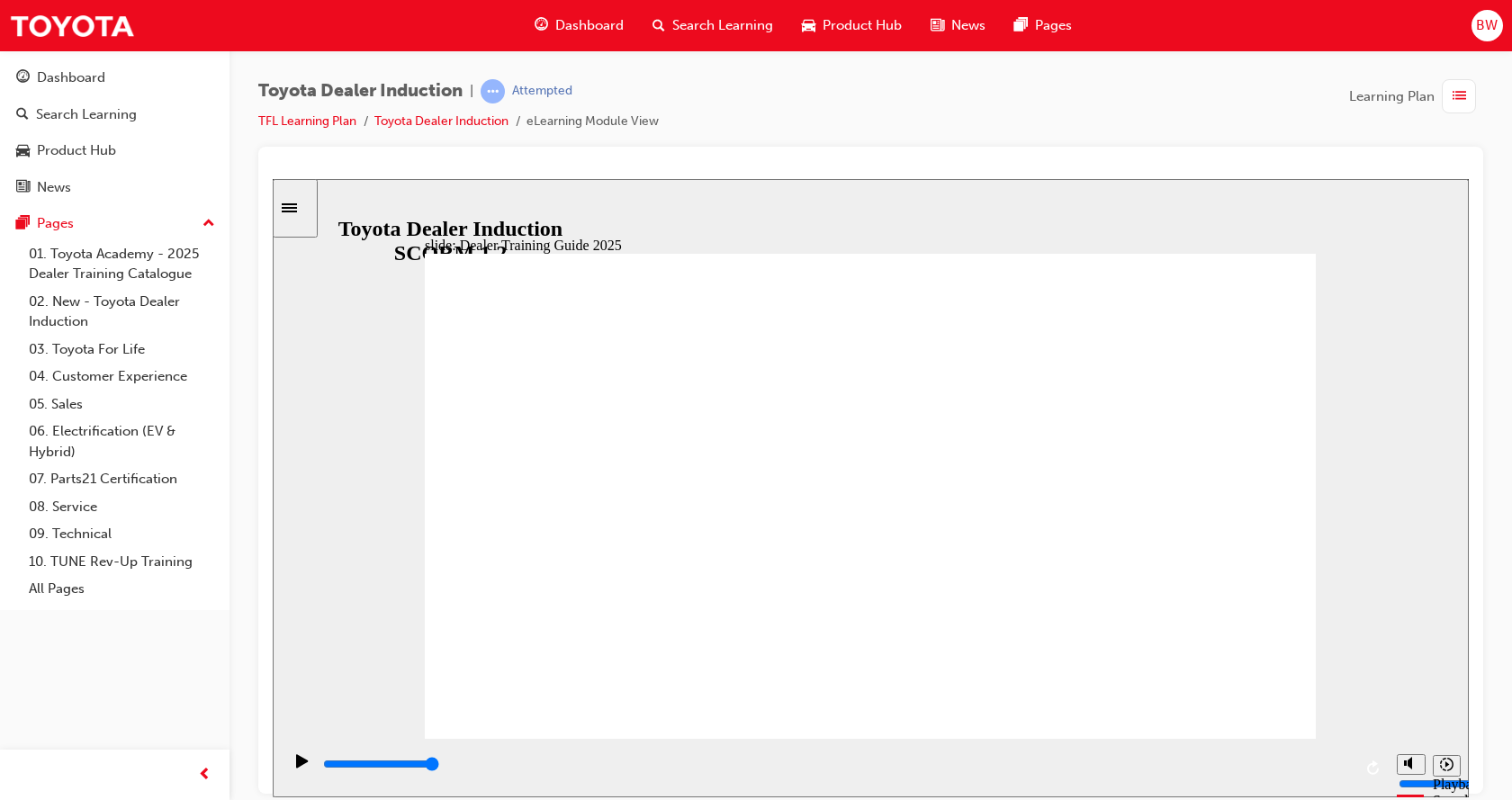 click 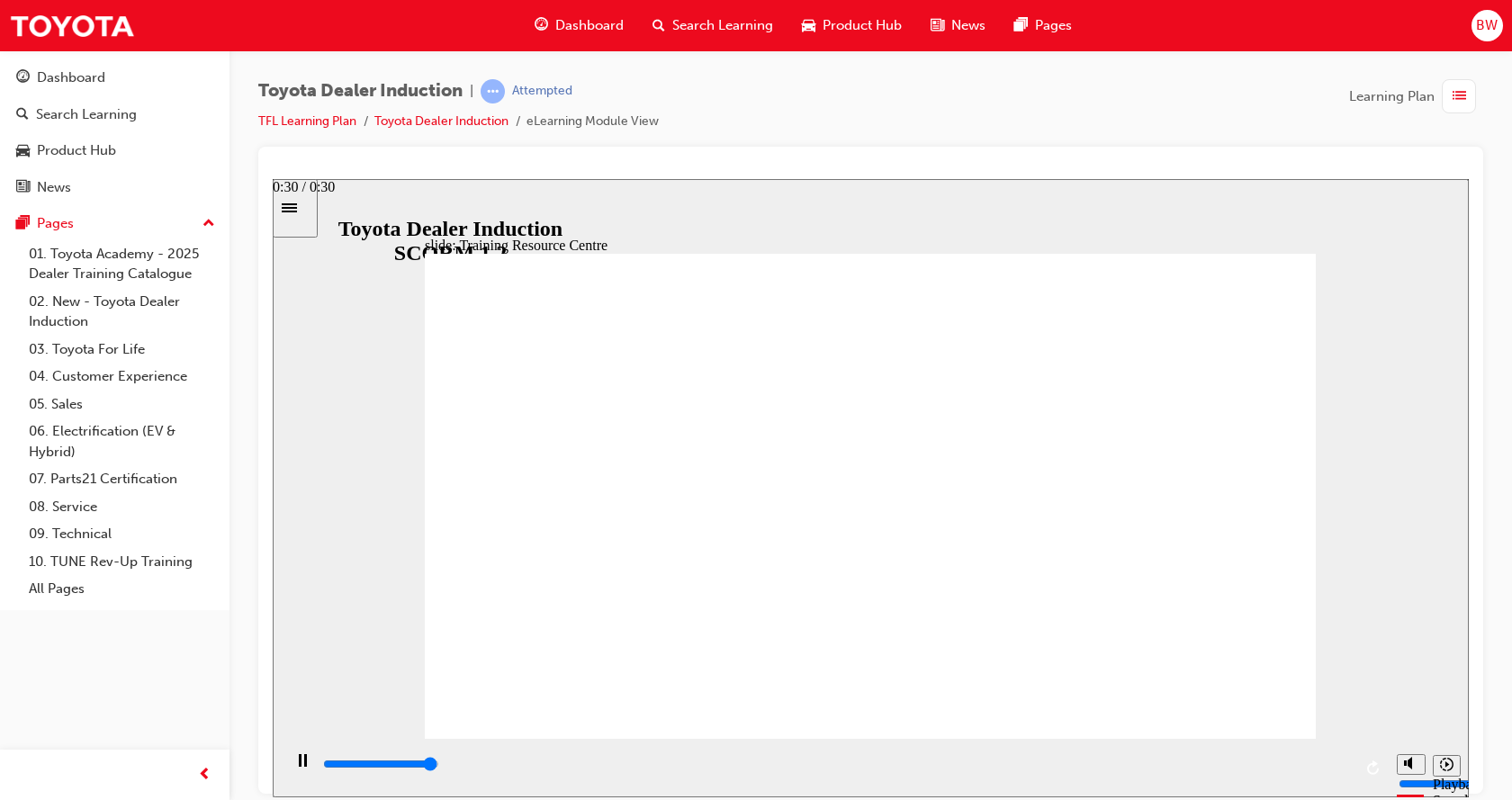 click at bounding box center [836, 764] 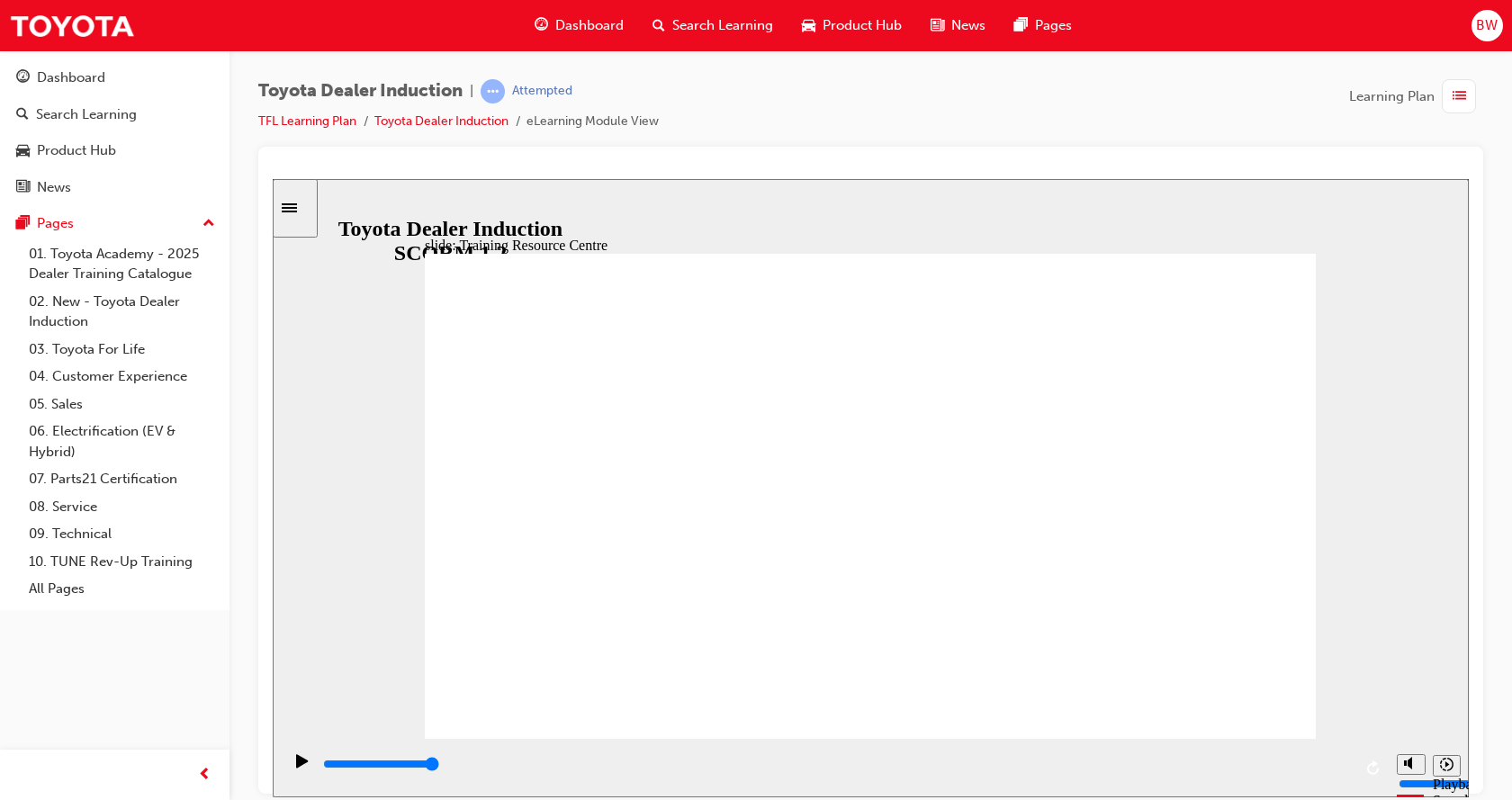 click 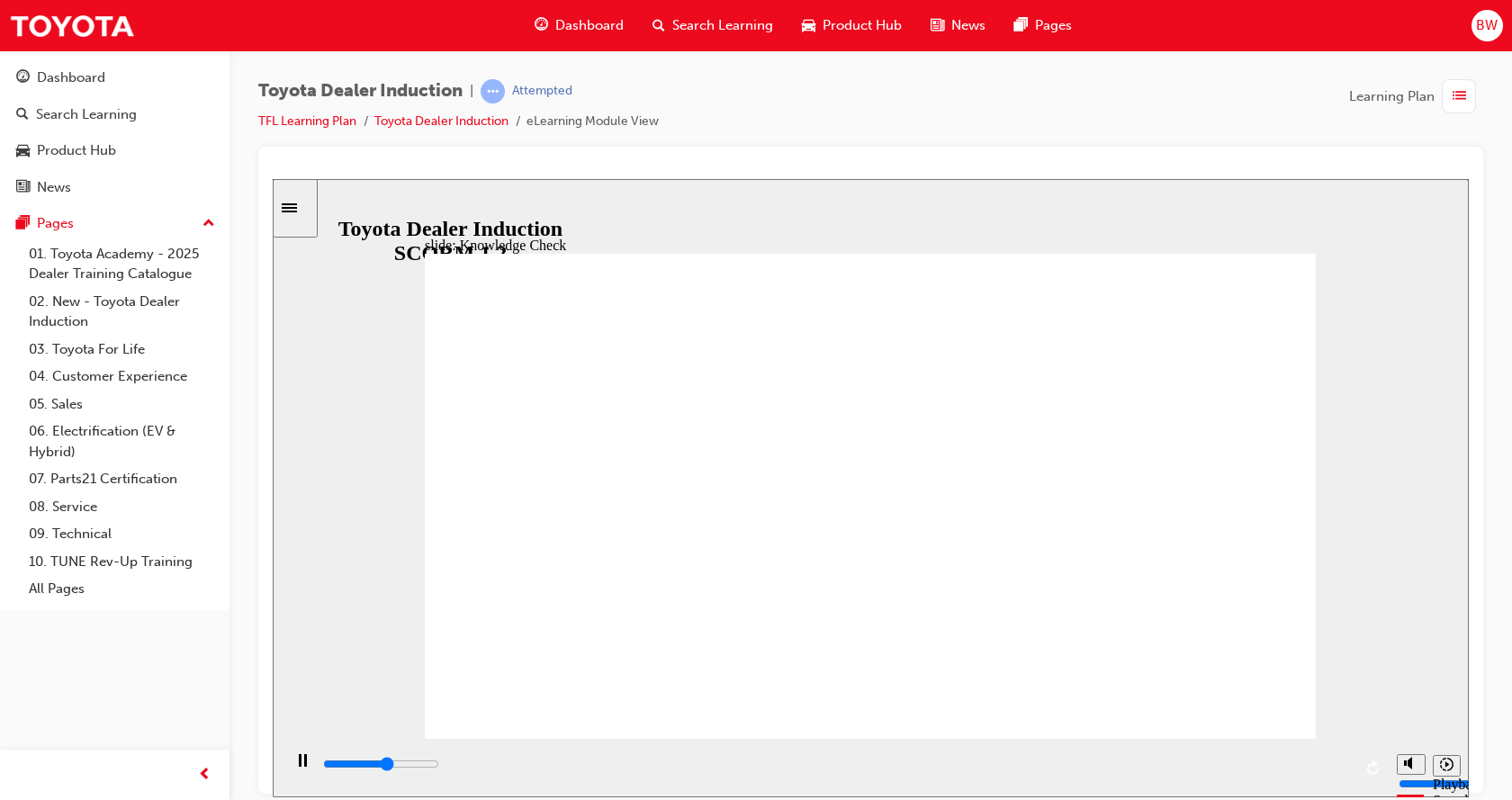 type on "2900" 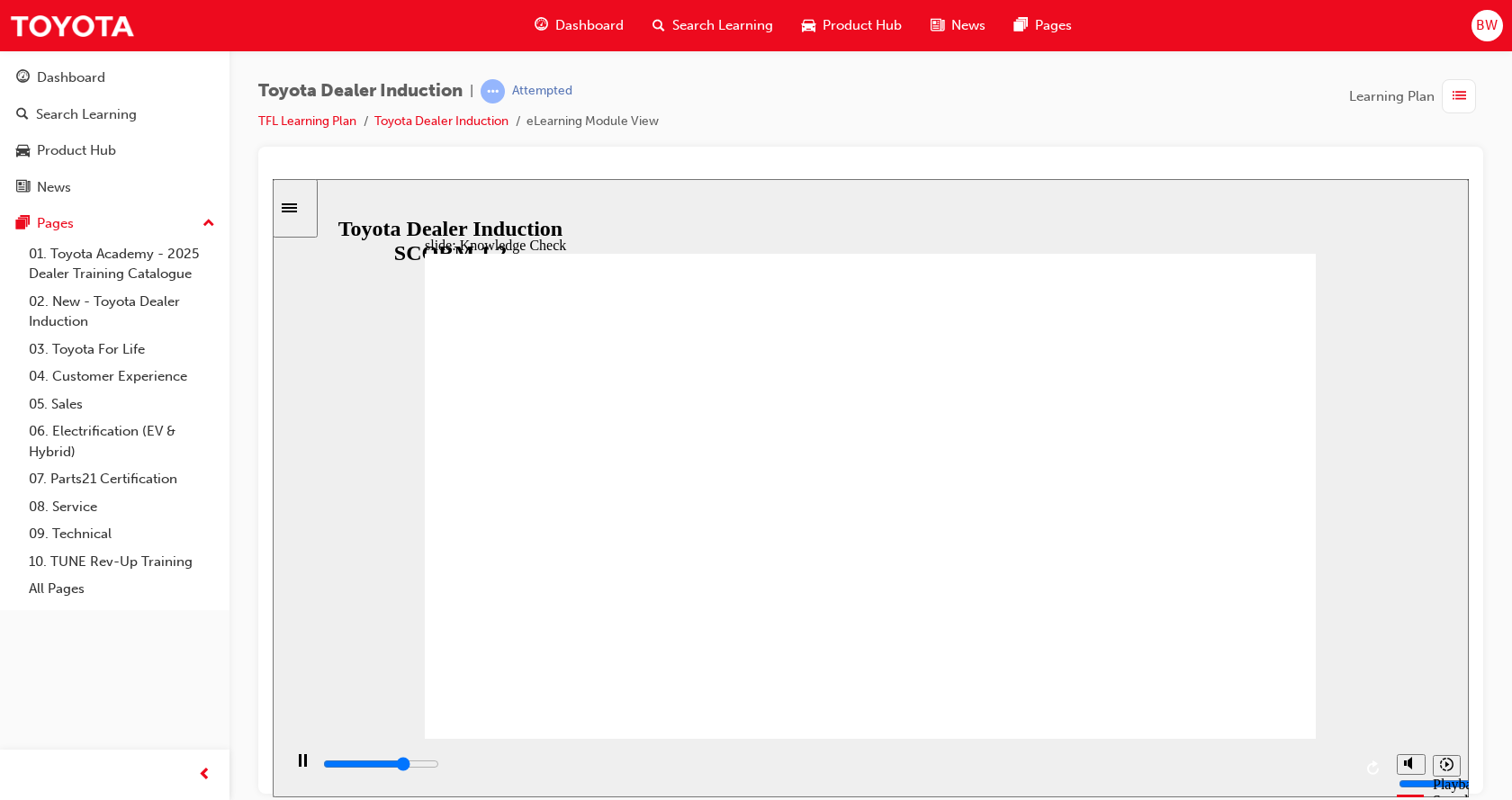 click 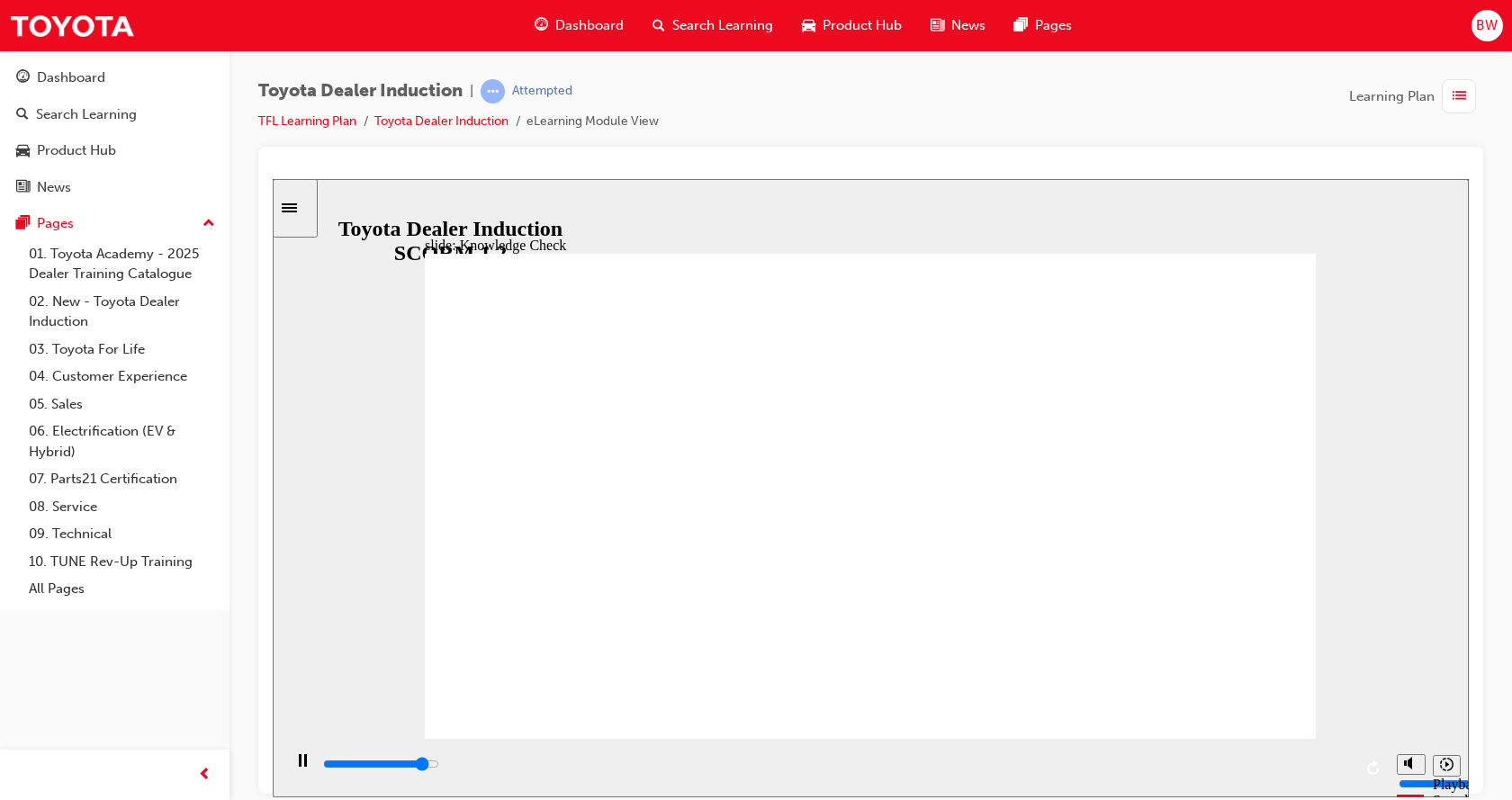 click on "Correct That's right! The Training Resource Centre, also known as  the TRC, is jammed packed with learning goodies. Continue" at bounding box center [870, 2539] 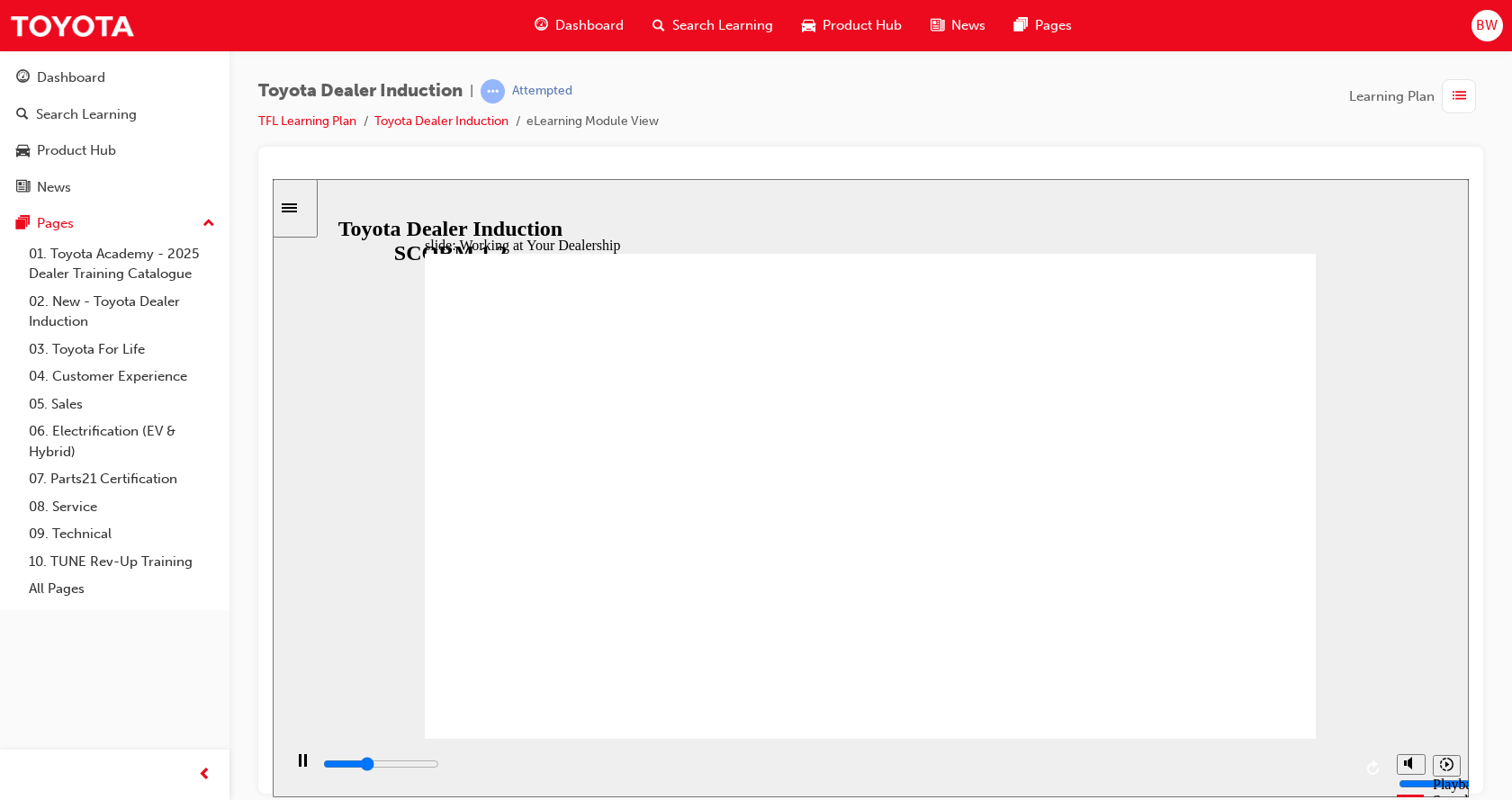 click on "NEXT NEXT" at bounding box center [1236, 2389] 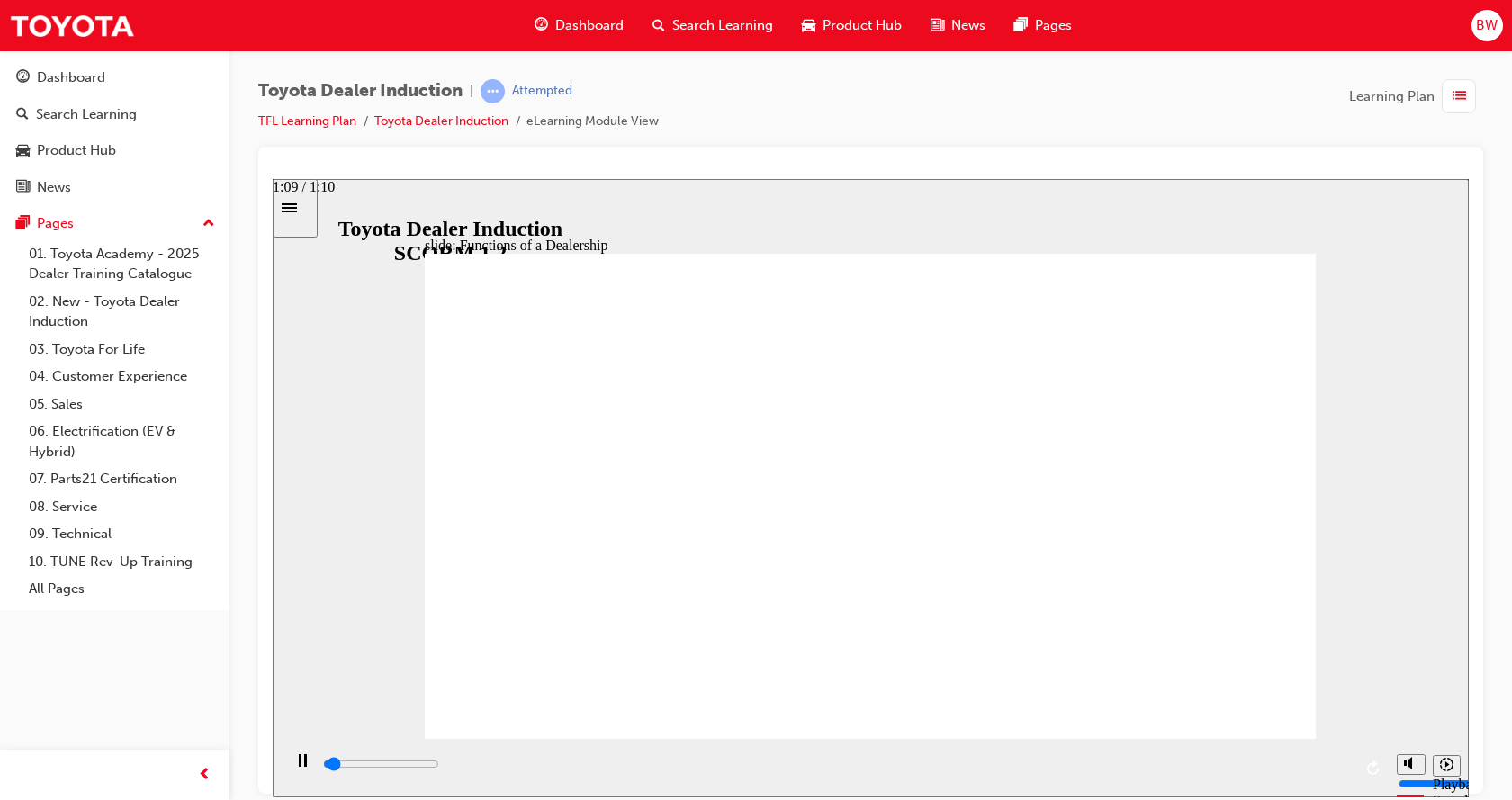 click at bounding box center (836, 764) 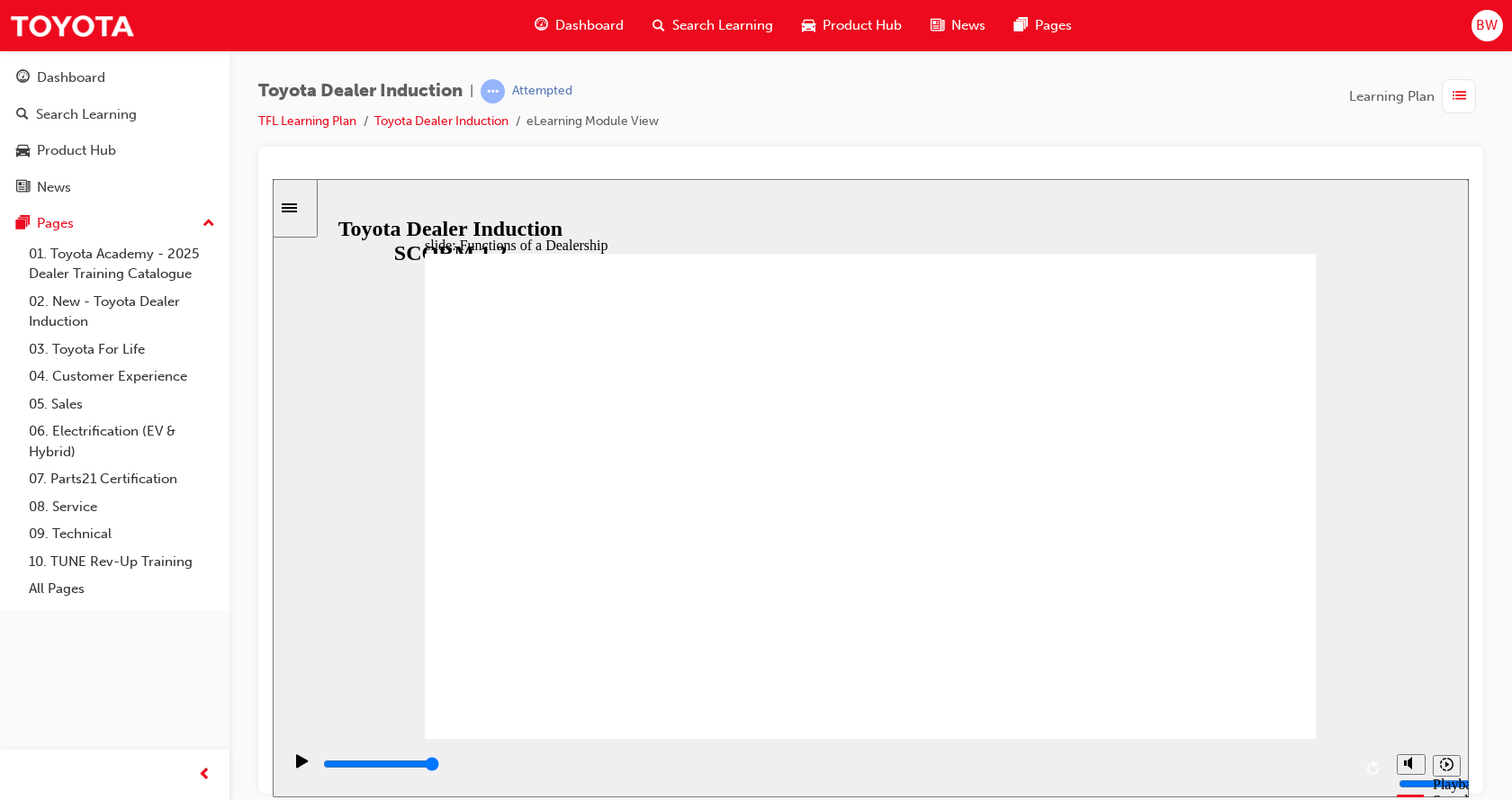 click on "The process o building loyalty starts through the  Sales Department… Ensure  delivery o the vehicle is  completed on-time BACK BACK Be sure to introduce your customer to your  Business Manager  or  Finance Team . Functions o a Dealership NEXT NEXT" at bounding box center (870, 5926) 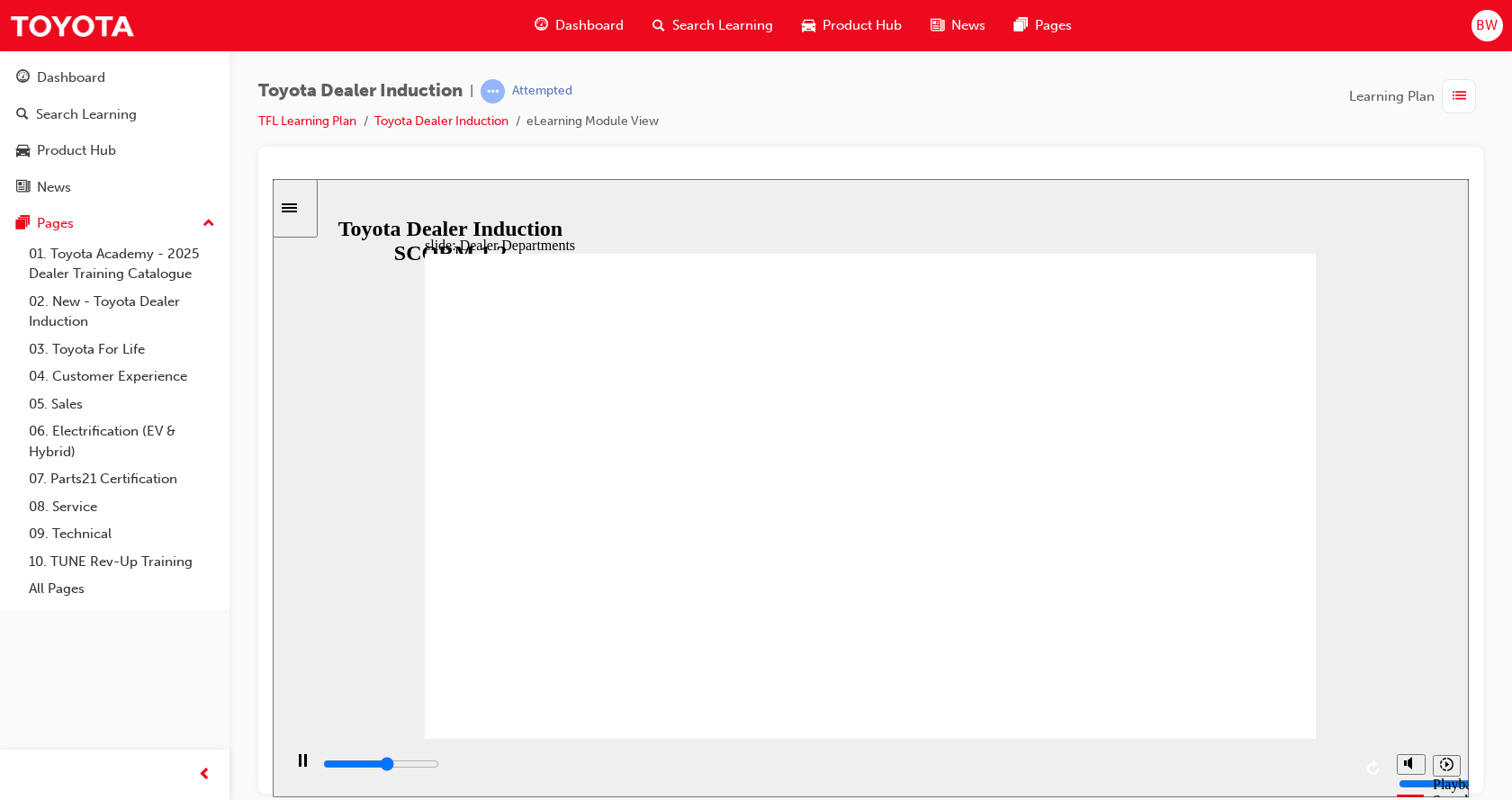 click 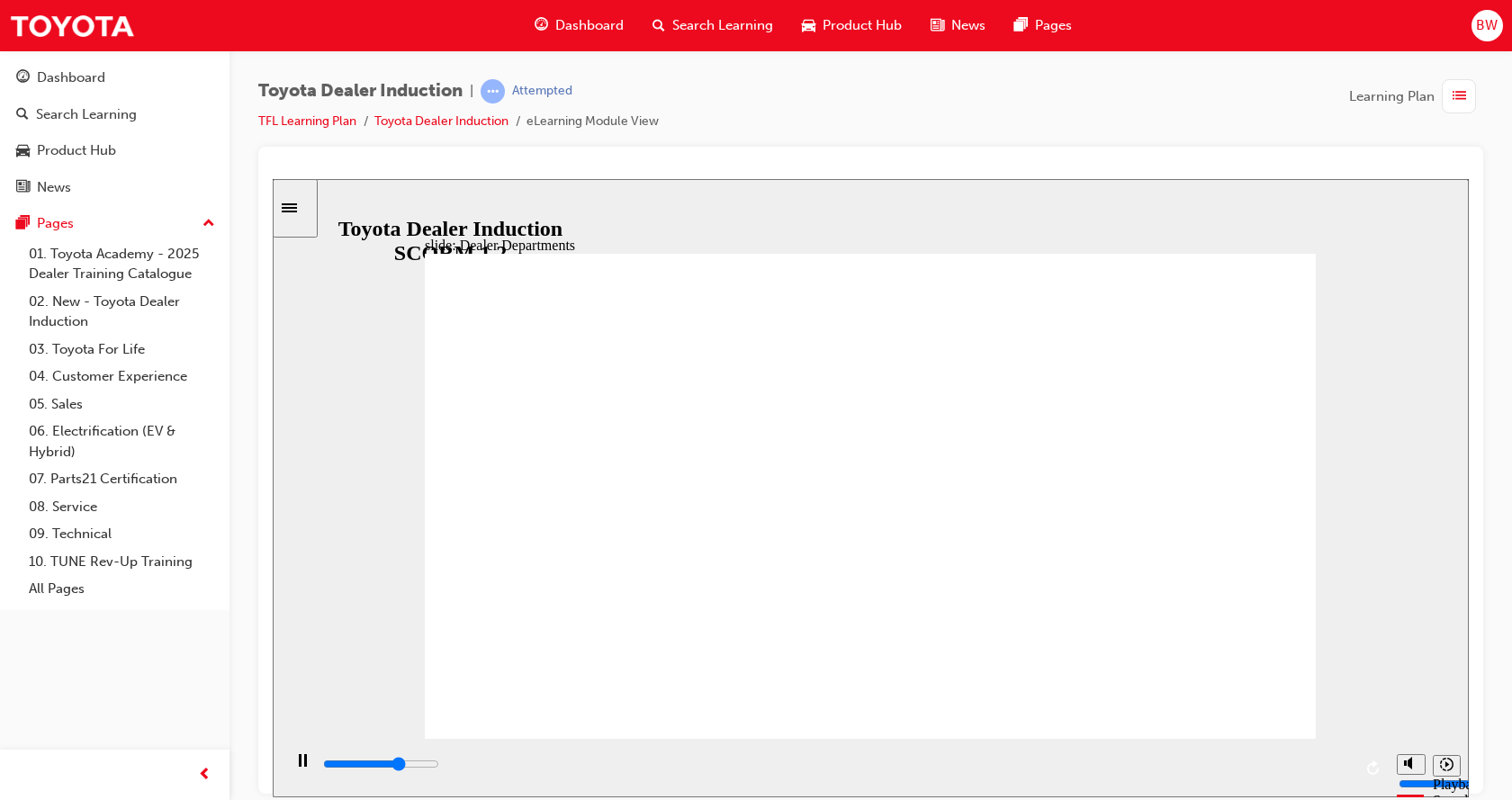 click 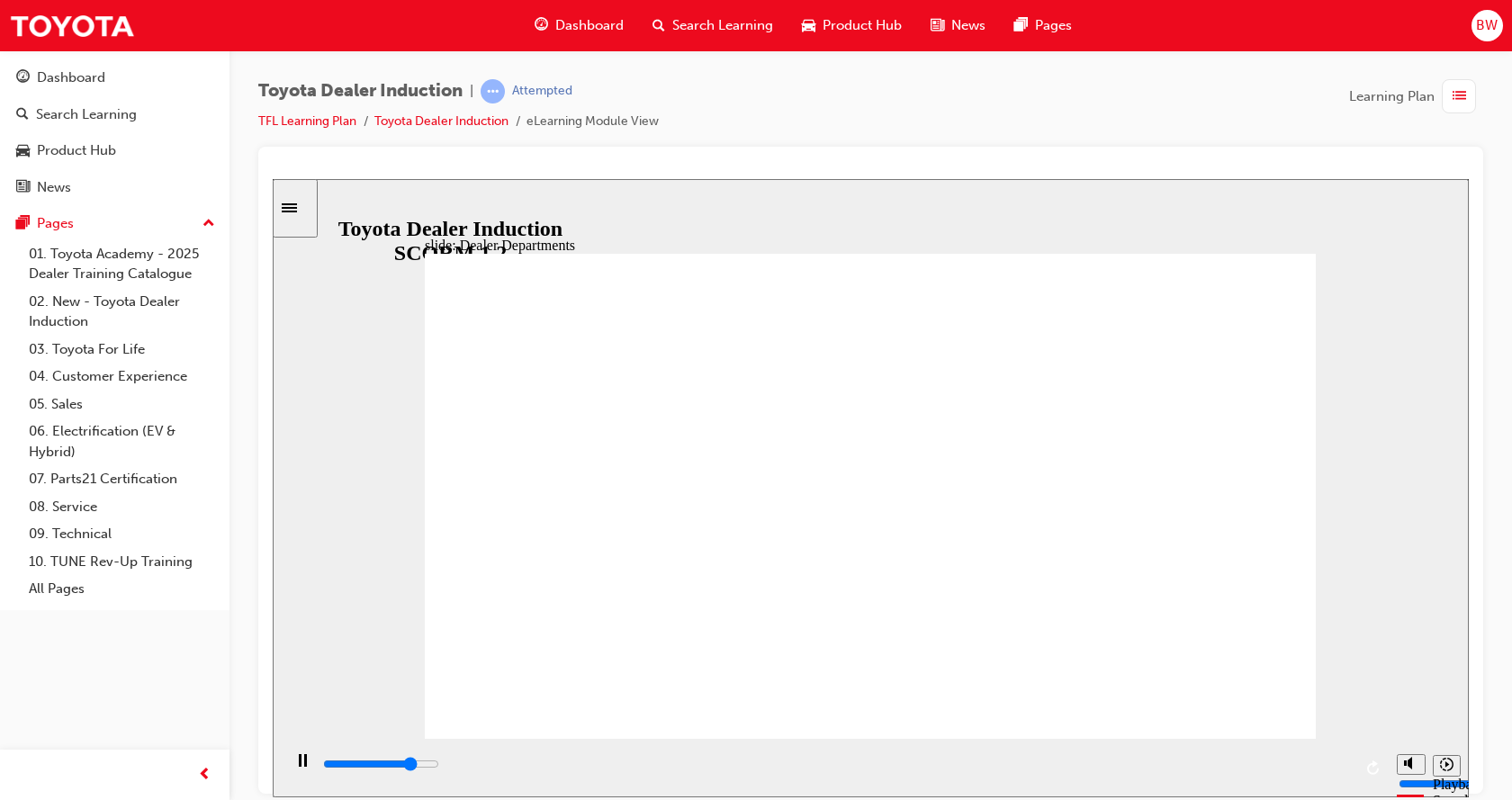 click 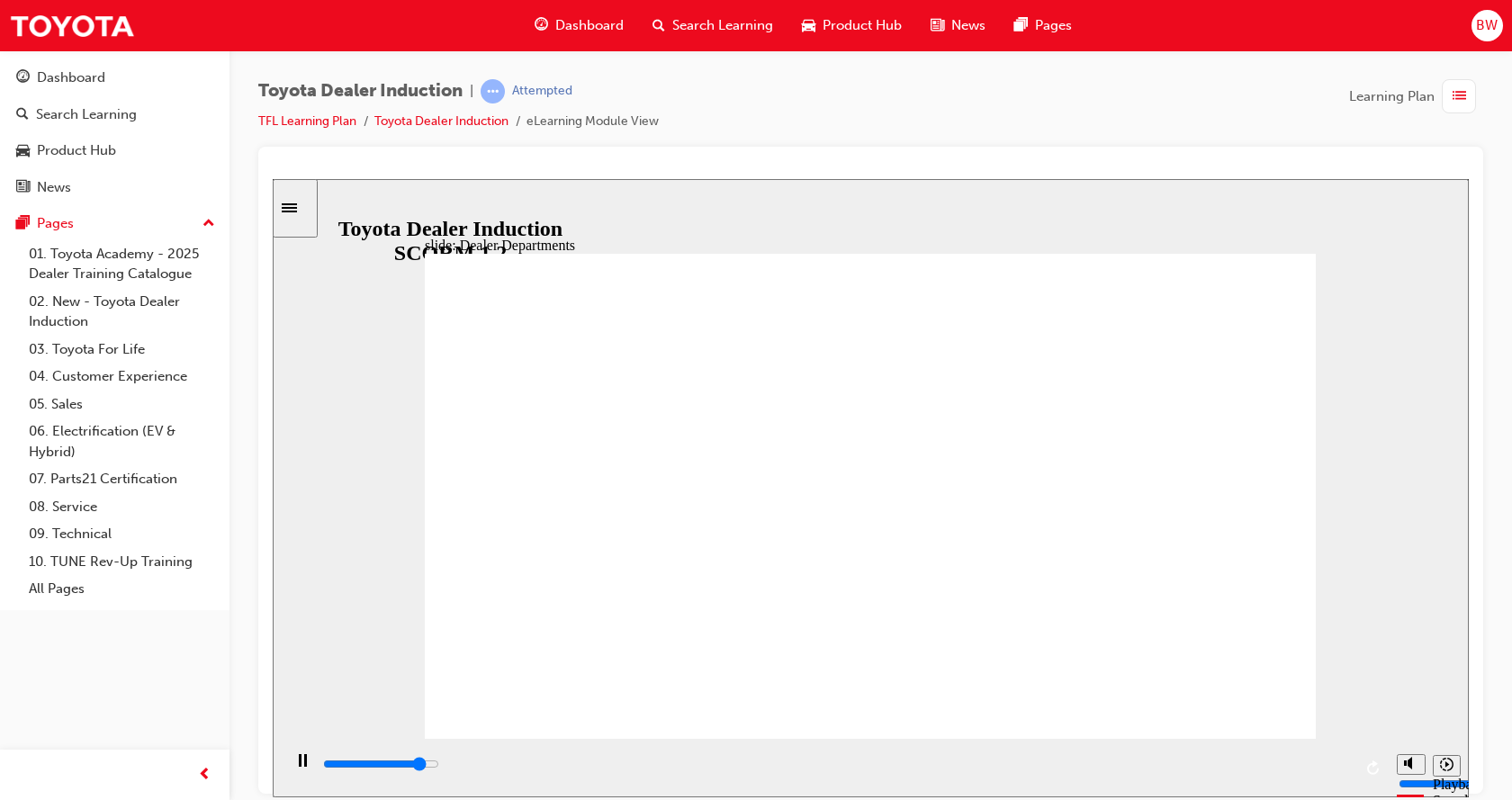 drag, startPoint x: 892, startPoint y: 531, endPoint x: 1148, endPoint y: 597, distance: 264.371 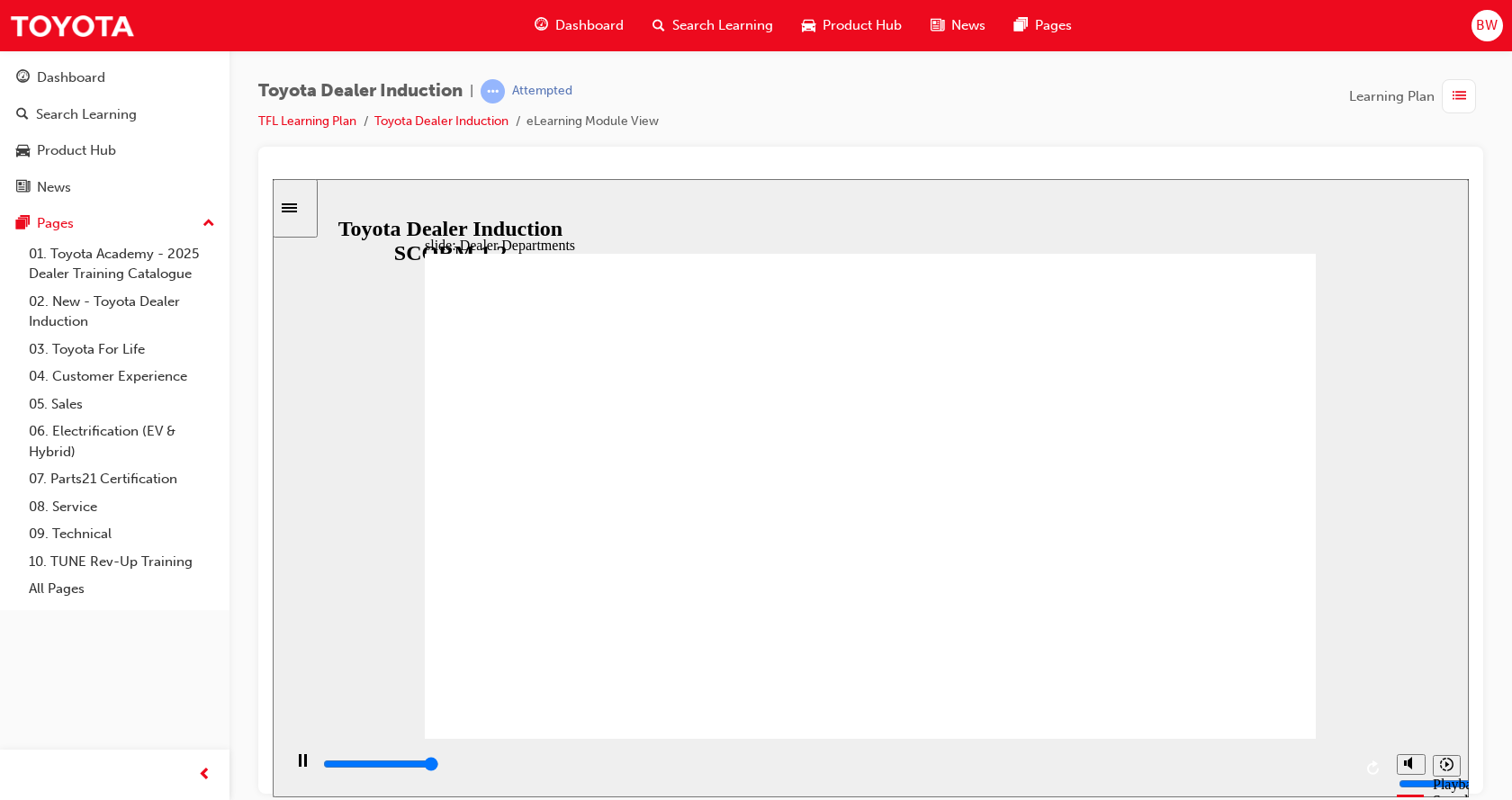 click 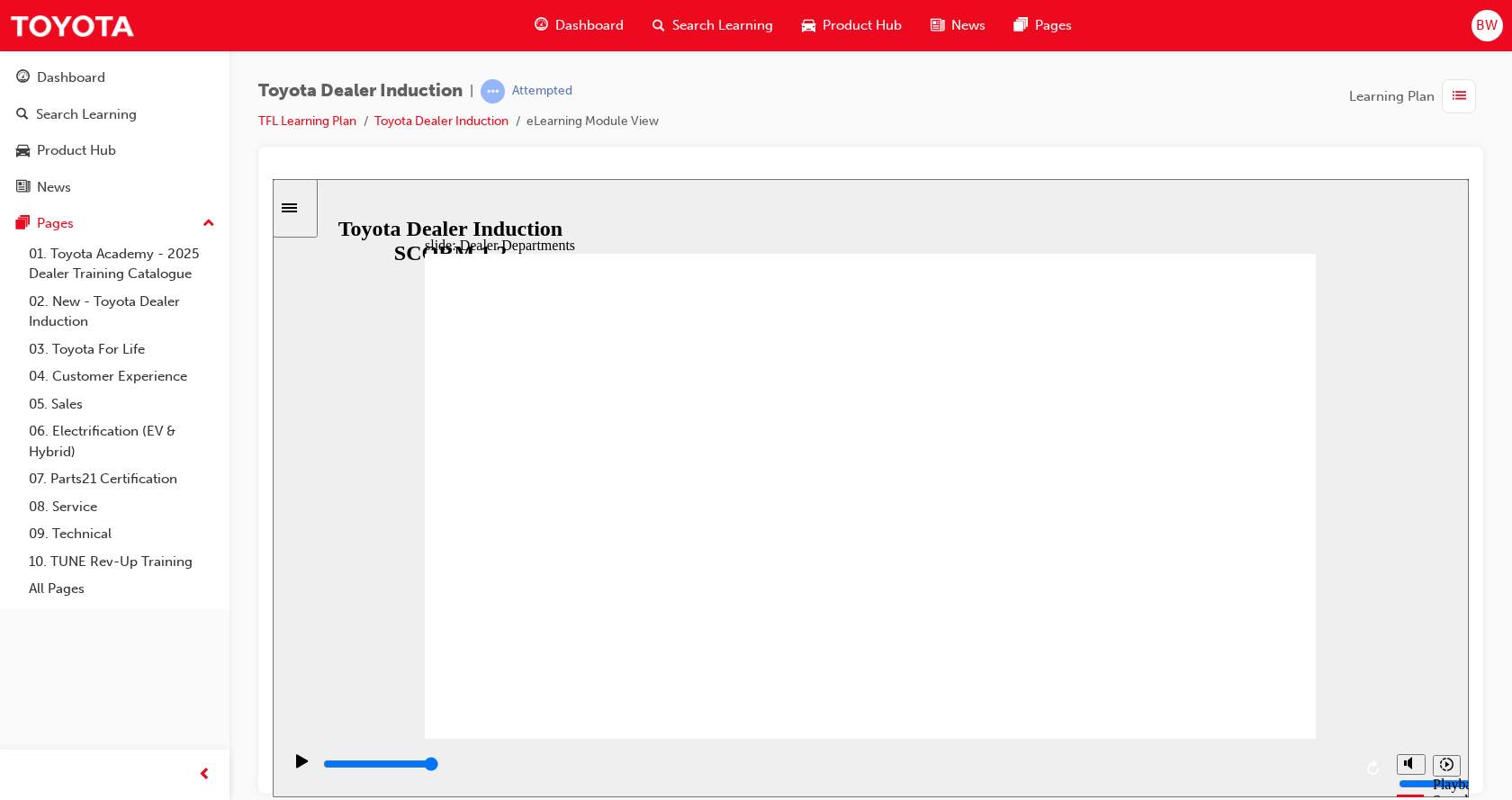 click 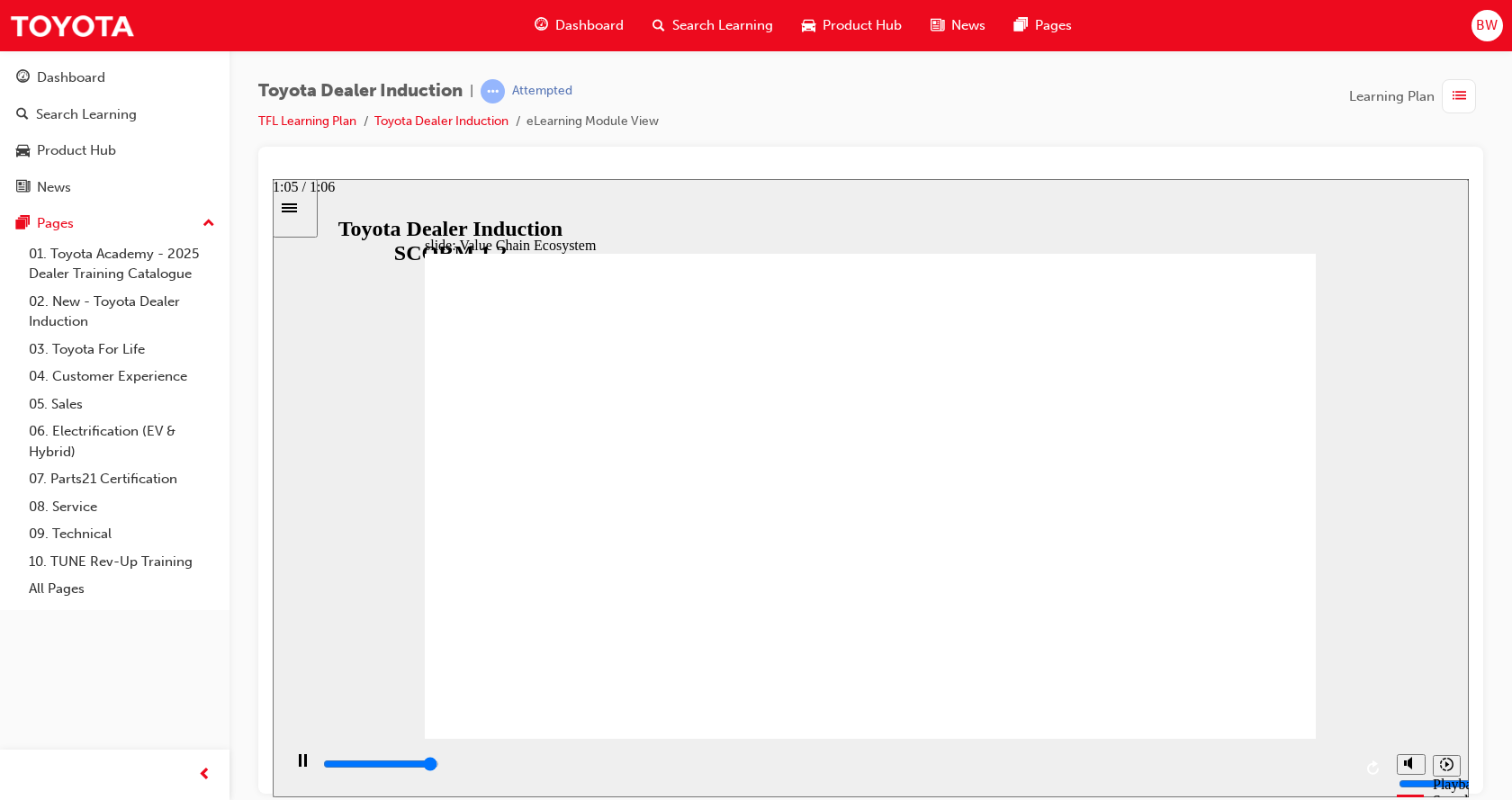 click at bounding box center [836, 768] 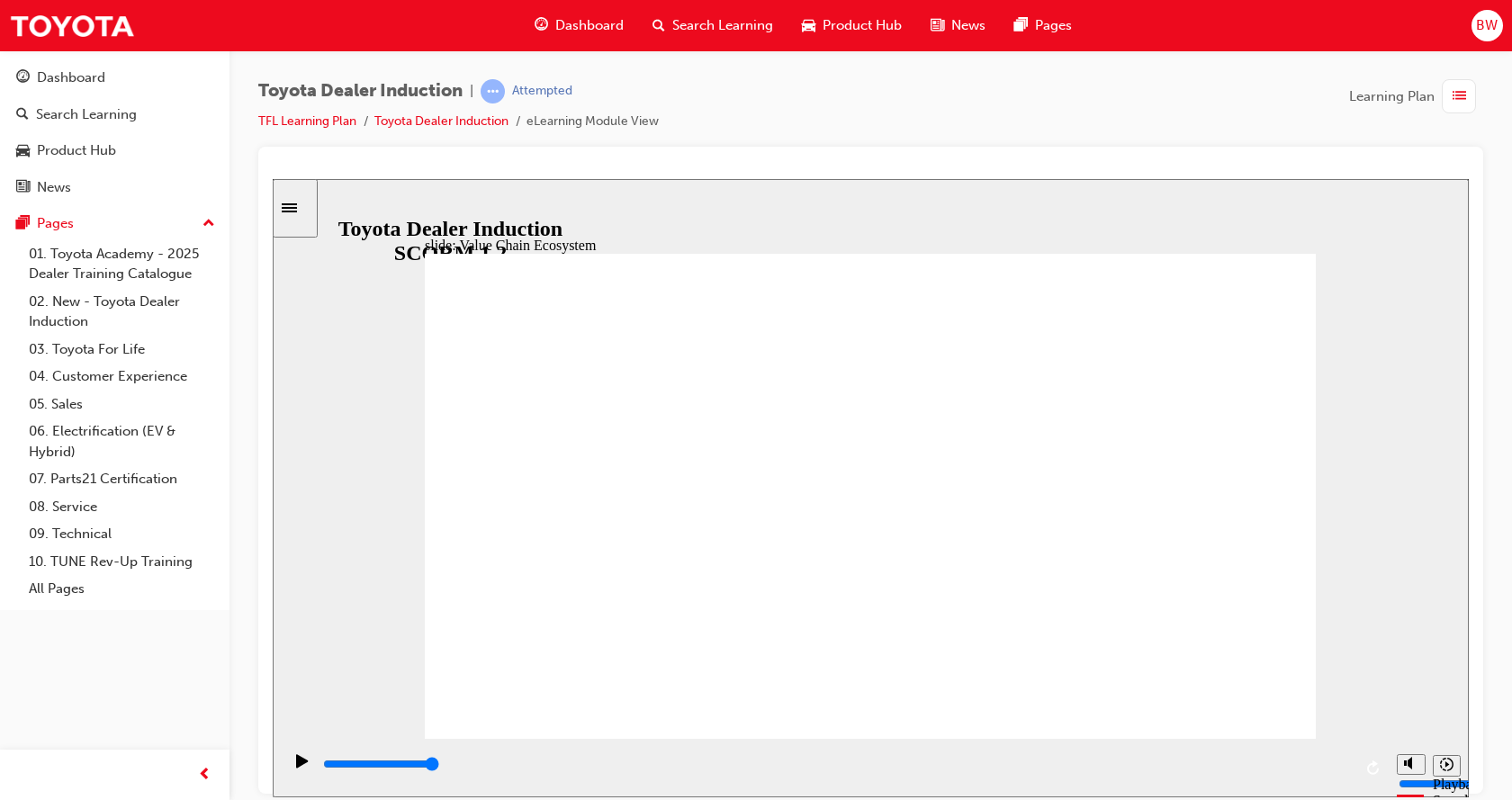 click on "NEXT NEXT" at bounding box center (1236, 6281) 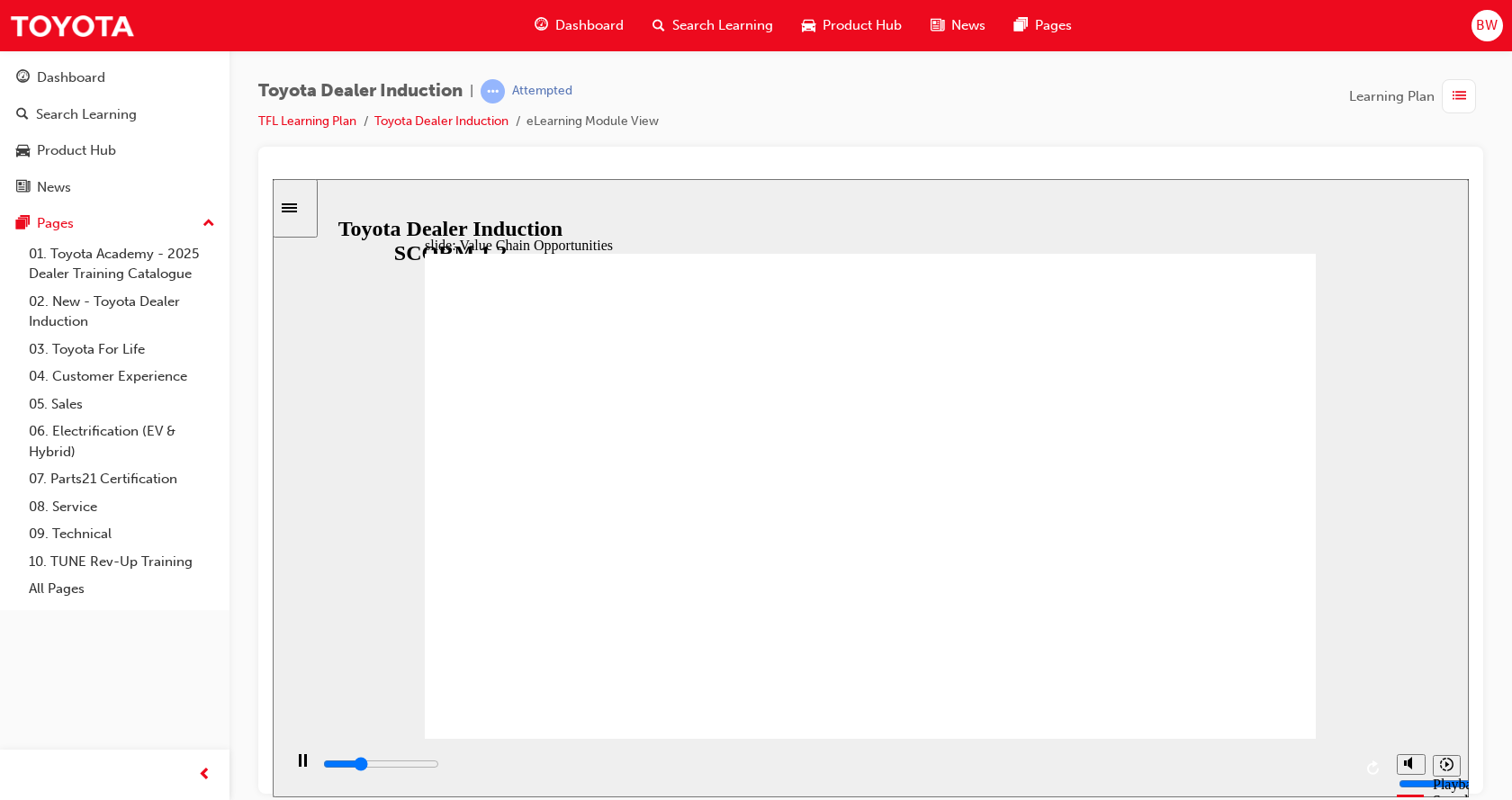 click 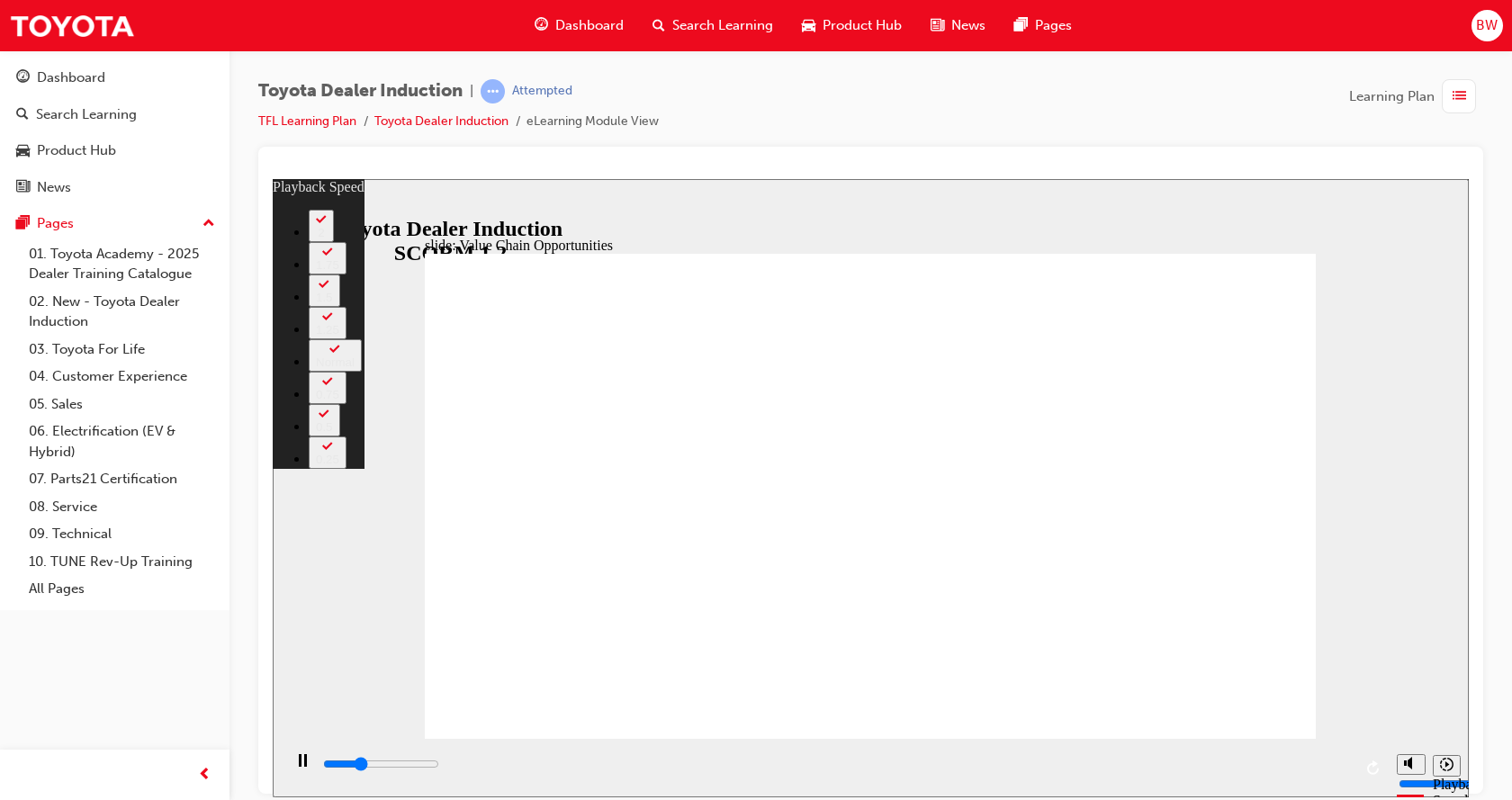 type on "3400" 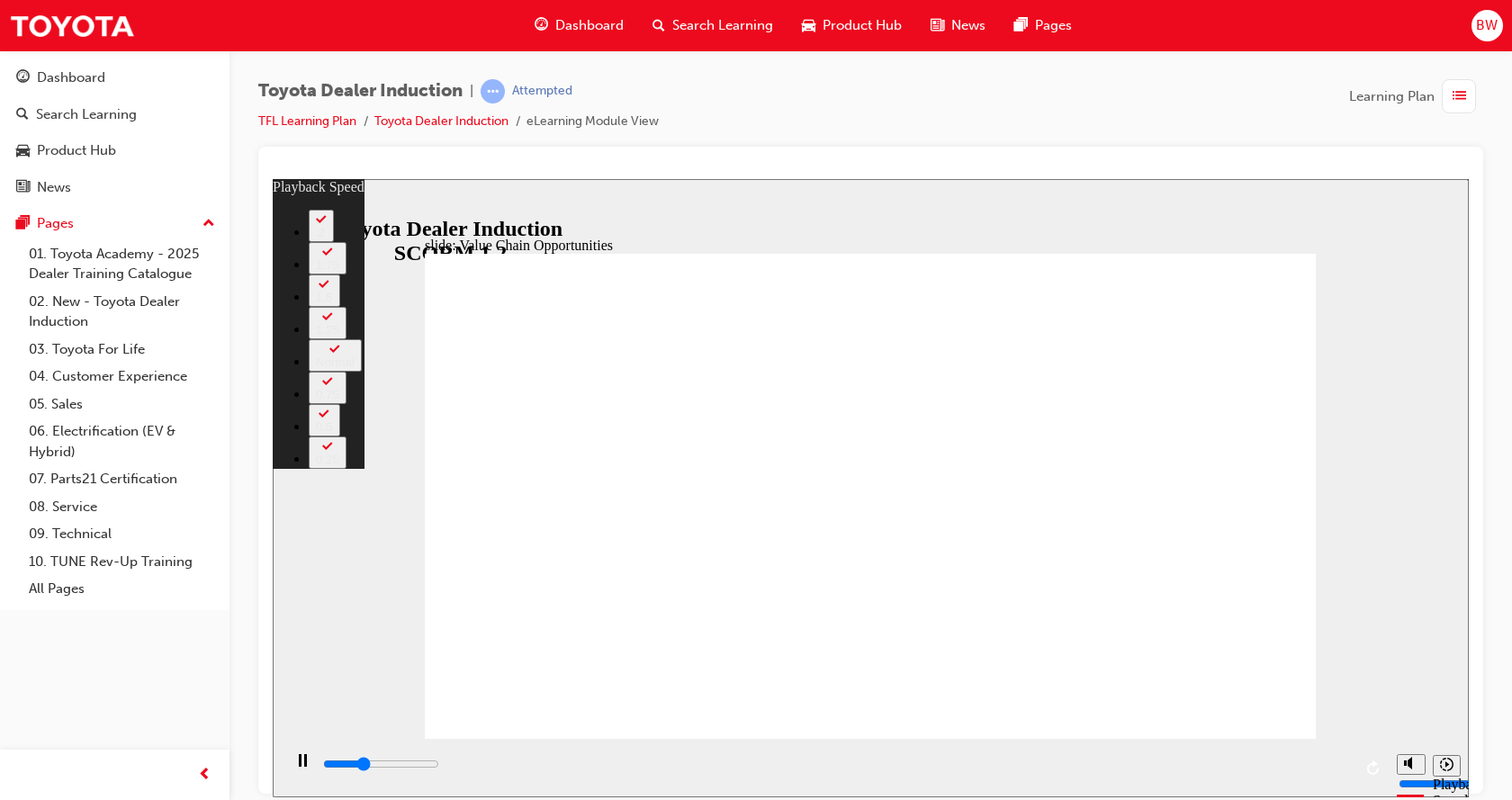 type on "3700" 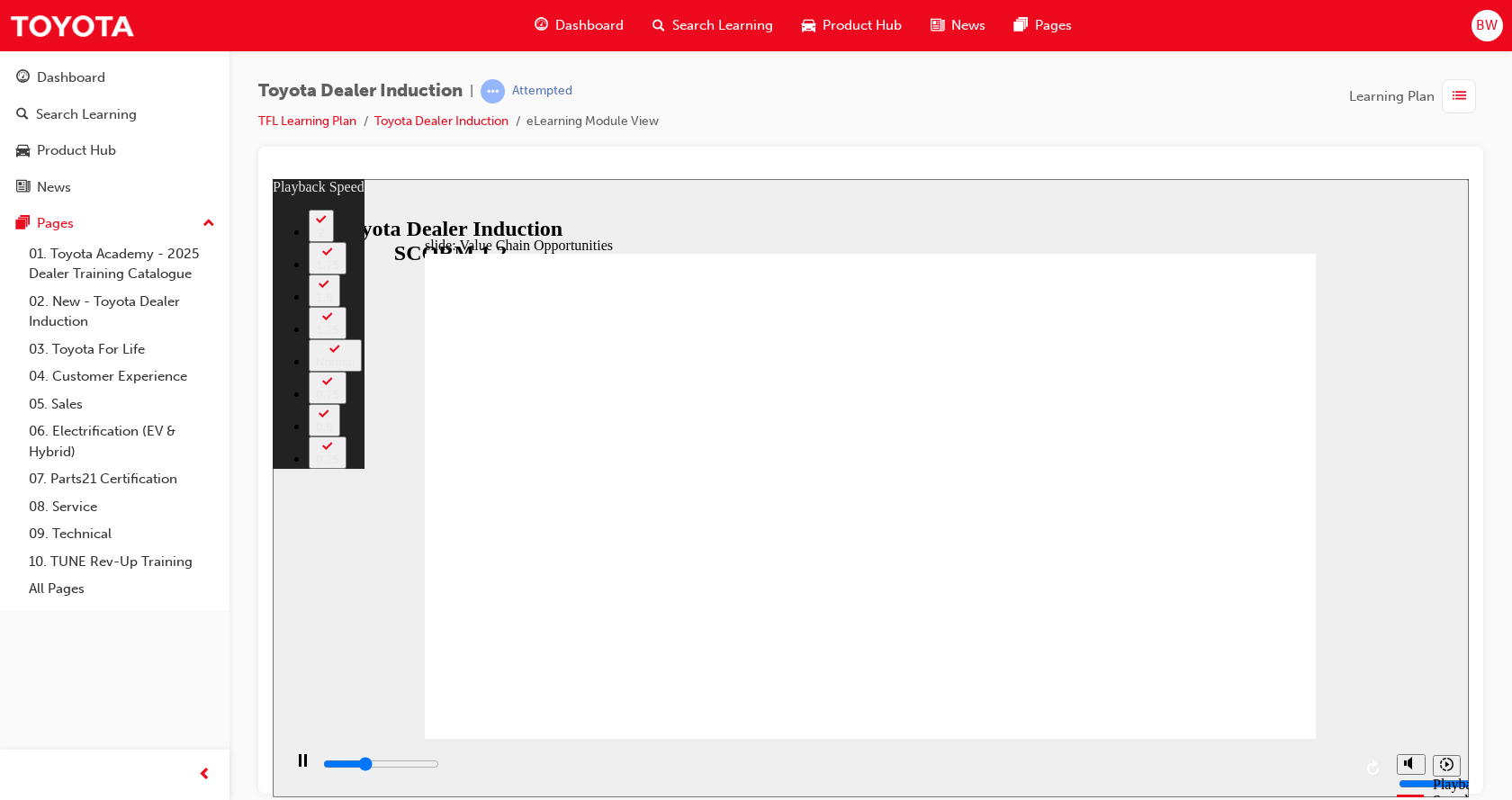 type on "4000" 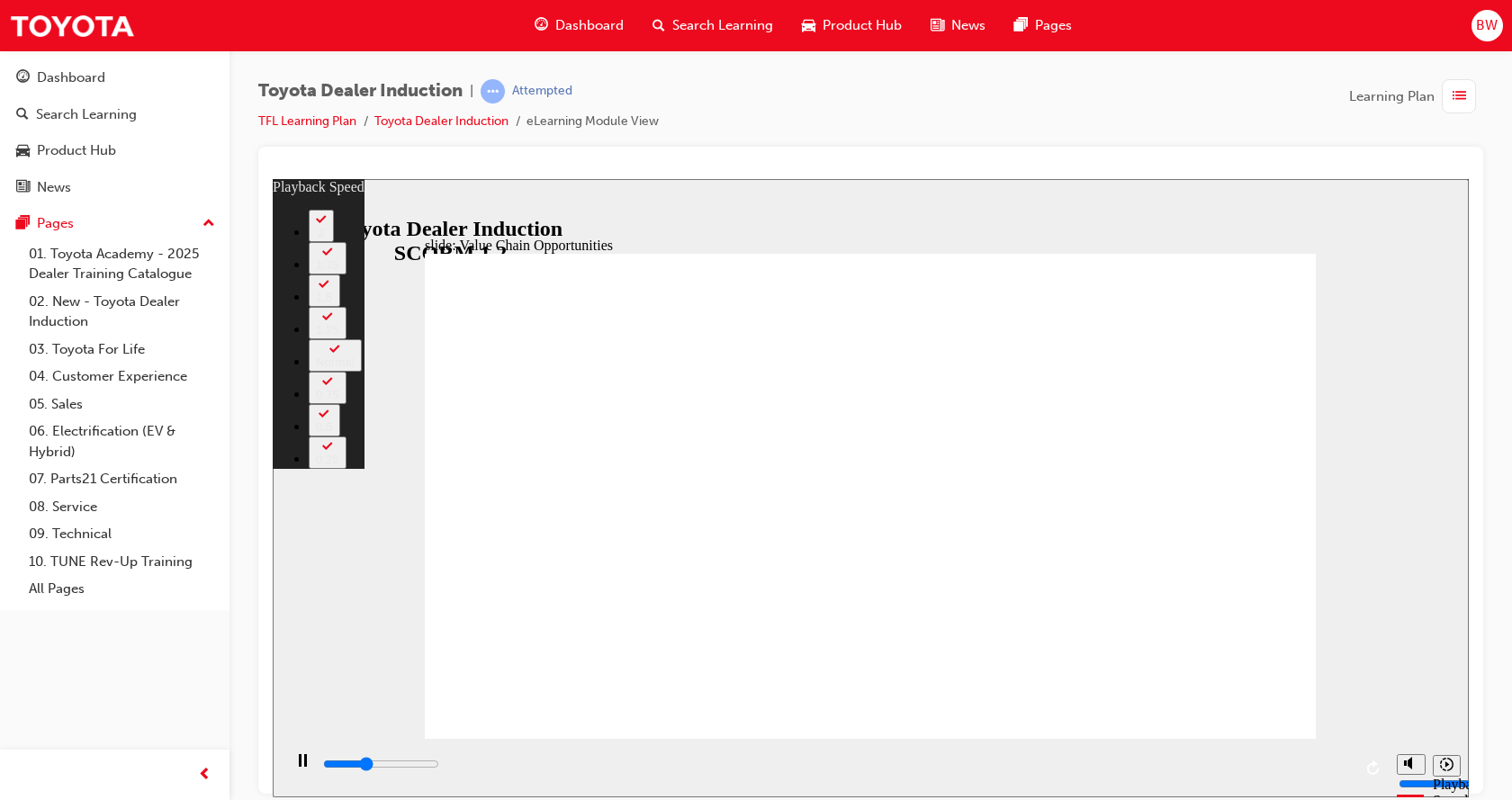 type on "4000" 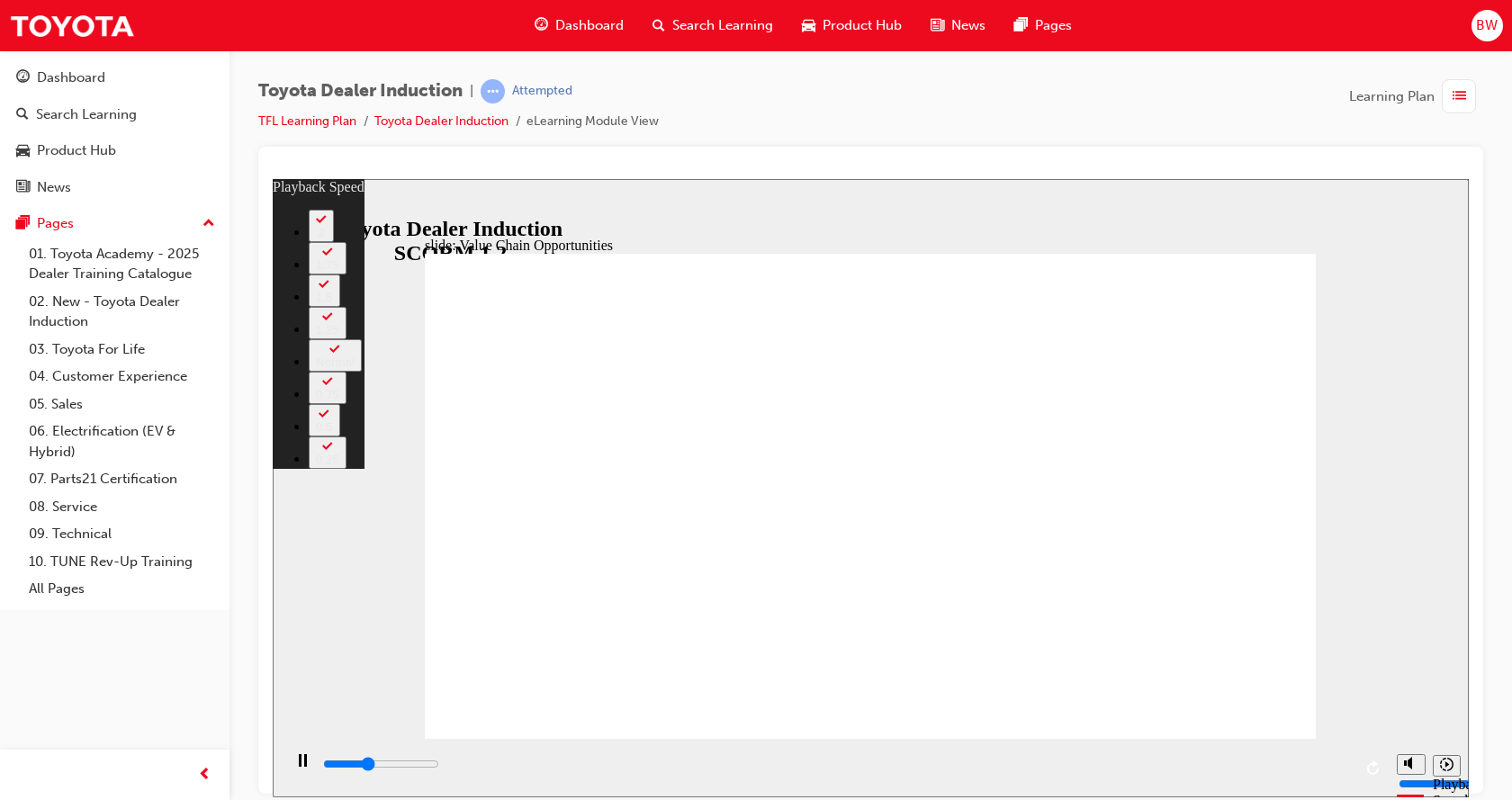 type on "4200" 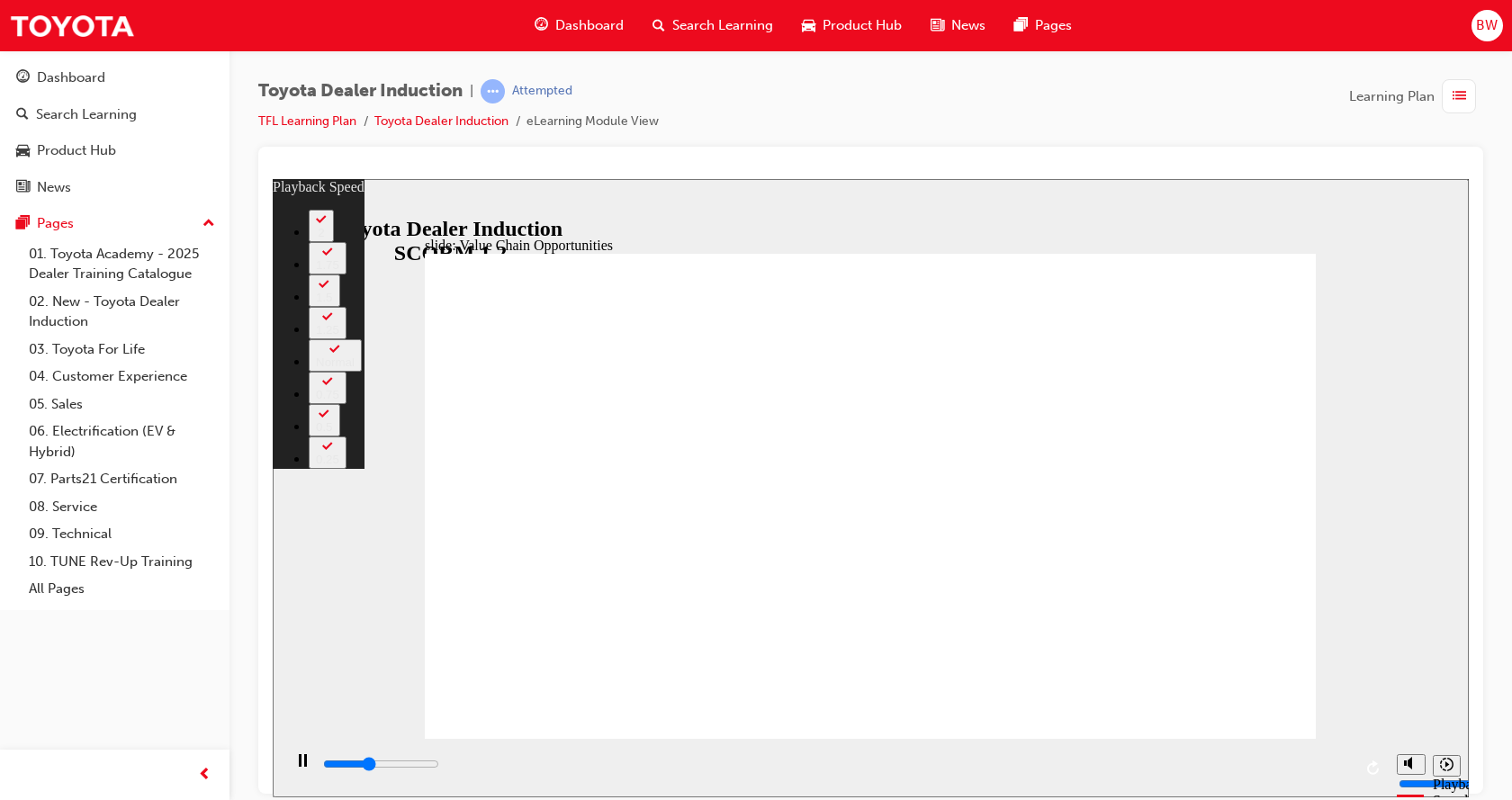 type on "4300" 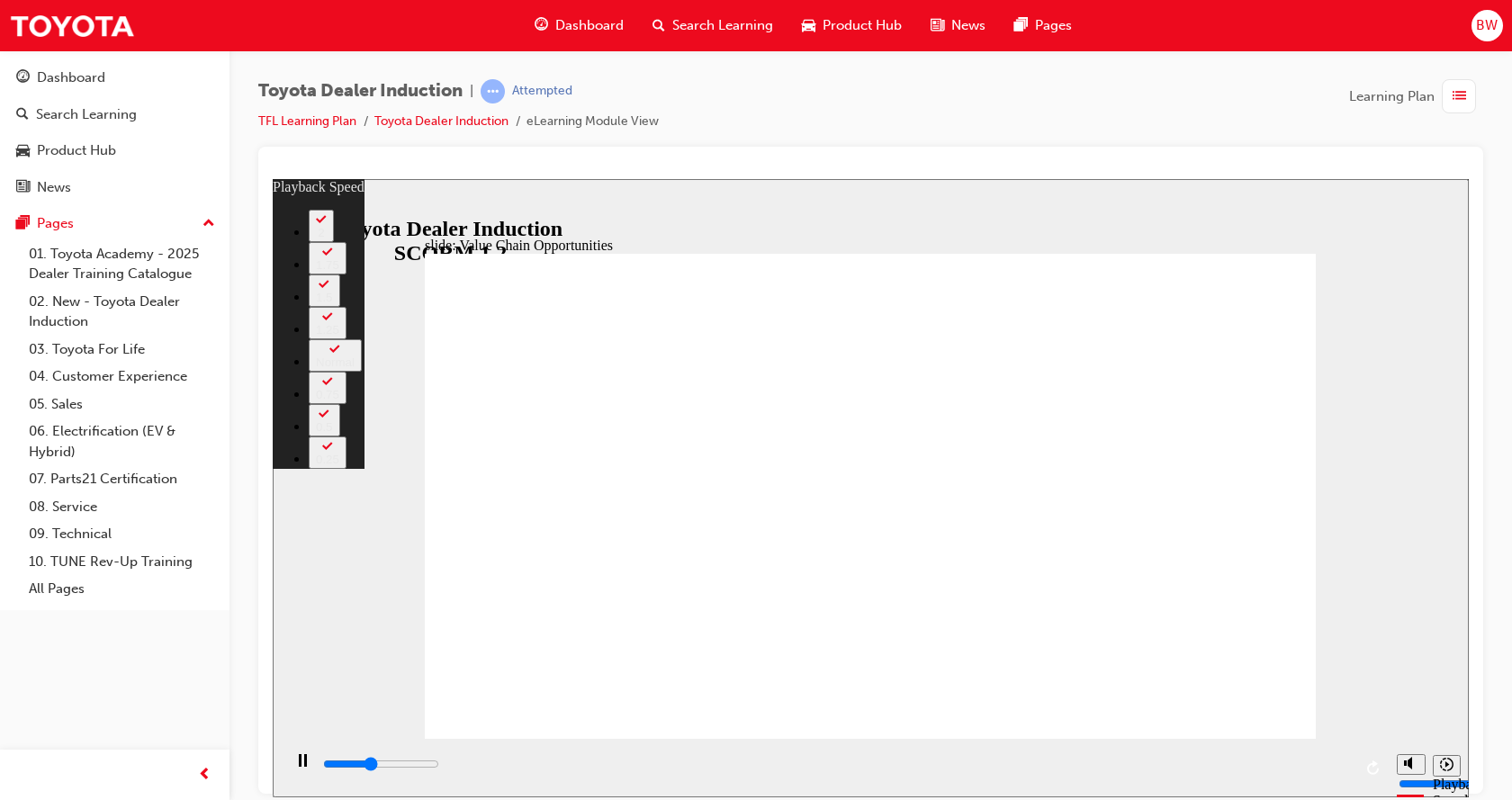 type on "4500" 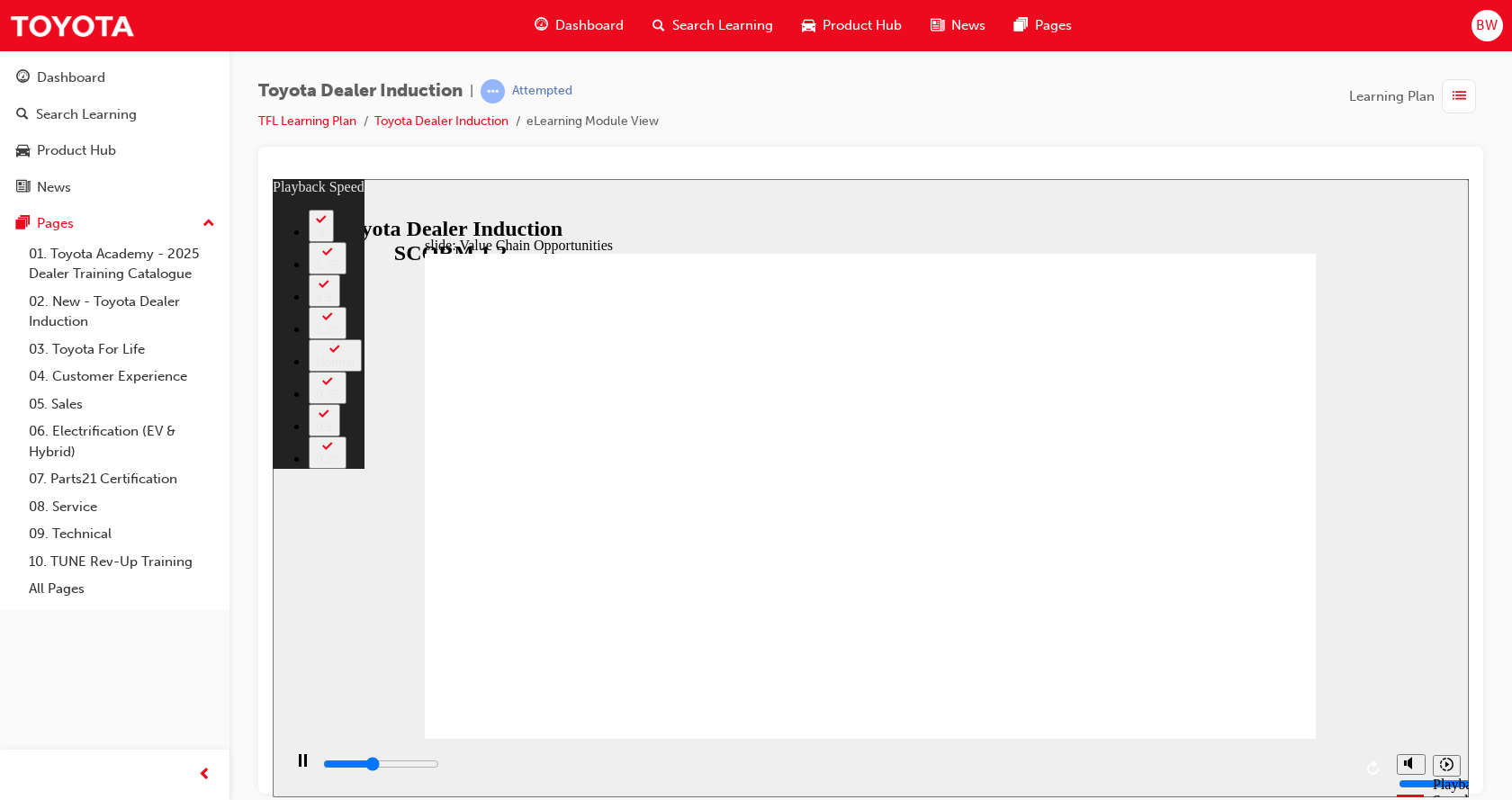type on "4700" 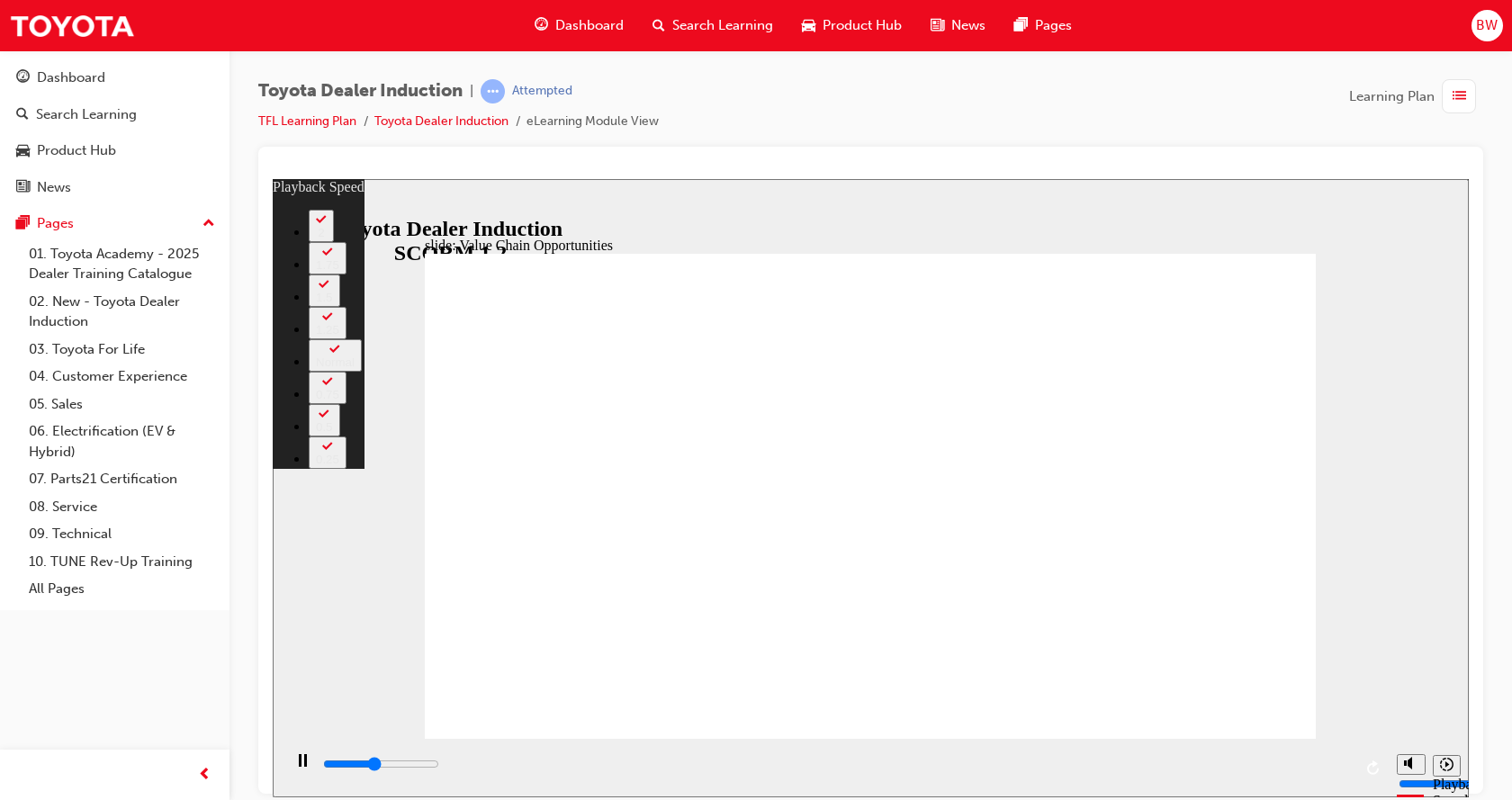 type on "5000" 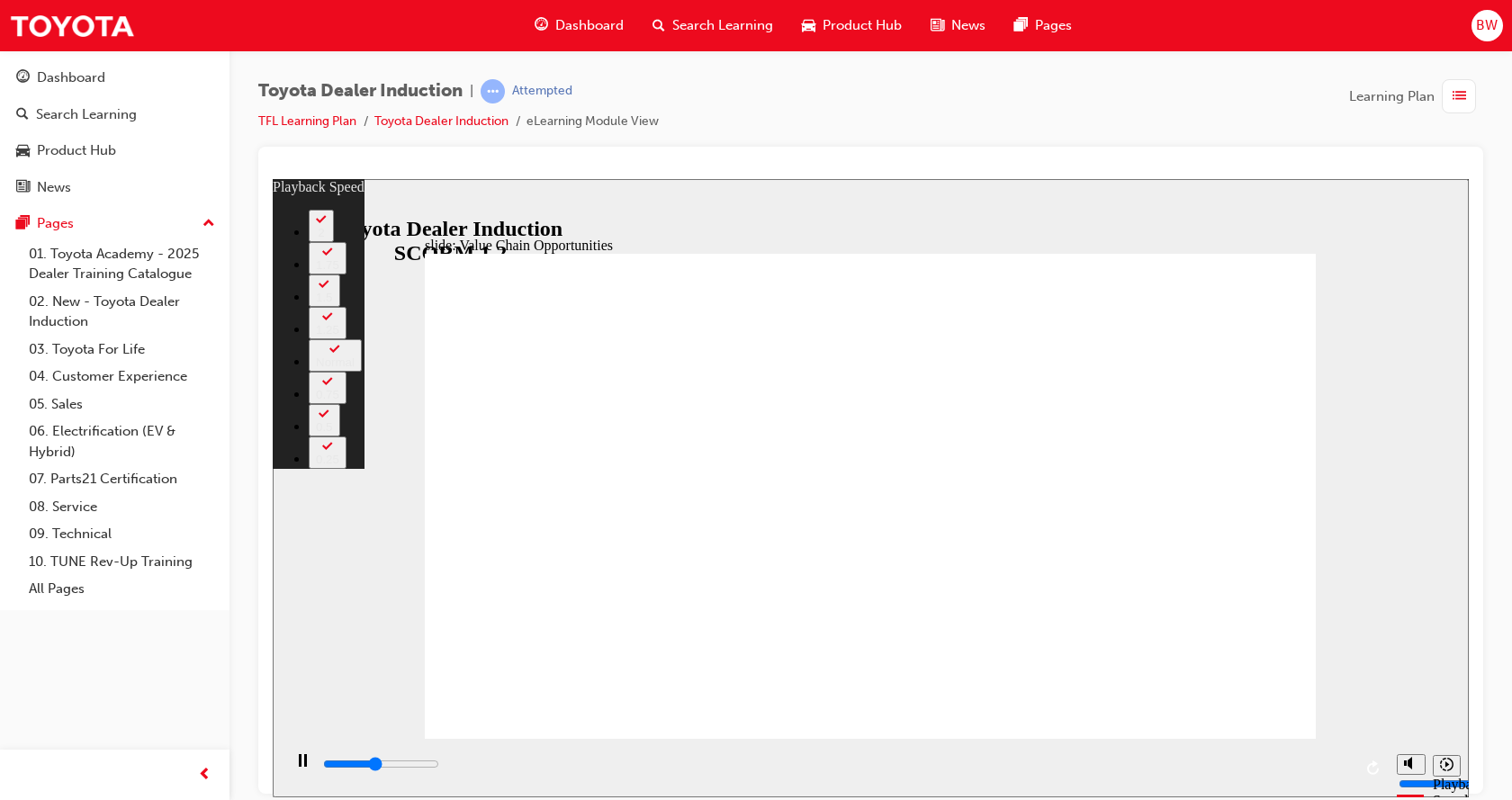 type on "5000" 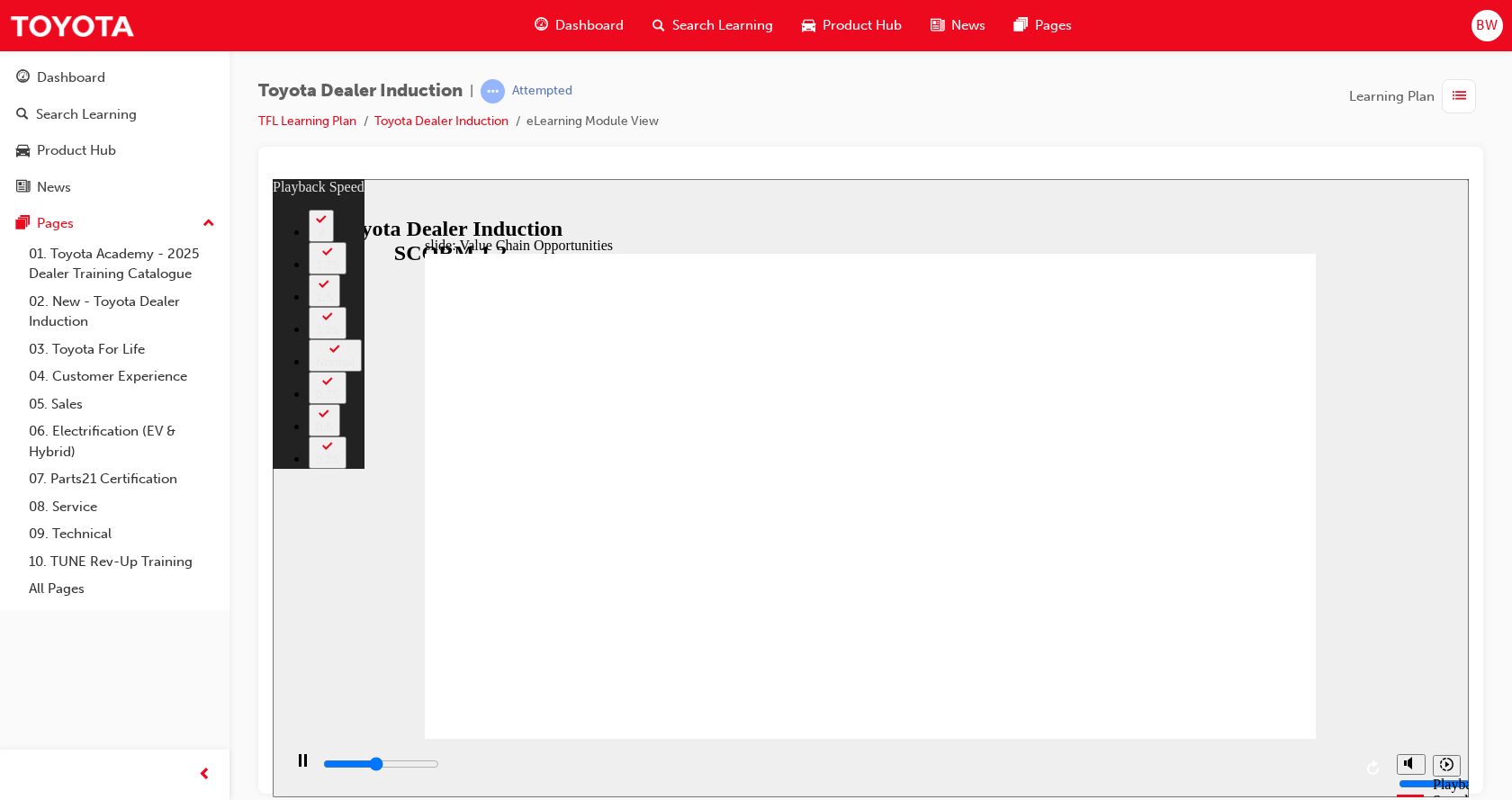 type on "5100" 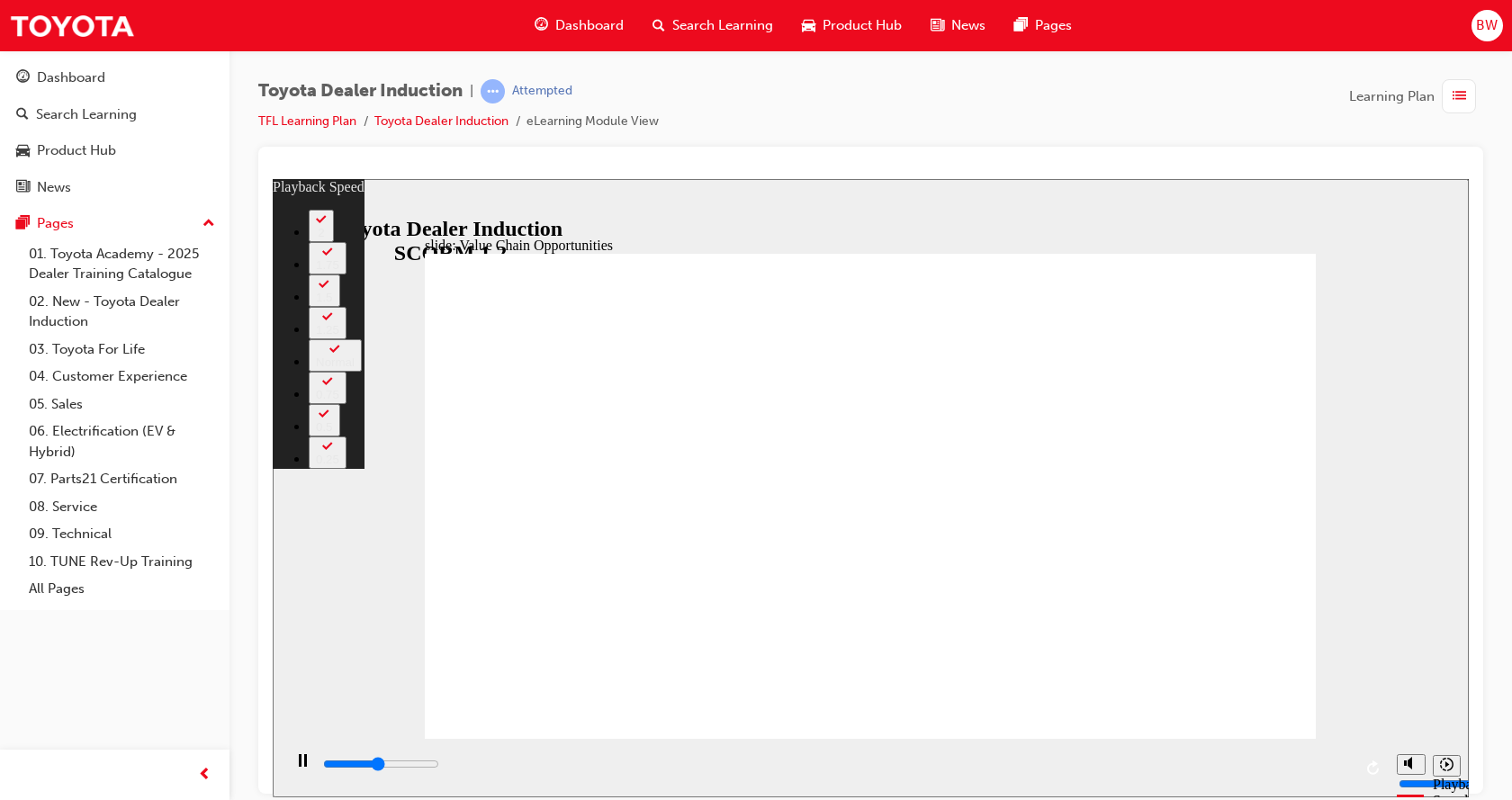 type on "5400" 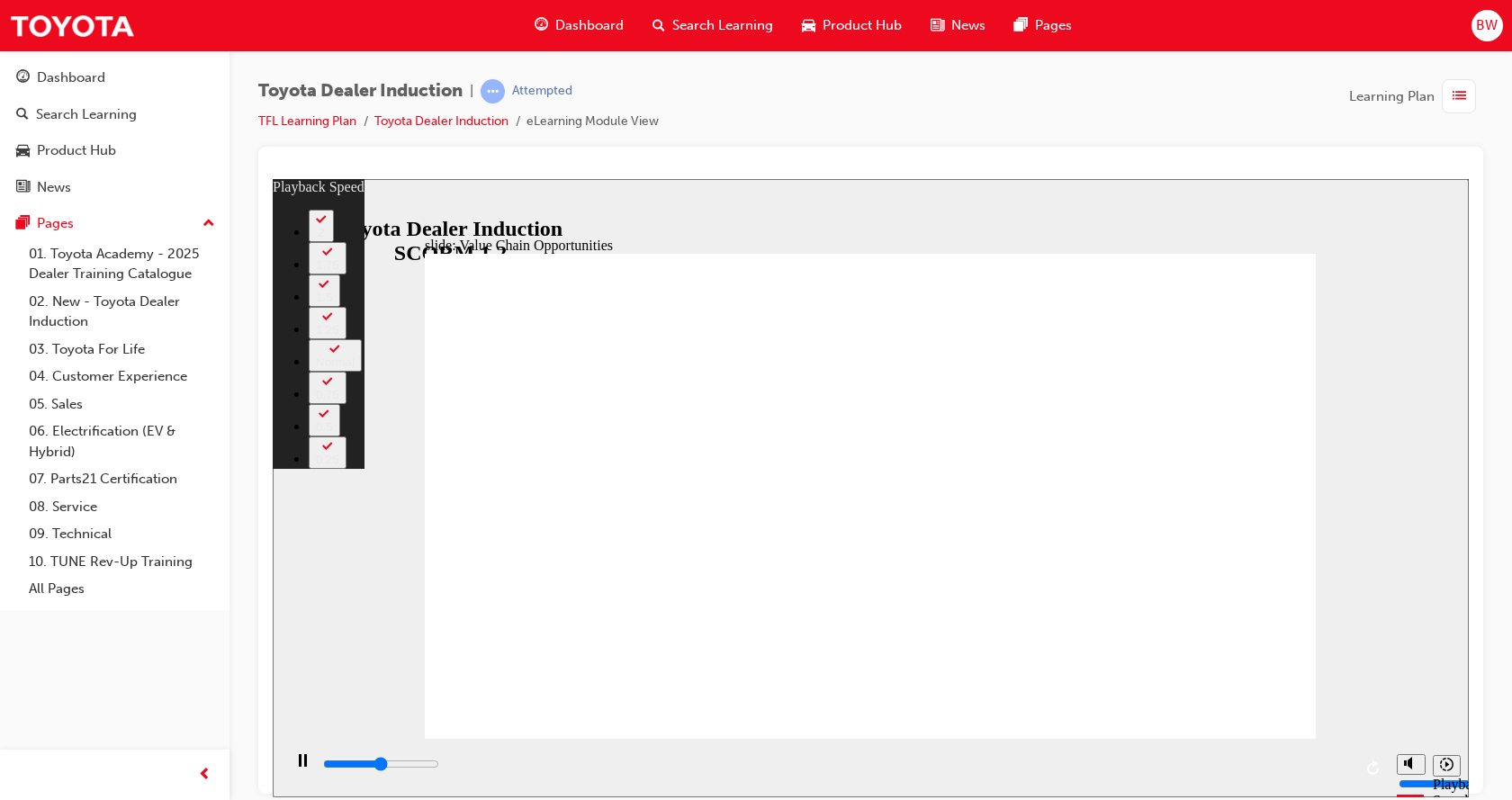 type on "5600" 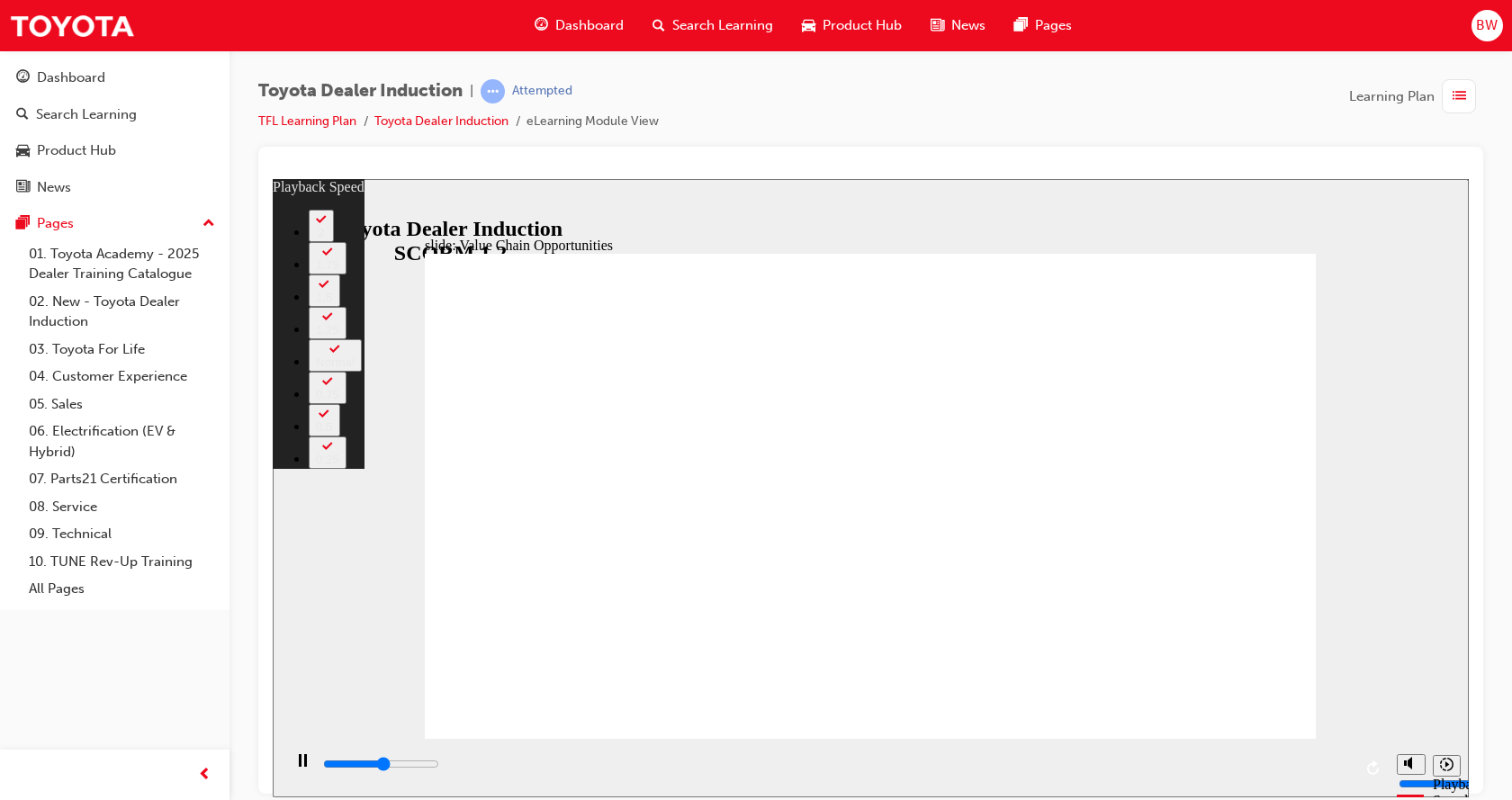 type on "5900" 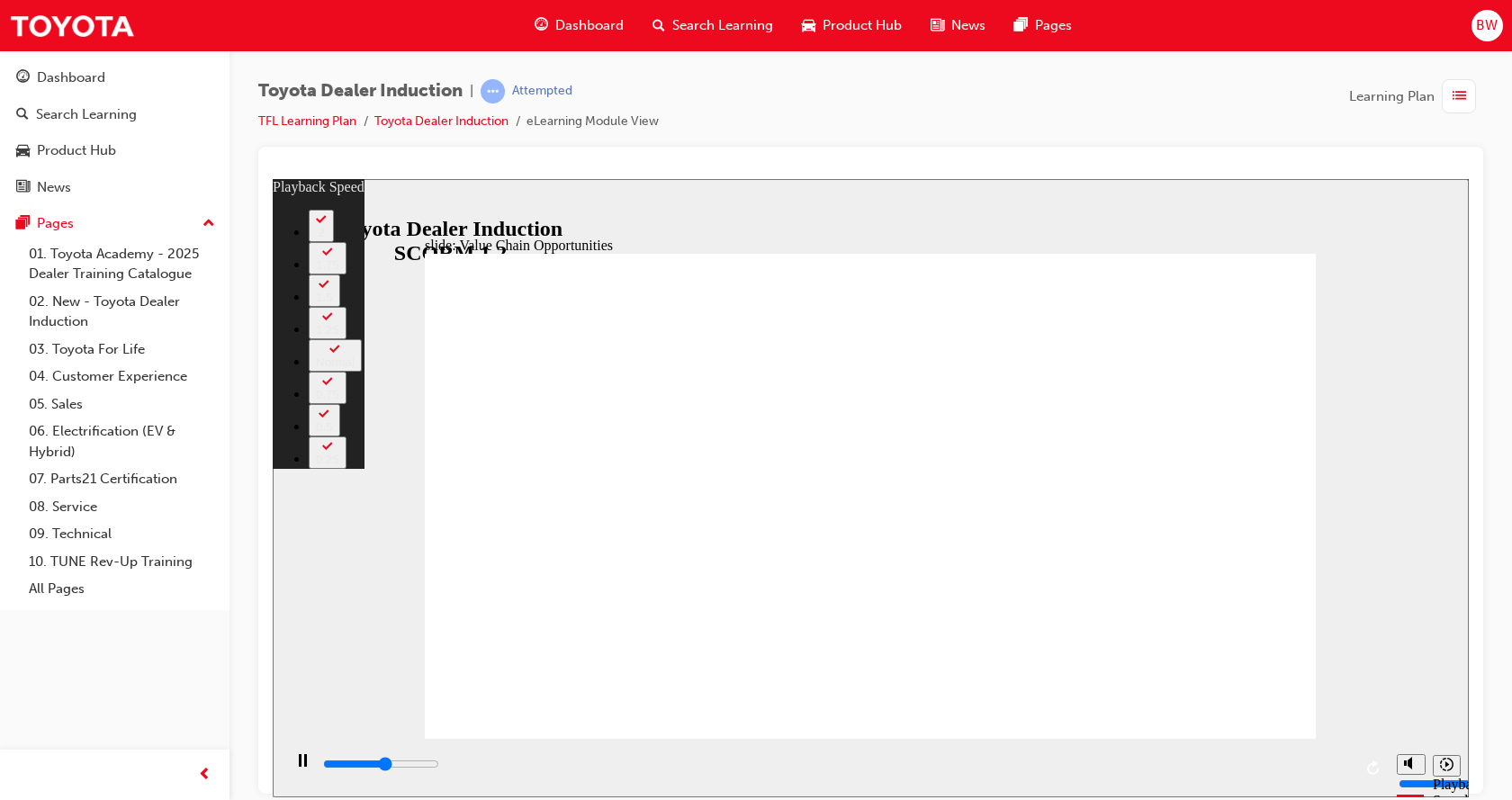 type on "6100" 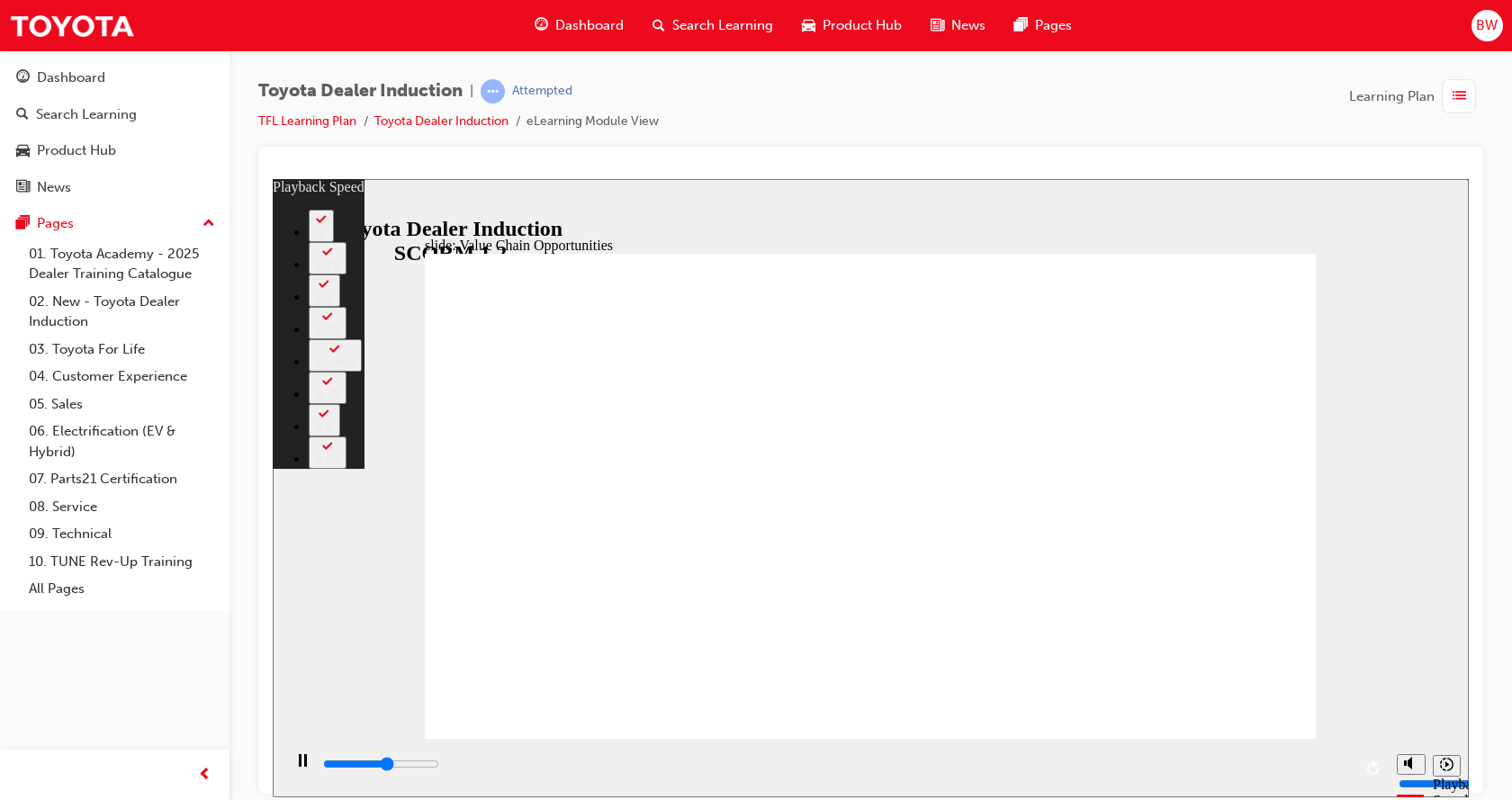 type on "6300" 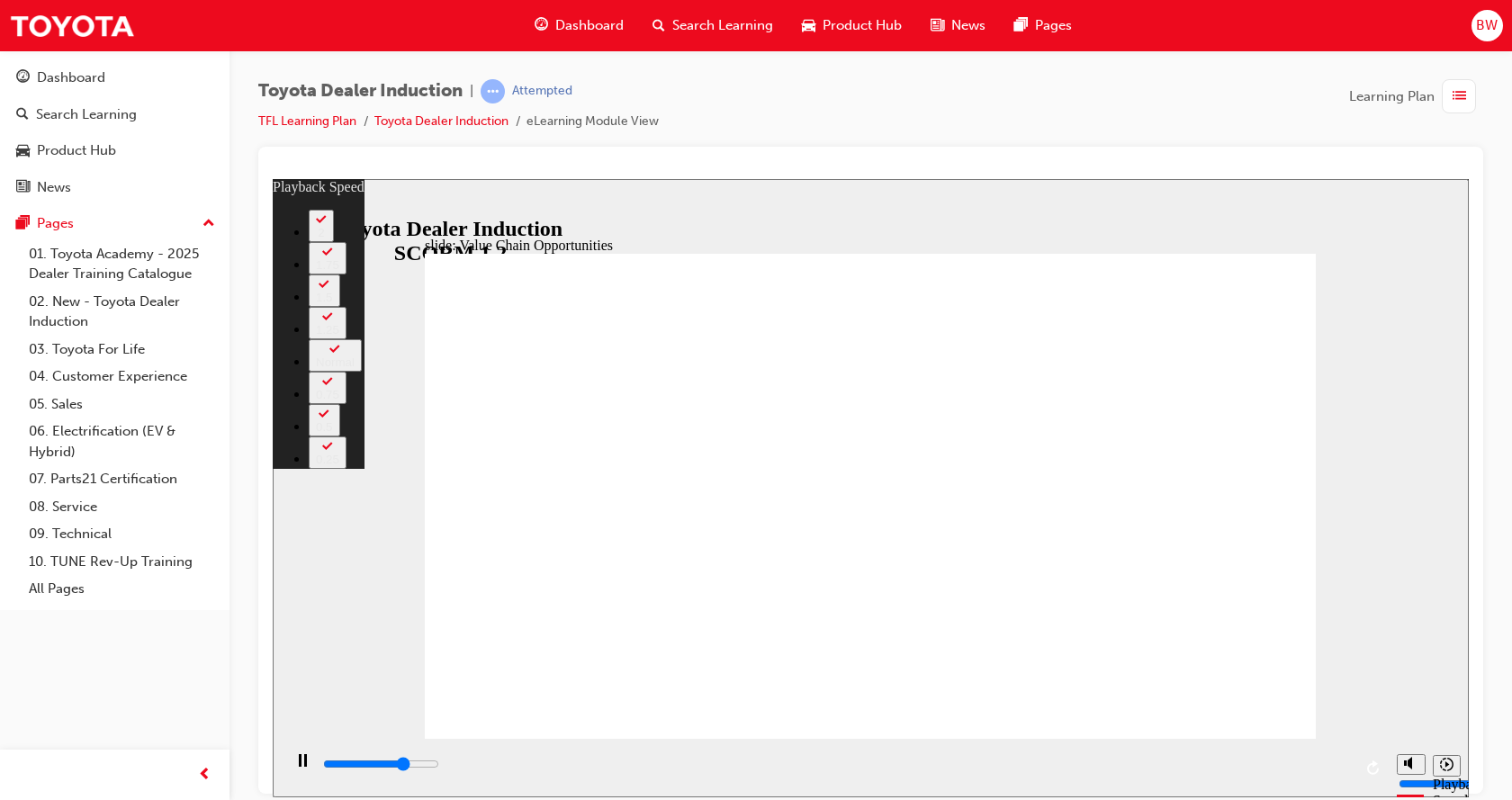 click 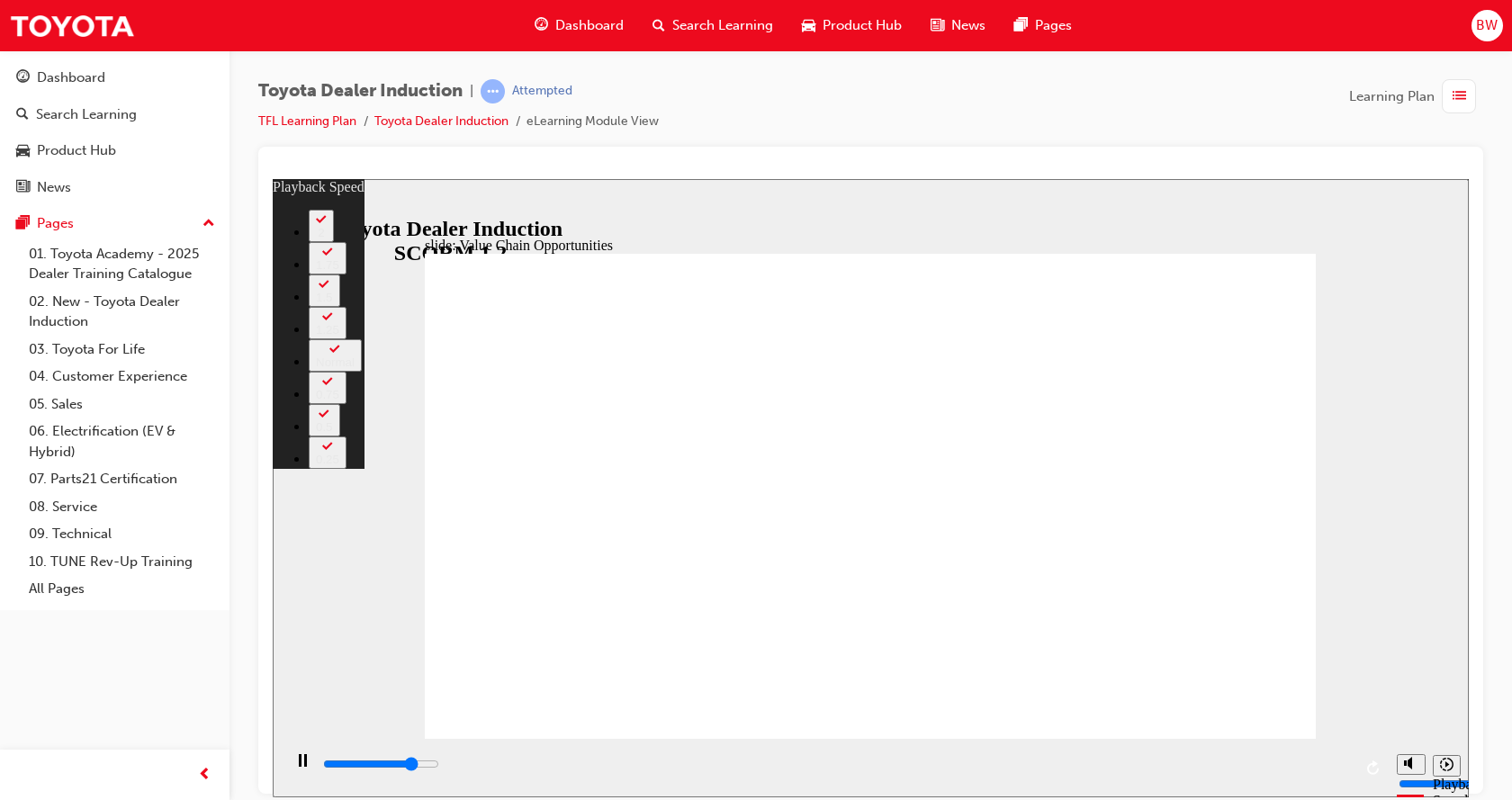 click on "NEXT NEXT" at bounding box center [1236, 2829] 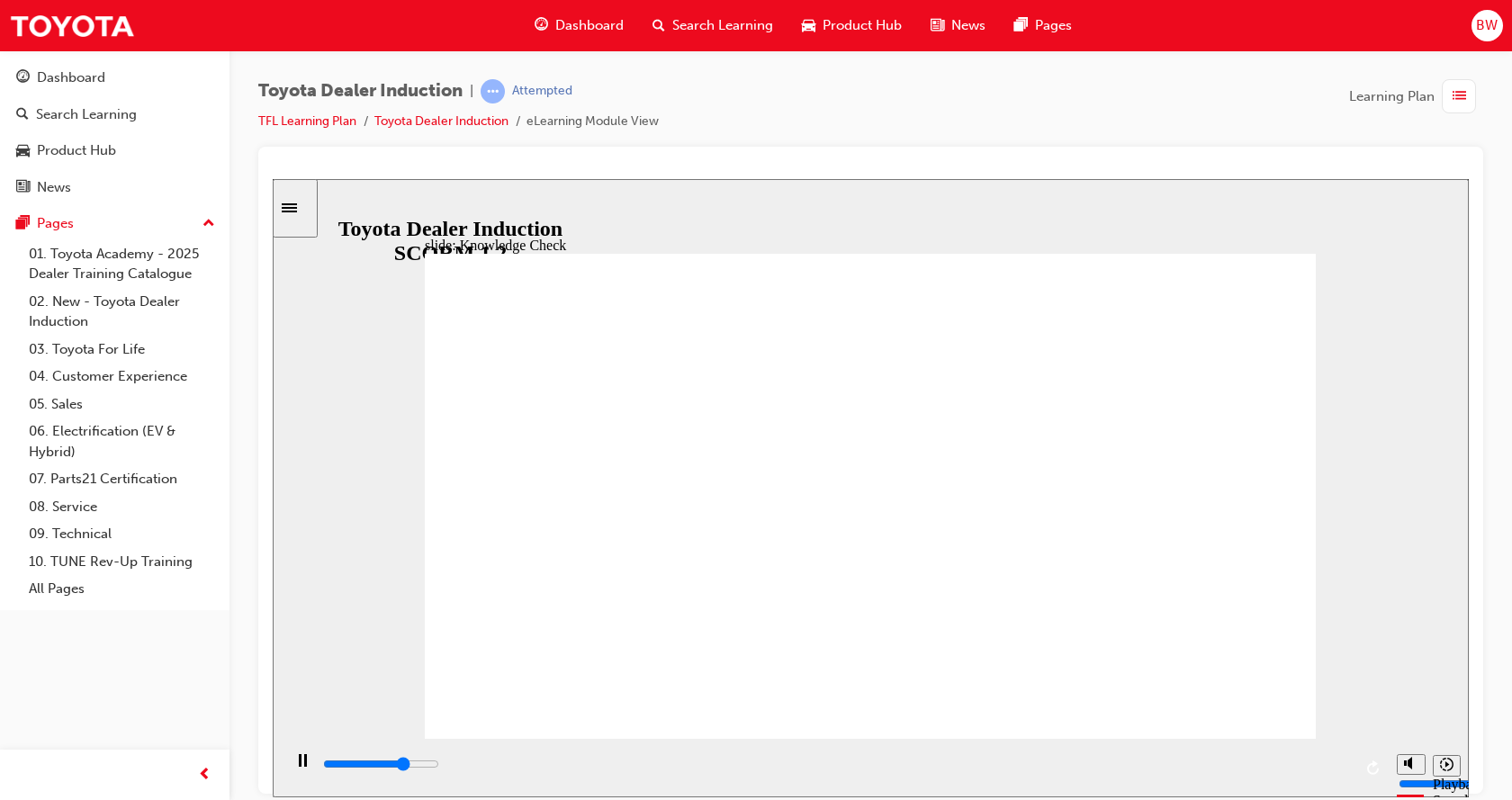 type on "3600" 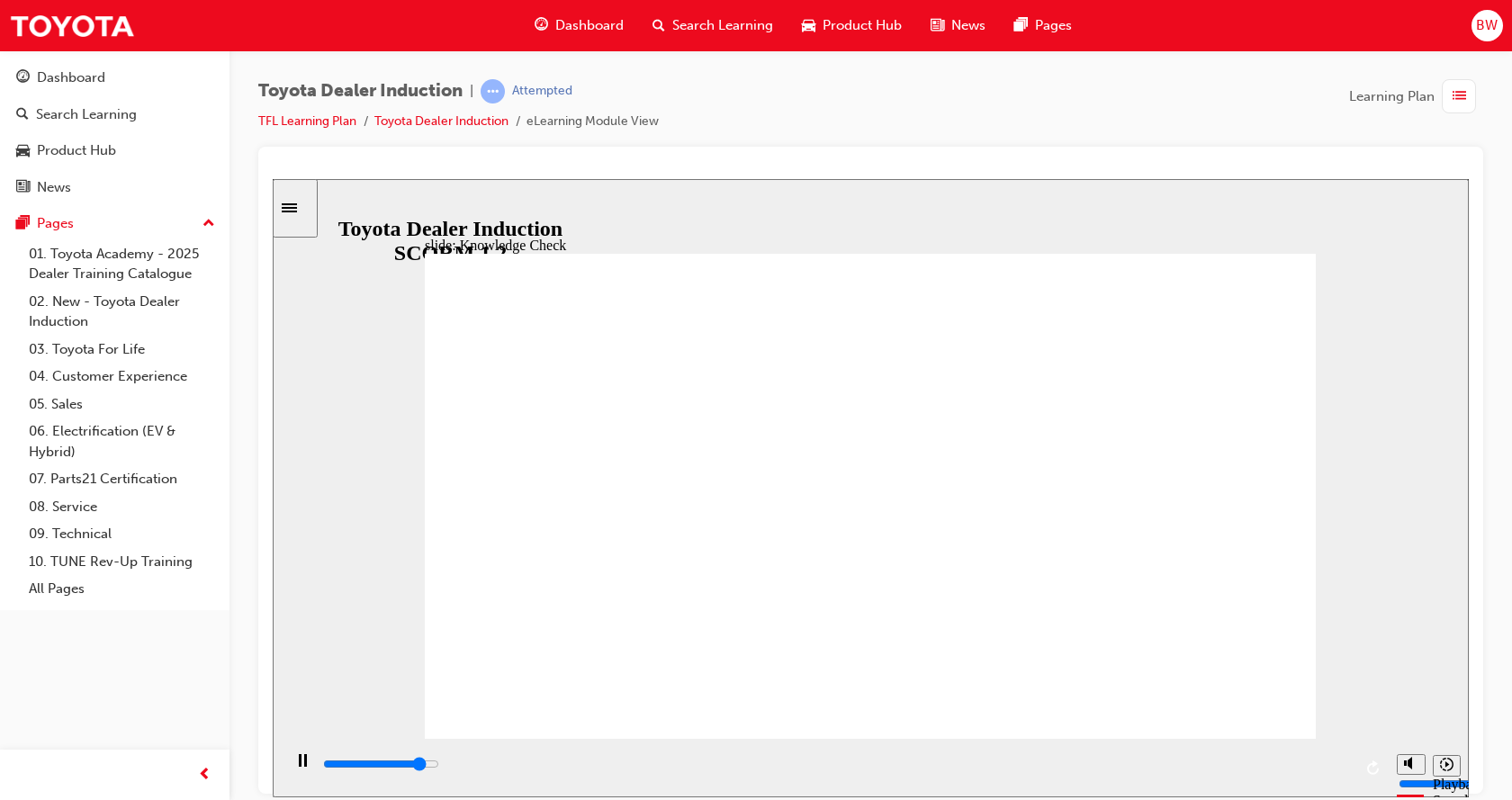 click 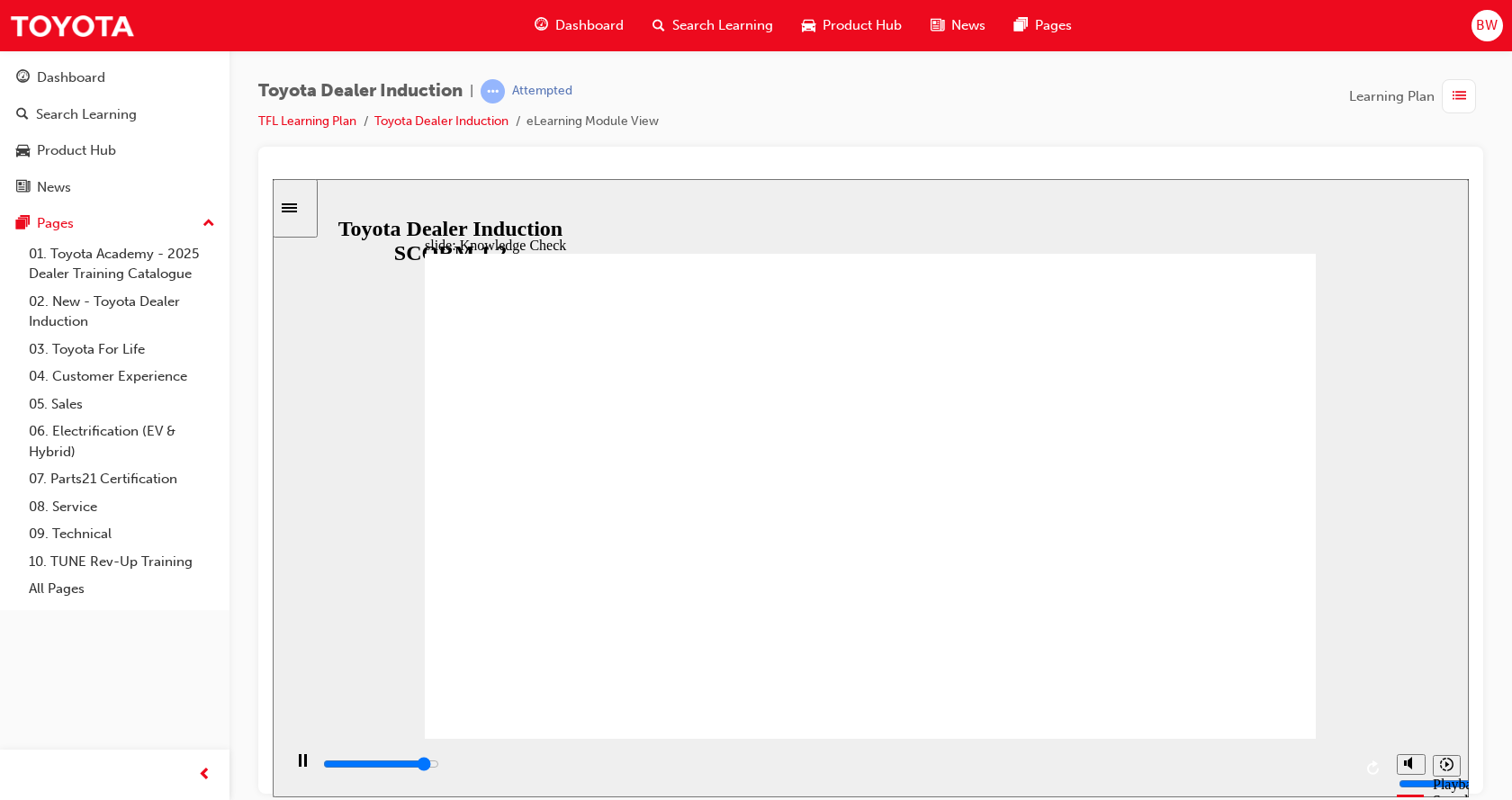 type on "4600" 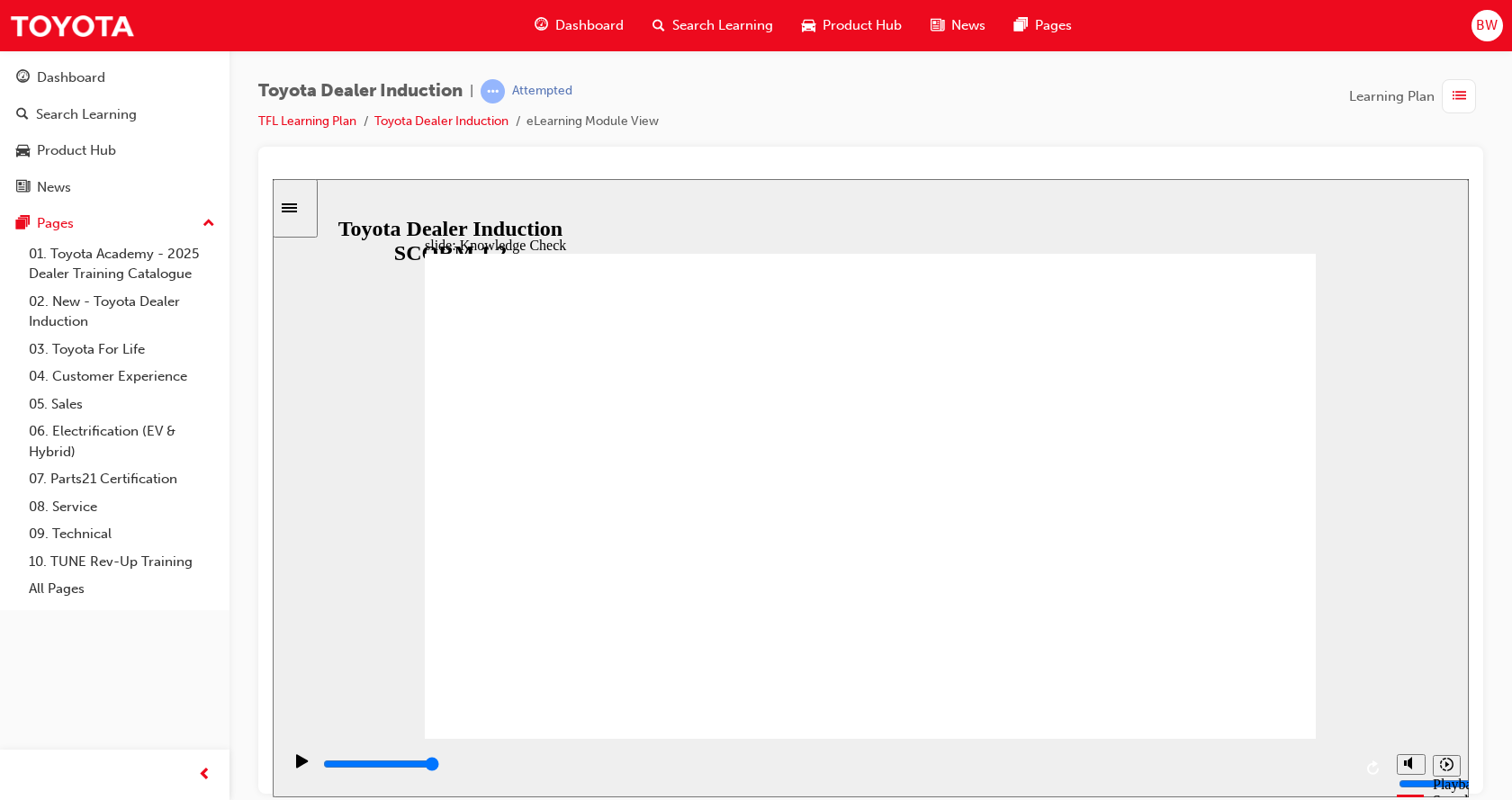 click on "SUBMIT SUBMIT" at bounding box center [1242, 2880] 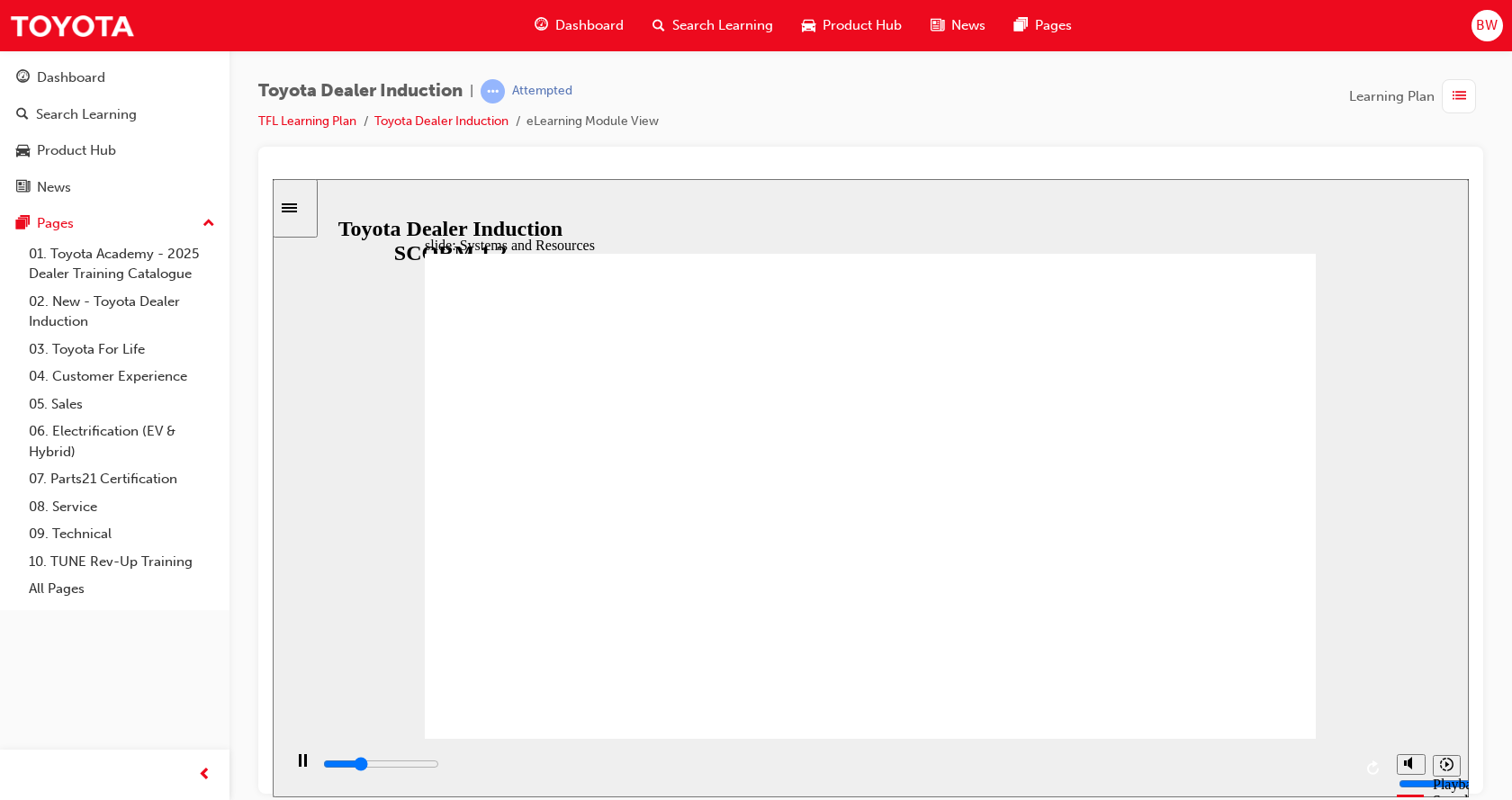 click 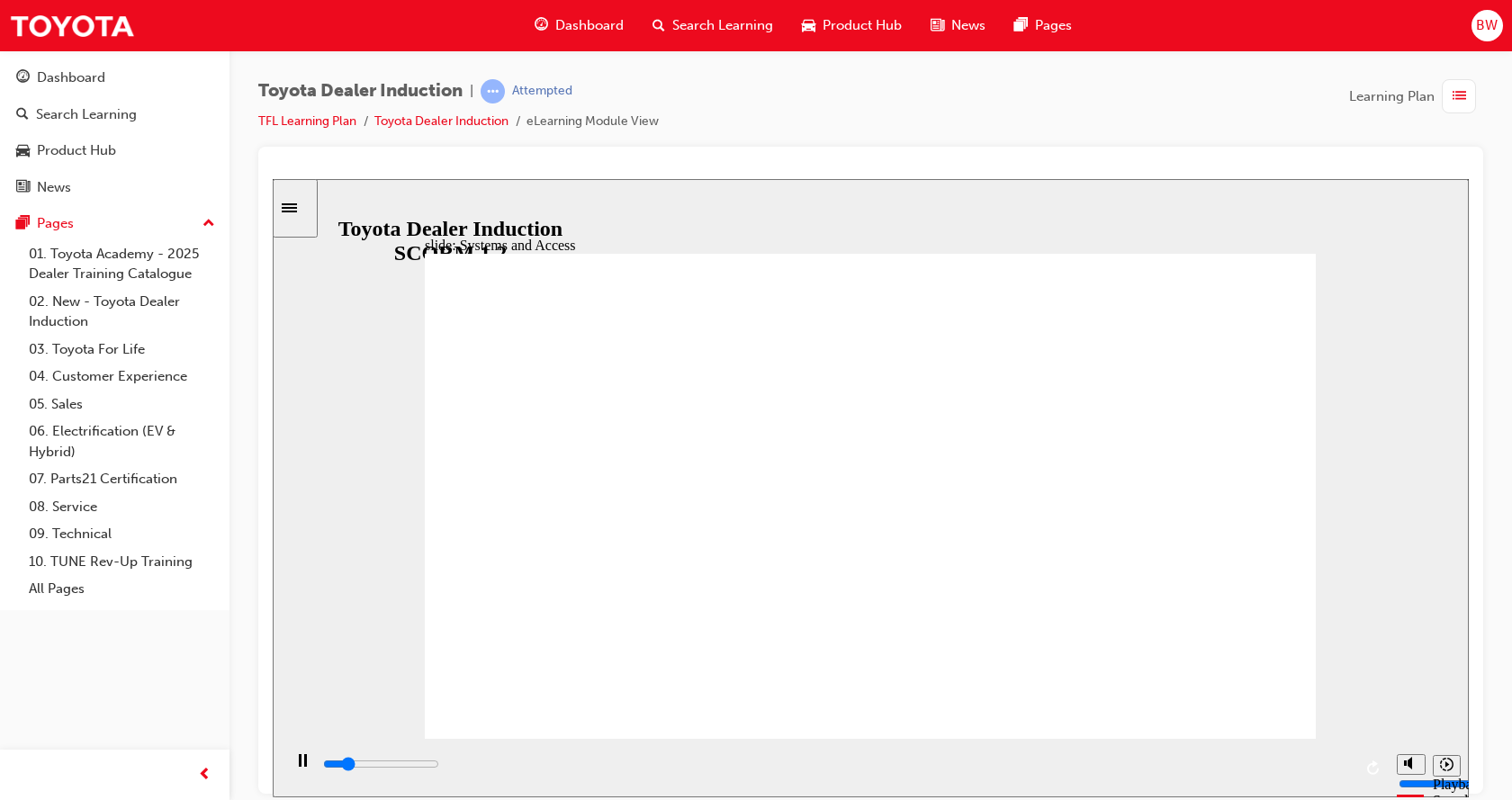 click 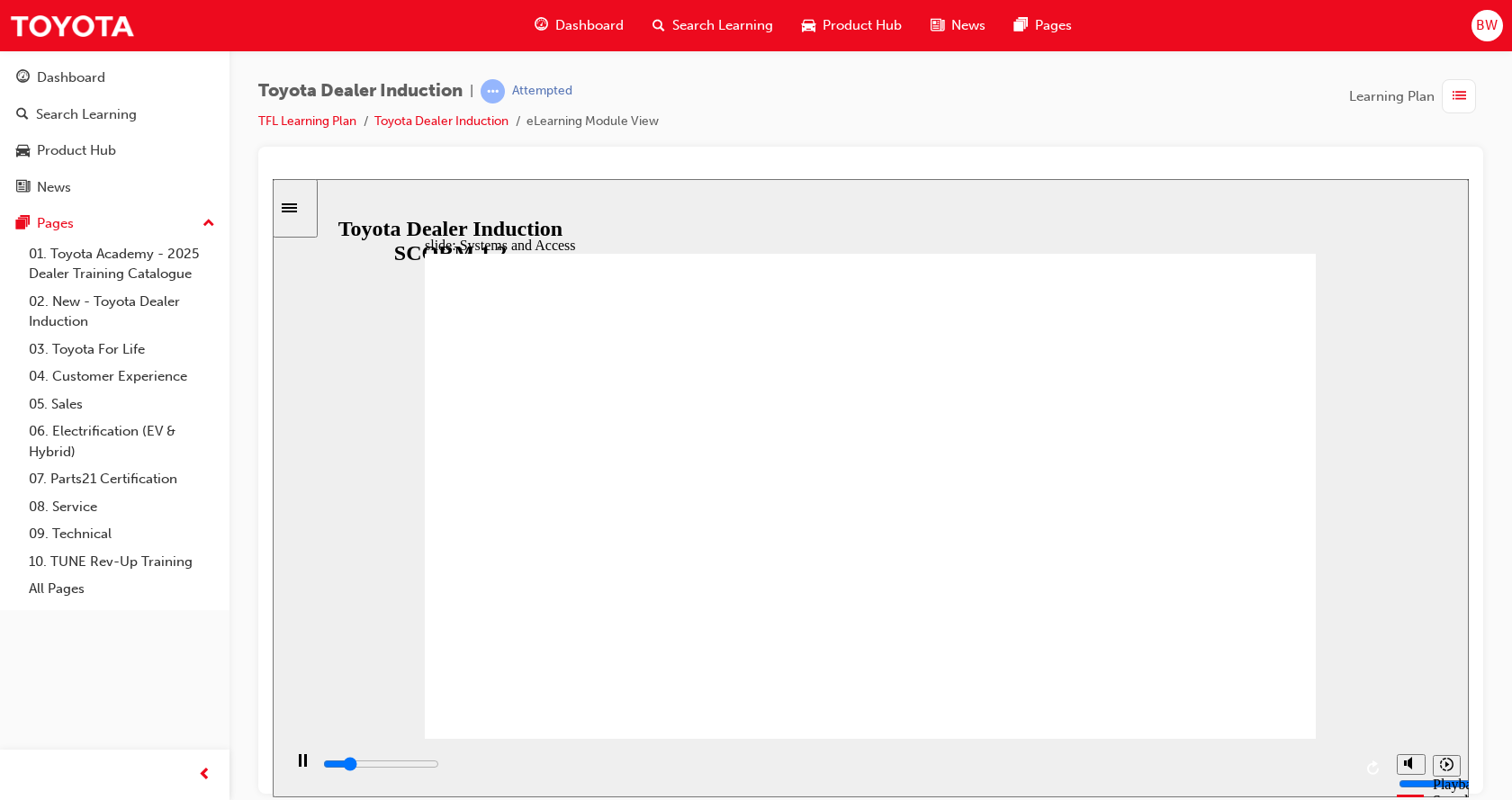 click 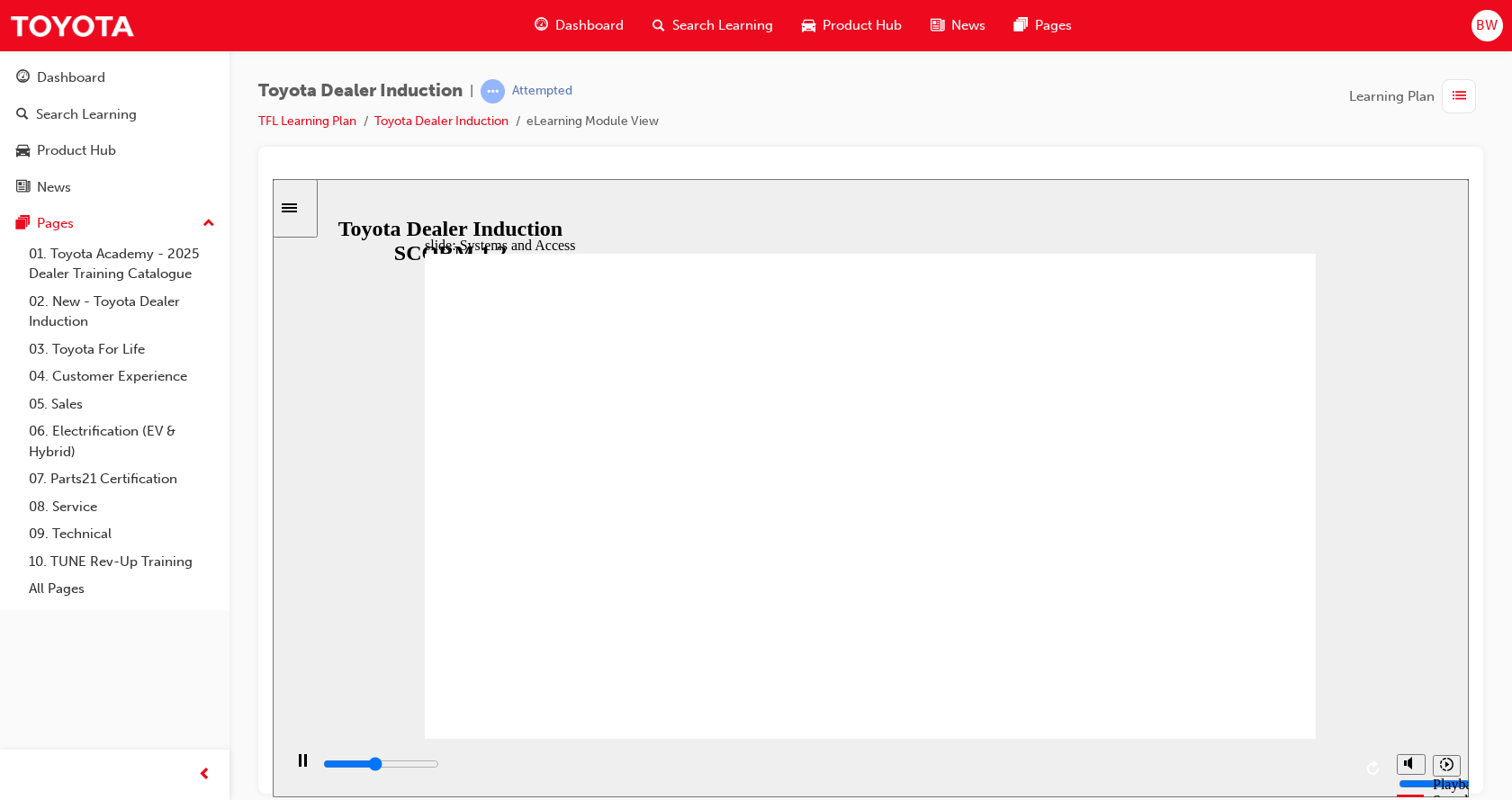 click 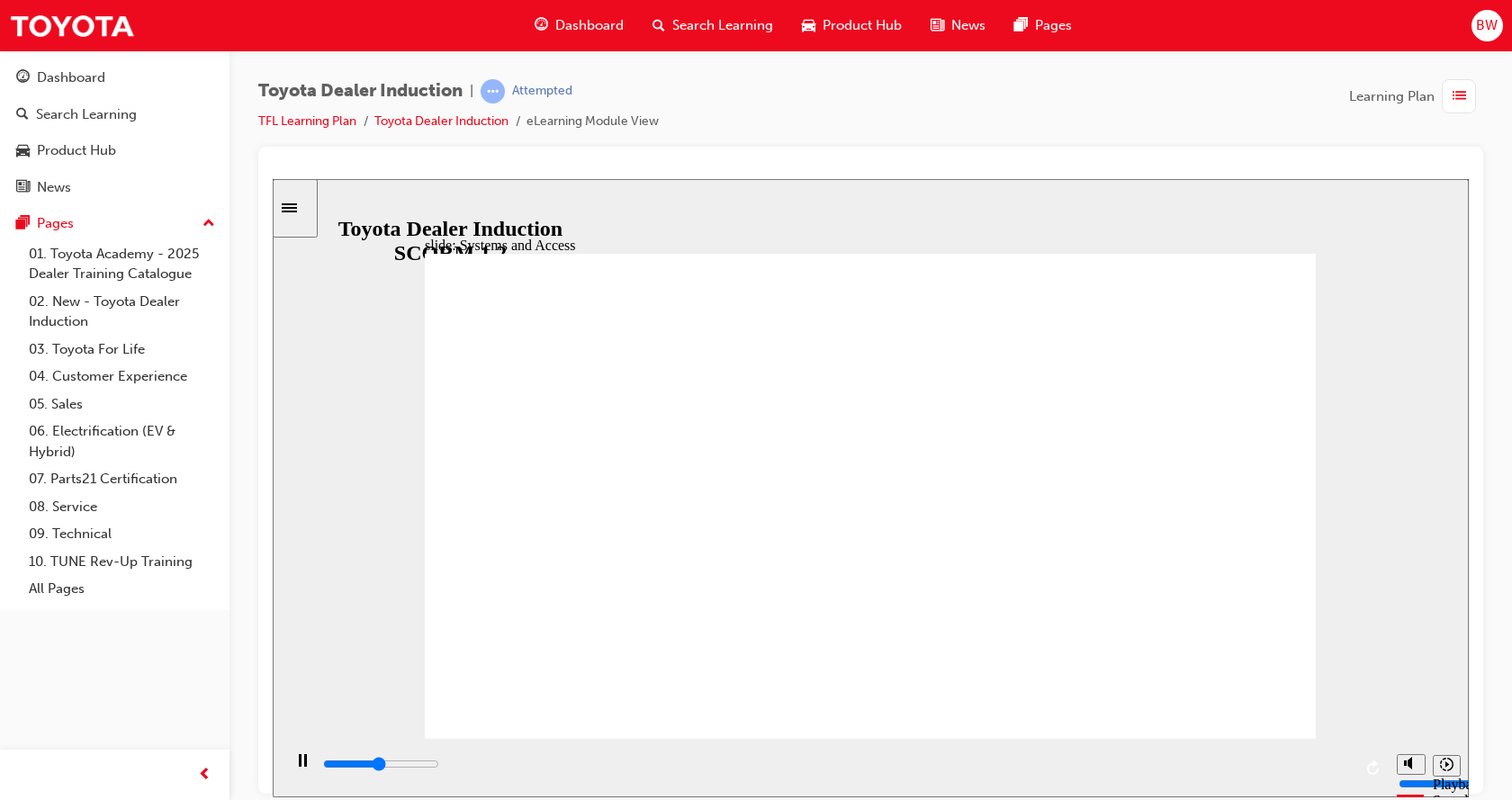 click 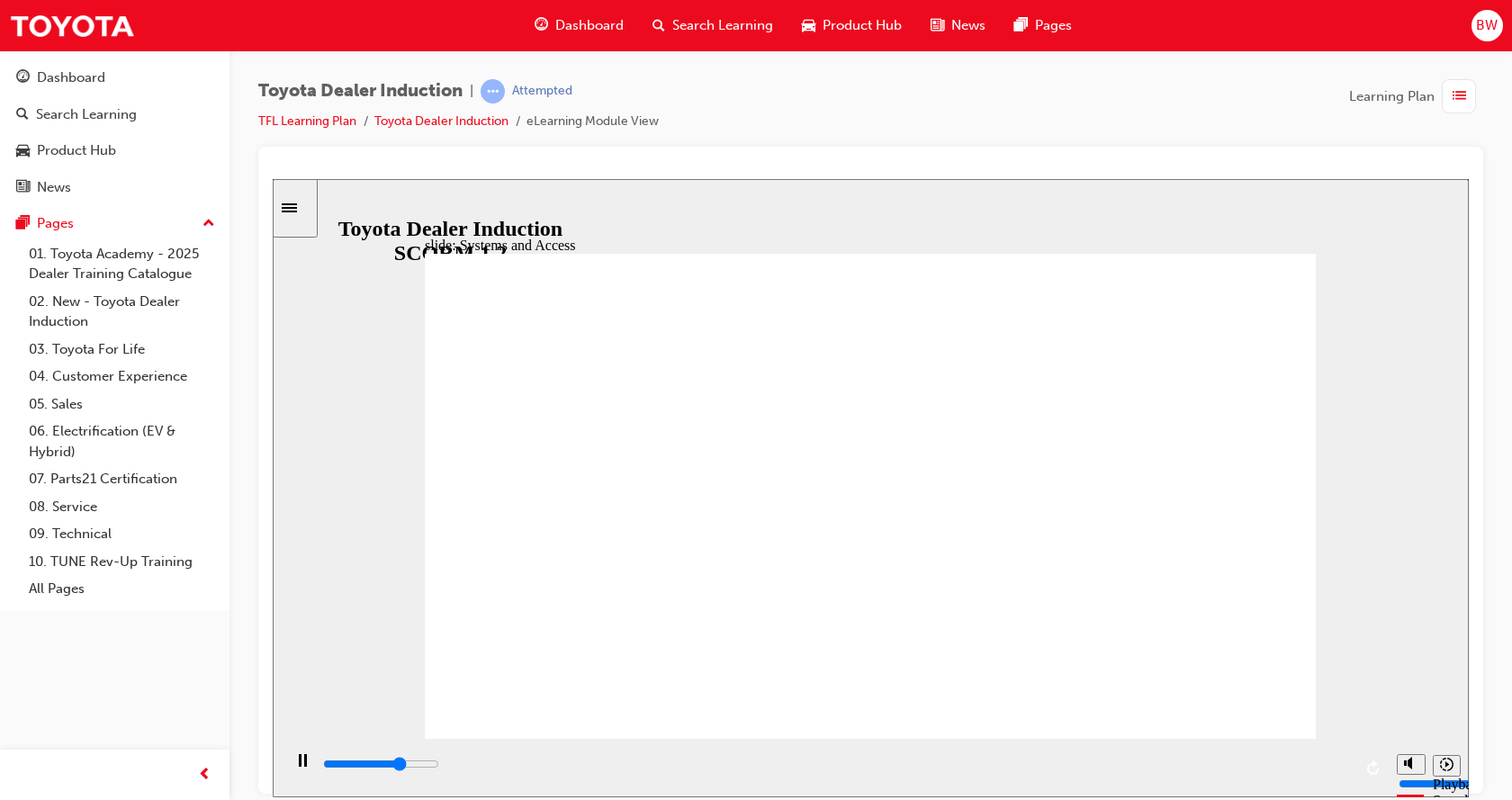 click 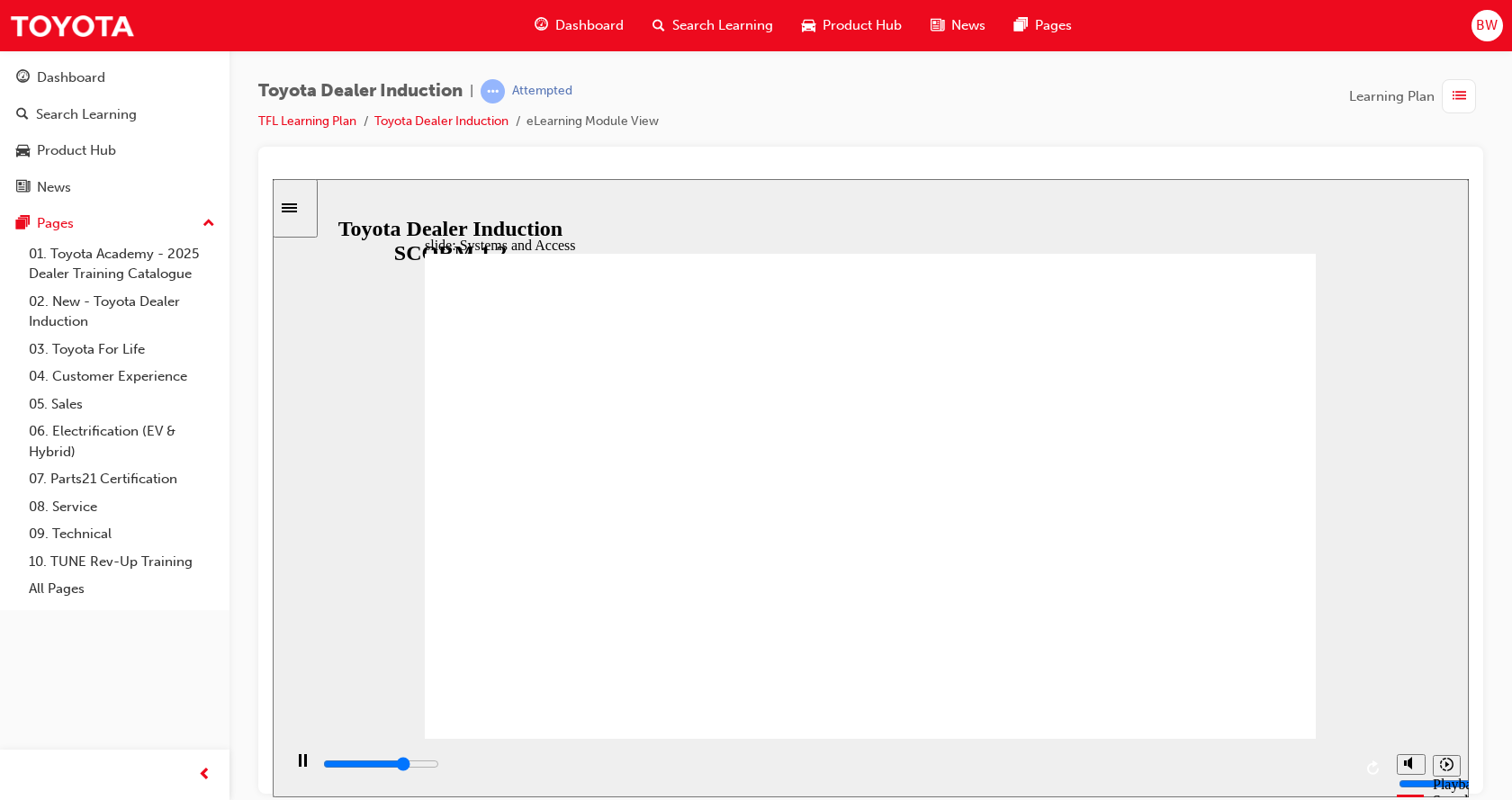 click 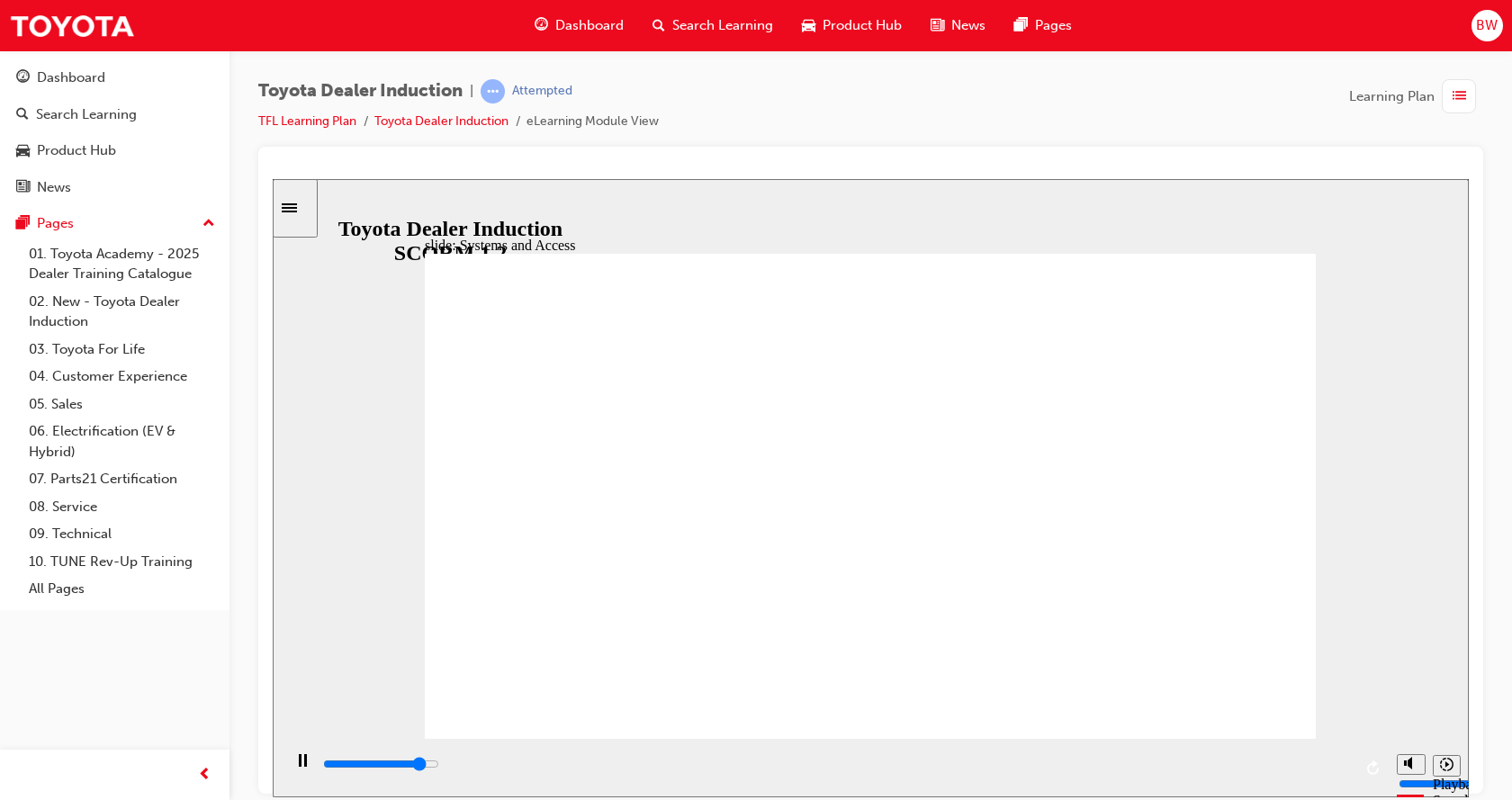 click 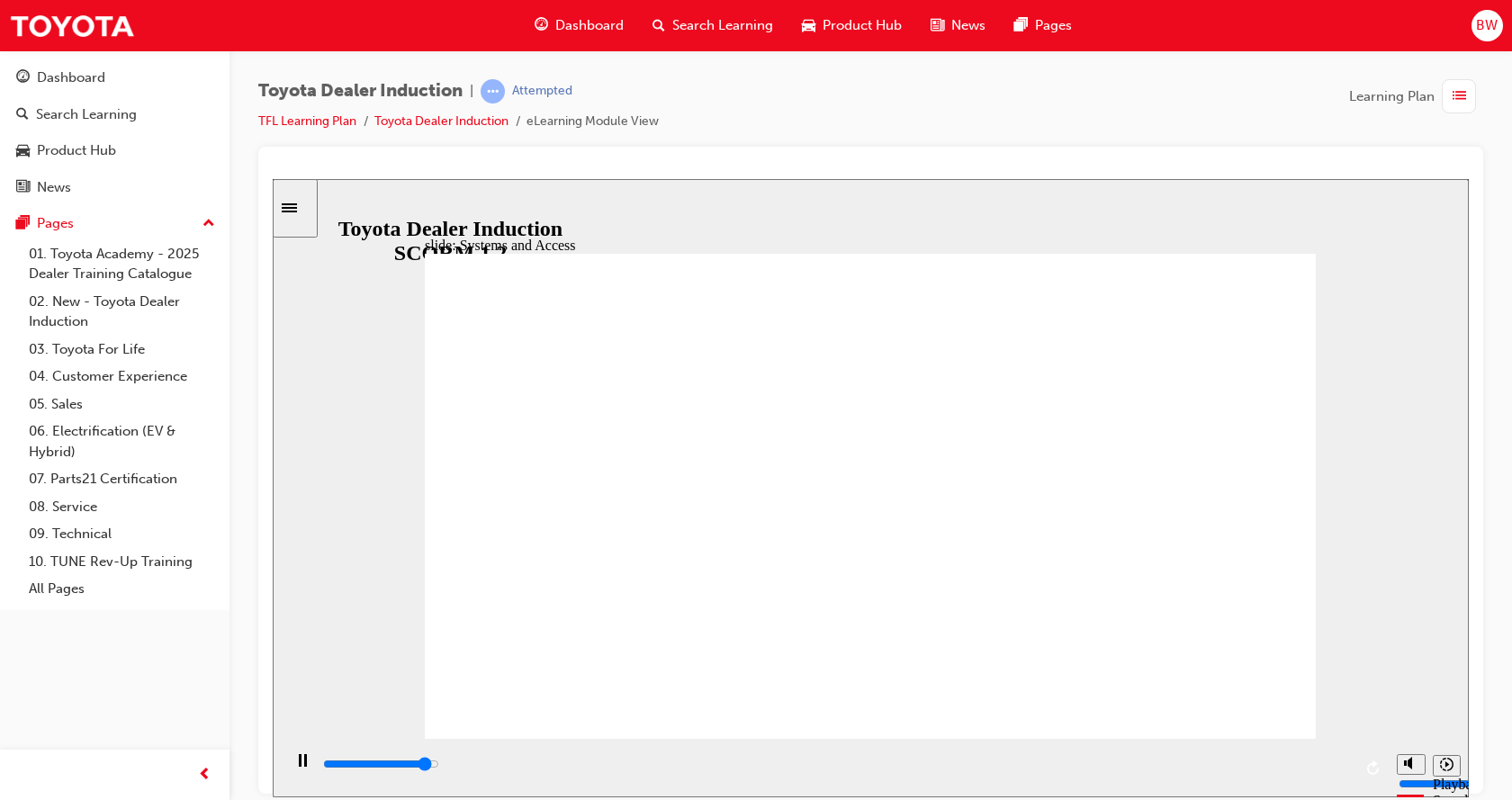click 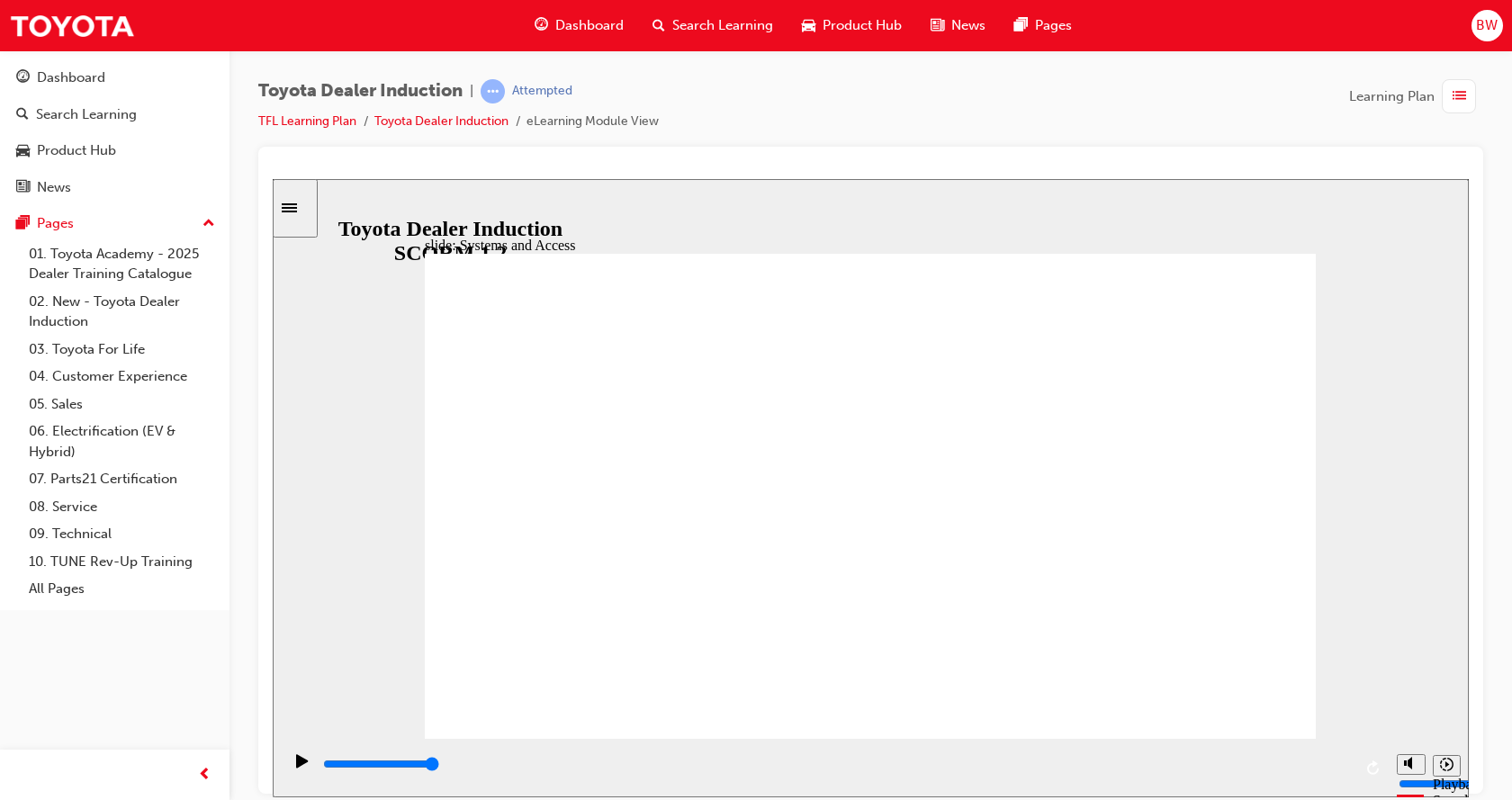click 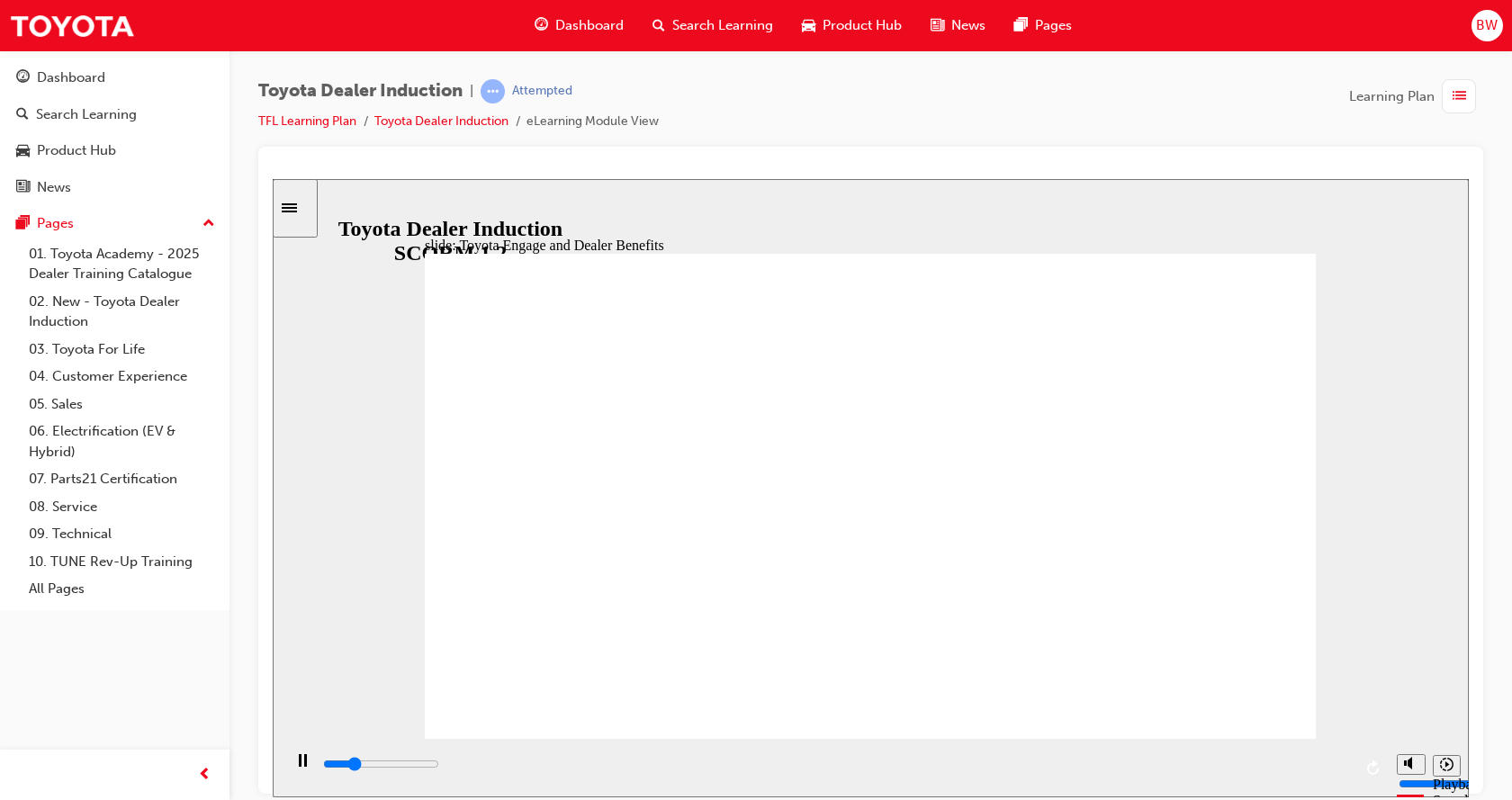 click 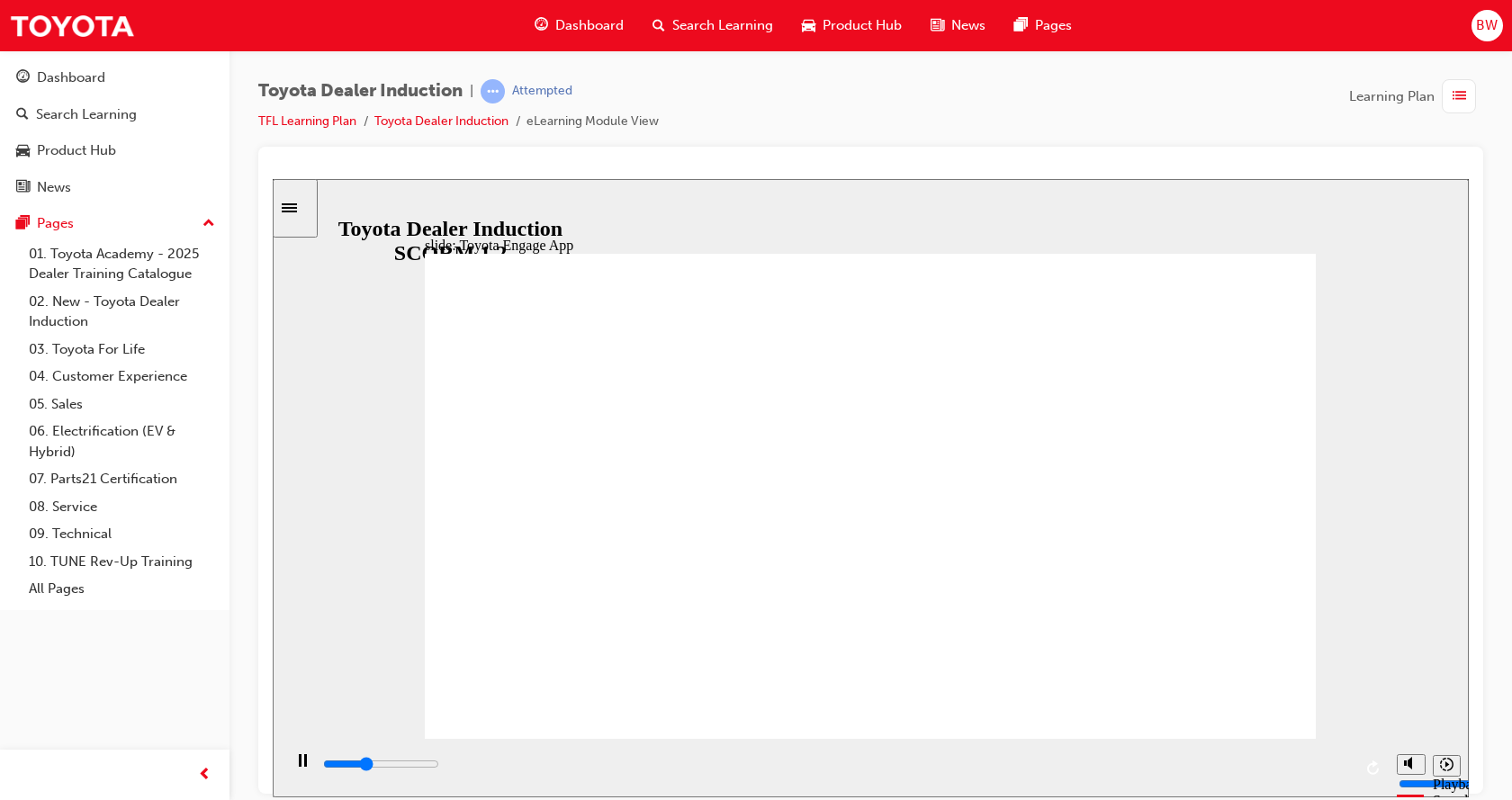 click 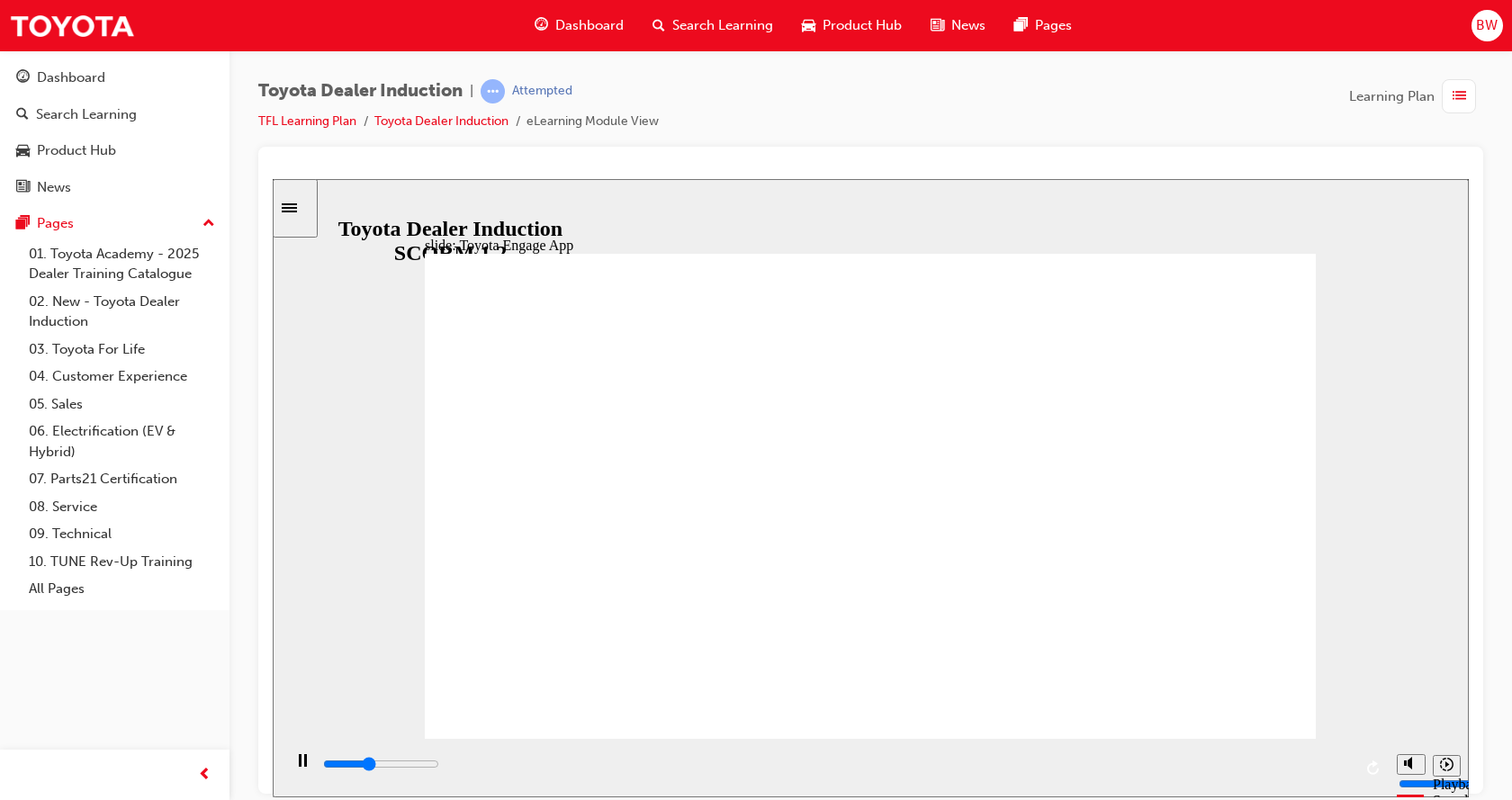 click 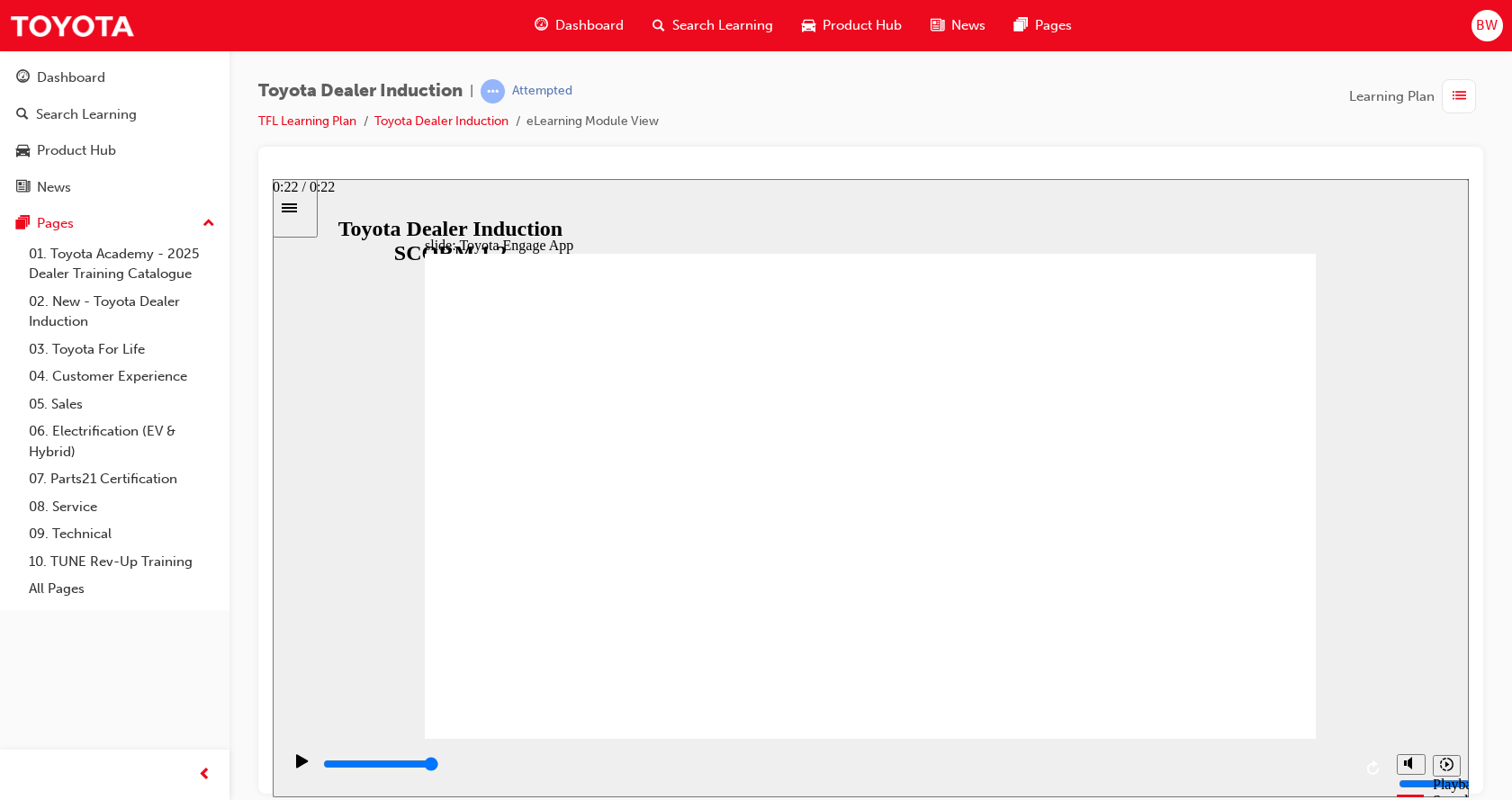 click at bounding box center [836, 768] 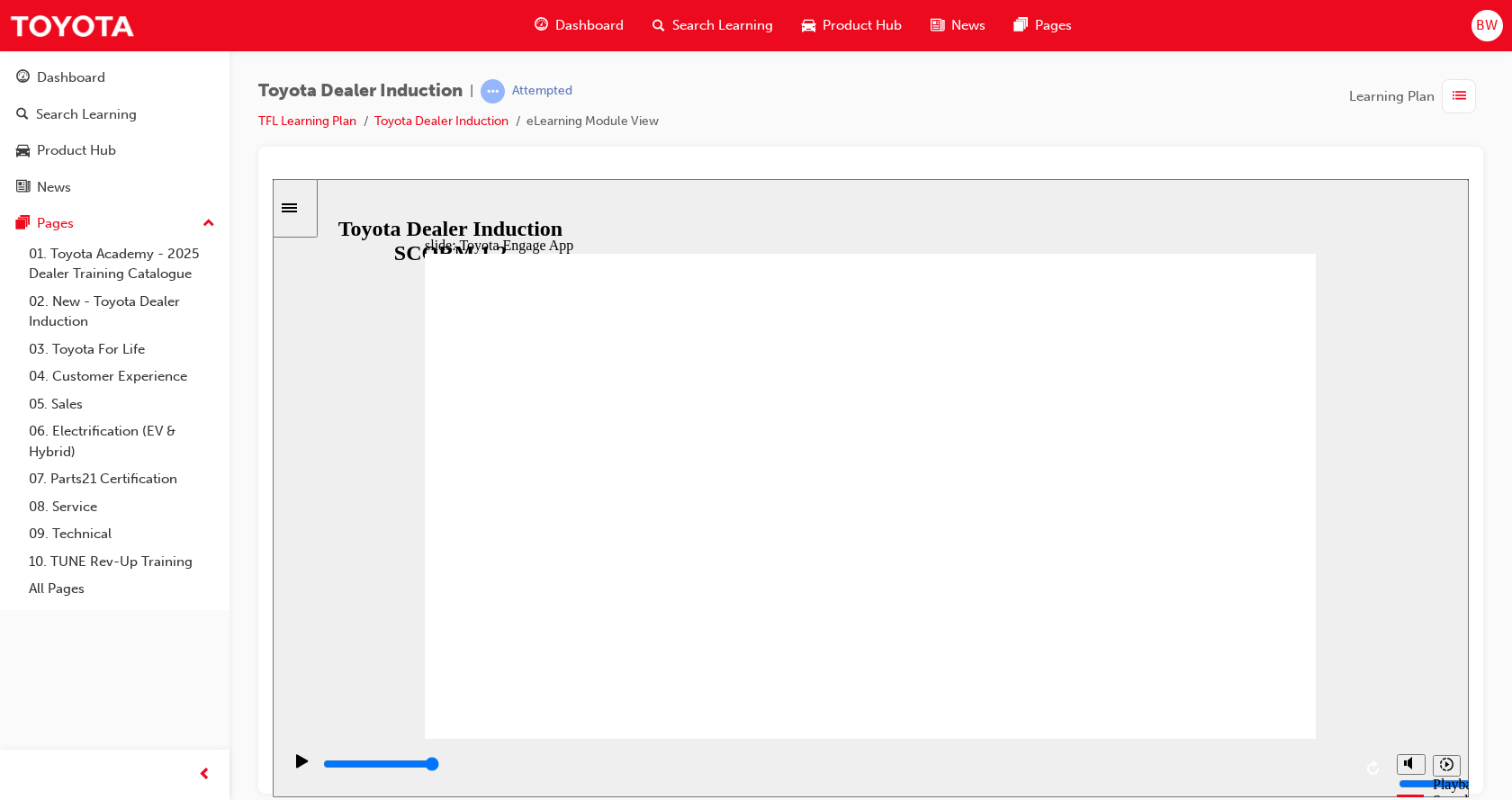 click on "BACK BACK NEXT NEXT Stay up-to-date Access benets Be rewarded It’s time to connect & engage anytime, anywhere! Visit [DOMAIN_NAME] Toyota Engage" at bounding box center [870, 2477] 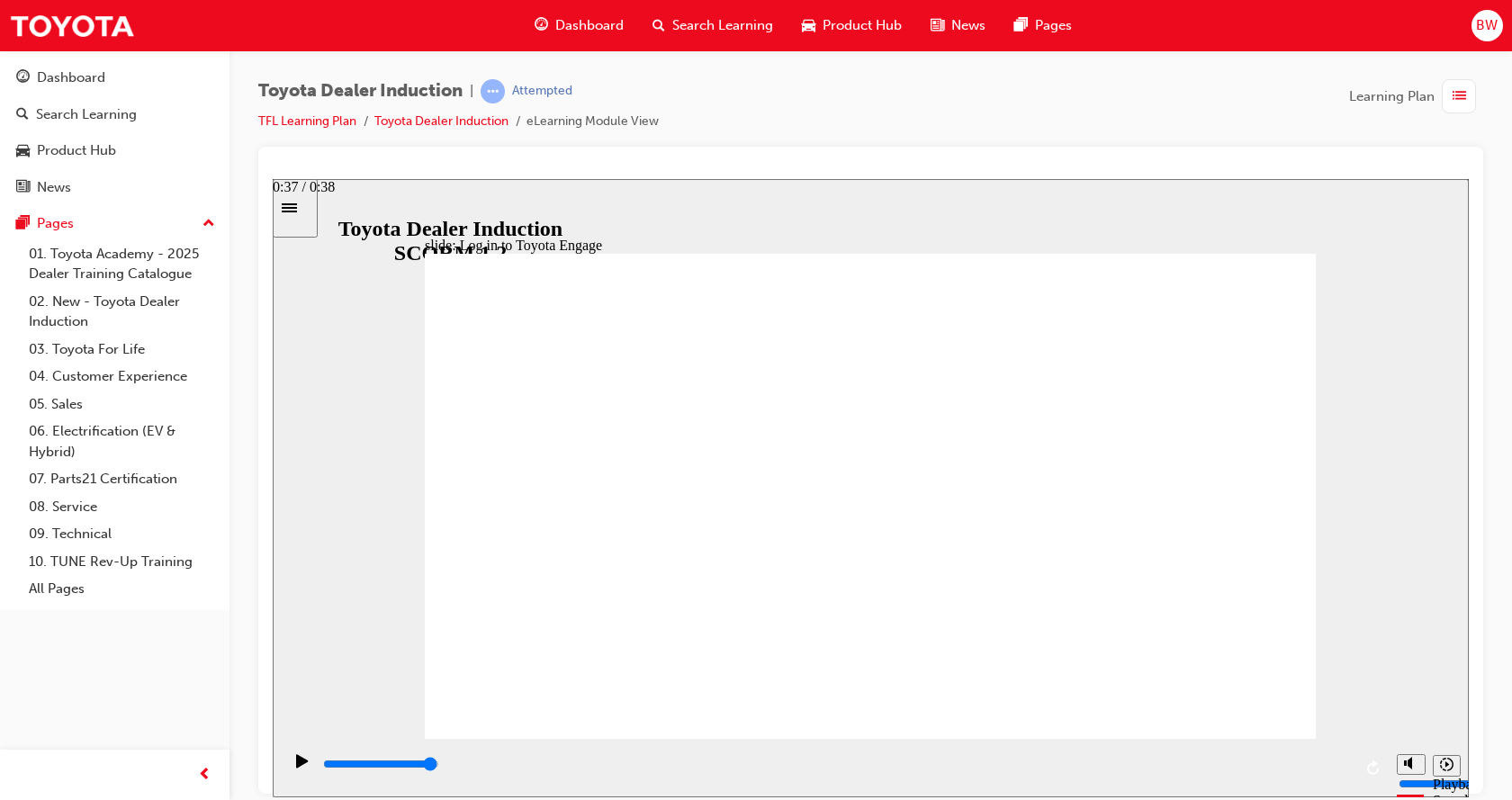 click at bounding box center (836, 764) 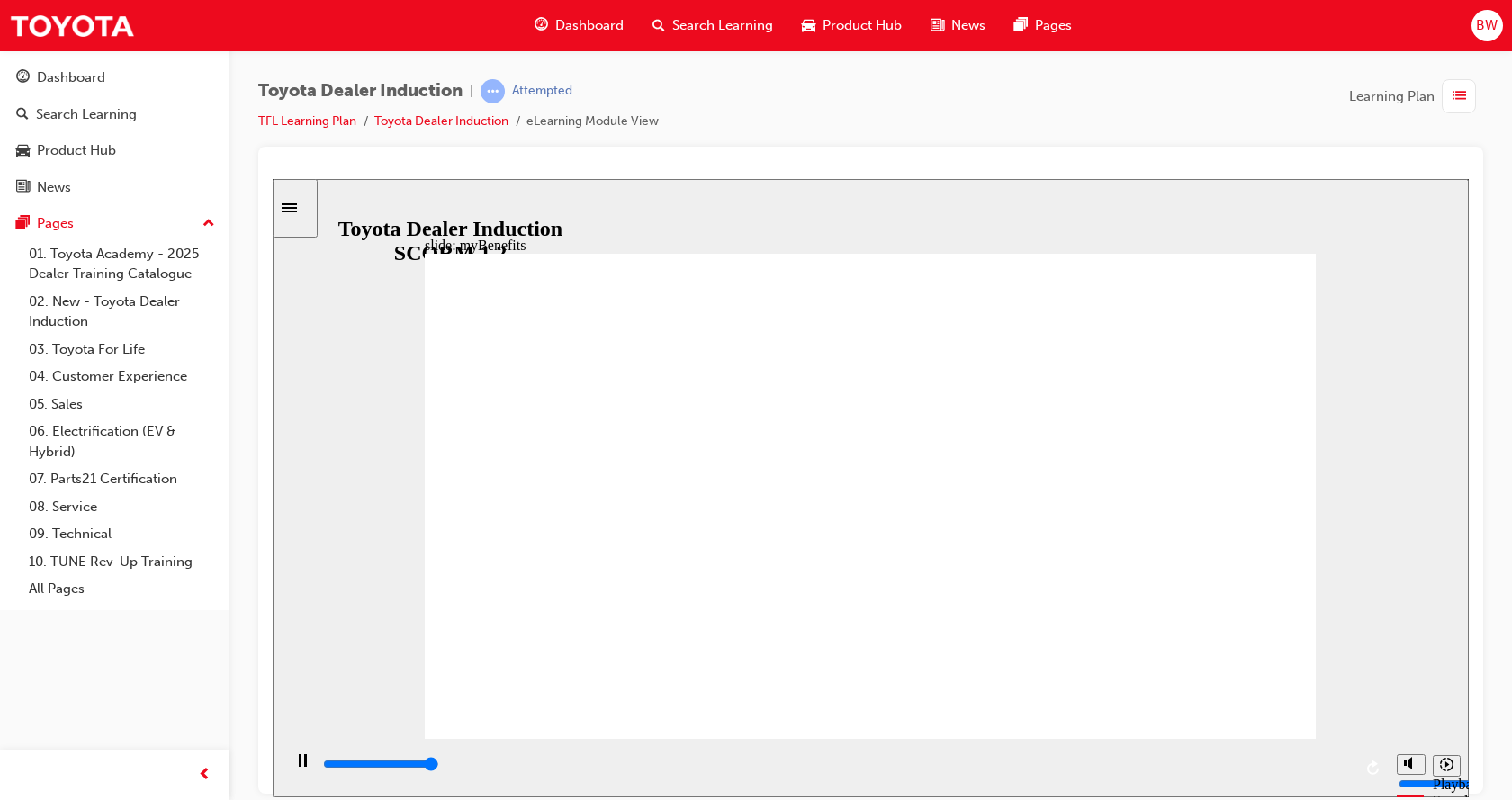 click 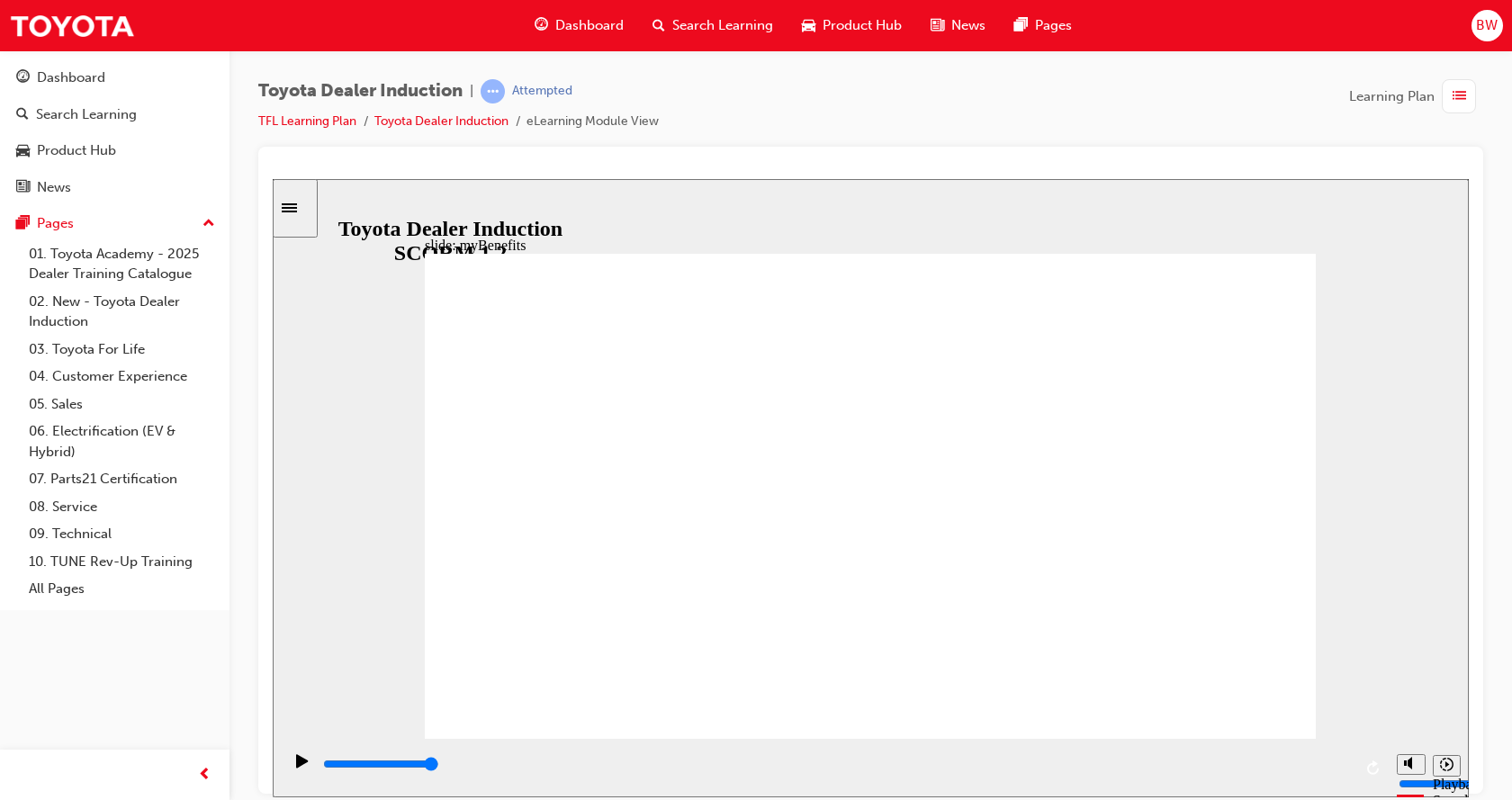 click 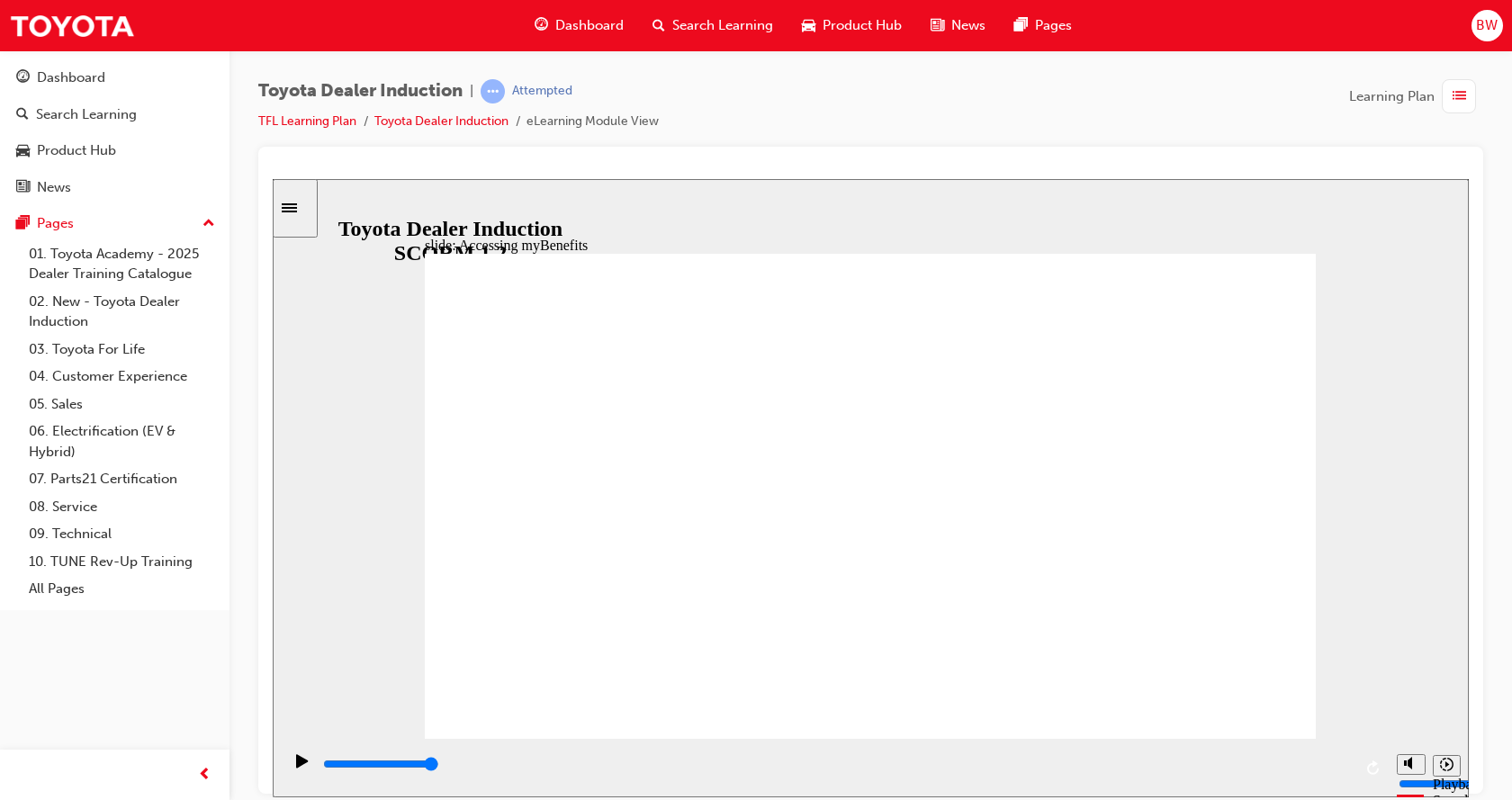 click 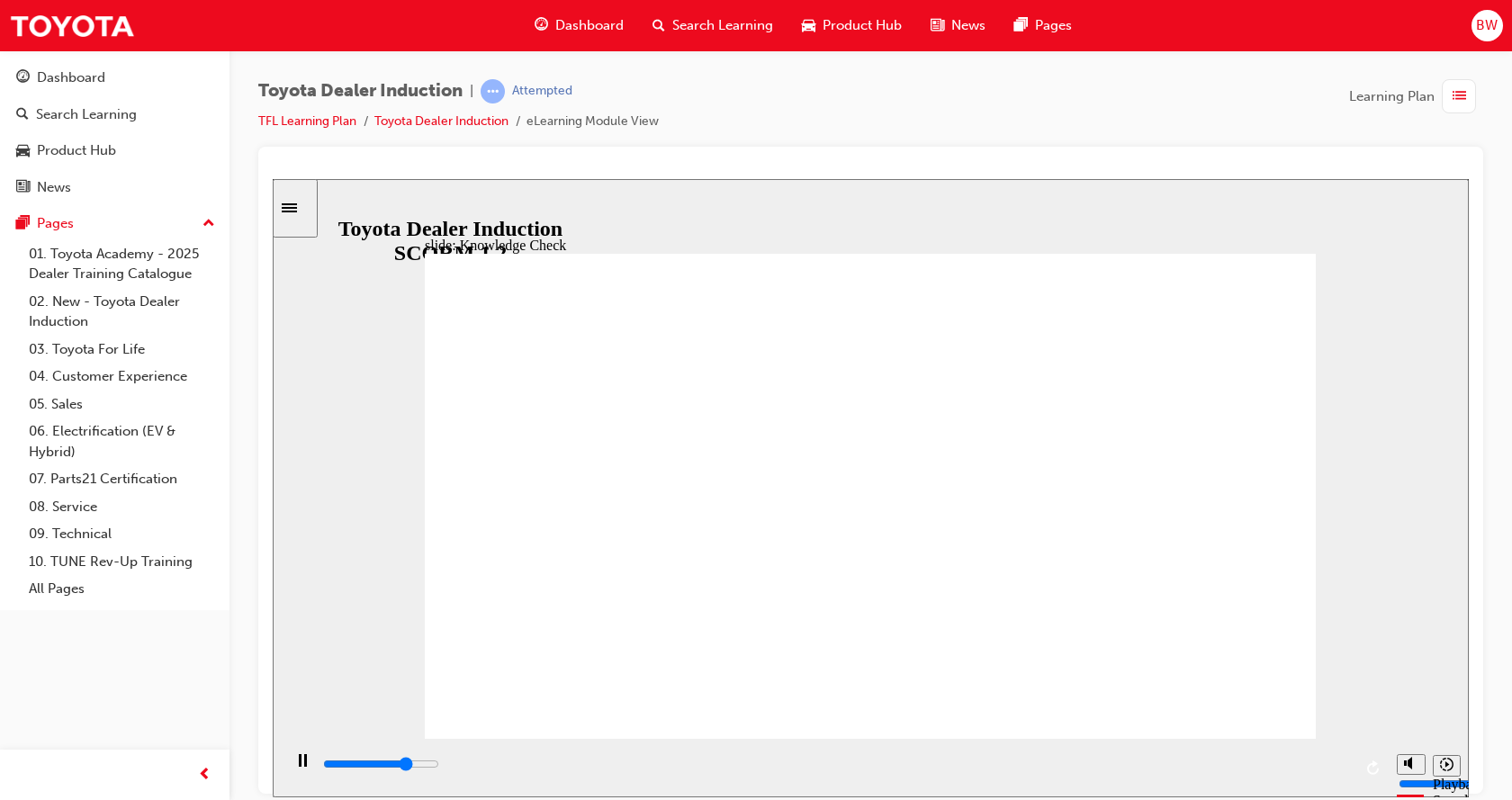 click at bounding box center (640, 1816) 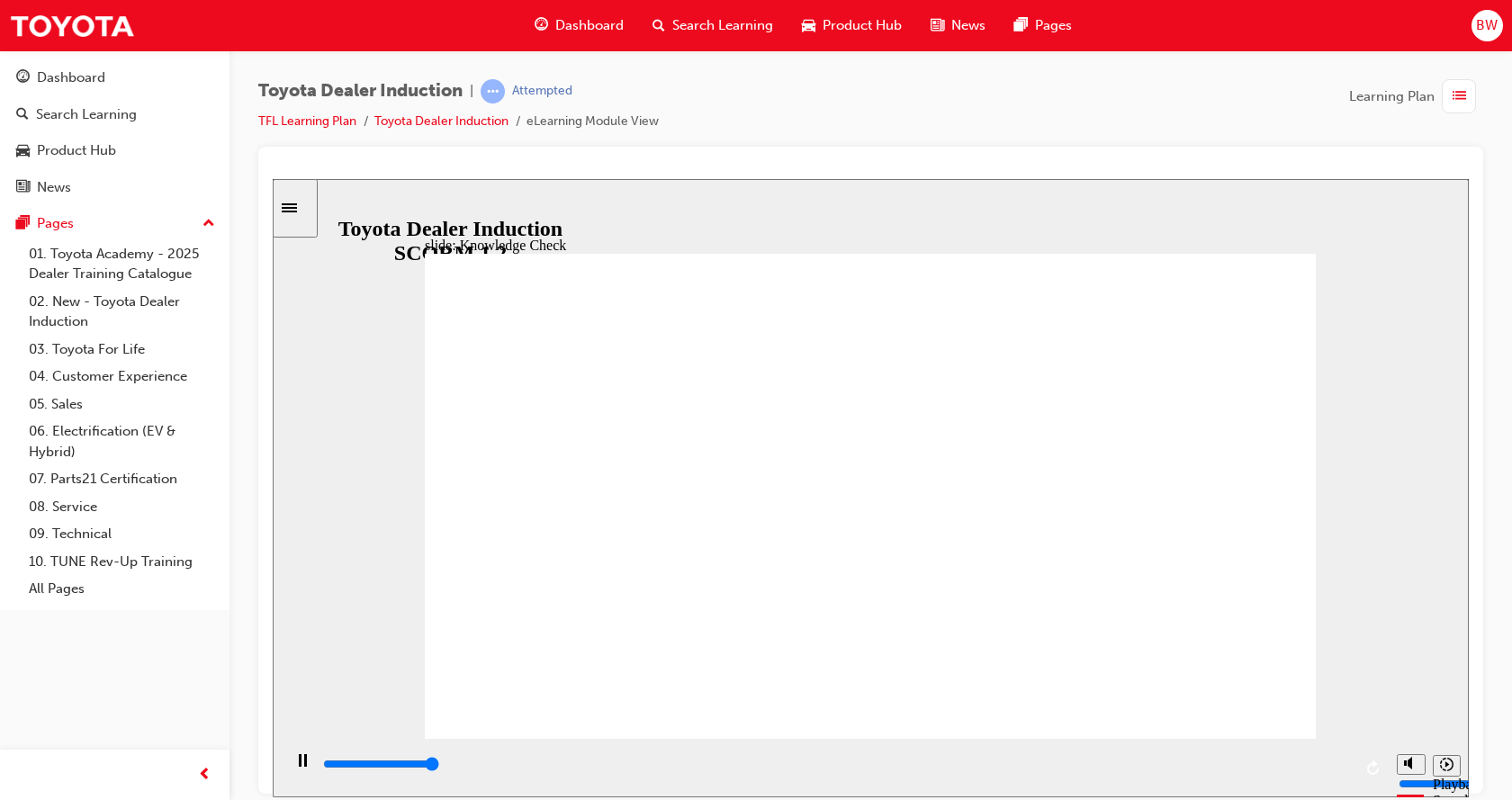 type on "5000" 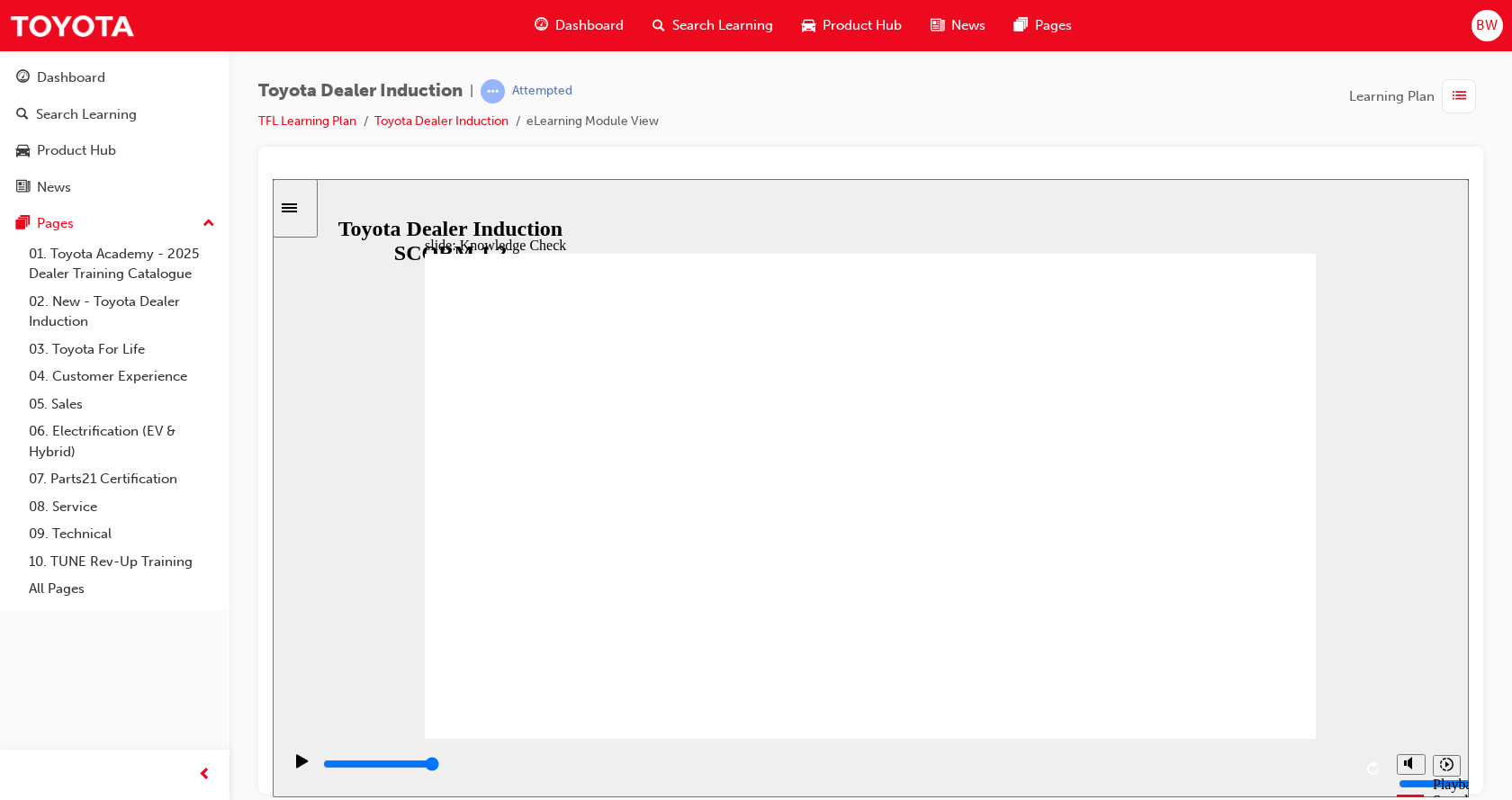 type on "." 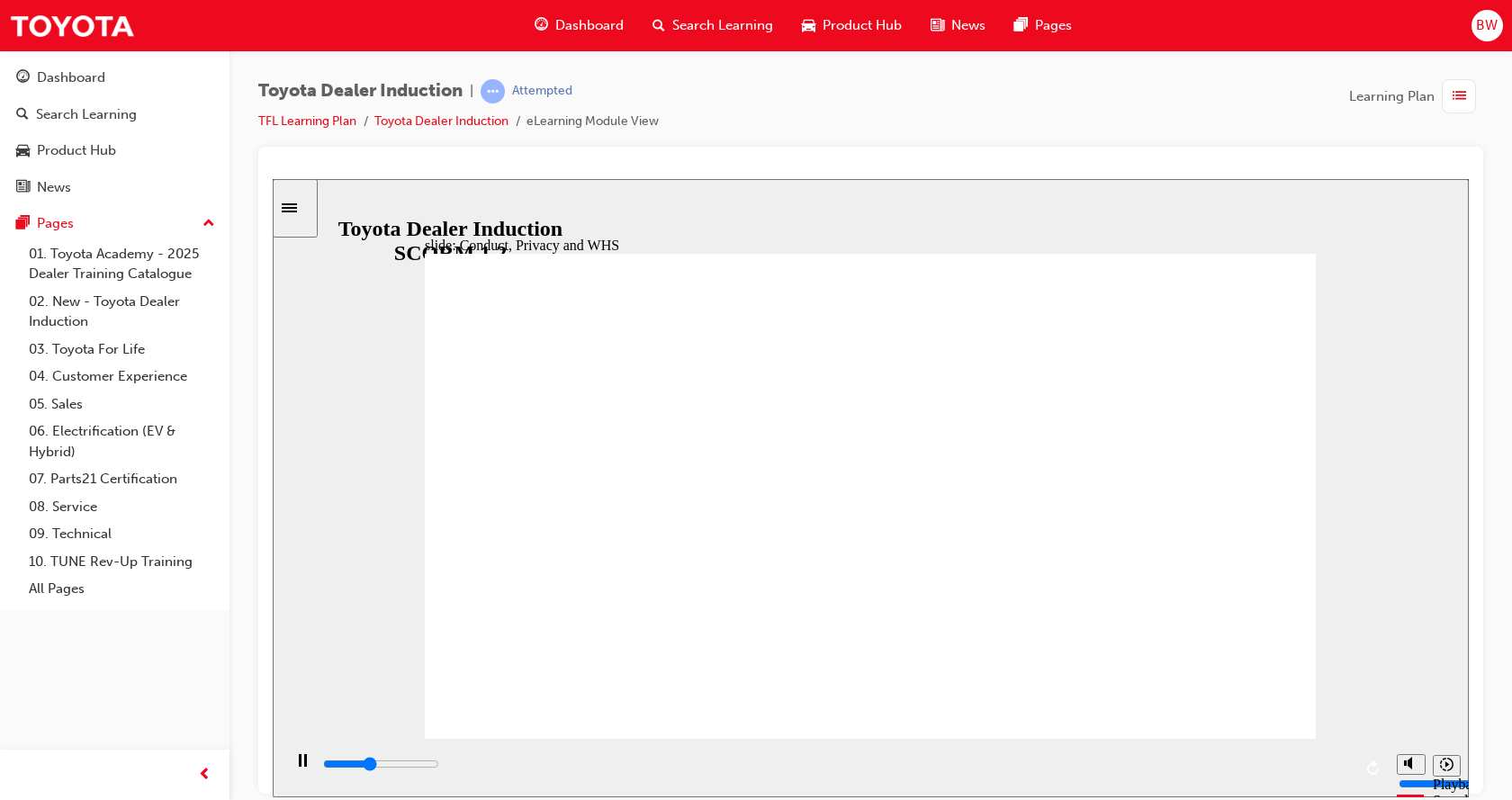 click 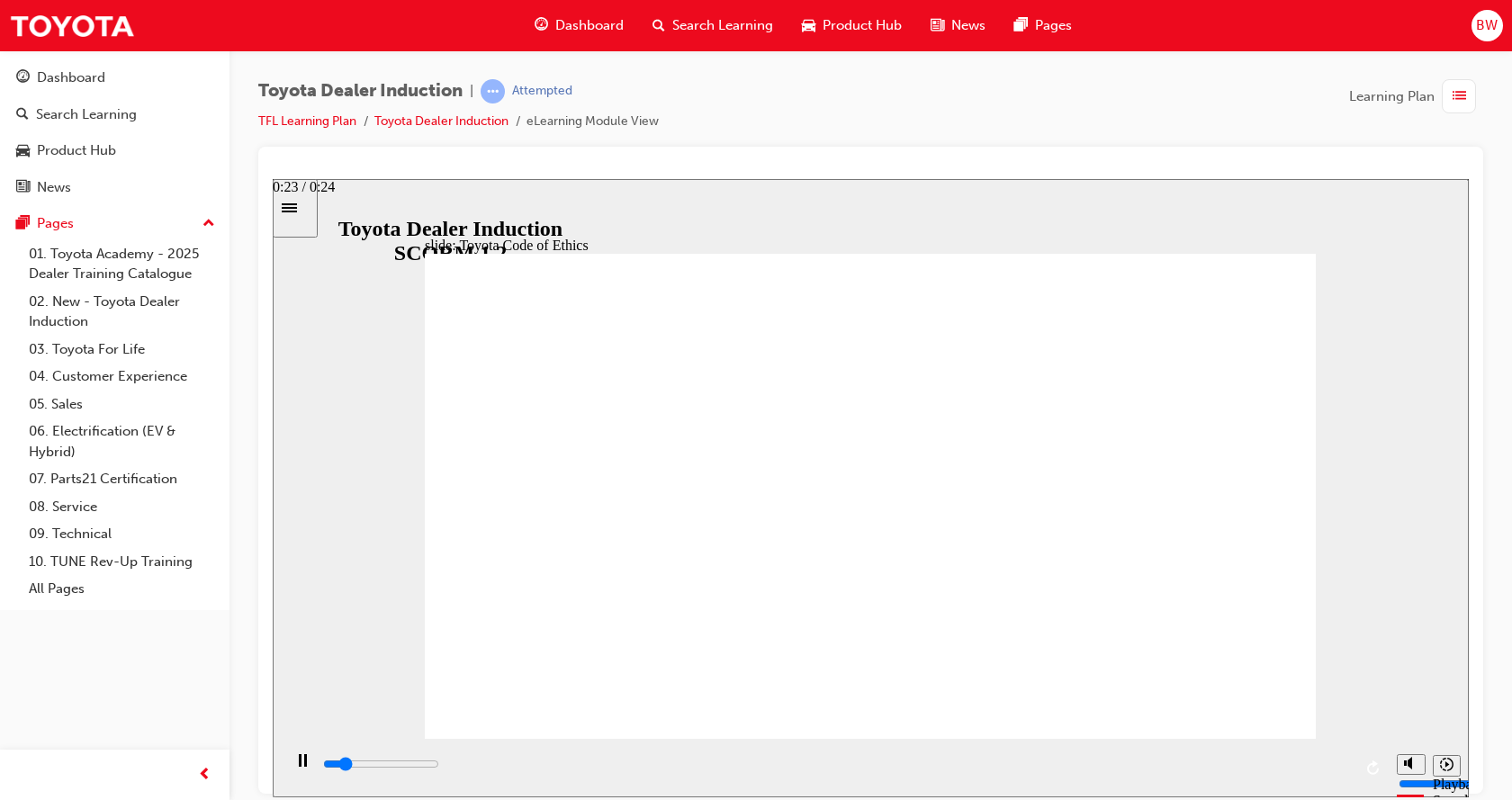 click at bounding box center (381, 763) 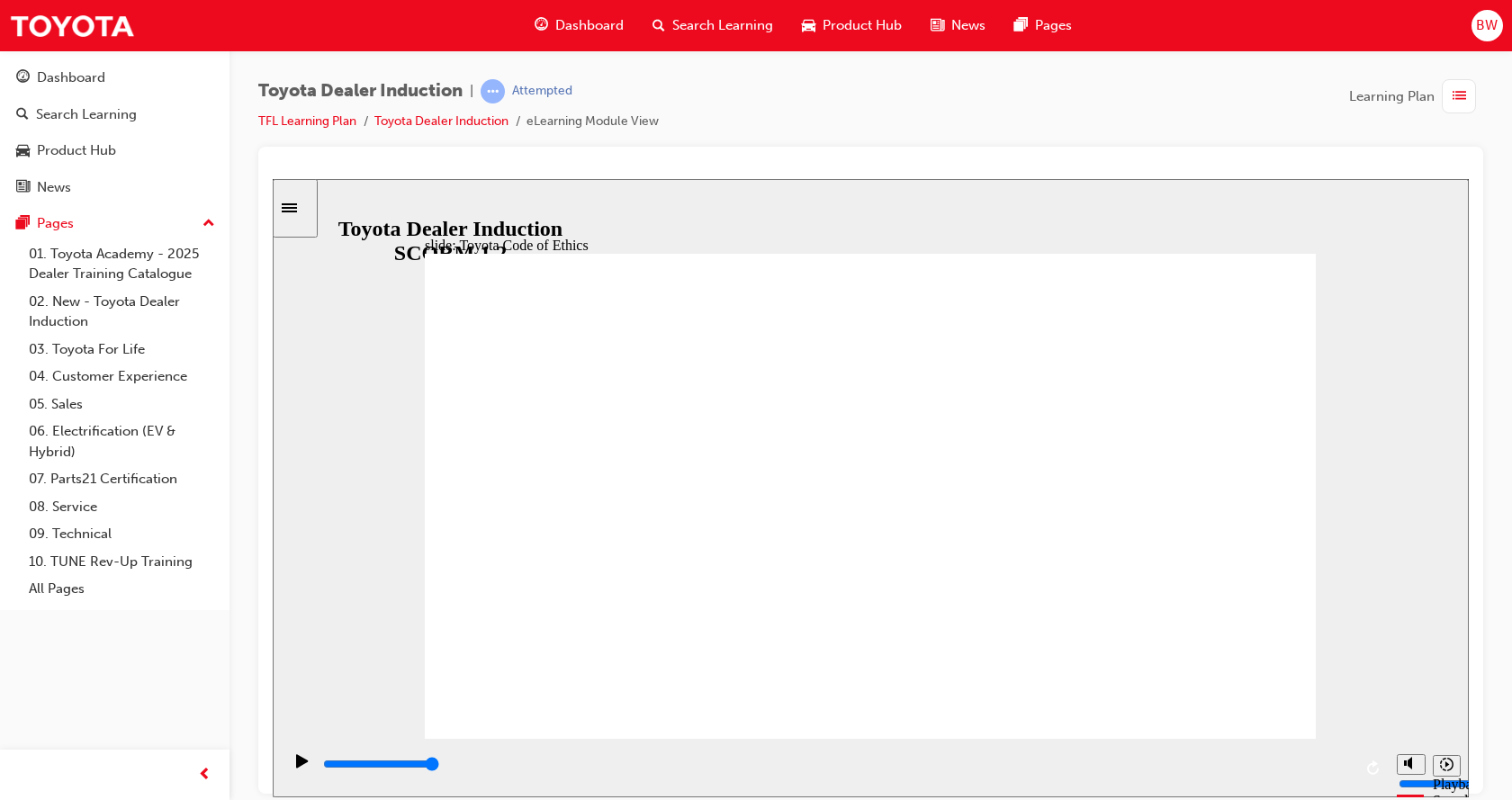 click 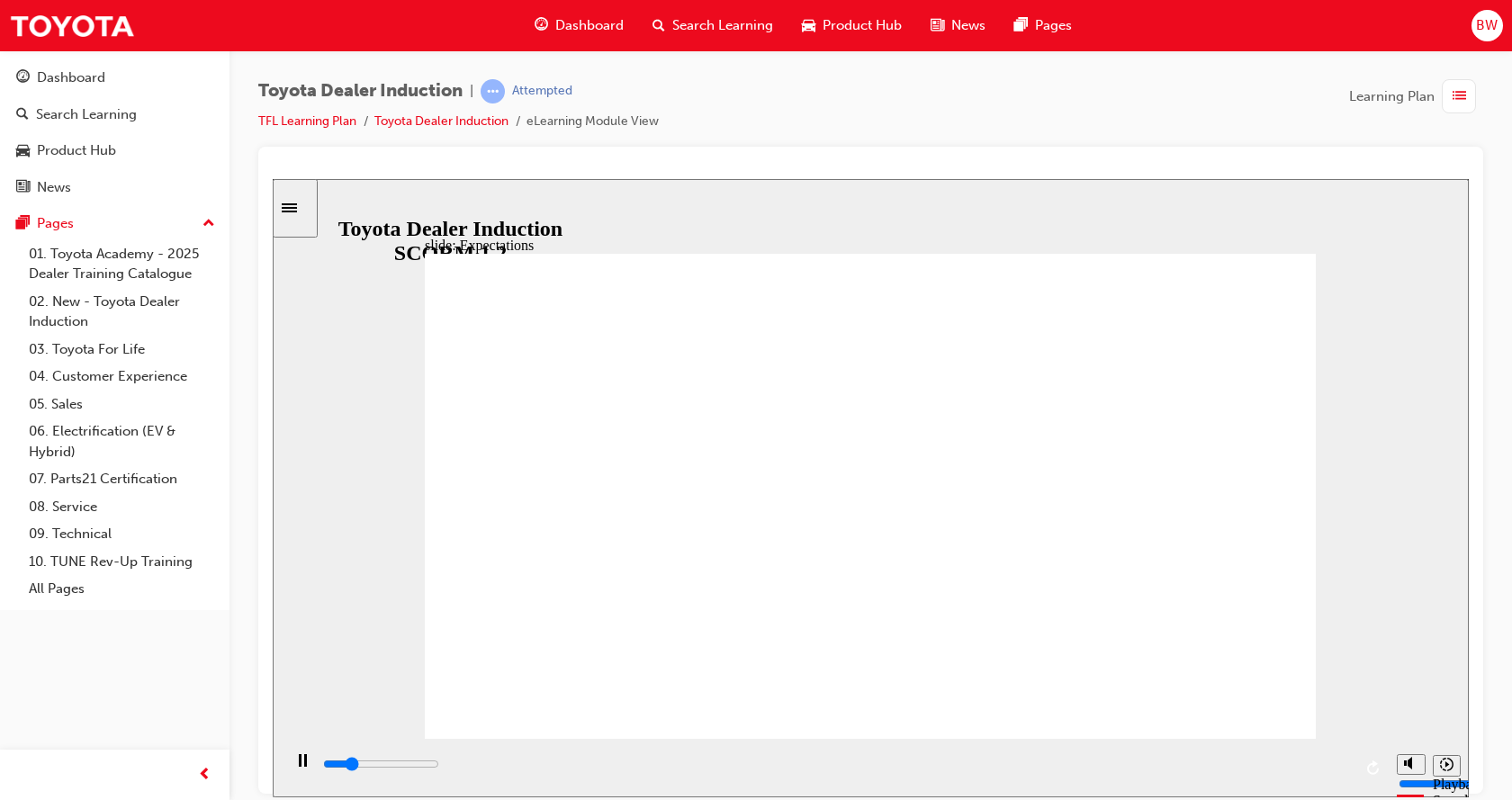 click at bounding box center (1459, 96) 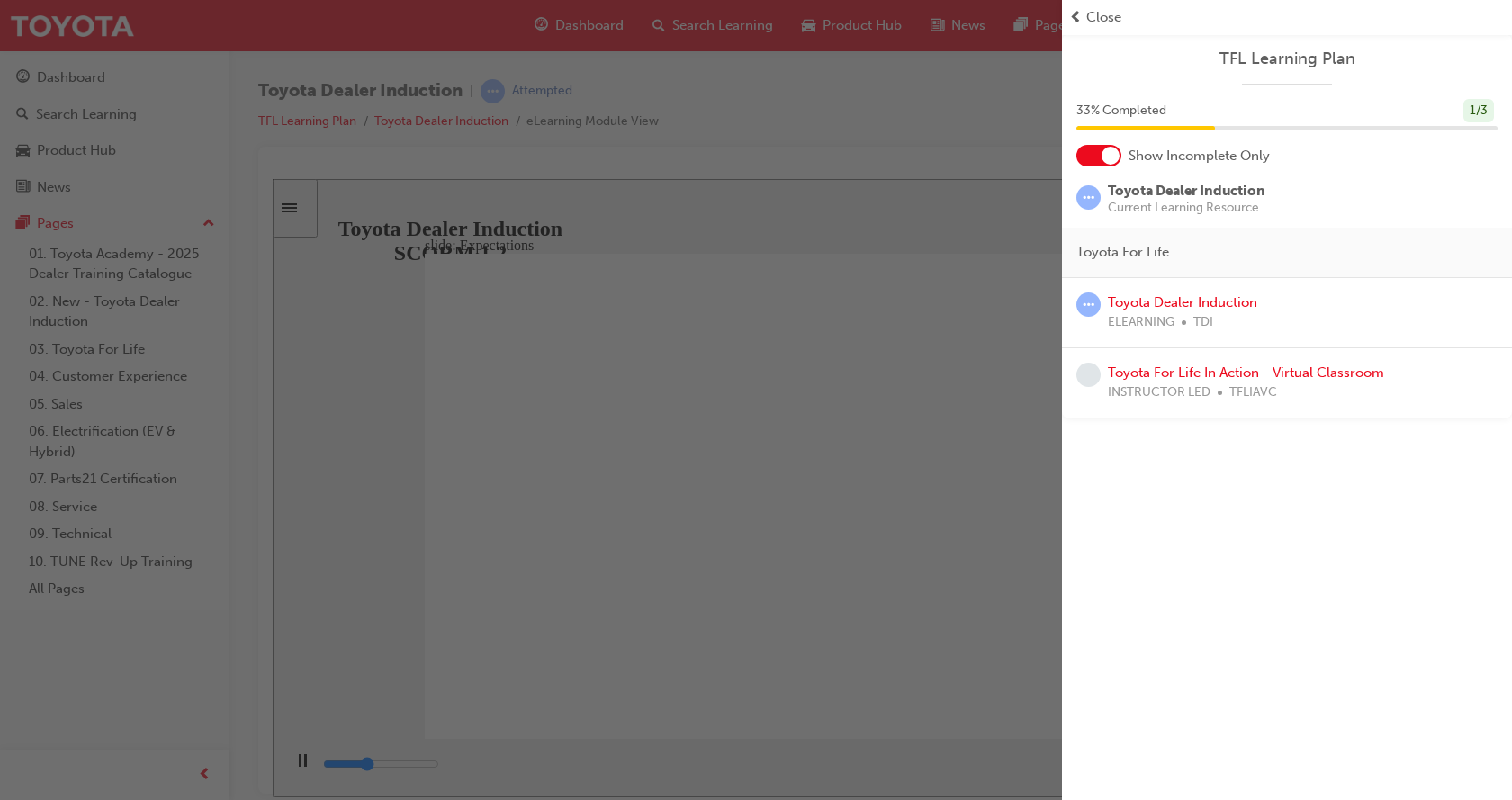 click at bounding box center [531, 400] 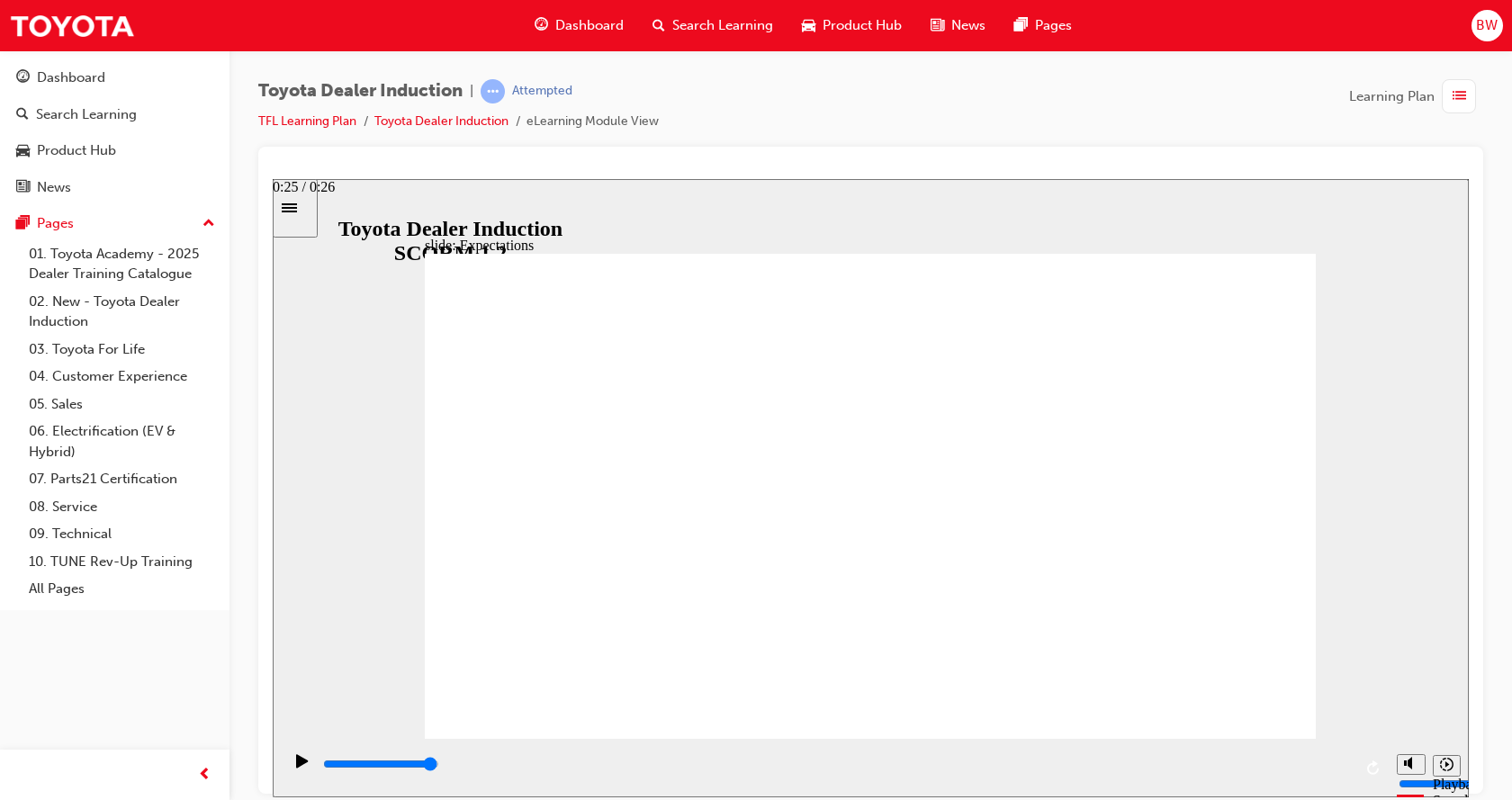 click at bounding box center [836, 764] 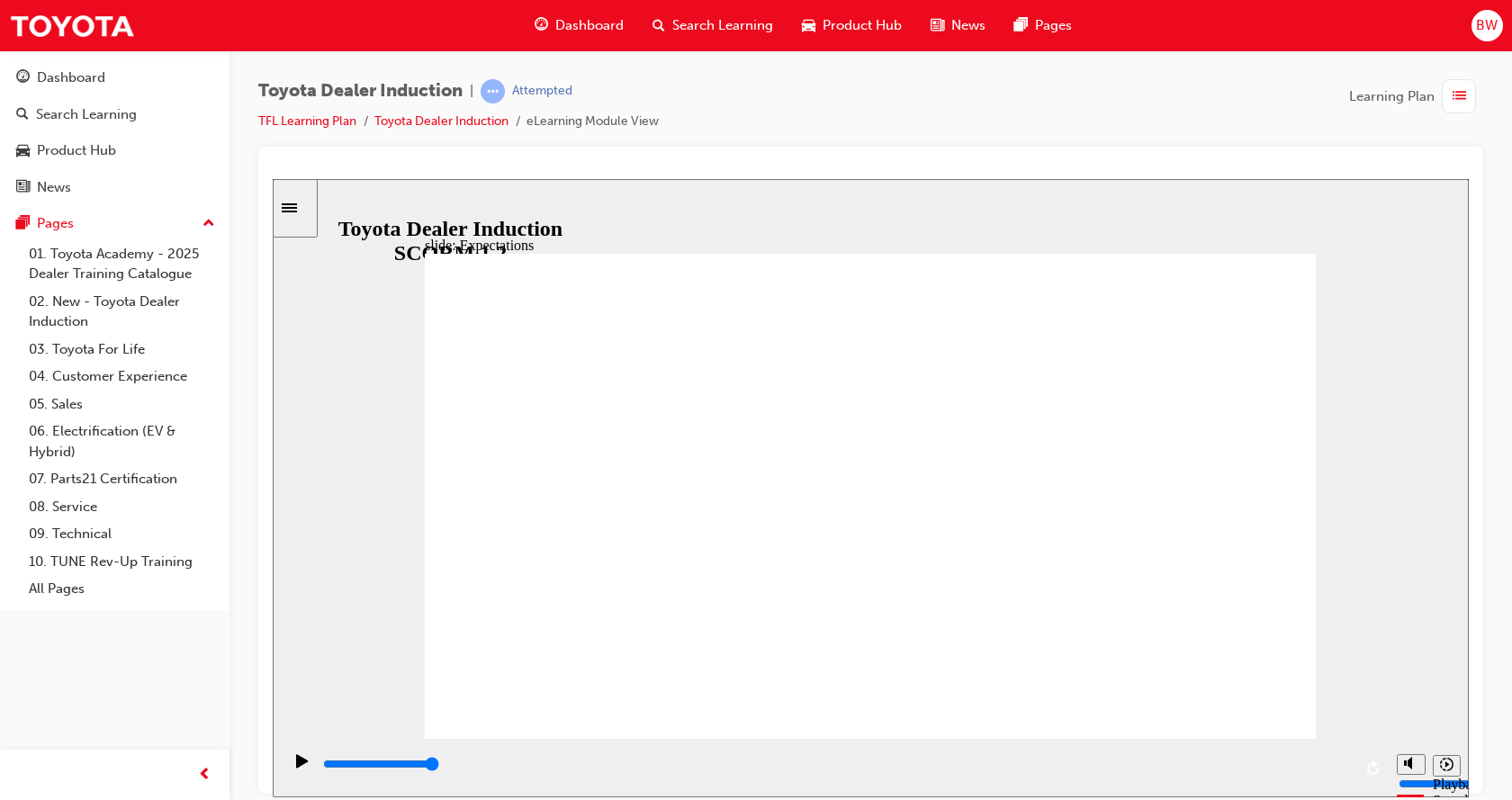 click 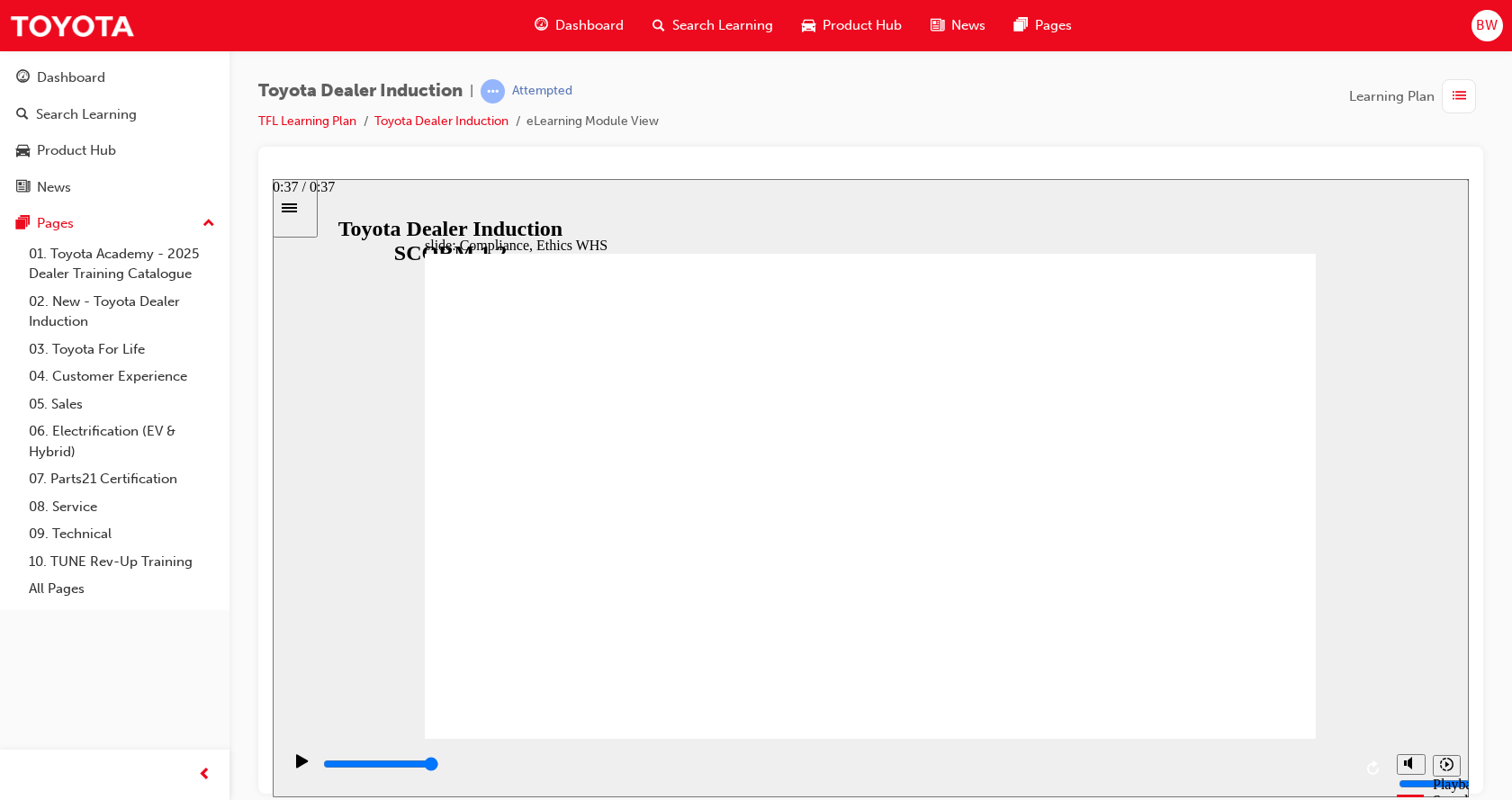 click at bounding box center [836, 768] 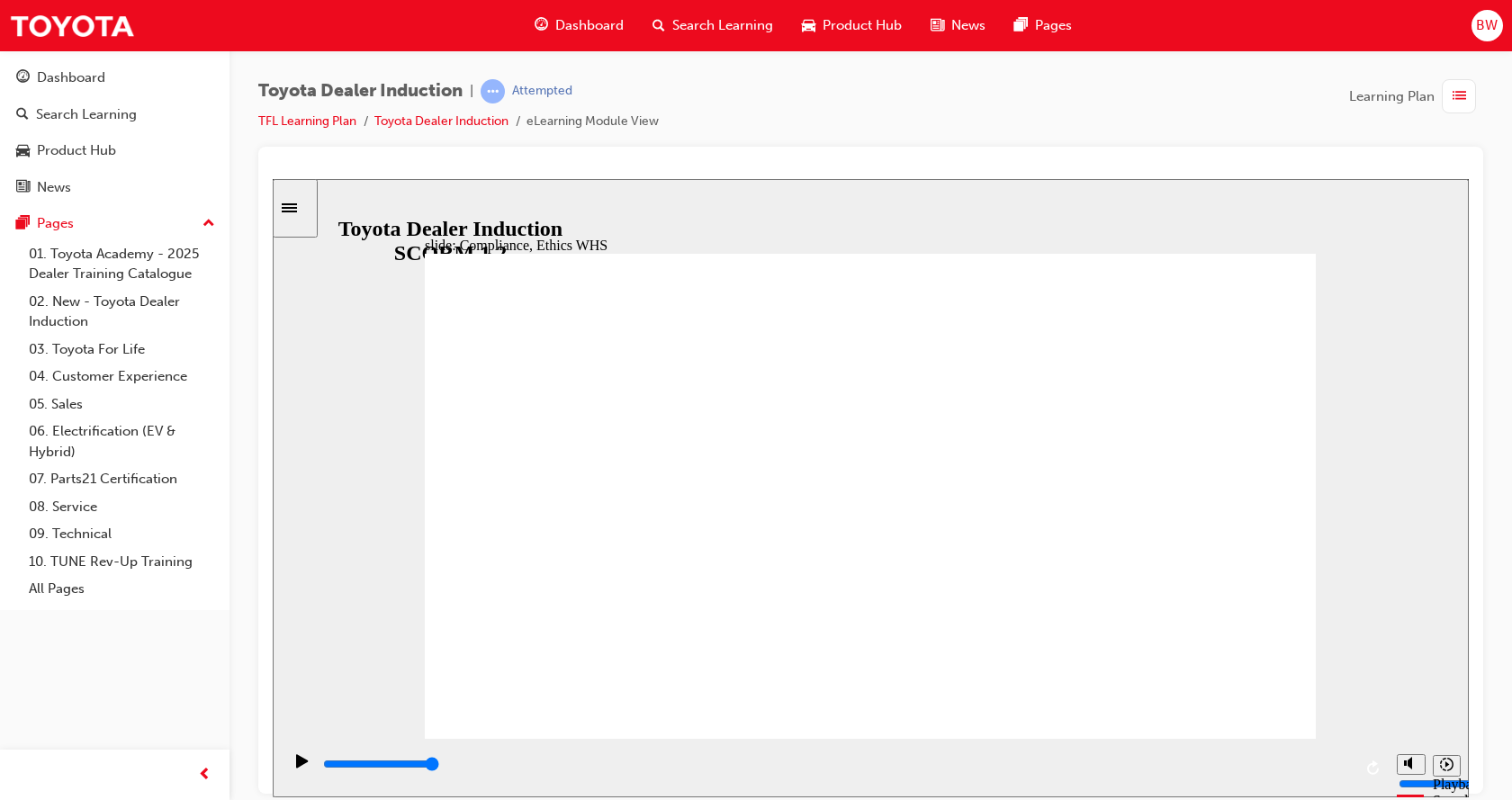 click 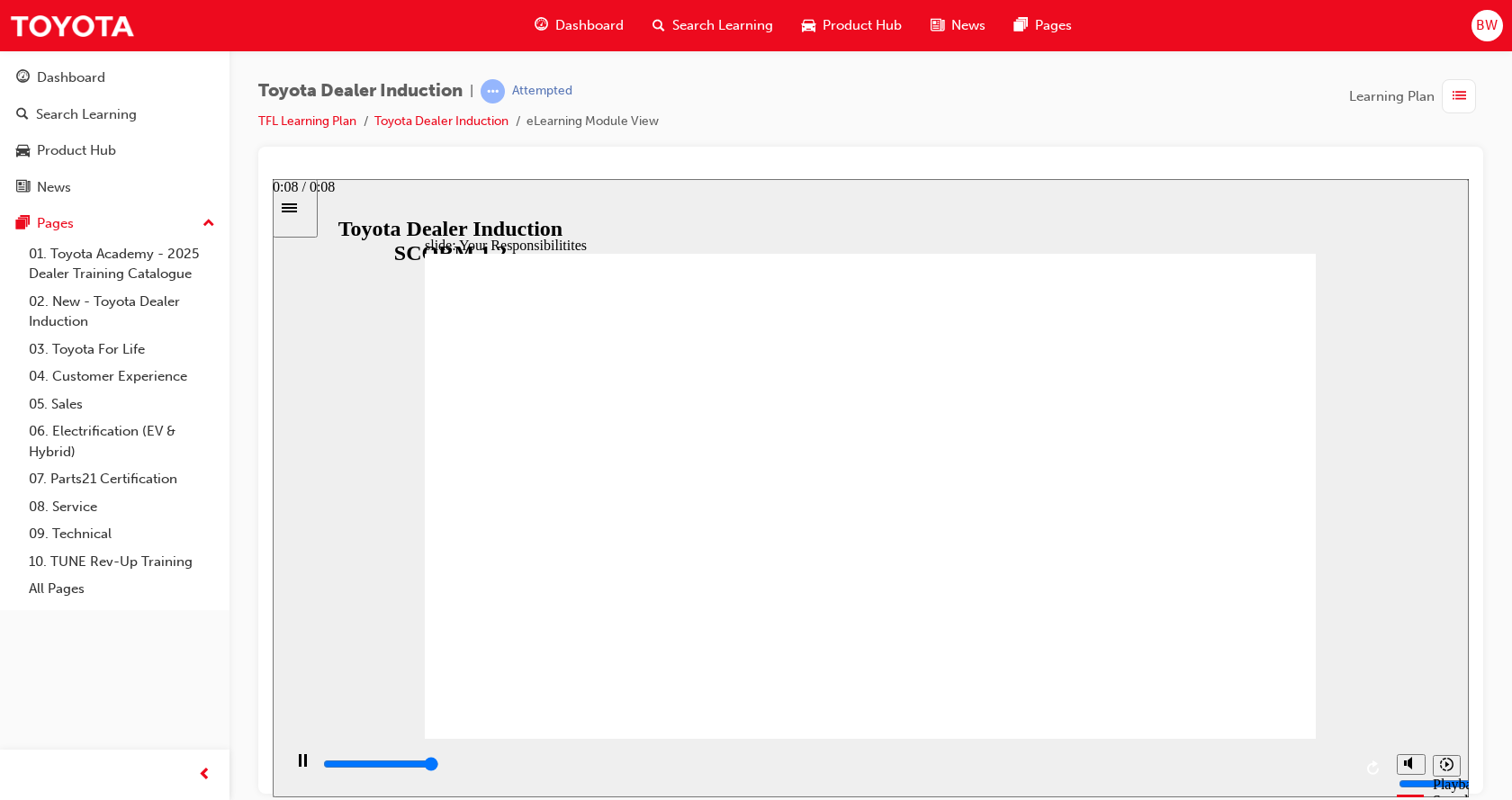 click at bounding box center [381, 763] 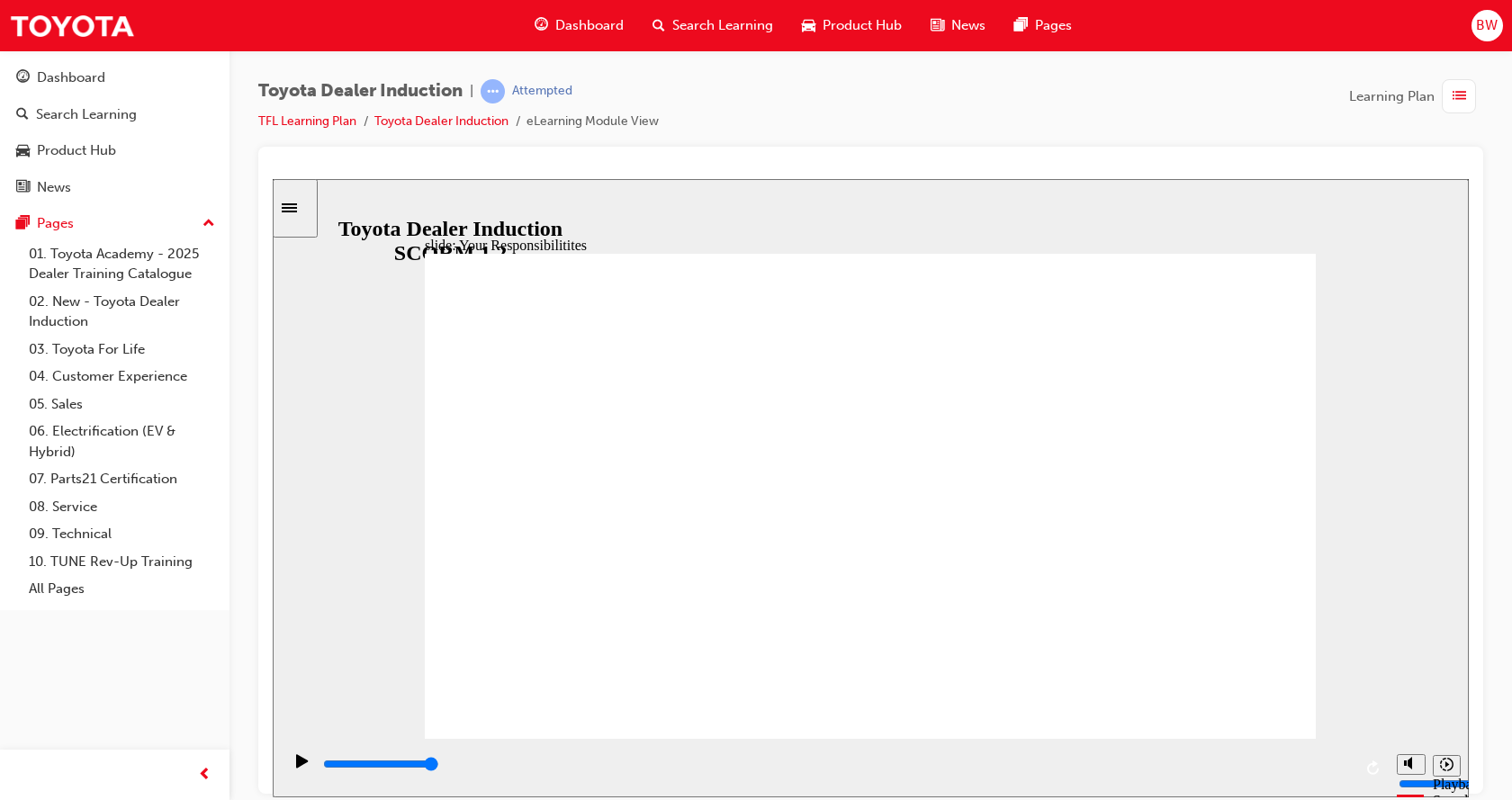 checkbox on "true" 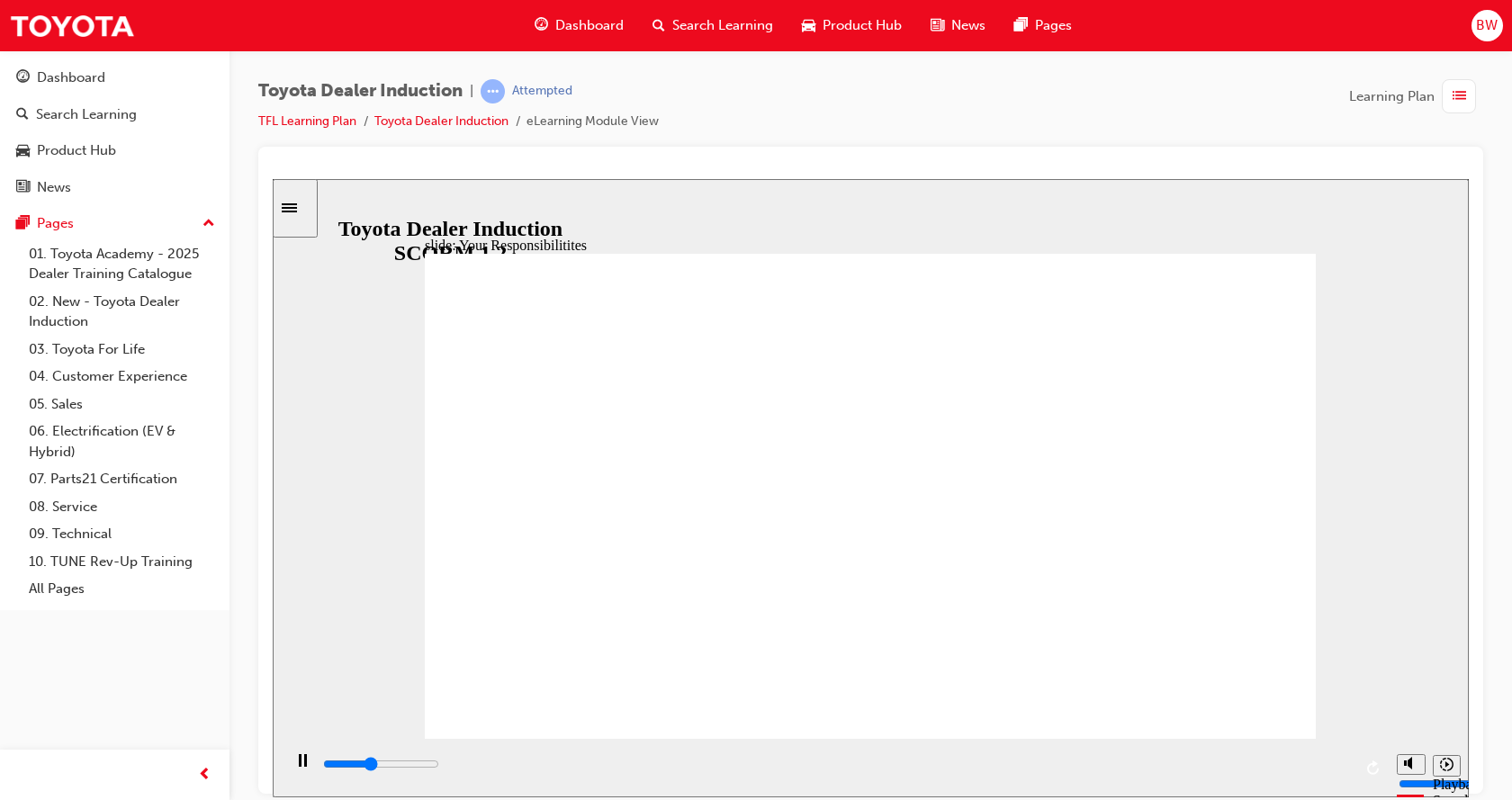click at bounding box center [870, 1759] 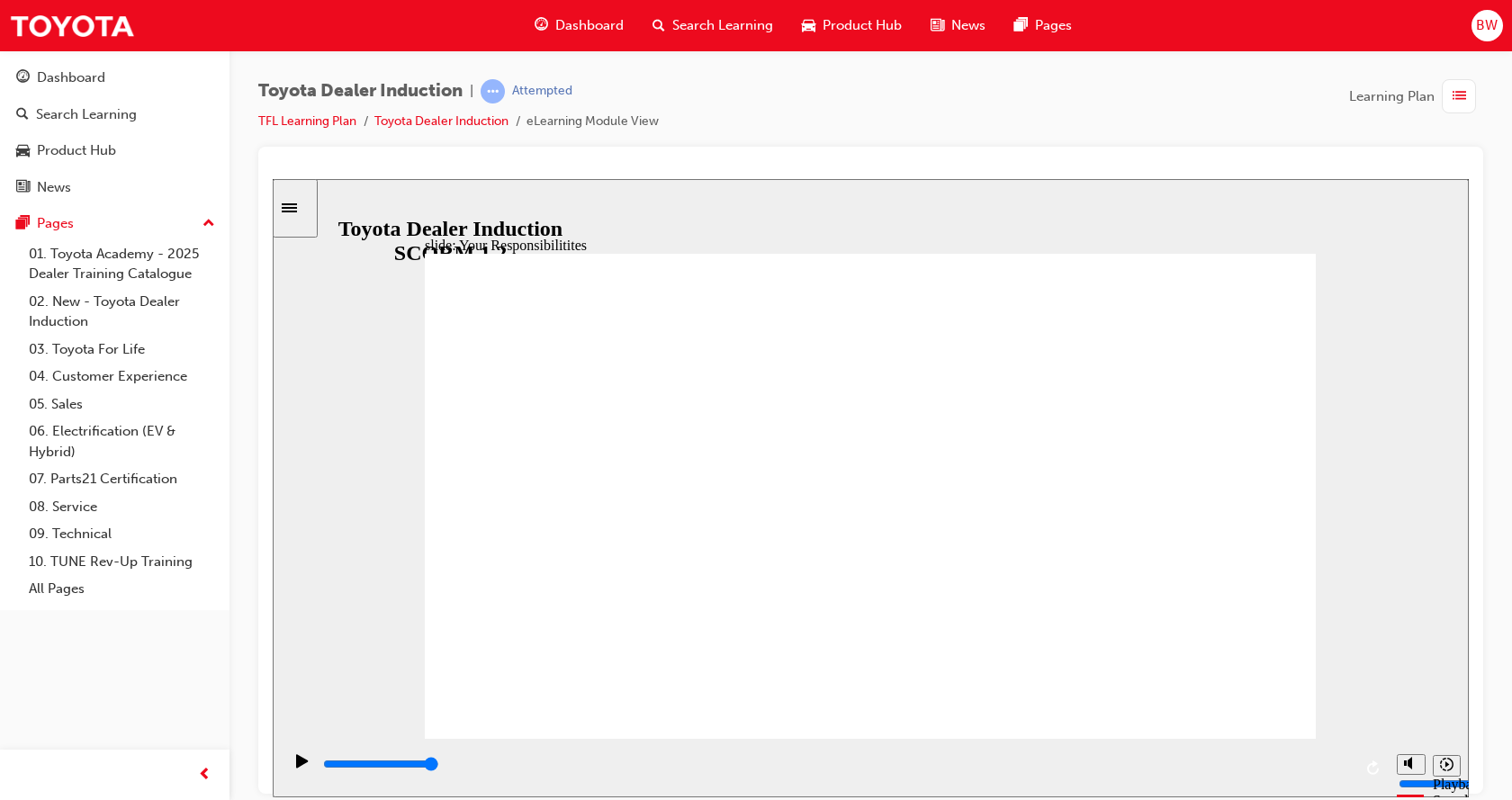 click 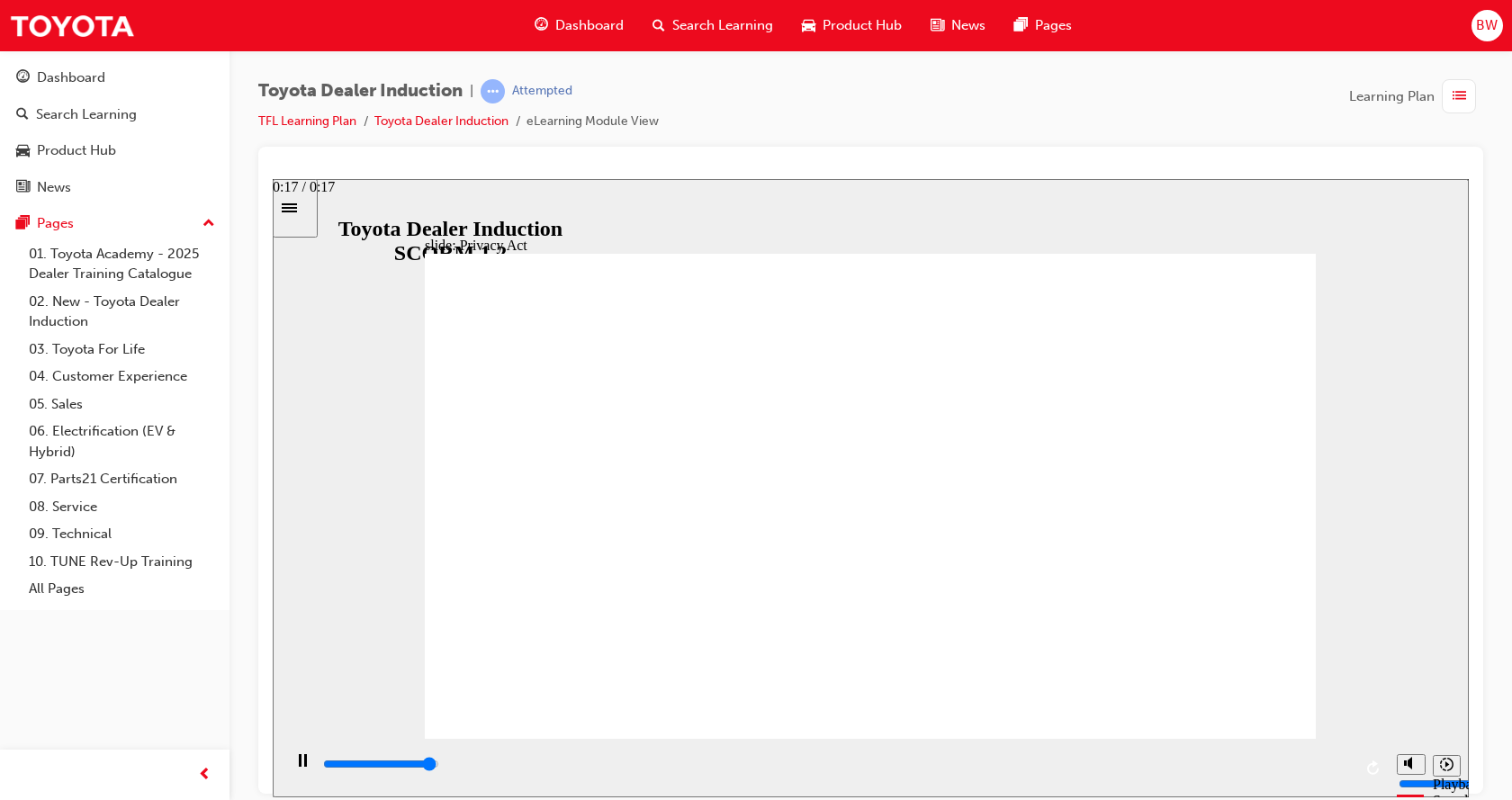 click at bounding box center (836, 764) 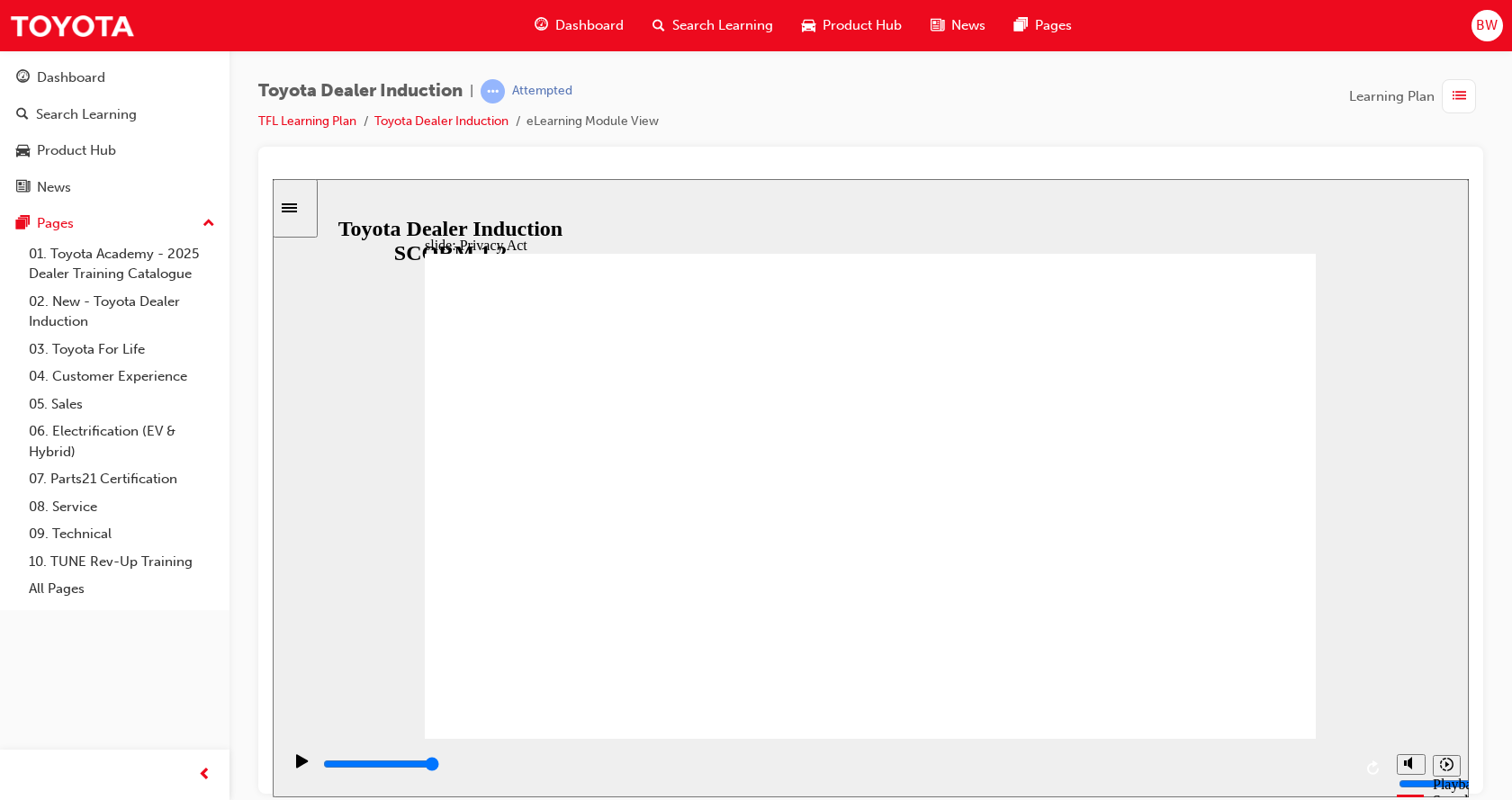 click 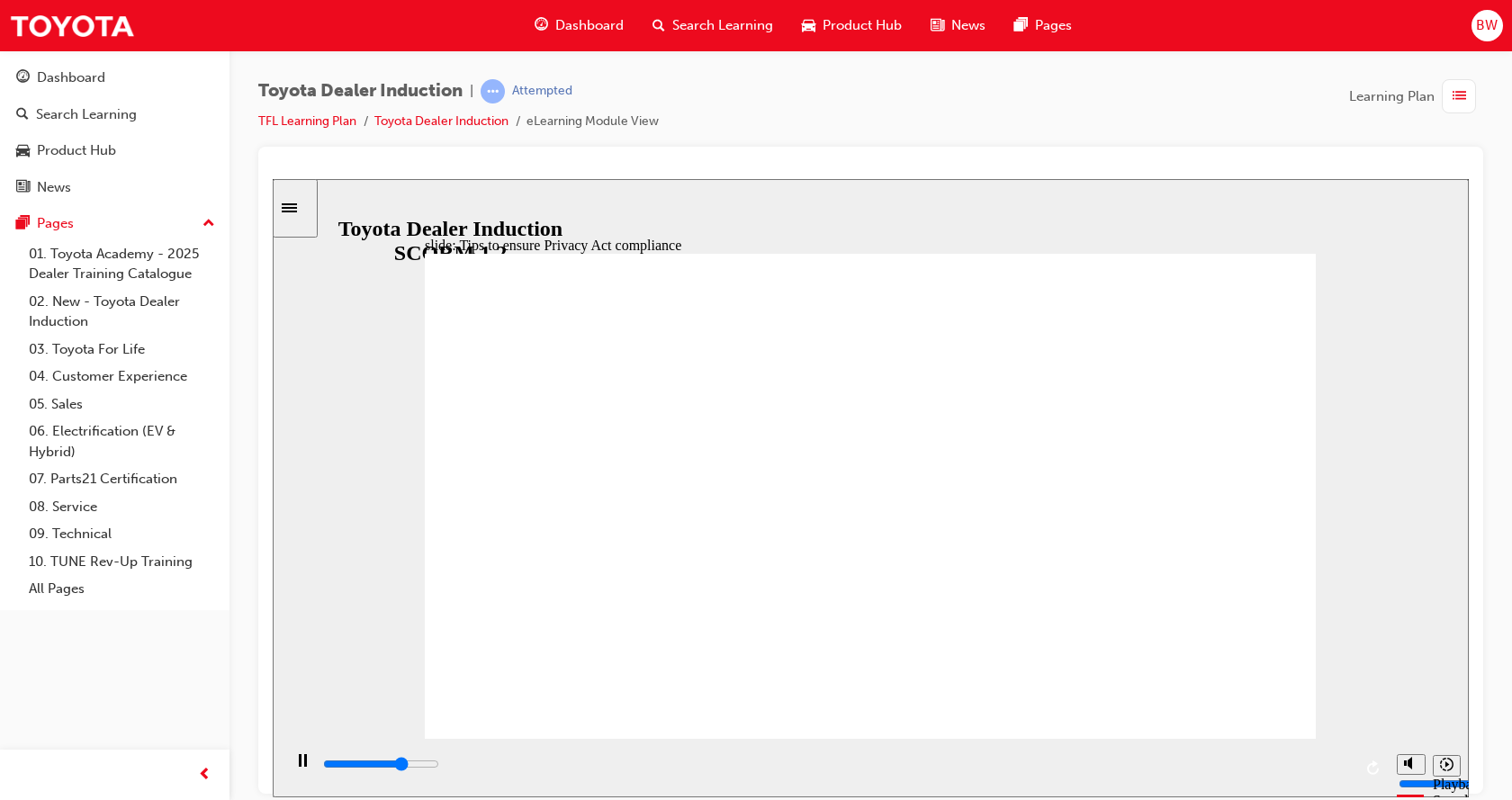 click 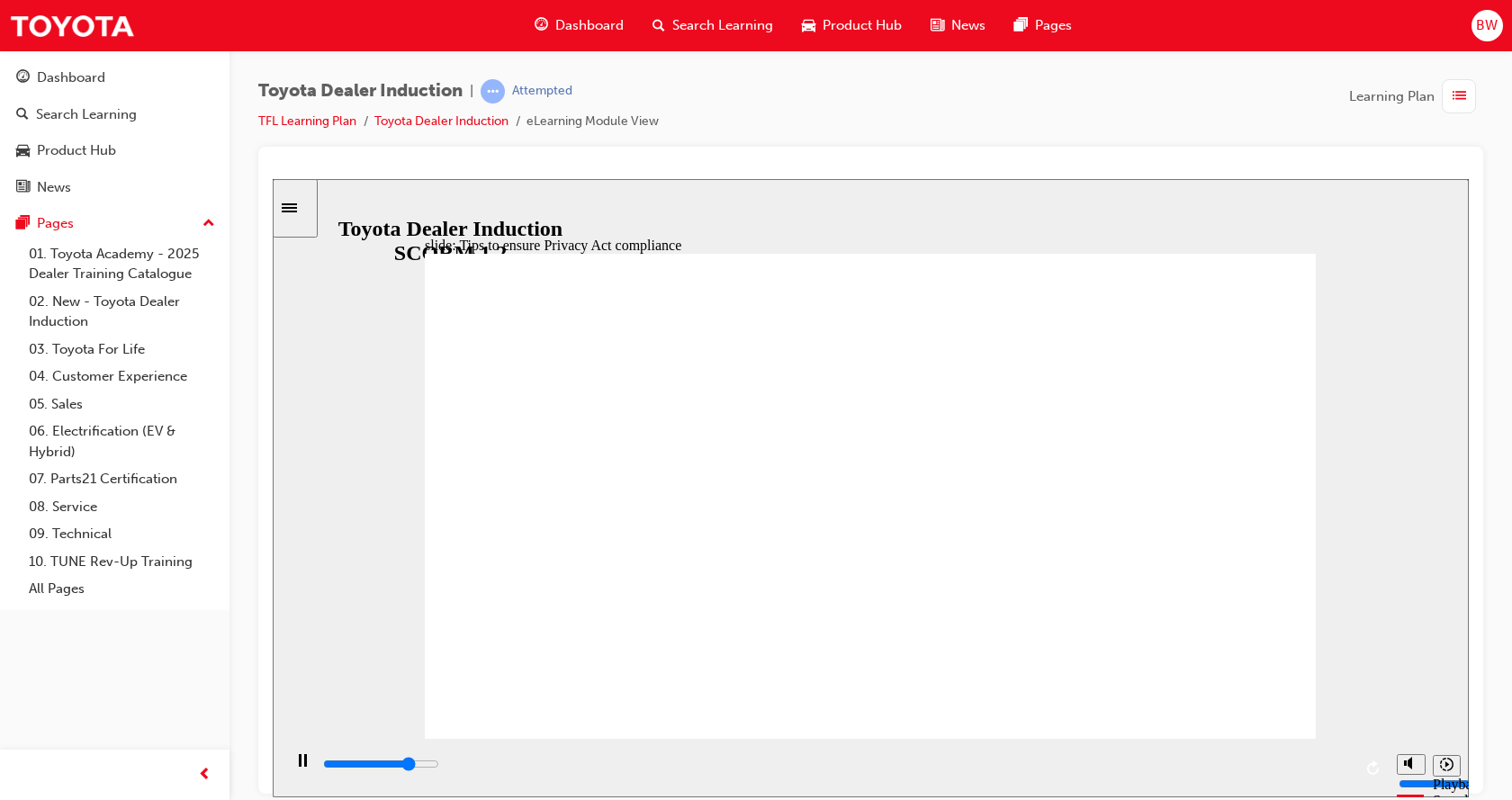 click 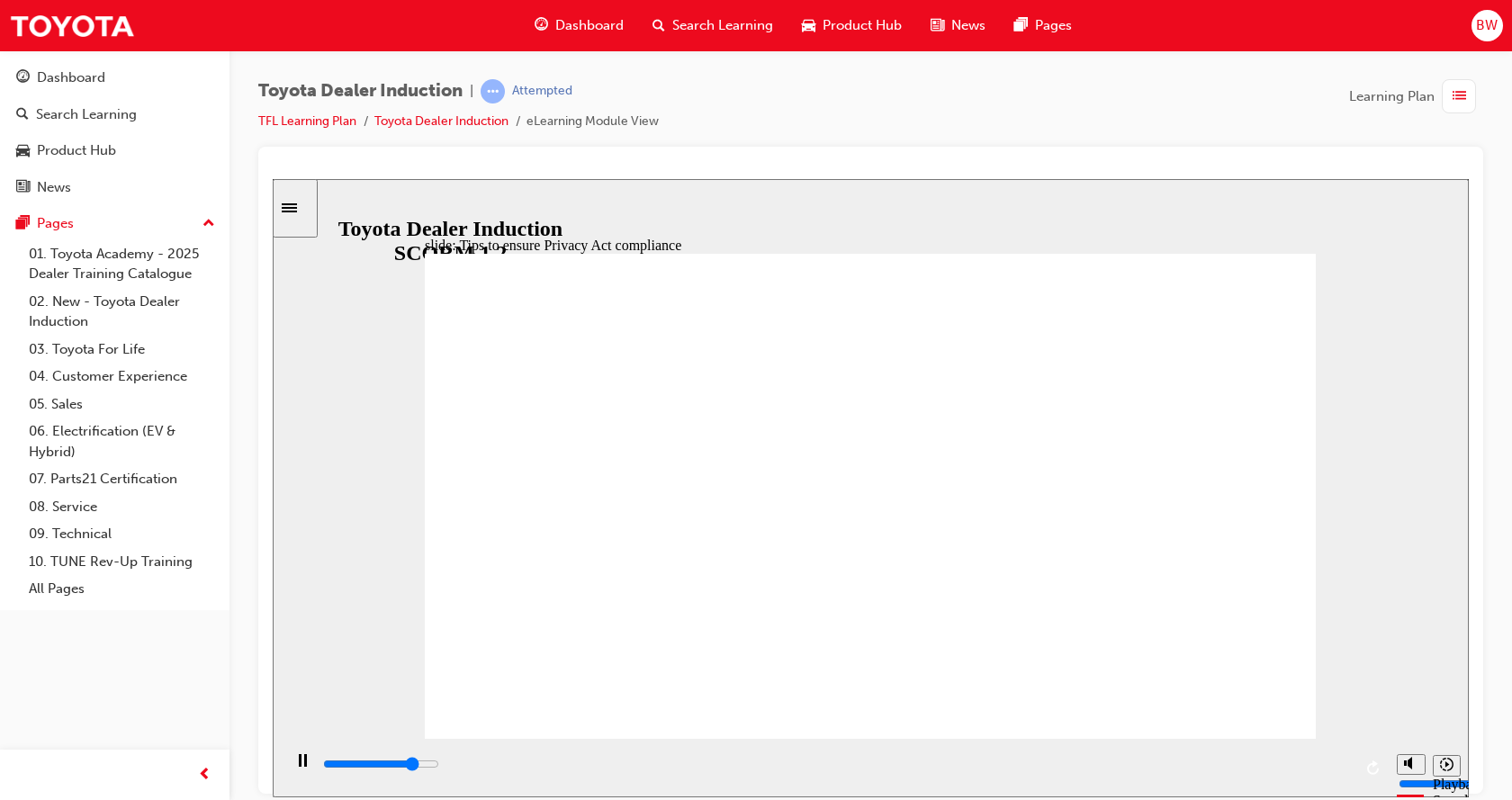 click 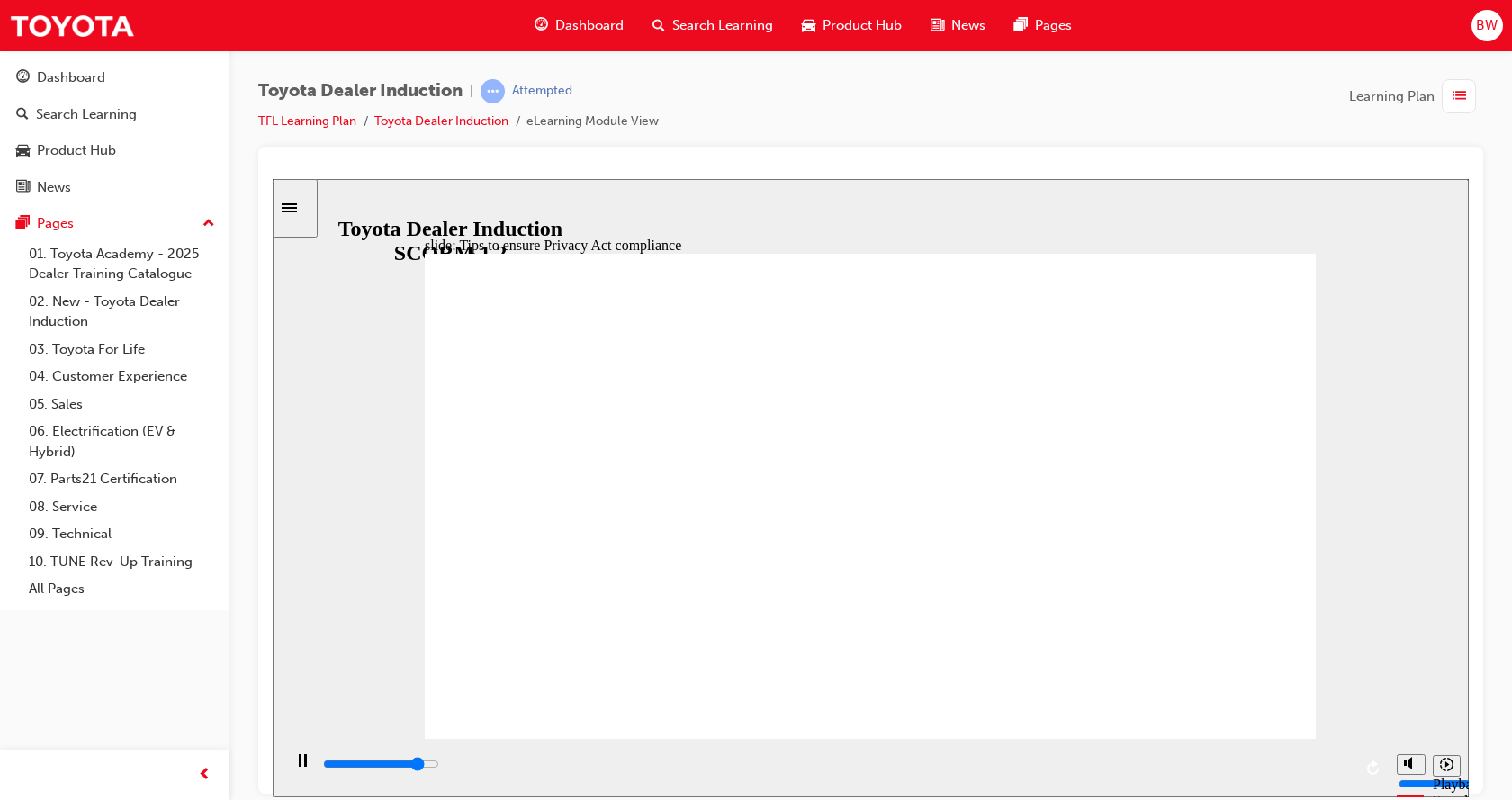 click 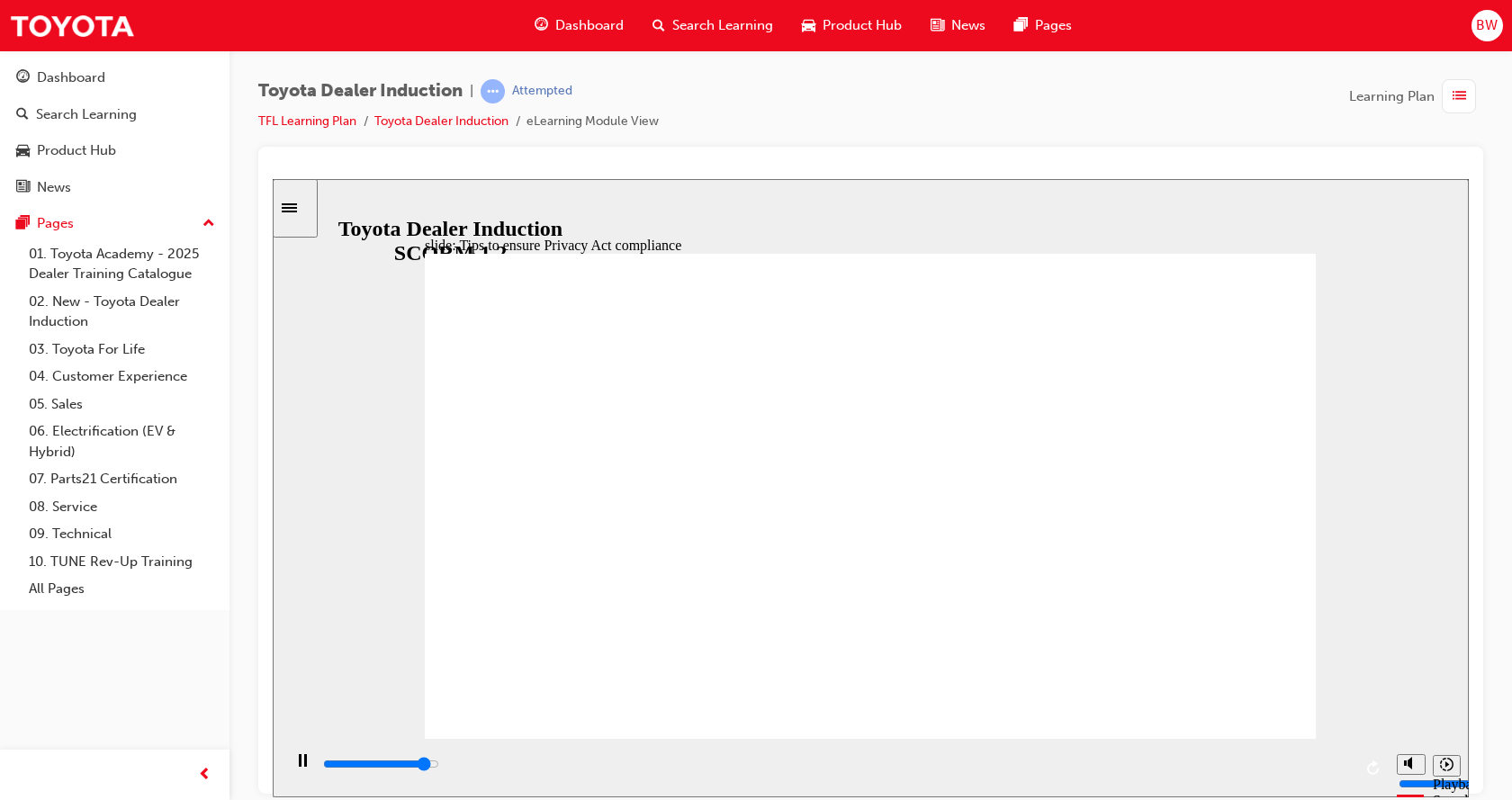 click 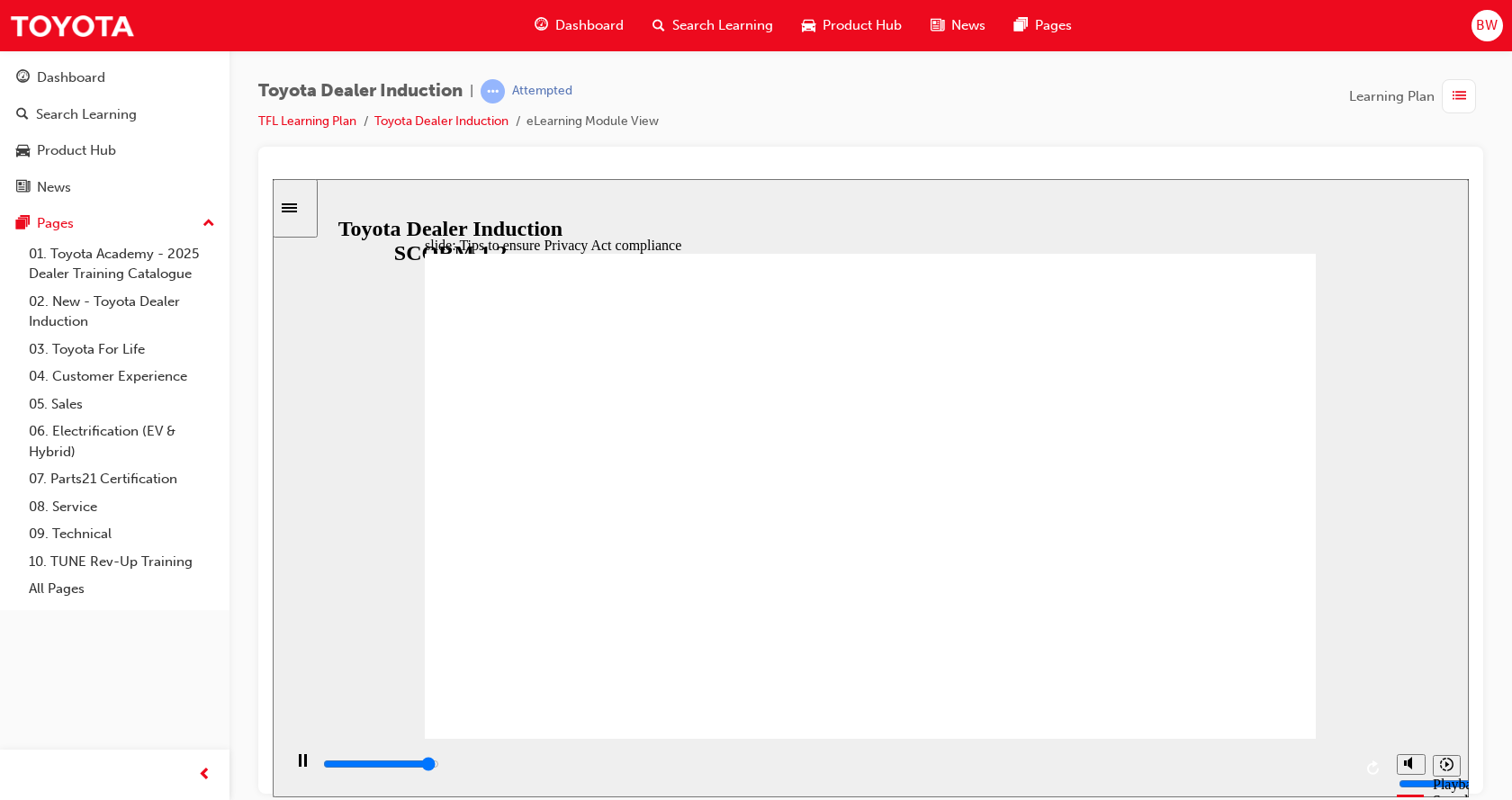 click 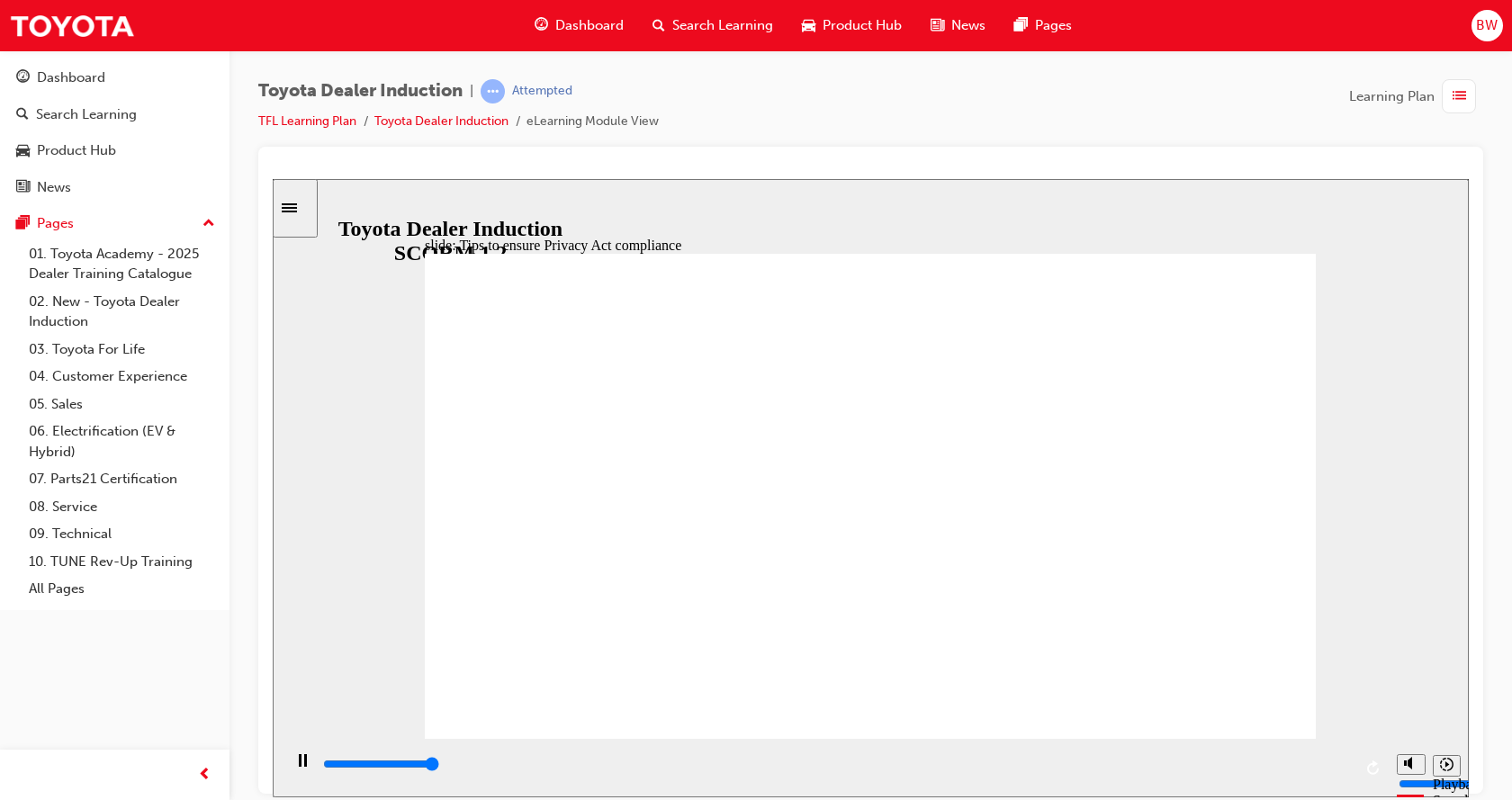 drag, startPoint x: 756, startPoint y: 638, endPoint x: 756, endPoint y: 648, distance: 10 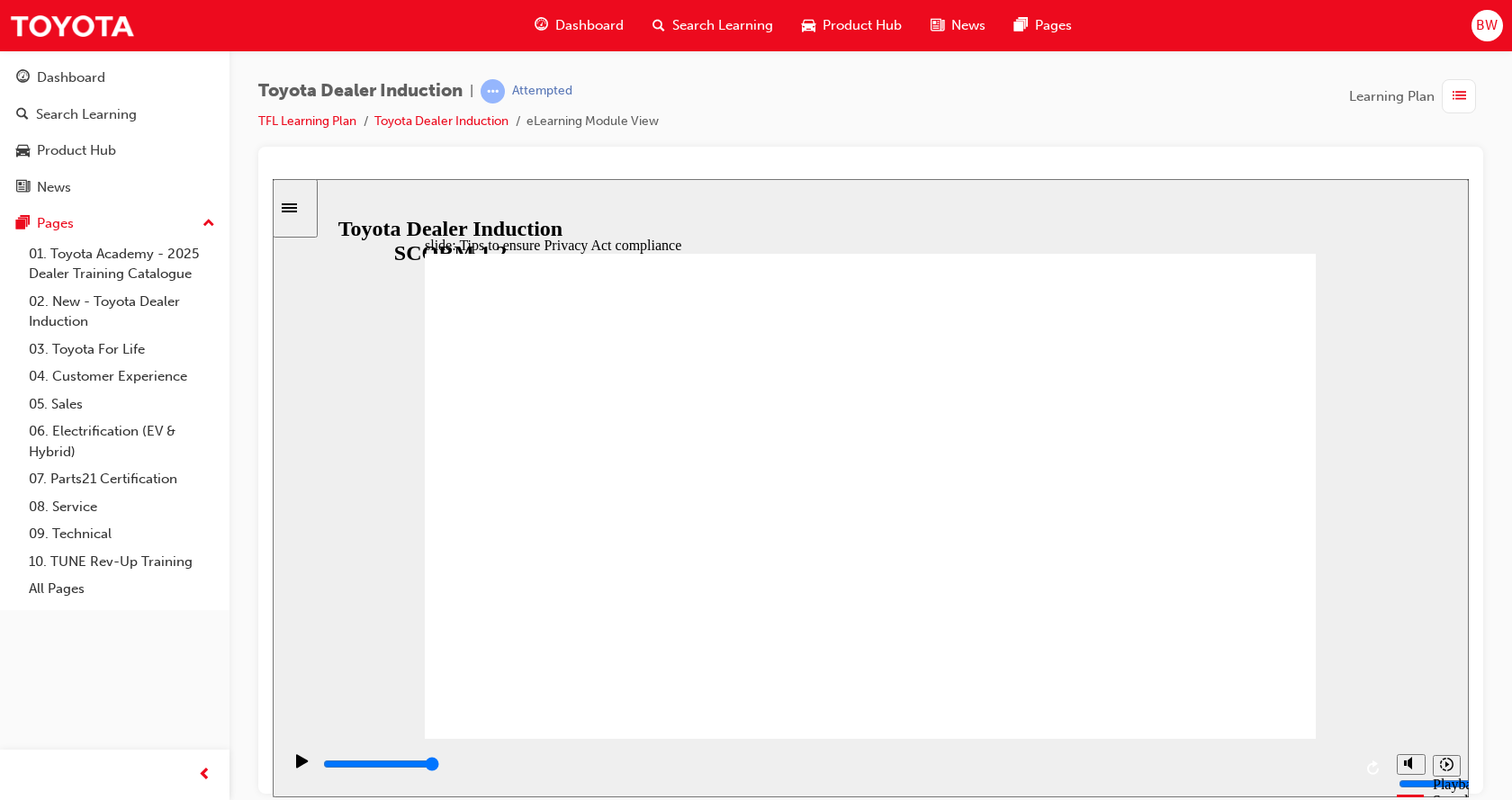 click 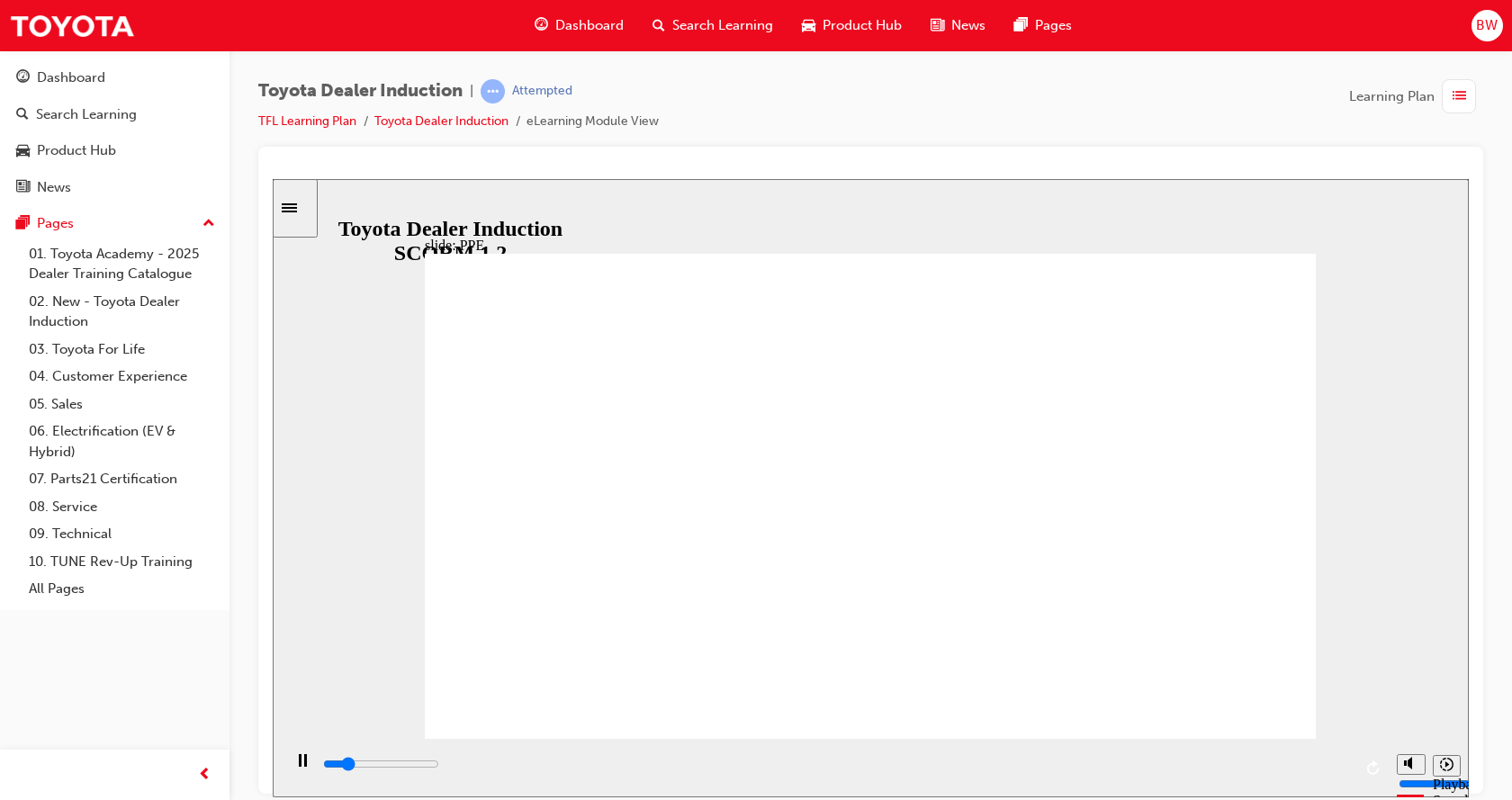 click 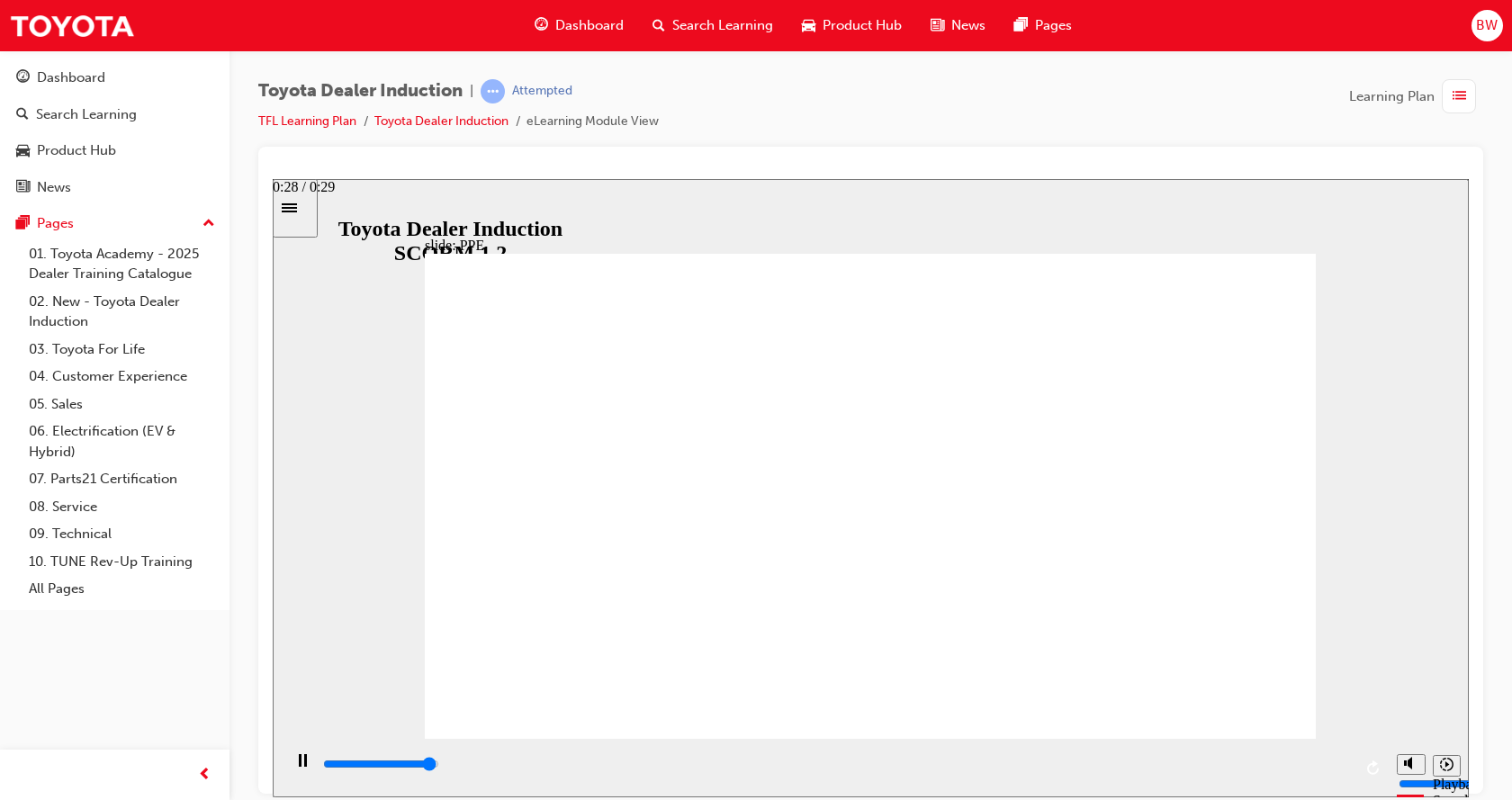 click at bounding box center [836, 764] 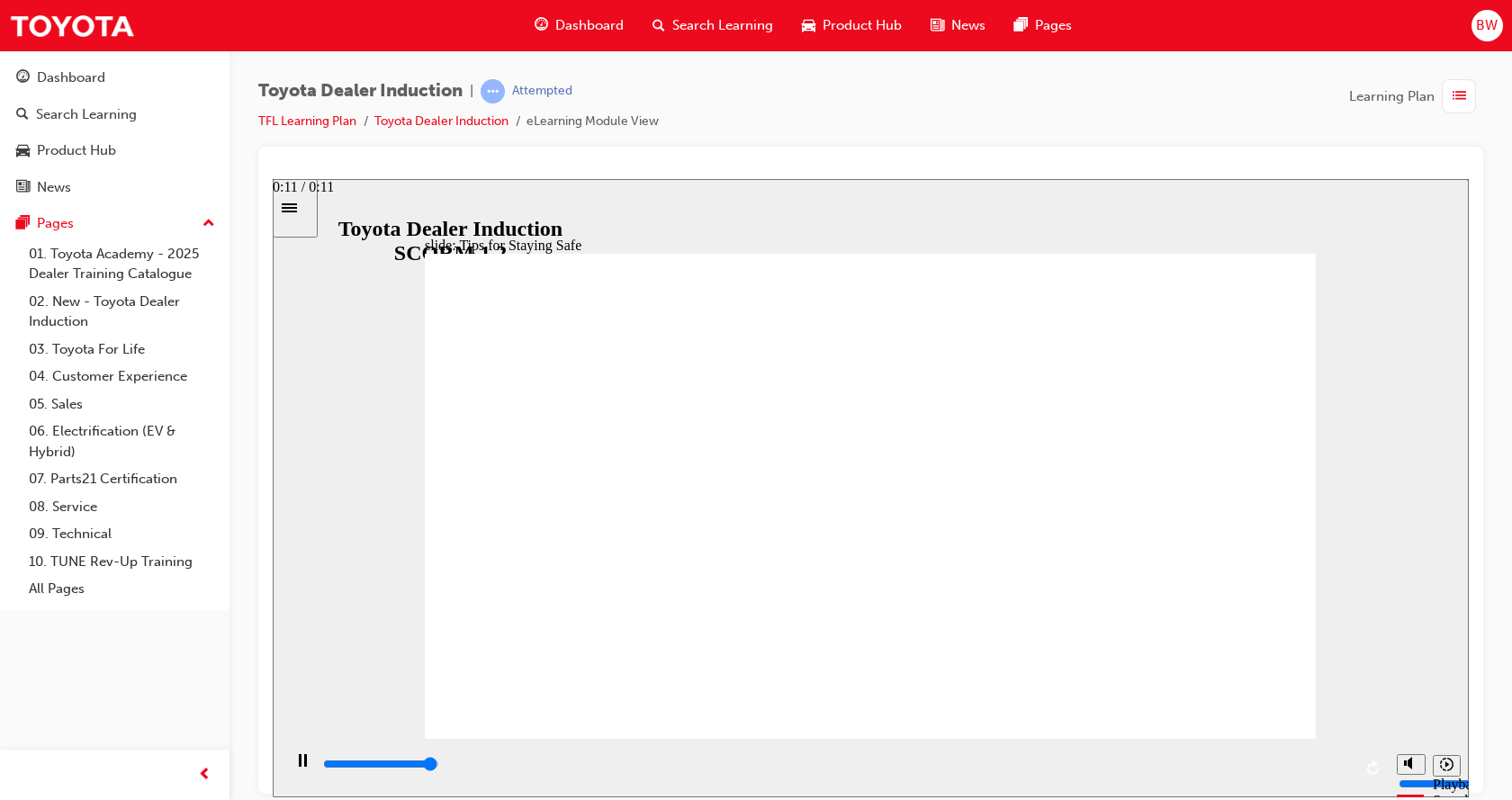 click at bounding box center [381, 763] 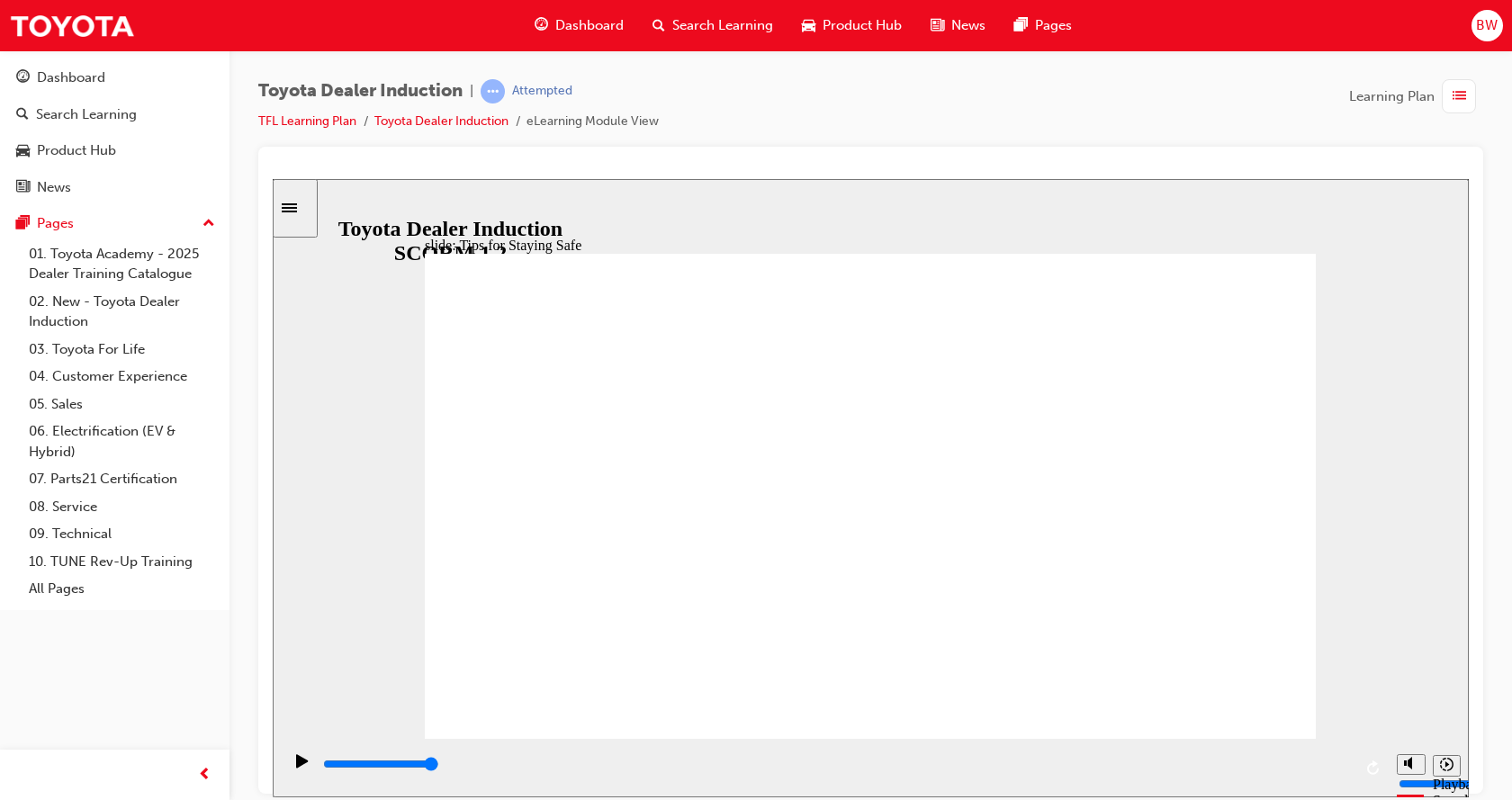 click on "Toyota Dealer Induction | Attempted TFL Learning Plan Toyota Dealer Induction eLearning Module View Learning Plan" at bounding box center [870, 402] 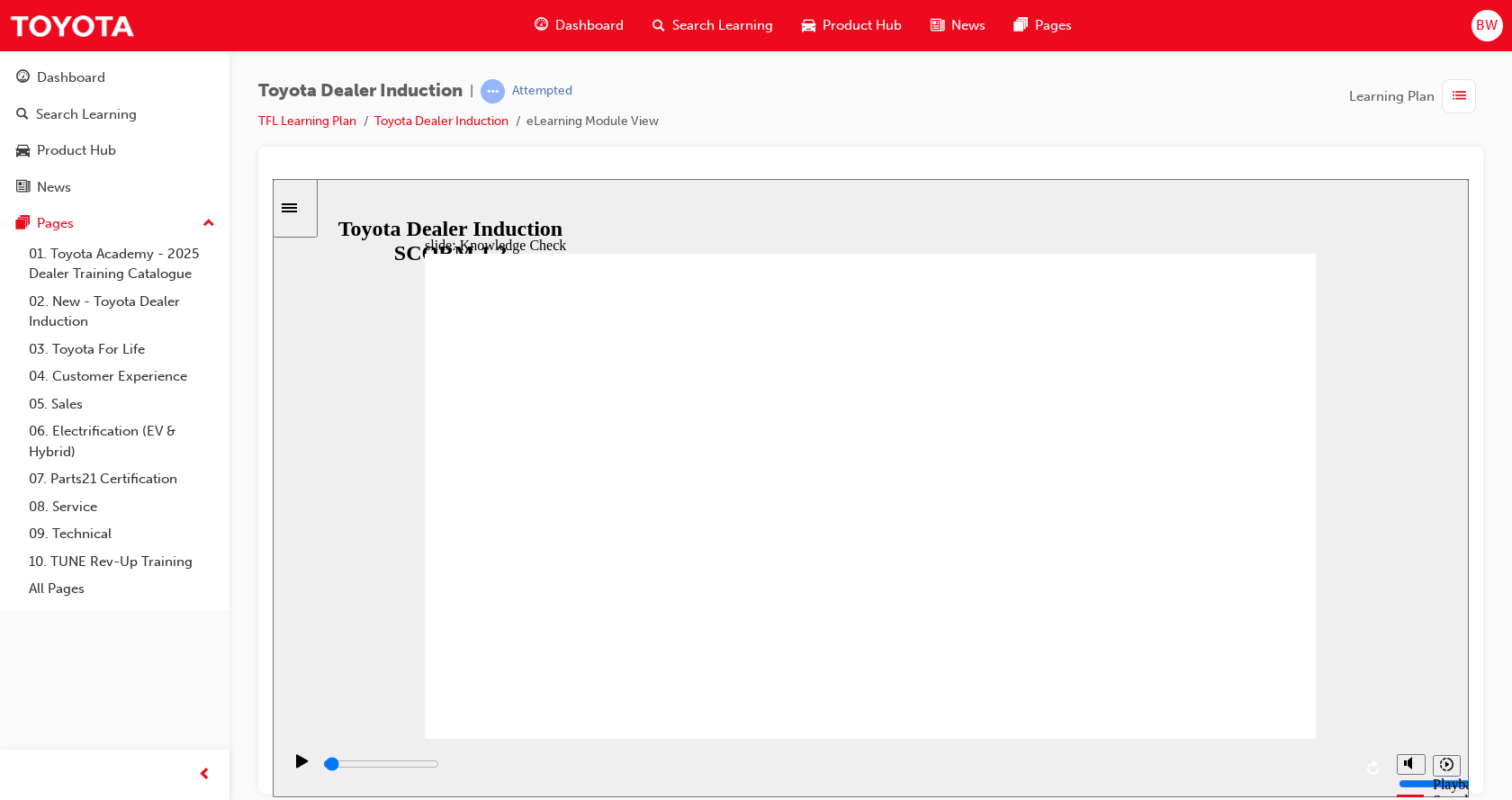 click 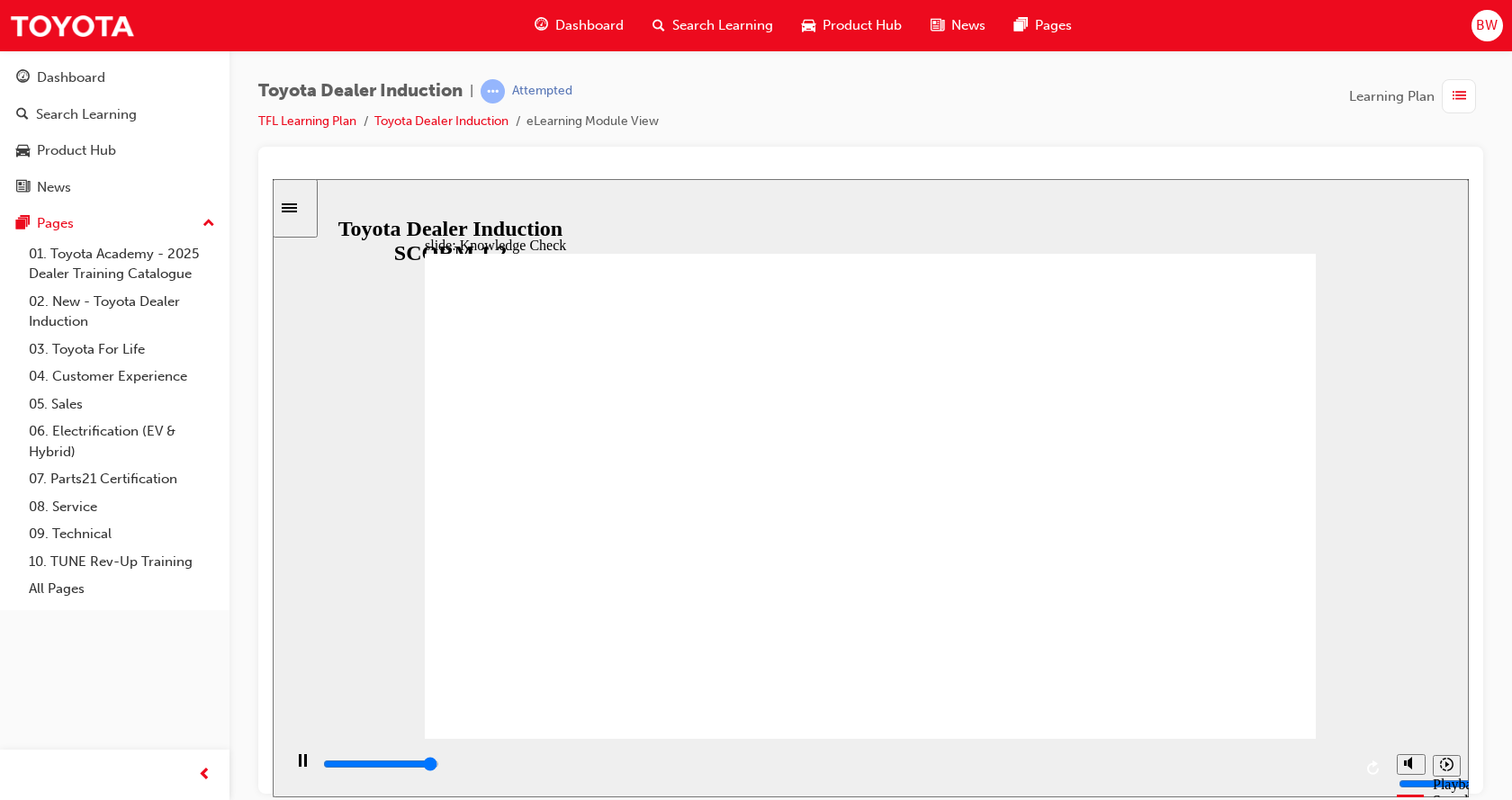 type on "4900" 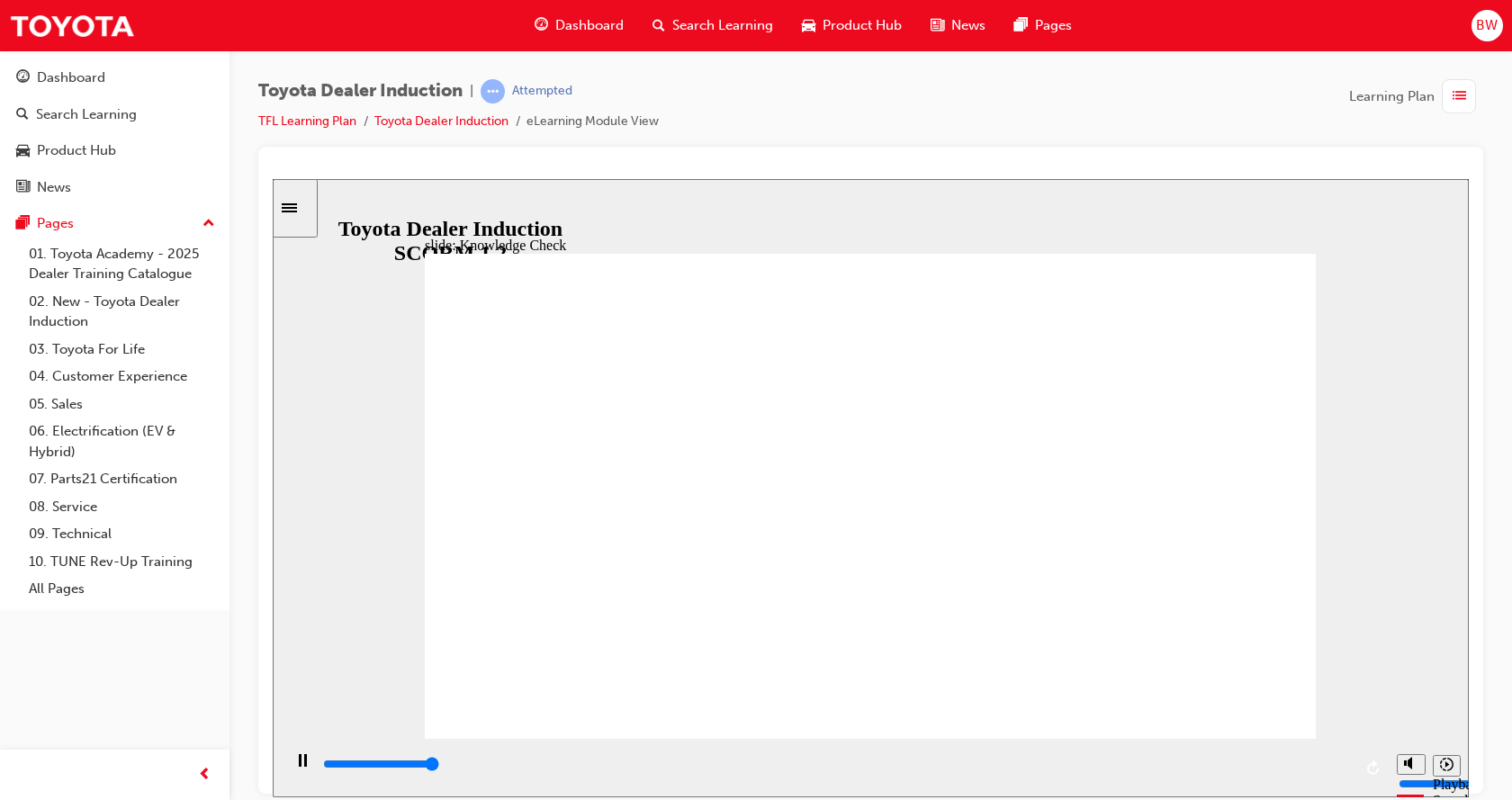 type on "5000" 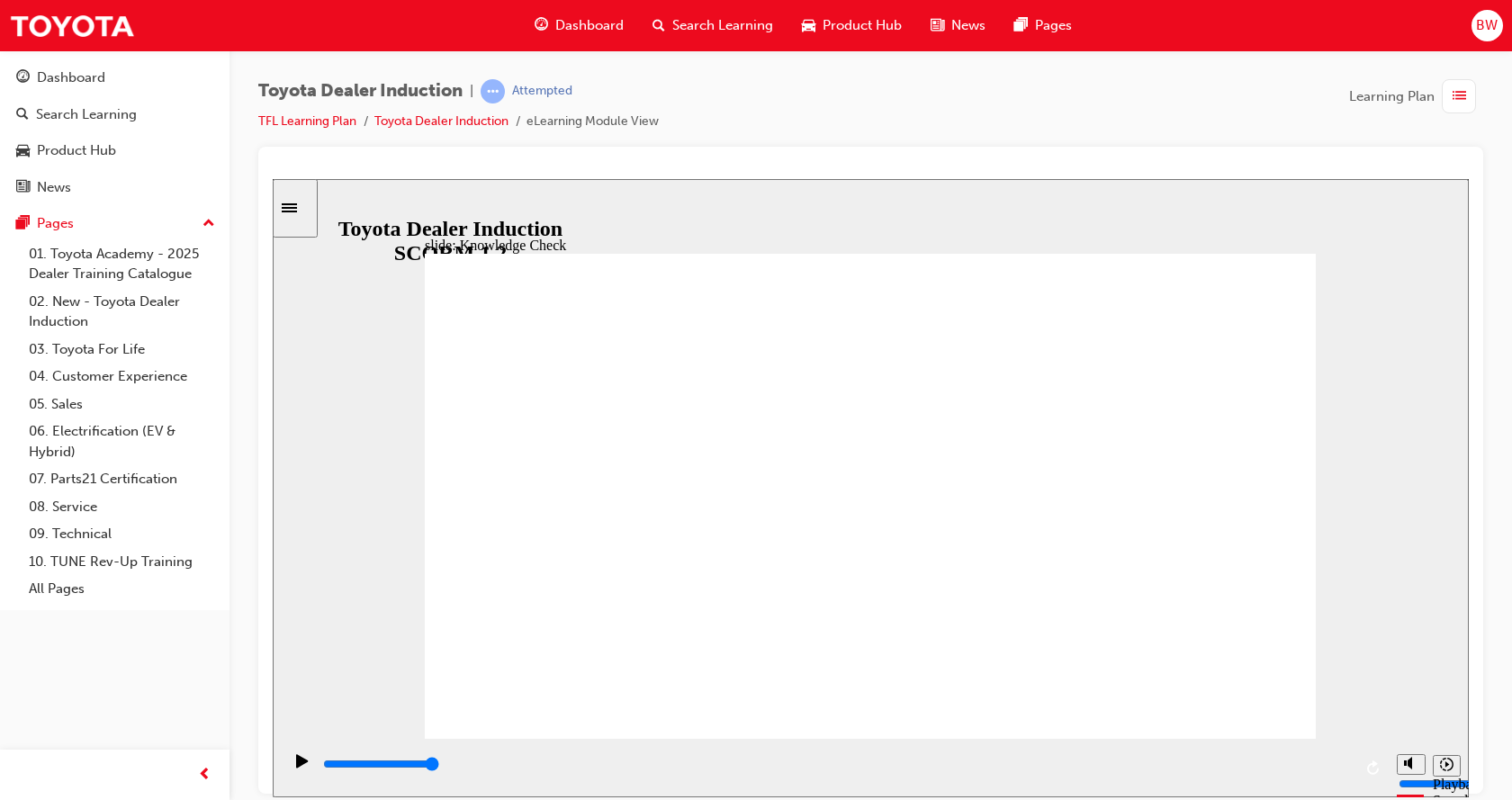 drag, startPoint x: 666, startPoint y: 670, endPoint x: 659, endPoint y: 664, distance: 9.219544 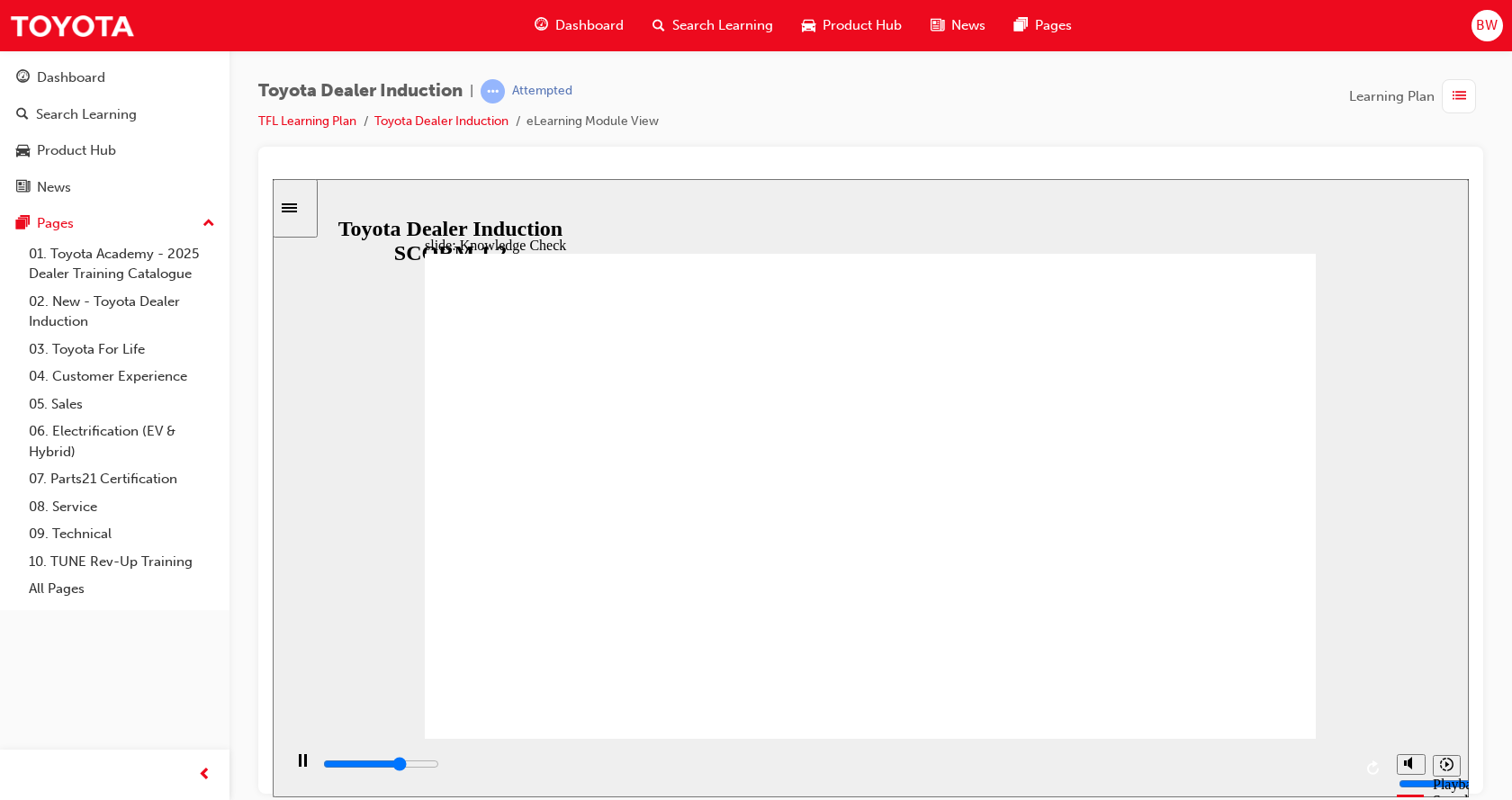 type on "3400" 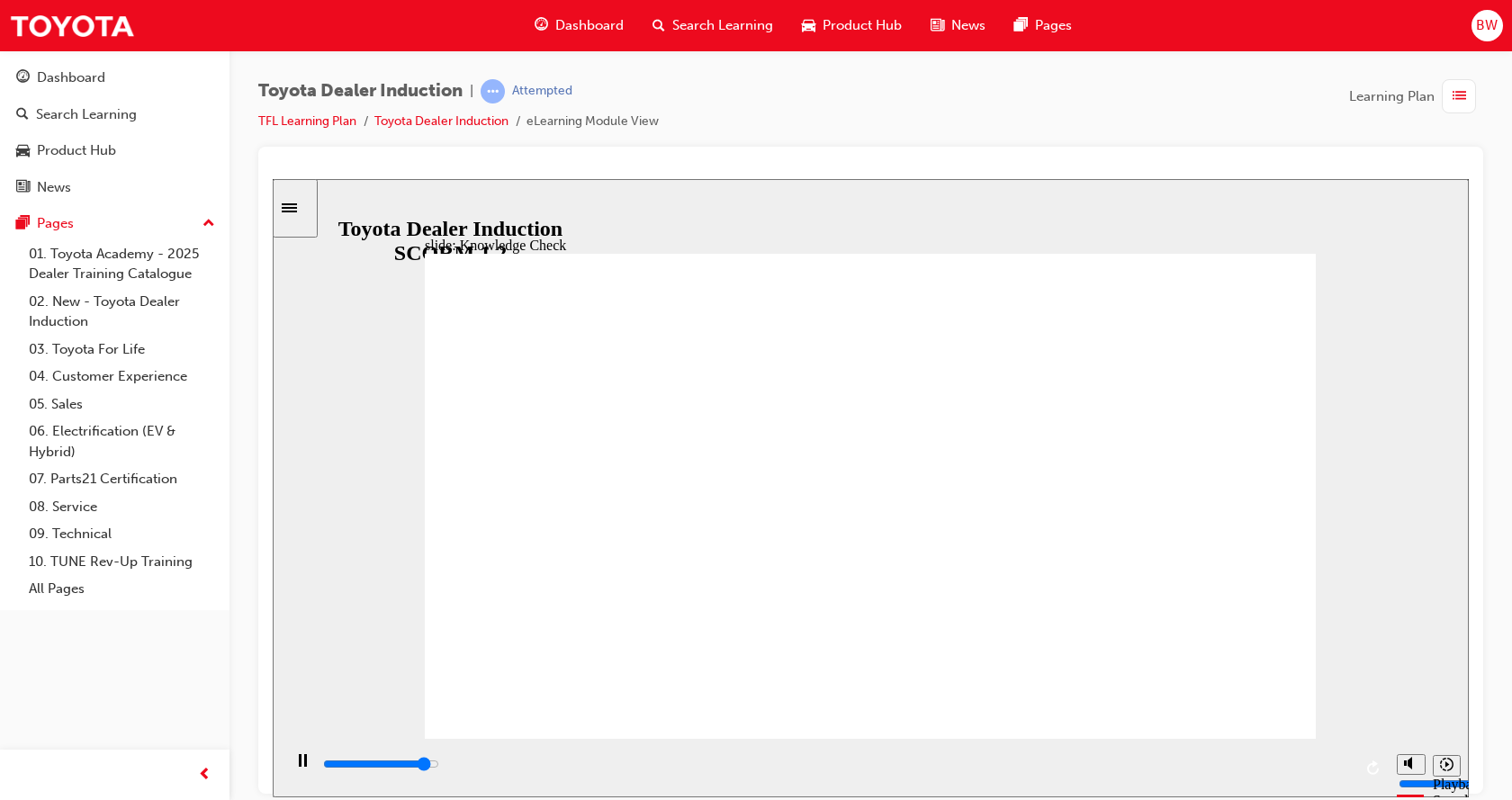 drag, startPoint x: 704, startPoint y: 516, endPoint x: 1245, endPoint y: 283, distance: 589.0416 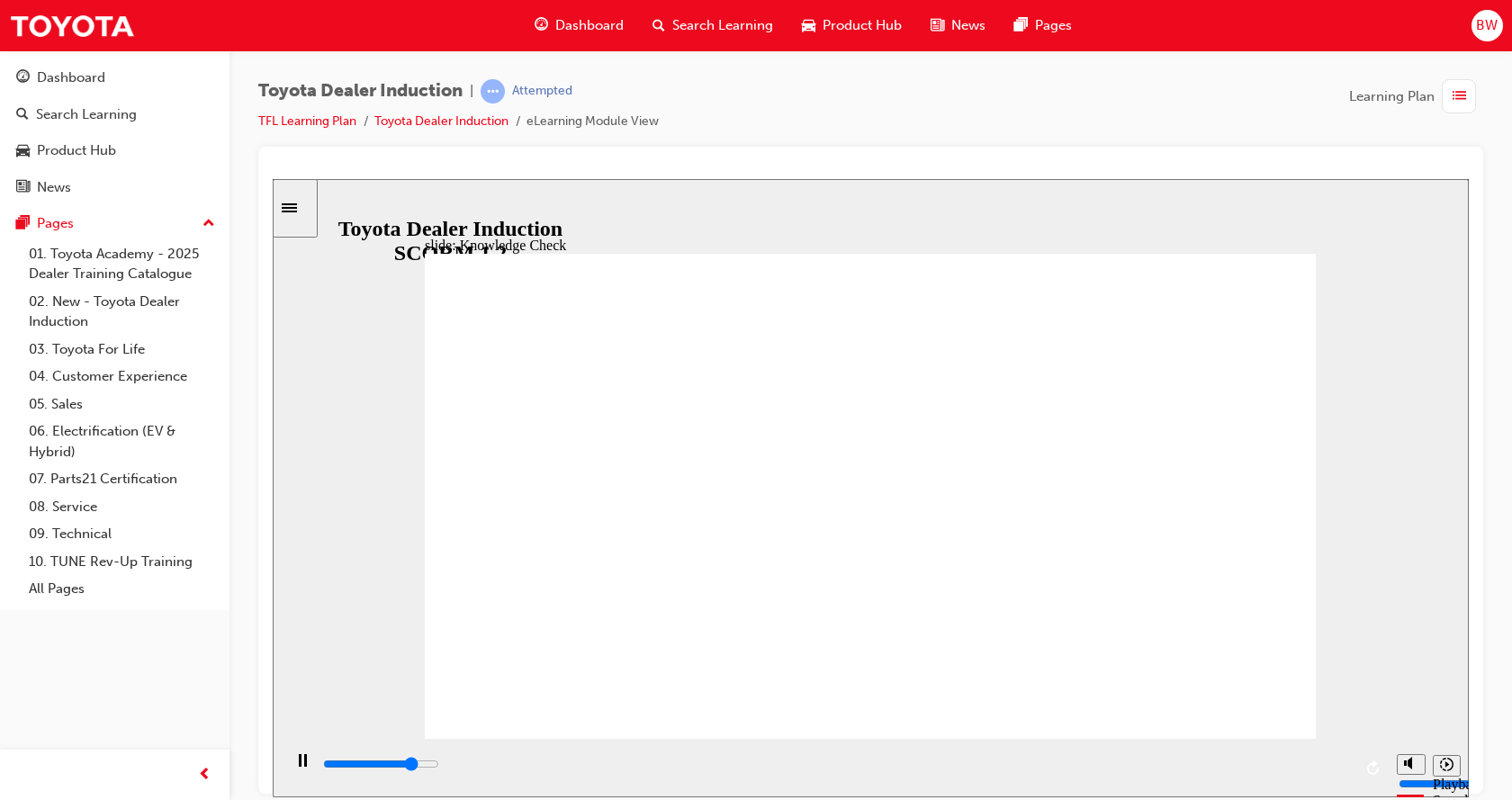 type on "4100" 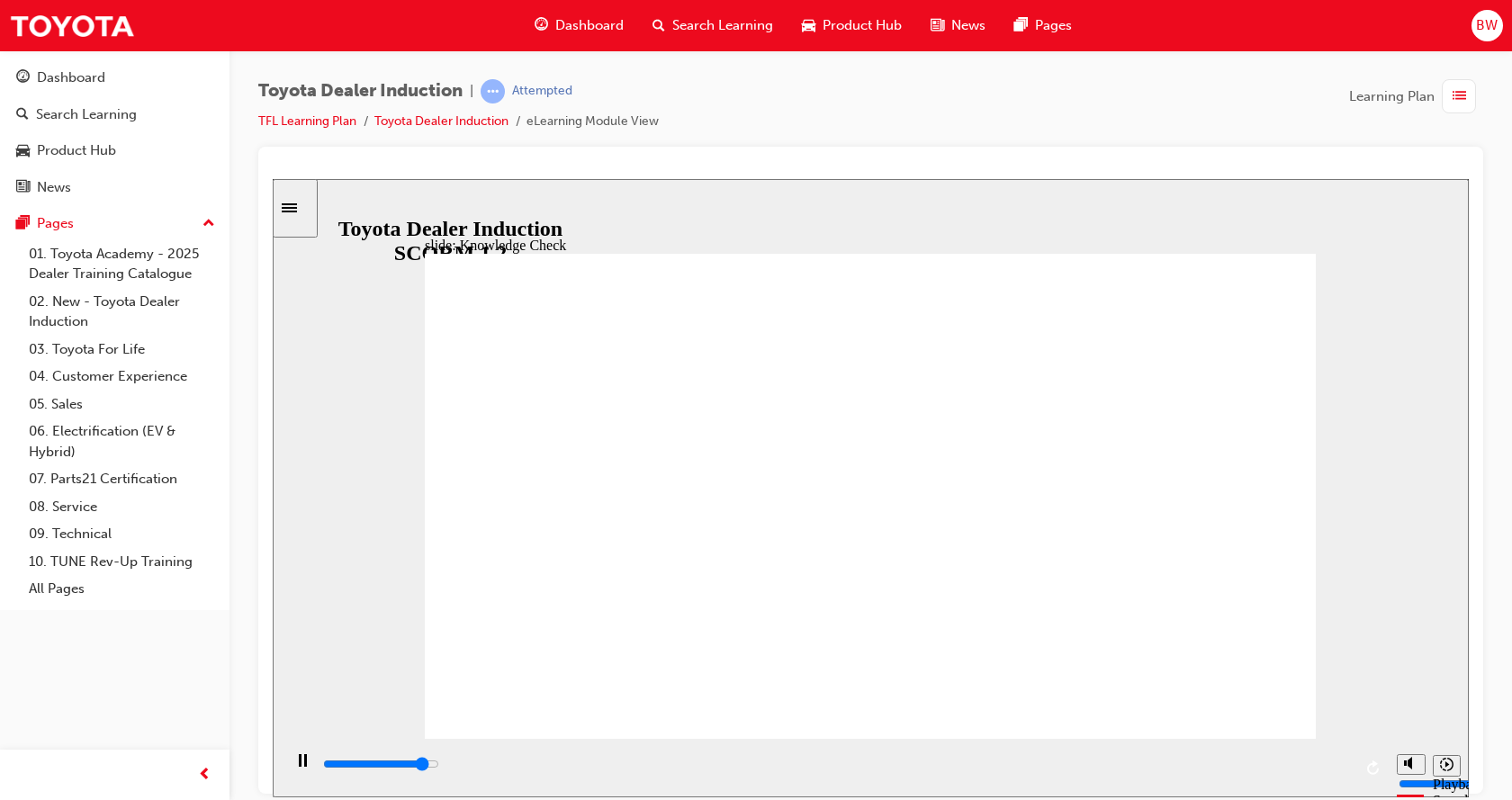 type on "4600" 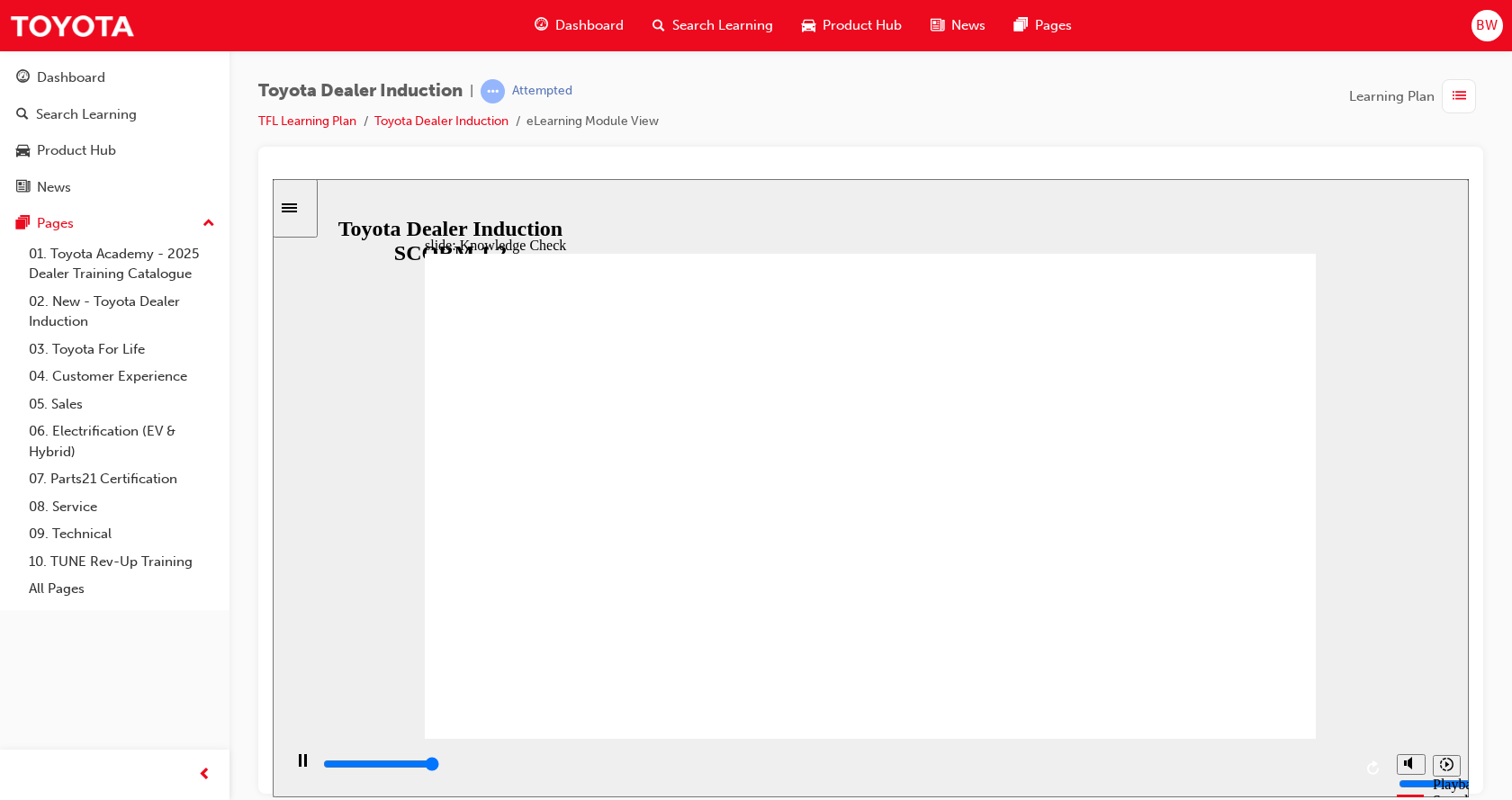 type on "5000" 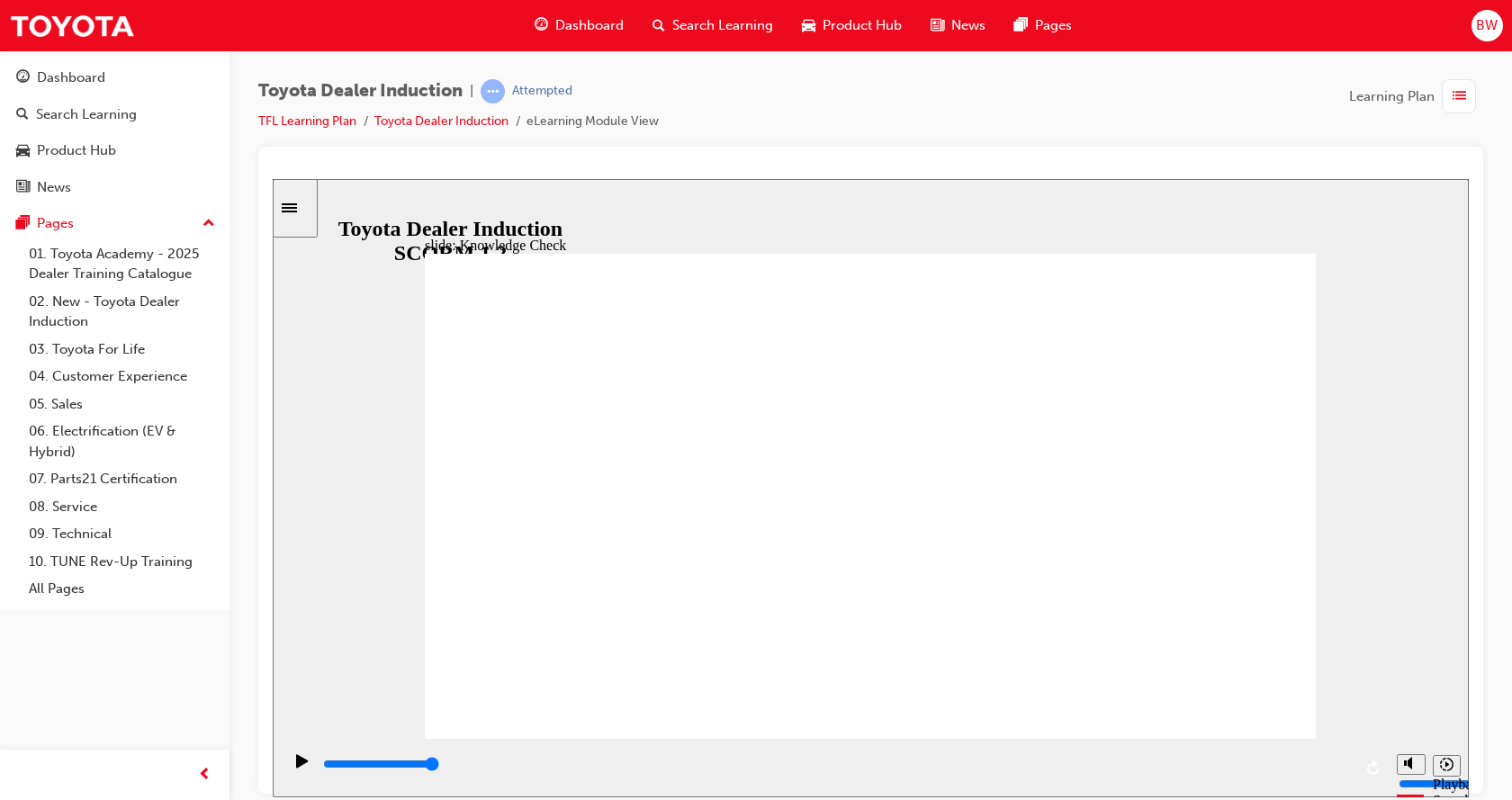 checkbox on "true" 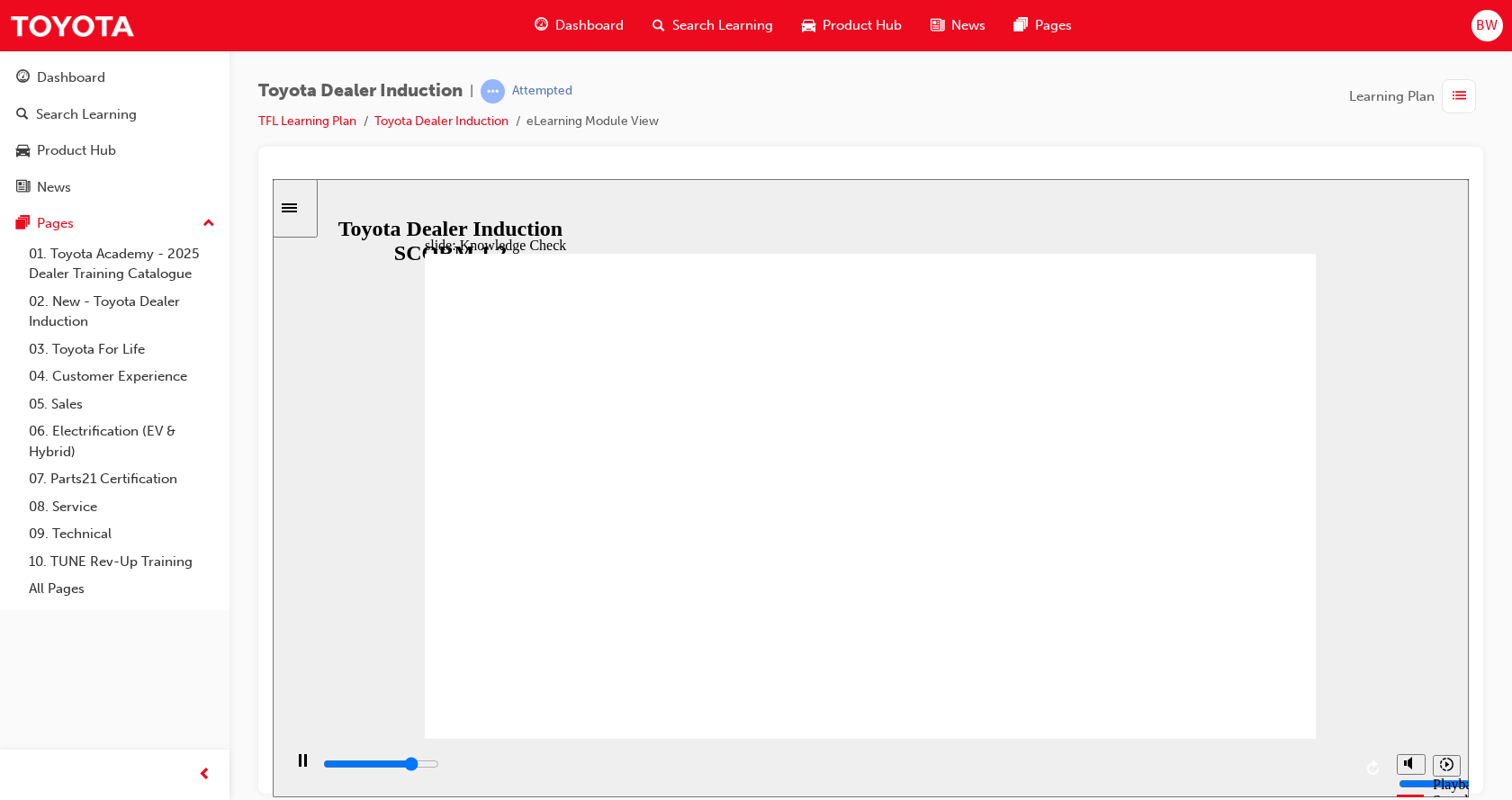 type on "4100" 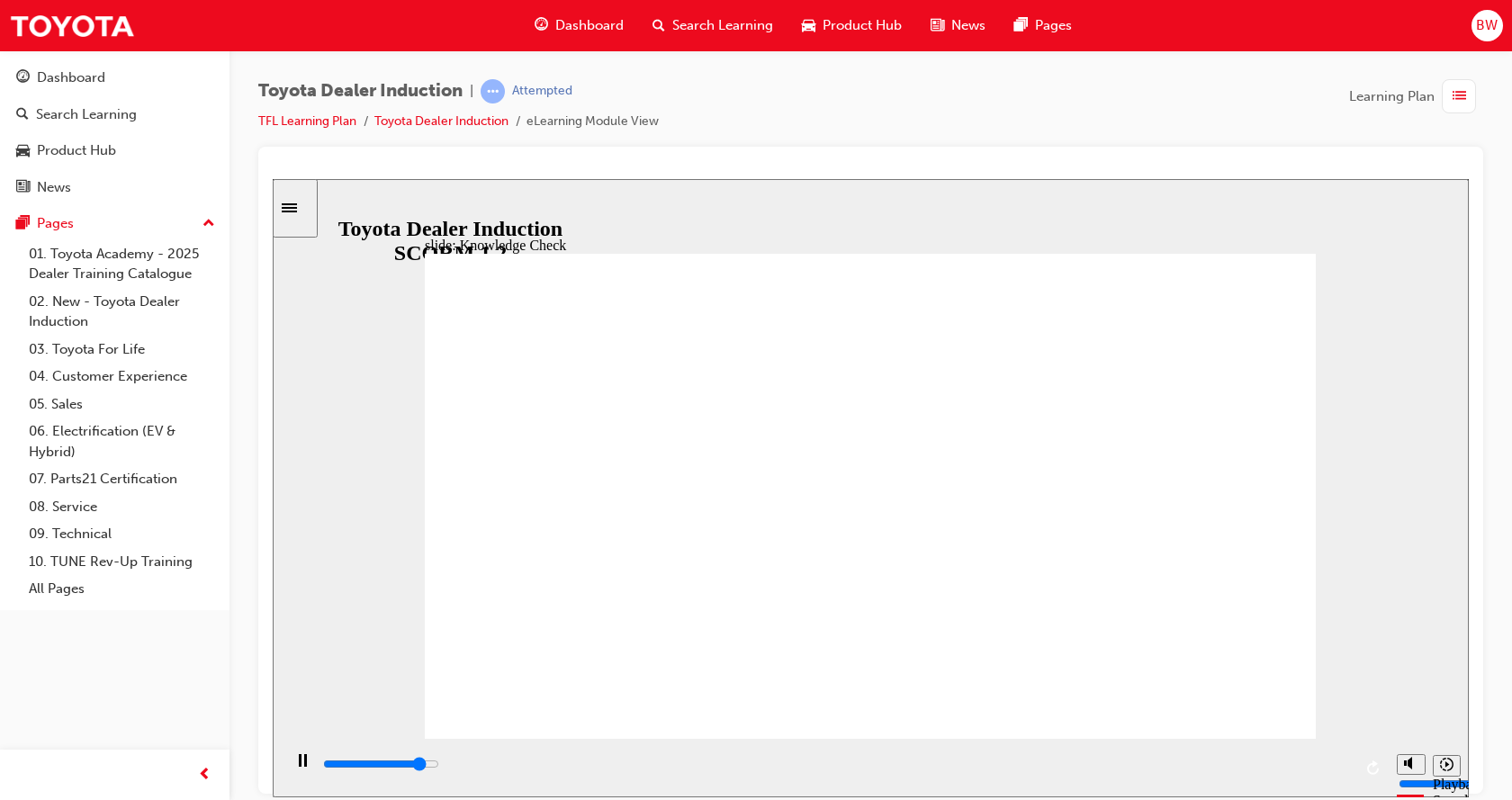 drag, startPoint x: 807, startPoint y: 607, endPoint x: 806, endPoint y: 589, distance: 18.02776 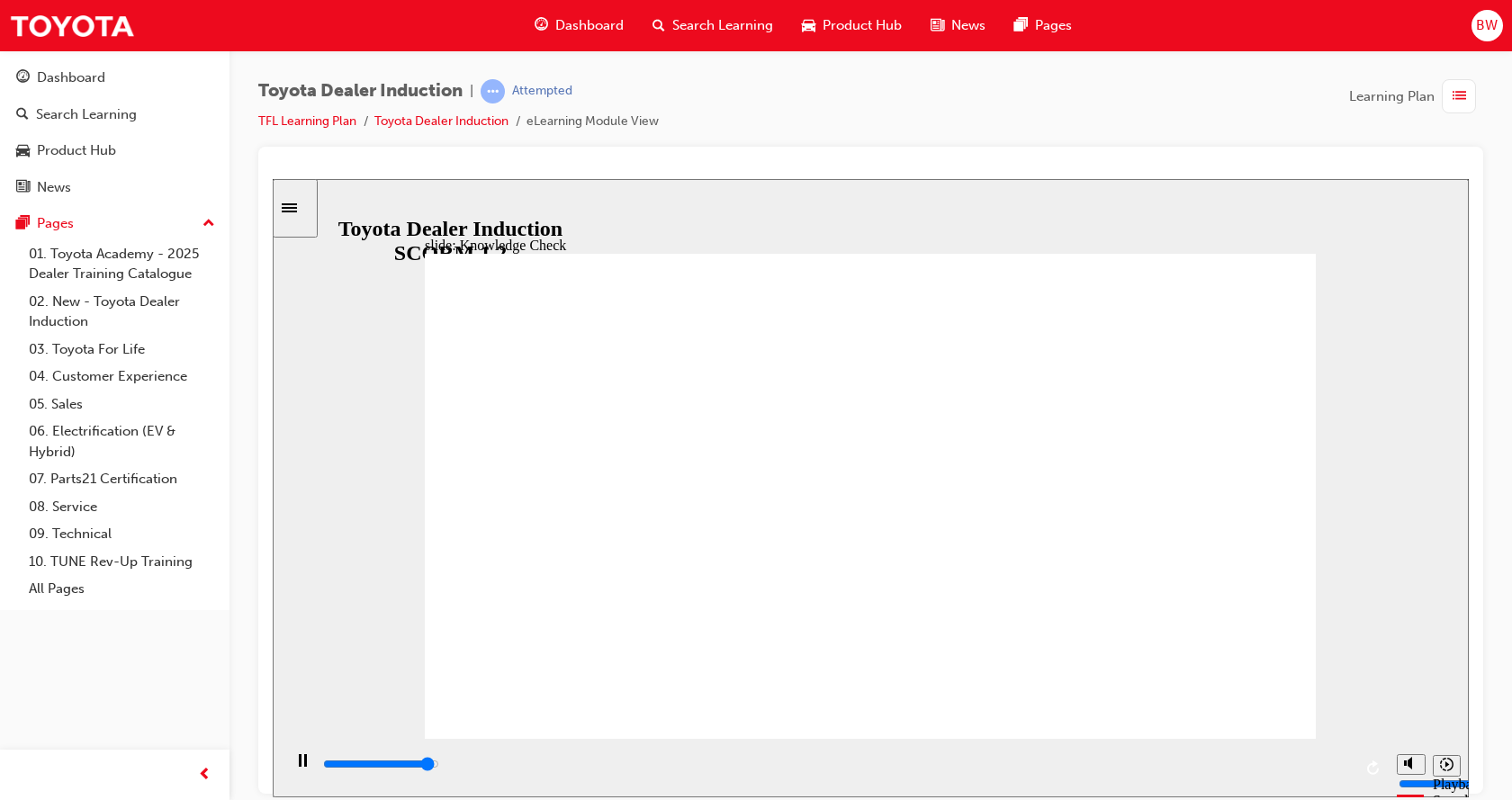 type on "4800" 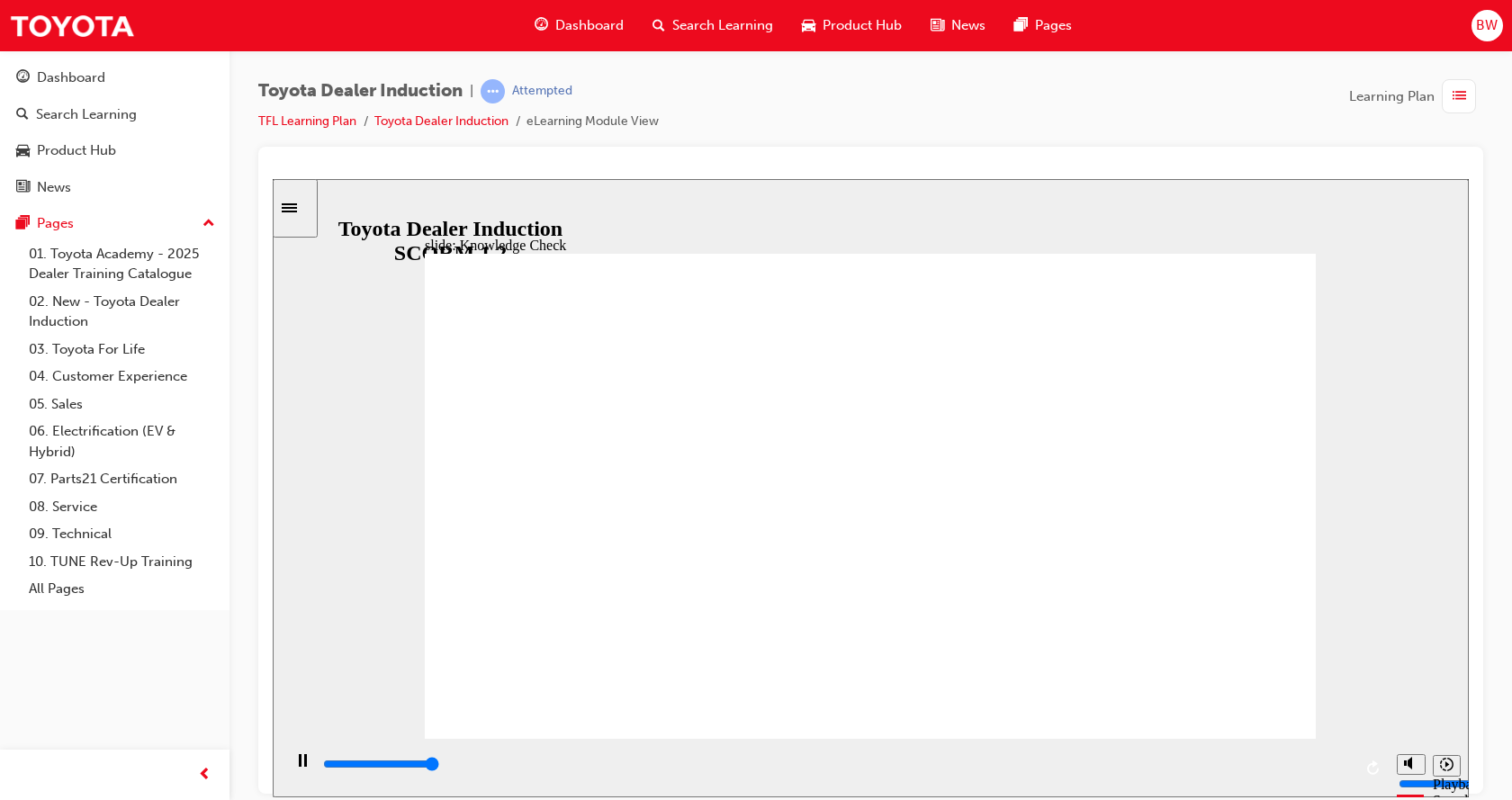 type on "5000" 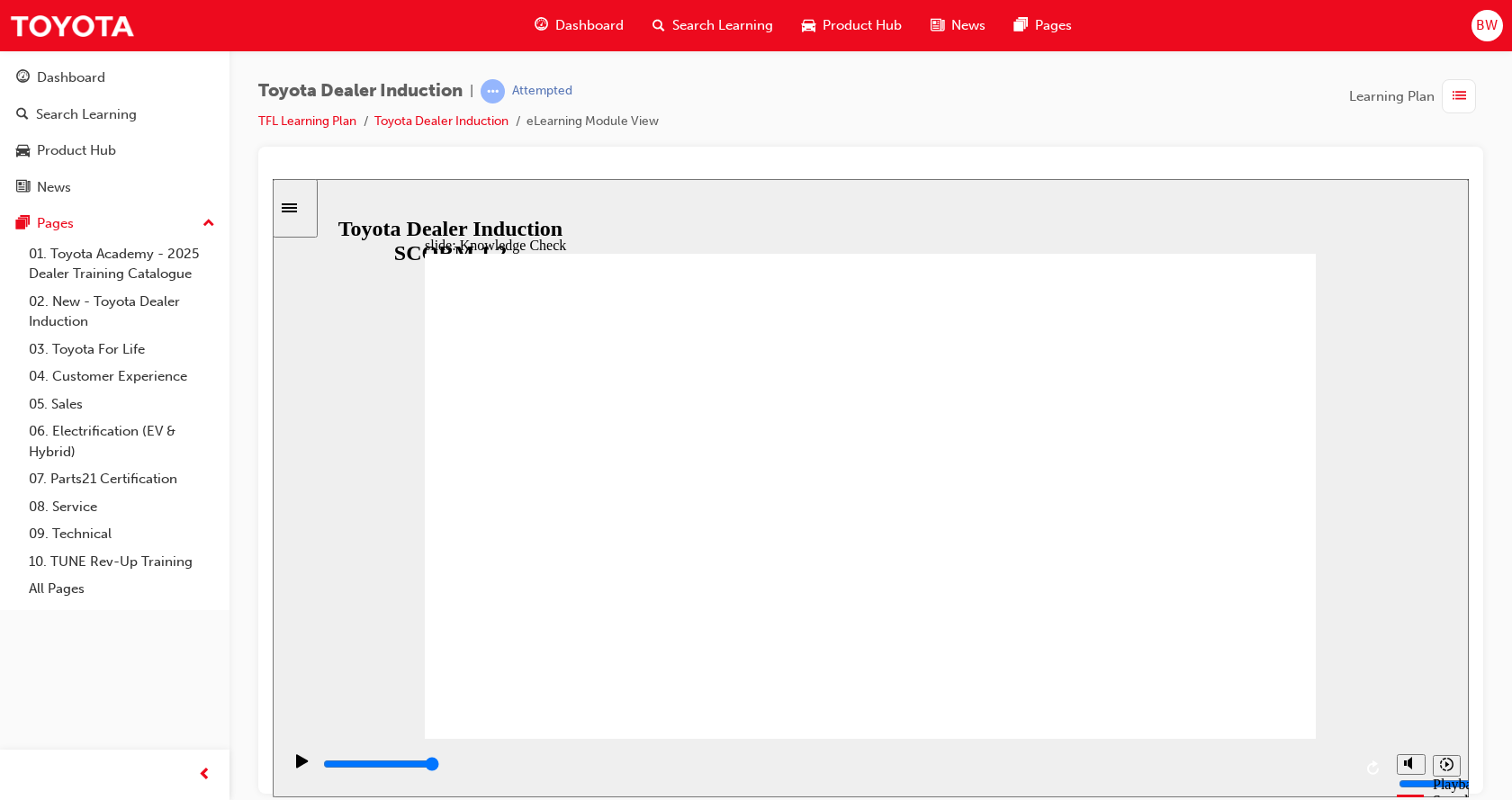 click 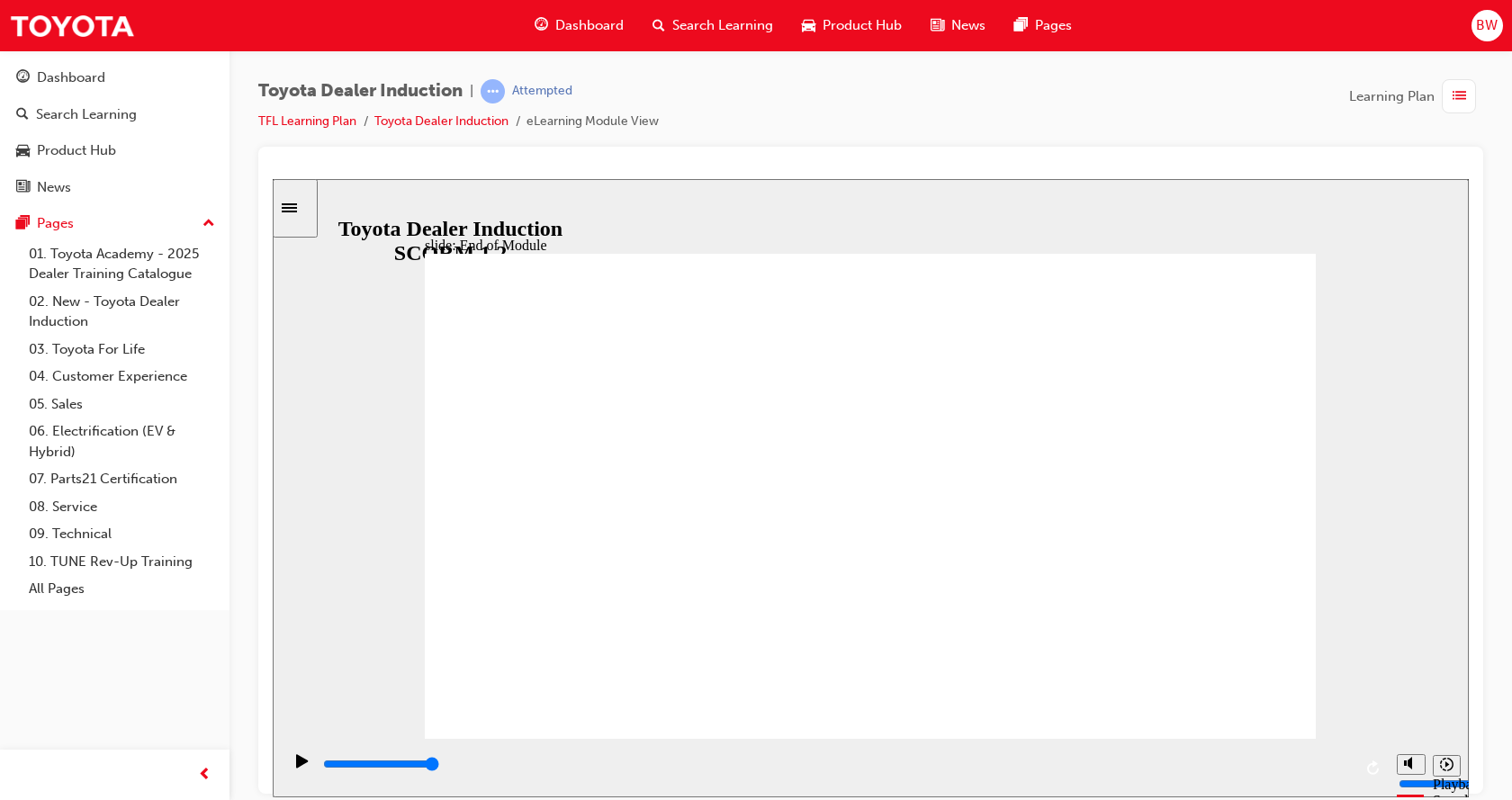 click 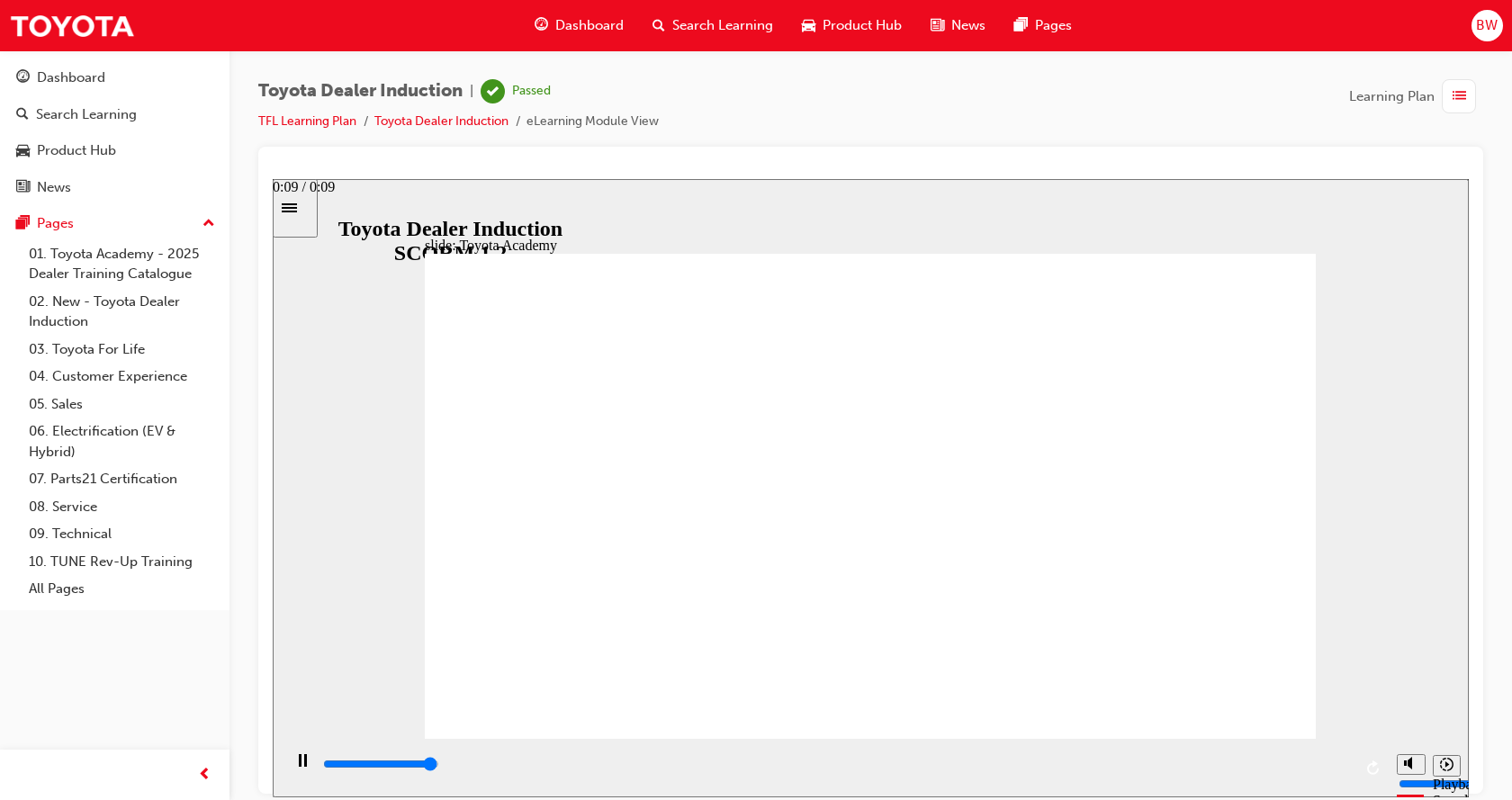 click at bounding box center [836, 764] 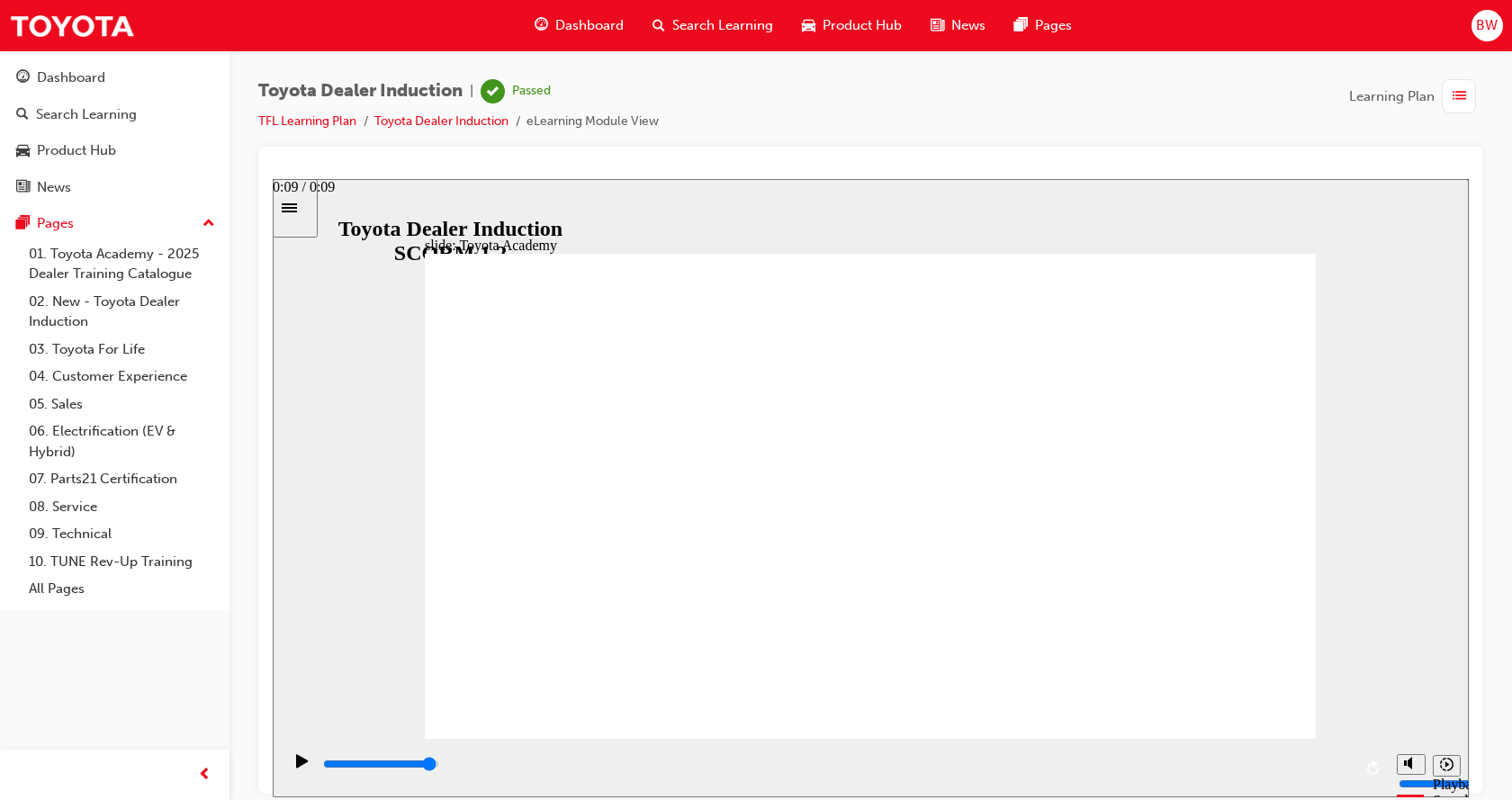 click at bounding box center (381, 763) 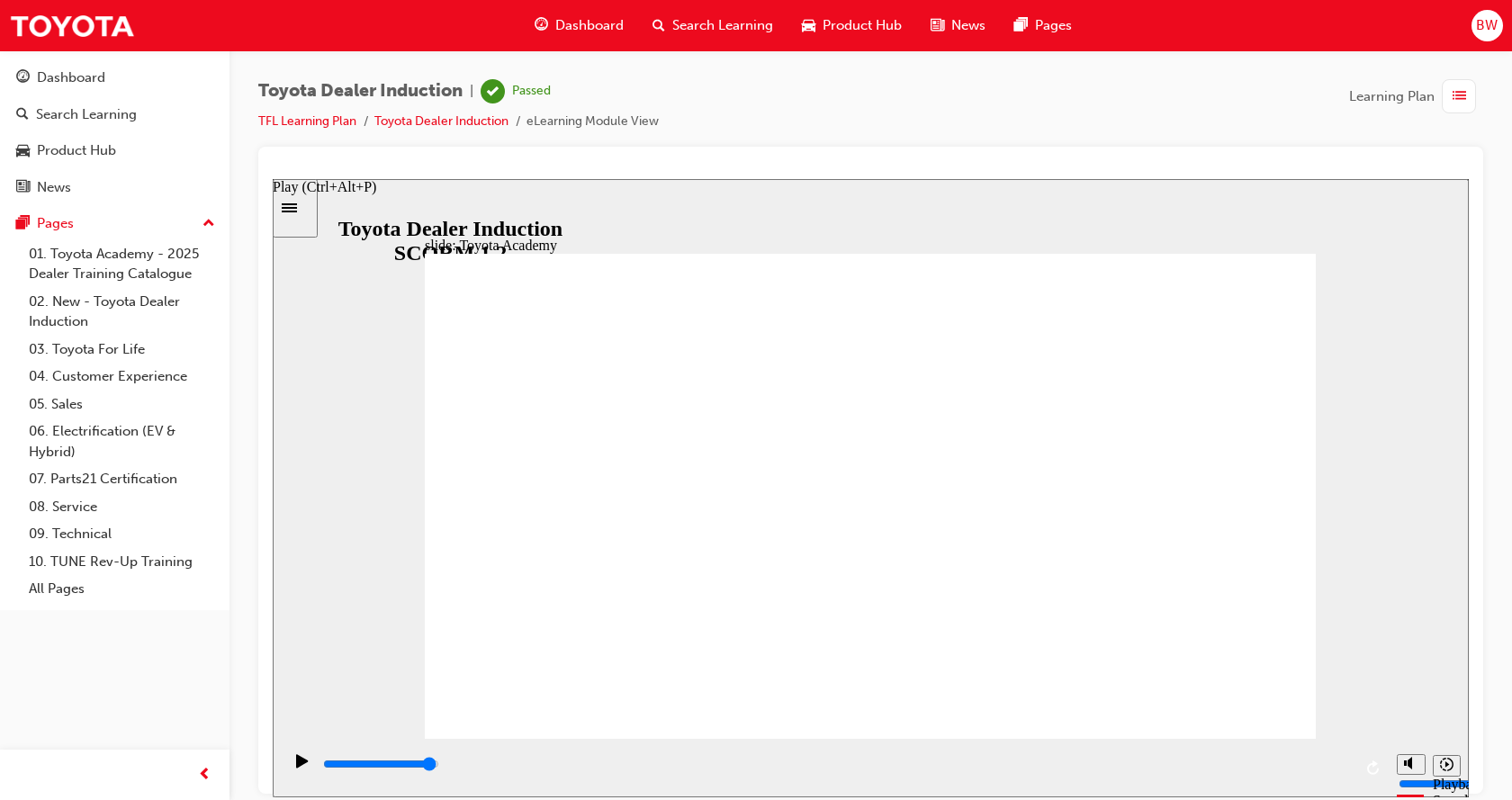 click at bounding box center (302, 769) 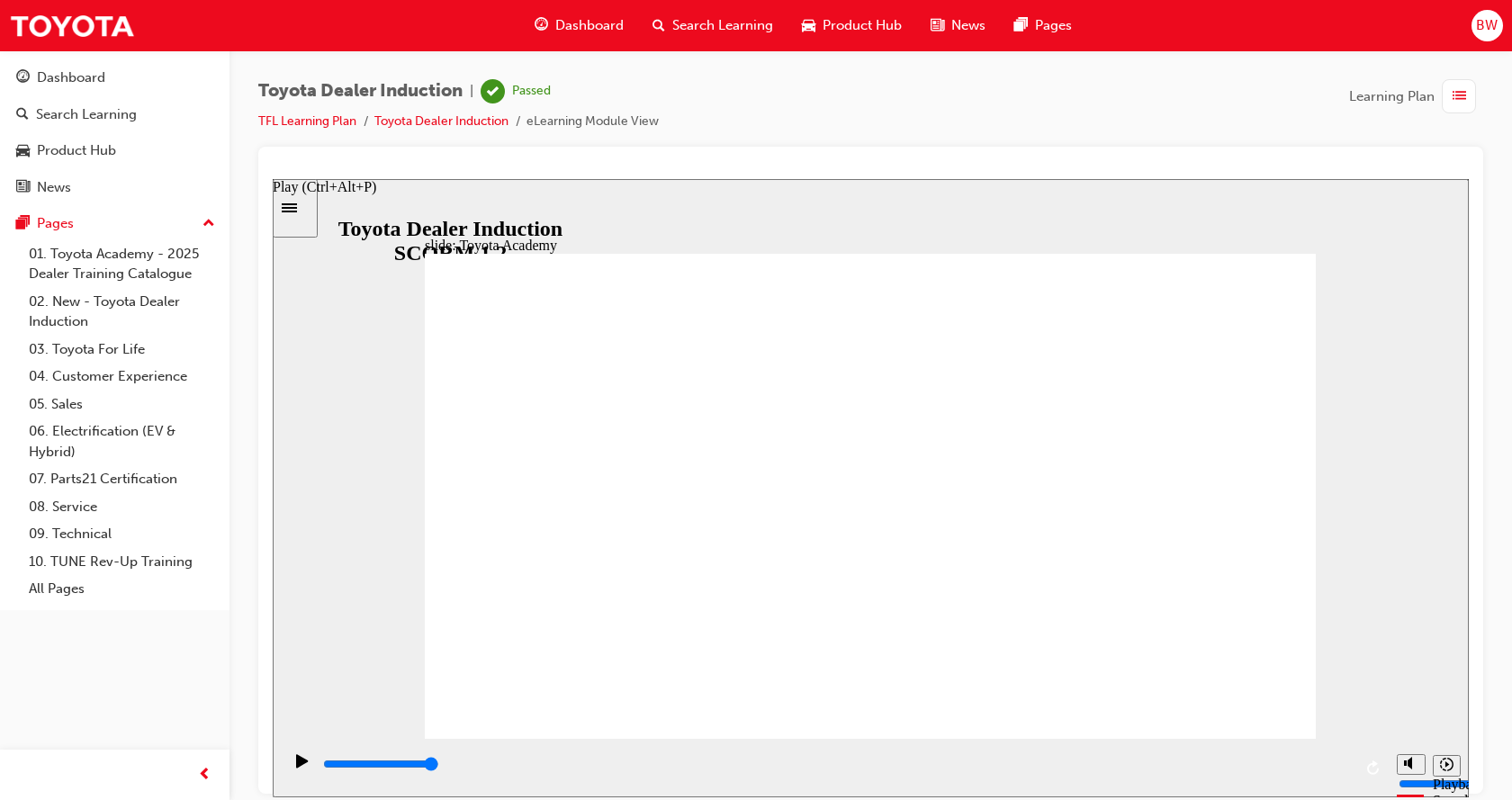 click 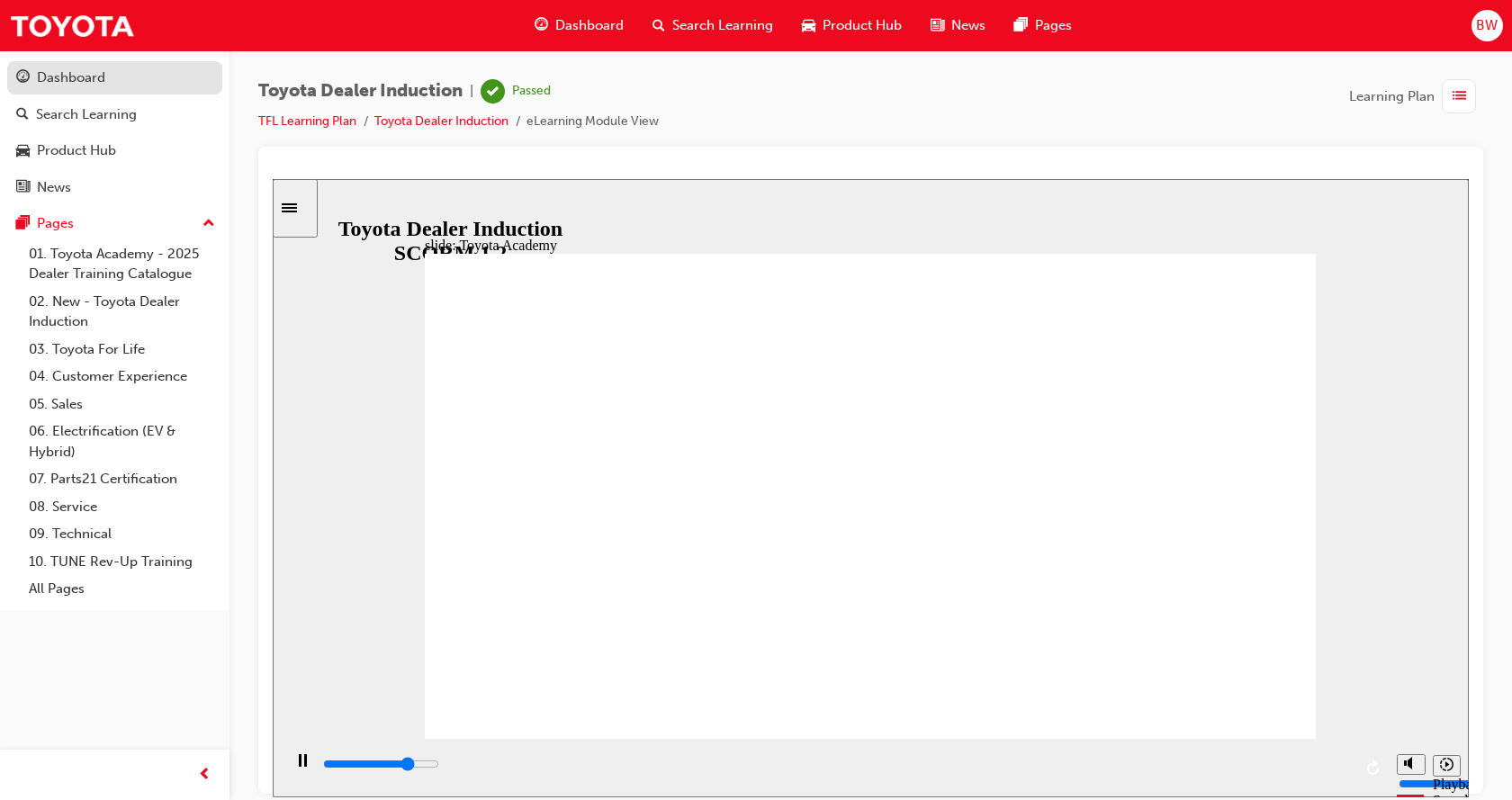 type on "7600" 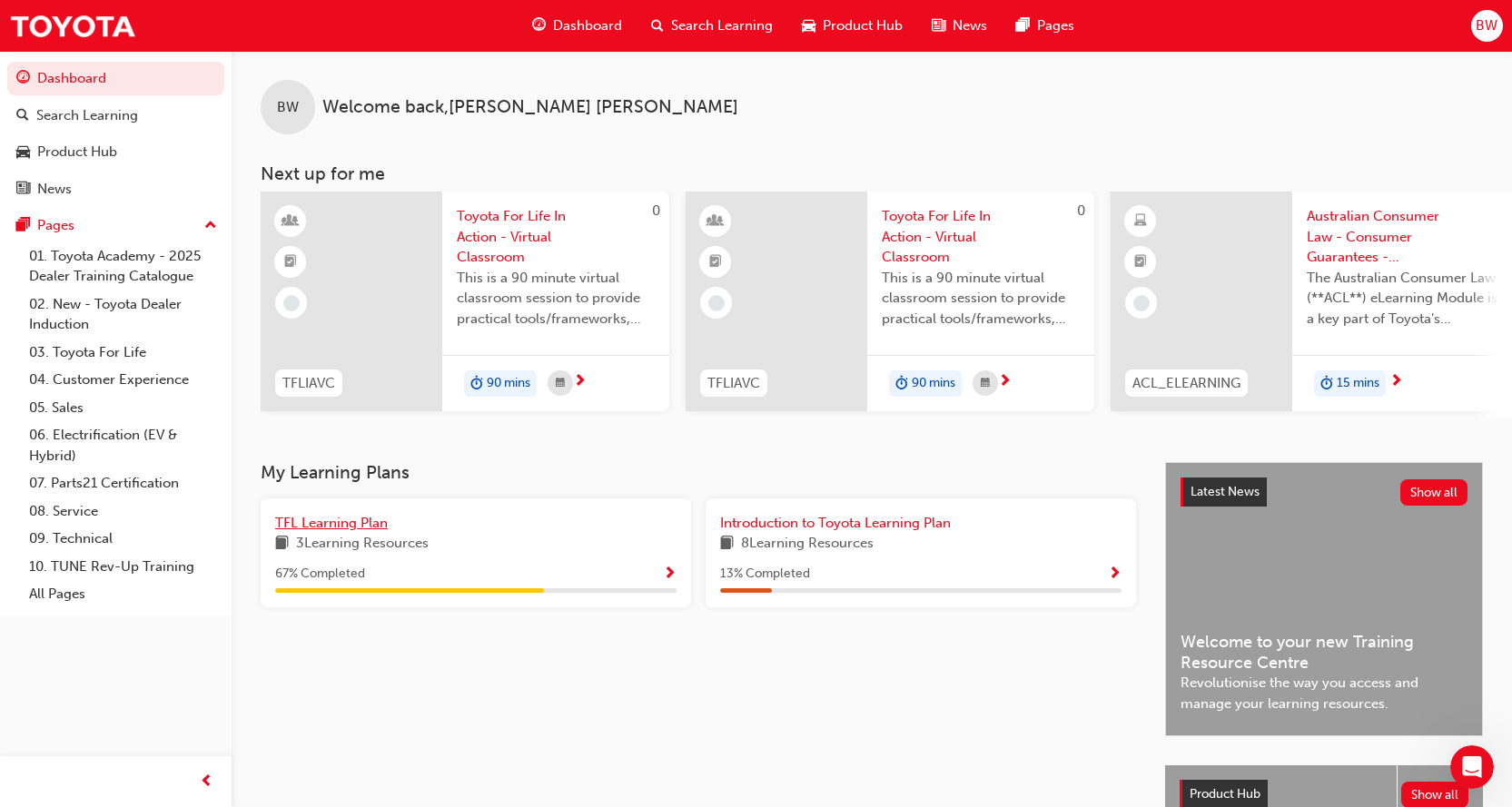 click on "TFL Learning Plan" at bounding box center [331, 523] 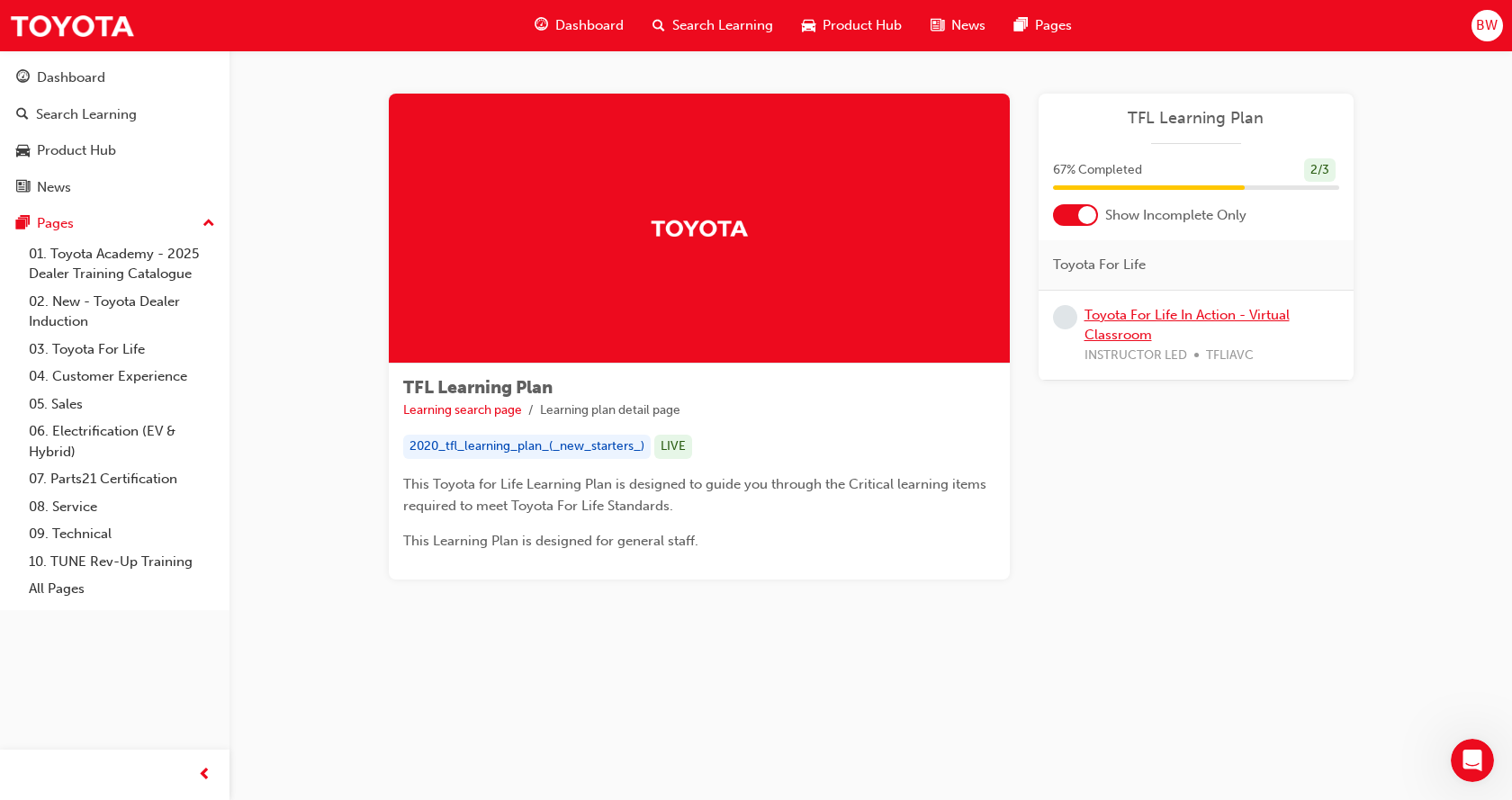 click on "Toyota For Life In Action - Virtual Classroom" at bounding box center [1187, 325] 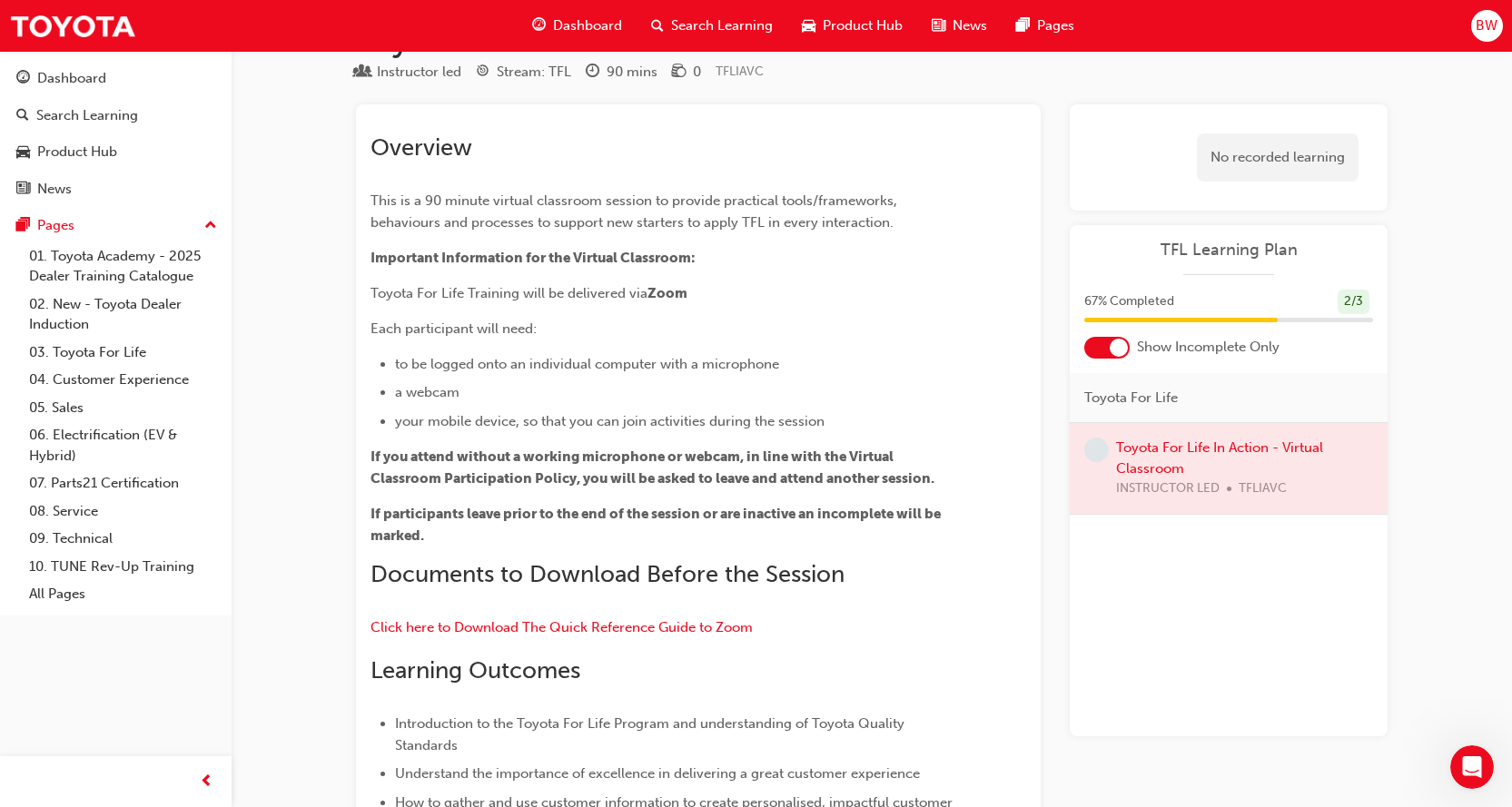 scroll, scrollTop: 0, scrollLeft: 0, axis: both 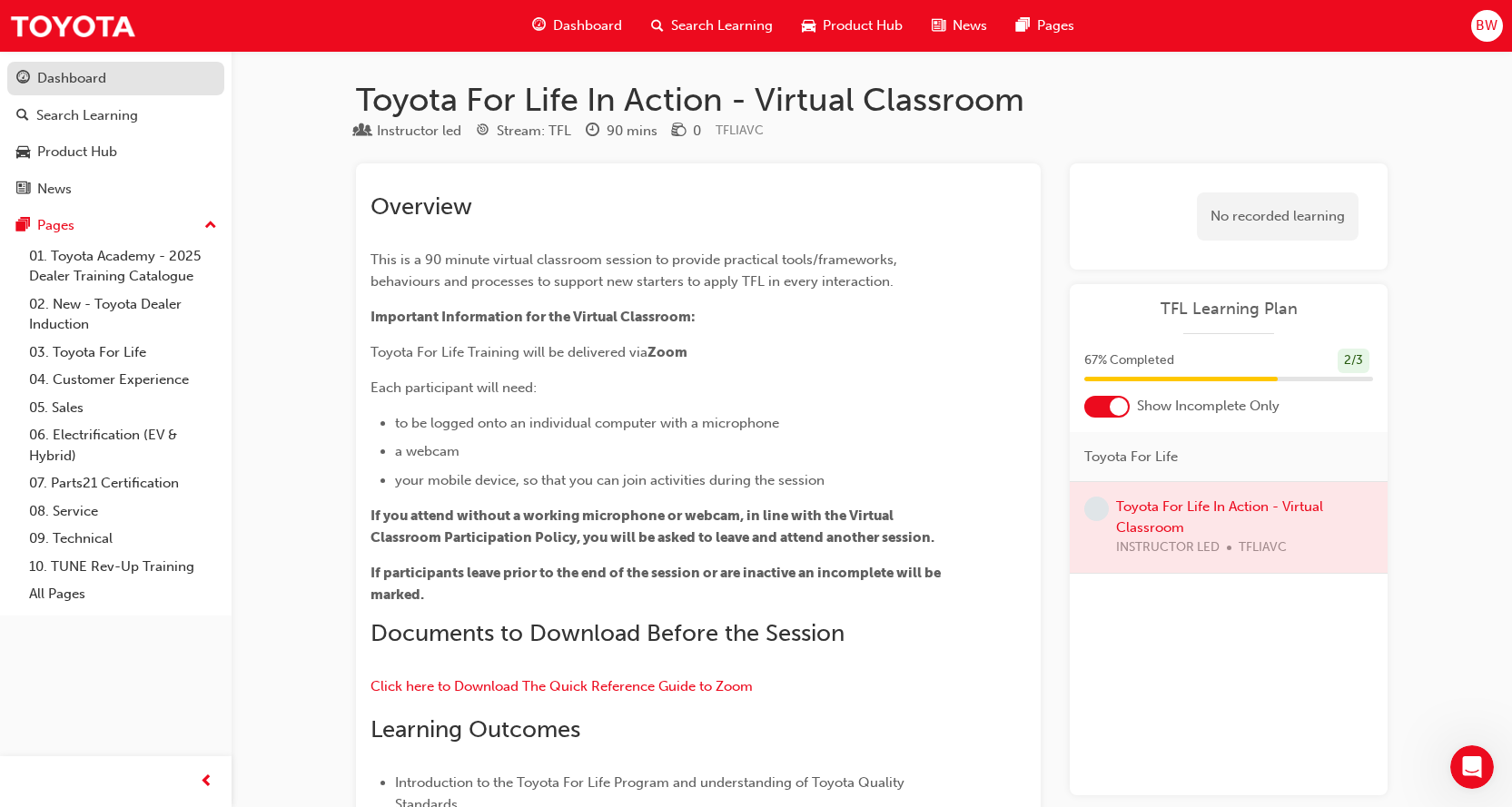 click on "Dashboard" at bounding box center [72, 78] 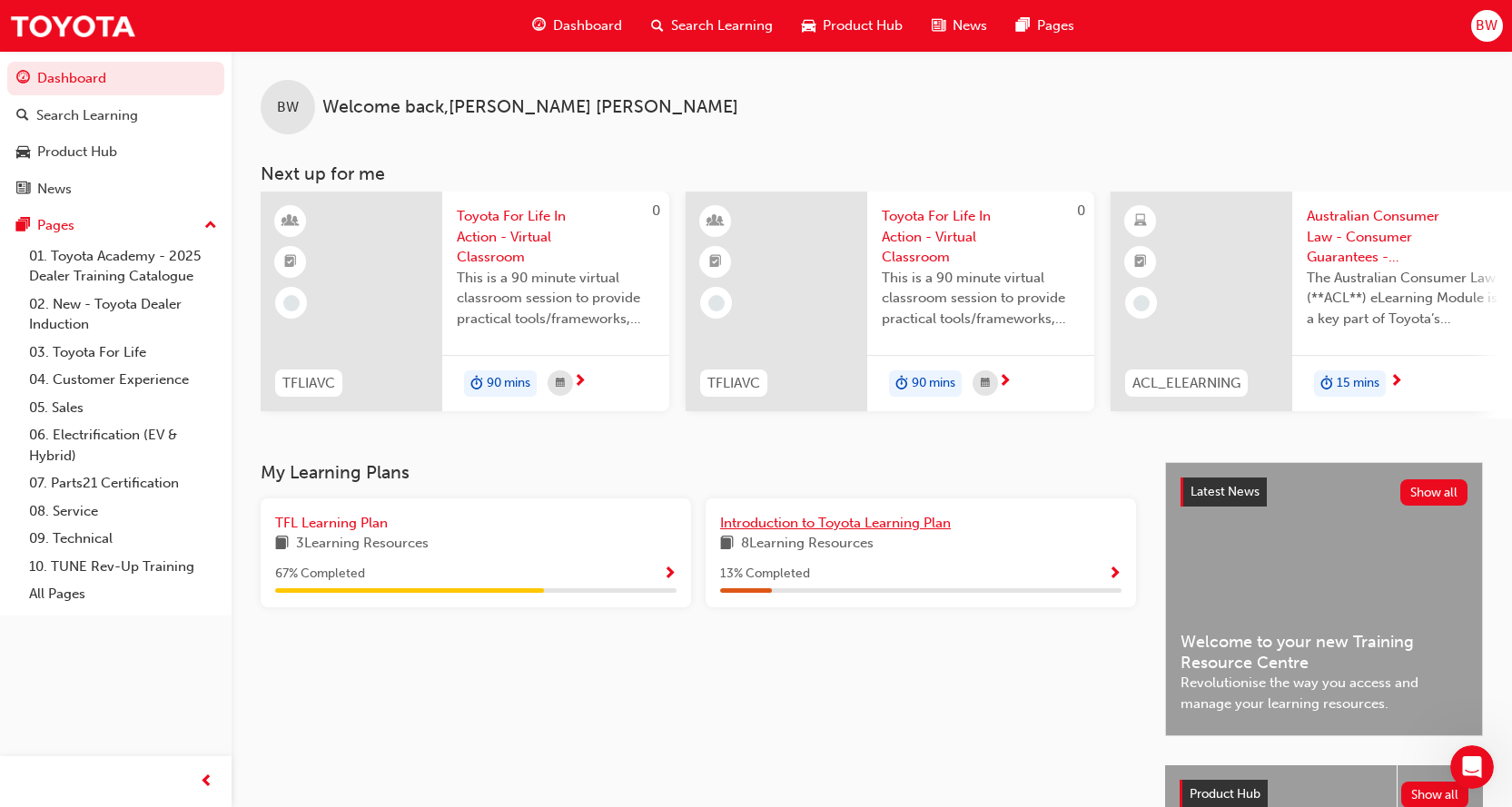 click on "Introduction to Toyota Learning Plan" at bounding box center (835, 523) 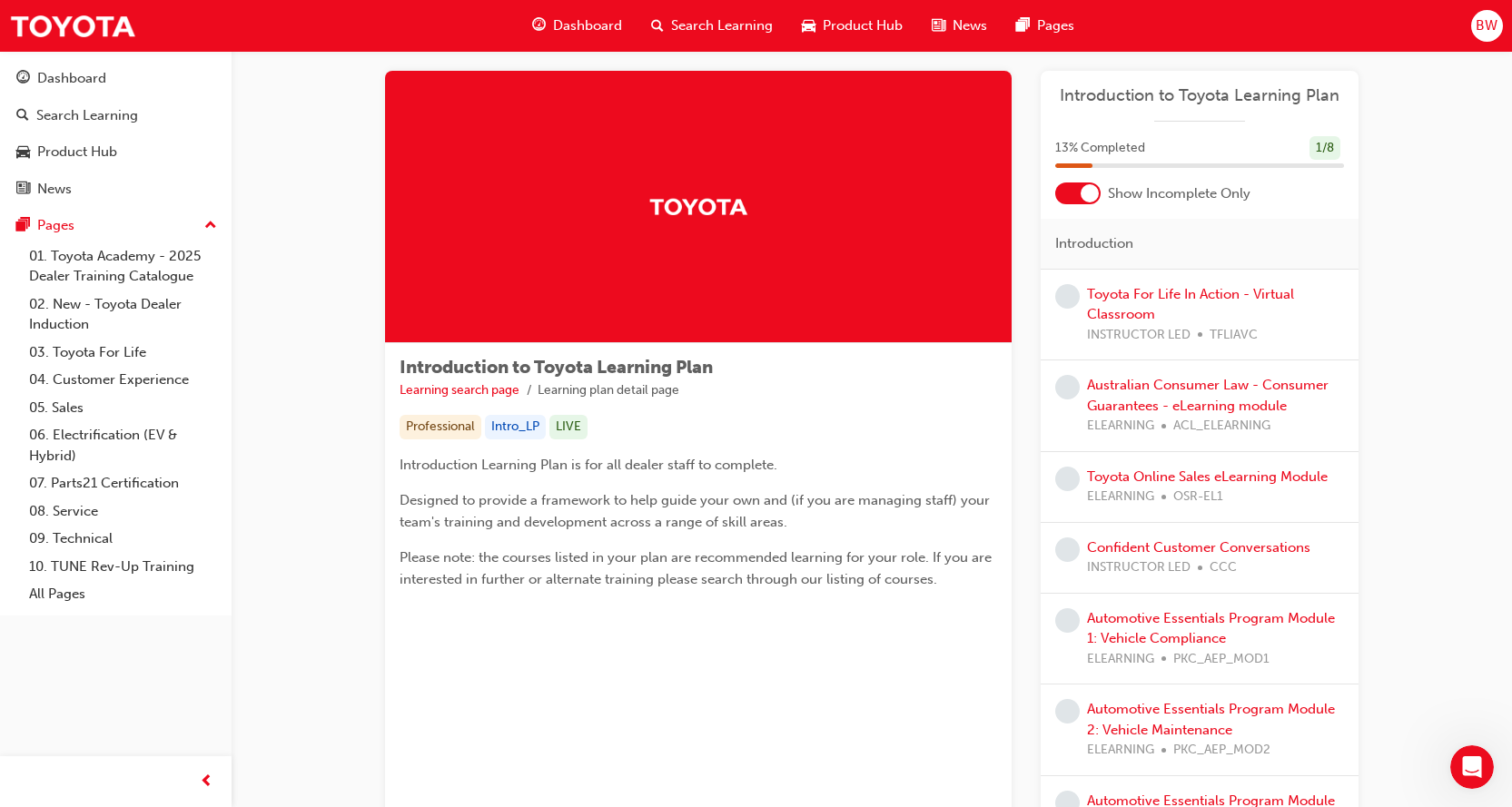 scroll, scrollTop: 0, scrollLeft: 0, axis: both 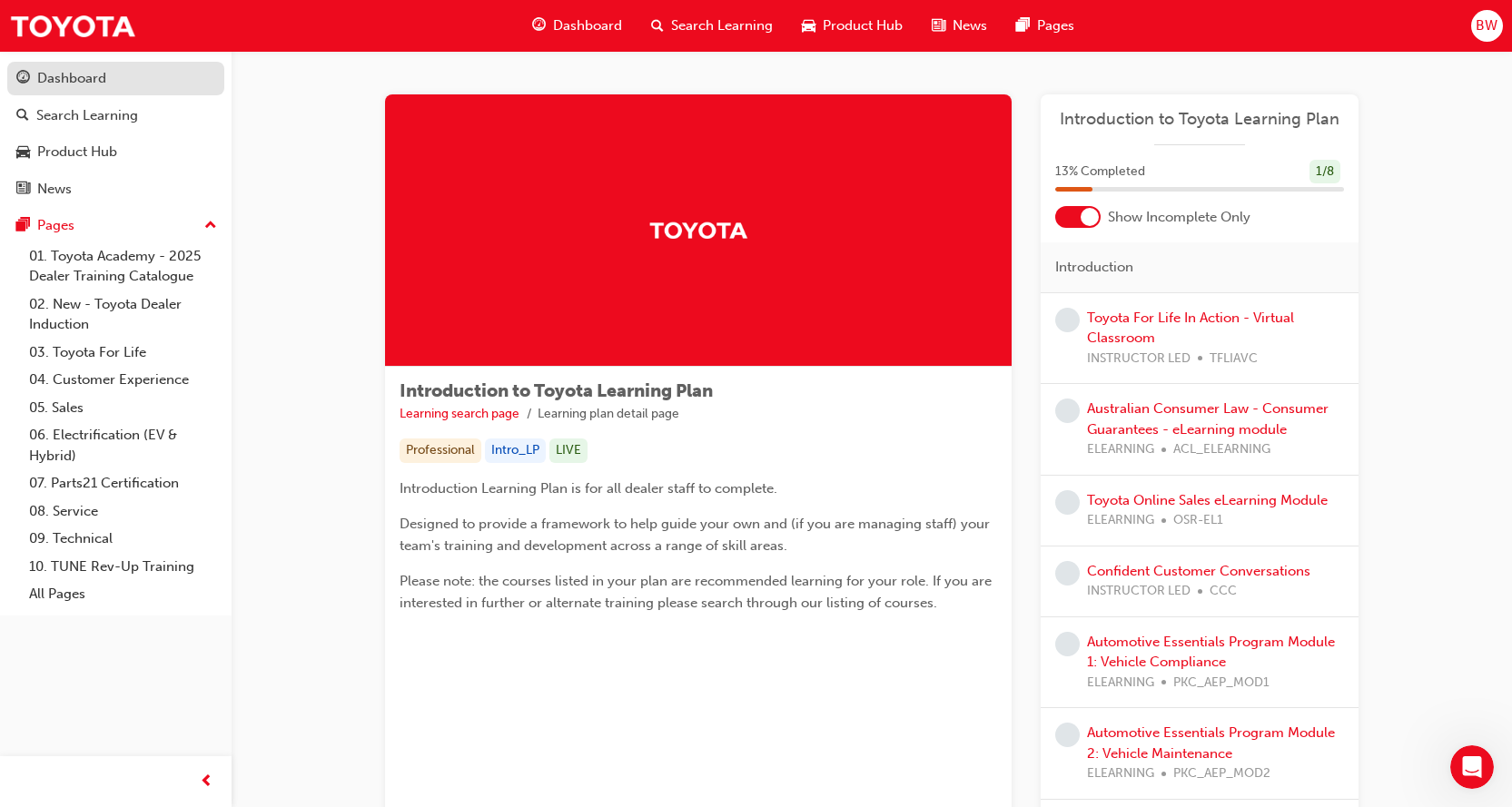 click on "Dashboard" at bounding box center [72, 78] 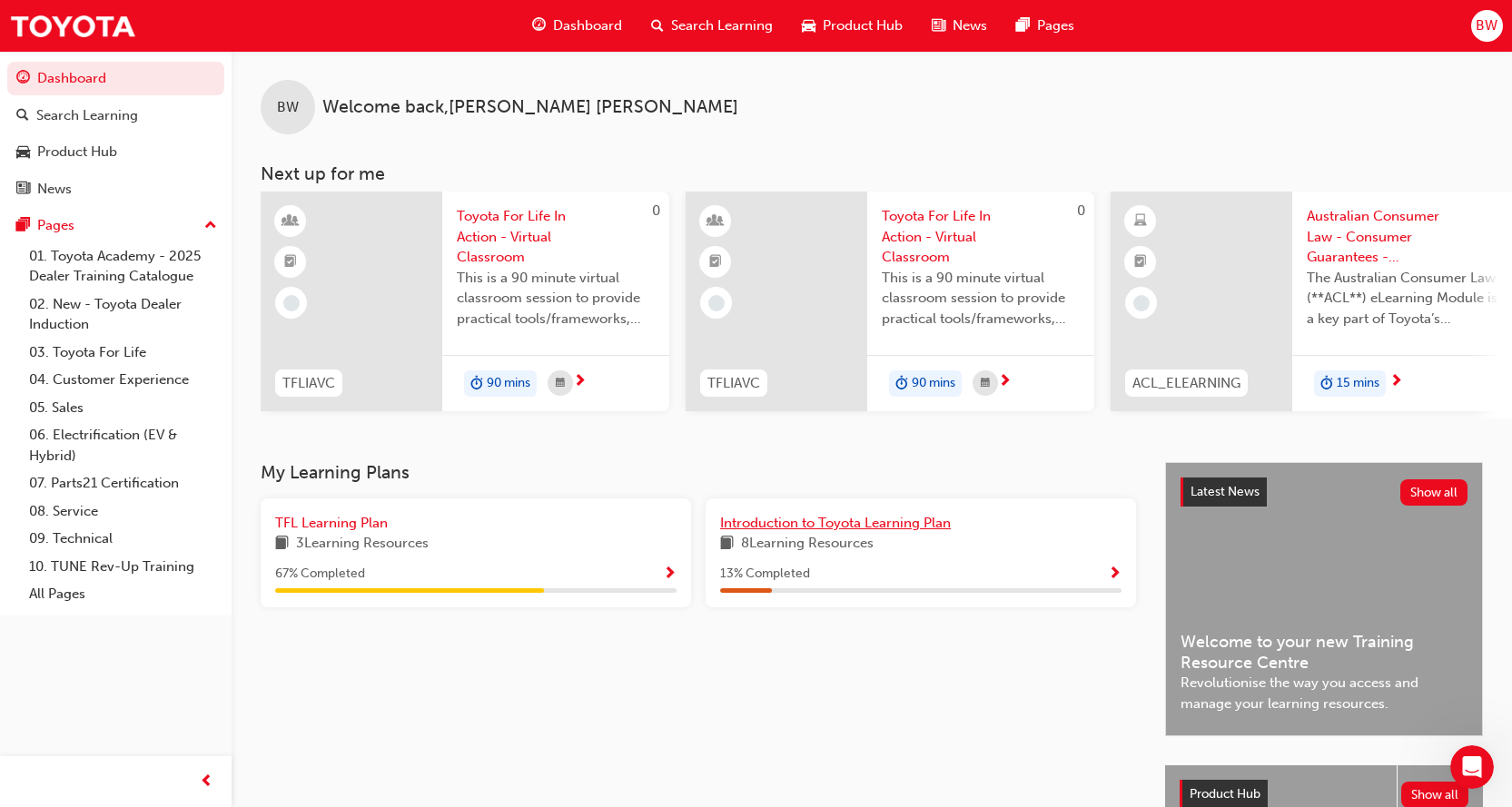 click on "Introduction to Toyota Learning Plan" at bounding box center [835, 523] 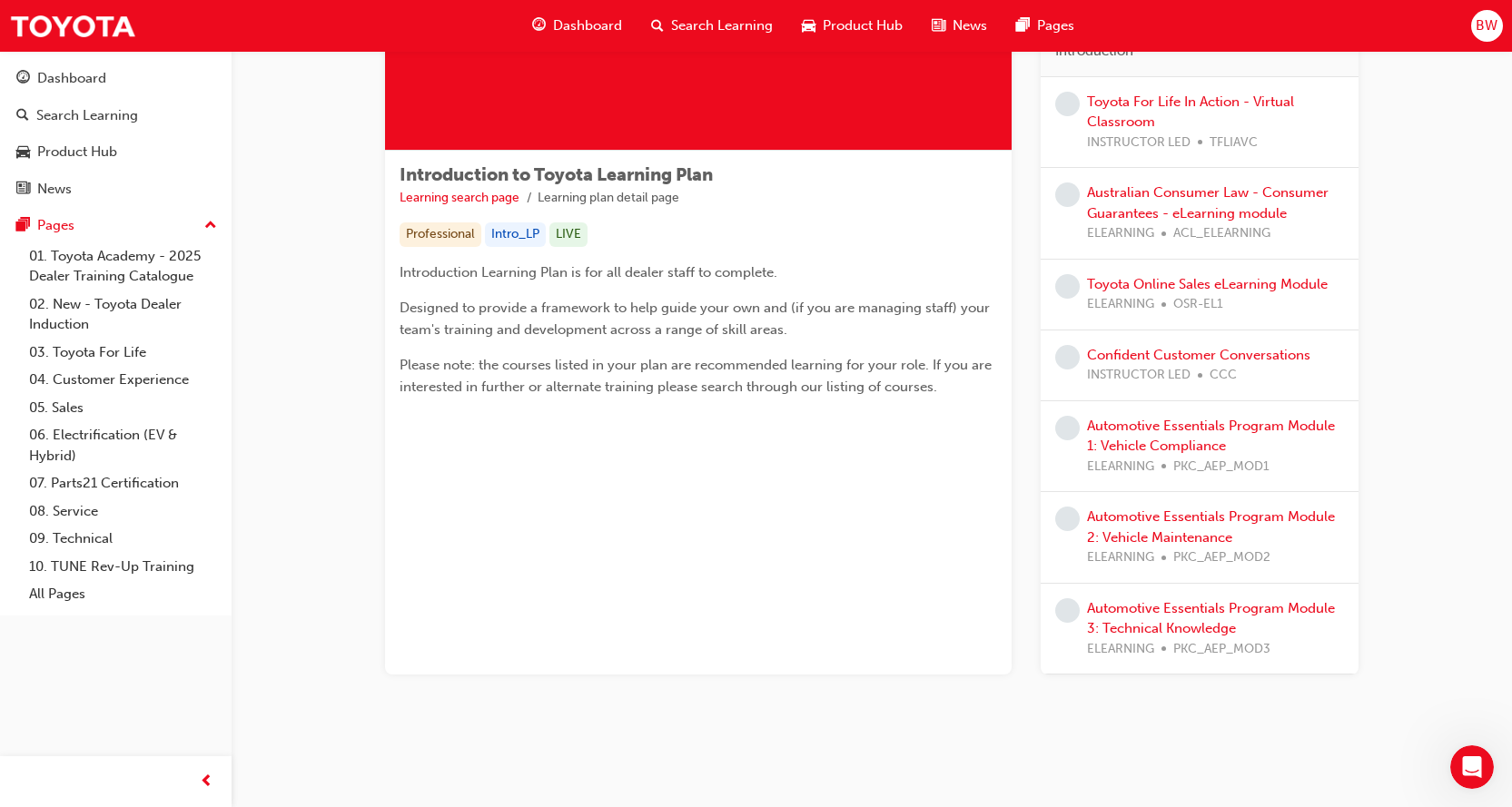 scroll, scrollTop: 0, scrollLeft: 0, axis: both 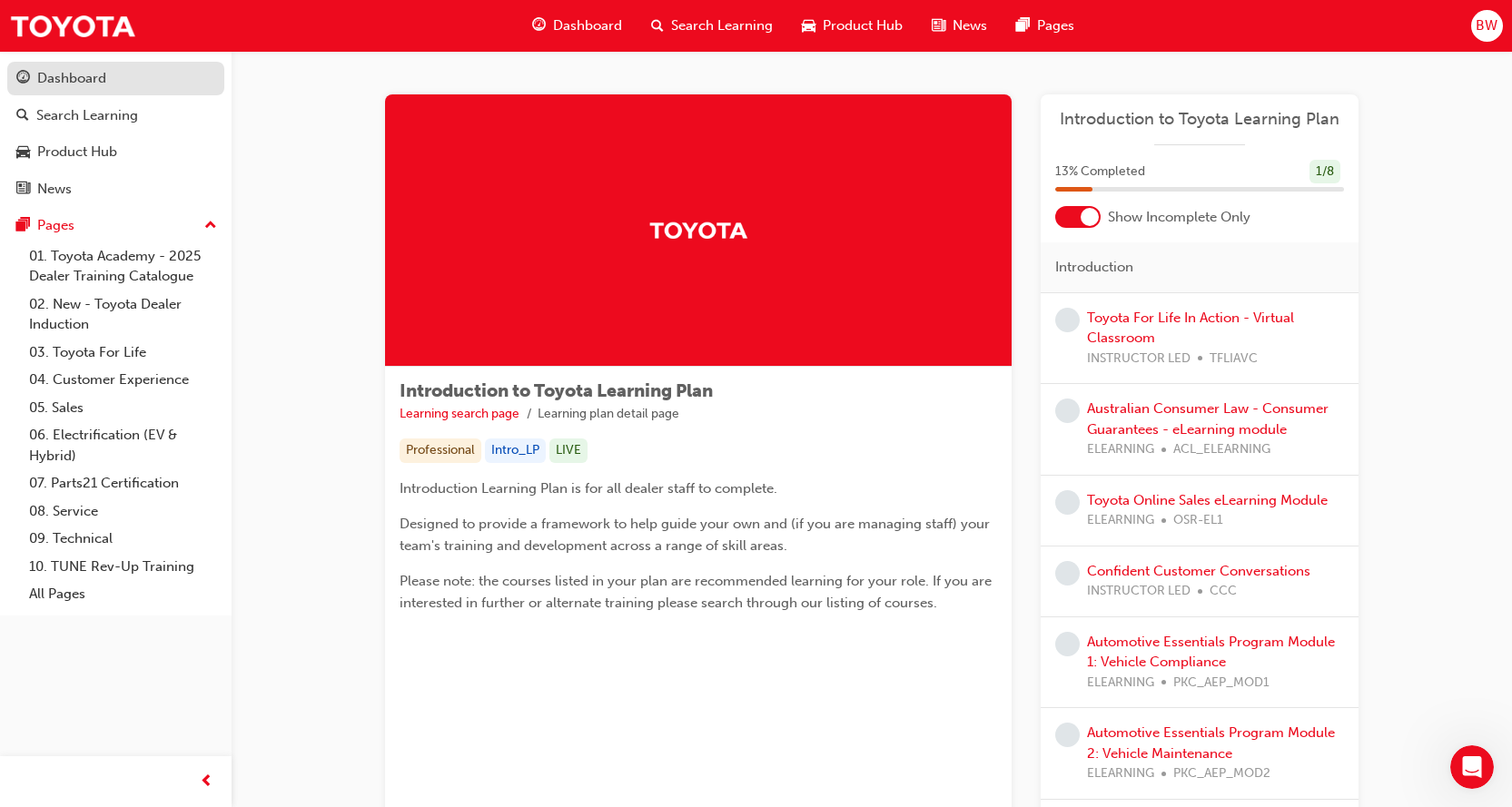 click on "Dashboard" at bounding box center [72, 78] 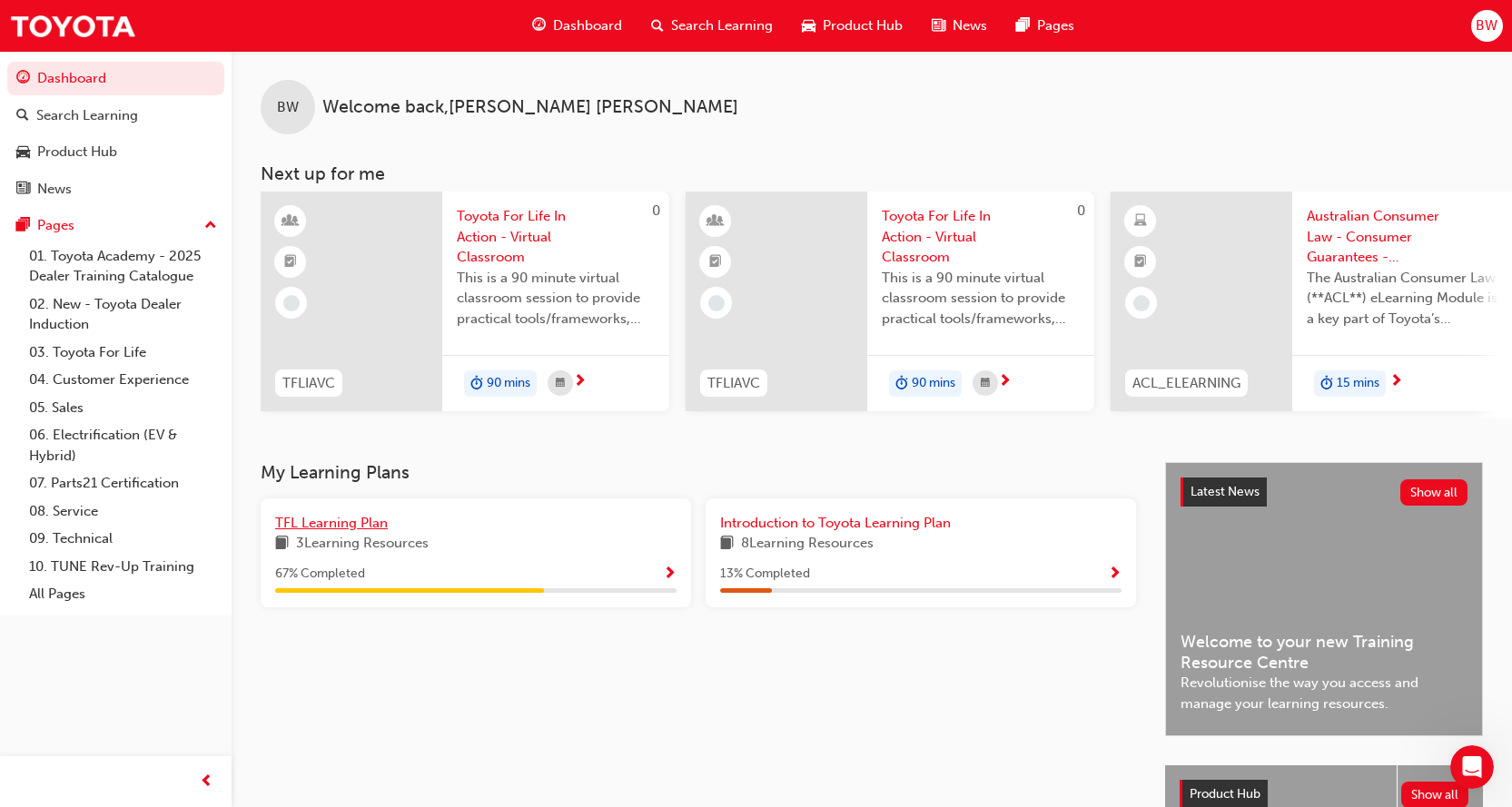 click on "TFL Learning Plan" at bounding box center [331, 523] 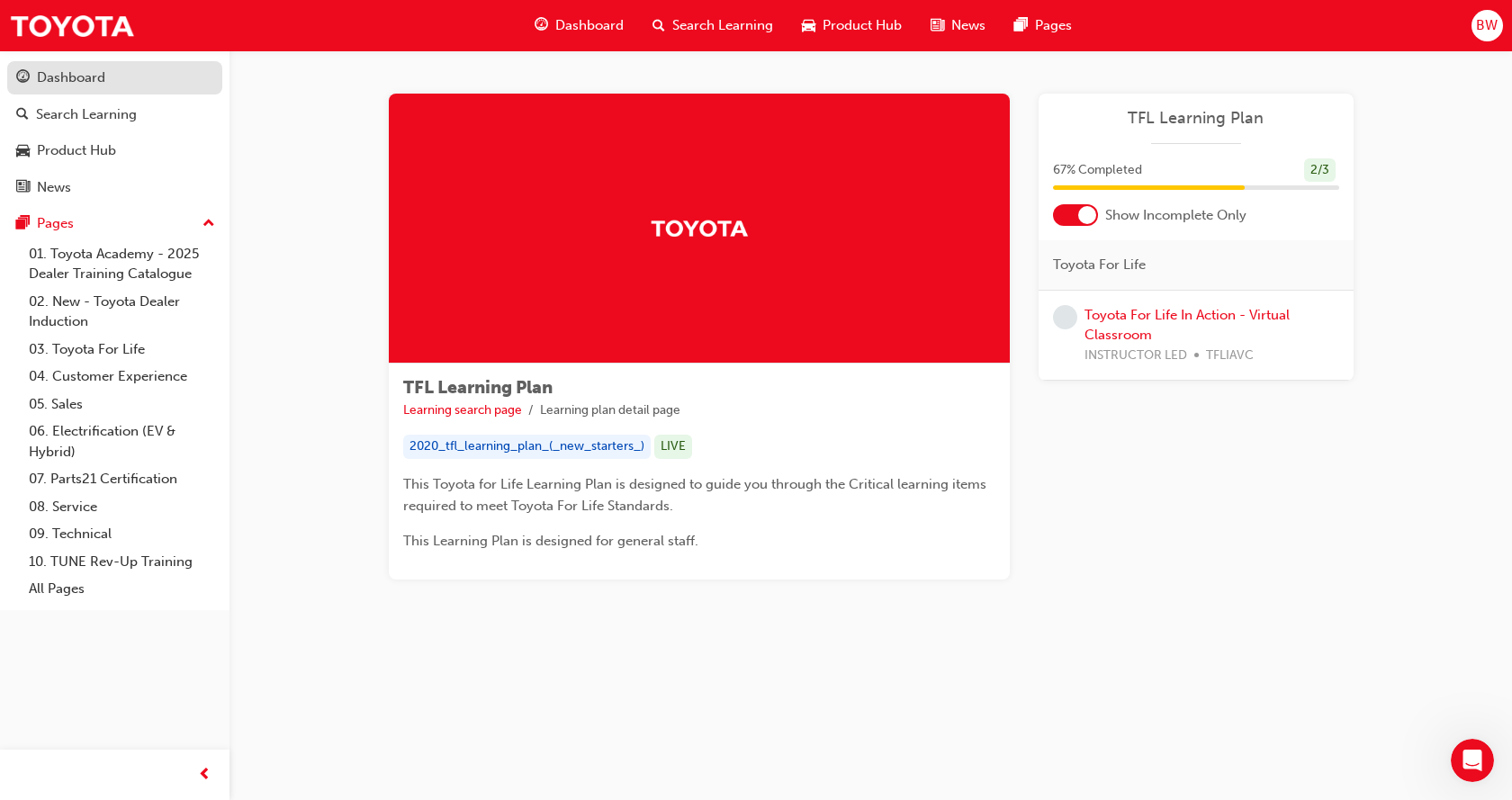 click on "Dashboard" at bounding box center (71, 77) 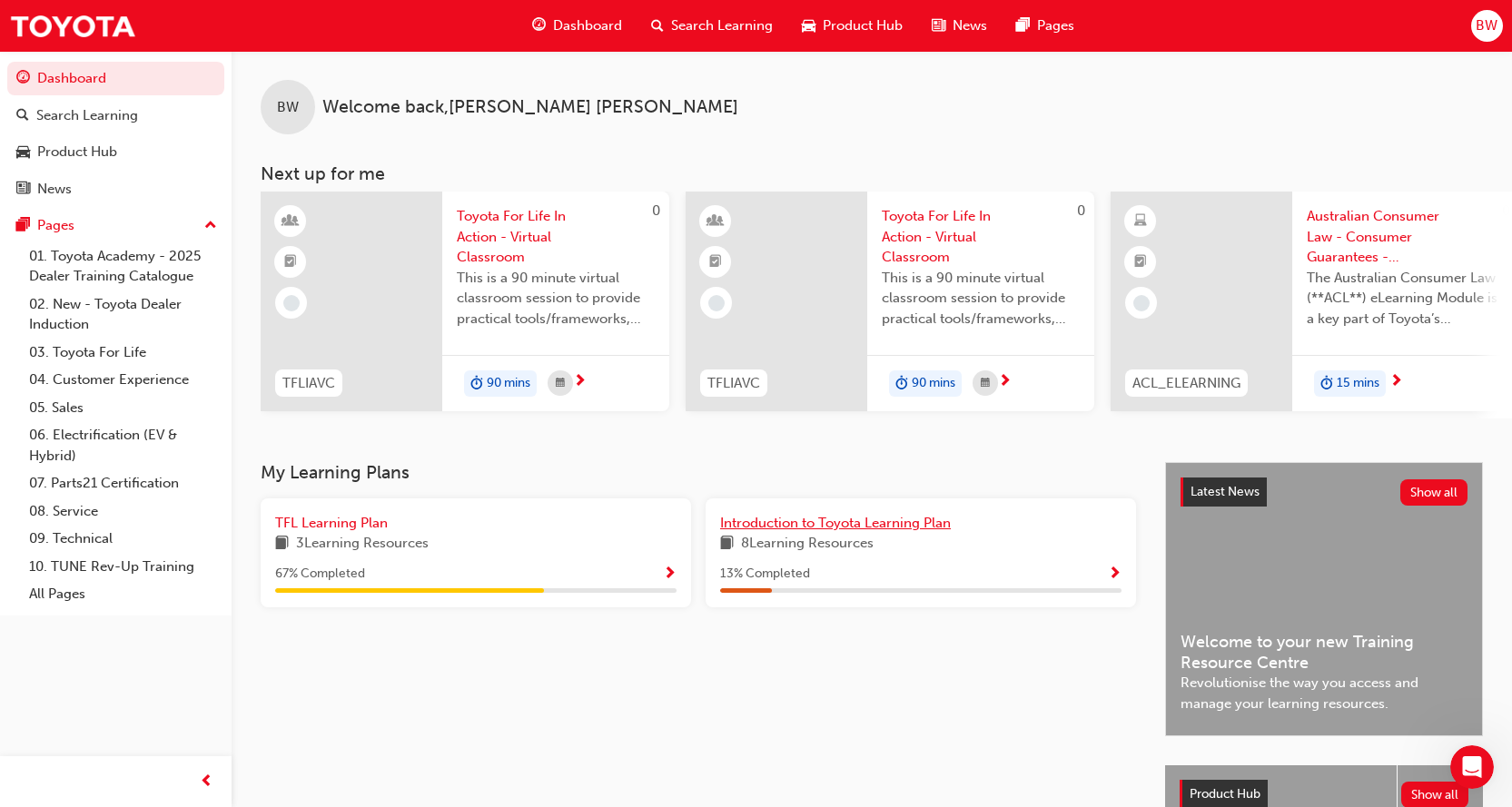 click on "Introduction to Toyota Learning Plan" at bounding box center [835, 523] 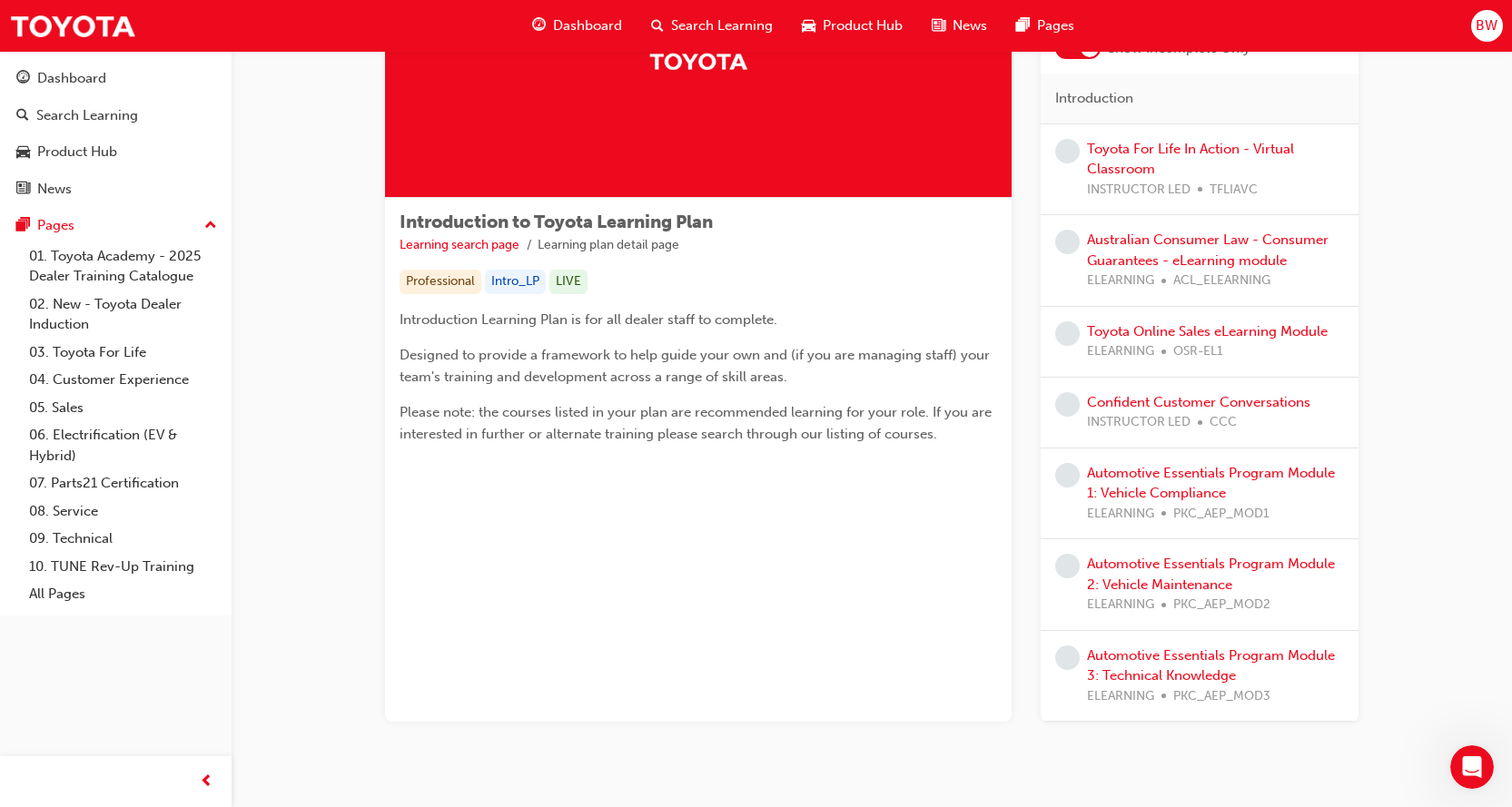 scroll, scrollTop: 125, scrollLeft: 0, axis: vertical 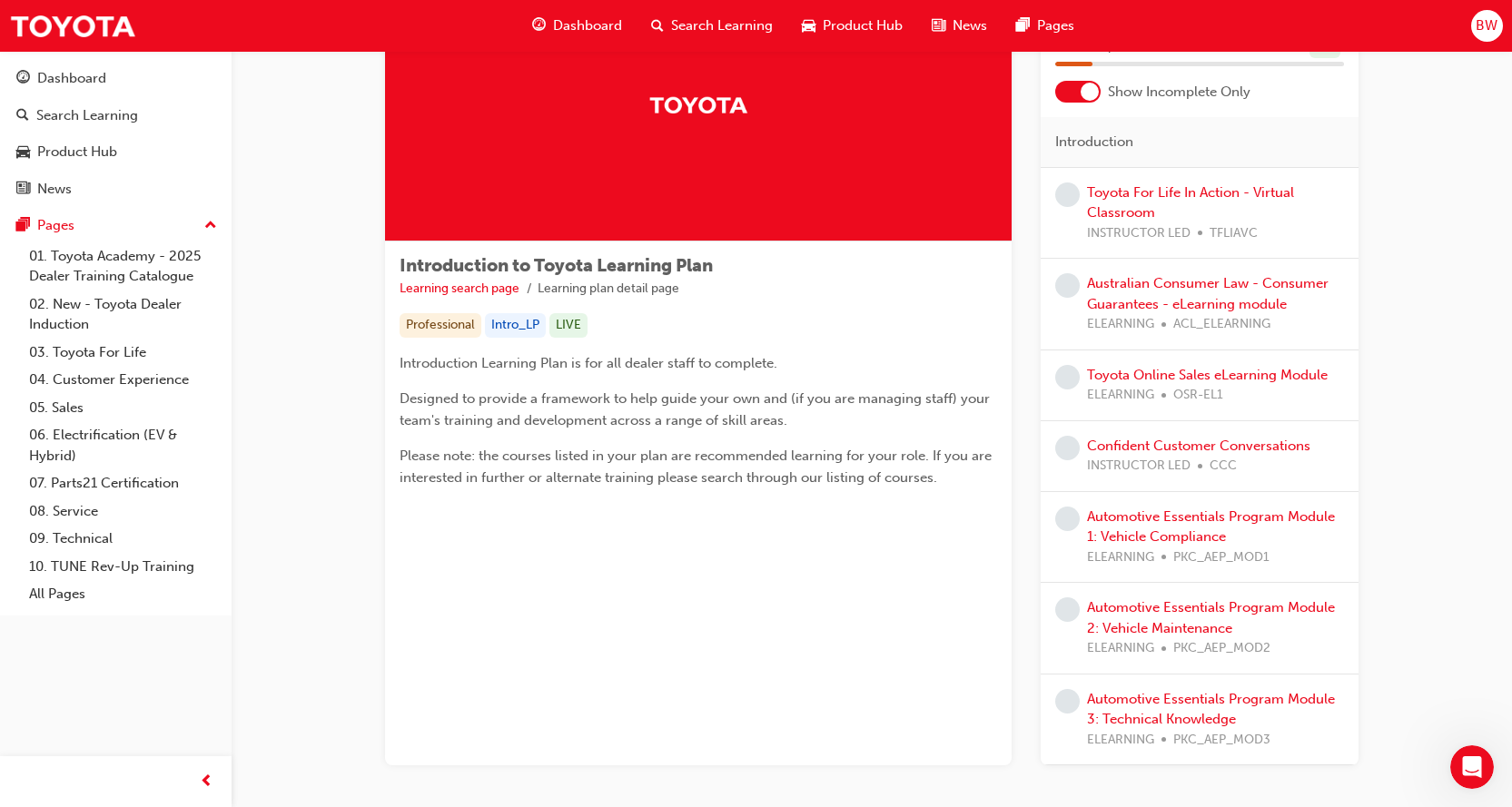 click on "Introduction to Toyota Learning Plan   Learning search page Learning plan detail page Introduction to Toyota Learning Plan   Learning search page Learning plan detail page Professional Intro_LP LIVE Introduction Learning Plan is for all dealer staff to complete. Designed to provide a framework to help guide your own and (if you are managing staff) your team's training and development across a range of skill areas. Please note: the courses listed in your plan are recommended learning for your role. If you are interested in further or alternate training please search through our listing of courses. Learning Plan Introduction to Toyota Learning Plan 13 % Completed 1 / 8 Show Incomplete Only Introduction Toyota For Life In Action - Virtual Classroom INSTRUCTOR LED TFLIAVC Australian Consumer Law - Consumer Guarantees - eLearning module ELEARNING ACL_ELEARNING Toyota Online Sales eLearning Module ELEARNING OSR-EL1 Confident Customer Conversations INSTRUCTOR LED CCC ELEARNING PKC_AEP_MOD1 ELEARNING PKC_AEP_MOD2" at bounding box center [872, 389] 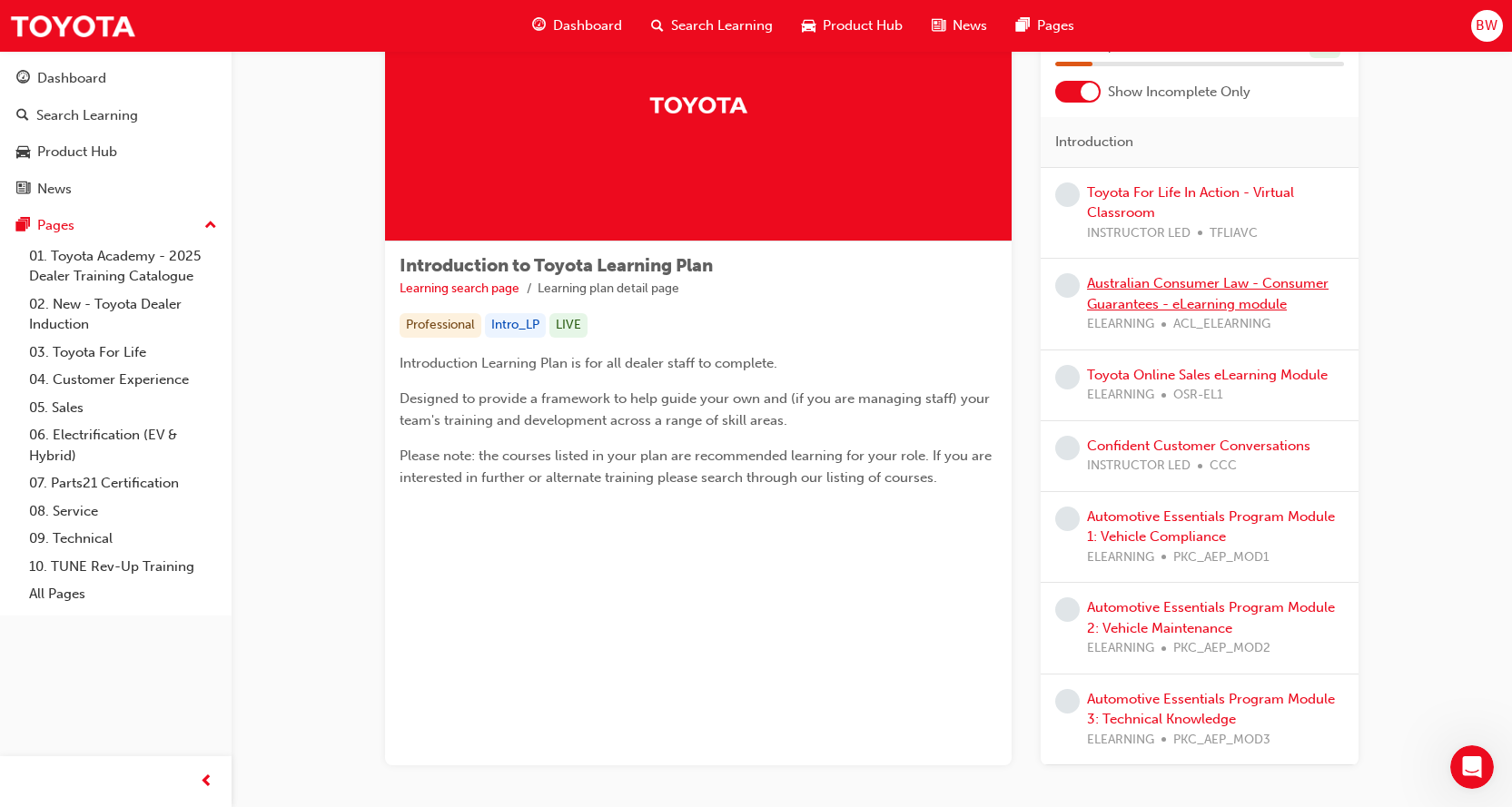 click on "Australian Consumer Law - Consumer Guarantees - eLearning module" at bounding box center (1208, 293) 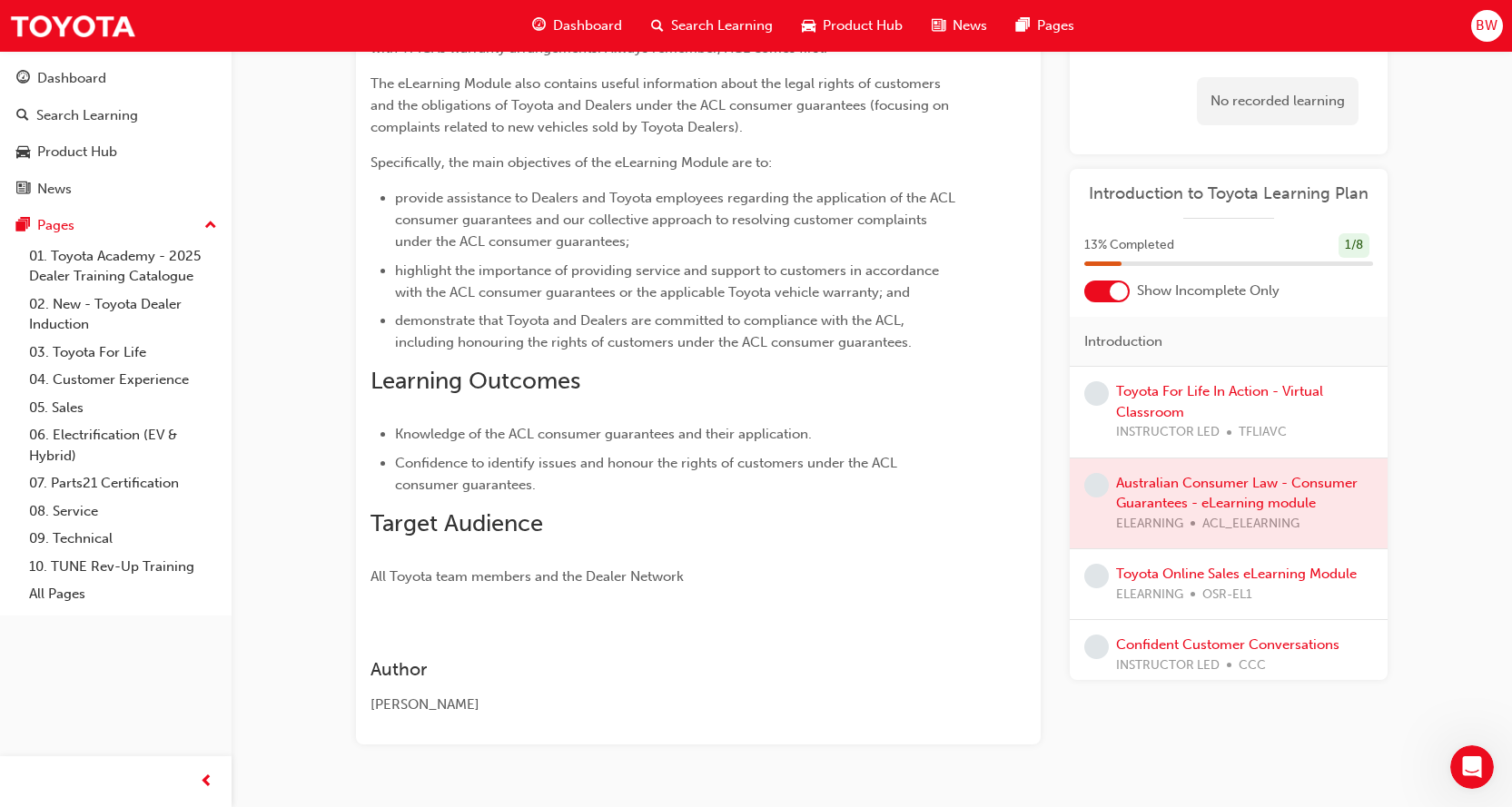 scroll, scrollTop: 471, scrollLeft: 0, axis: vertical 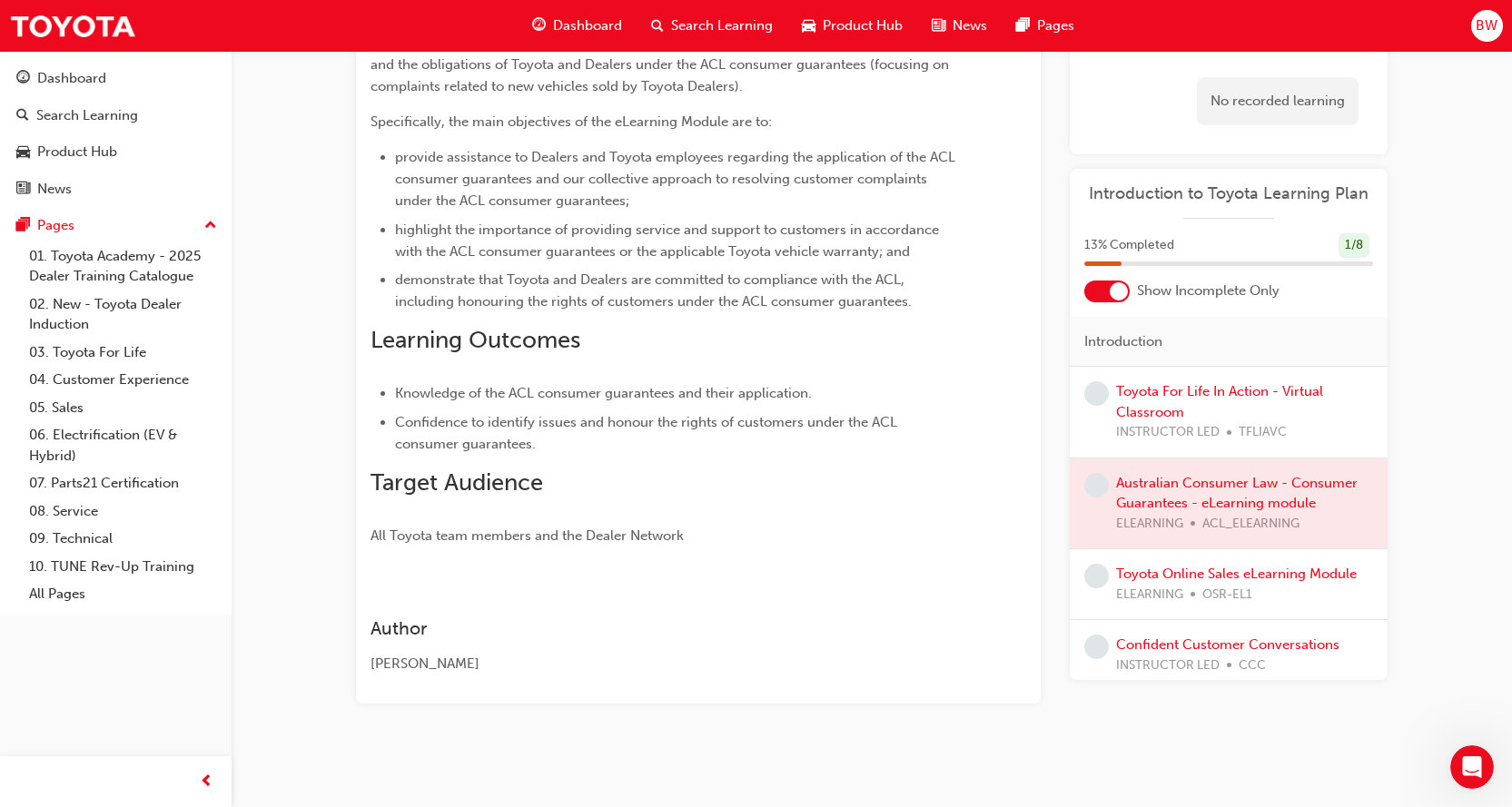 click at bounding box center [1229, 503] 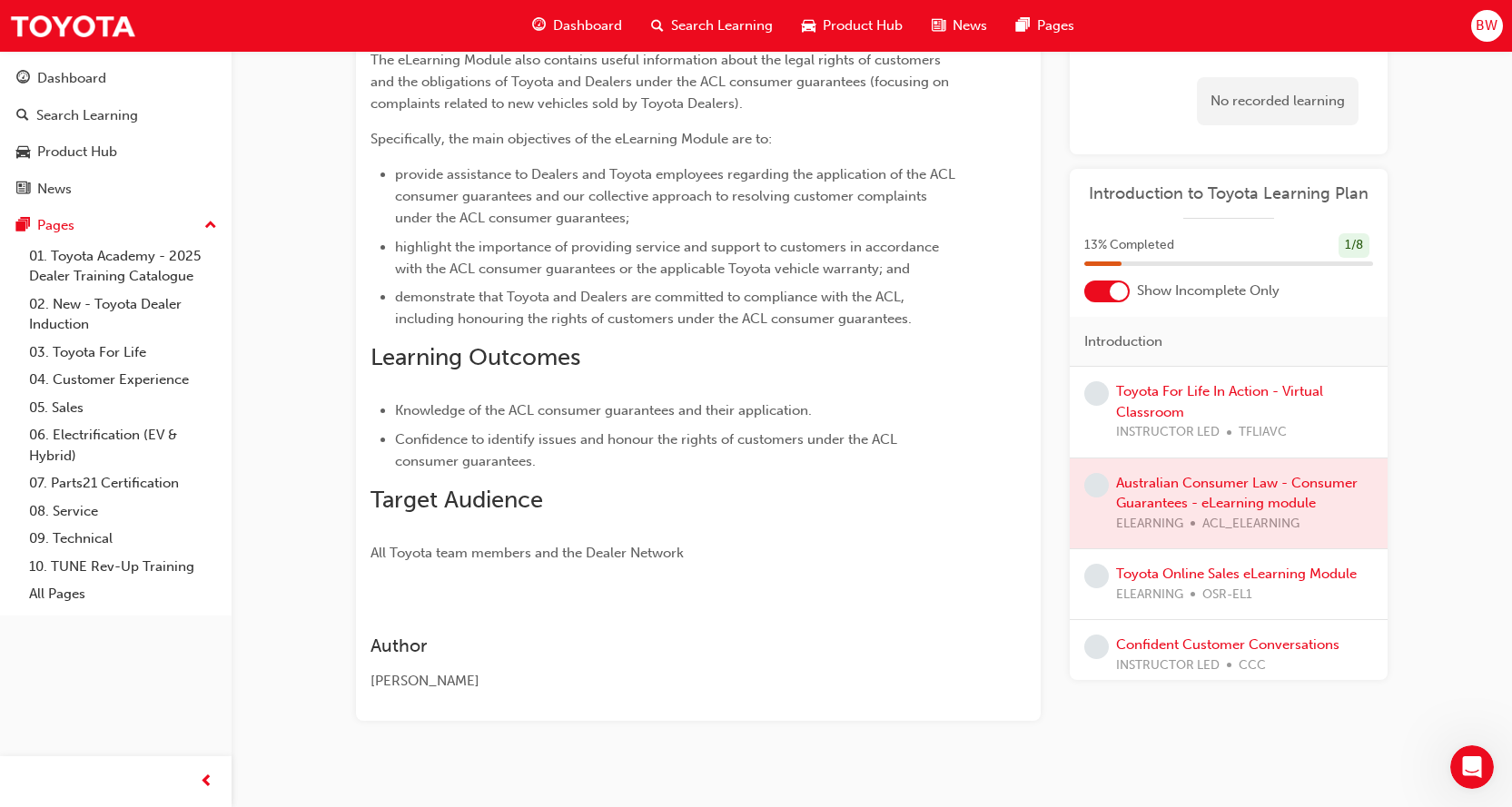 scroll, scrollTop: 471, scrollLeft: 0, axis: vertical 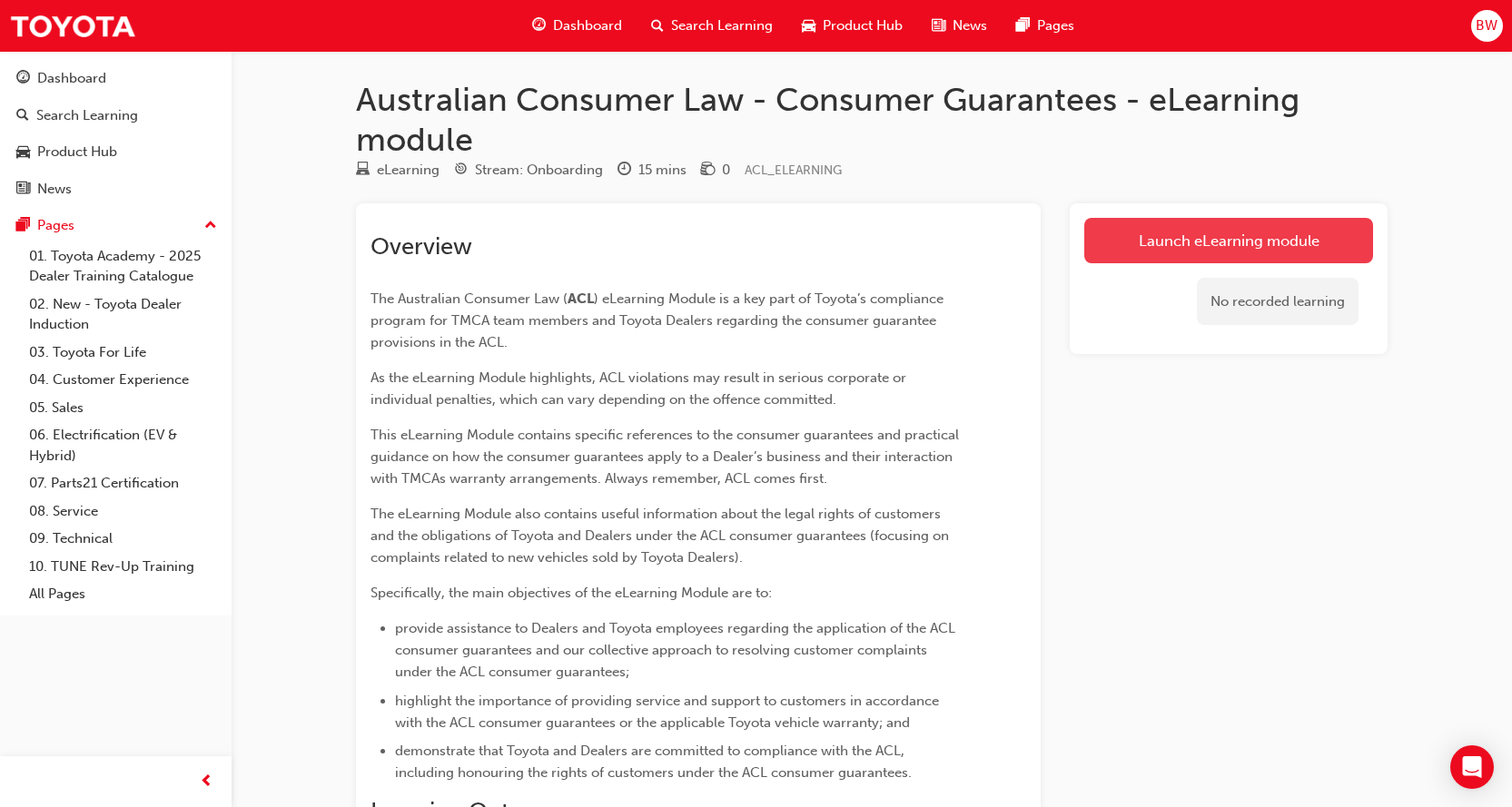 click on "Launch eLearning module" at bounding box center [1229, 241] 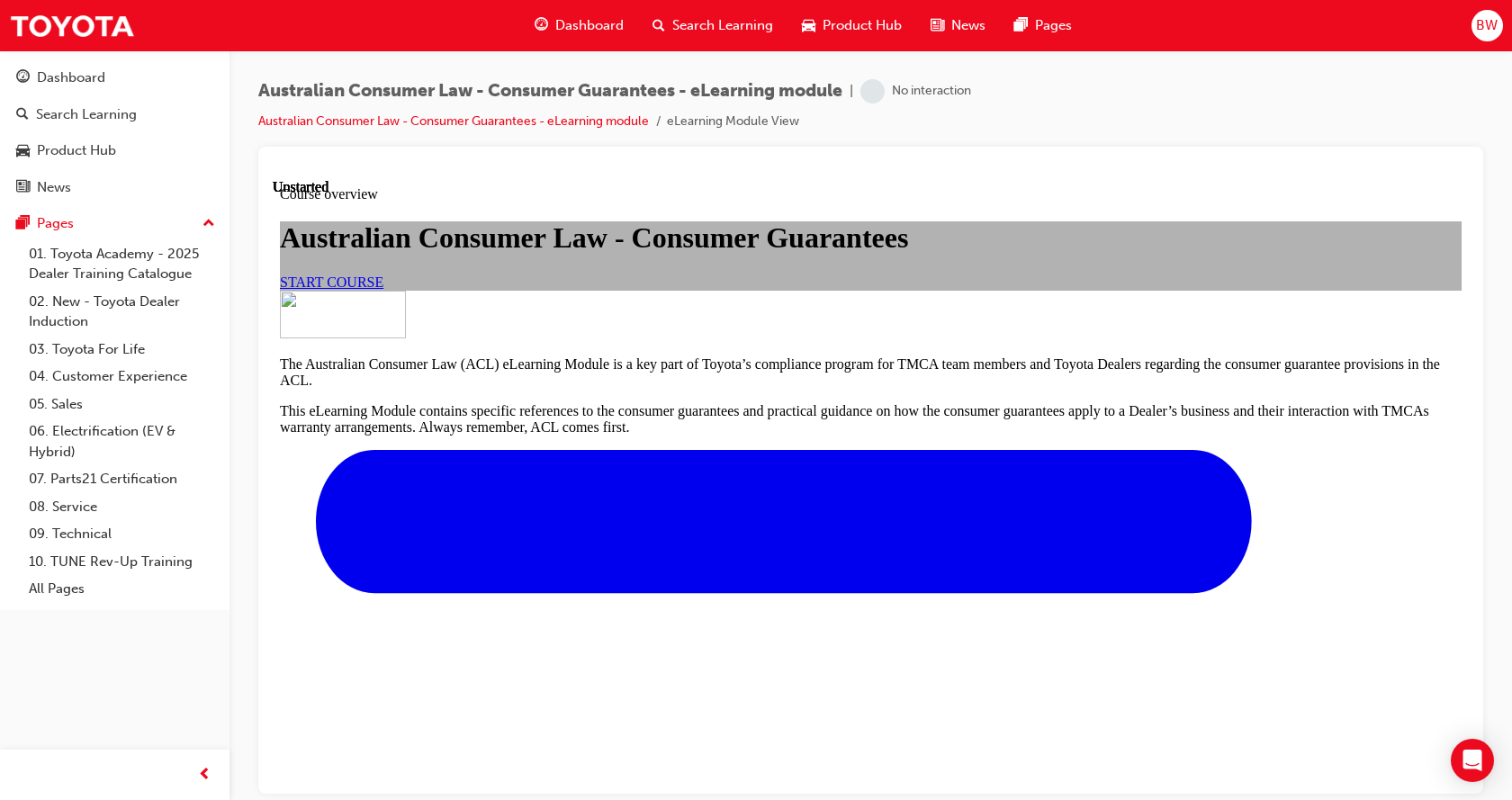 scroll, scrollTop: 0, scrollLeft: 0, axis: both 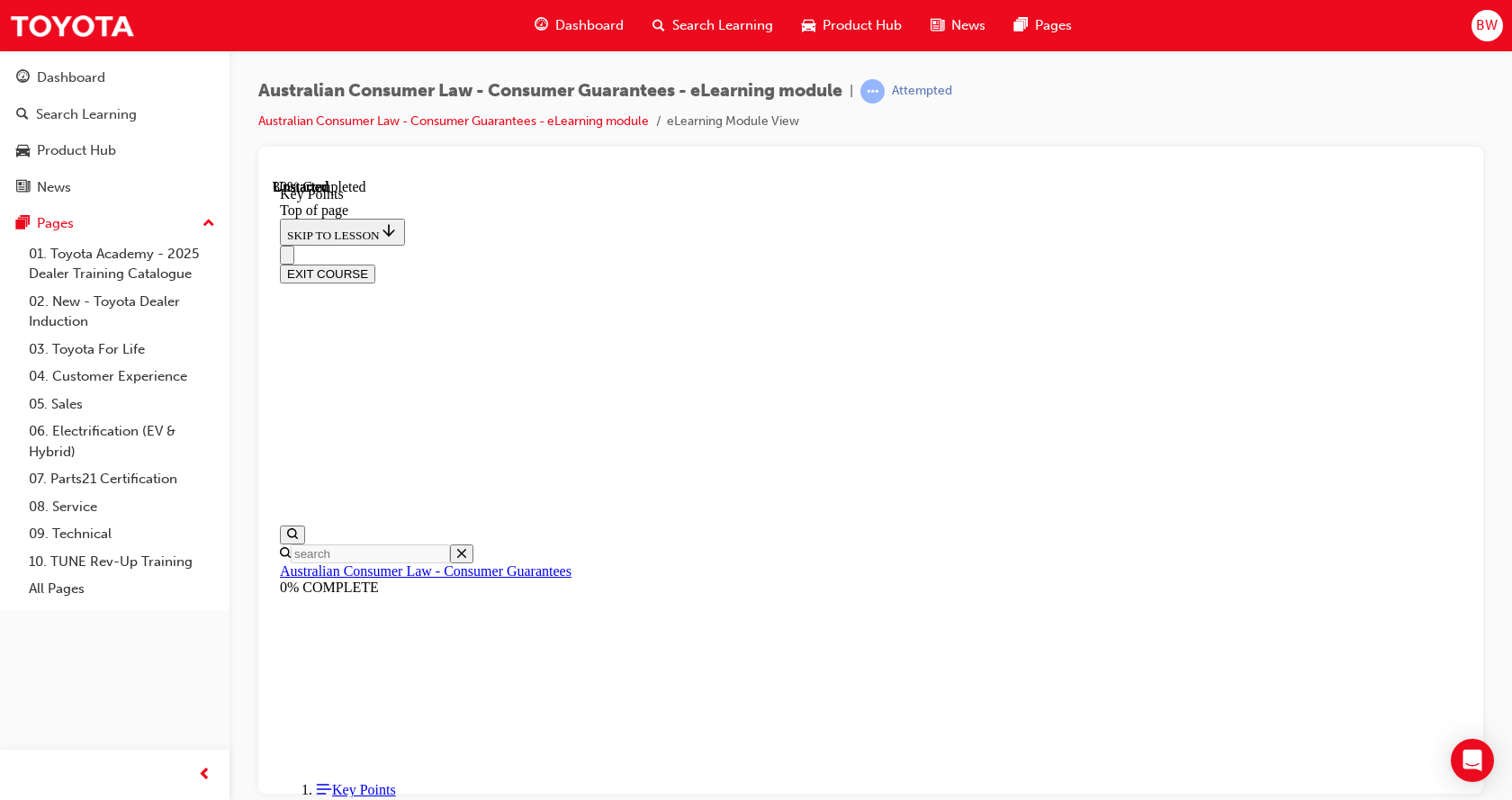 click on "CONTINUE" at bounding box center (318, 9604) 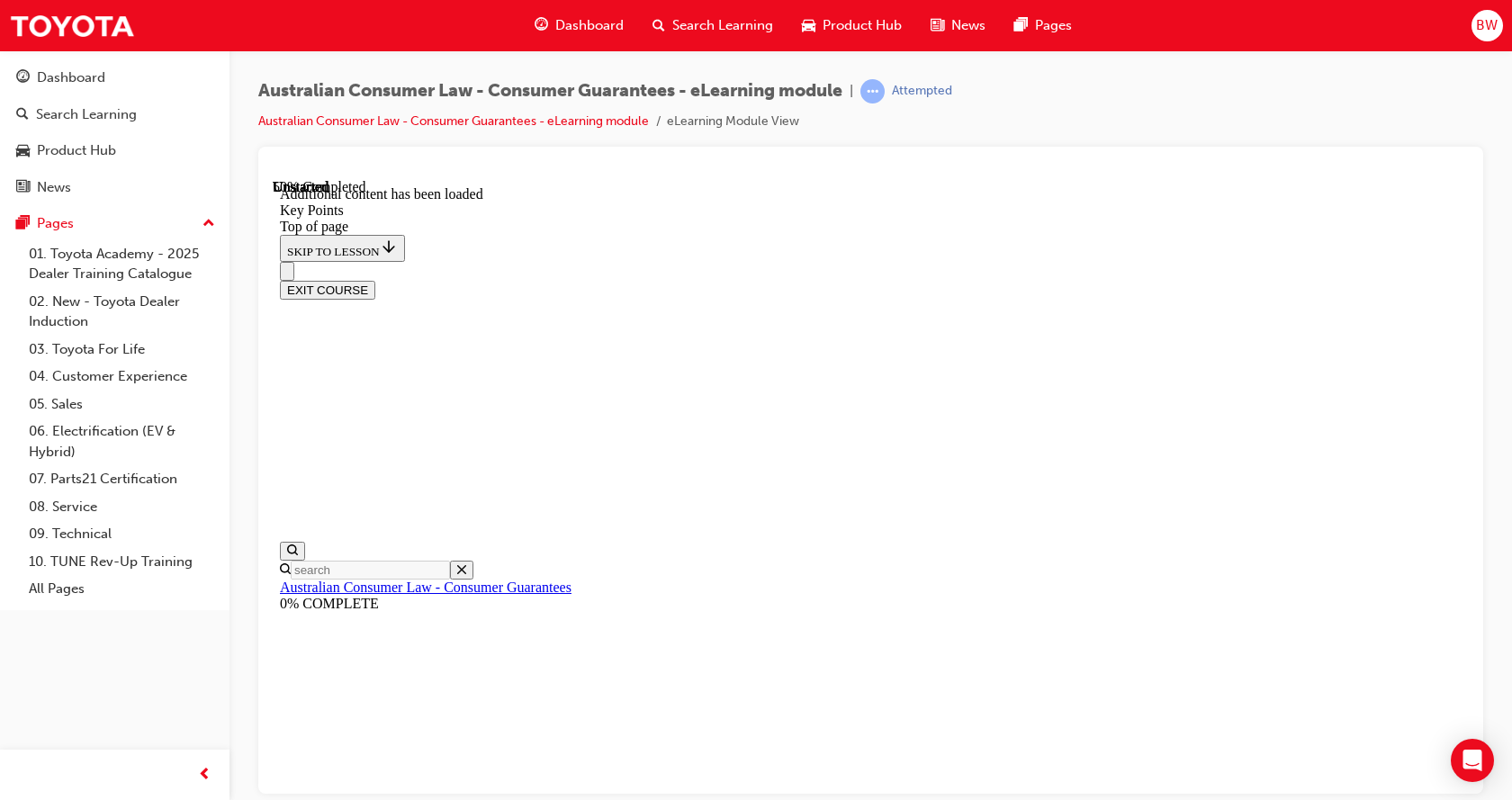 scroll, scrollTop: 1236, scrollLeft: 0, axis: vertical 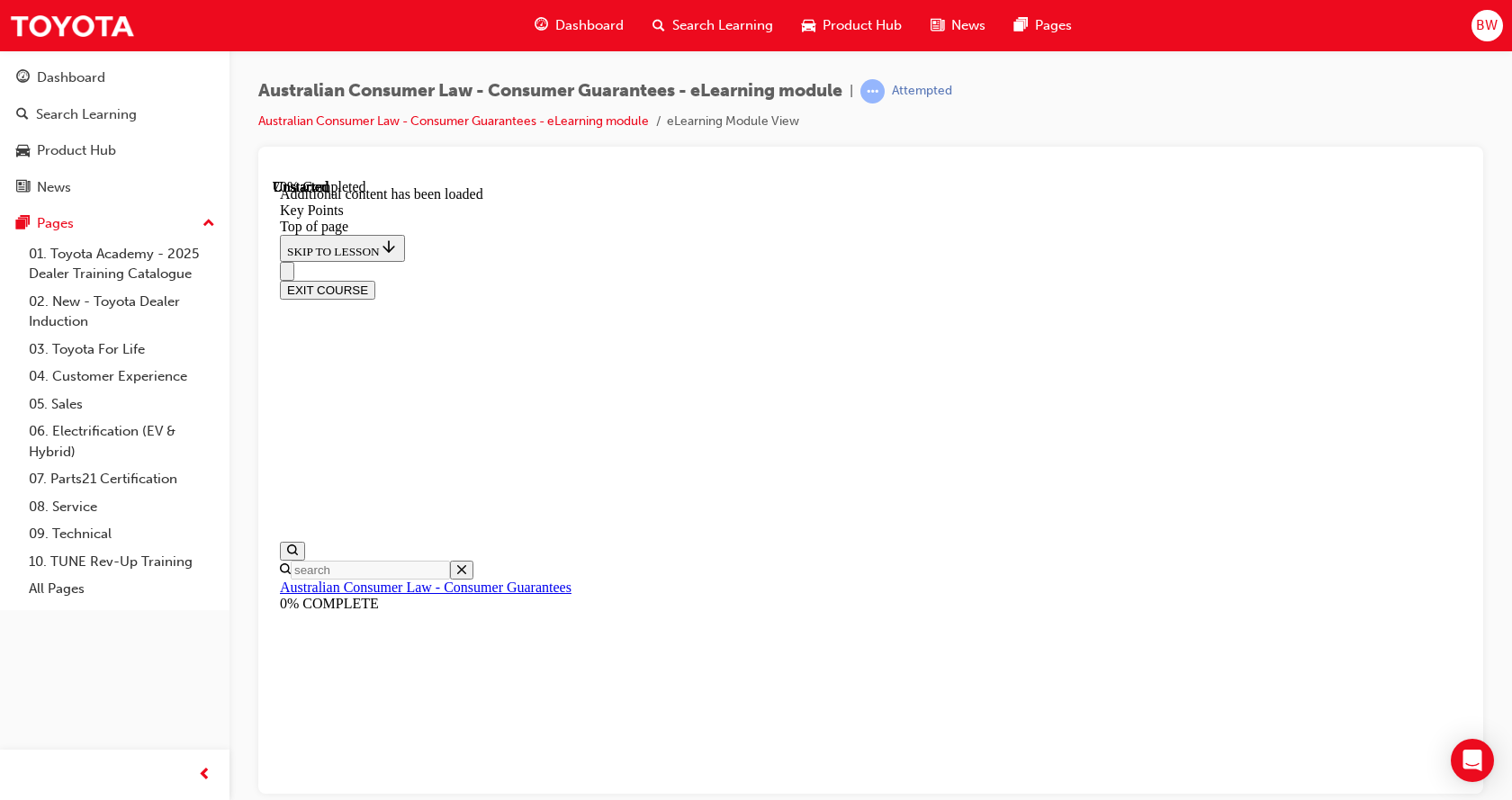 click on "CONTINUE" at bounding box center [318, 16519] 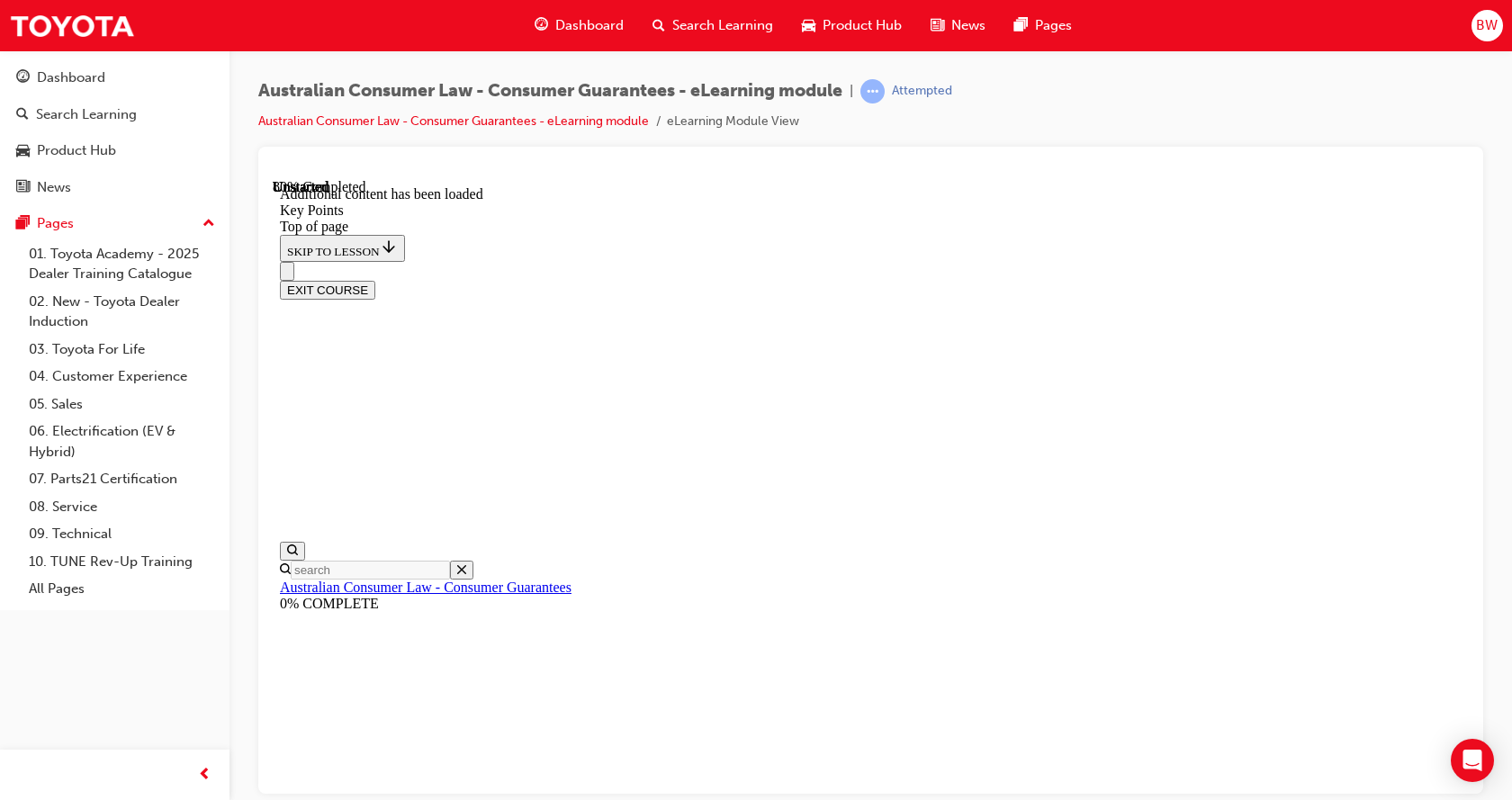 scroll, scrollTop: 3243, scrollLeft: 0, axis: vertical 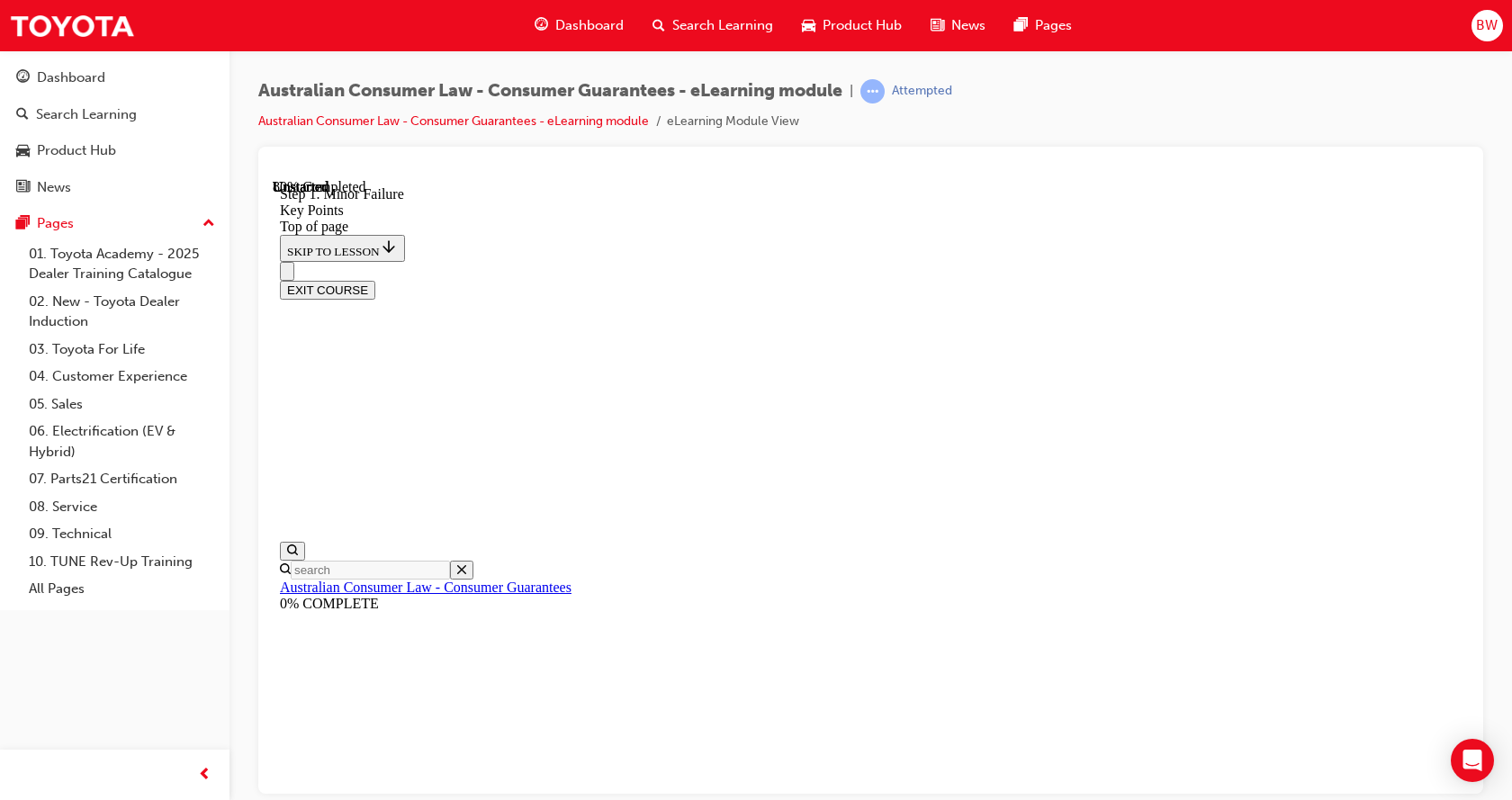 click on "Dealer staff are encouraged to provide a like-for-like loan vehicle for the duration of any longer repair to minimise potential loss." at bounding box center [870, 17017] 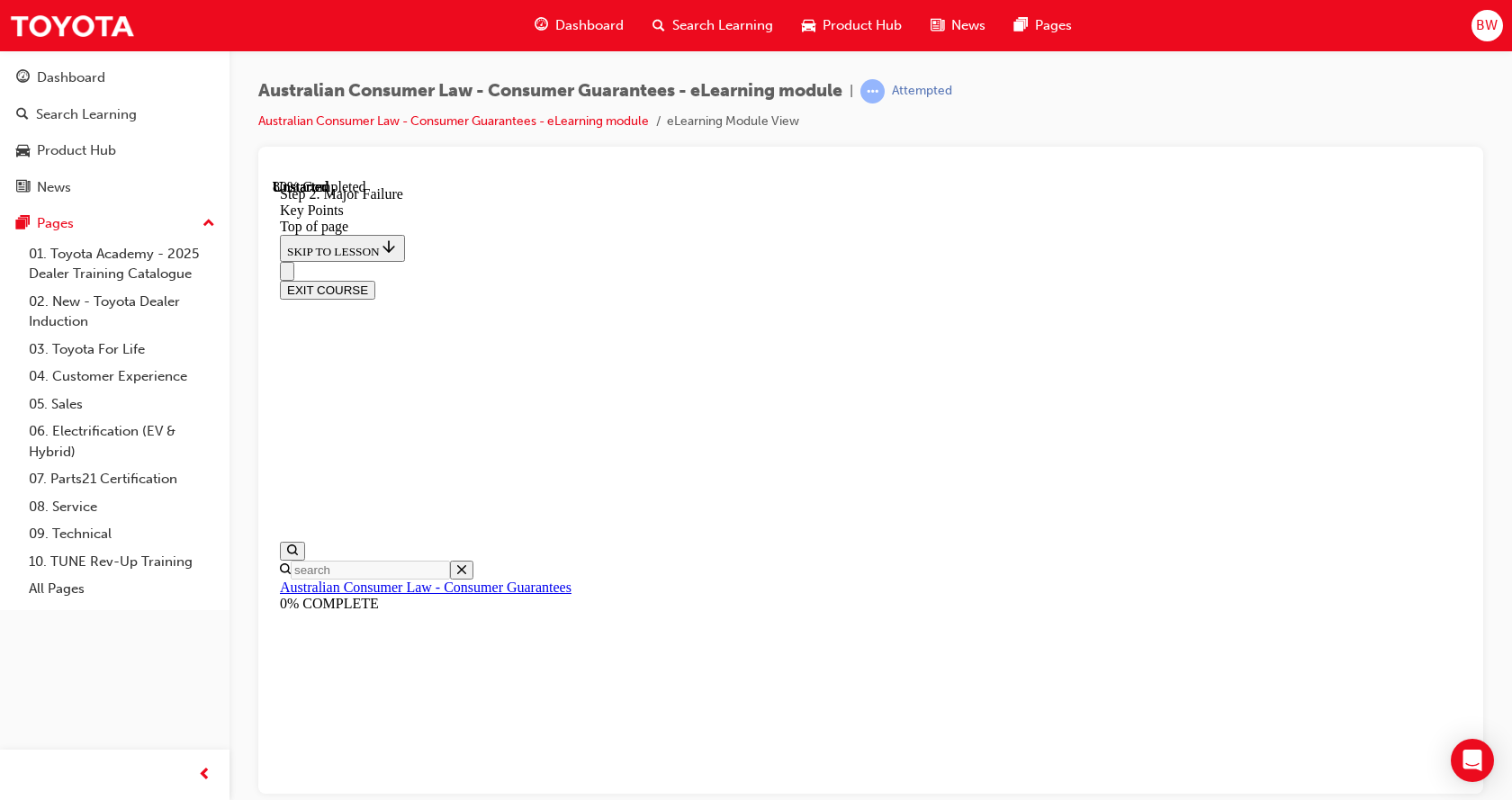 scroll, scrollTop: 3548, scrollLeft: 0, axis: vertical 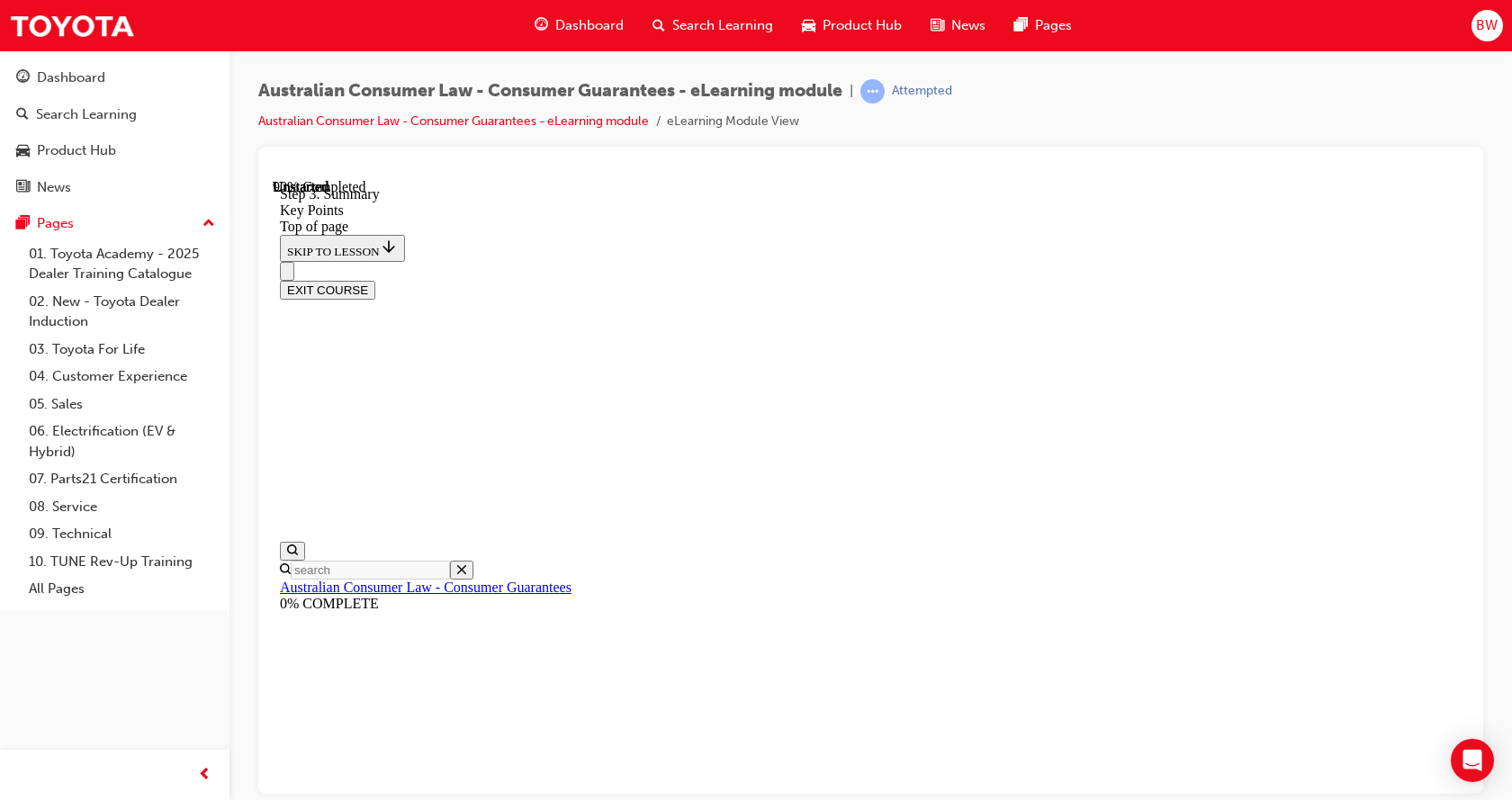 click on "CONTINUE" at bounding box center (318, 16982) 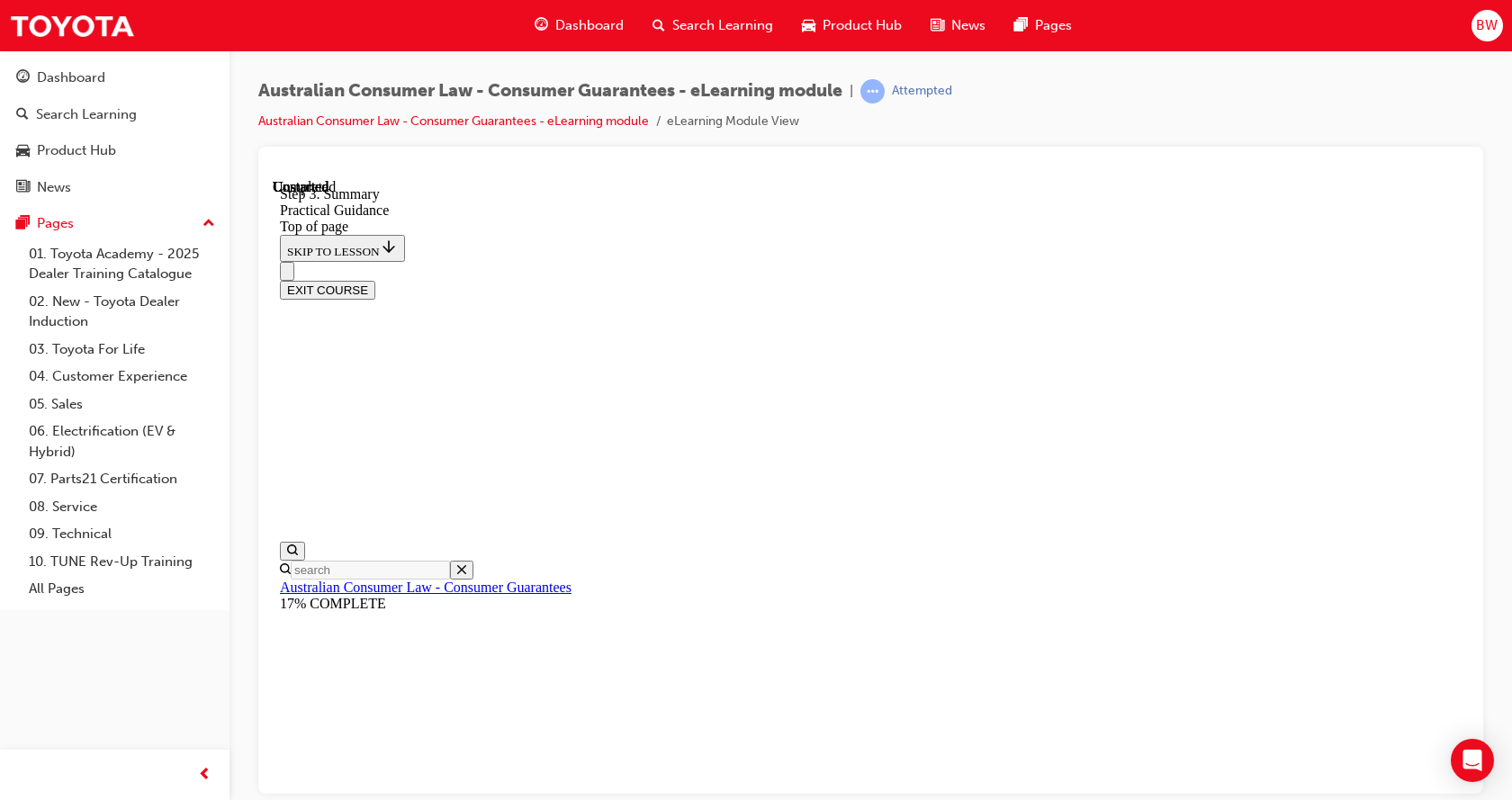 scroll, scrollTop: 0, scrollLeft: 0, axis: both 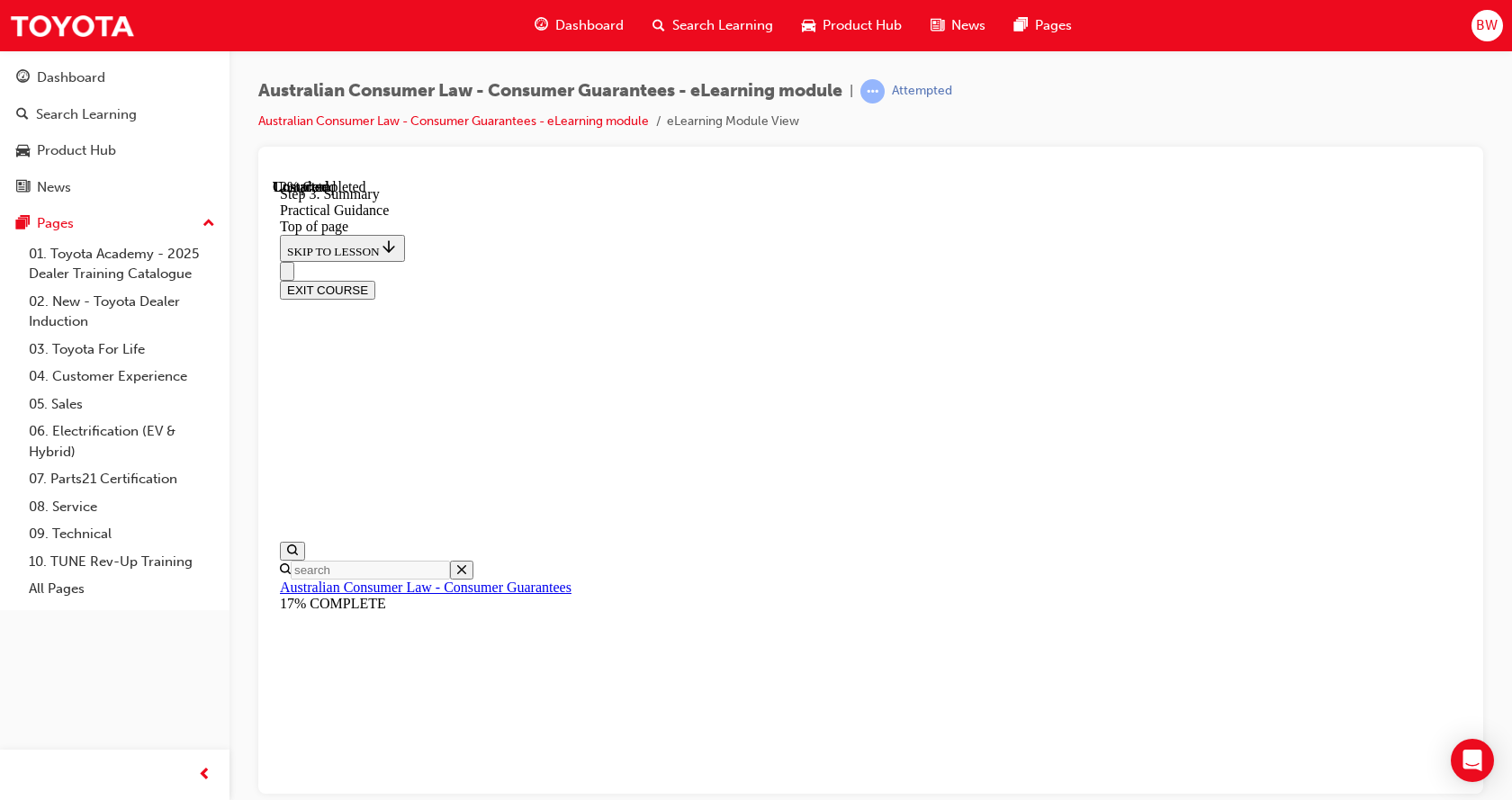 click at bounding box center (888, 9343) 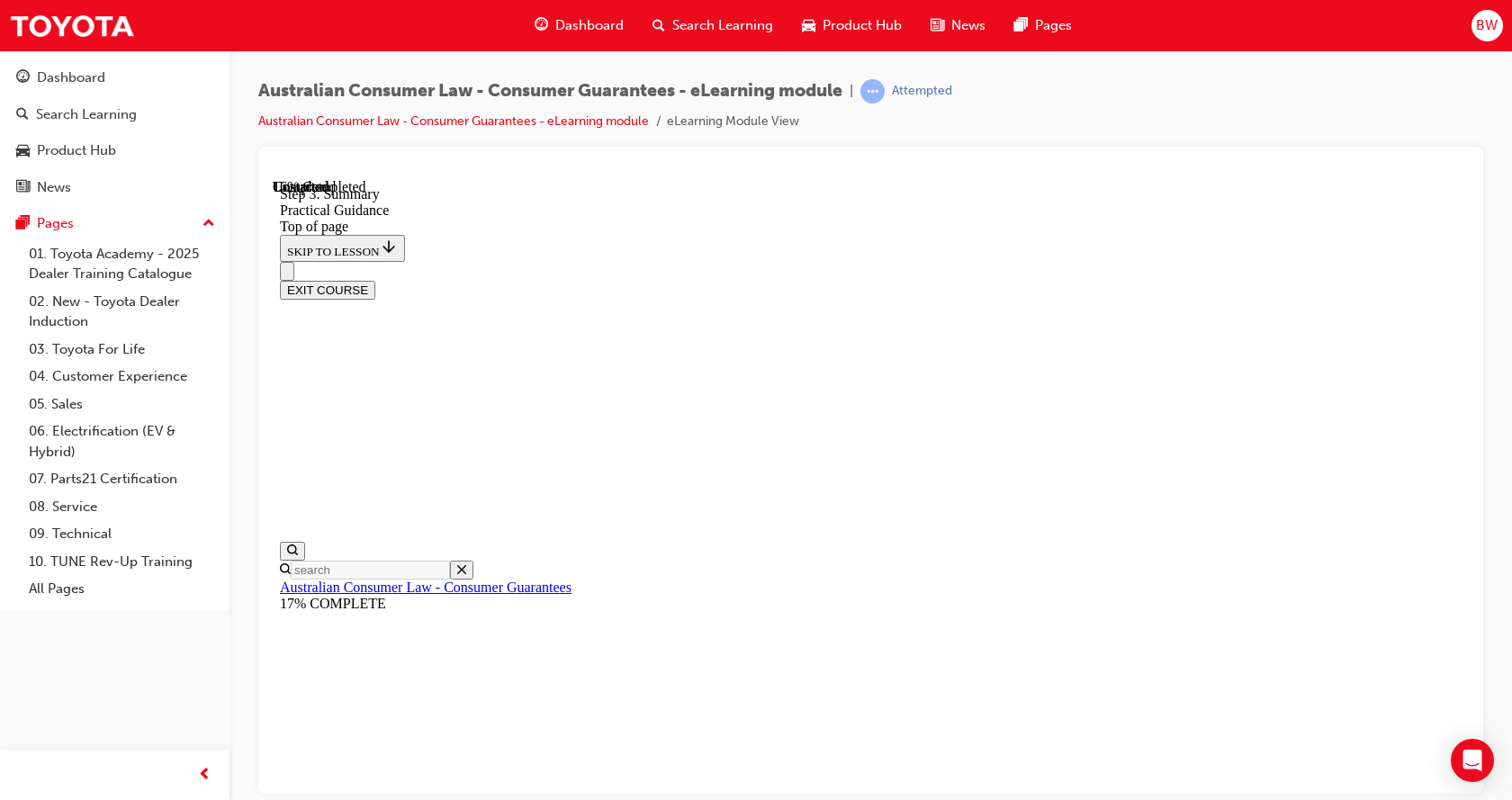 scroll, scrollTop: 453, scrollLeft: 0, axis: vertical 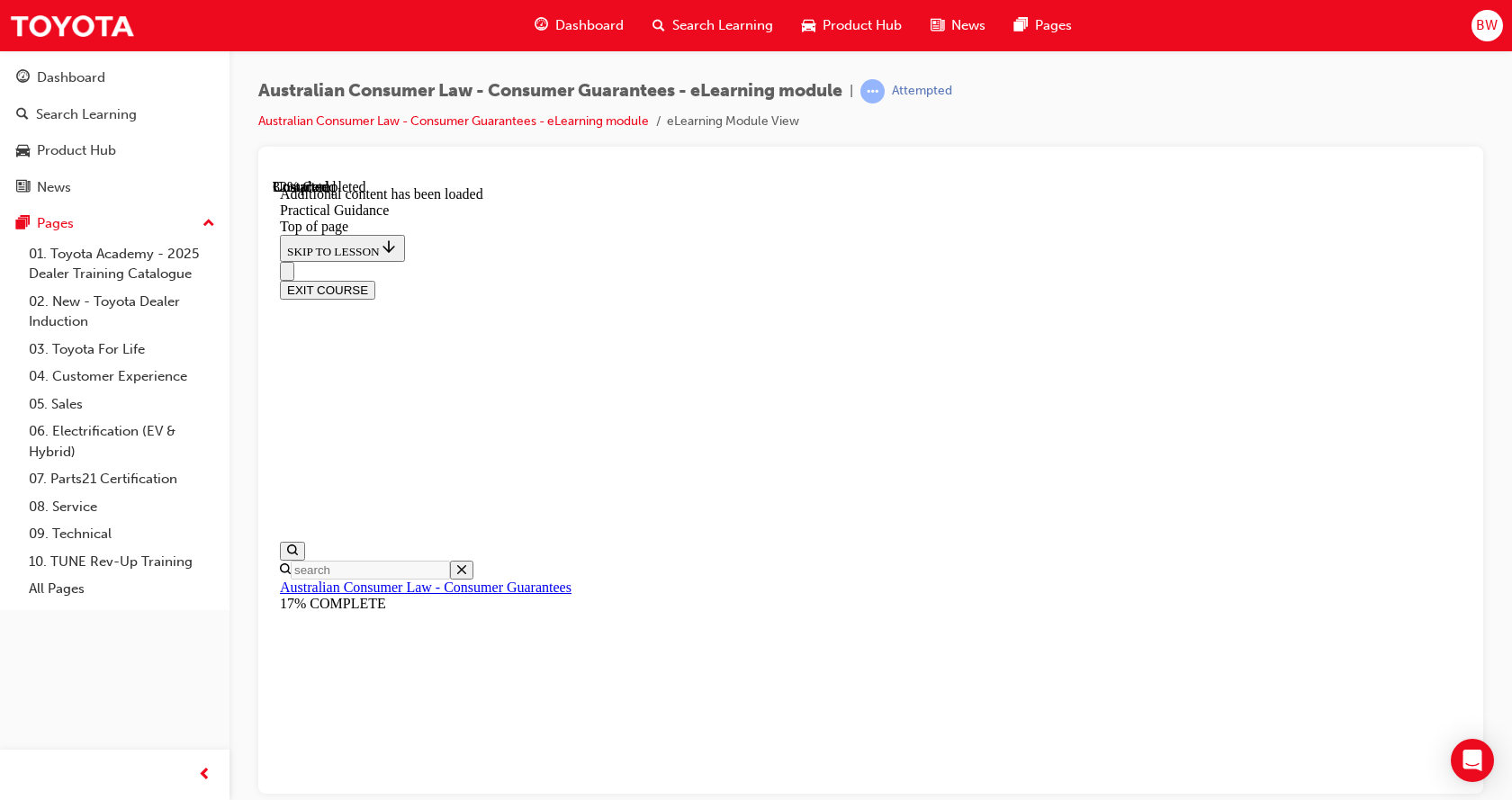 click on "CONTINUE" at bounding box center (318, 17600) 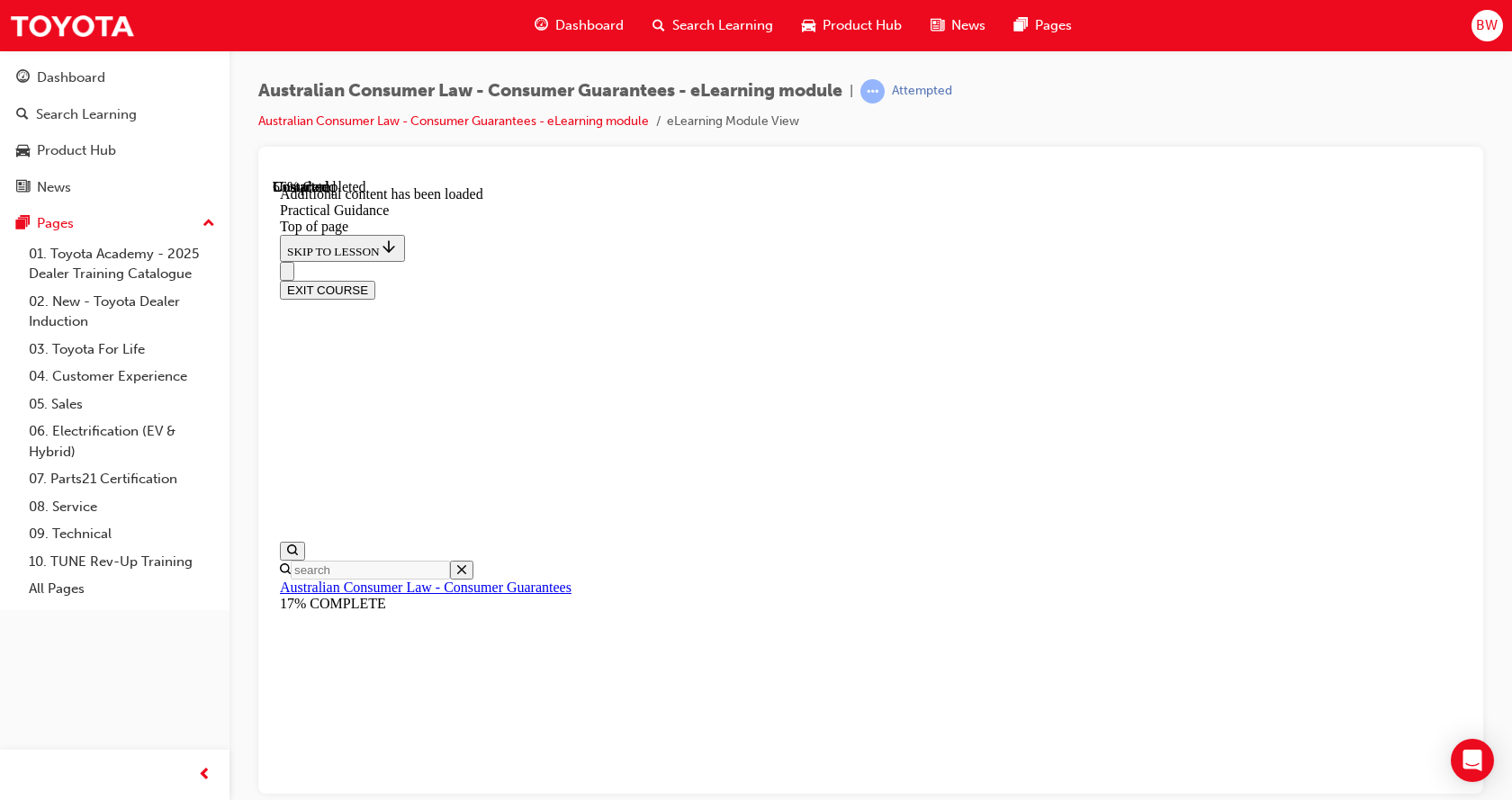 scroll, scrollTop: 2683, scrollLeft: 0, axis: vertical 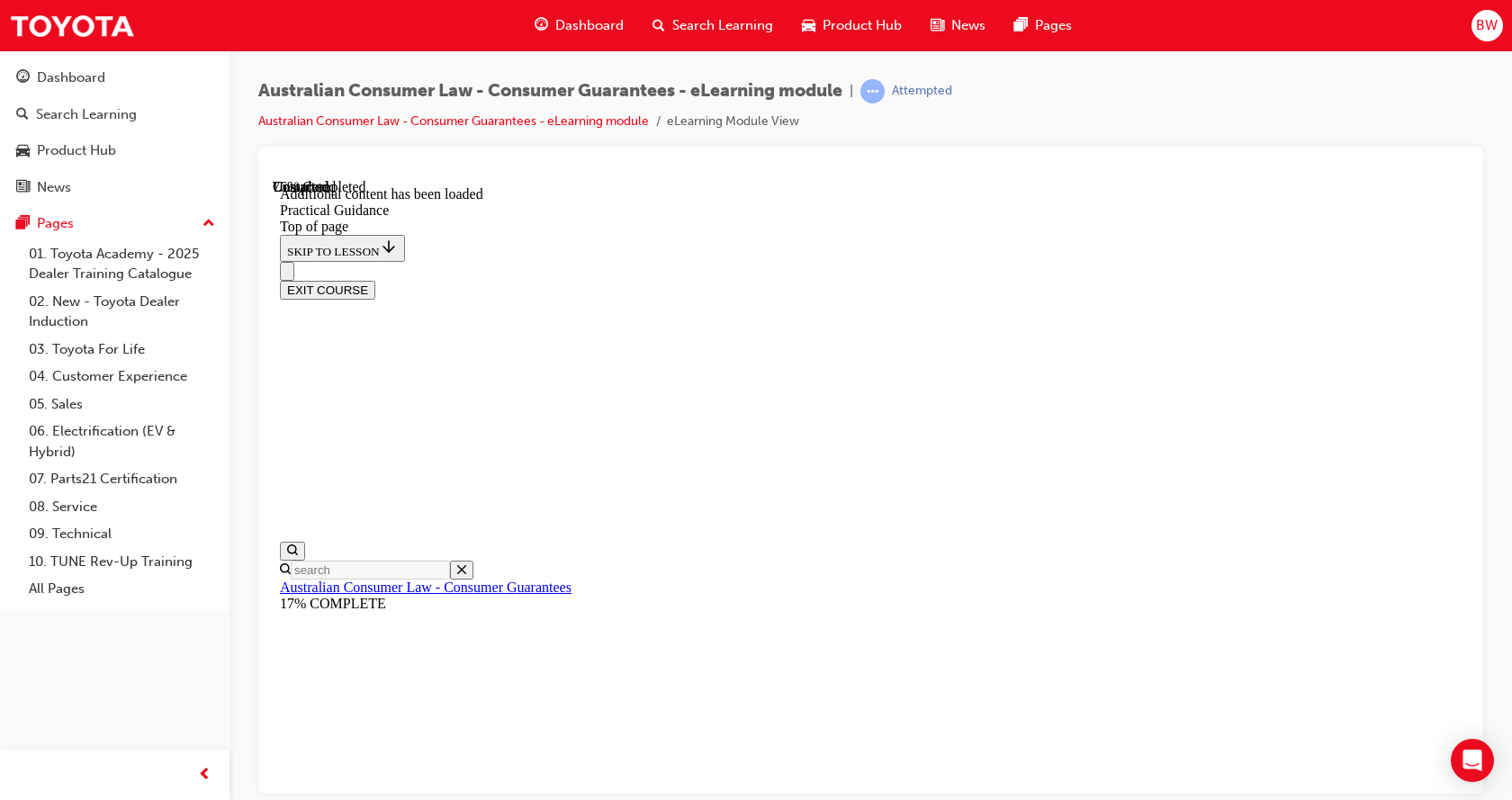 click on "CONTINUE" at bounding box center (318, 24781) 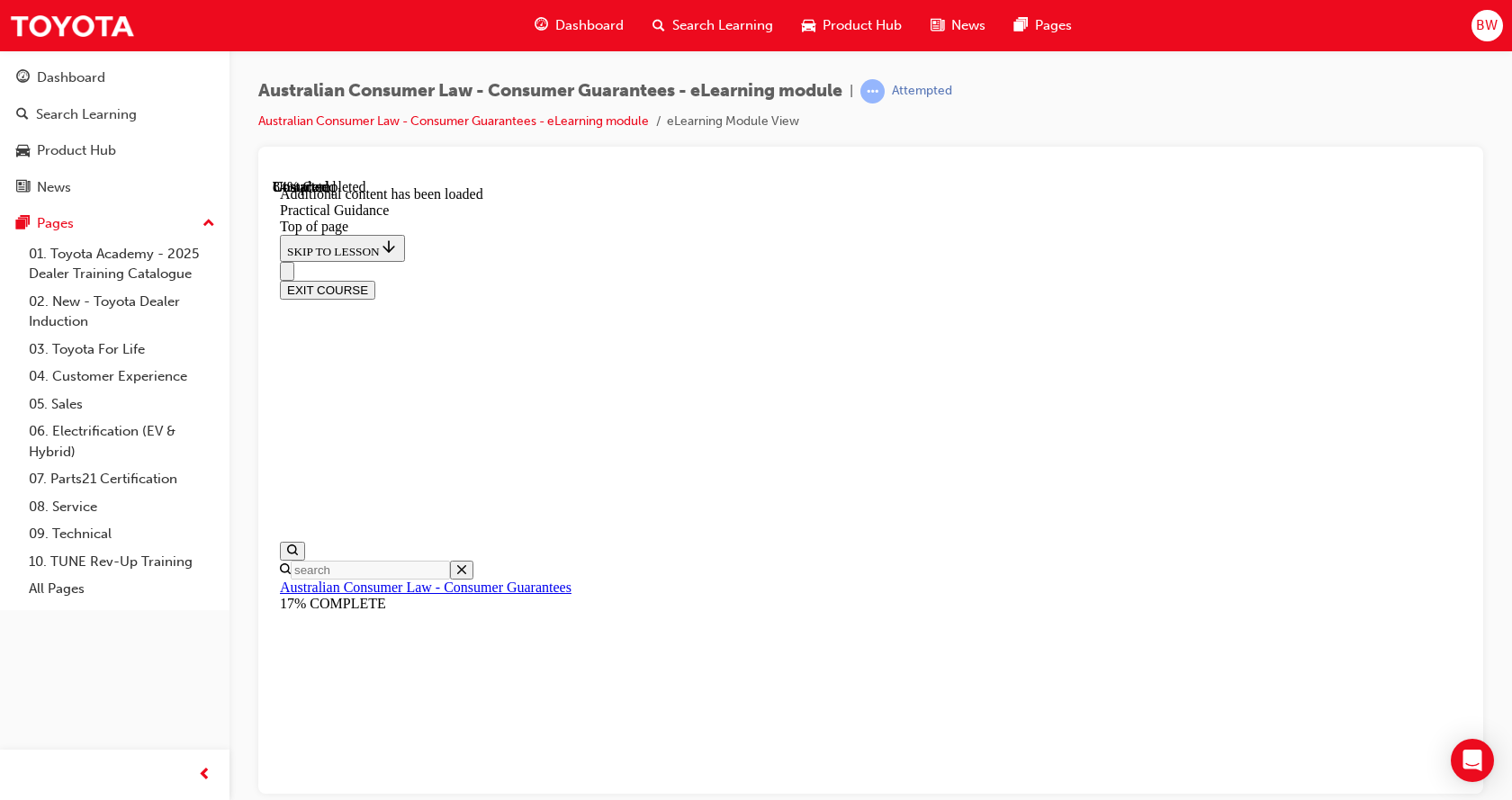 scroll, scrollTop: 3604, scrollLeft: 0, axis: vertical 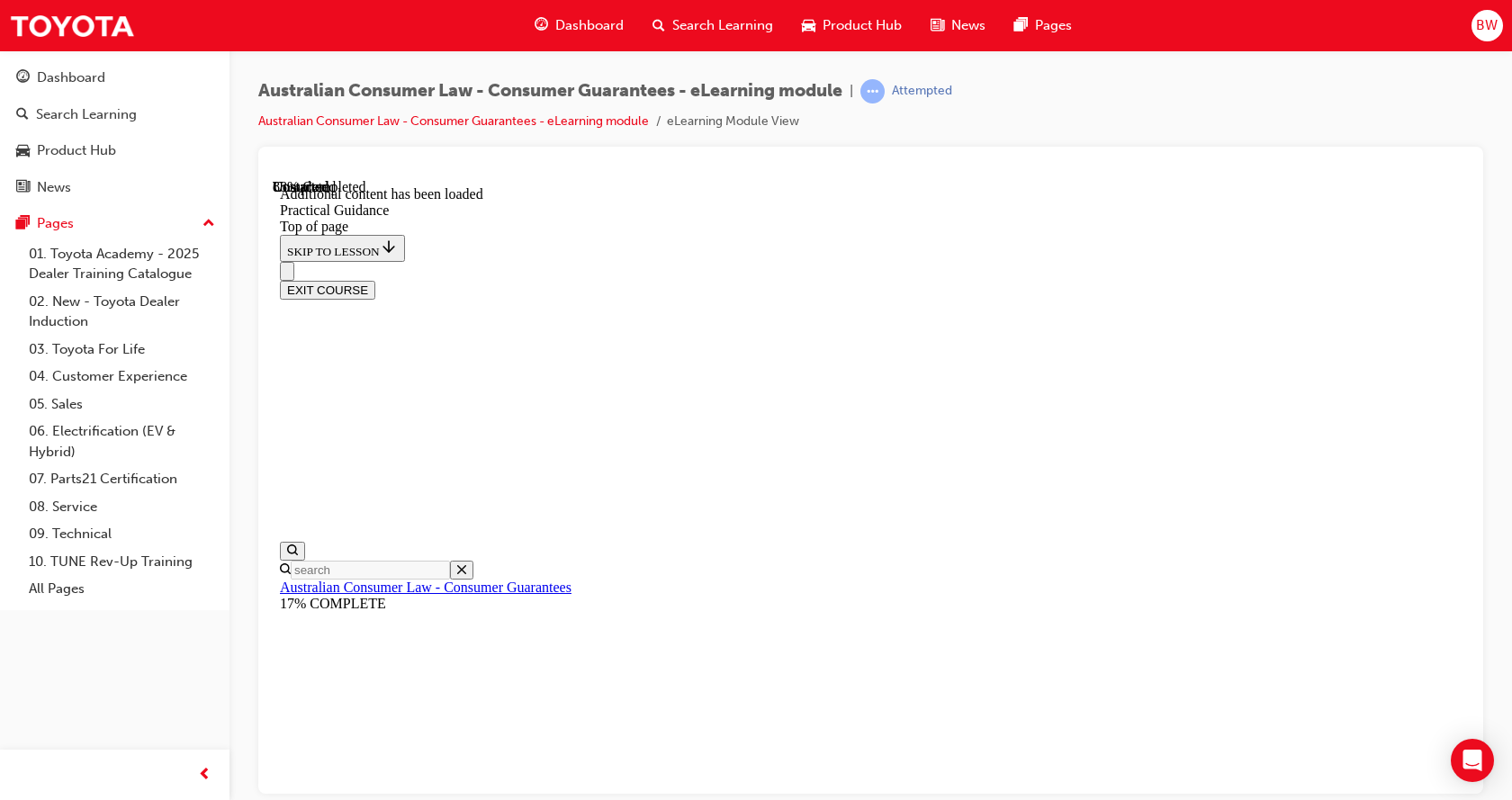 click on "CONTINUE" at bounding box center (318, 25174) 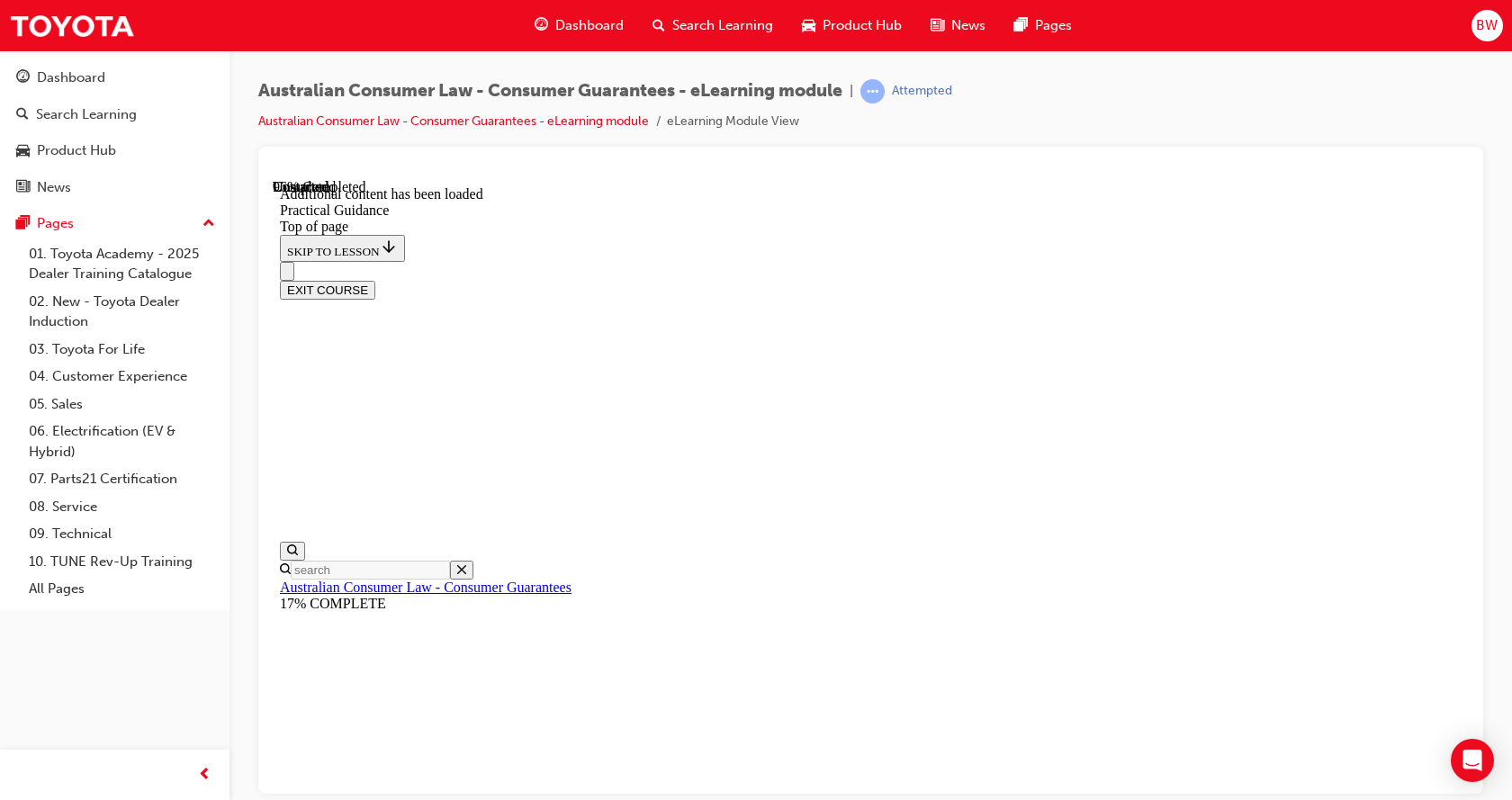 scroll, scrollTop: 4723, scrollLeft: 0, axis: vertical 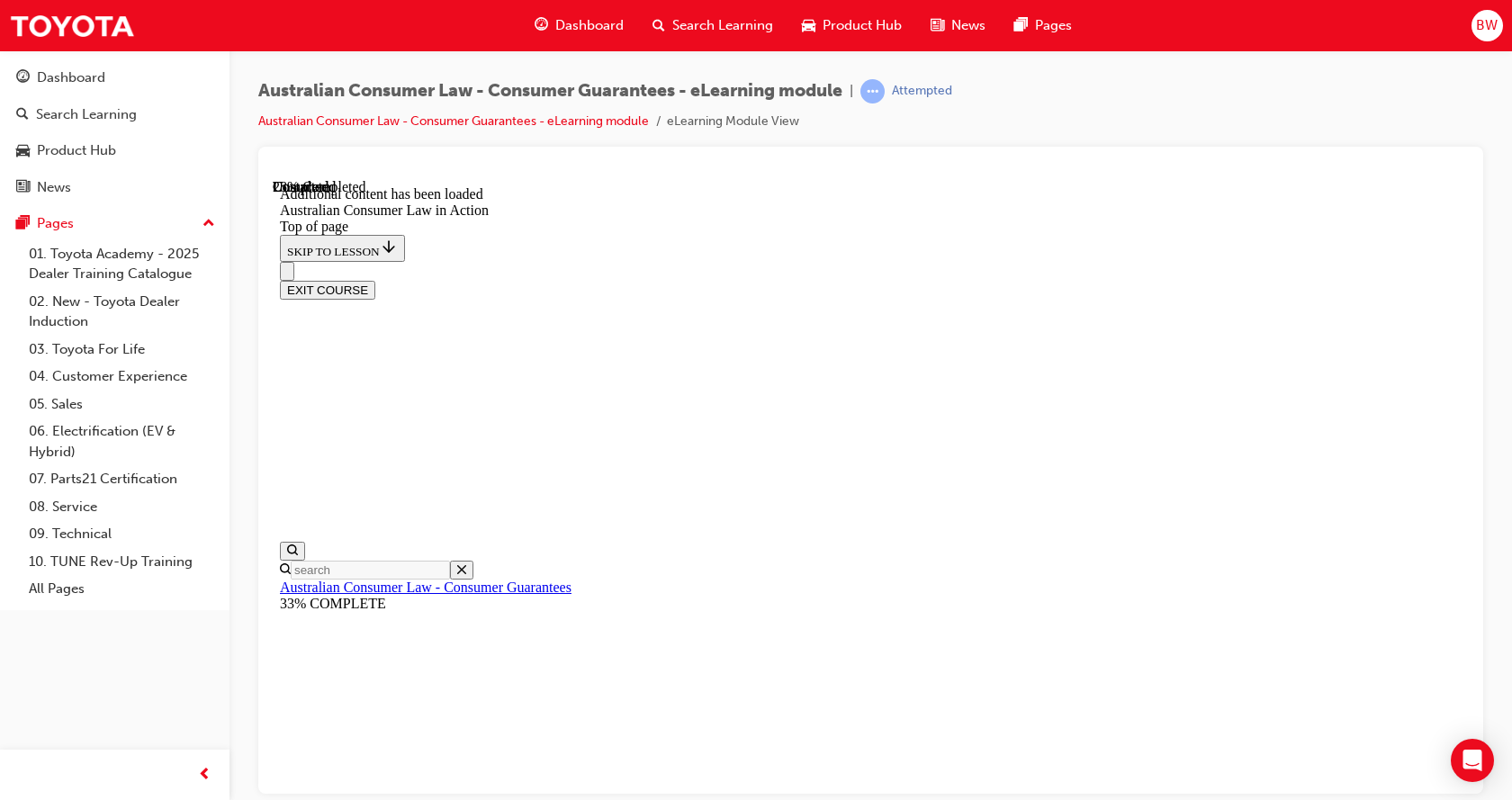 click on "CONTINUE" at bounding box center (318, 12372) 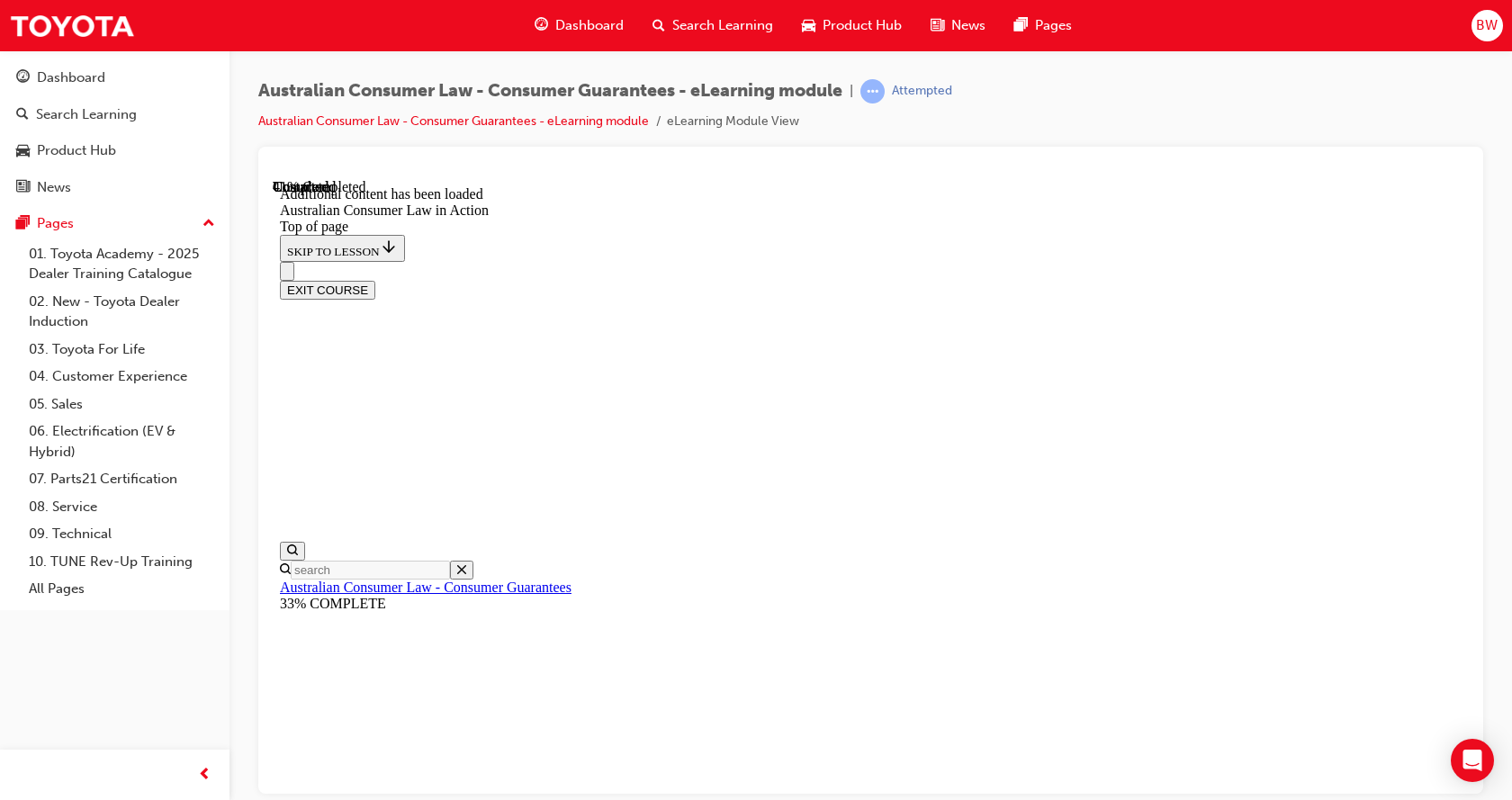 scroll, scrollTop: 1626, scrollLeft: 0, axis: vertical 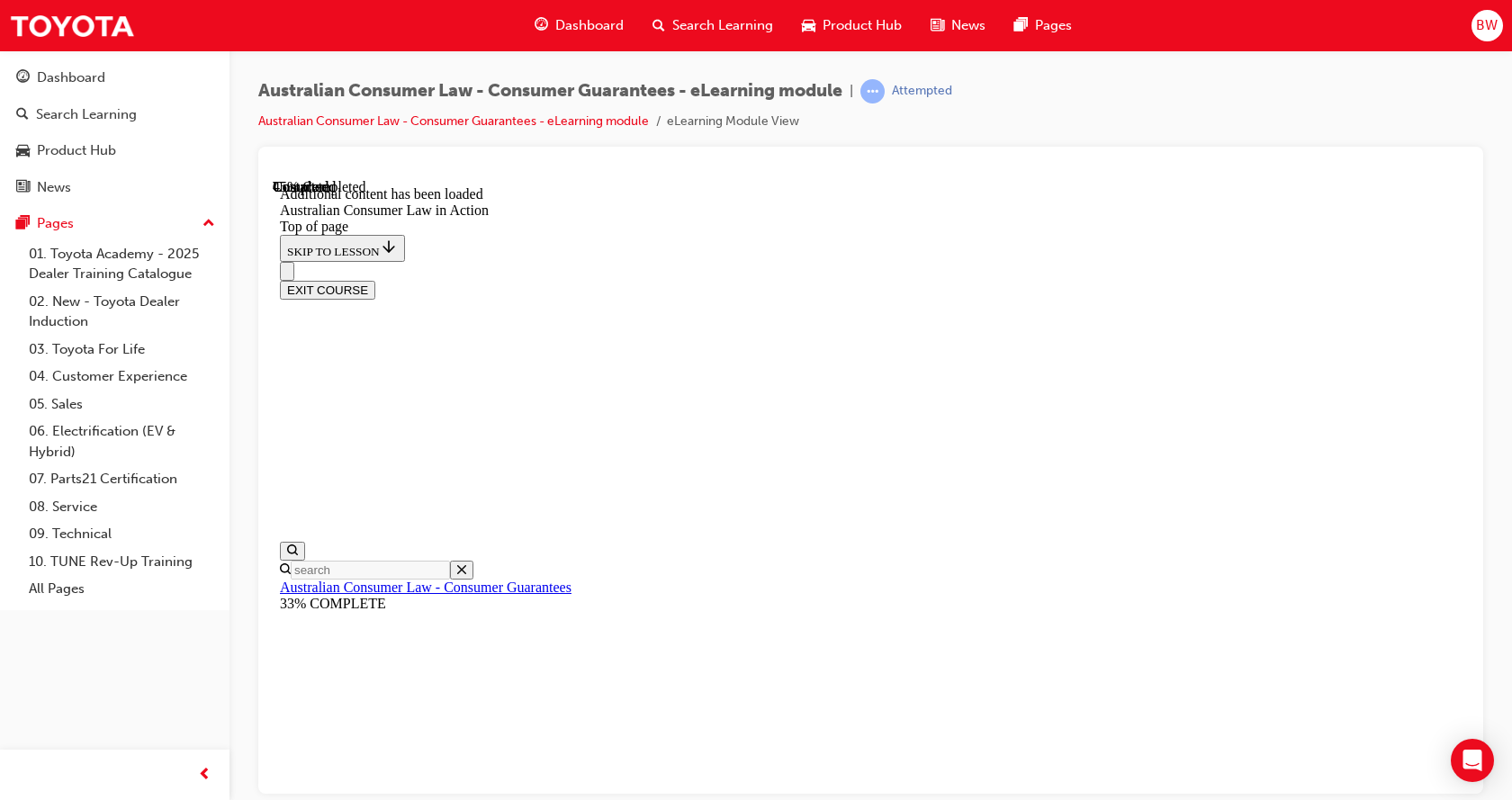 click on "CONTINUE" at bounding box center (318, 16411) 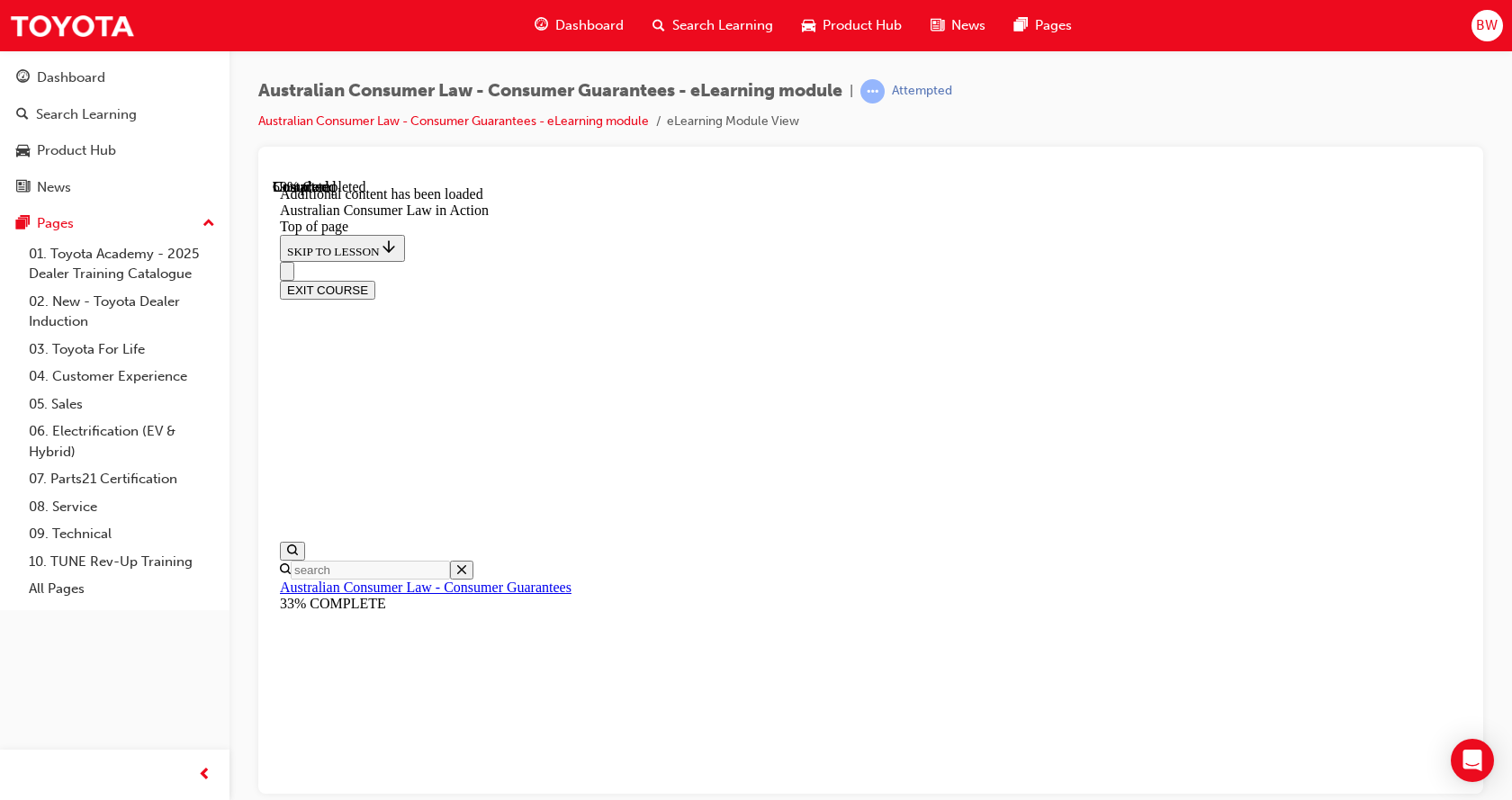 scroll, scrollTop: 2054, scrollLeft: 0, axis: vertical 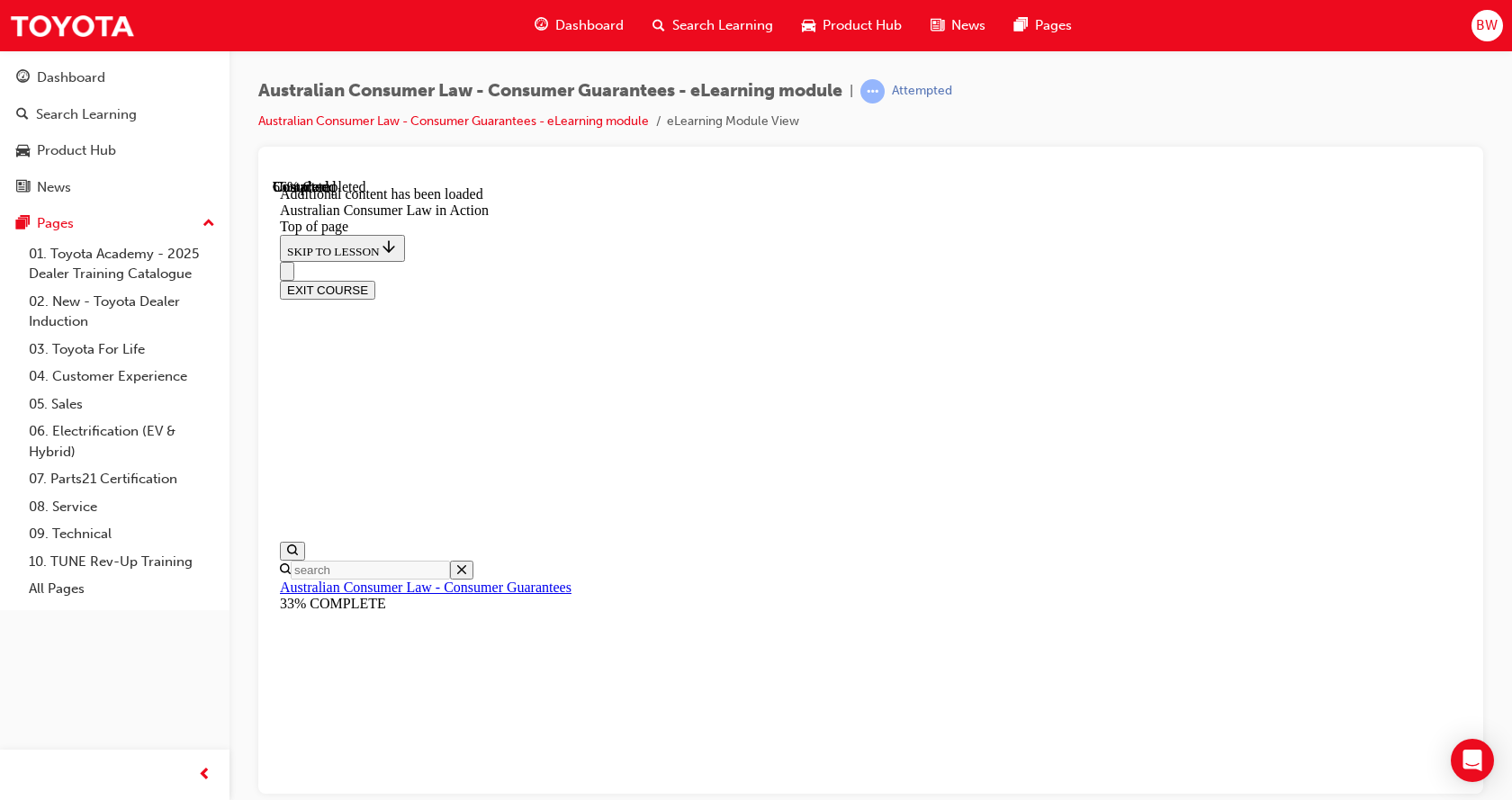 click on "CONTINUE" at bounding box center (318, 19290) 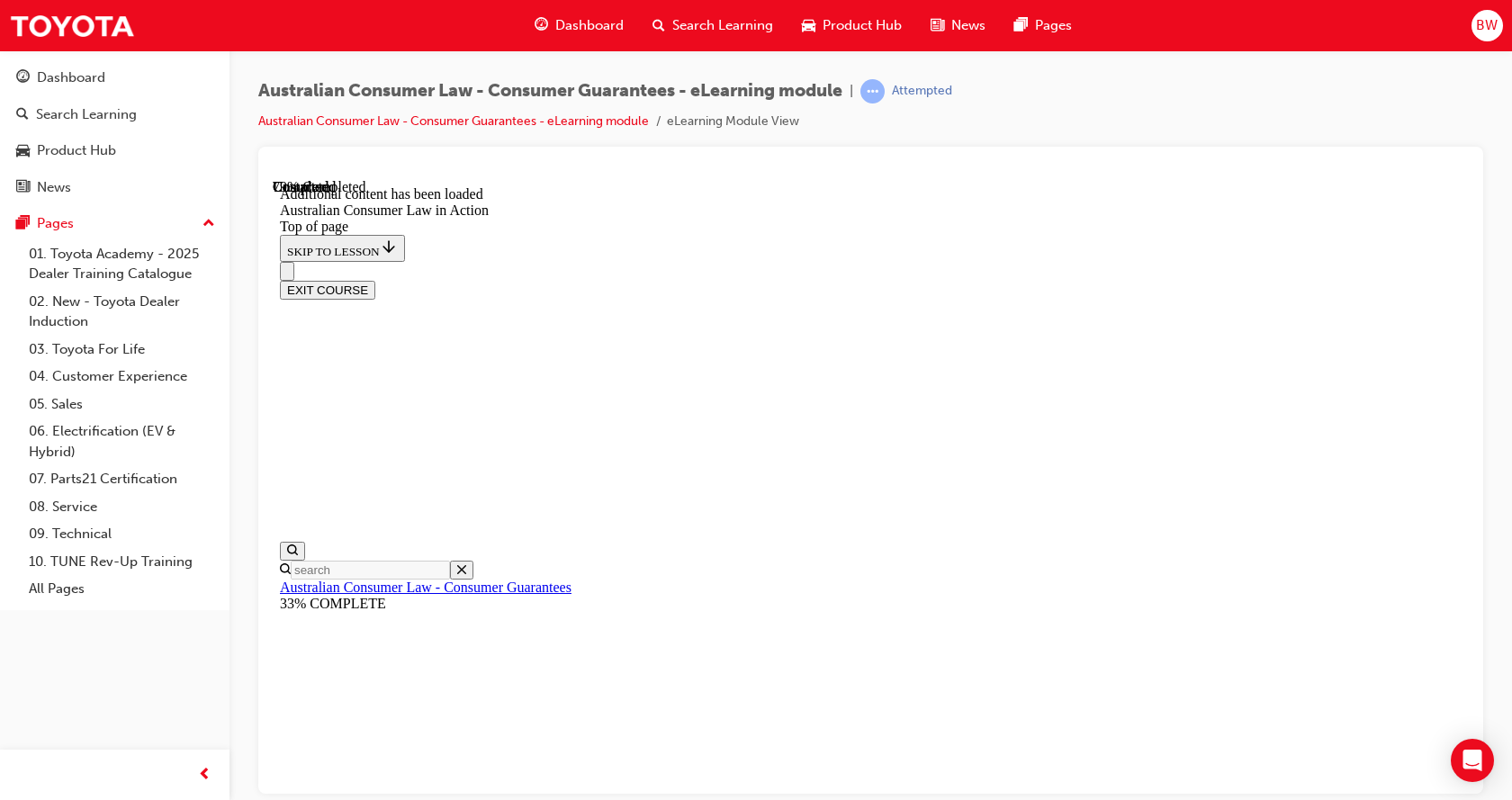 click on "CONTINUE" at bounding box center (318, 23293) 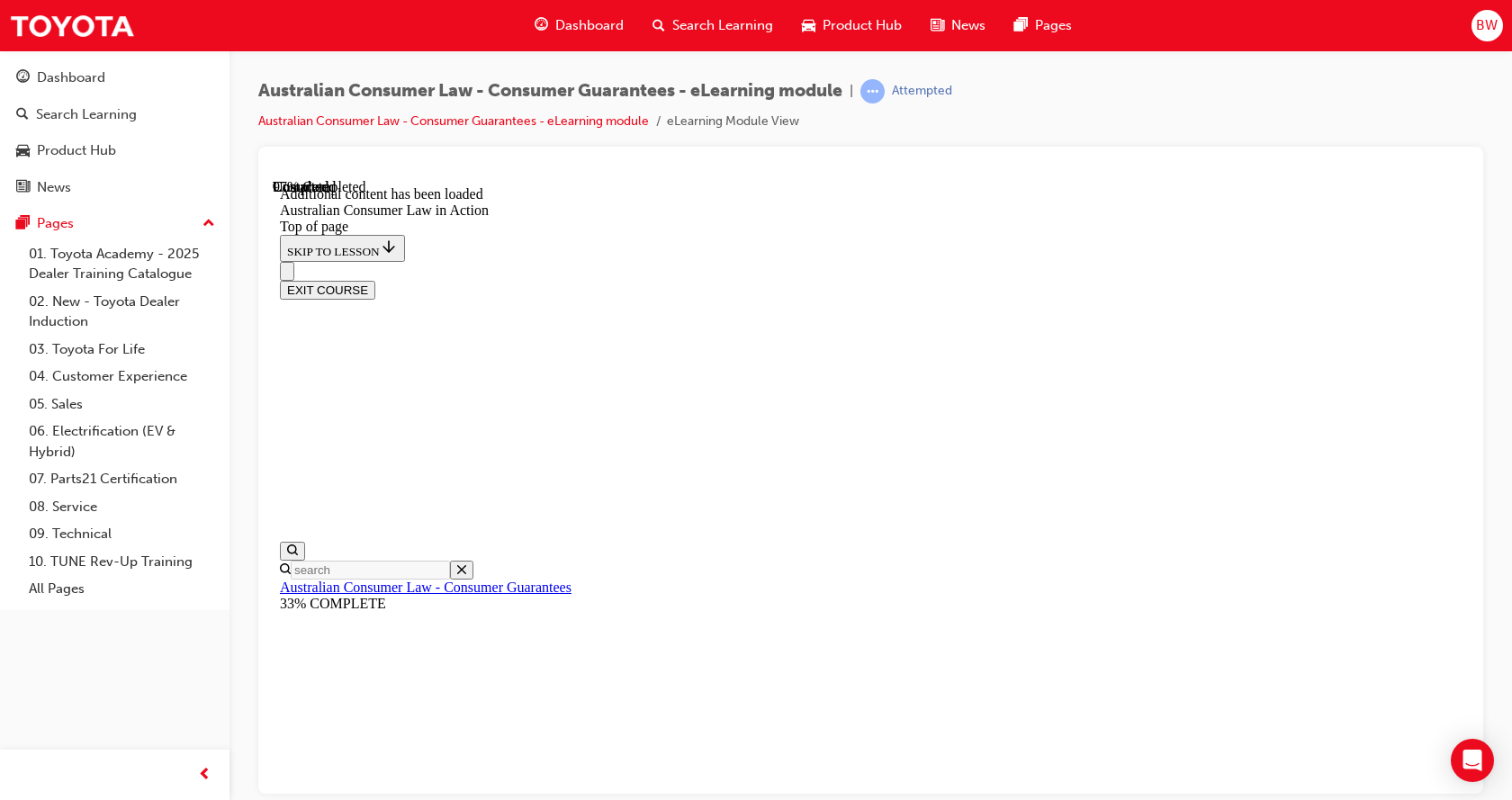scroll, scrollTop: 3615, scrollLeft: 0, axis: vertical 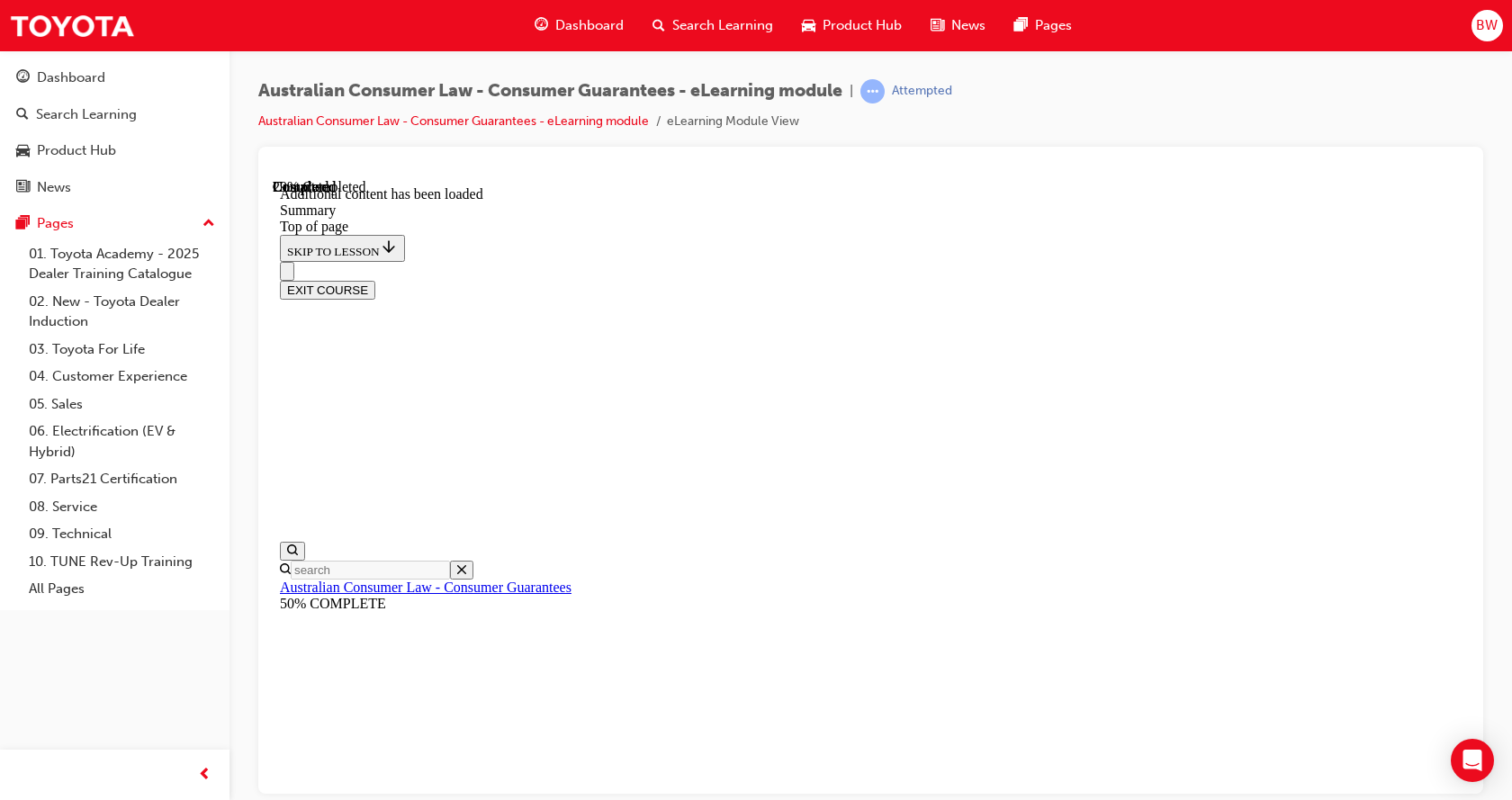 click on "CONTINUE" at bounding box center (318, 9604) 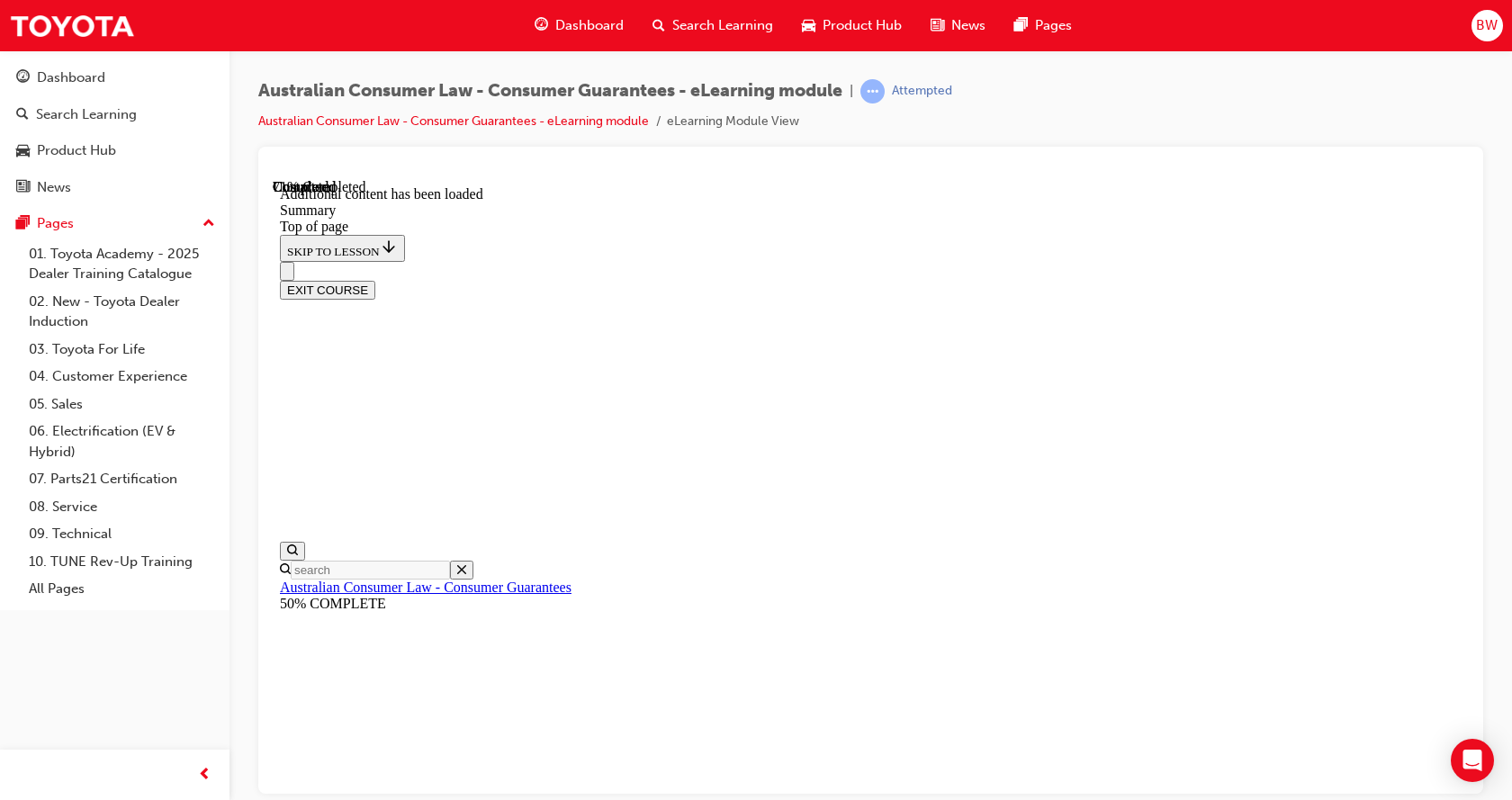 scroll, scrollTop: 1206, scrollLeft: 0, axis: vertical 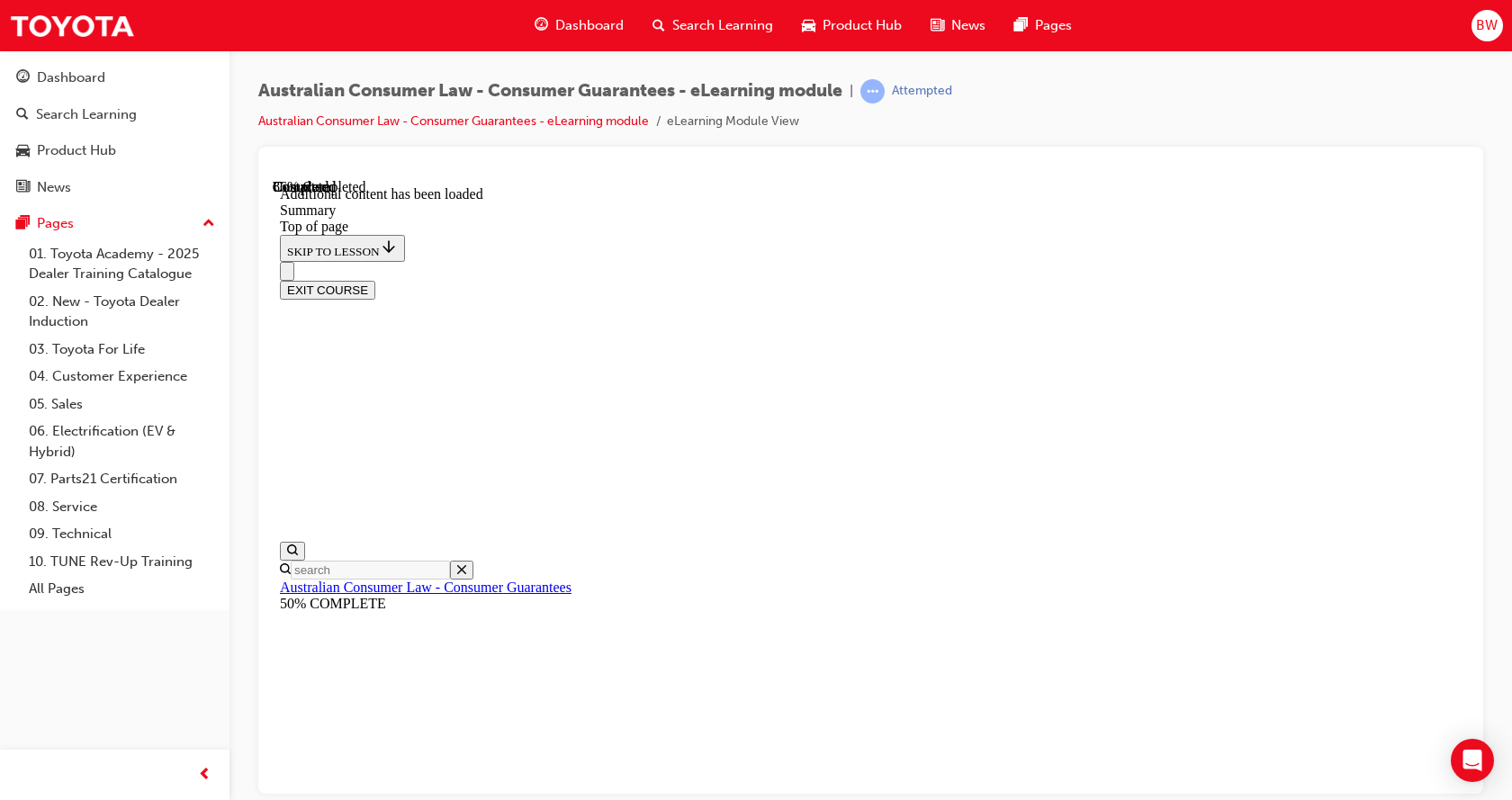click on "CONTINUE" at bounding box center (318, 11027) 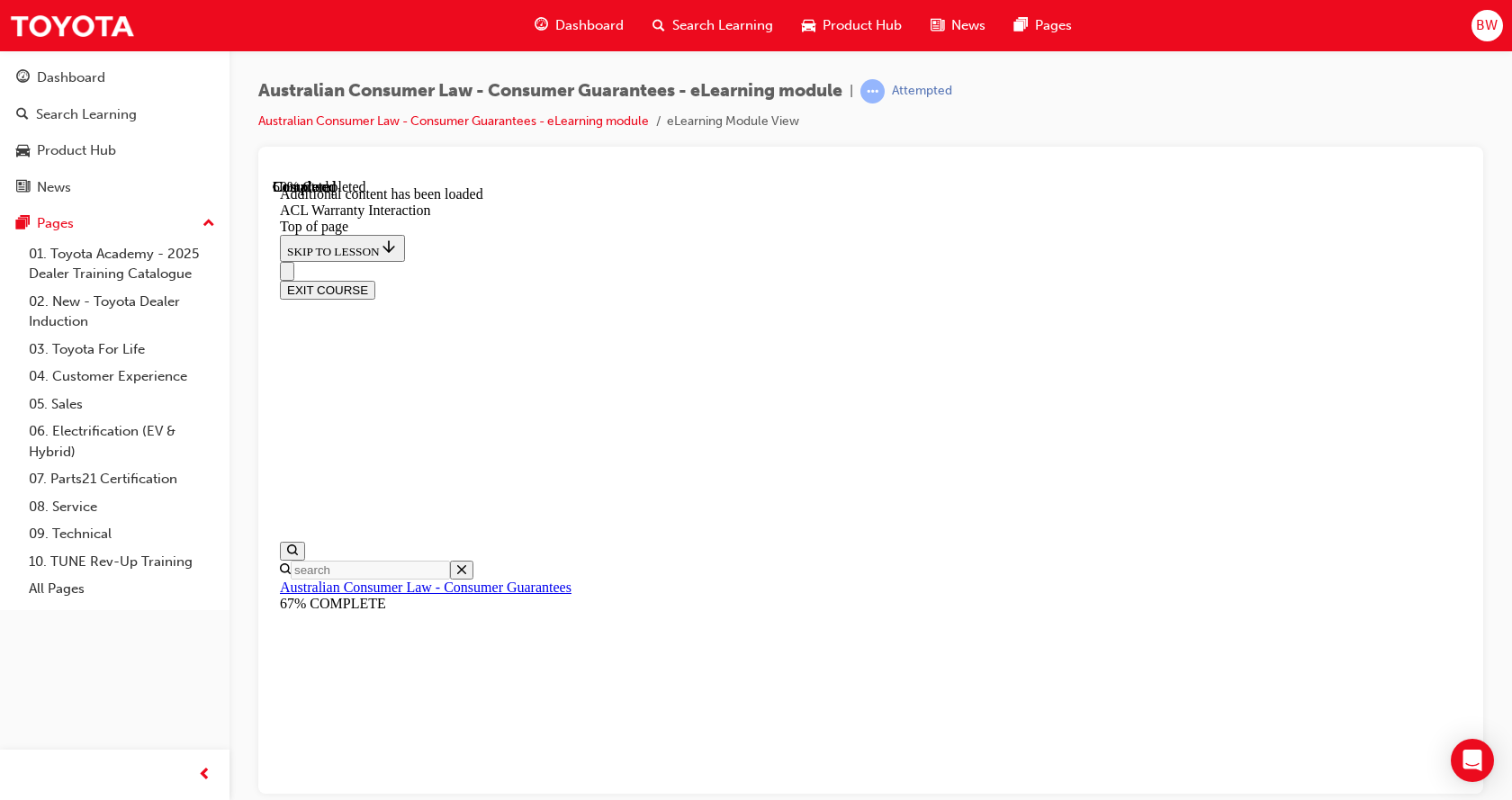 scroll, scrollTop: 1112, scrollLeft: 0, axis: vertical 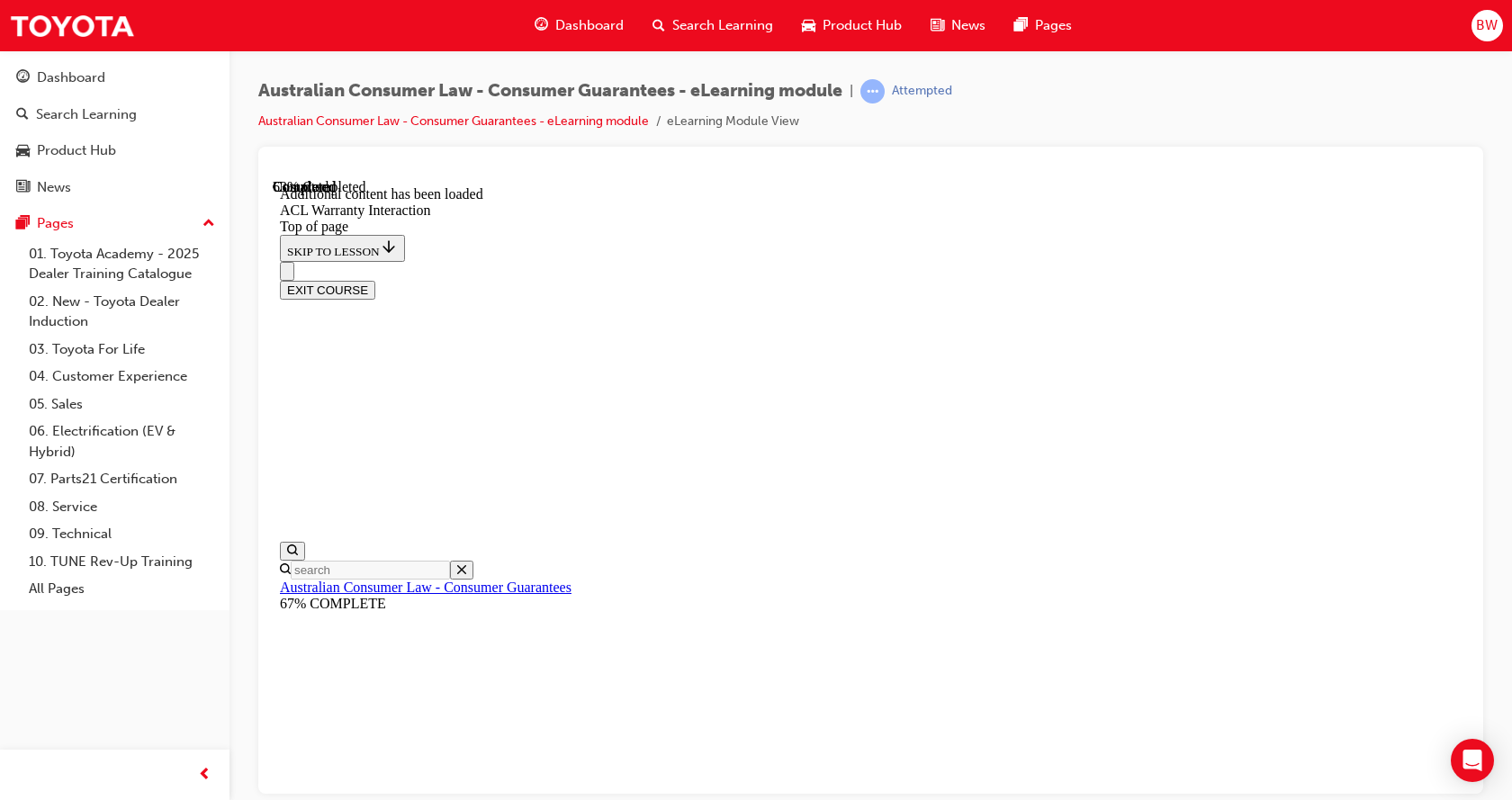 click on "CONTINUE" at bounding box center (318, 9838) 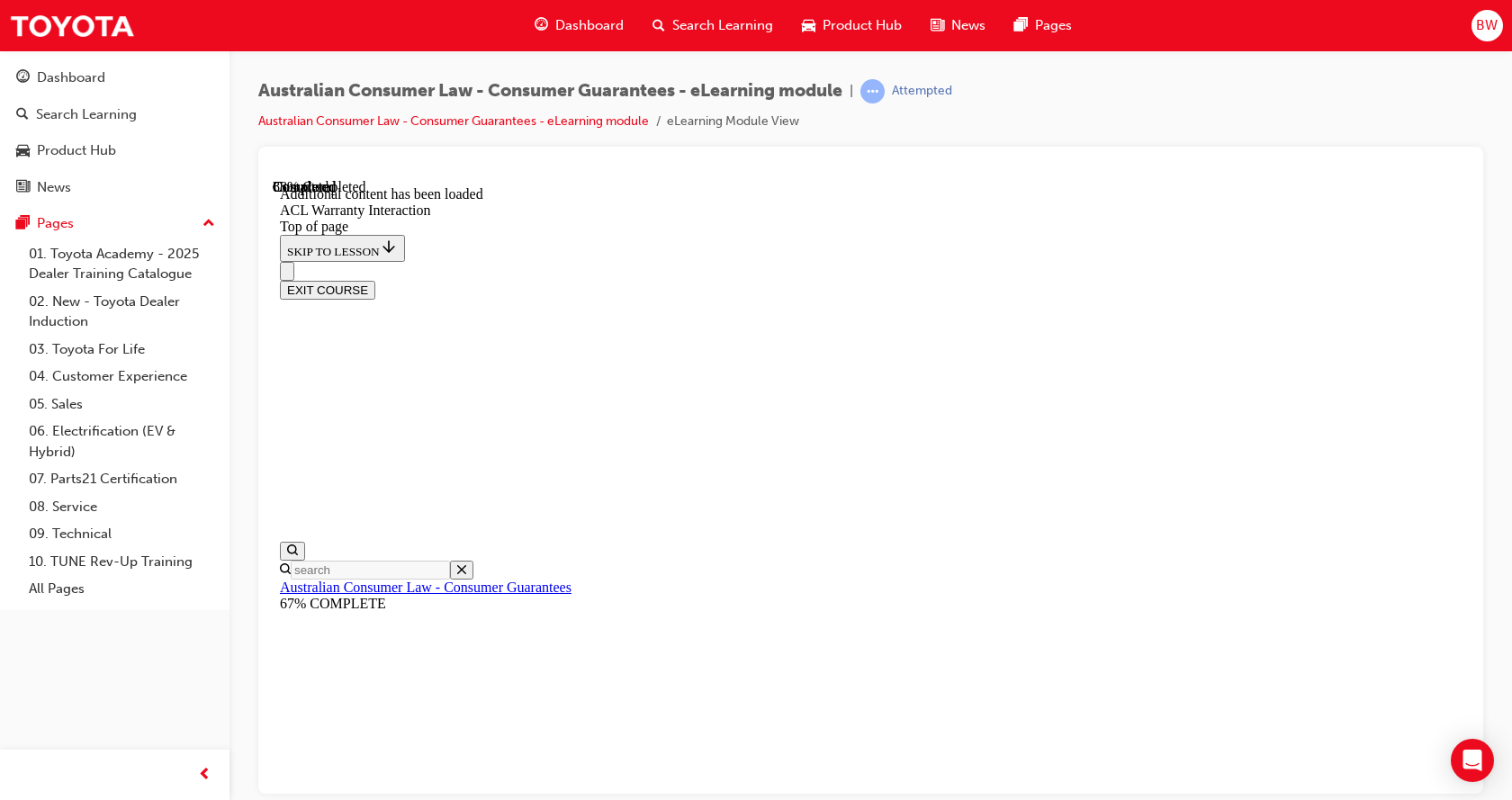 click on "CONTINUE" at bounding box center [318, 10280] 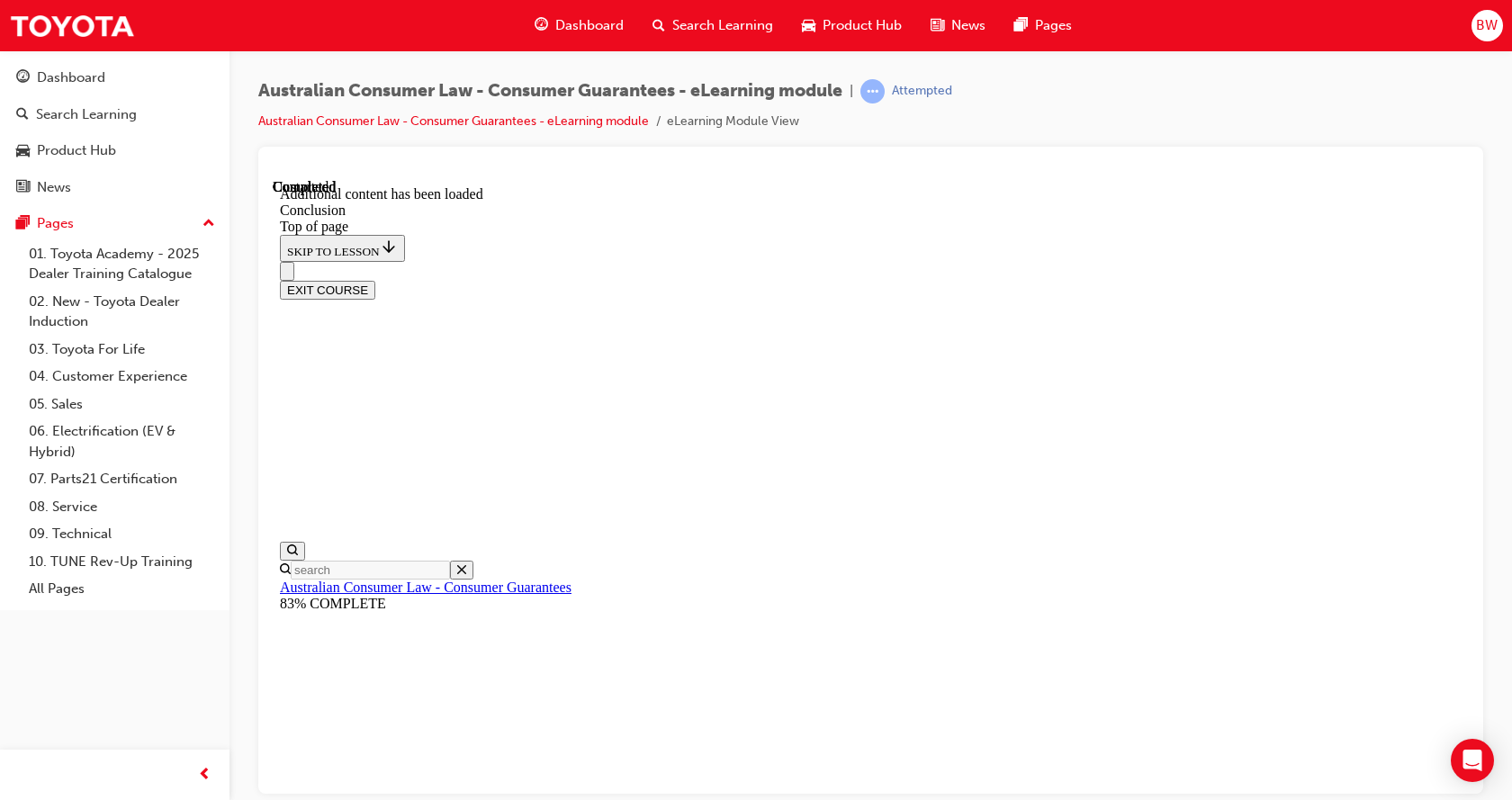 scroll, scrollTop: 56, scrollLeft: 0, axis: vertical 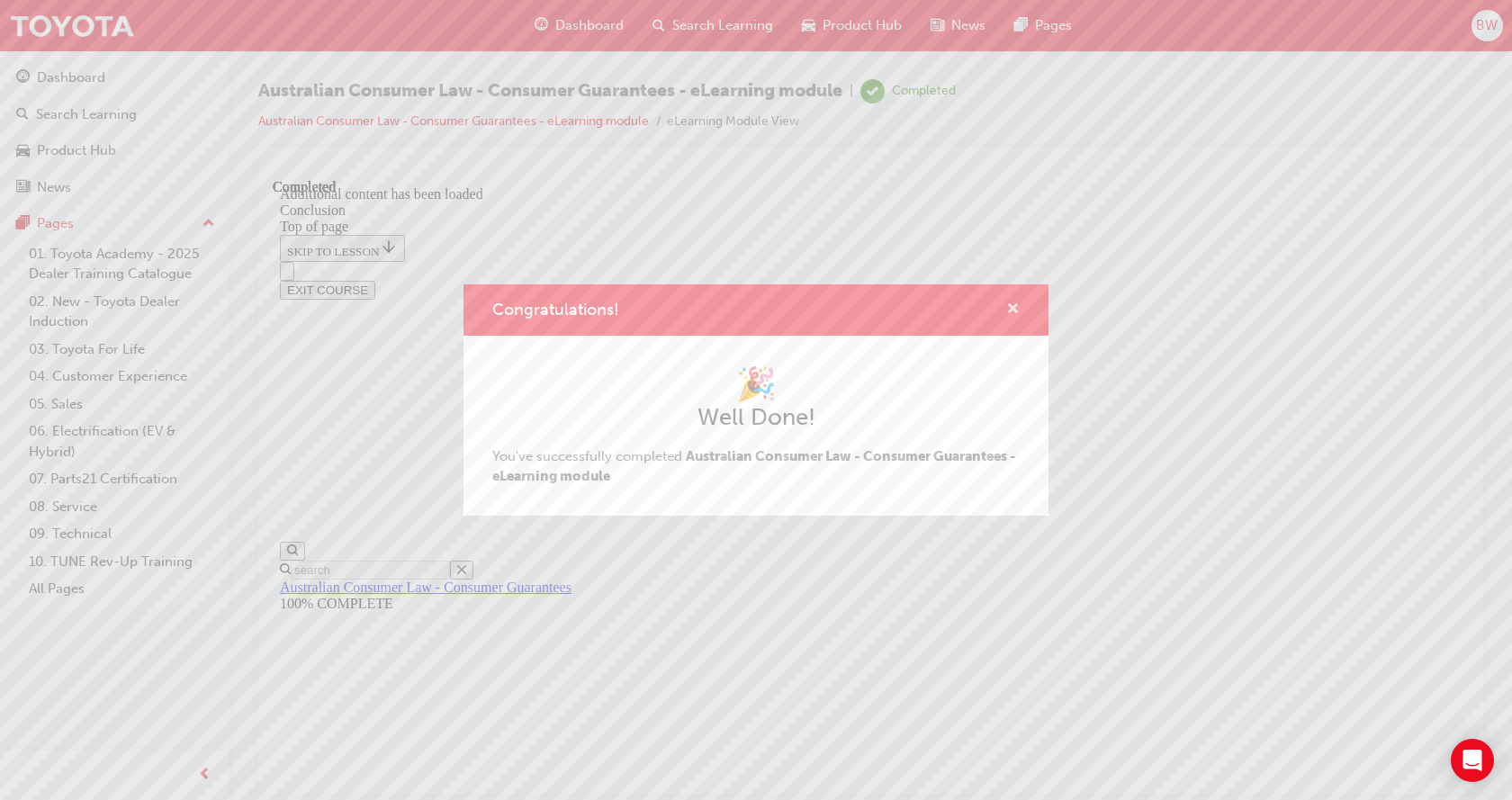 click at bounding box center (1012, 310) 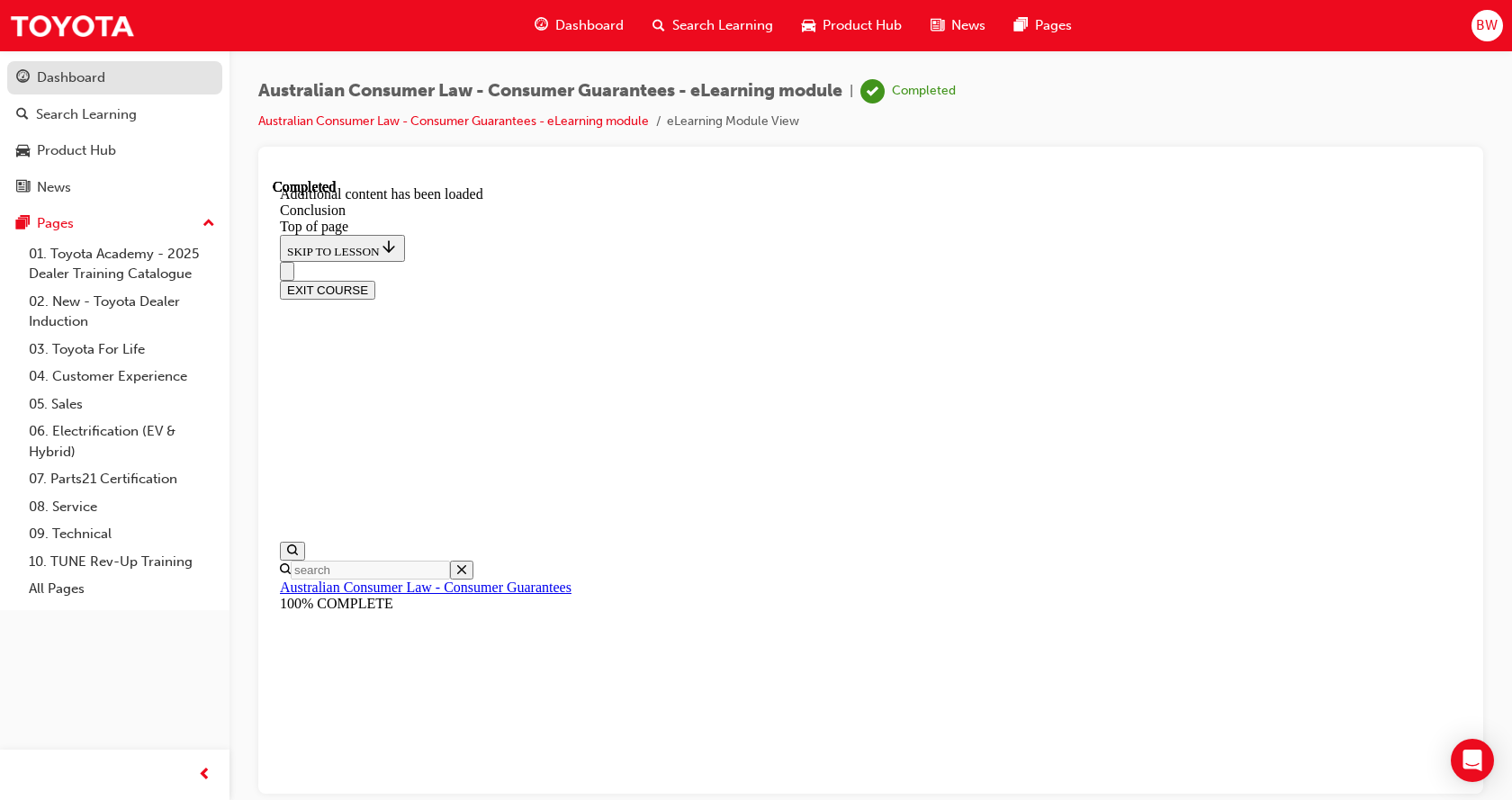 click on "Dashboard" at bounding box center (114, 77) 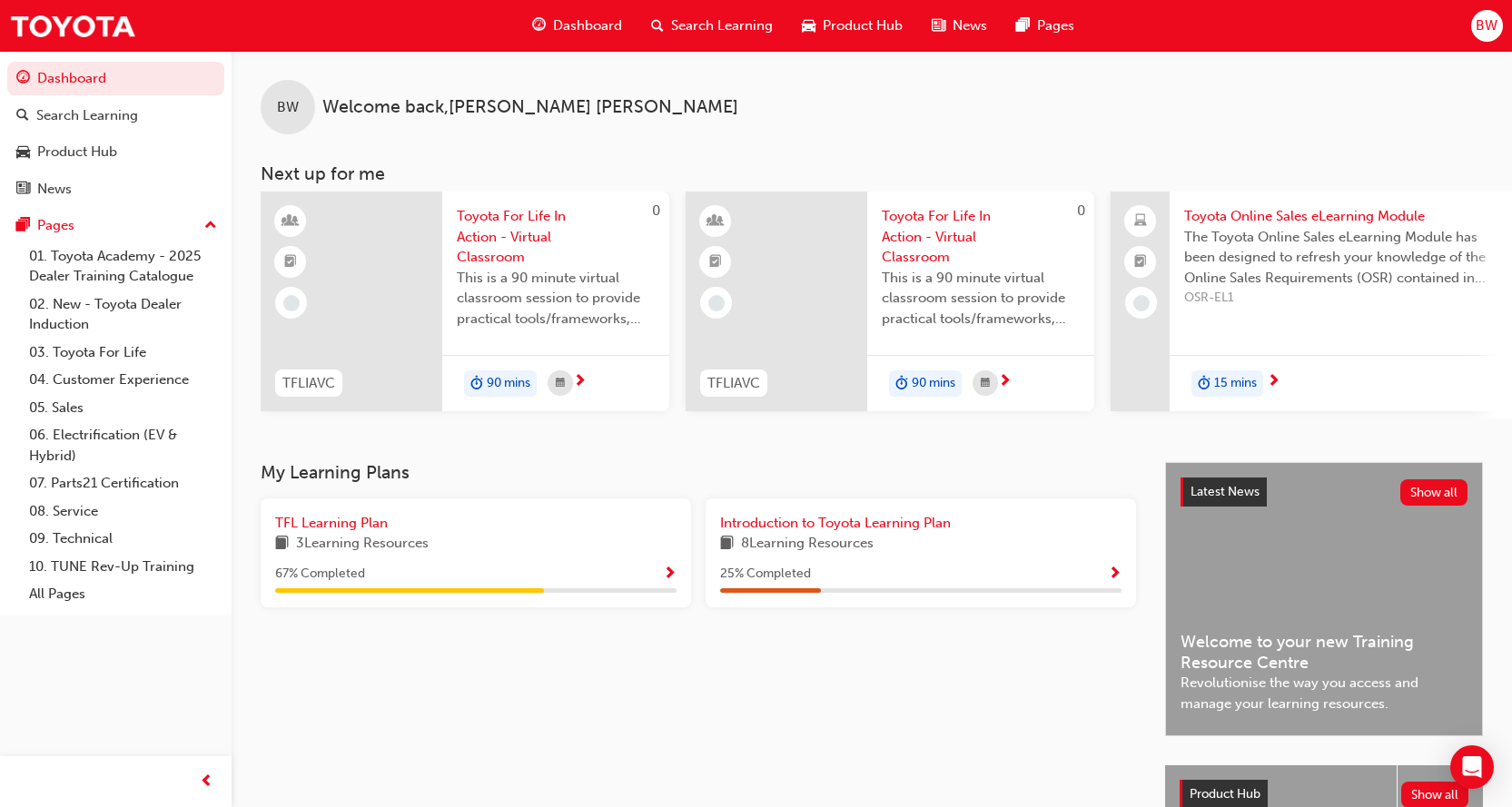click on "Introduction to Toyota Learning Plan 8  Learning Resources 25 % Completed" at bounding box center (921, 553) 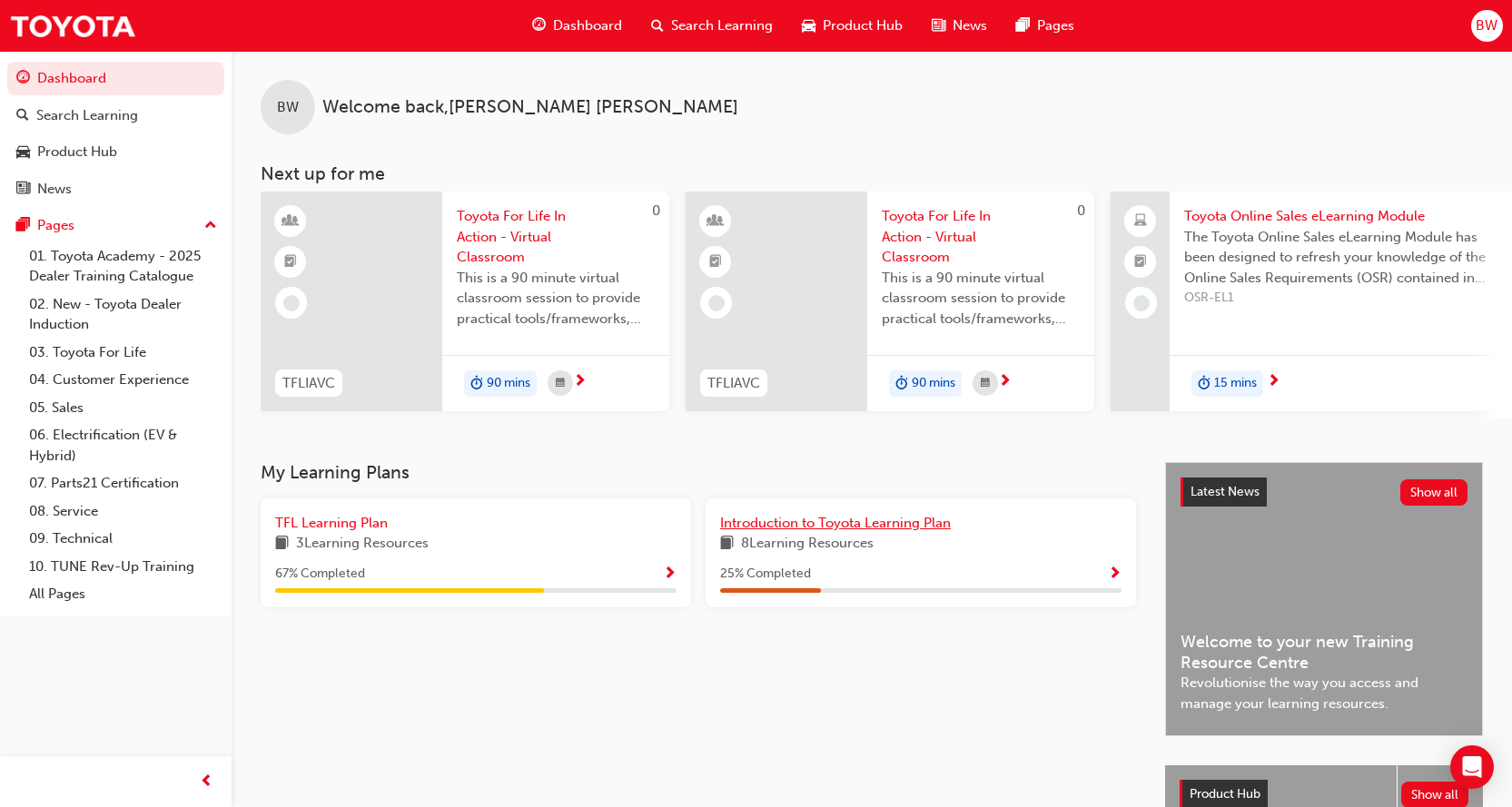 click on "Introduction to Toyota Learning Plan" at bounding box center (835, 523) 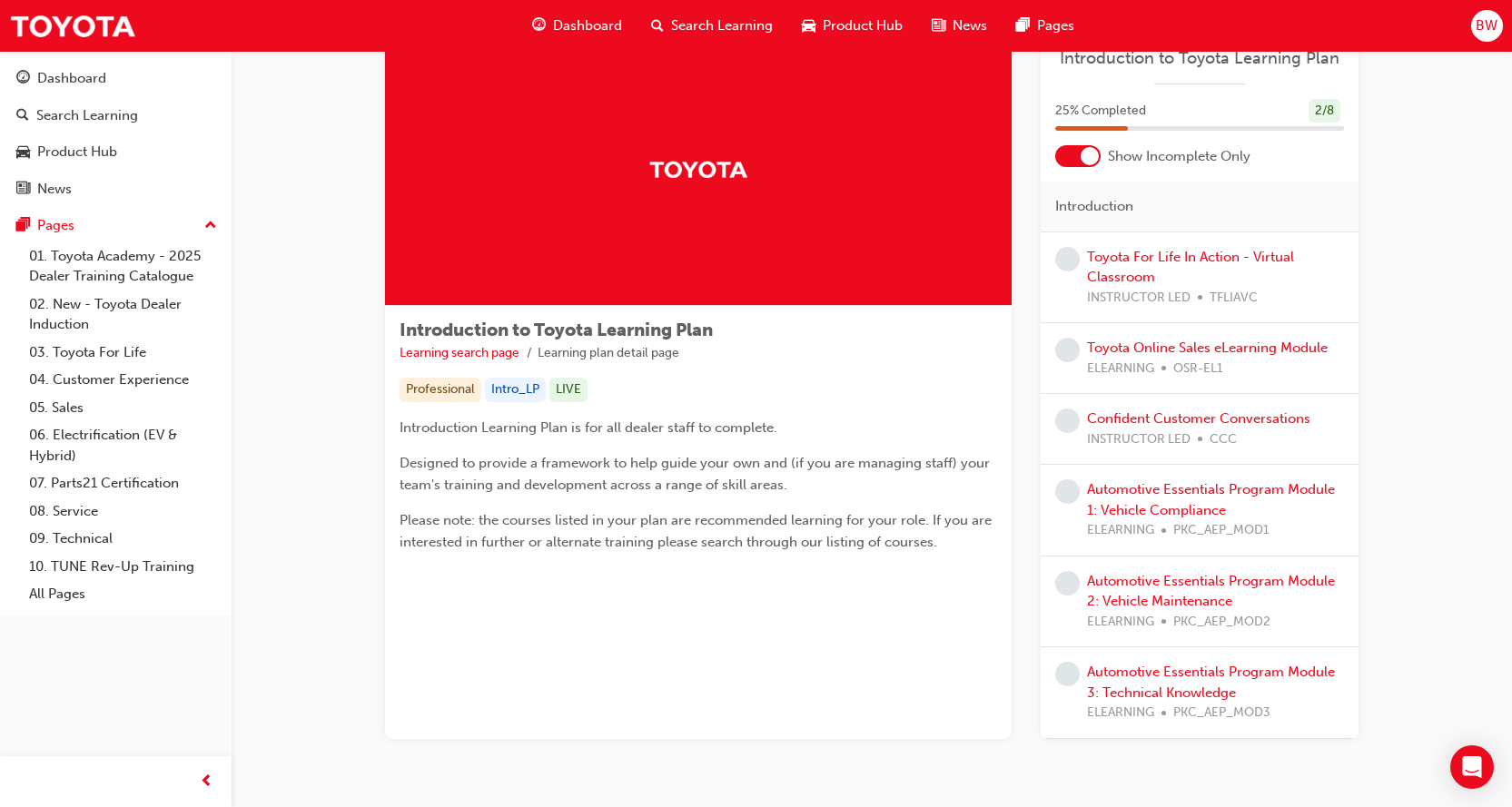 scroll, scrollTop: 0, scrollLeft: 0, axis: both 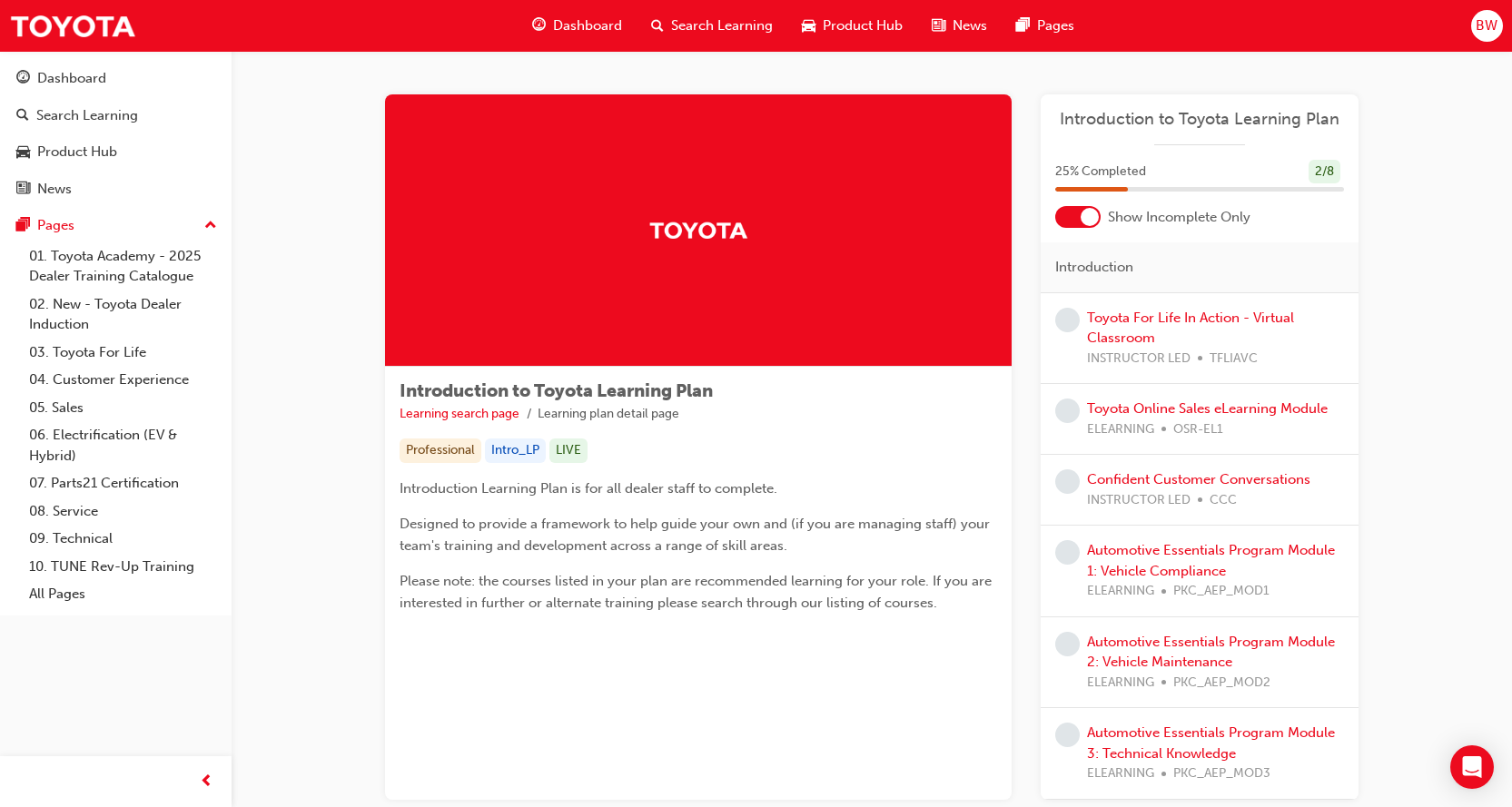 click on "Introduction to Toyota Learning Plan   Learning search page Learning plan detail page Introduction to Toyota Learning Plan   Learning search page Learning plan detail page Professional Intro_LP LIVE Introduction Learning Plan is for all dealer staff to complete. Designed to provide a framework to help guide your own and (if you are managing staff) your team's training and development across a range of skill areas. Please note: the courses listed in your plan are recommended learning for your role. If you are interested in further or alternate training please search through our listing of courses. Learning Plan Introduction to Toyota Learning Plan 25 % Completed 2 / 8 Show Incomplete Only Introduction Toyota For Life In Action - Virtual Classroom INSTRUCTOR LED TFLIAVC Toyota Online Sales eLearning Module ELEARNING OSR-EL1 Confident Customer Conversations INSTRUCTOR LED CCC Automotive Essentials Program Module 1: Vehicle Compliance ELEARNING PKC_AEP_MOD1 ELEARNING PKC_AEP_MOD2 ELEARNING PKC_AEP_MOD3" at bounding box center (872, 476) 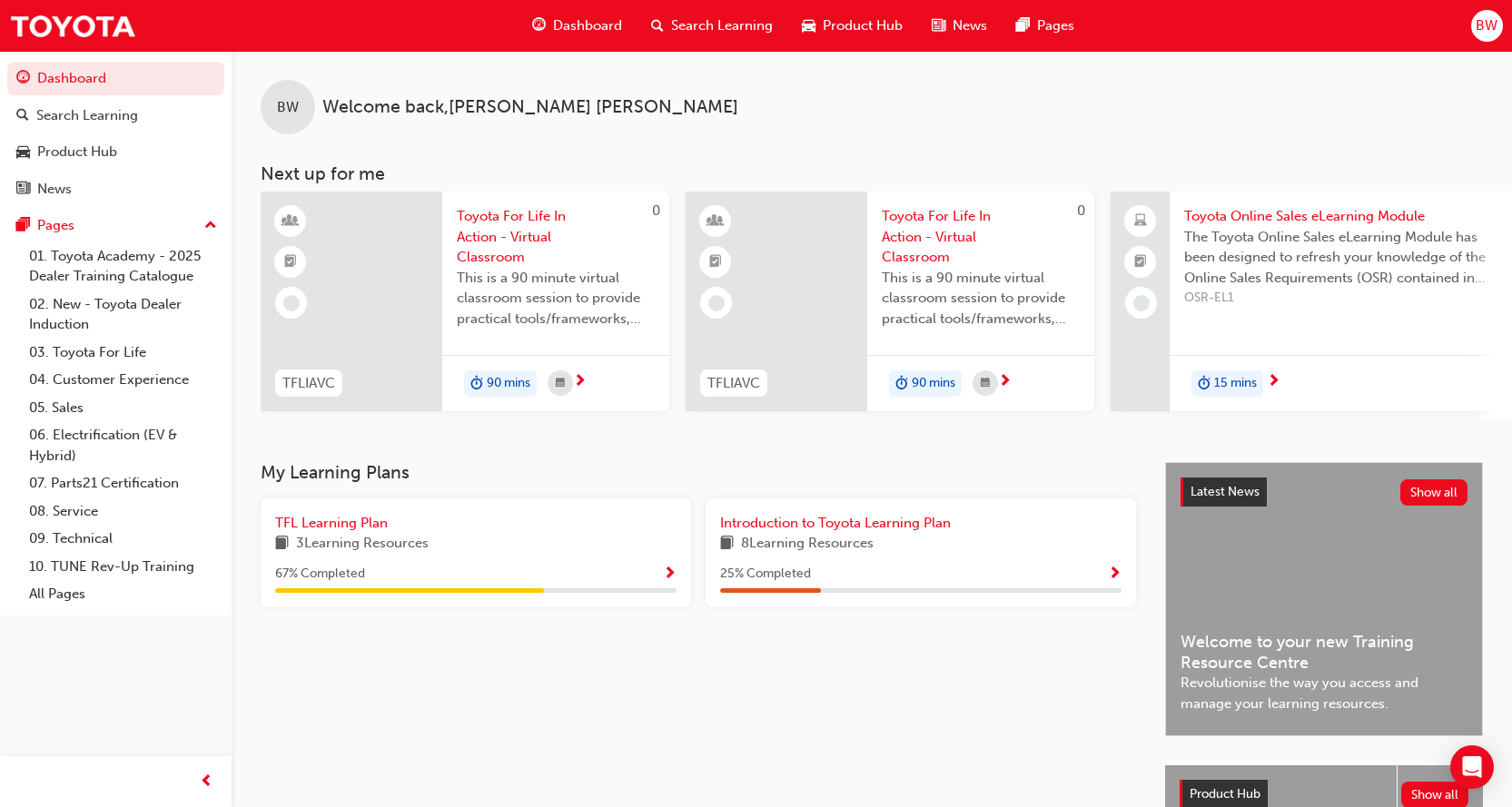 click at bounding box center (1114, 575) 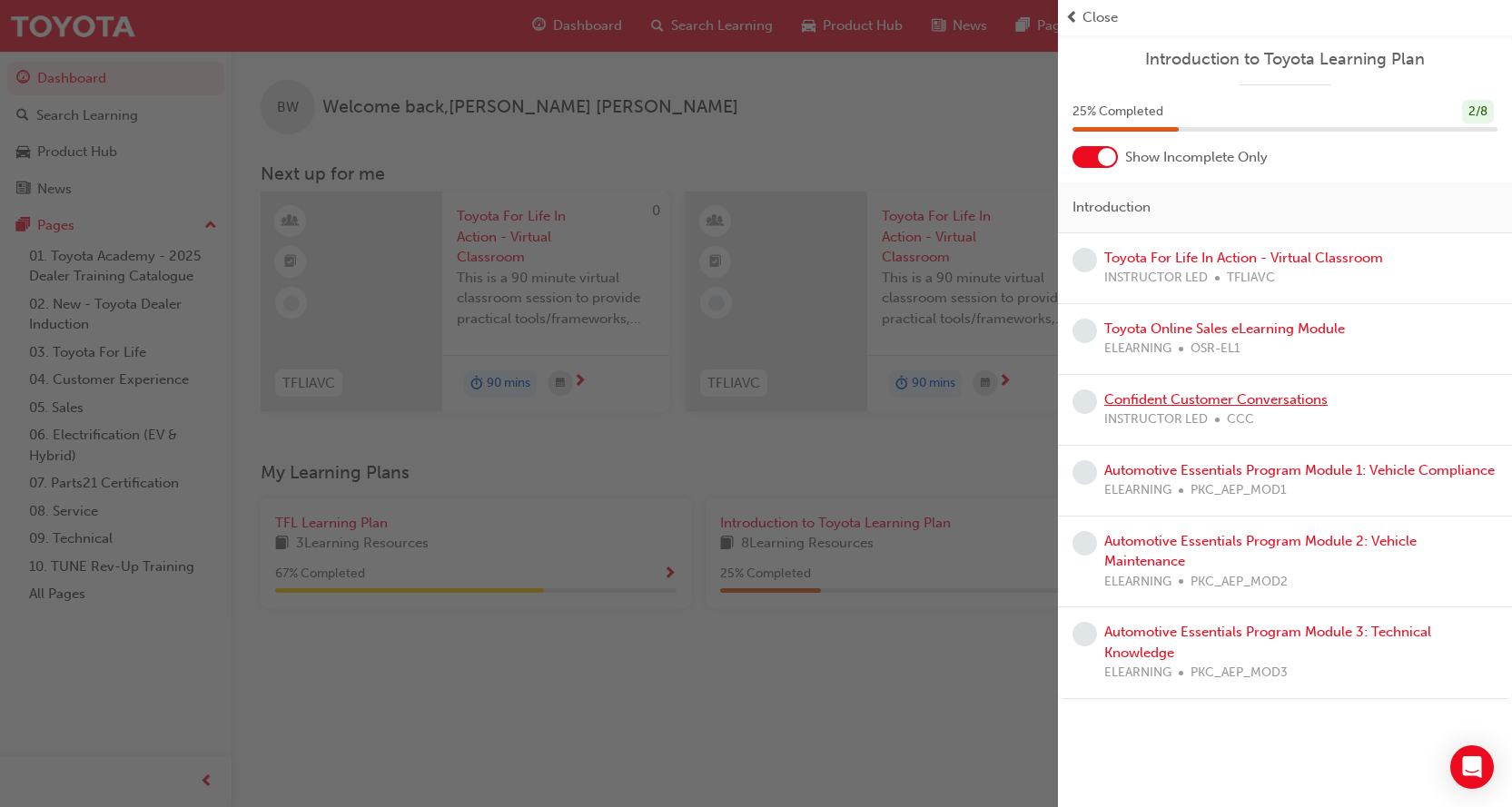 click on "Confident Customer Conversations" at bounding box center [1216, 399] 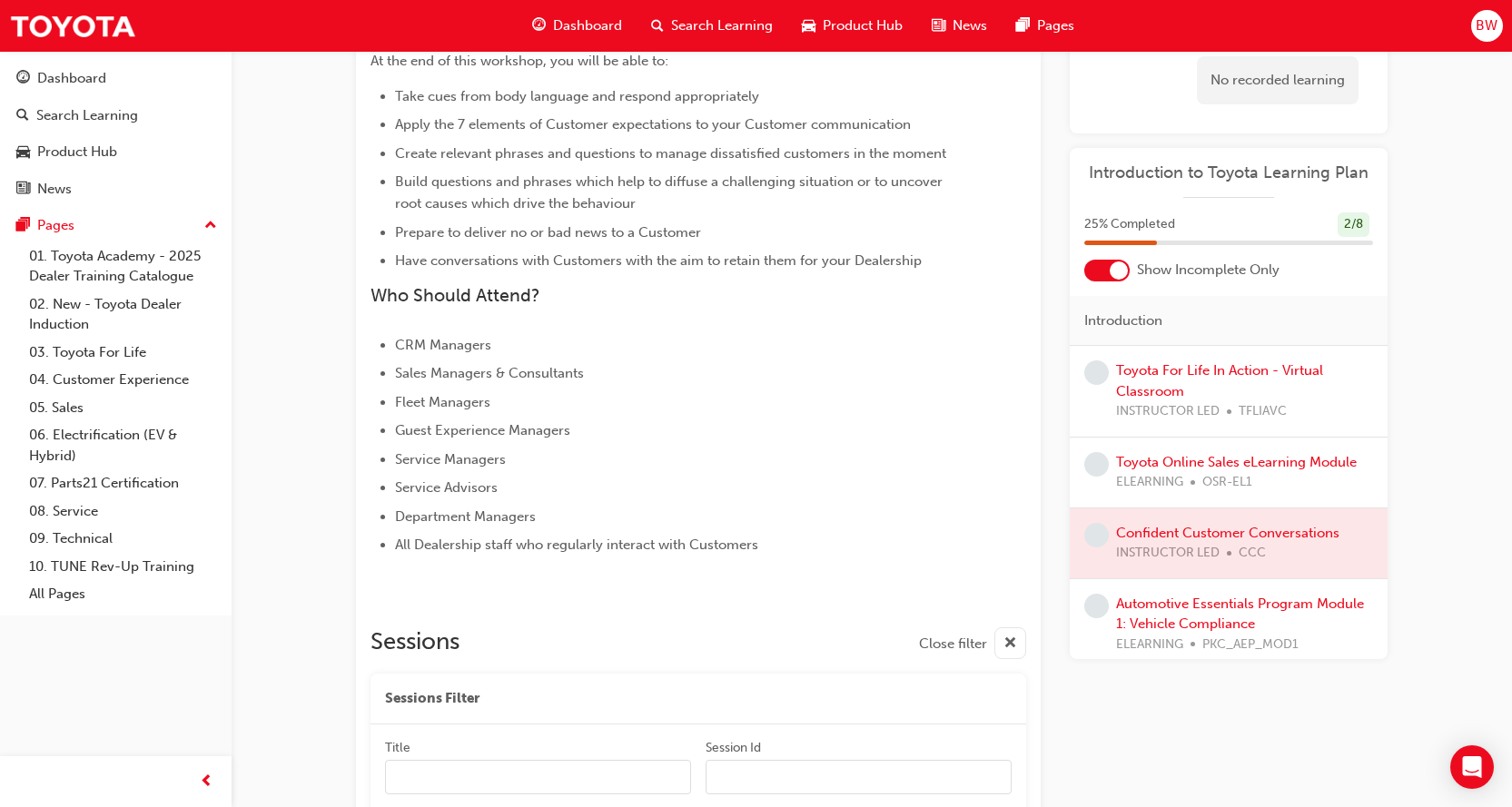 scroll, scrollTop: 536, scrollLeft: 0, axis: vertical 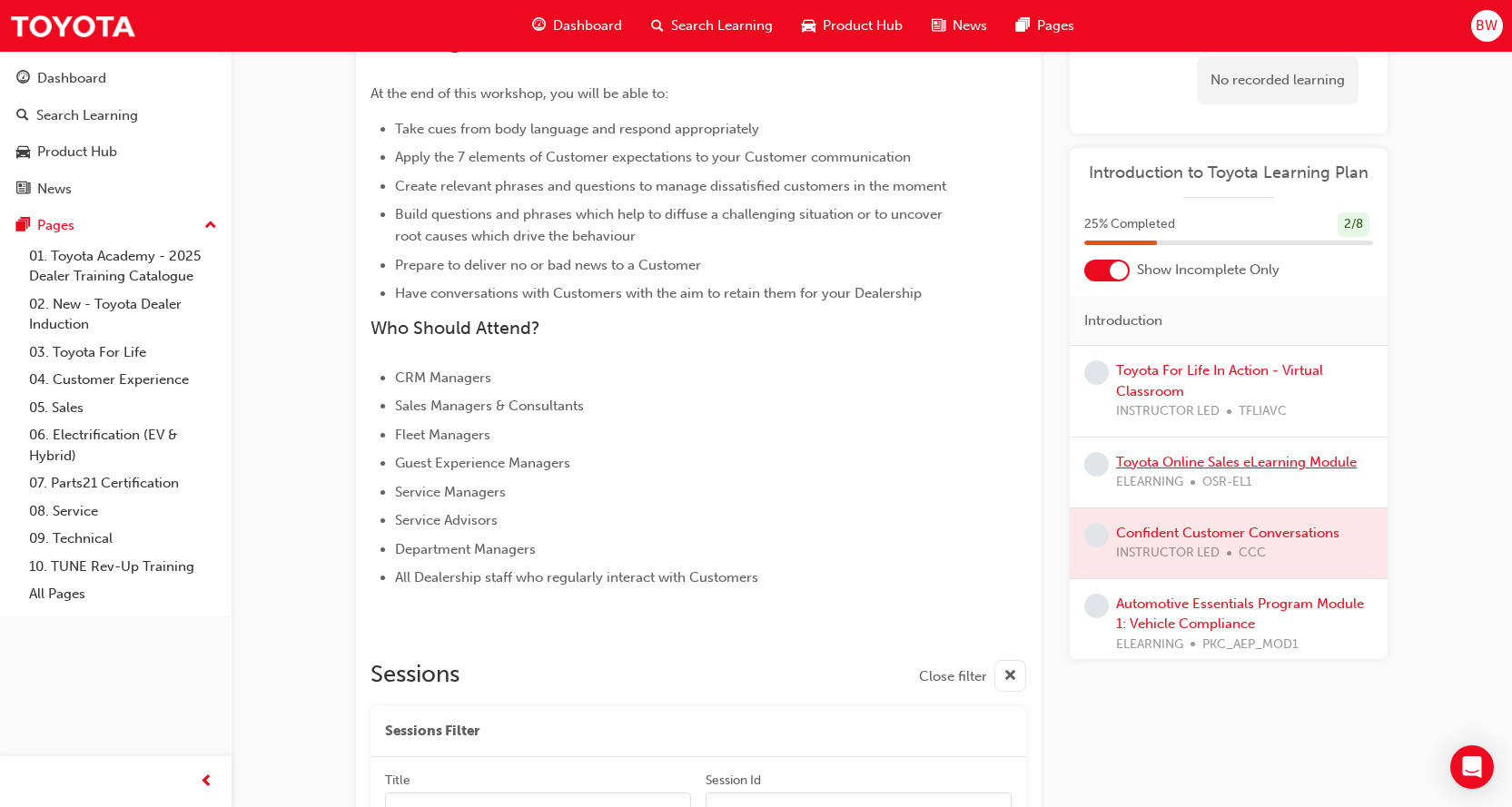 click on "Toyota Online Sales eLearning Module" at bounding box center (1236, 462) 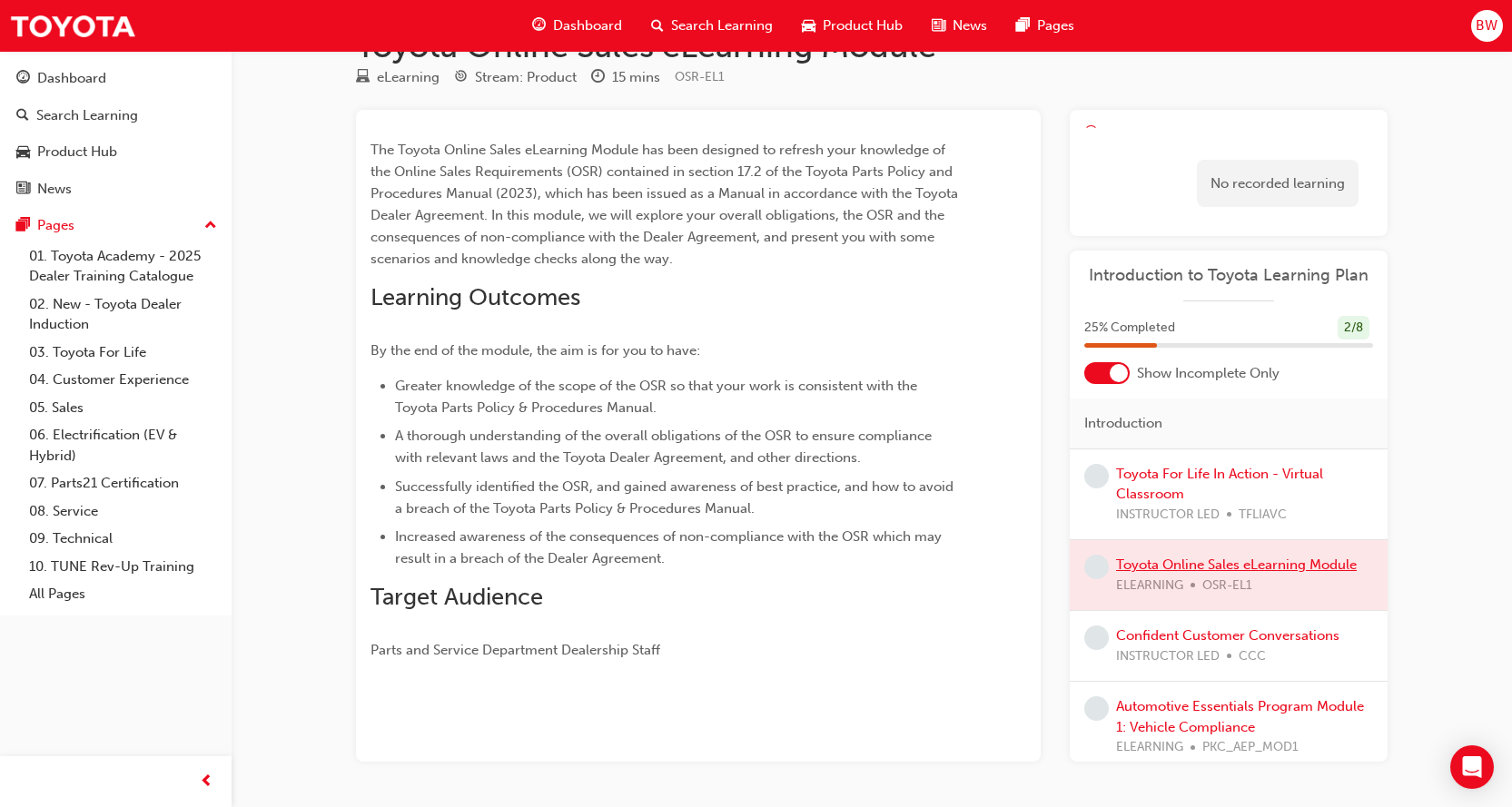 scroll, scrollTop: 0, scrollLeft: 0, axis: both 